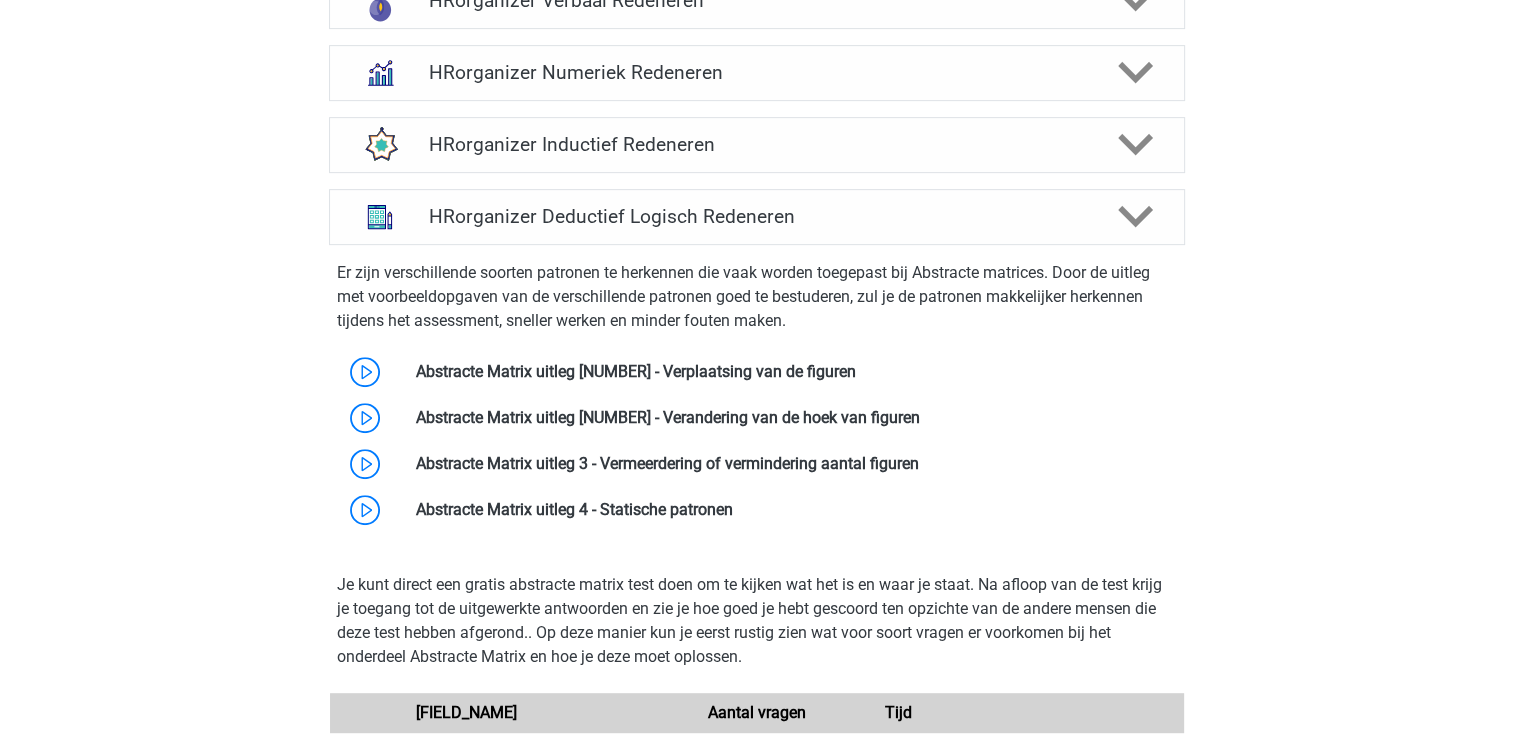 scroll, scrollTop: 1052, scrollLeft: 0, axis: vertical 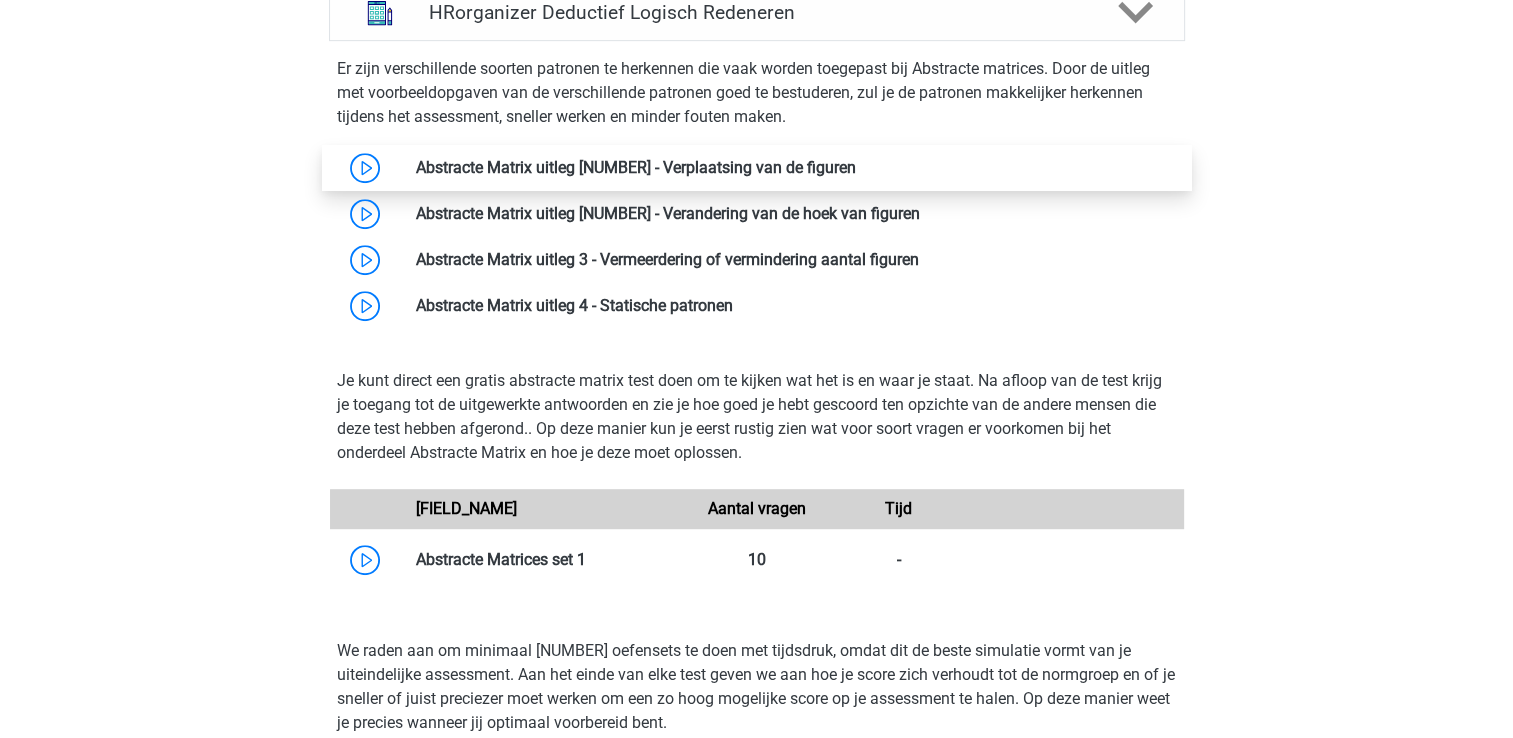 click at bounding box center [856, 167] 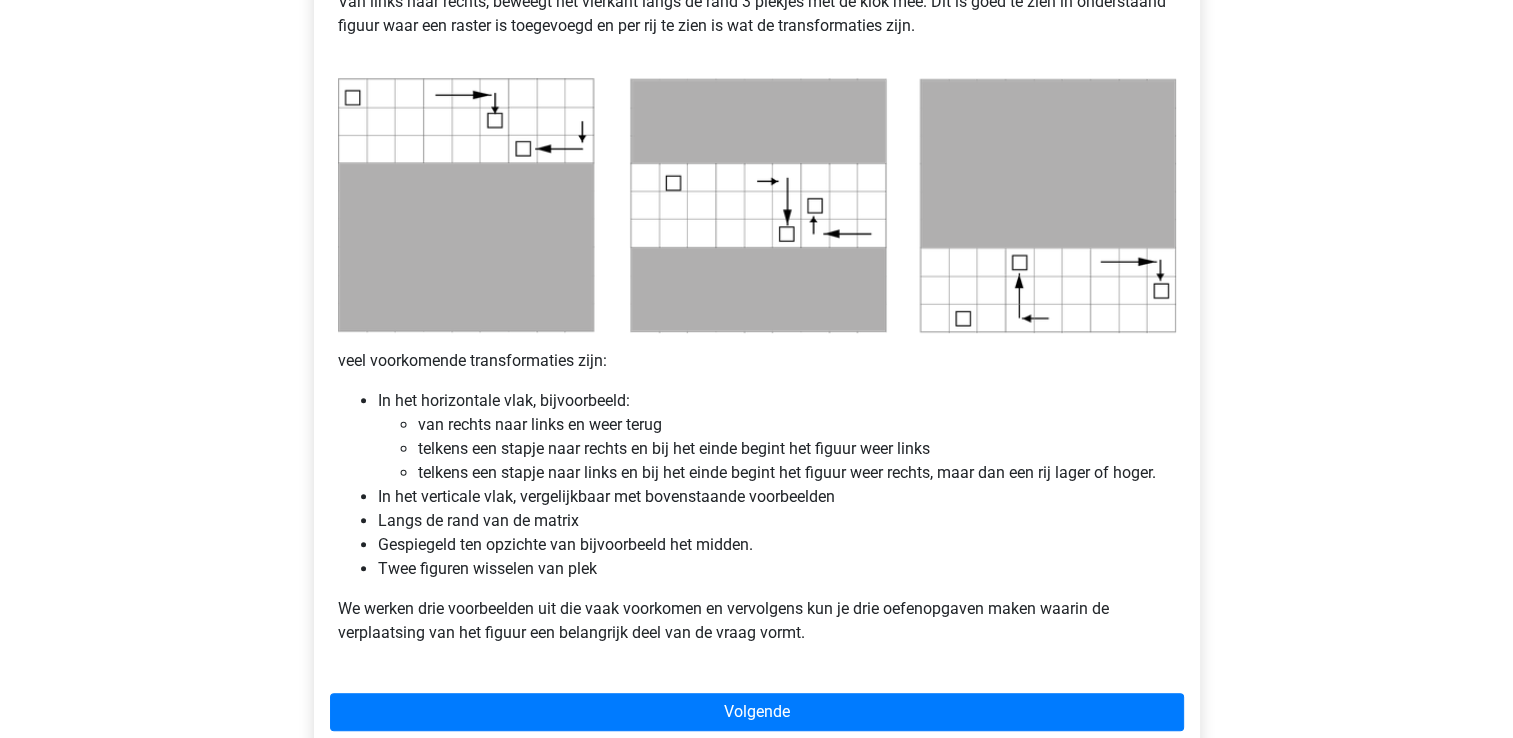 scroll, scrollTop: 1000, scrollLeft: 0, axis: vertical 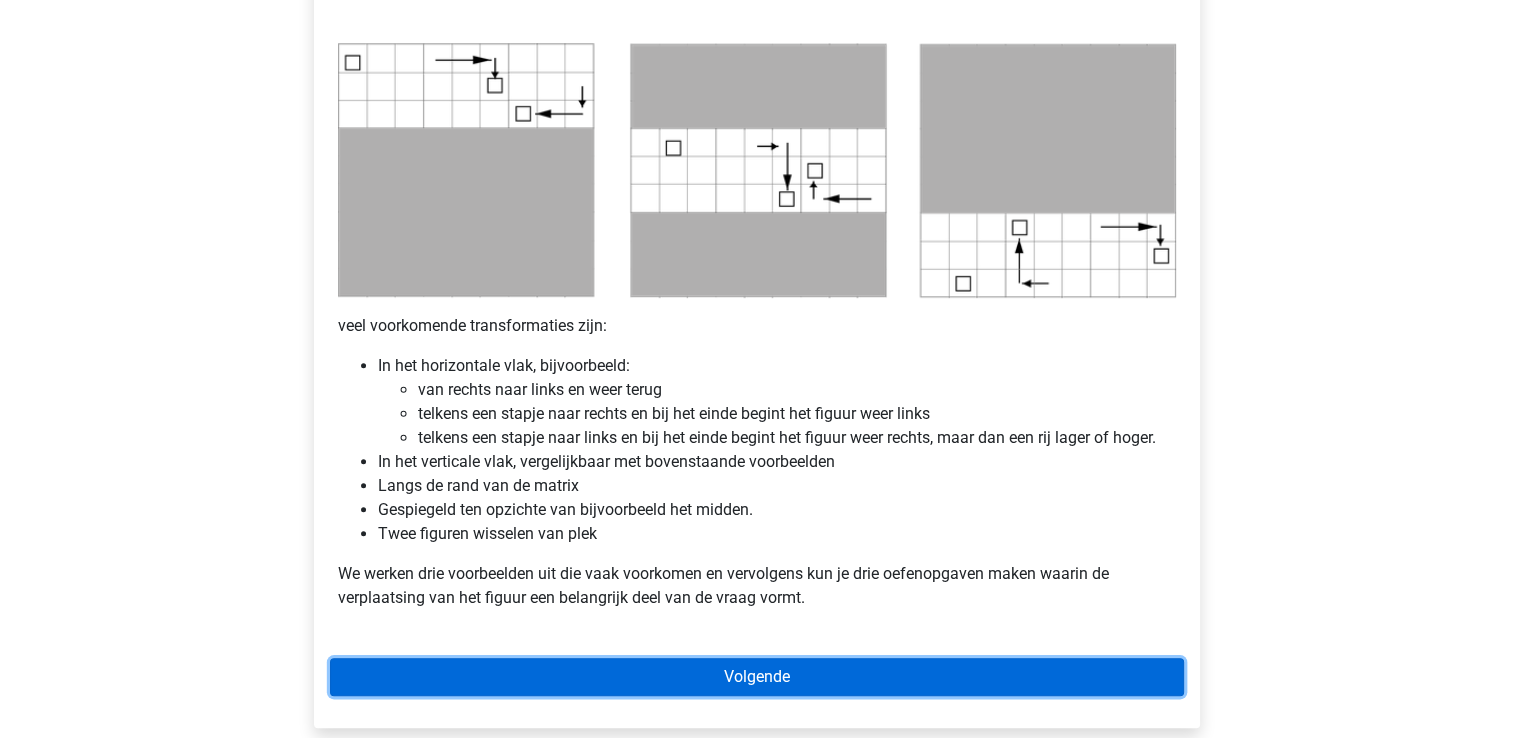 click on "Volgende" at bounding box center (757, 677) 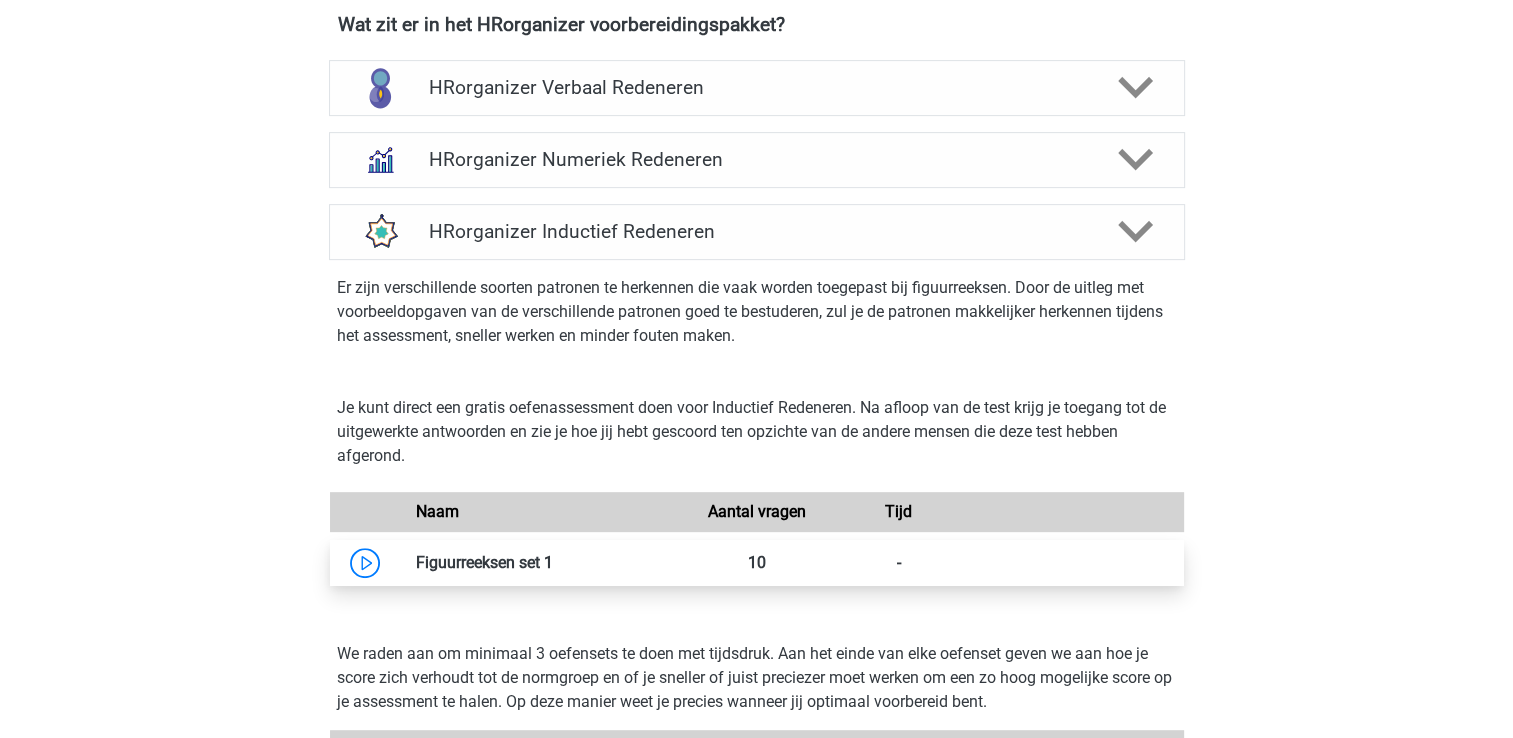 scroll, scrollTop: 880, scrollLeft: 0, axis: vertical 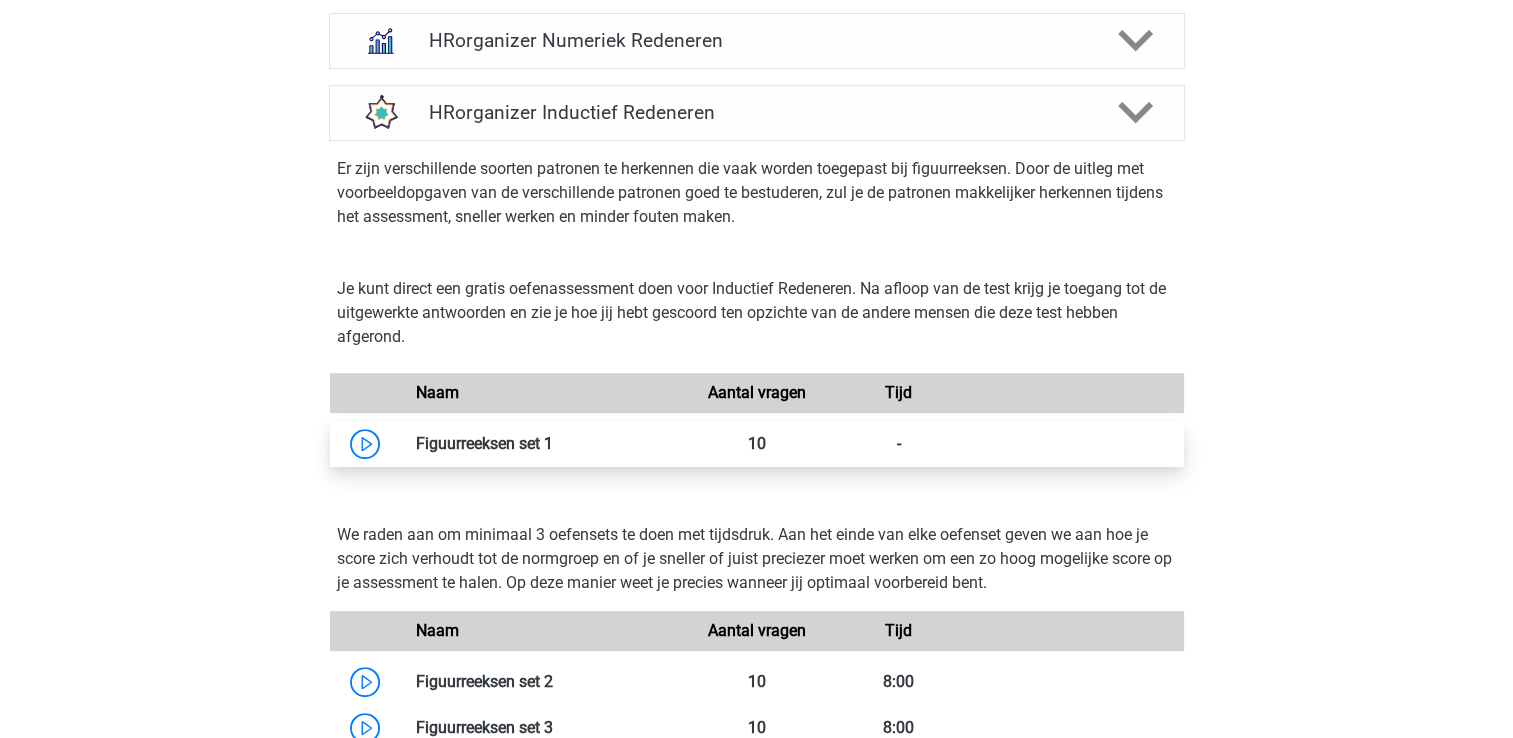 click at bounding box center [553, 443] 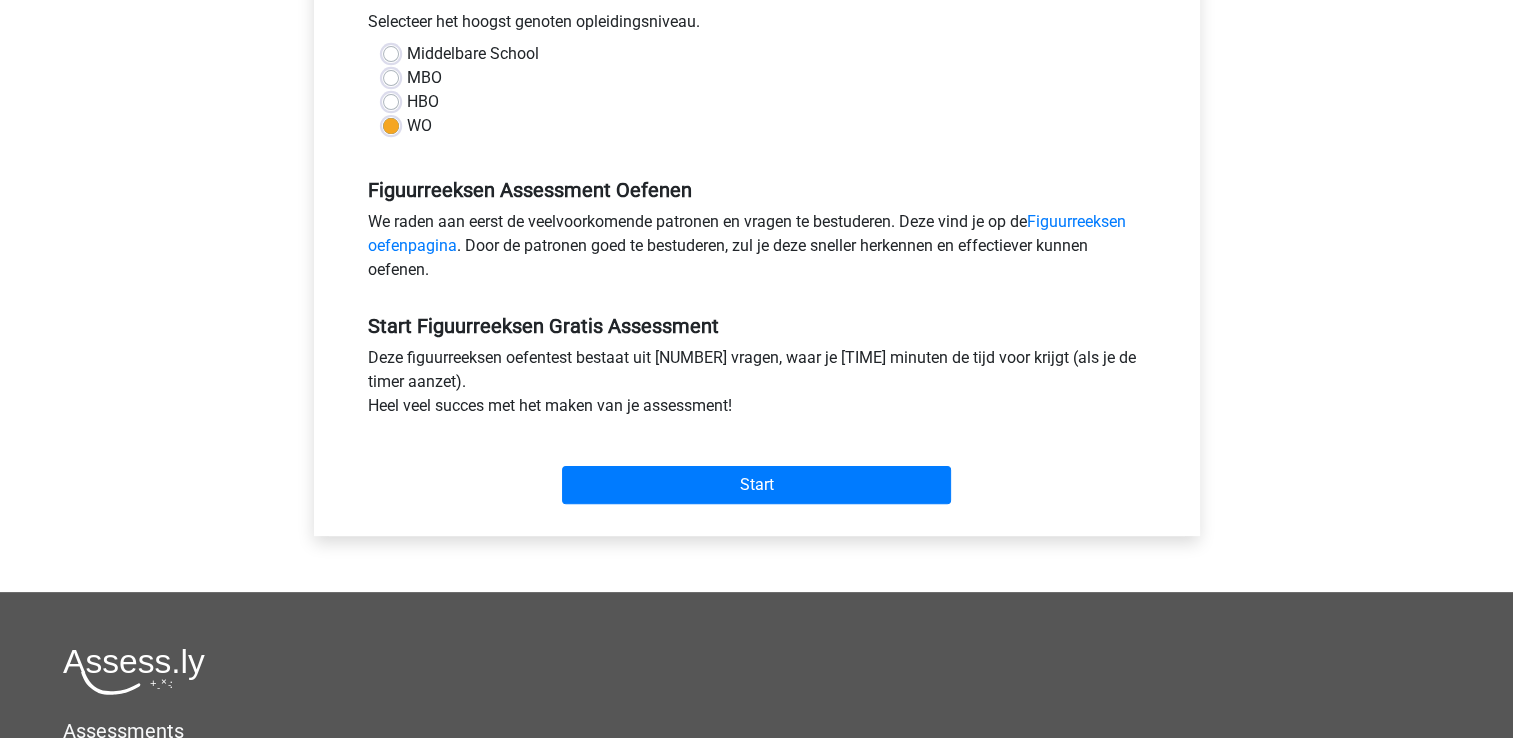 scroll, scrollTop: 500, scrollLeft: 0, axis: vertical 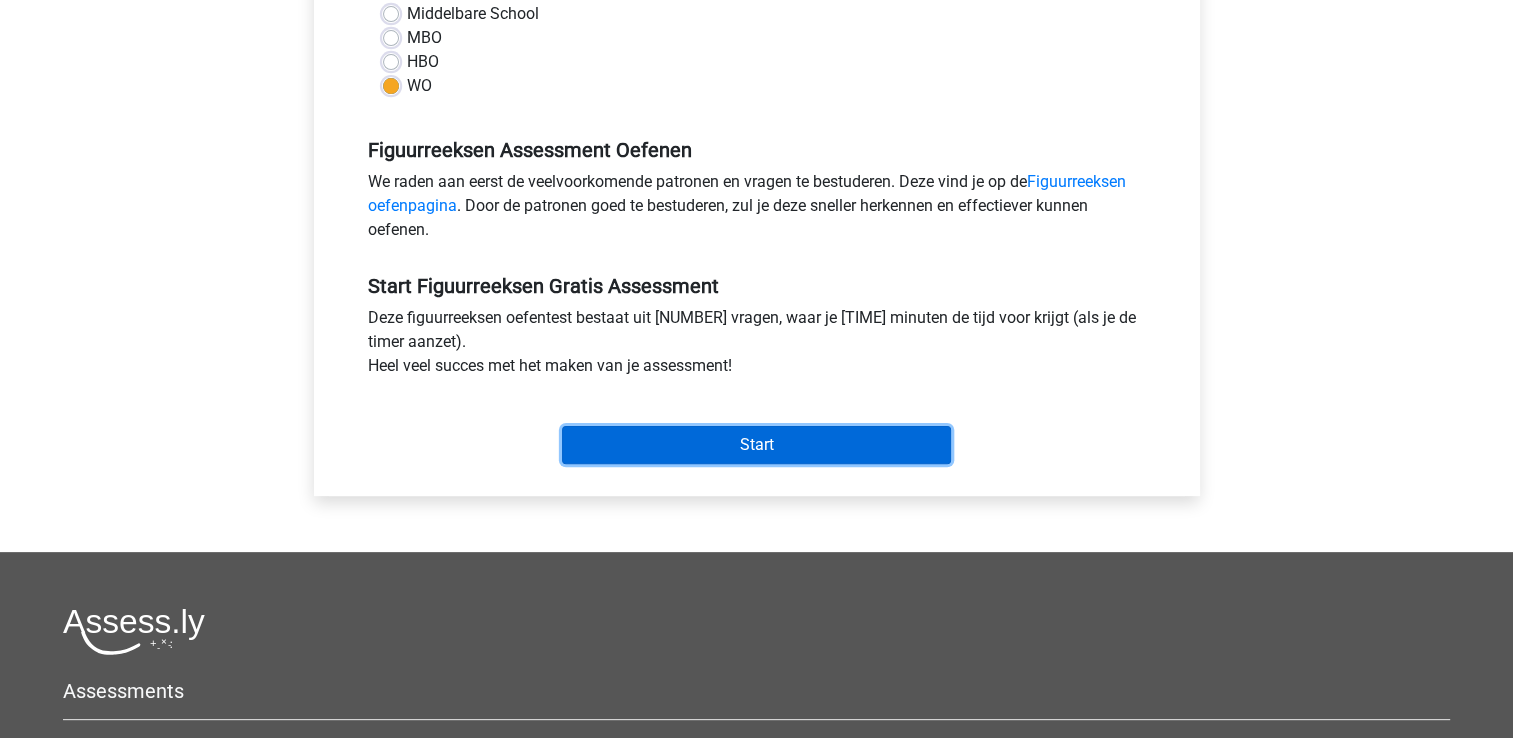 click on "Start" at bounding box center (756, 445) 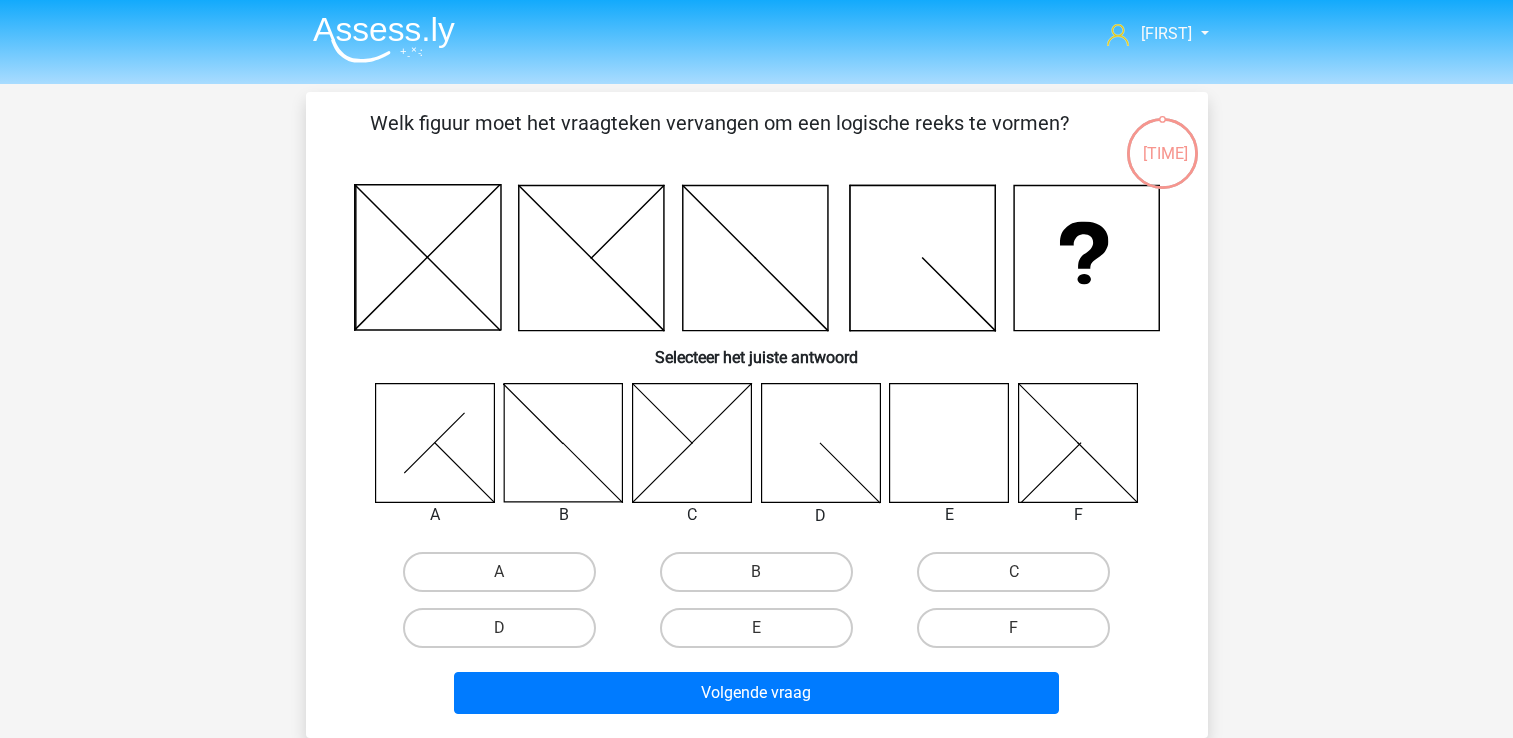 scroll, scrollTop: 0, scrollLeft: 0, axis: both 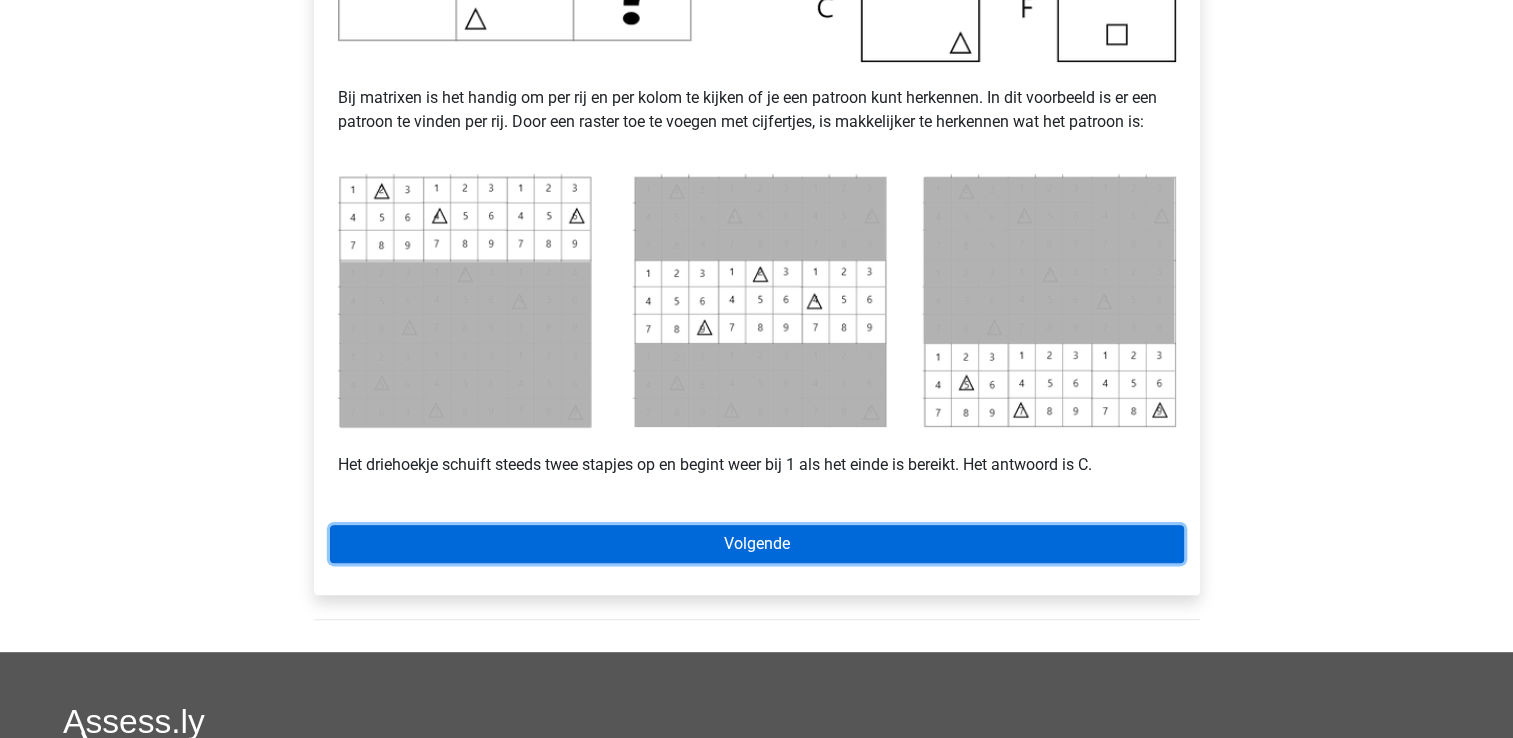 click on "Volgende" at bounding box center [757, 544] 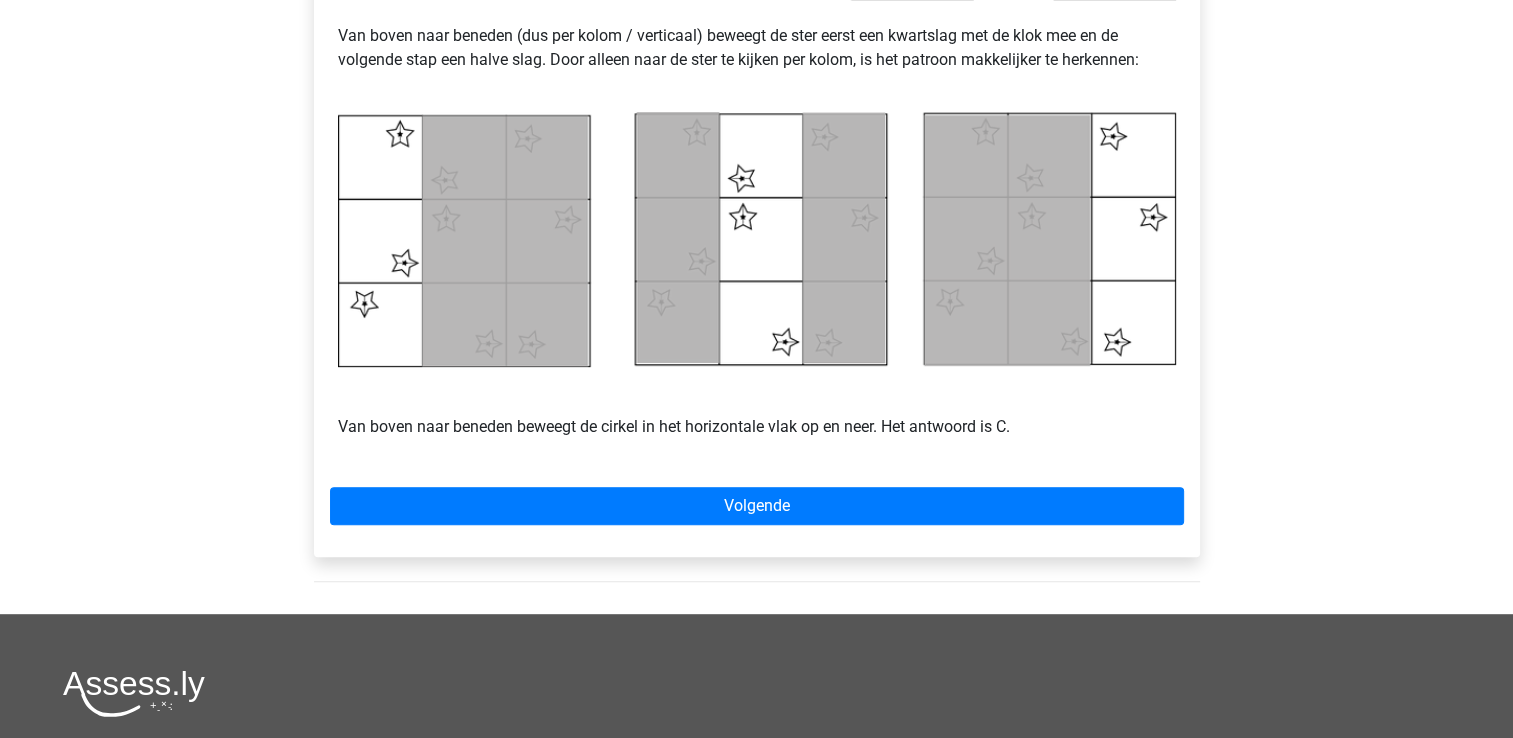 scroll, scrollTop: 900, scrollLeft: 0, axis: vertical 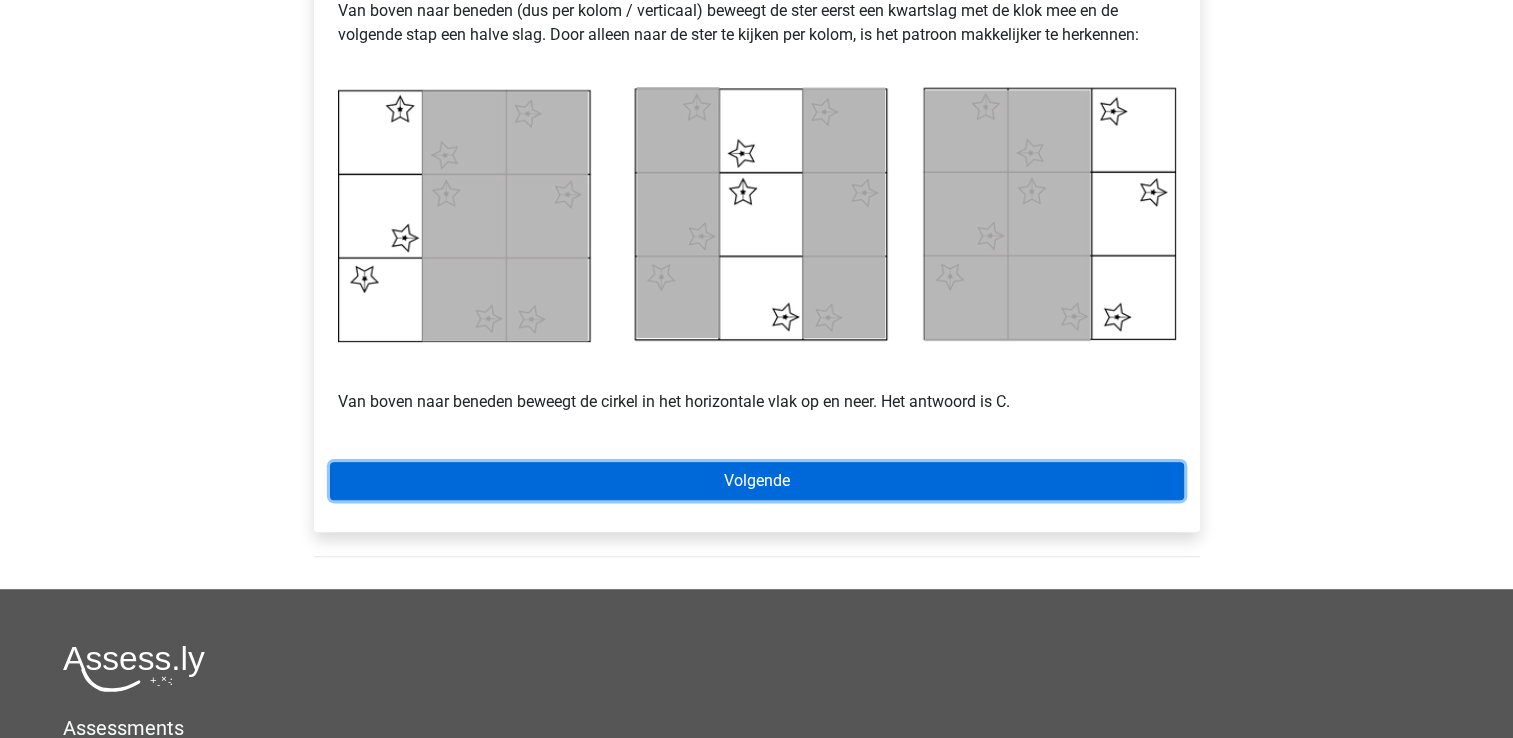 click on "Volgende" at bounding box center (757, 481) 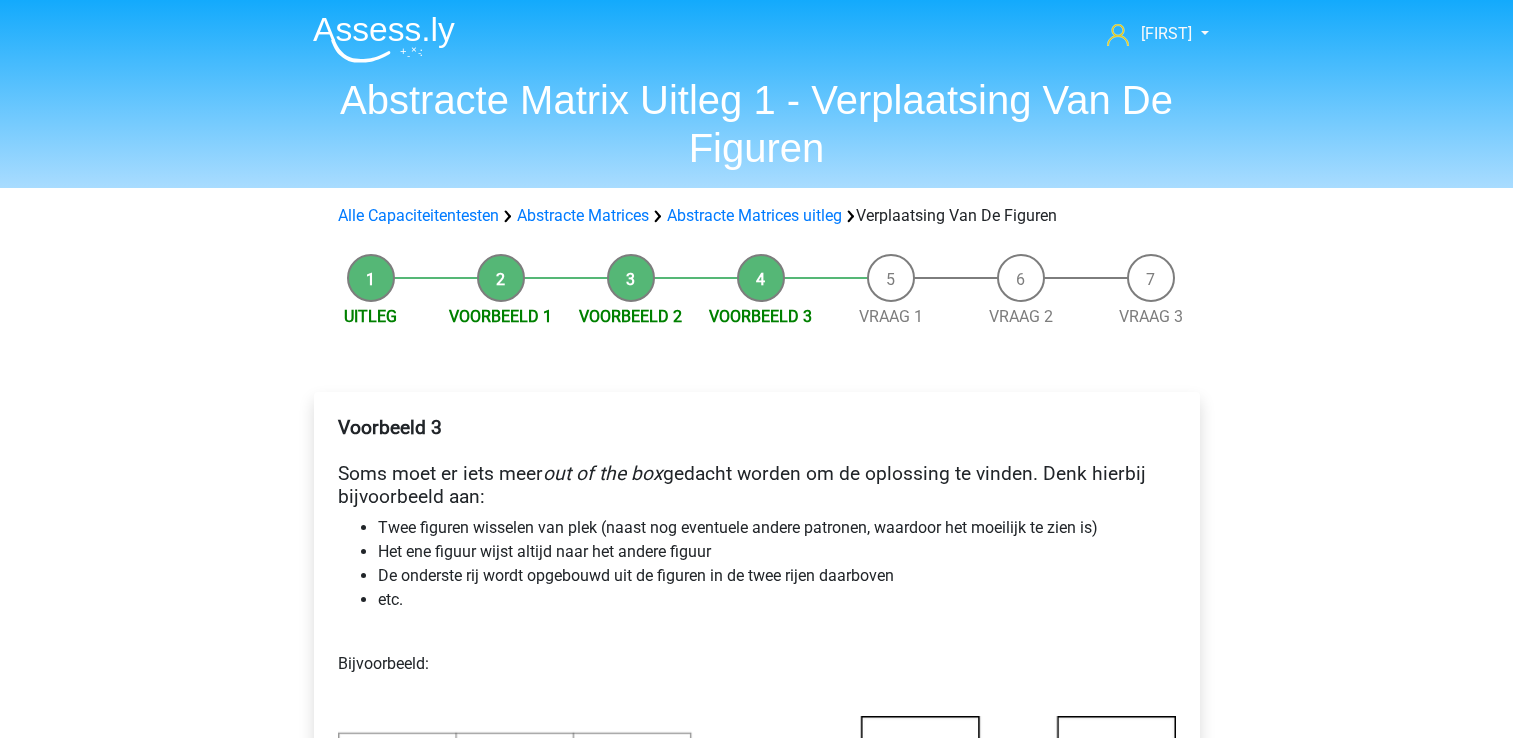 scroll, scrollTop: 0, scrollLeft: 0, axis: both 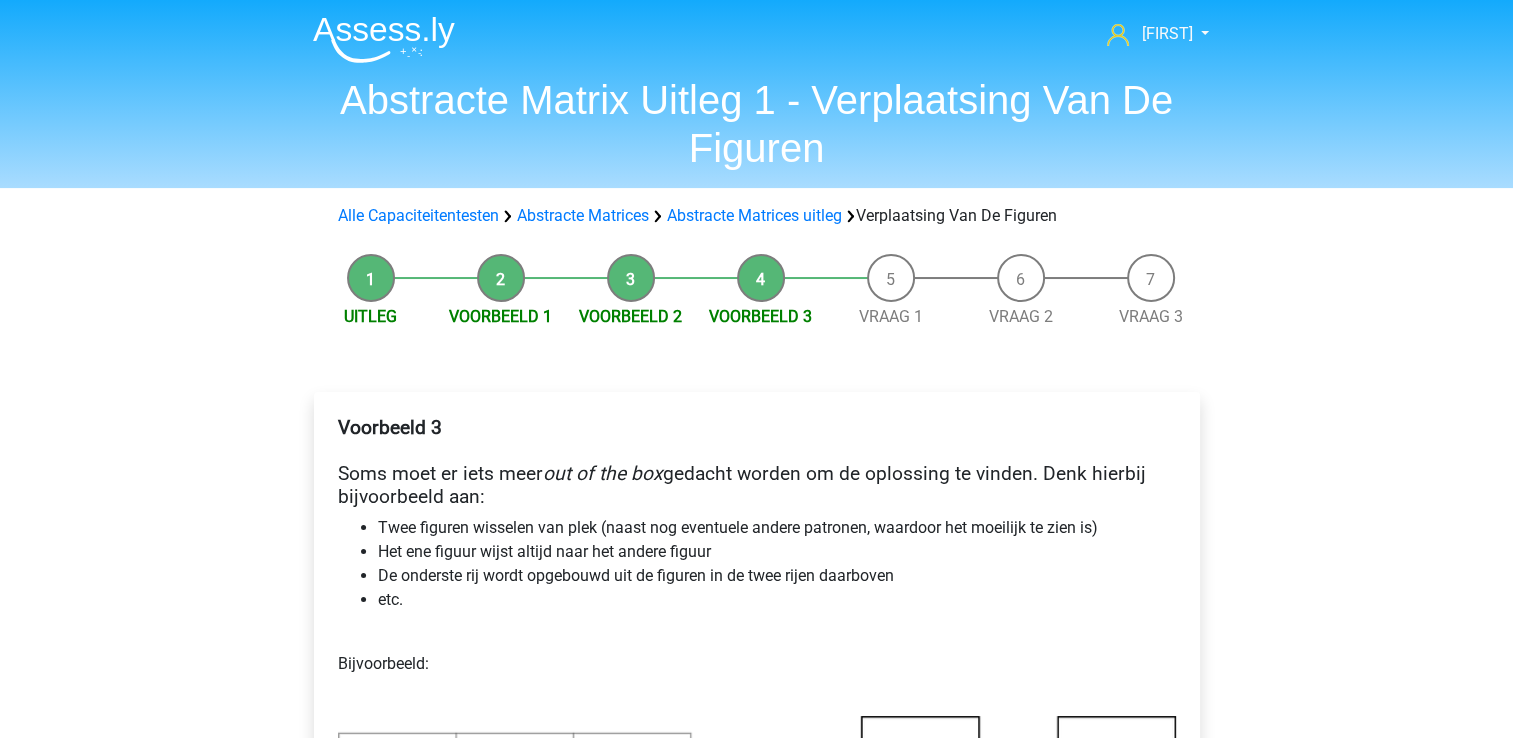 drag, startPoint x: 0, startPoint y: 0, endPoint x: 722, endPoint y: 479, distance: 866.4439 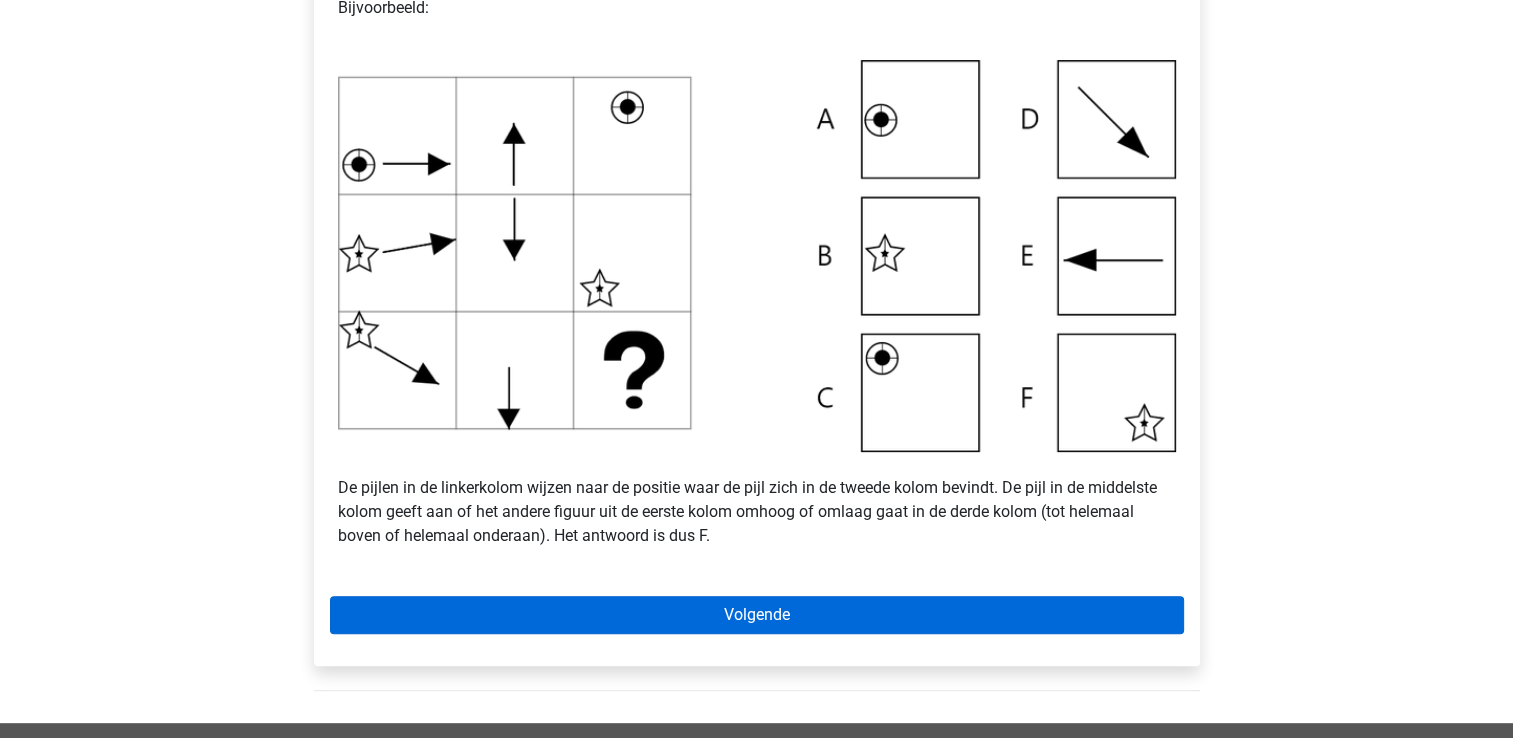 scroll, scrollTop: 700, scrollLeft: 0, axis: vertical 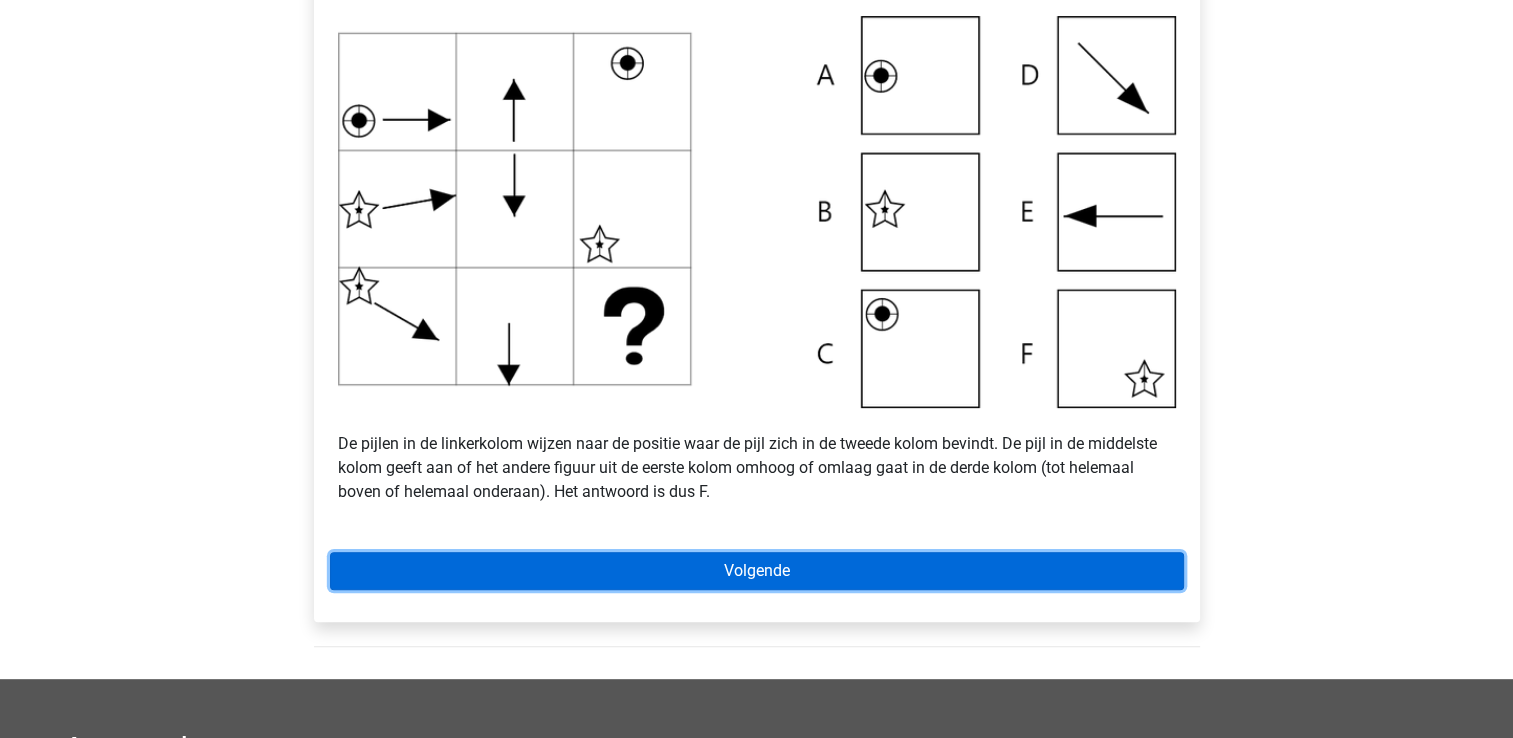 click on "Volgende" at bounding box center (757, 571) 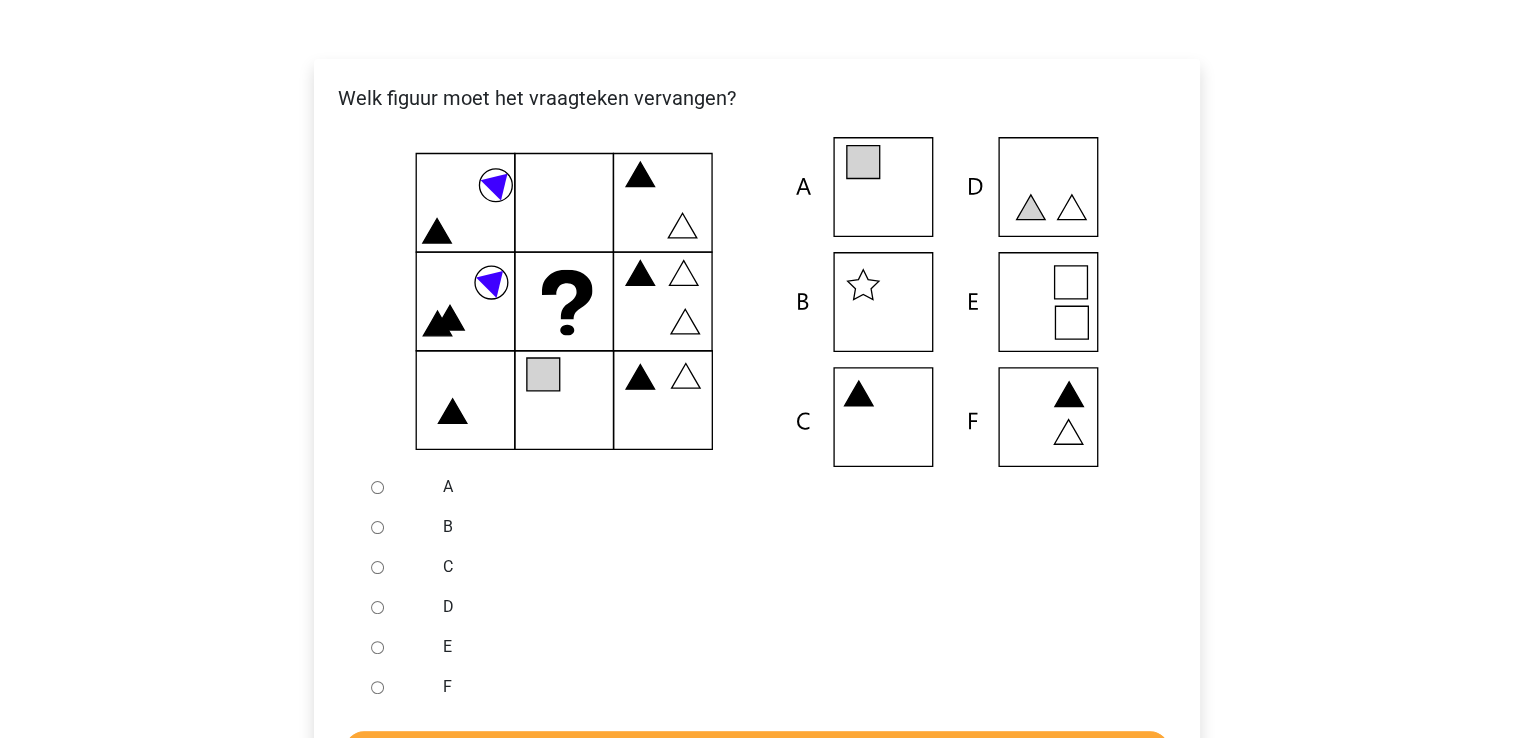 scroll, scrollTop: 300, scrollLeft: 0, axis: vertical 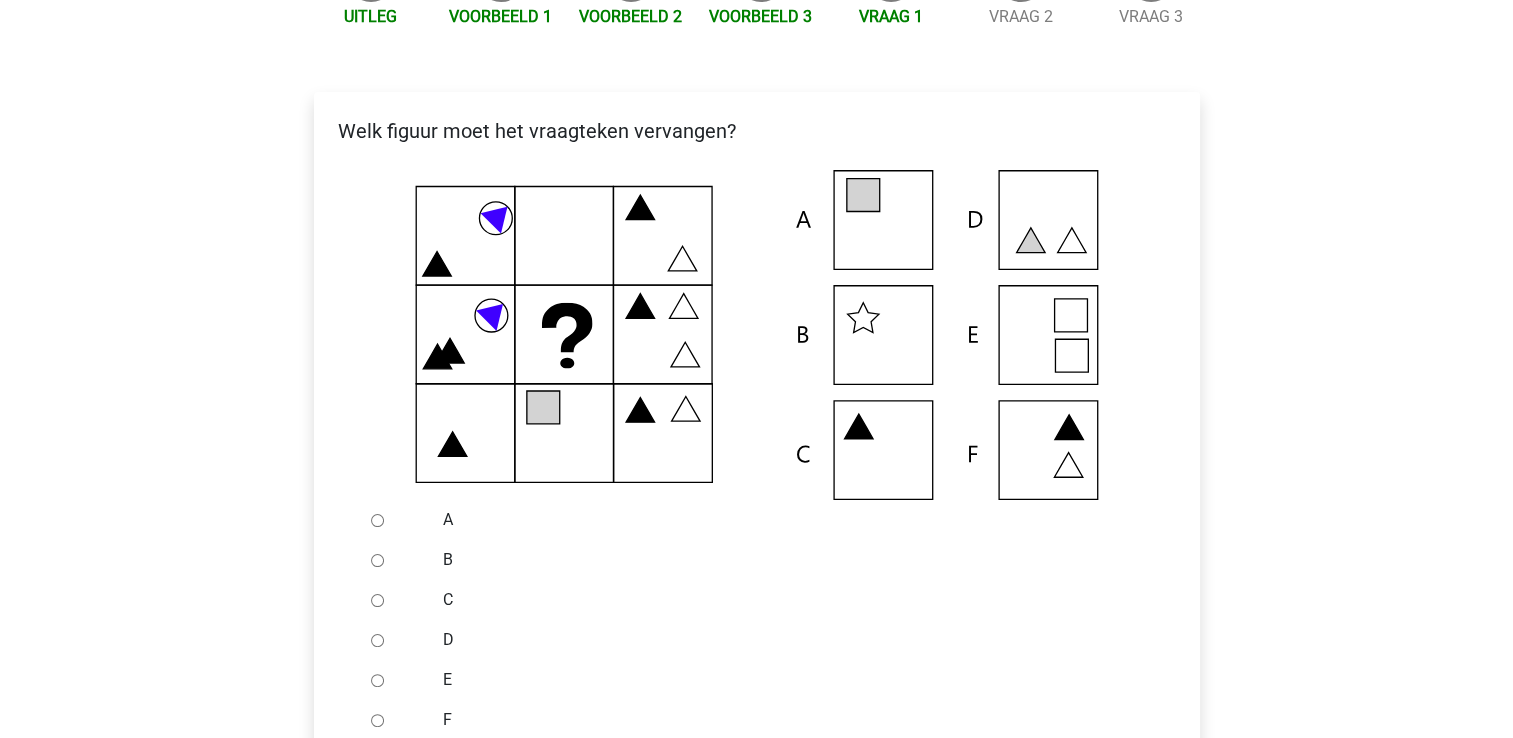 click on "A" at bounding box center [377, 520] 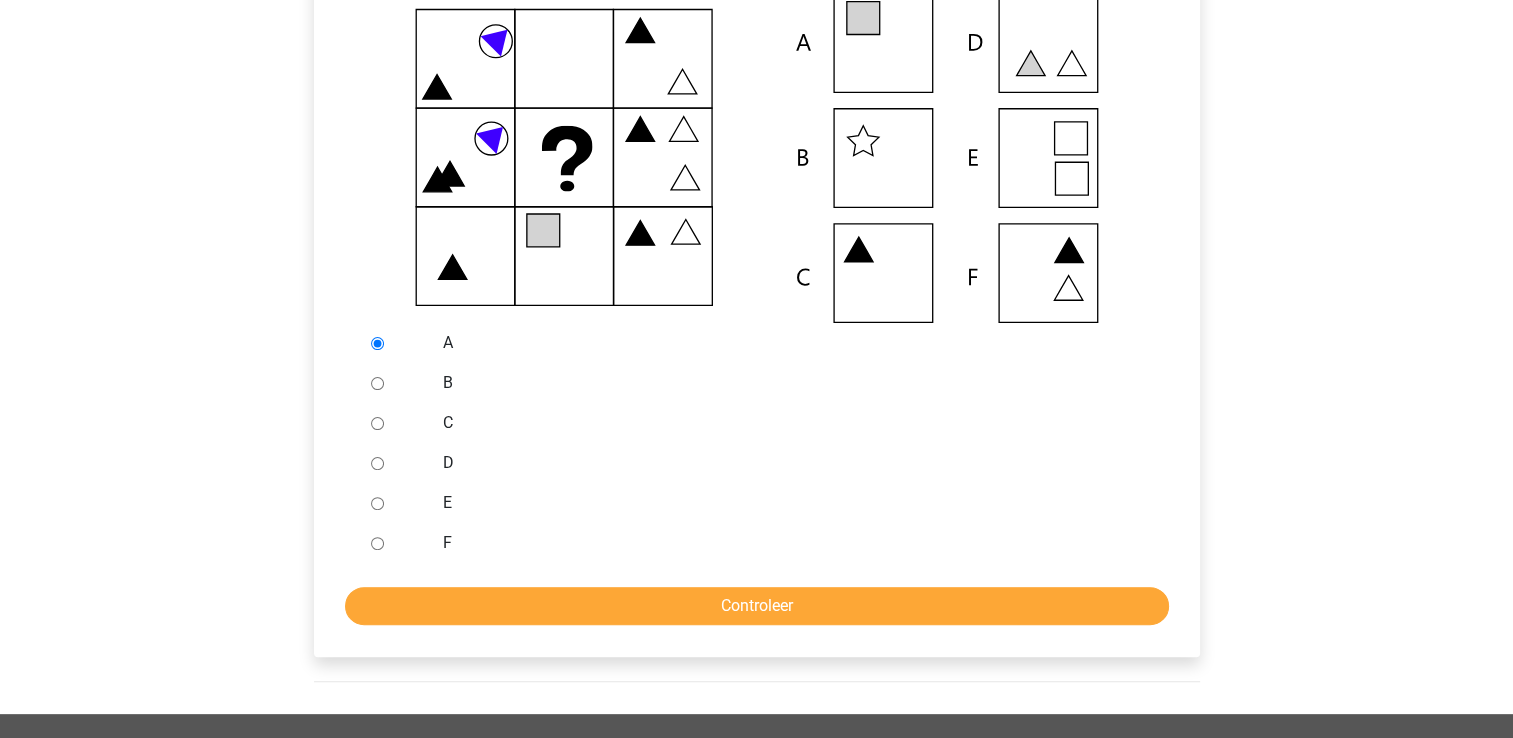 scroll, scrollTop: 500, scrollLeft: 0, axis: vertical 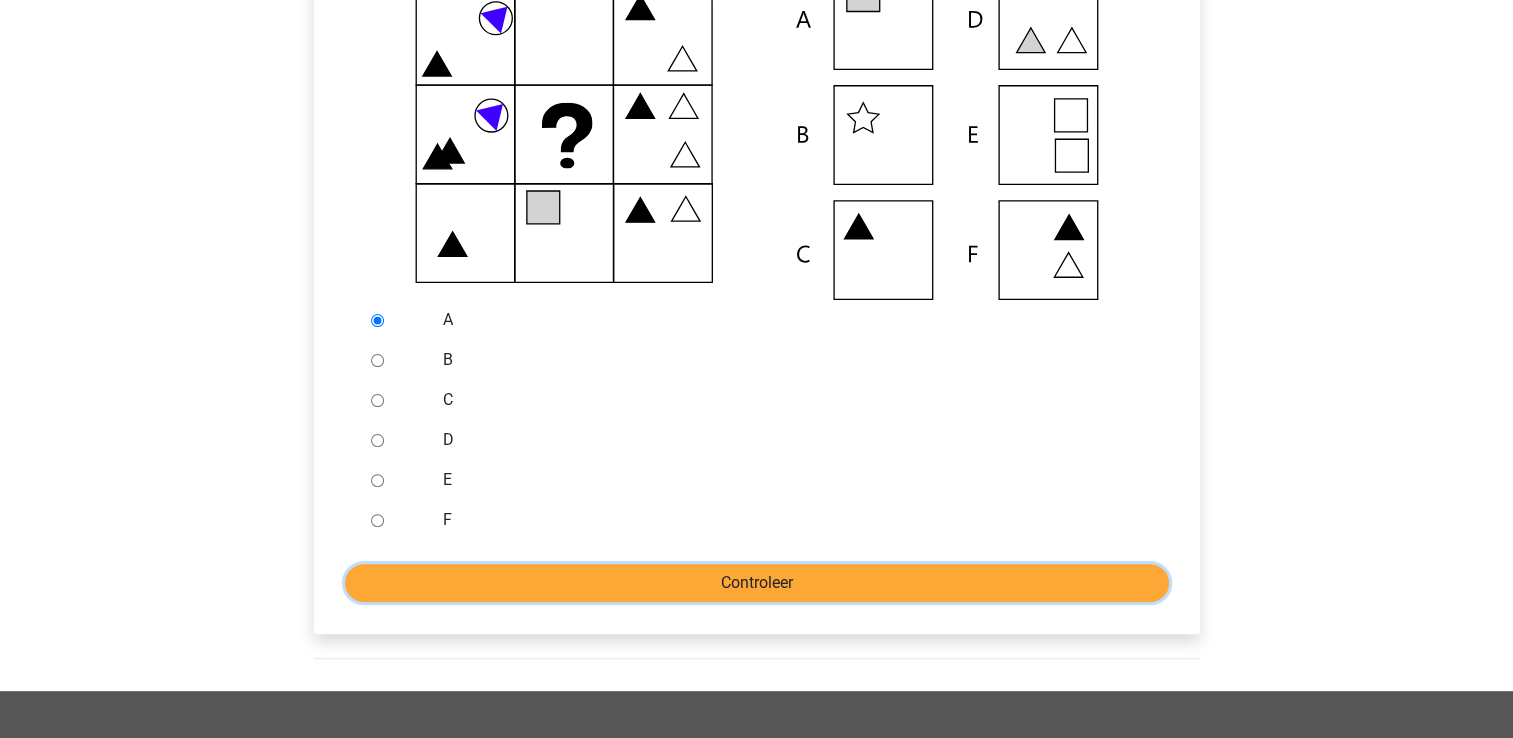 click on "Controleer" at bounding box center [757, 583] 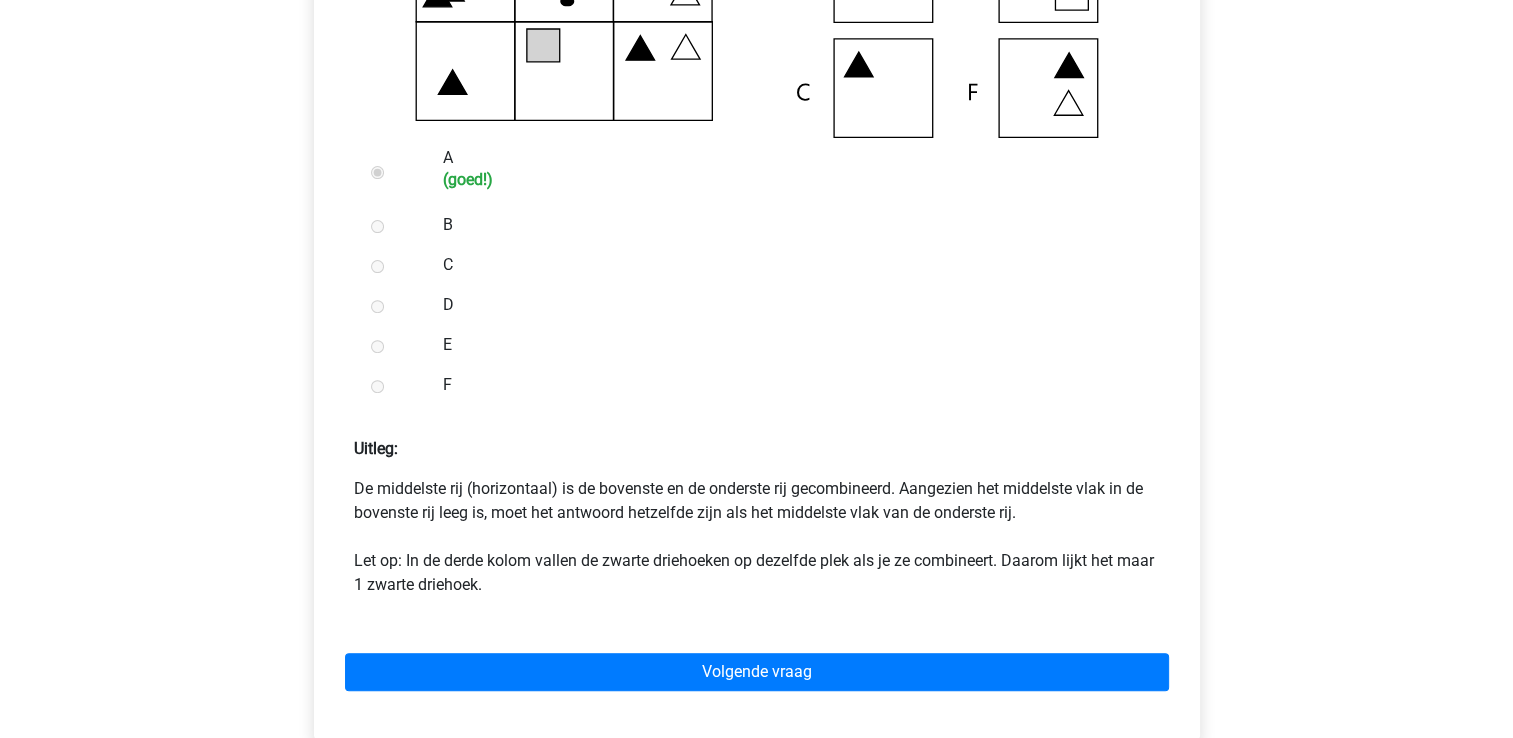 scroll, scrollTop: 700, scrollLeft: 0, axis: vertical 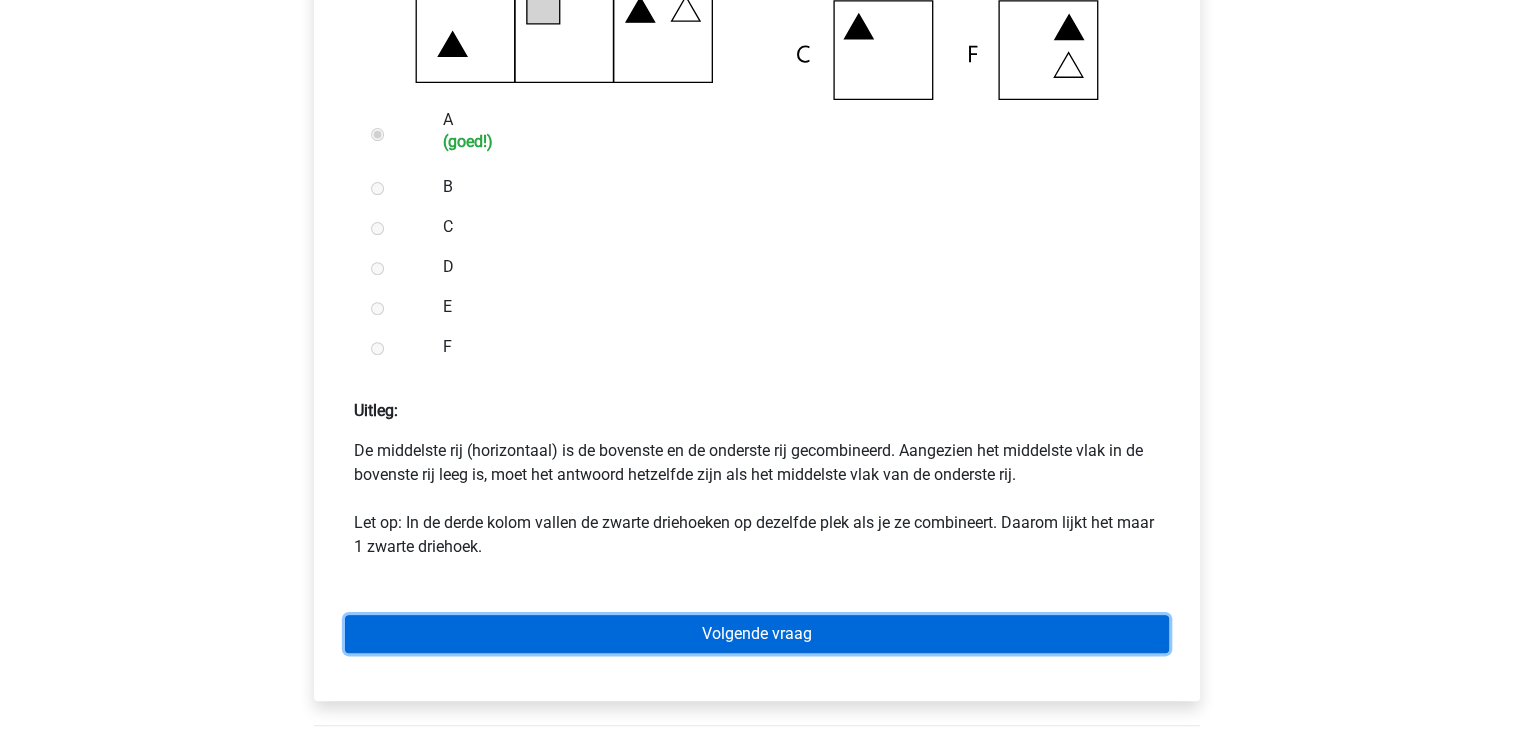 click on "Volgende vraag" at bounding box center [757, 634] 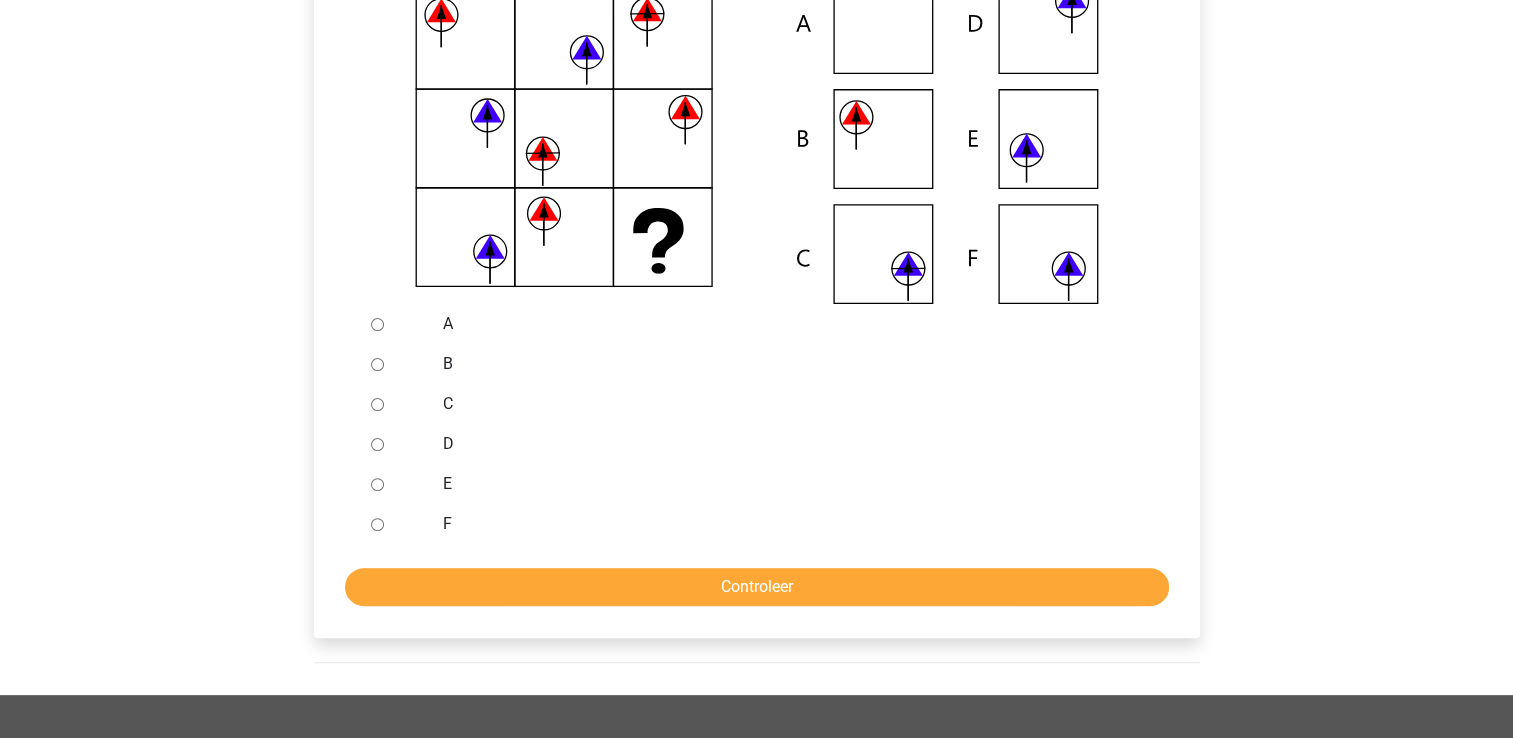 scroll, scrollTop: 500, scrollLeft: 0, axis: vertical 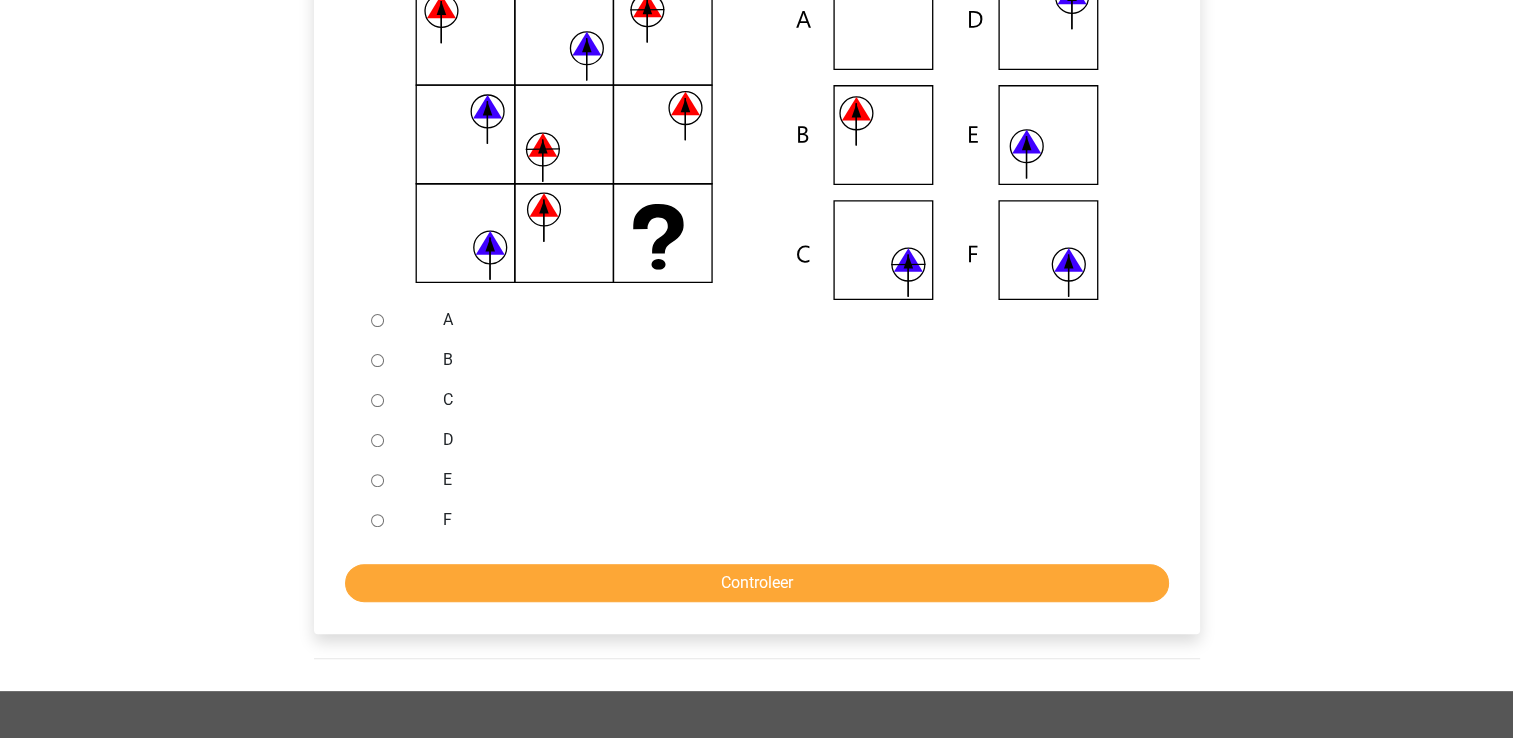 click at bounding box center (396, 520) 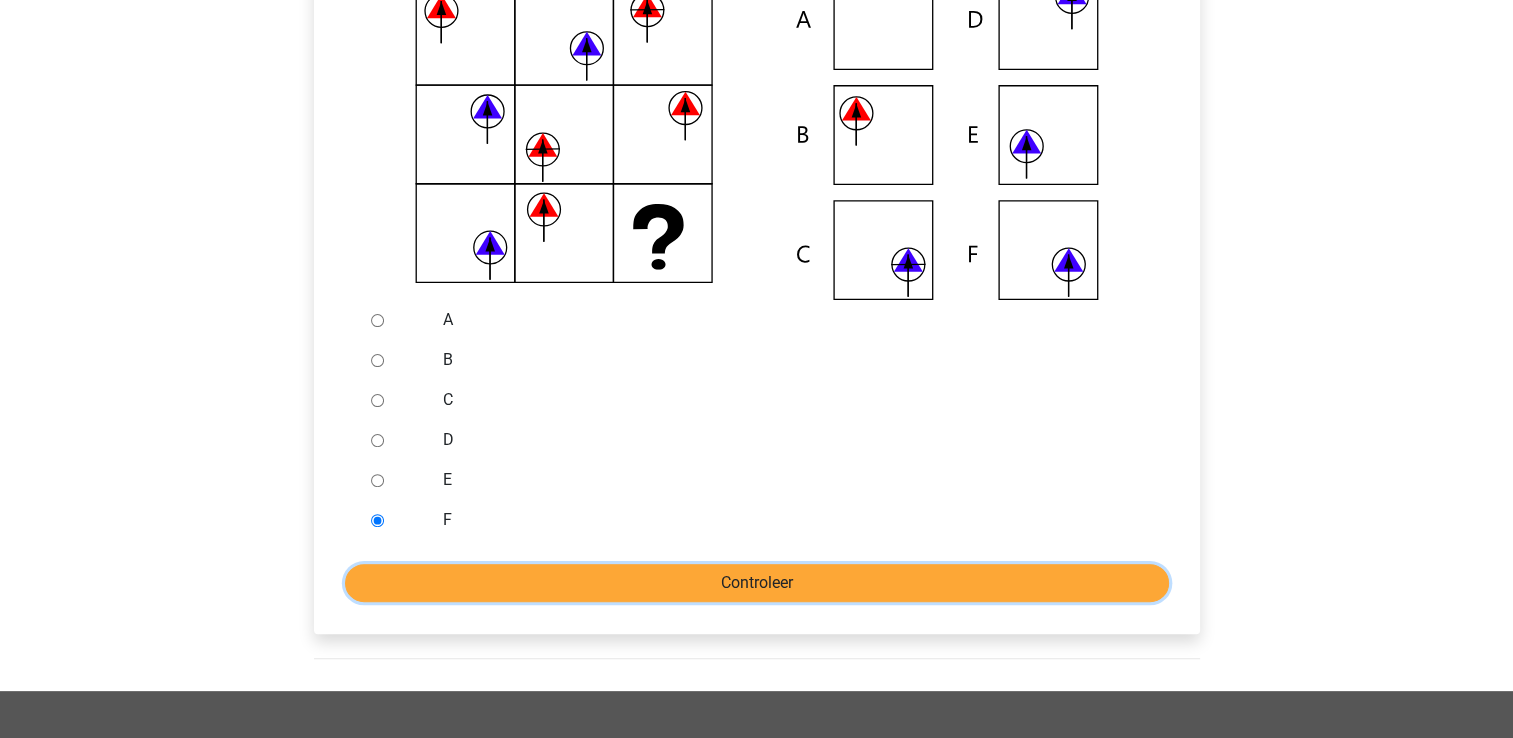 click on "Controleer" at bounding box center [757, 583] 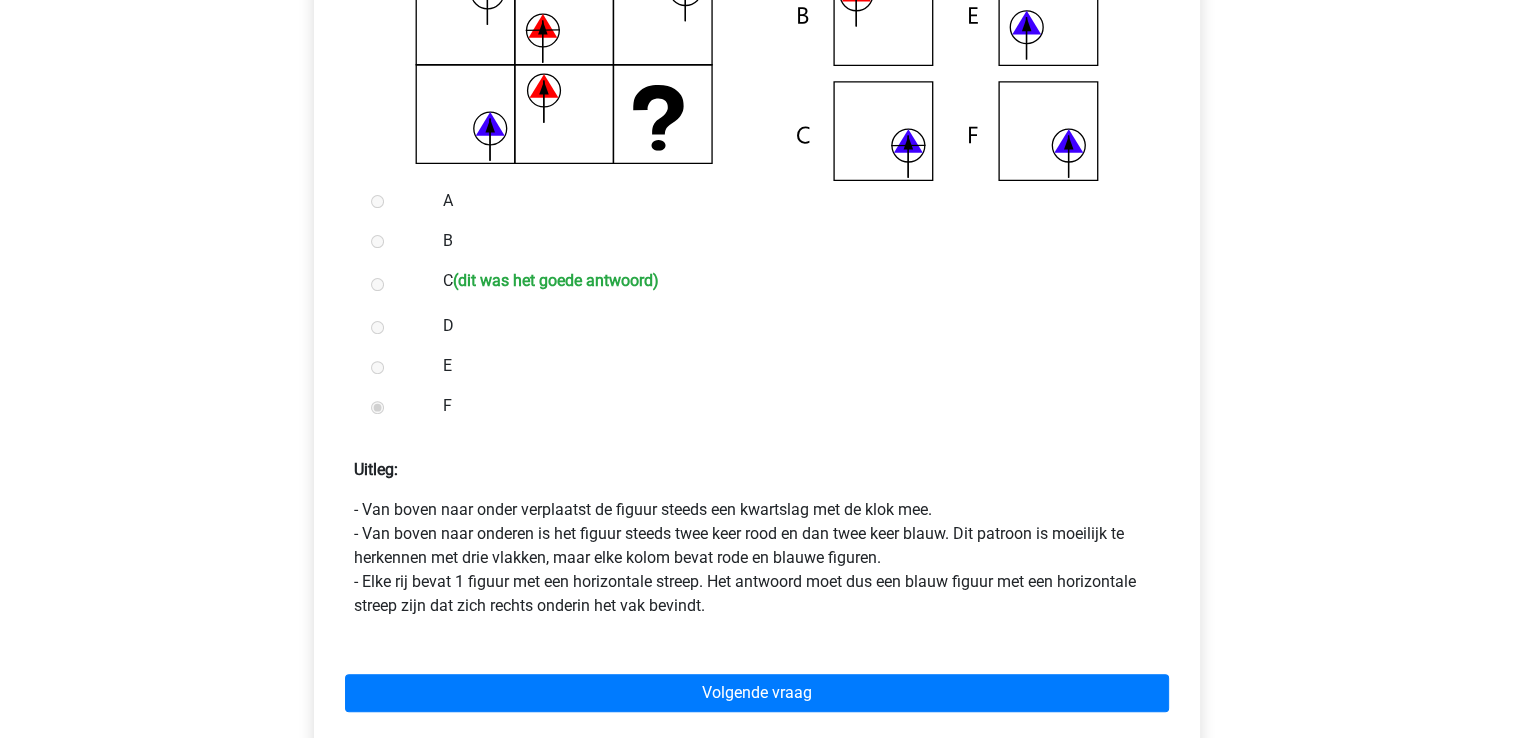 scroll, scrollTop: 700, scrollLeft: 0, axis: vertical 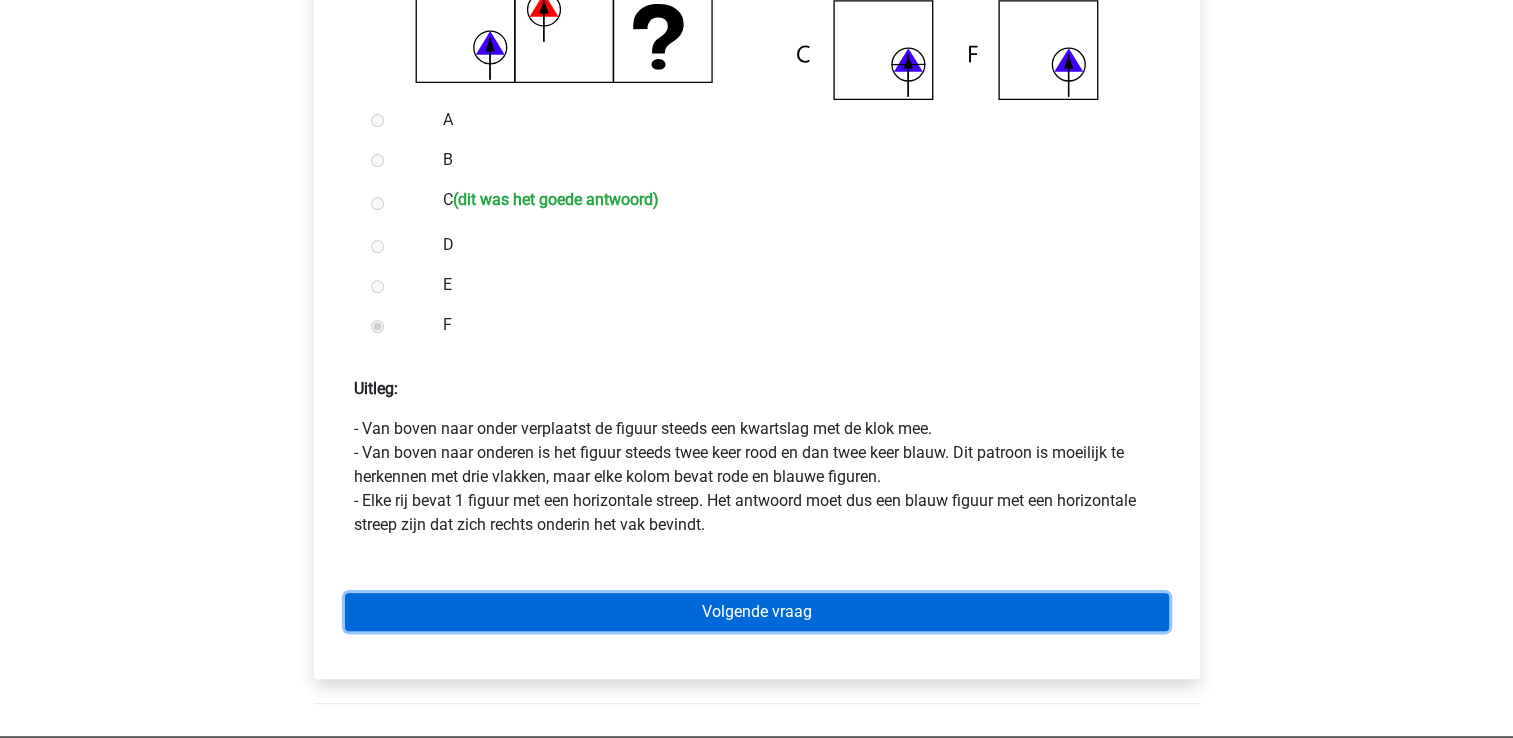 click on "Volgende vraag" at bounding box center (757, 612) 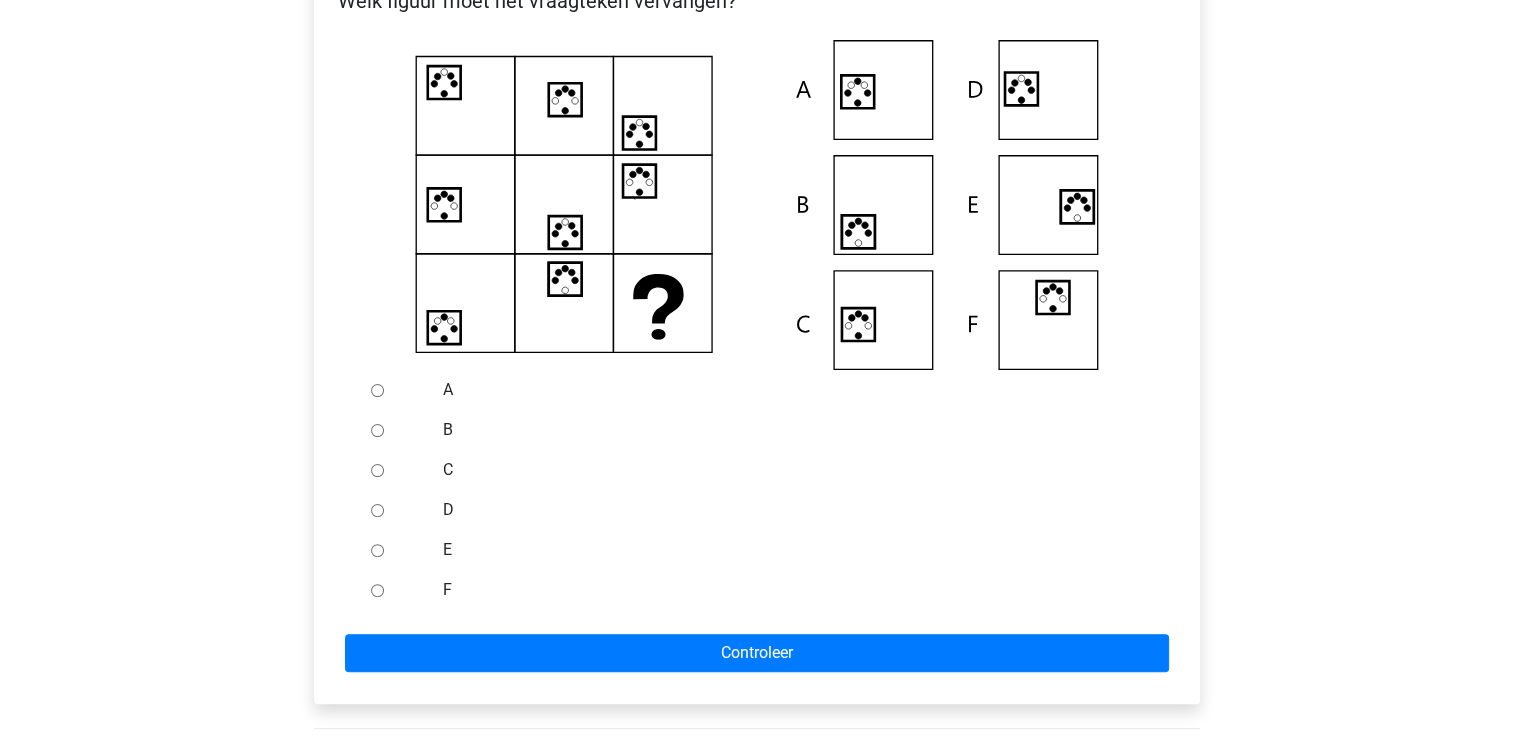 scroll, scrollTop: 500, scrollLeft: 0, axis: vertical 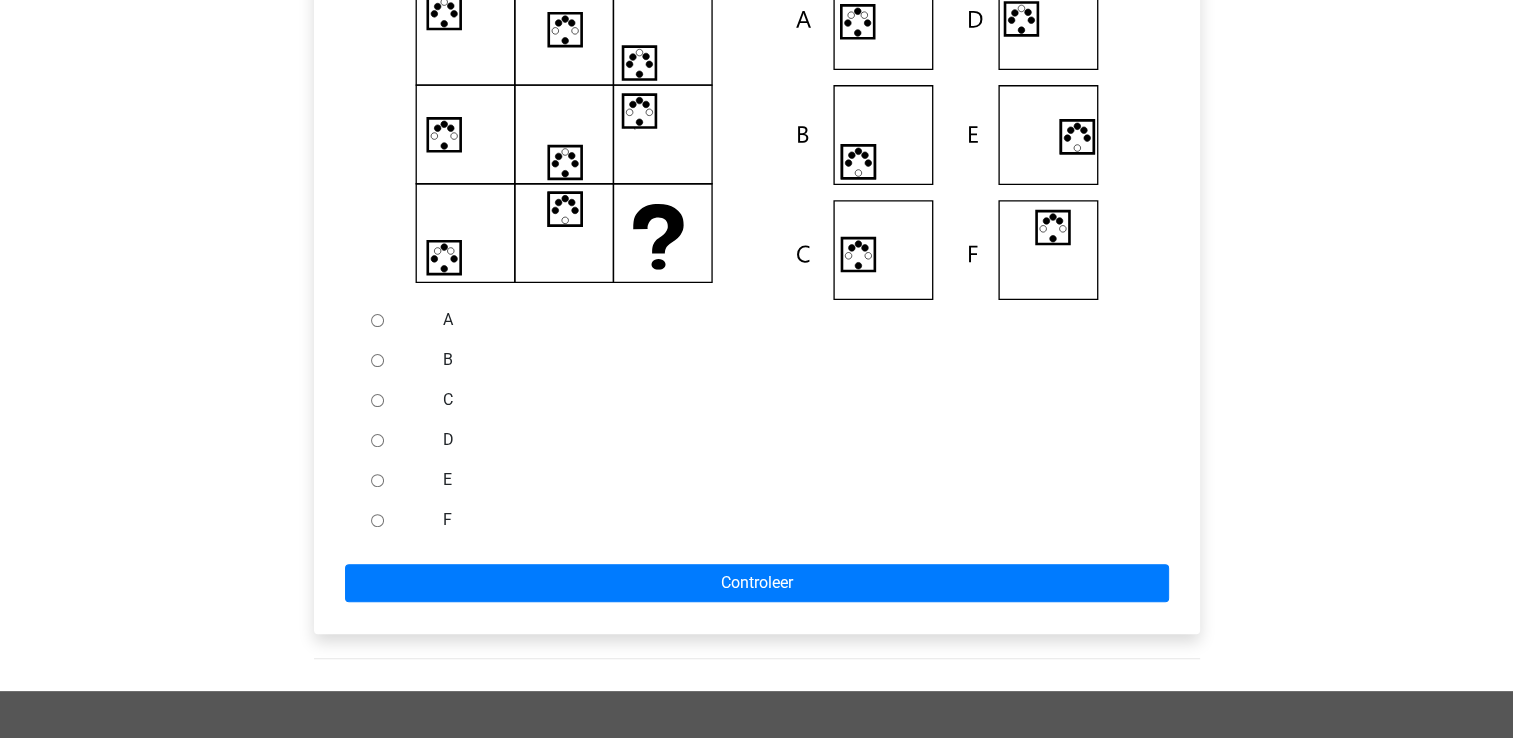 click on "C" at bounding box center (377, 400) 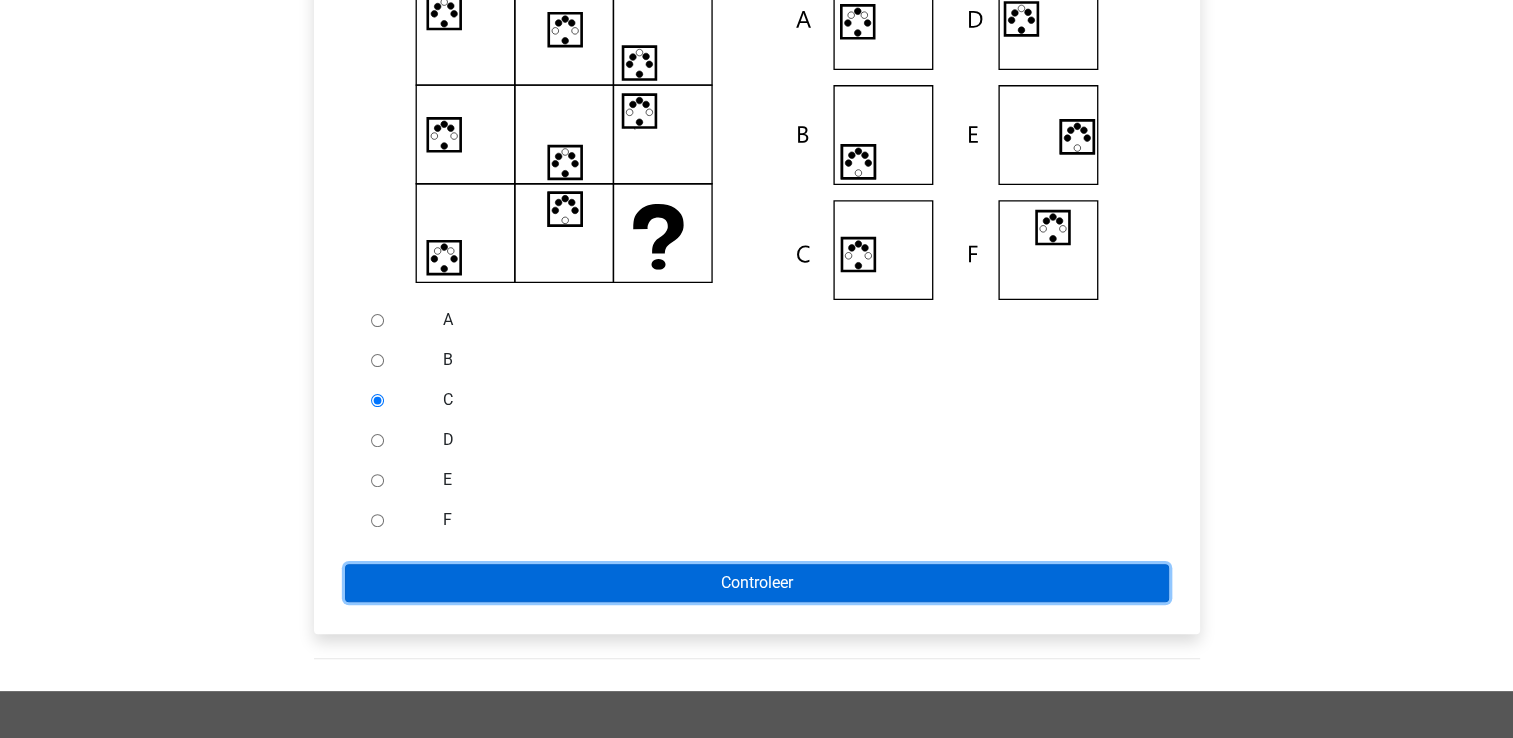click on "Controleer" at bounding box center [757, 583] 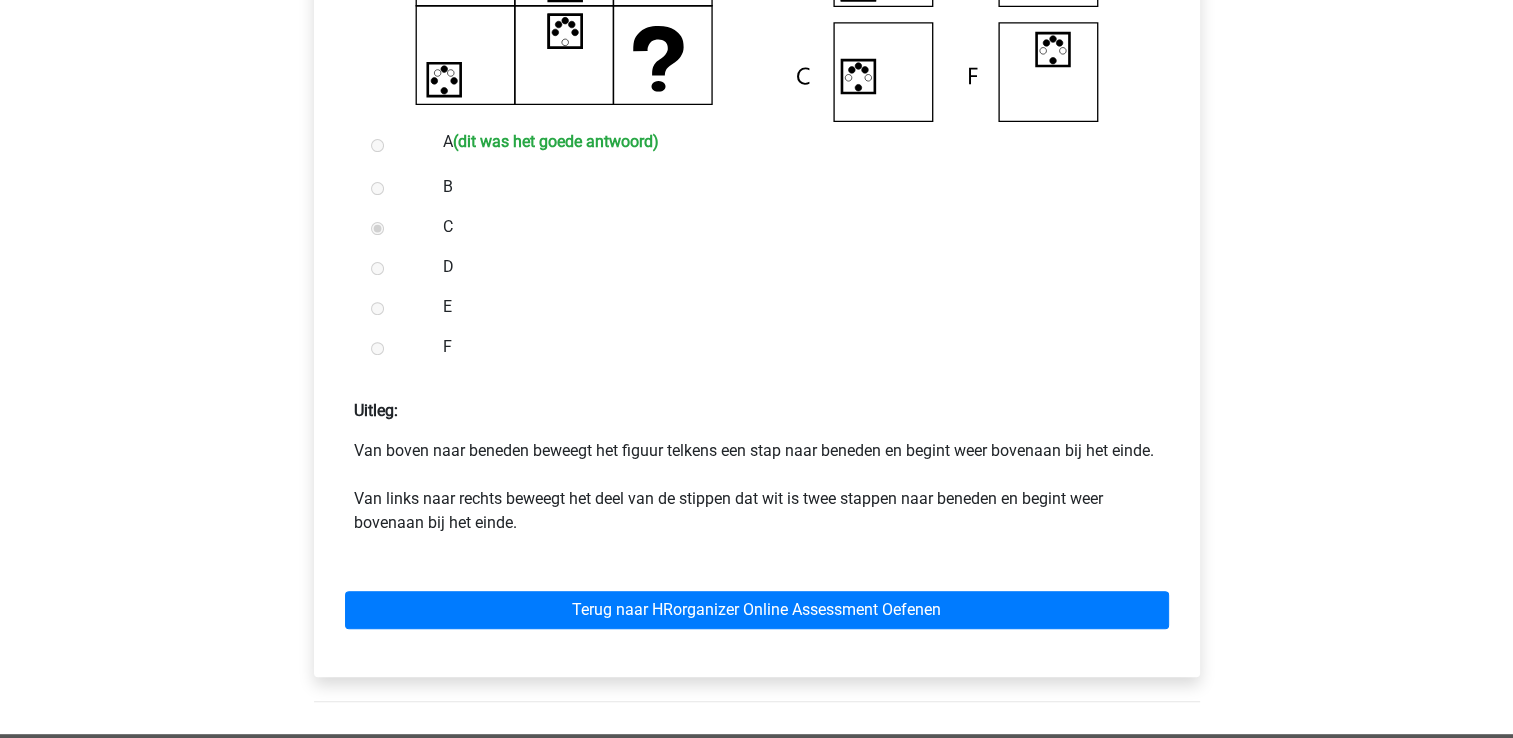 scroll, scrollTop: 800, scrollLeft: 0, axis: vertical 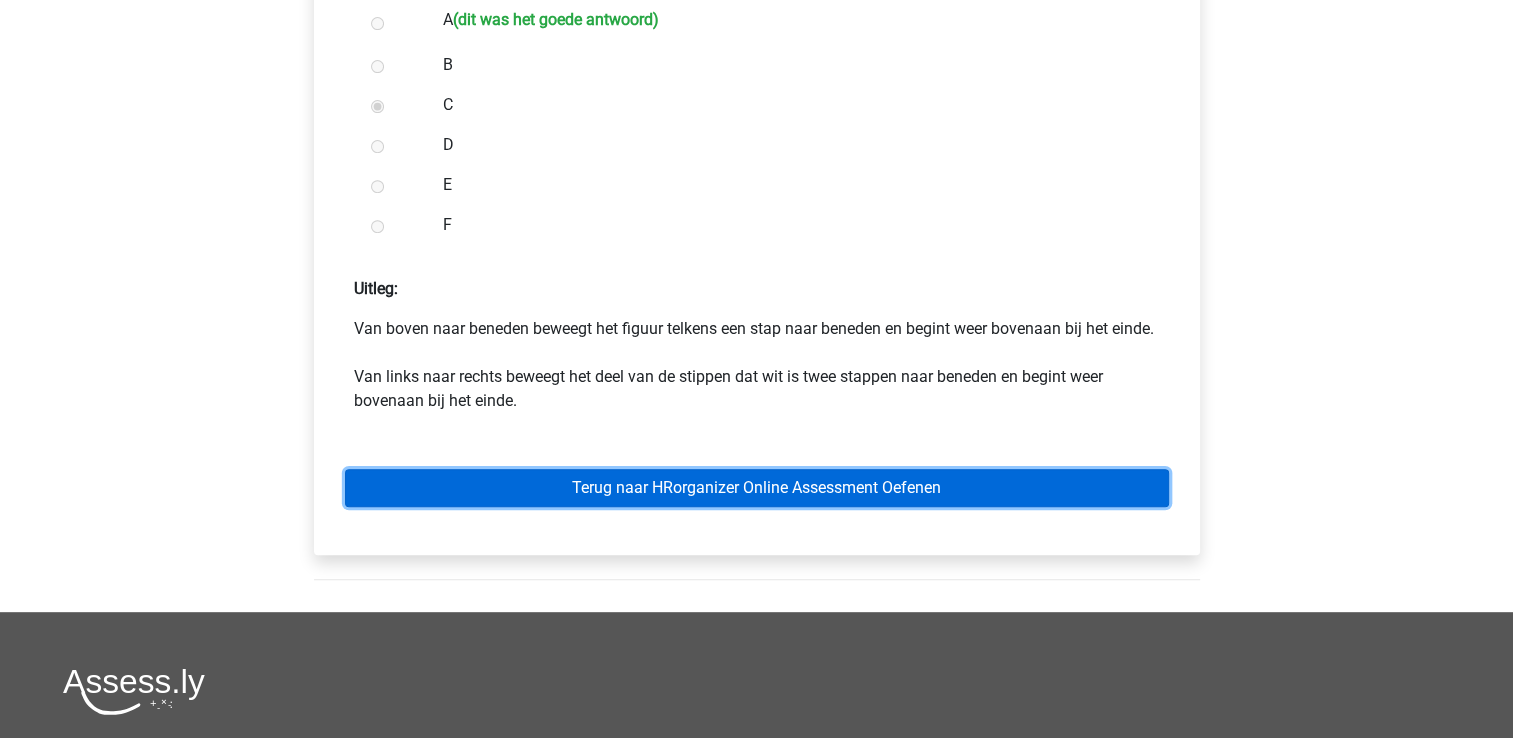 click on "Terug naar HRorganizer Online Assessment Oefenen" at bounding box center [757, 488] 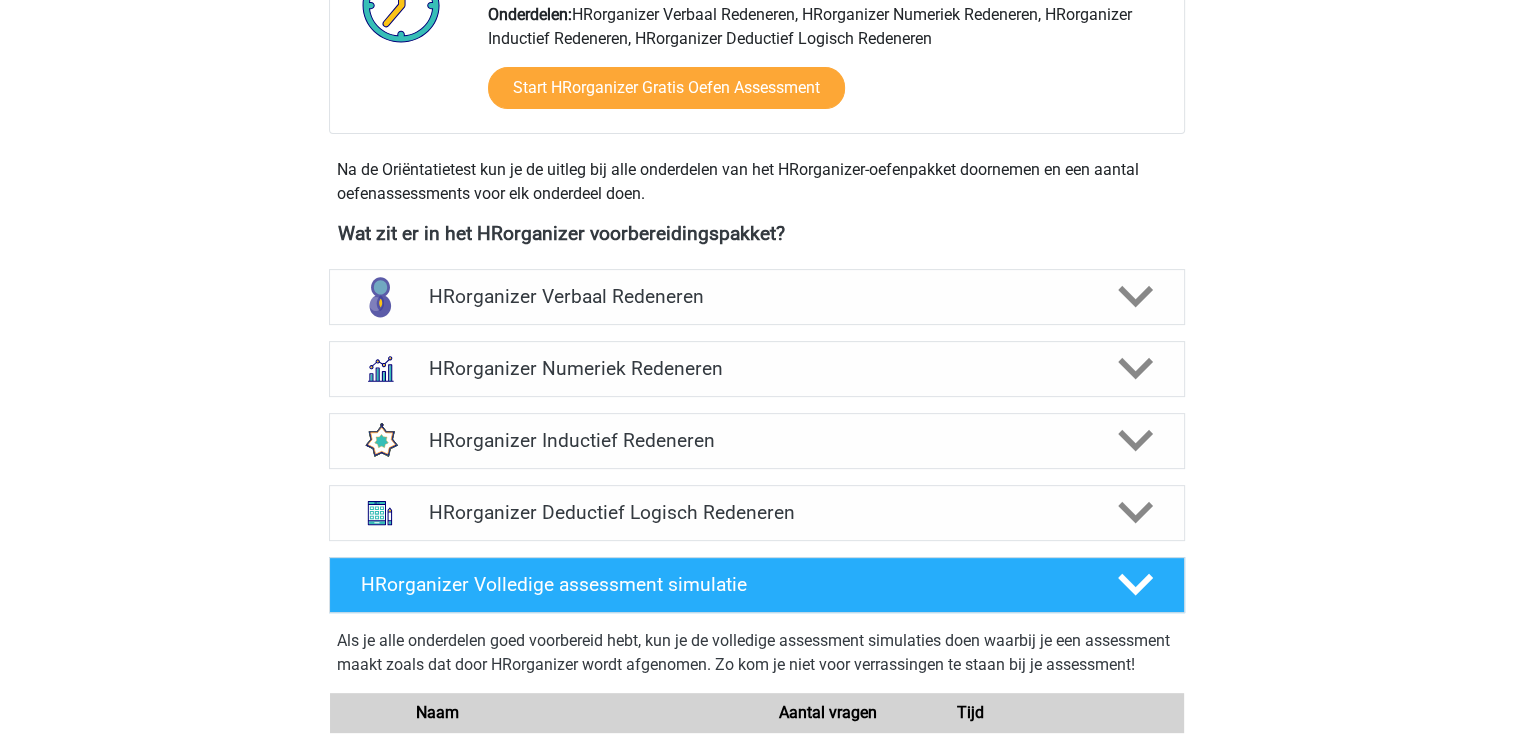scroll, scrollTop: 600, scrollLeft: 0, axis: vertical 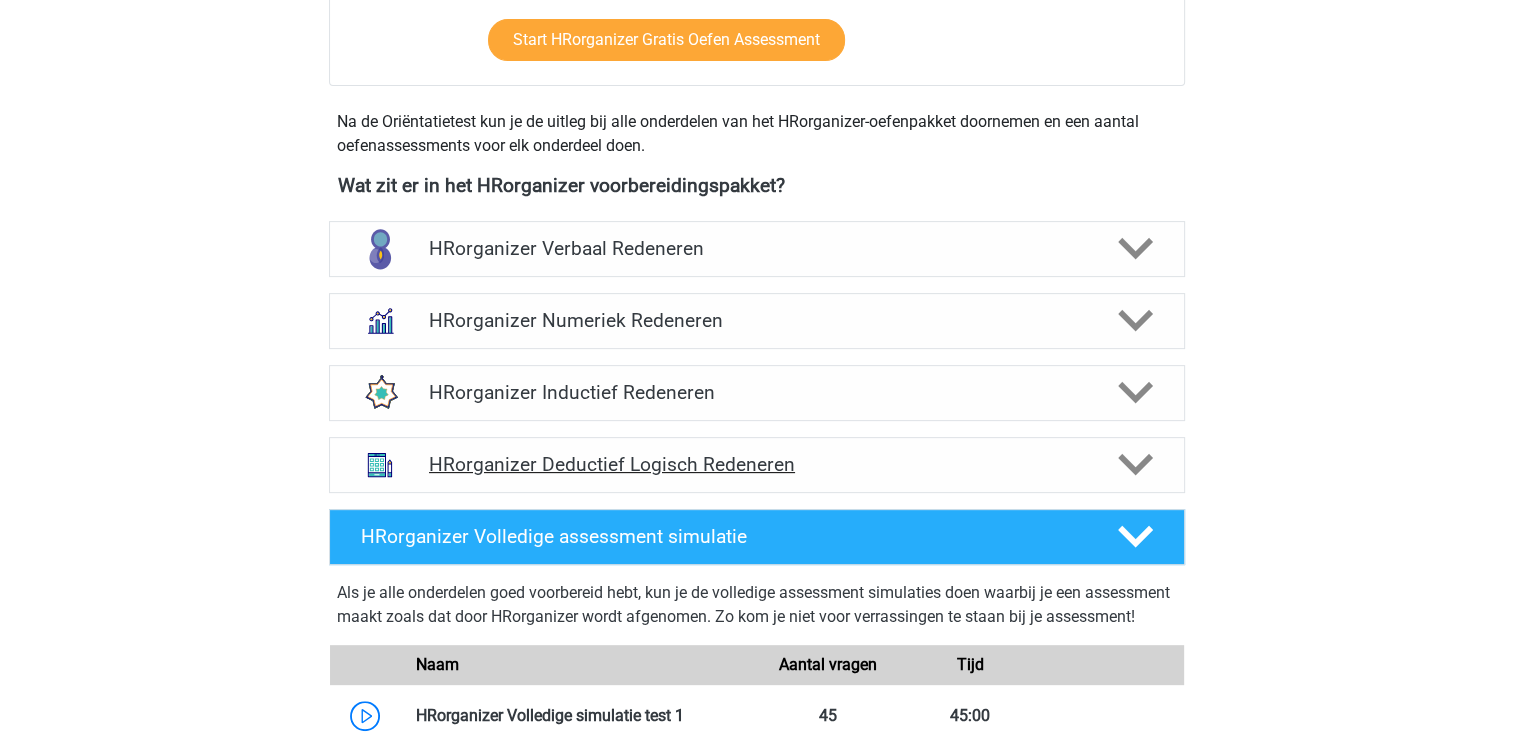 click at bounding box center (1135, 464) 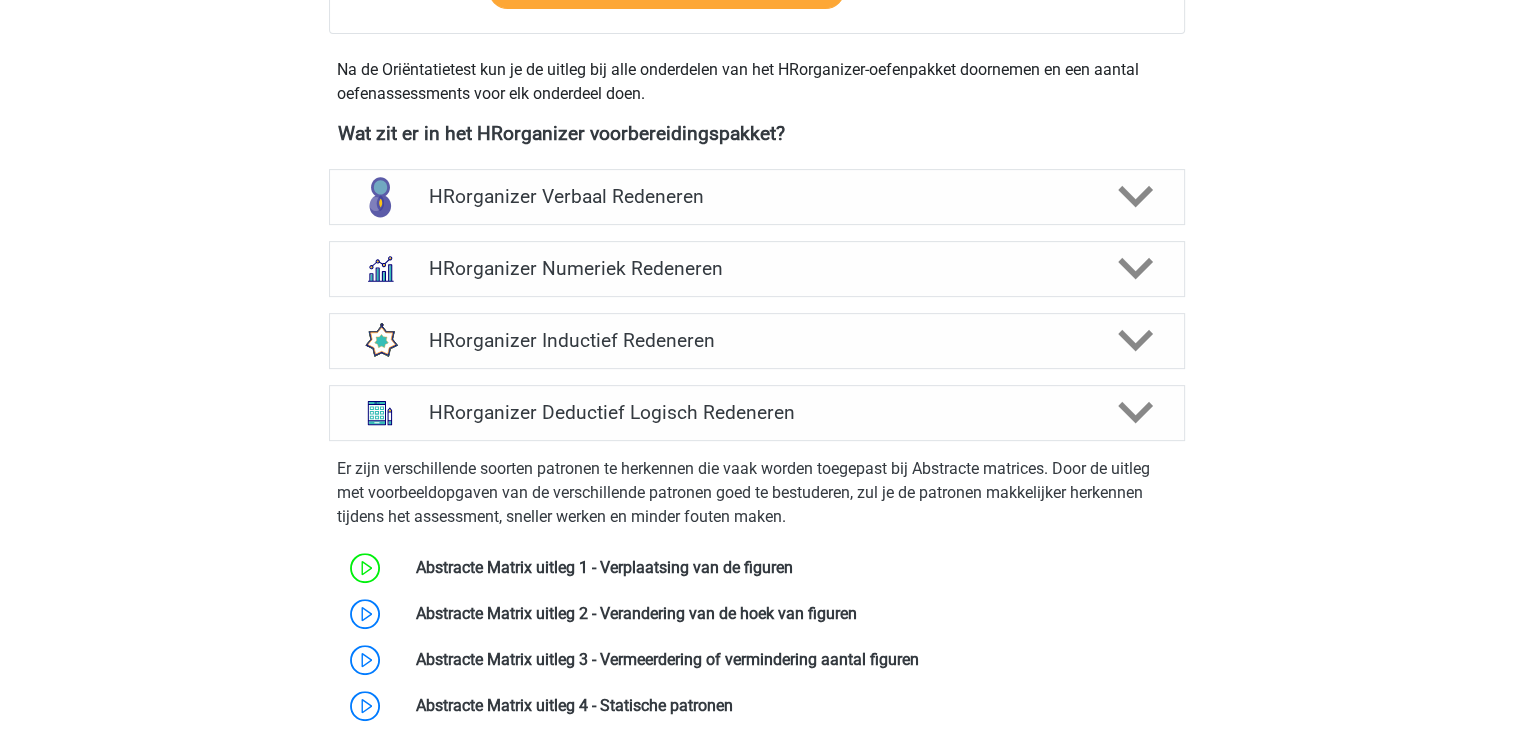 scroll, scrollTop: 700, scrollLeft: 0, axis: vertical 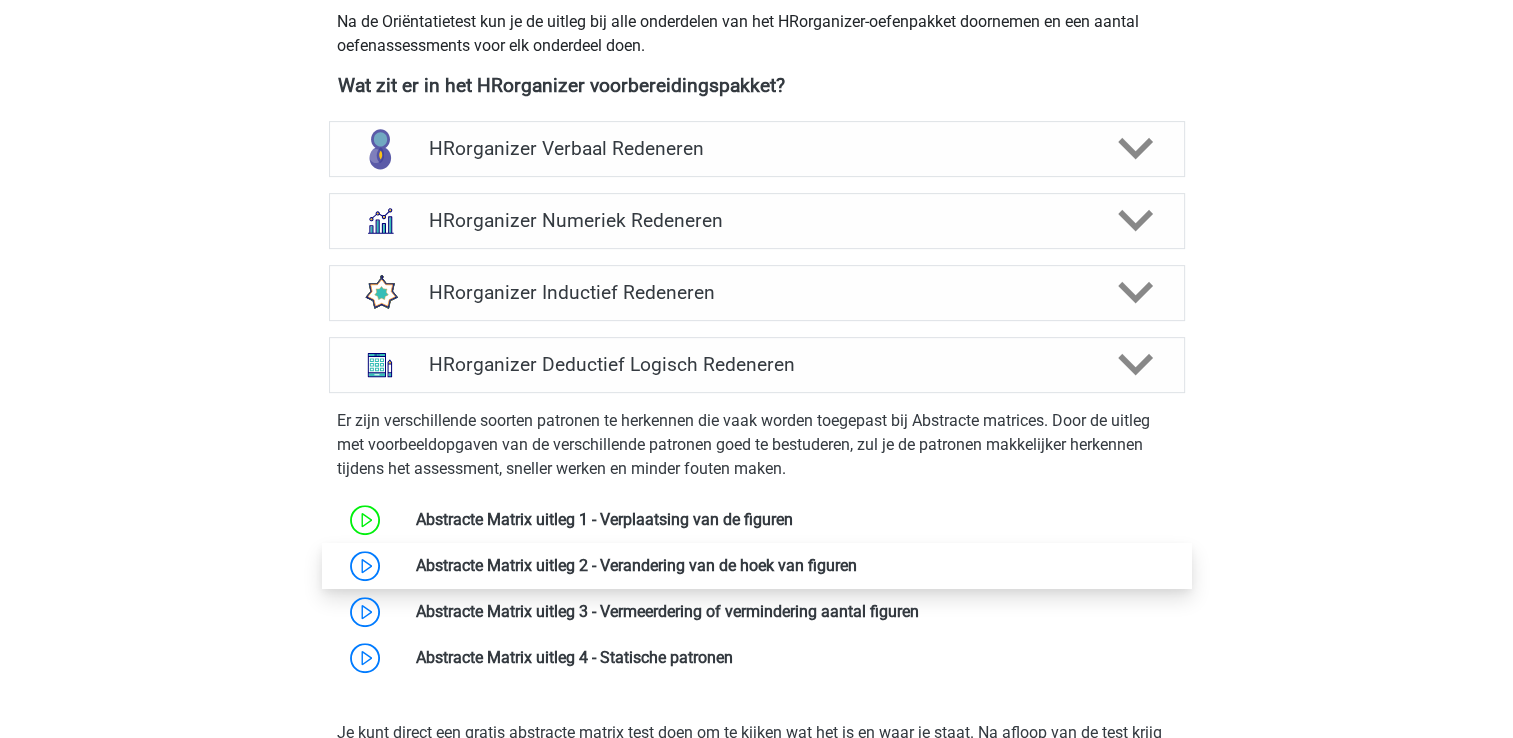 click at bounding box center (857, 565) 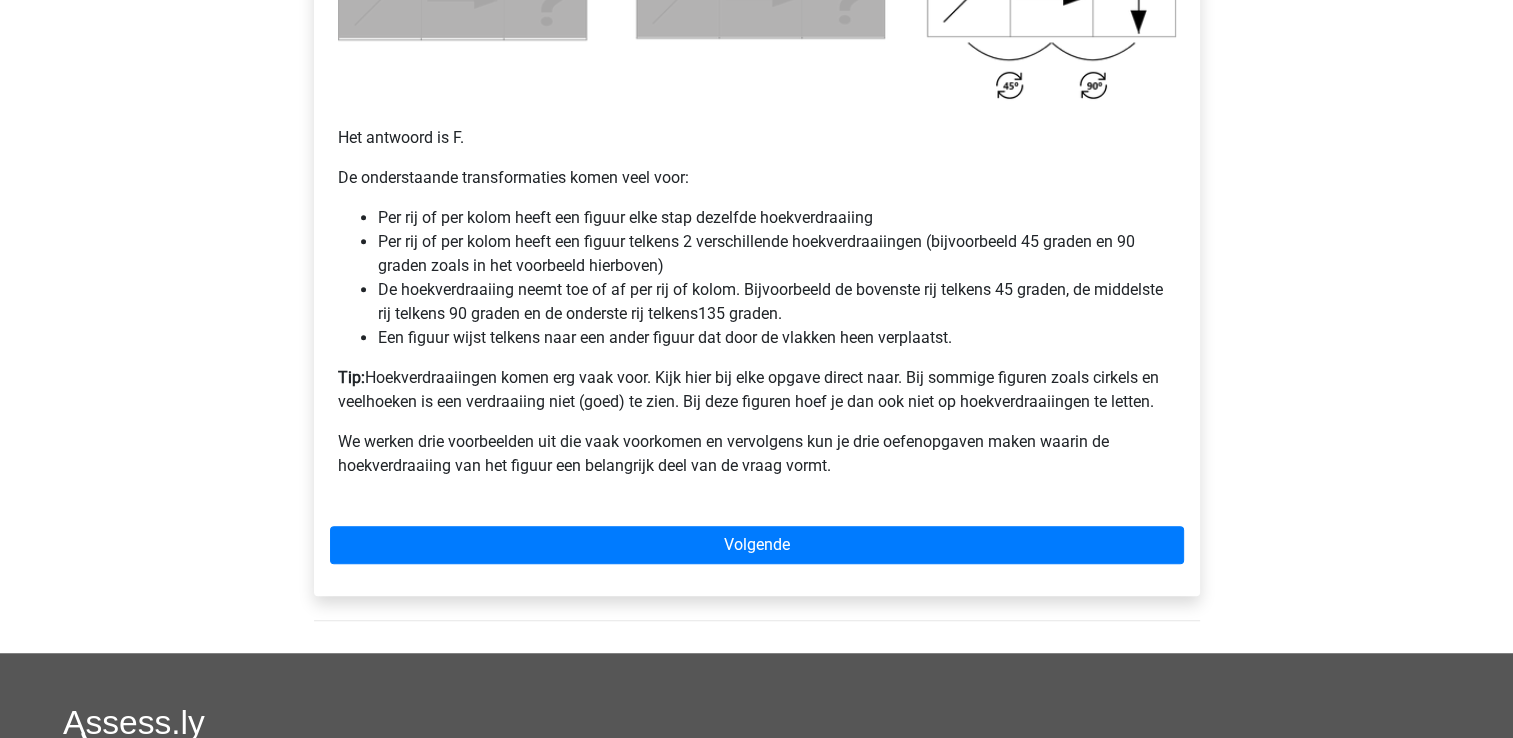 scroll, scrollTop: 1300, scrollLeft: 0, axis: vertical 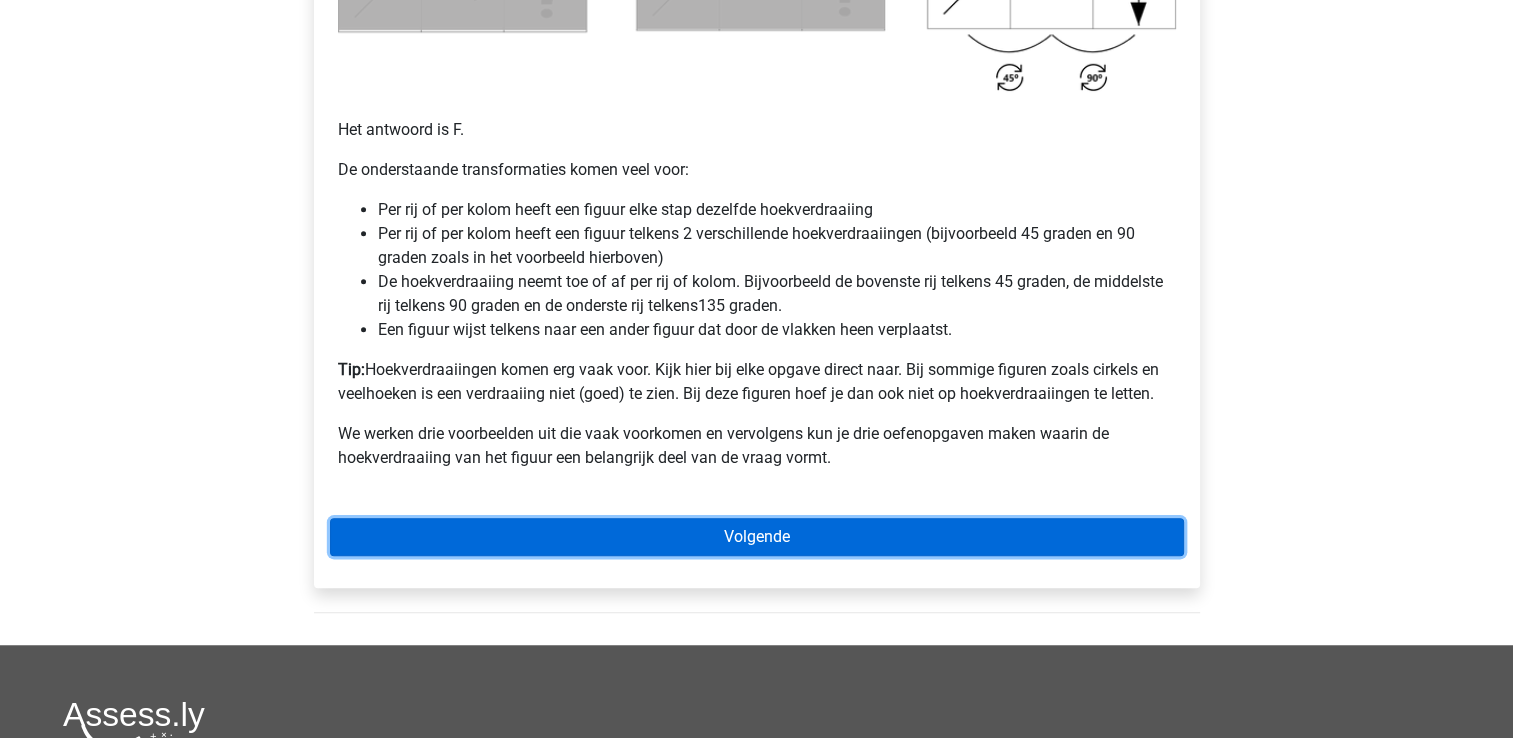 click on "Volgende" at bounding box center [757, 537] 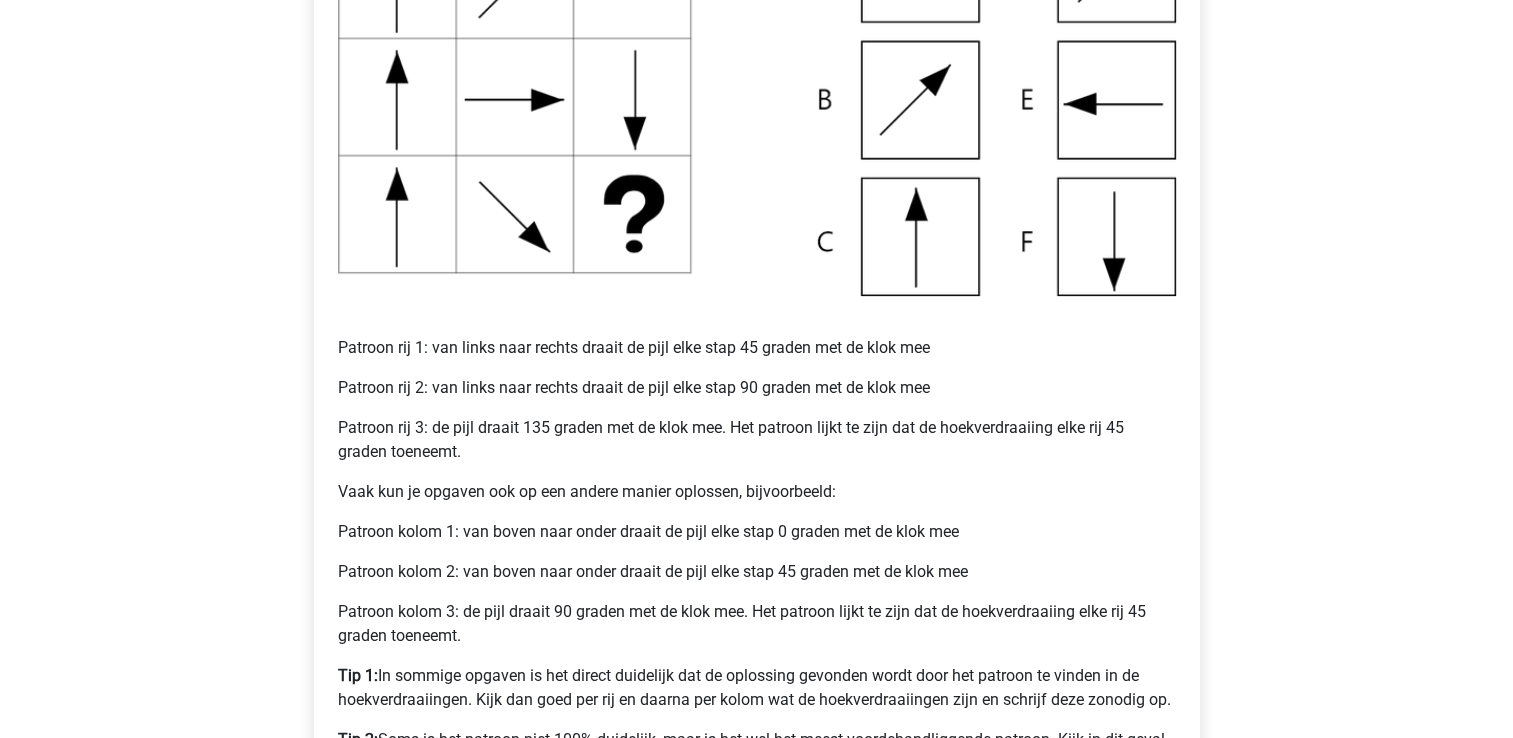 scroll, scrollTop: 700, scrollLeft: 0, axis: vertical 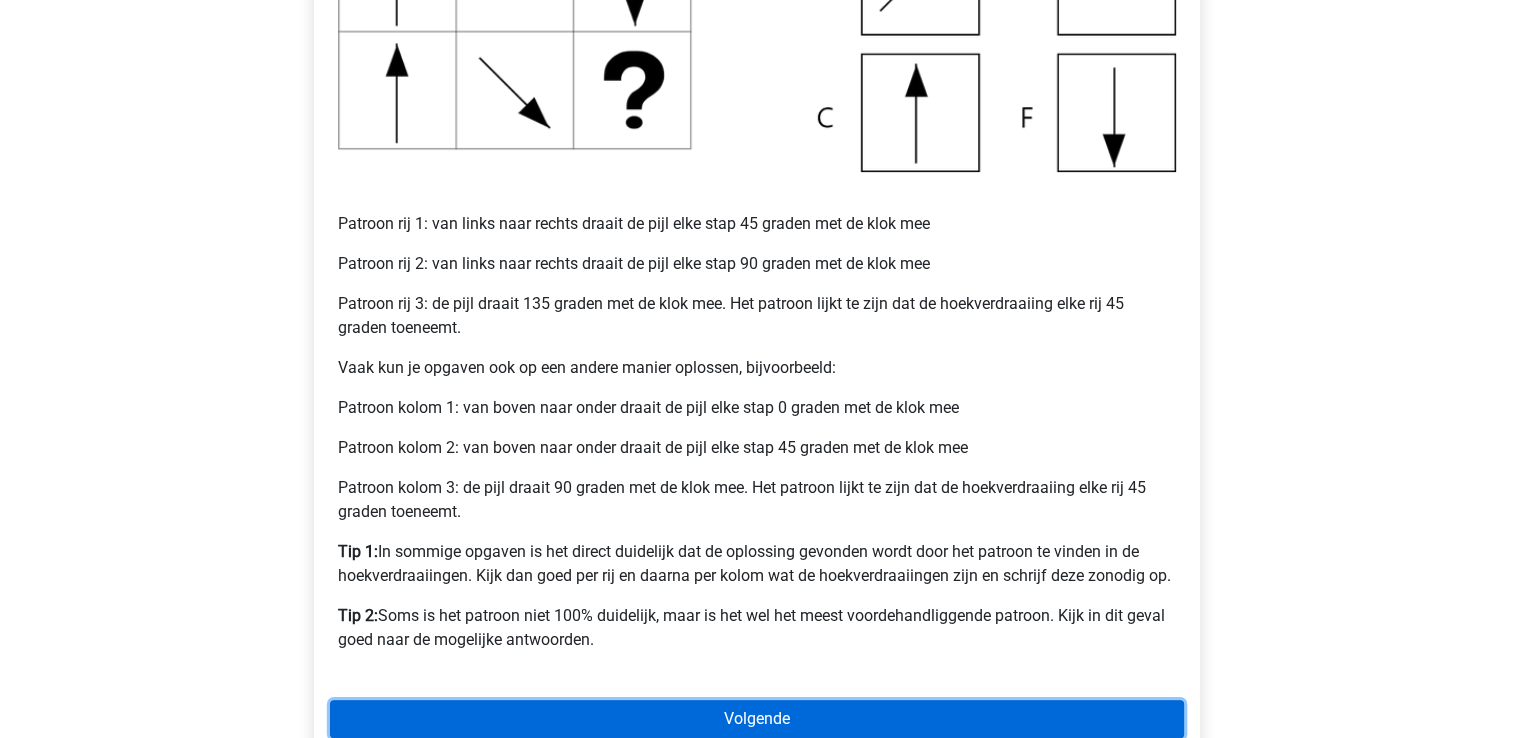 click on "Volgende" at bounding box center (757, 719) 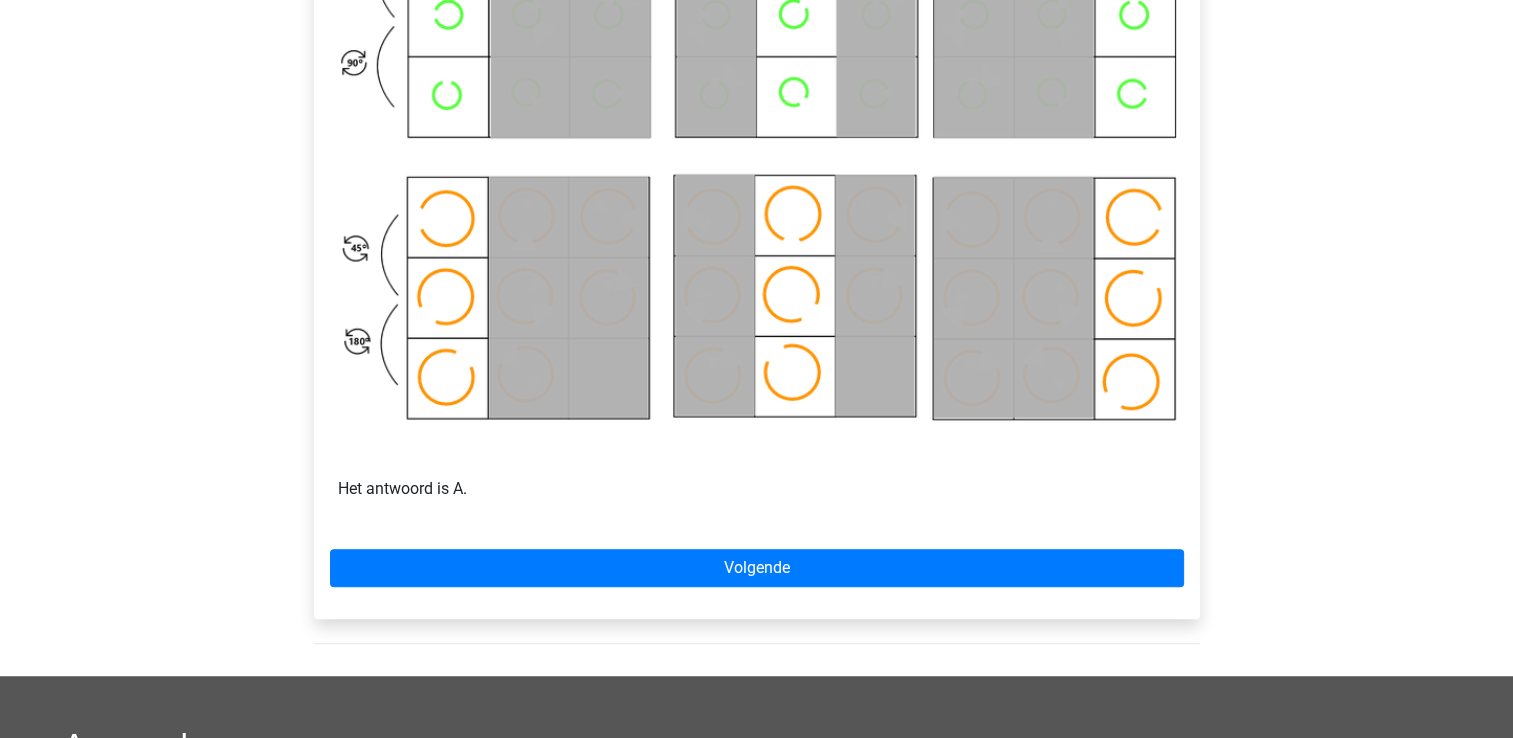 scroll, scrollTop: 1100, scrollLeft: 0, axis: vertical 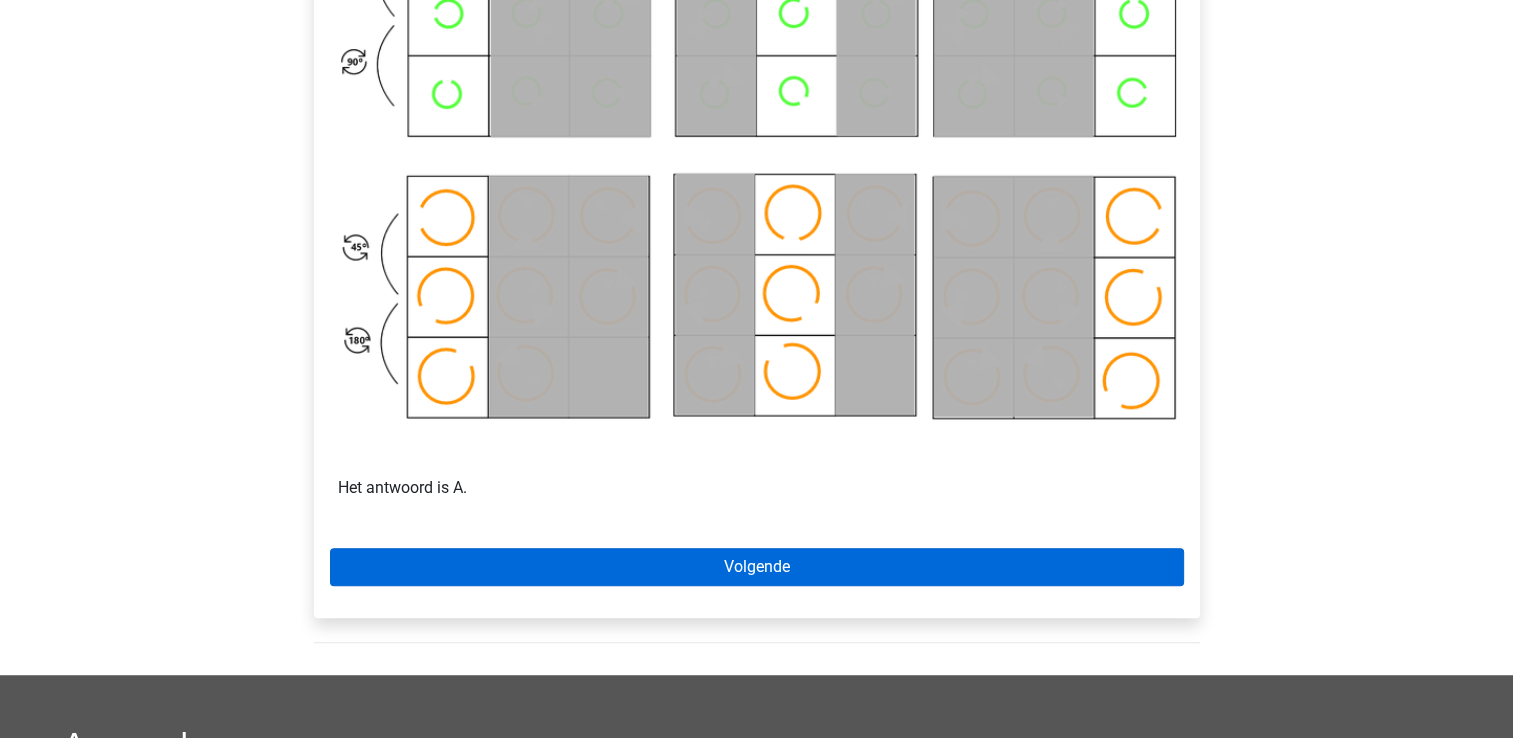 drag, startPoint x: 751, startPoint y: 593, endPoint x: 751, endPoint y: 581, distance: 12 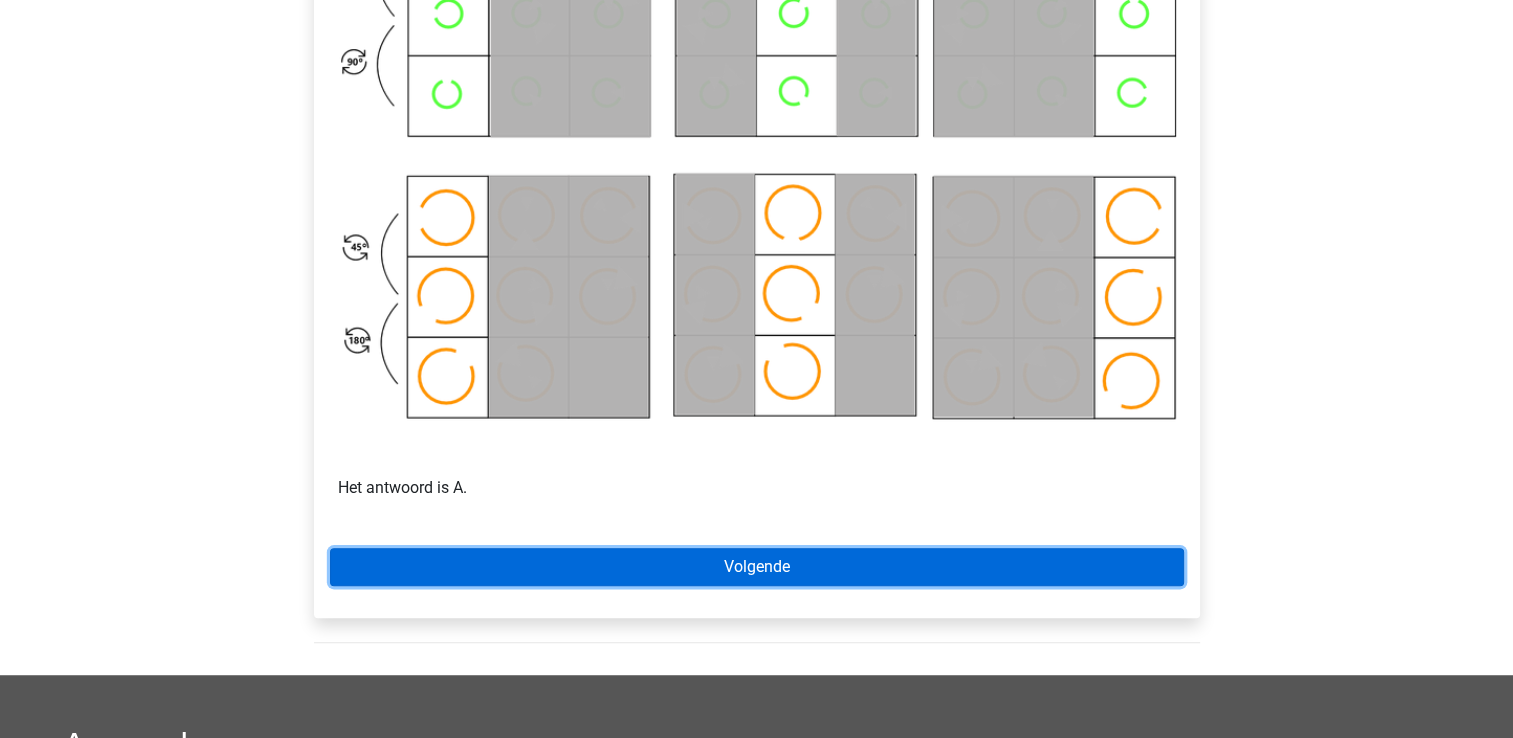 click on "Volgende" at bounding box center (757, 567) 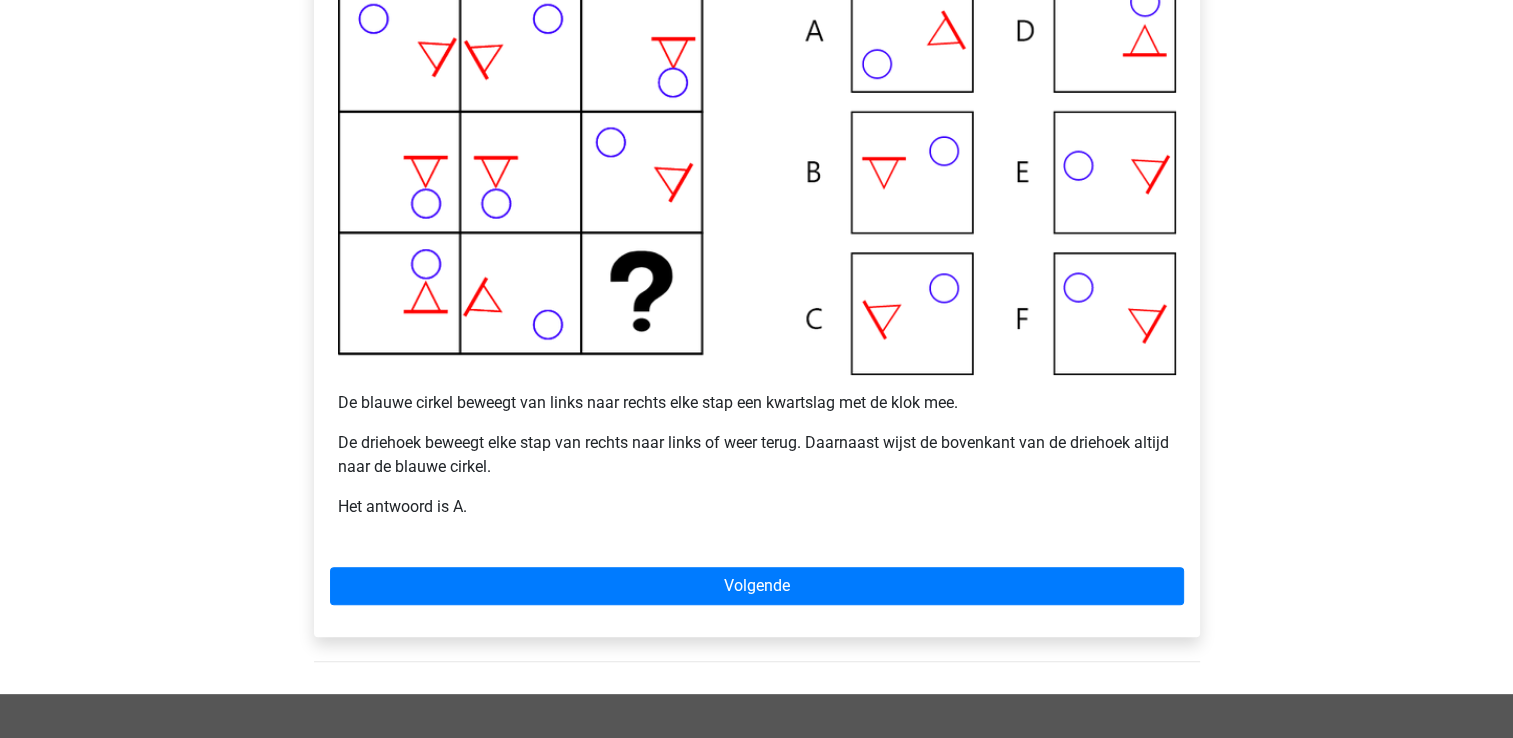 scroll, scrollTop: 400, scrollLeft: 0, axis: vertical 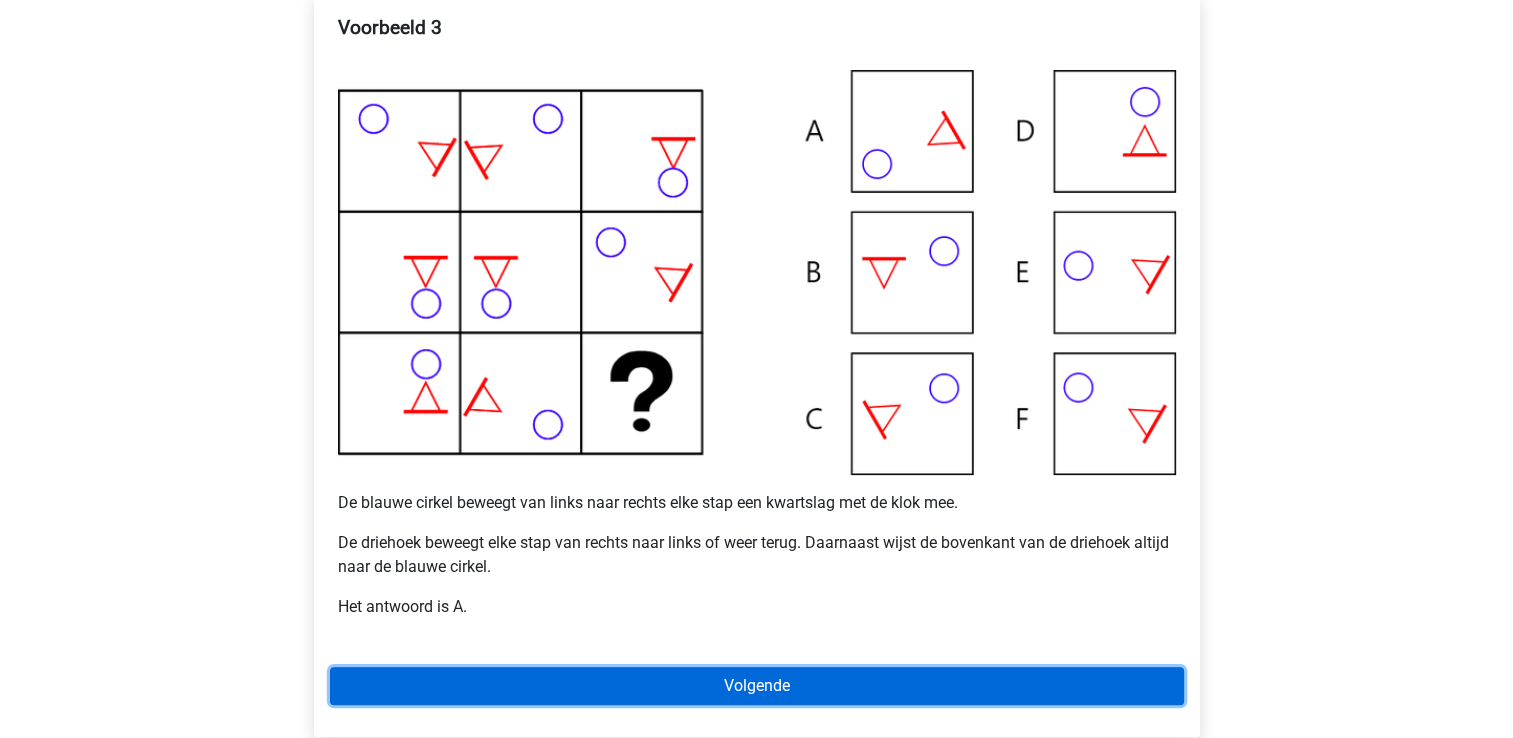 click on "Volgende" at bounding box center (757, 686) 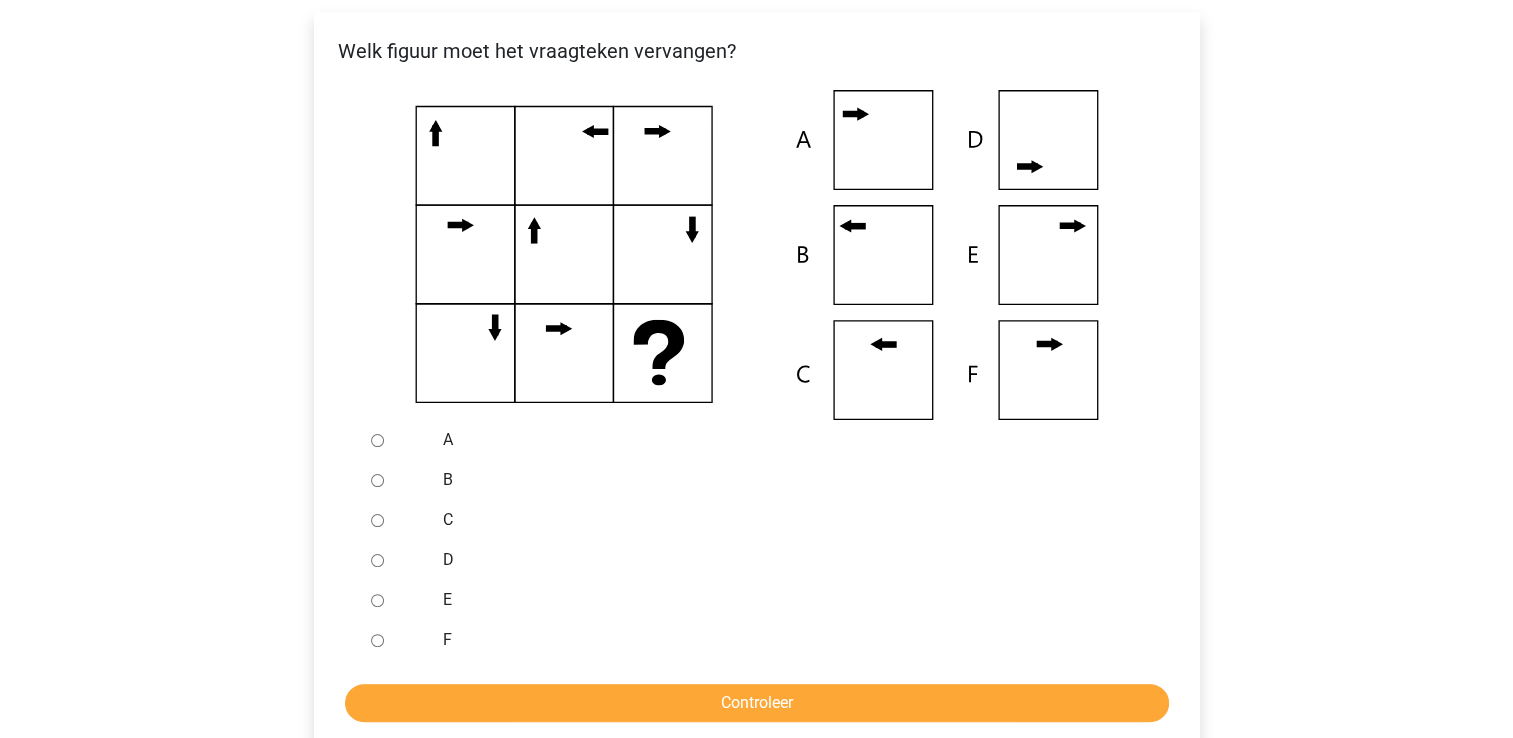 scroll, scrollTop: 400, scrollLeft: 0, axis: vertical 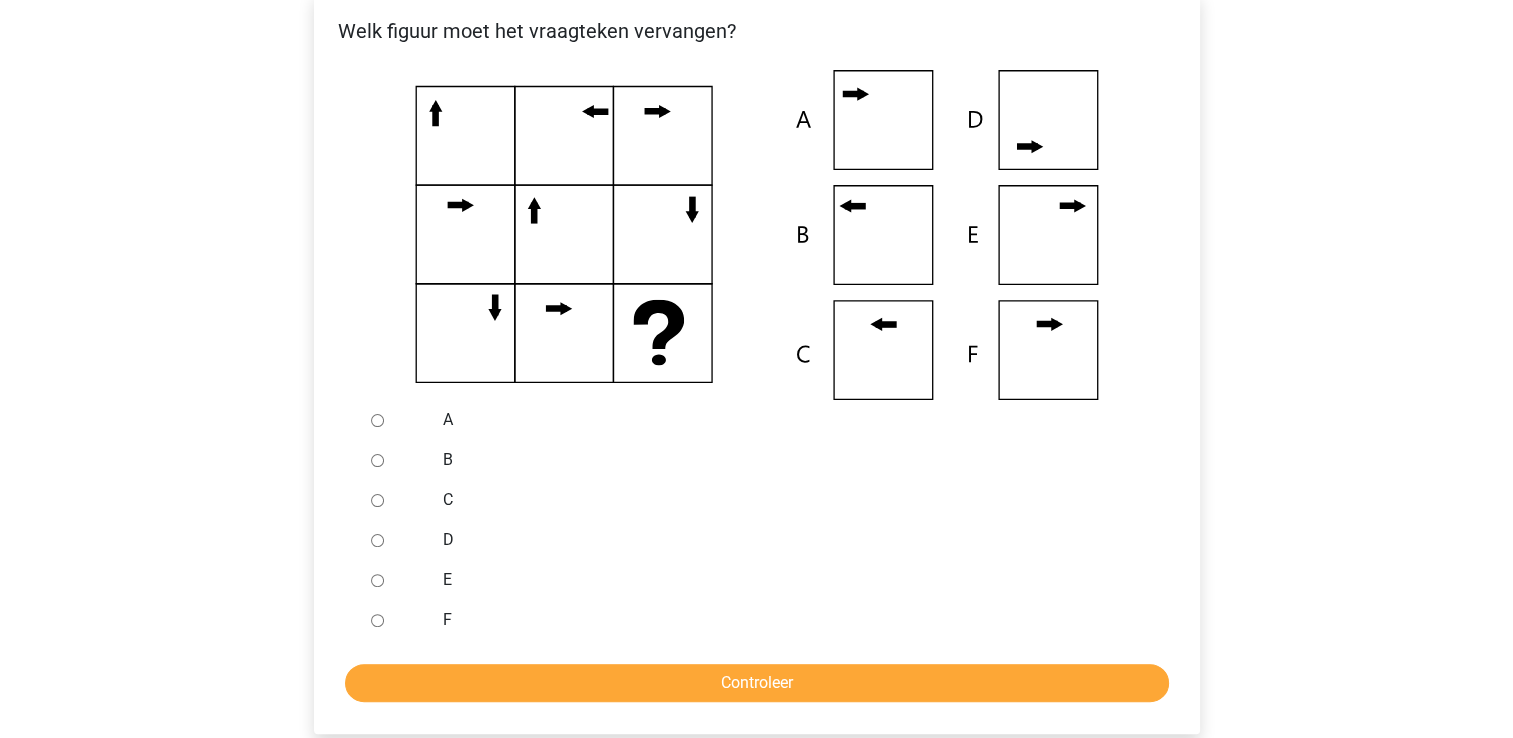 click at bounding box center [396, 460] 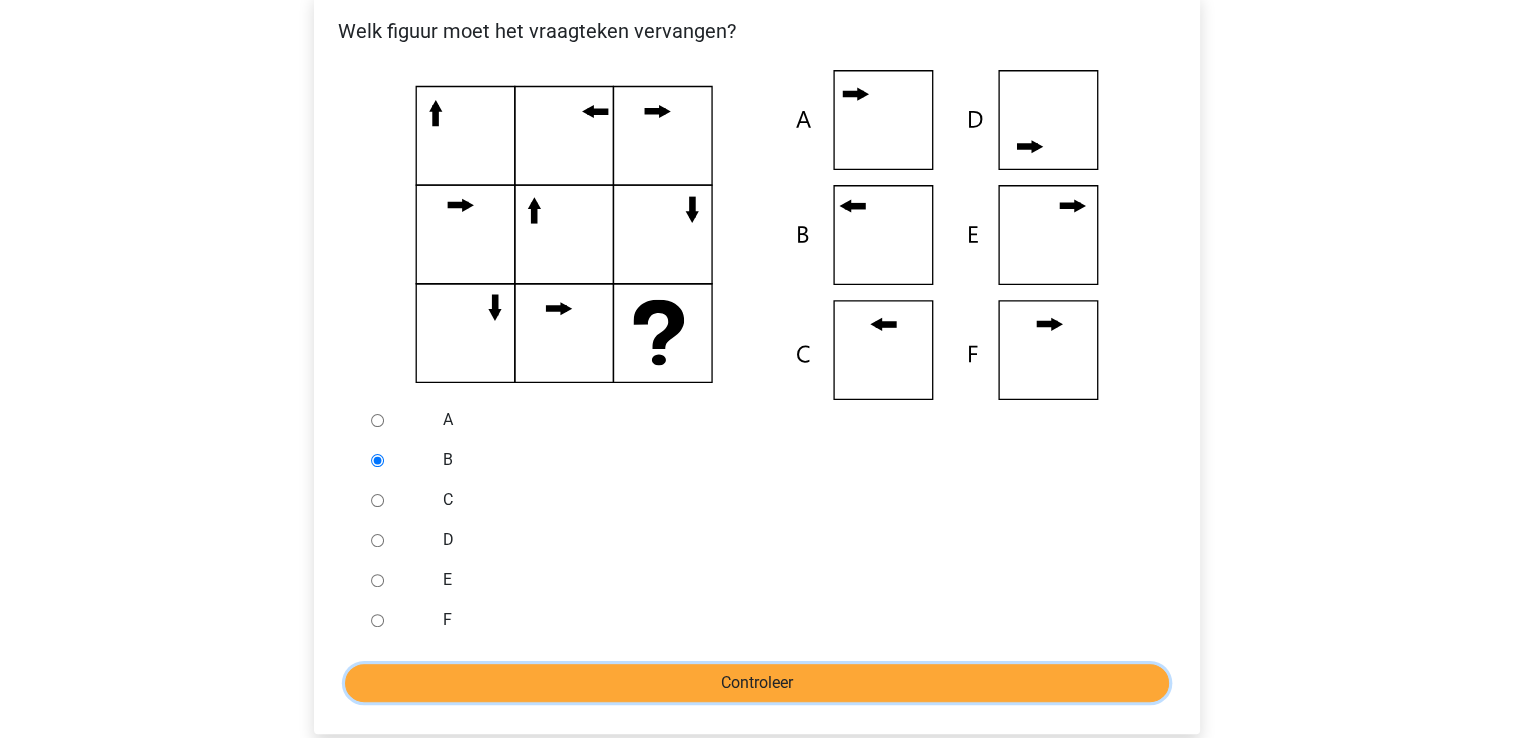 click on "Controleer" at bounding box center [757, 683] 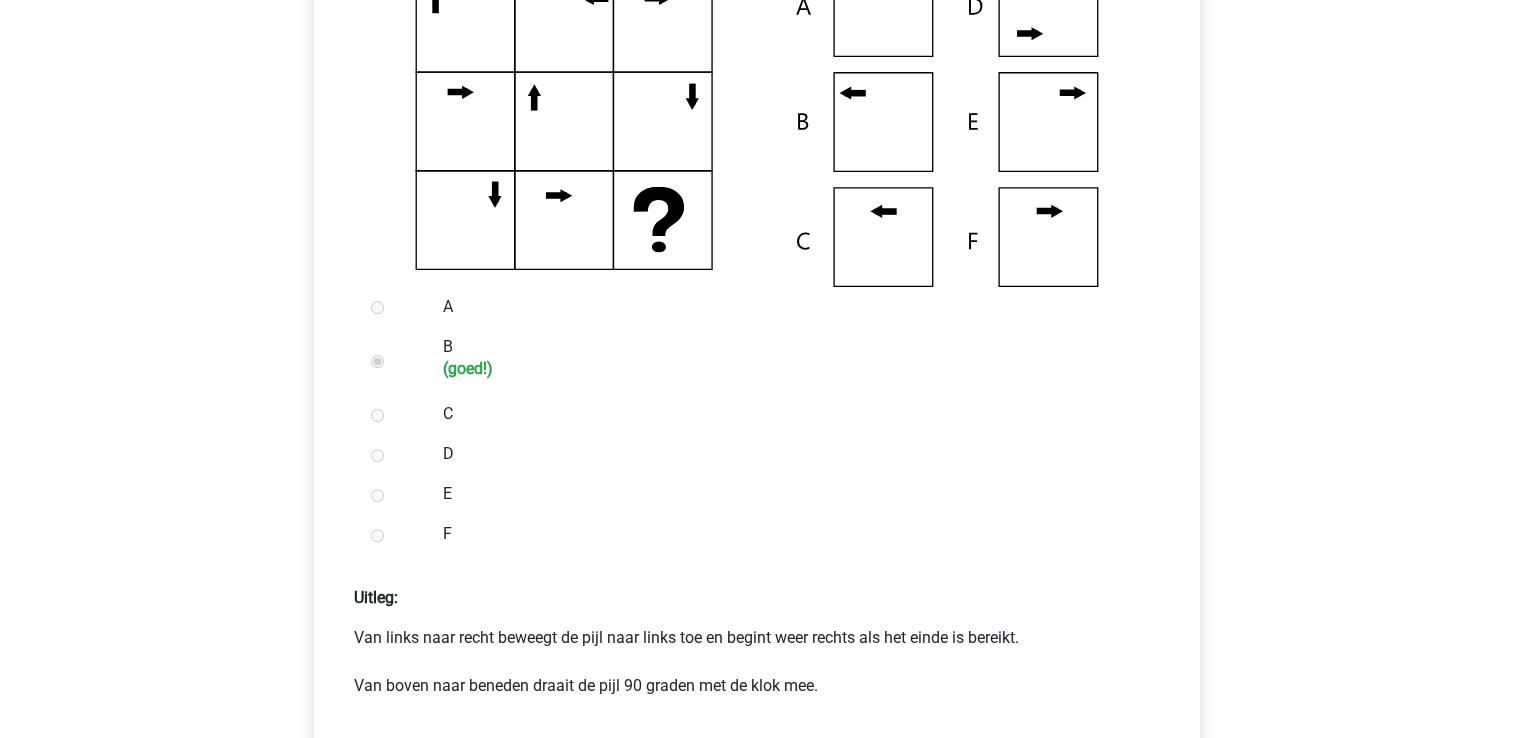 scroll, scrollTop: 600, scrollLeft: 0, axis: vertical 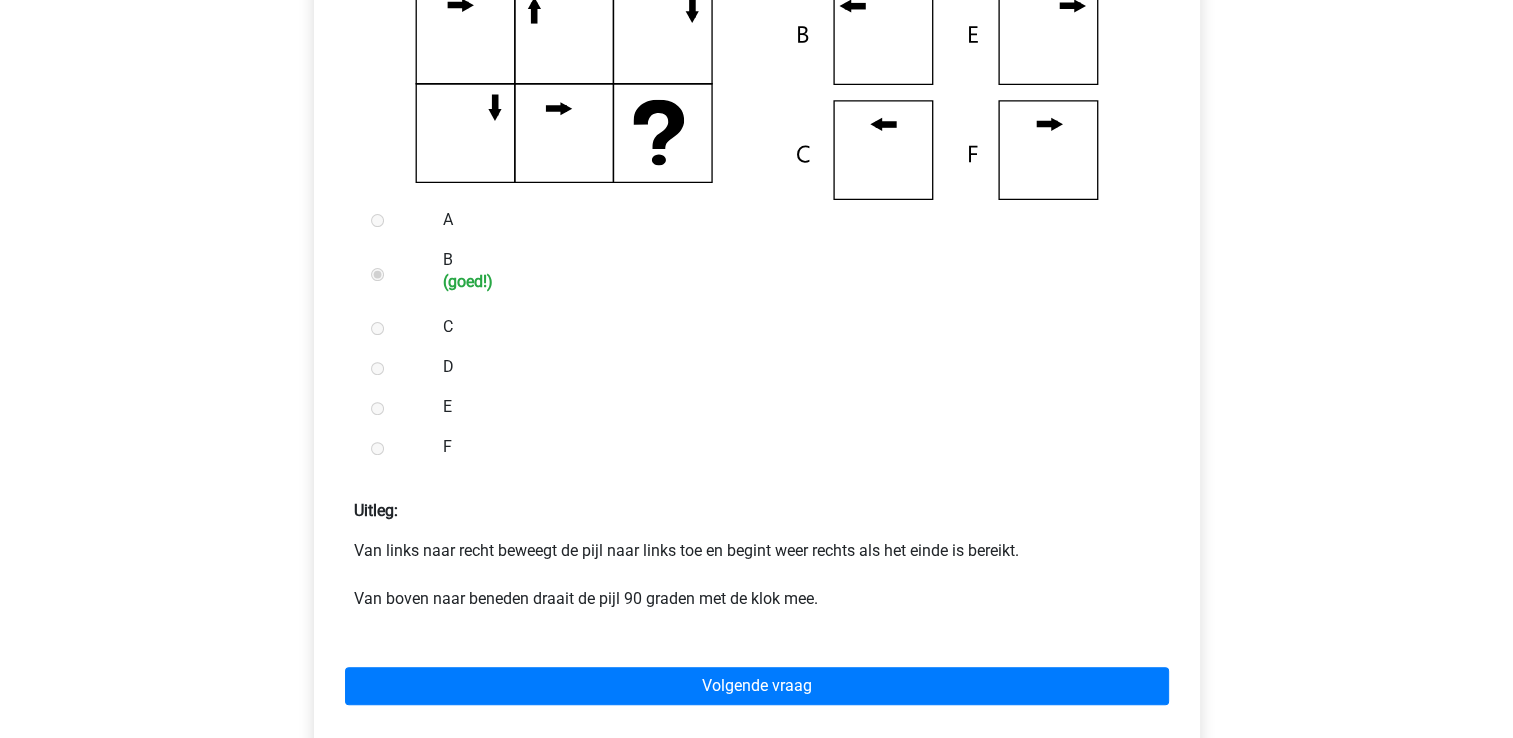 click on "Volgende vraag" at bounding box center [757, 682] 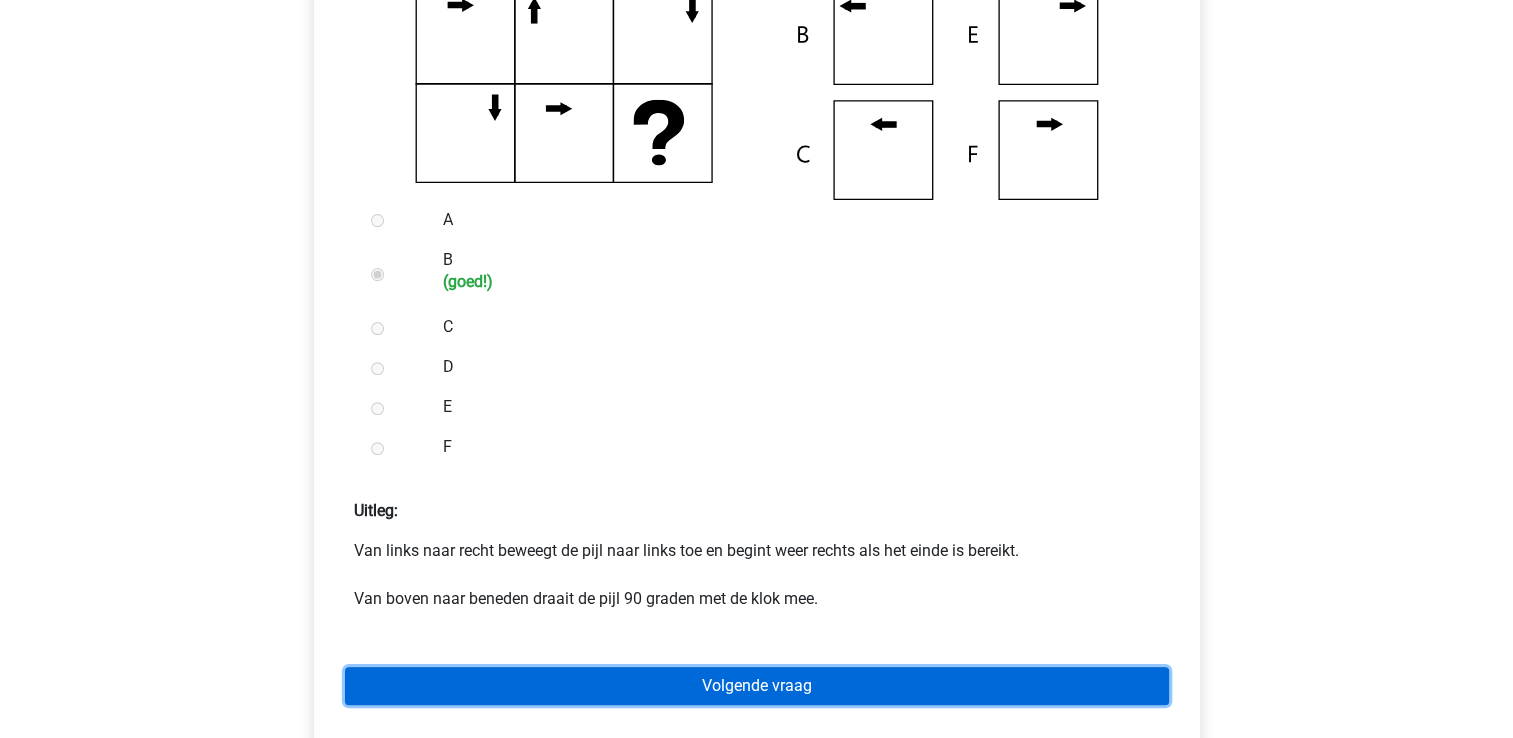 click on "Volgende vraag" at bounding box center [757, 686] 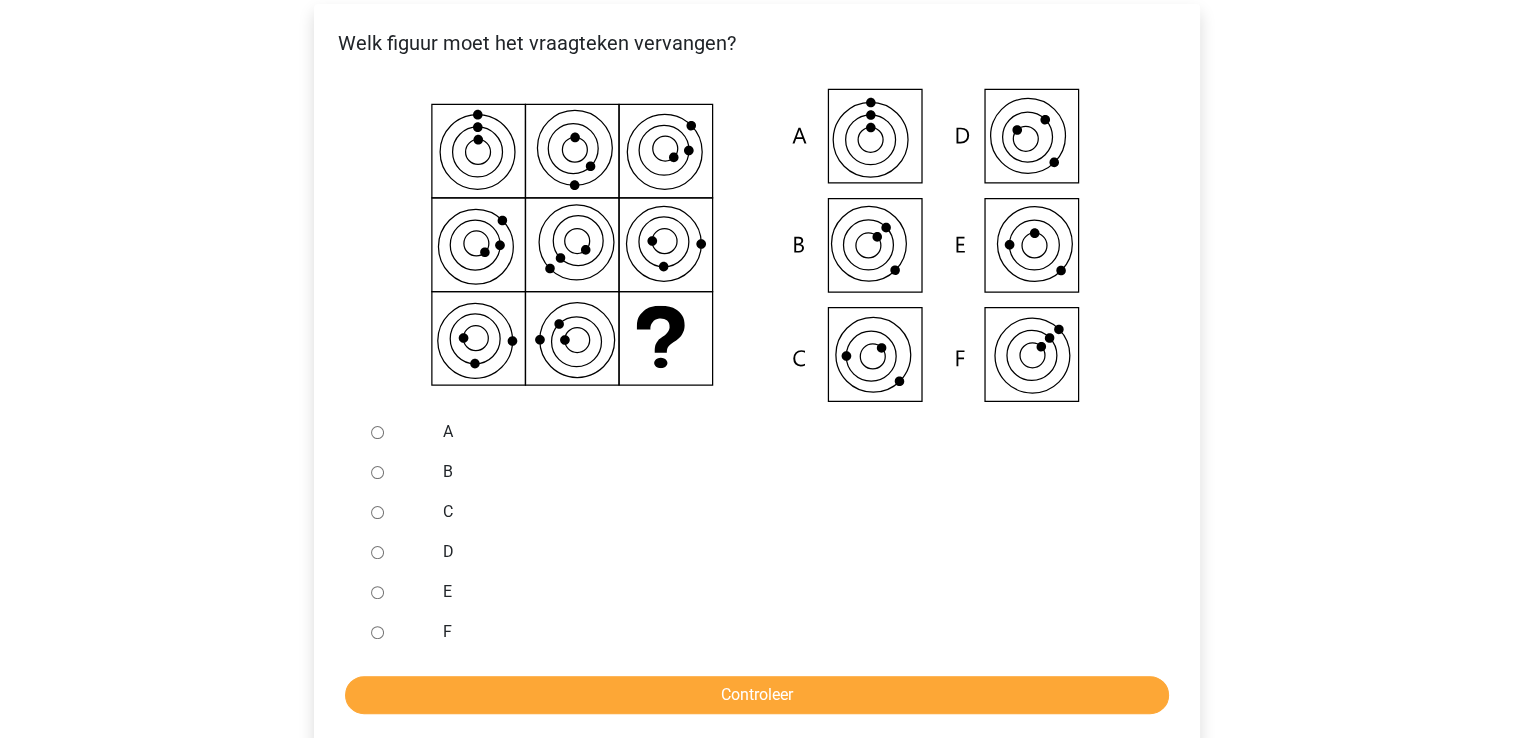 scroll, scrollTop: 400, scrollLeft: 0, axis: vertical 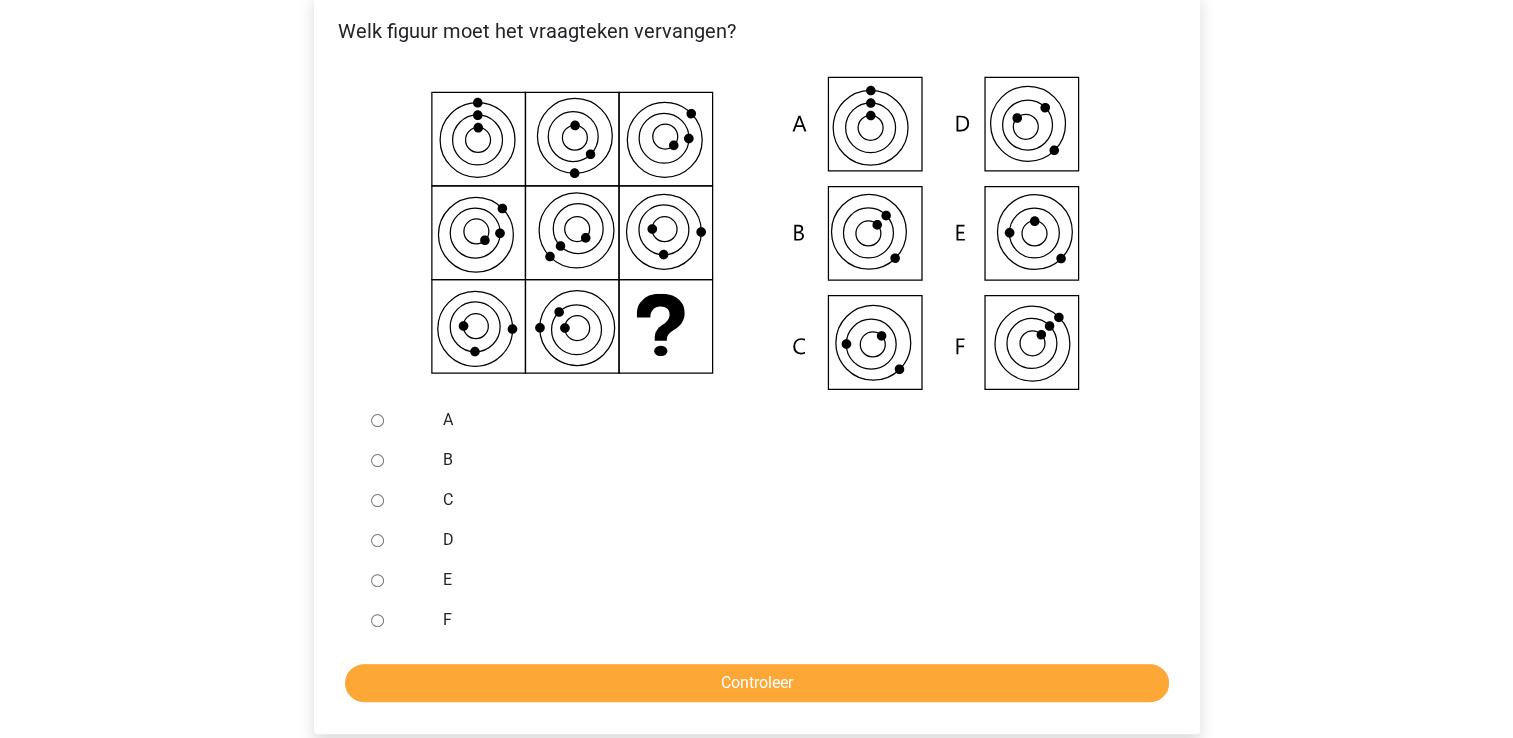 click on "C" at bounding box center (377, 500) 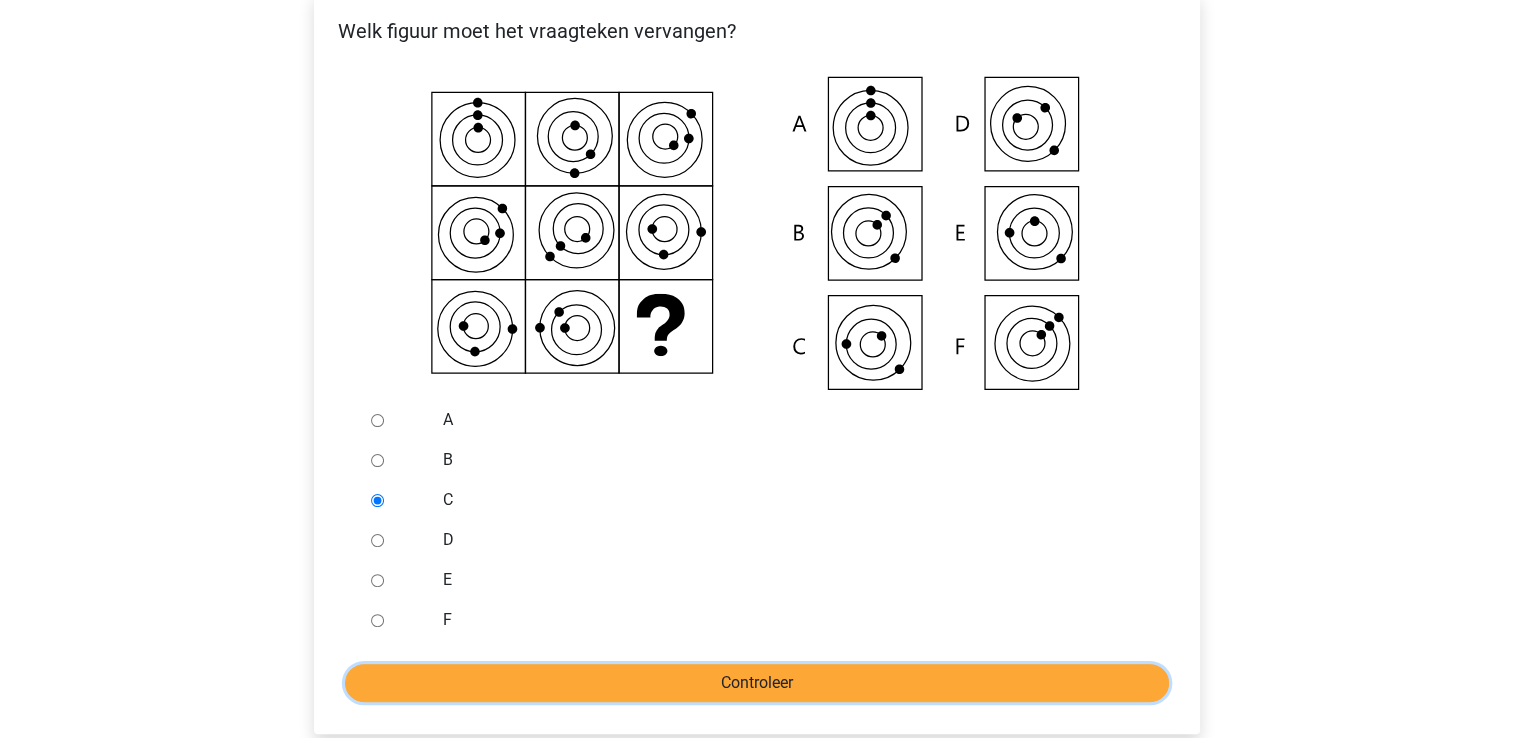 click on "Controleer" at bounding box center (757, 683) 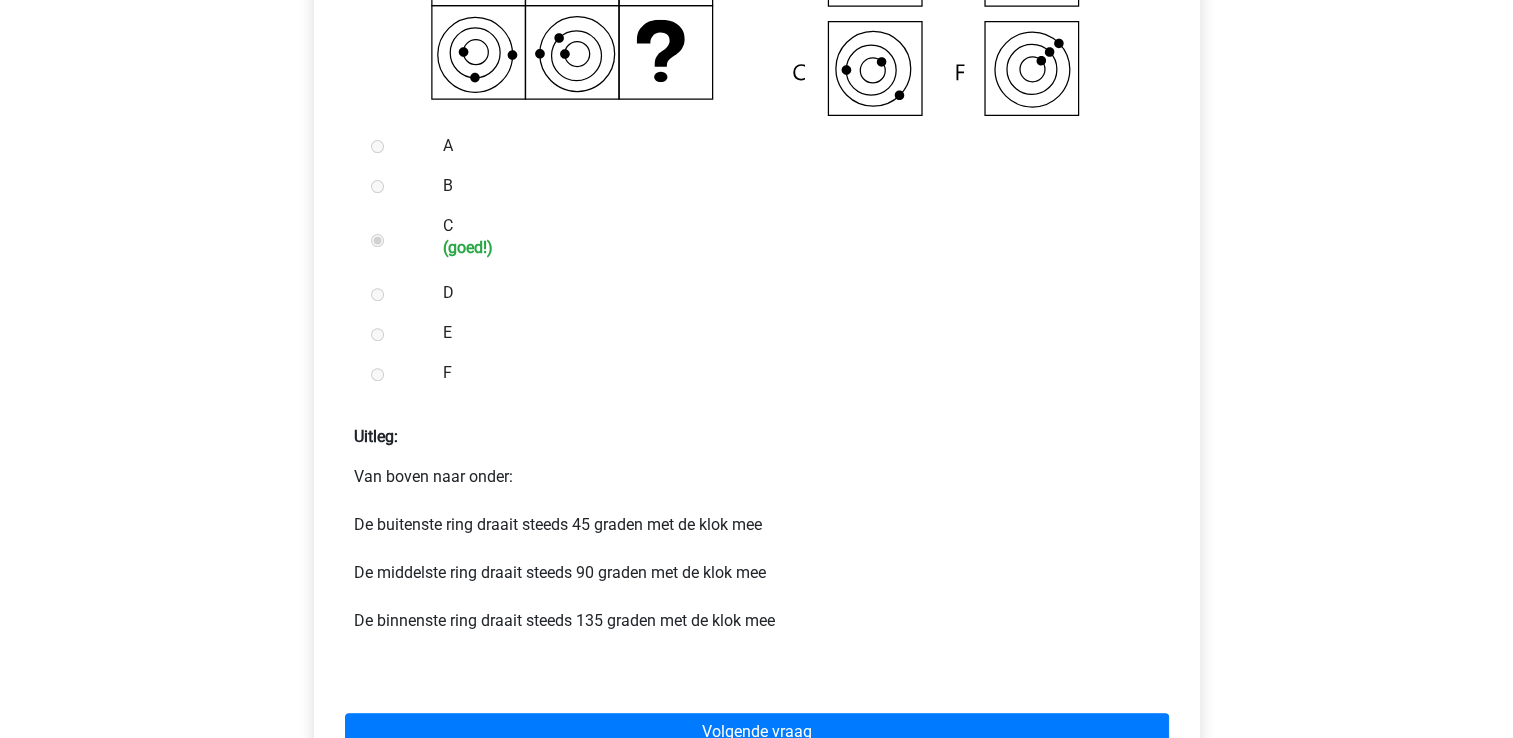scroll, scrollTop: 800, scrollLeft: 0, axis: vertical 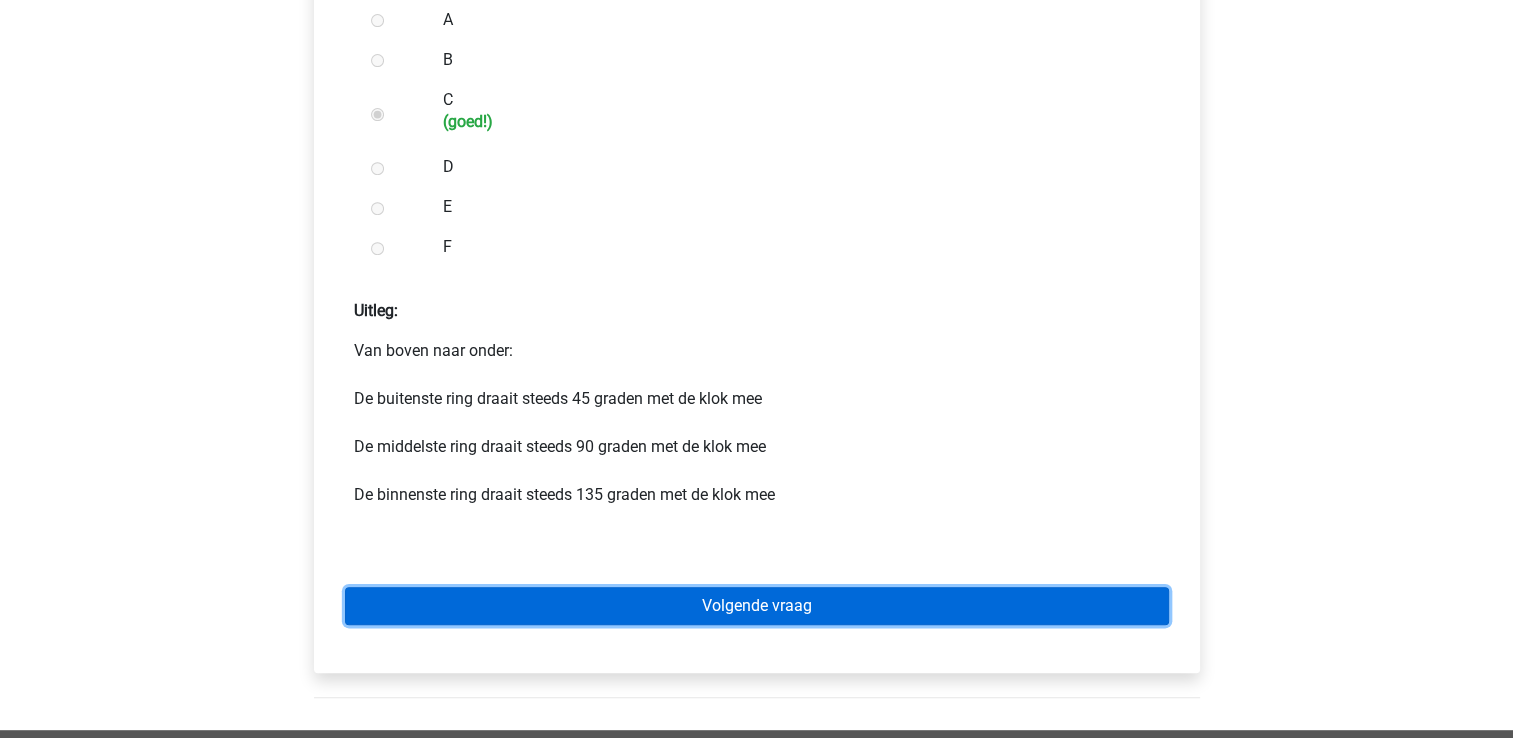 click on "Volgende vraag" at bounding box center (757, 606) 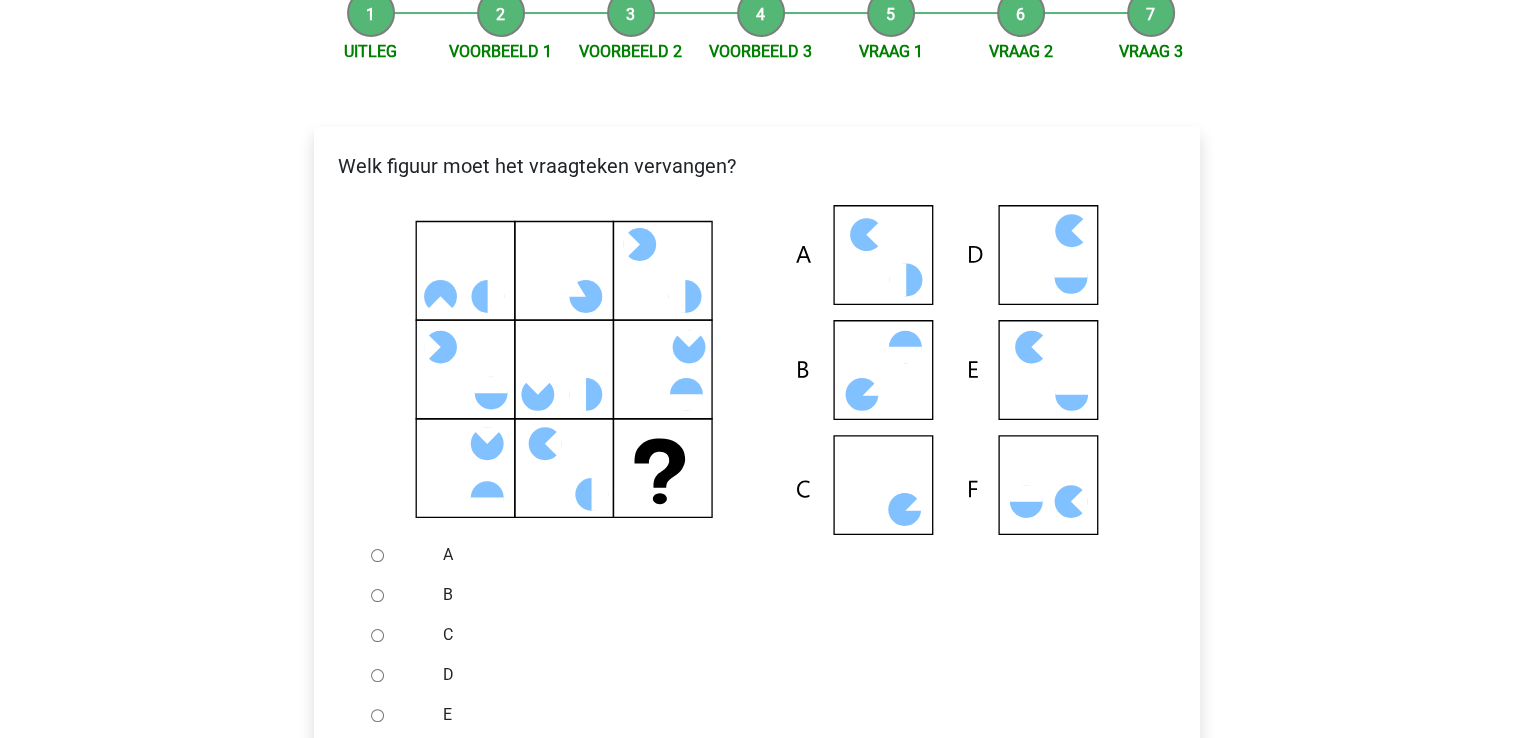scroll, scrollTop: 300, scrollLeft: 0, axis: vertical 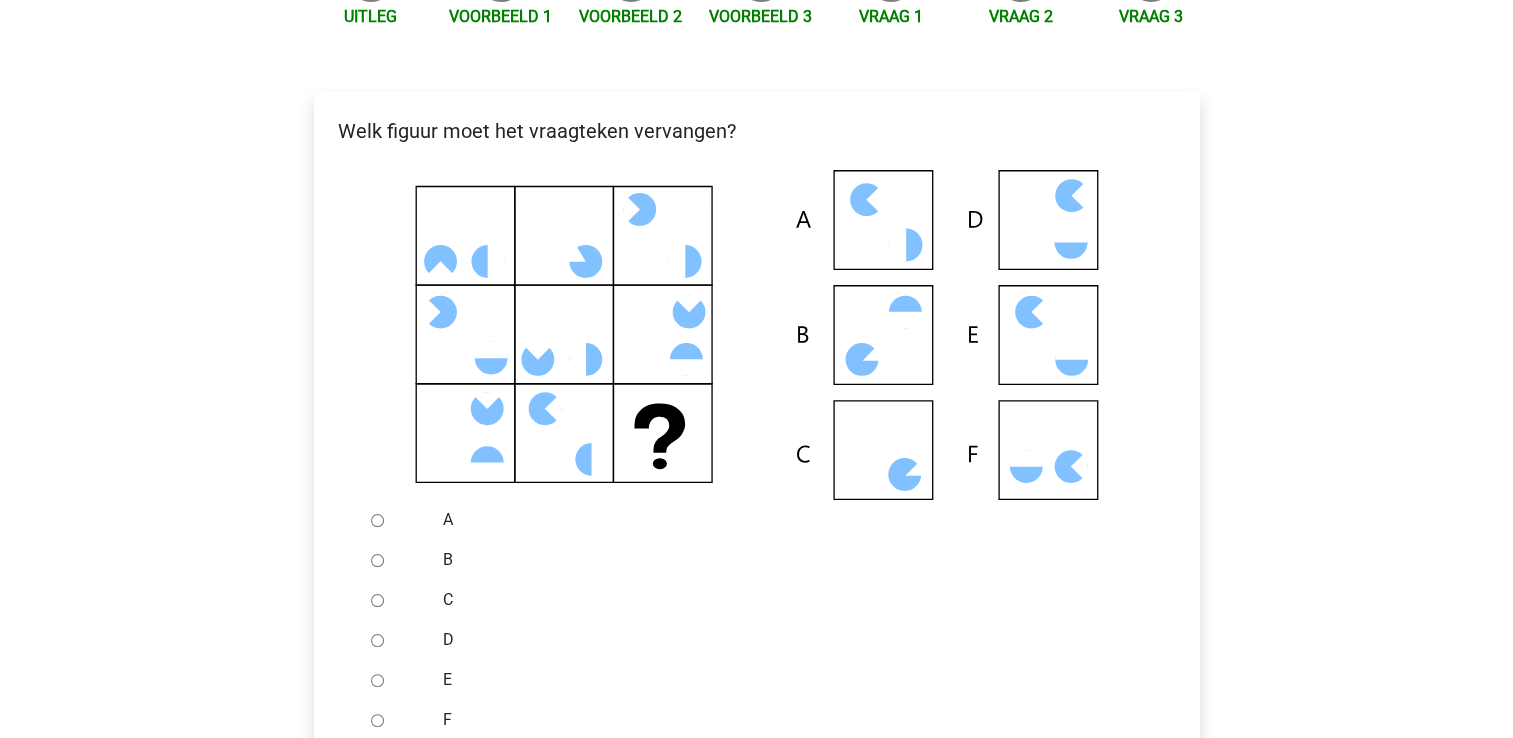 click on "C" at bounding box center (377, 600) 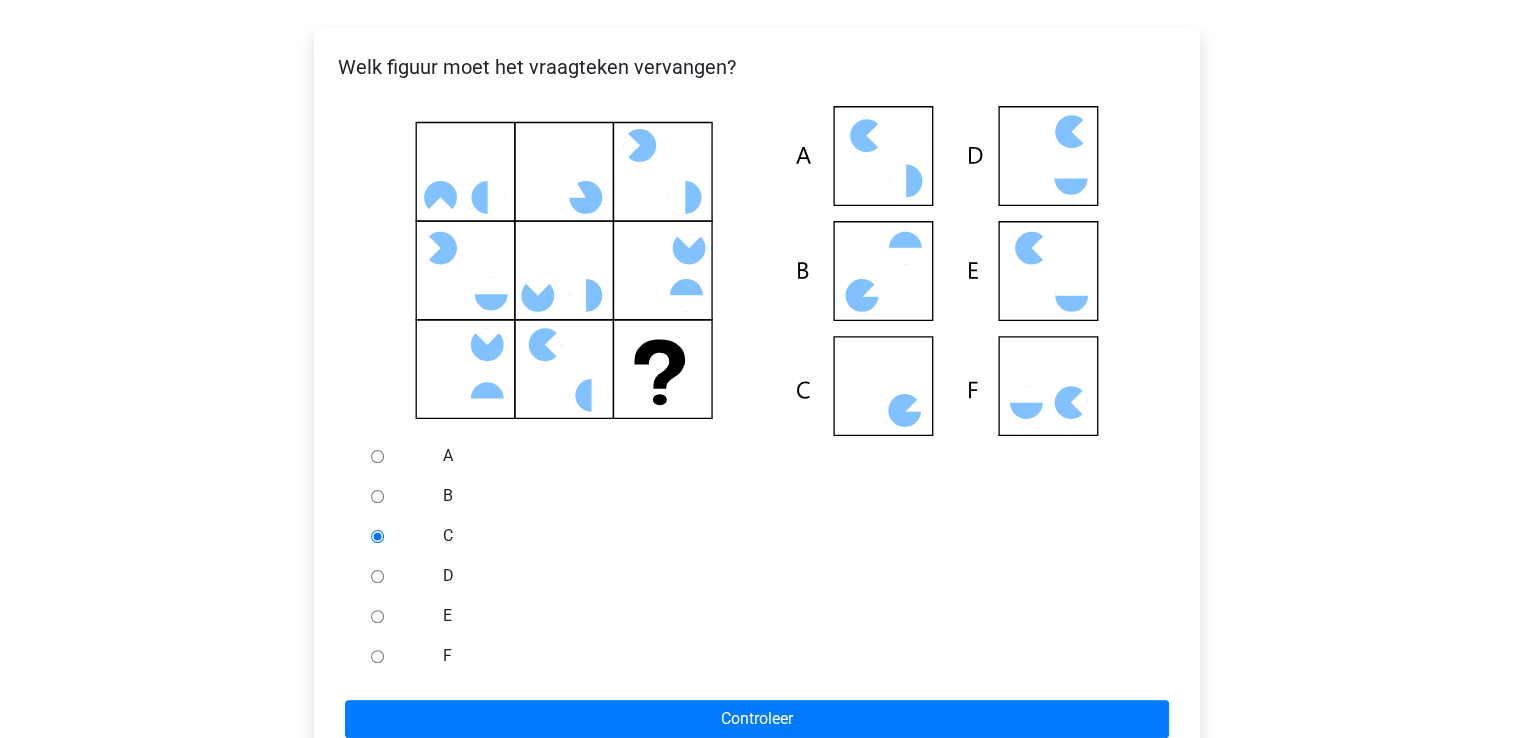 scroll, scrollTop: 400, scrollLeft: 0, axis: vertical 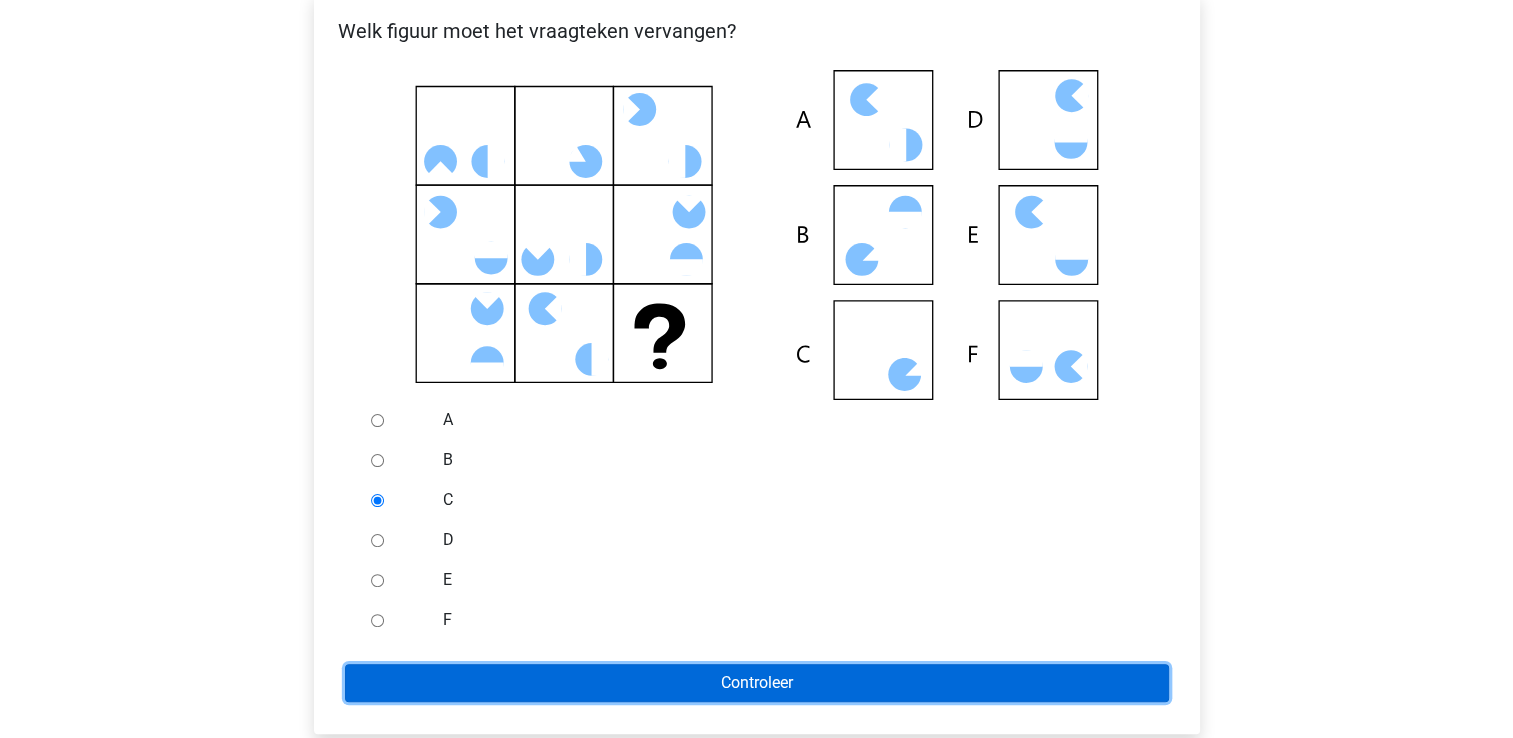 click on "Controleer" at bounding box center [757, 683] 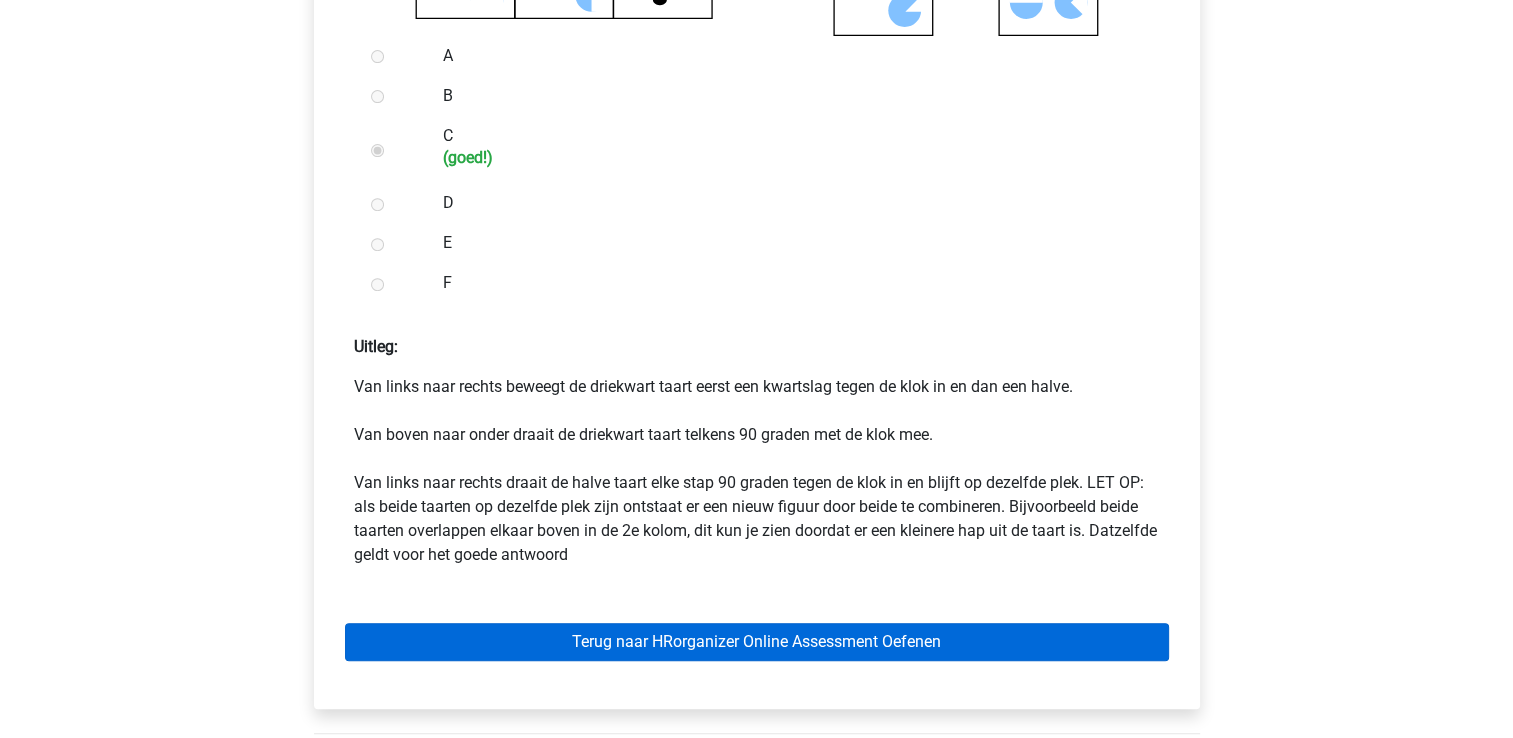 scroll, scrollTop: 800, scrollLeft: 0, axis: vertical 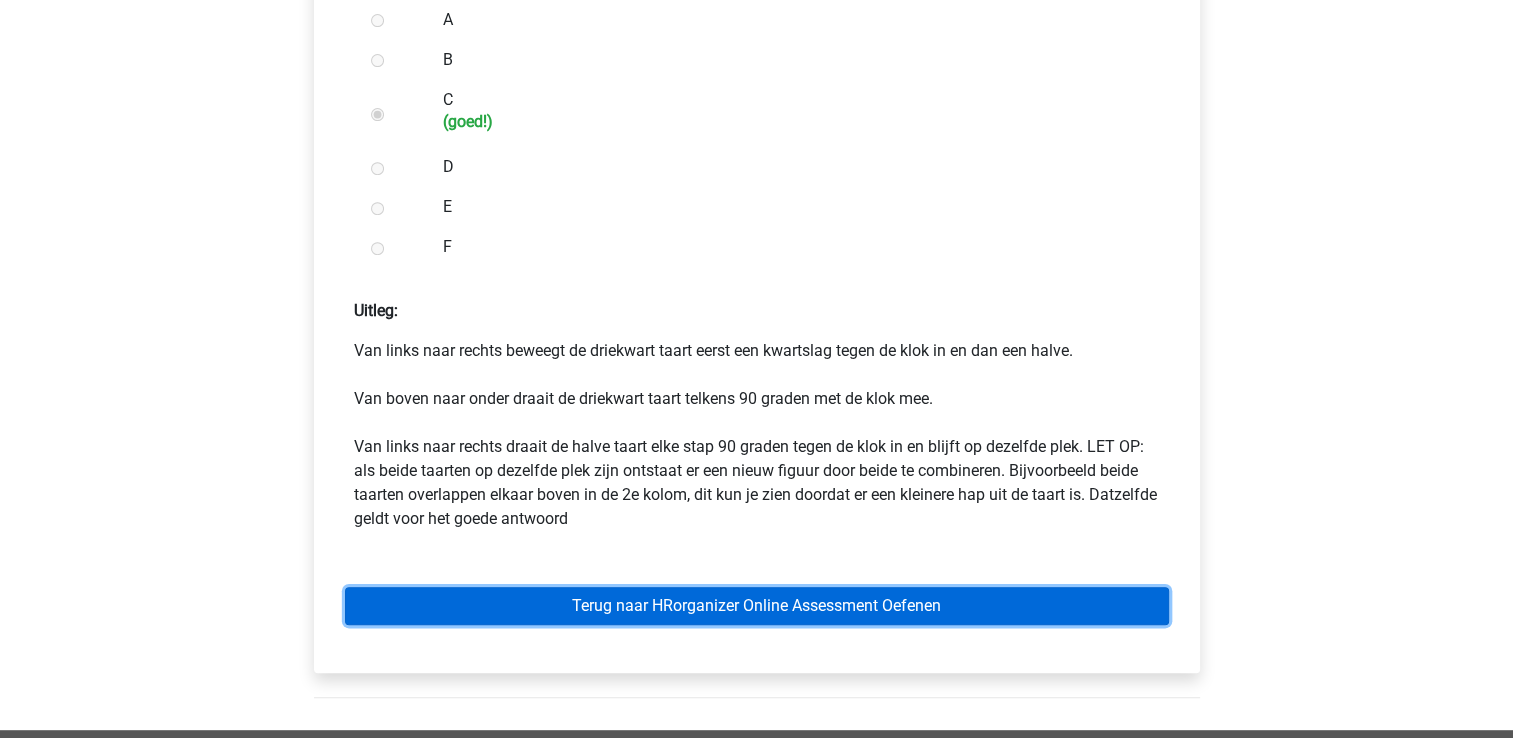 click on "Terug naar HRorganizer Online Assessment Oefenen" at bounding box center (757, 606) 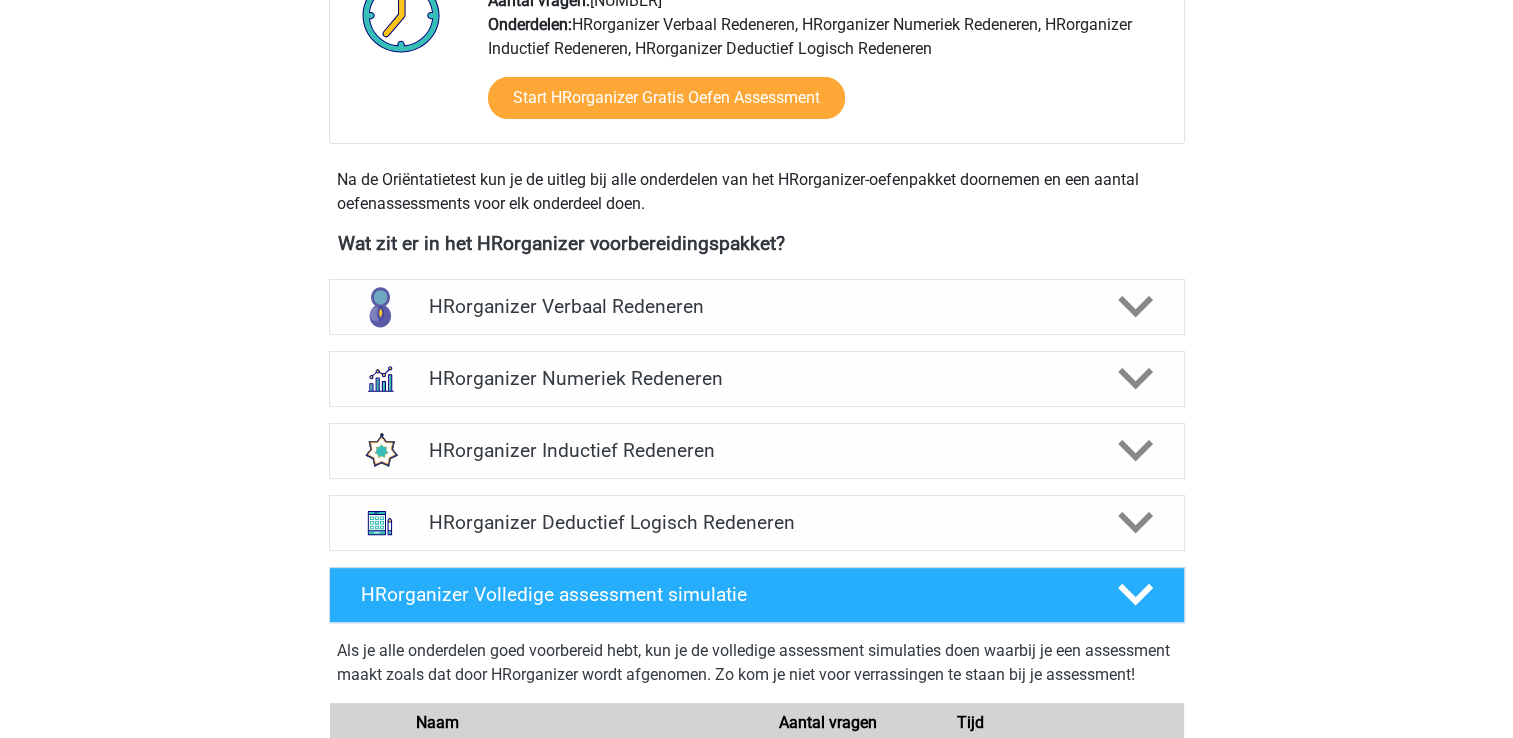 scroll, scrollTop: 600, scrollLeft: 0, axis: vertical 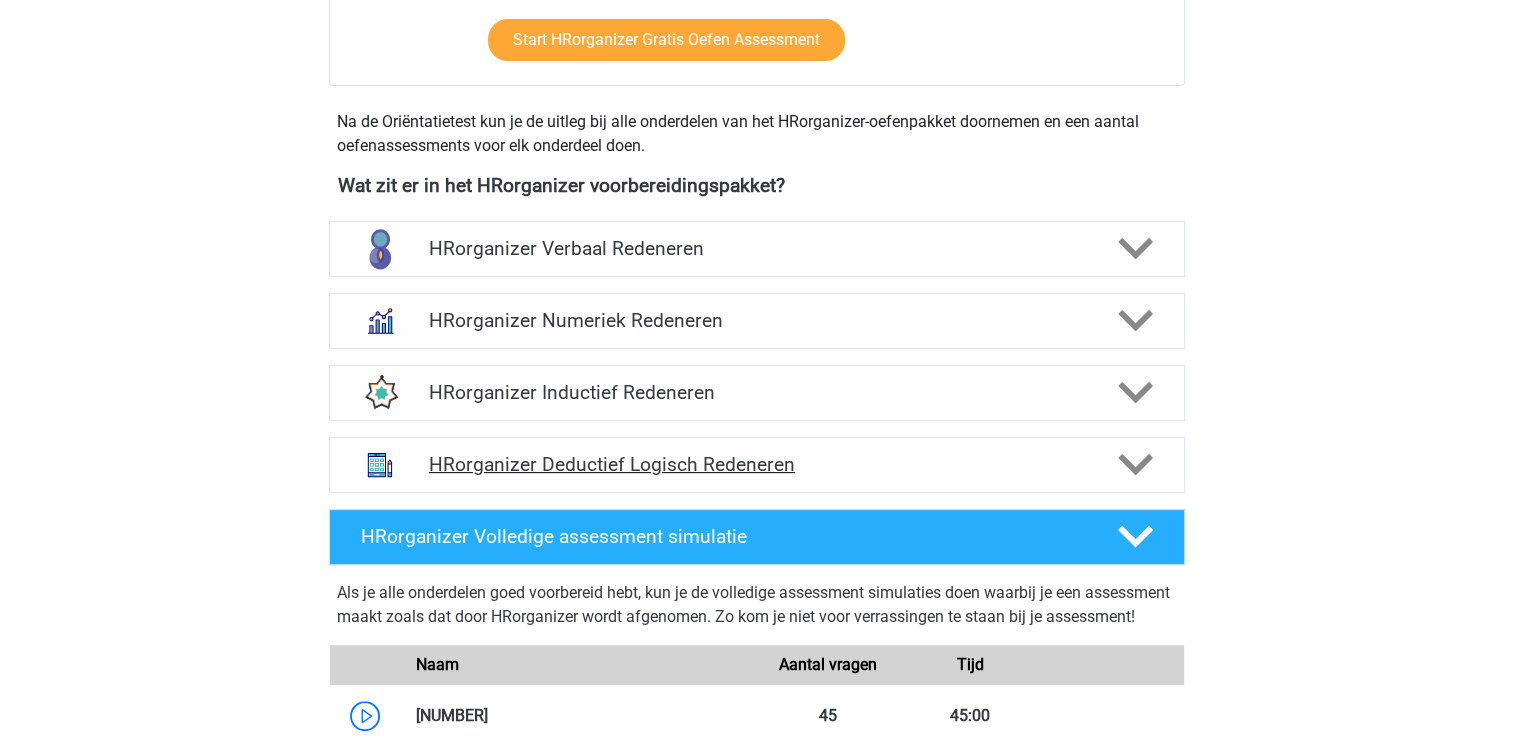 click on "HRorganizer Deductief Logisch Redeneren" at bounding box center [756, 464] 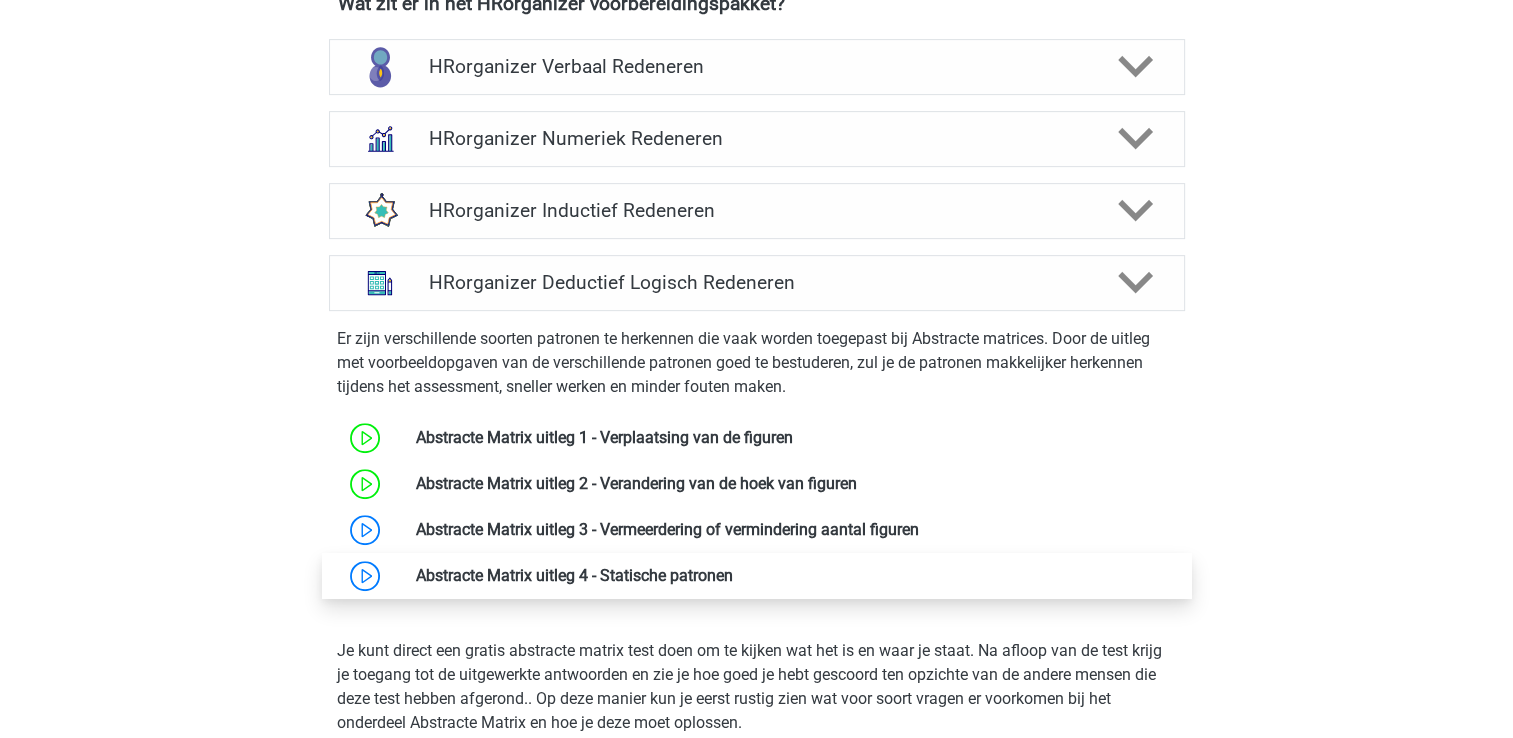 scroll, scrollTop: 900, scrollLeft: 0, axis: vertical 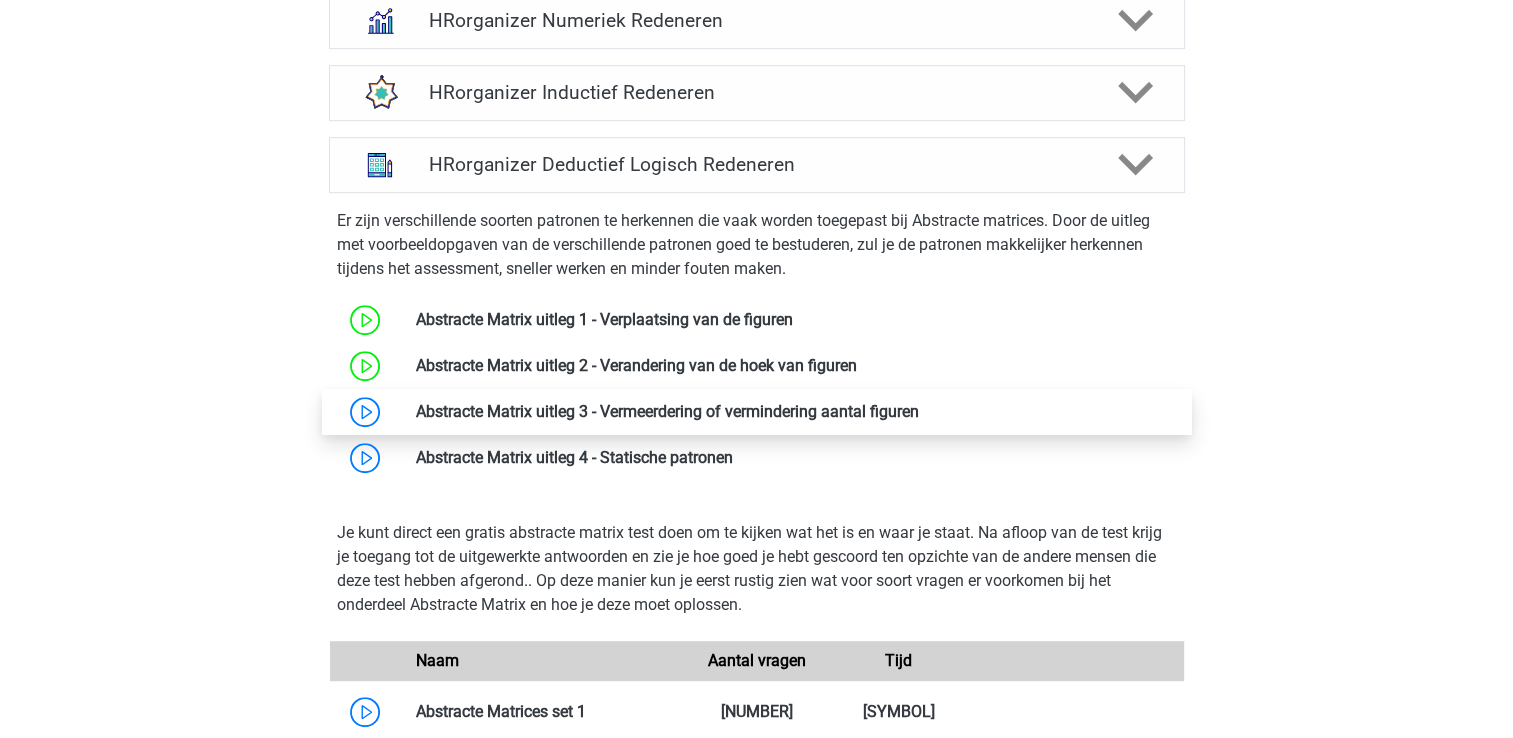click at bounding box center [919, 411] 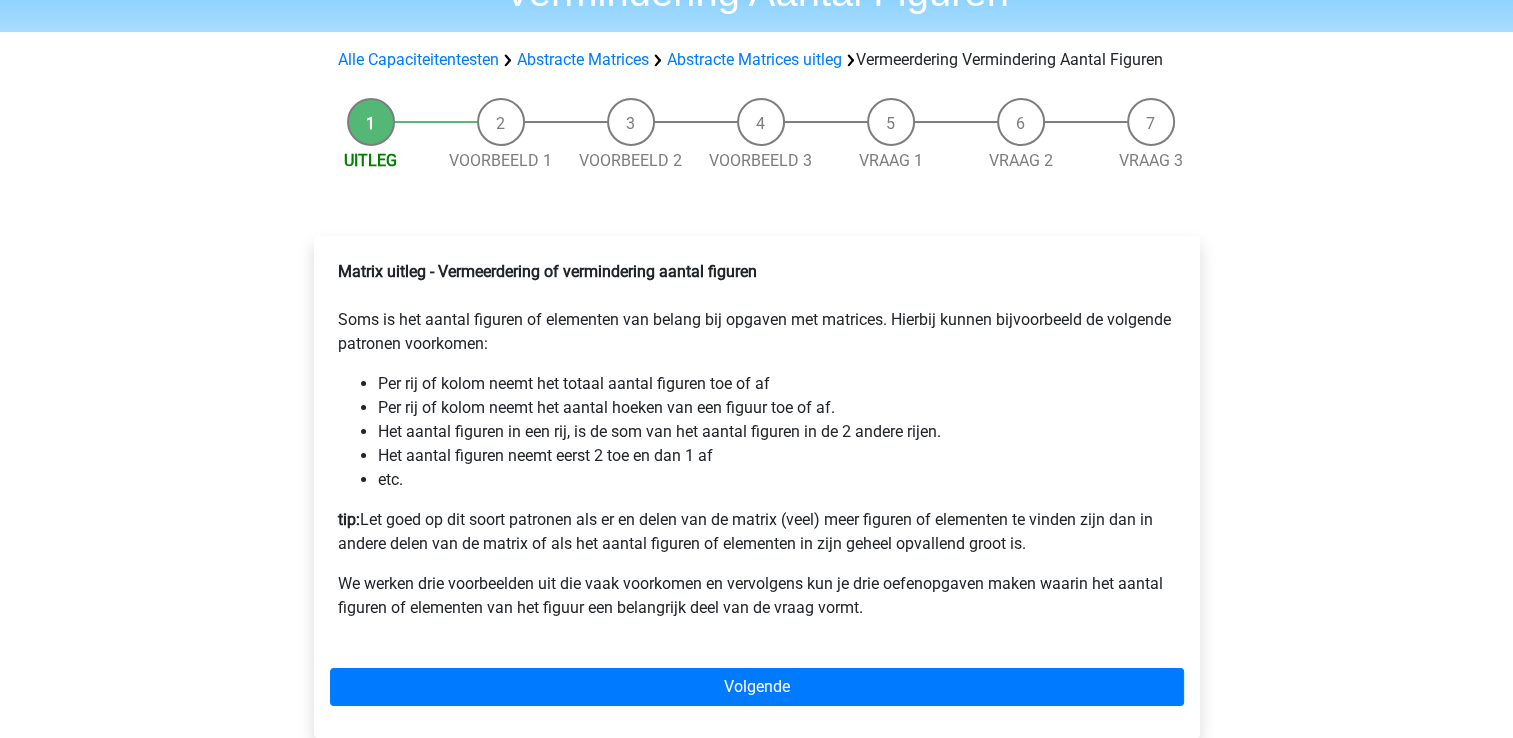 scroll, scrollTop: 200, scrollLeft: 0, axis: vertical 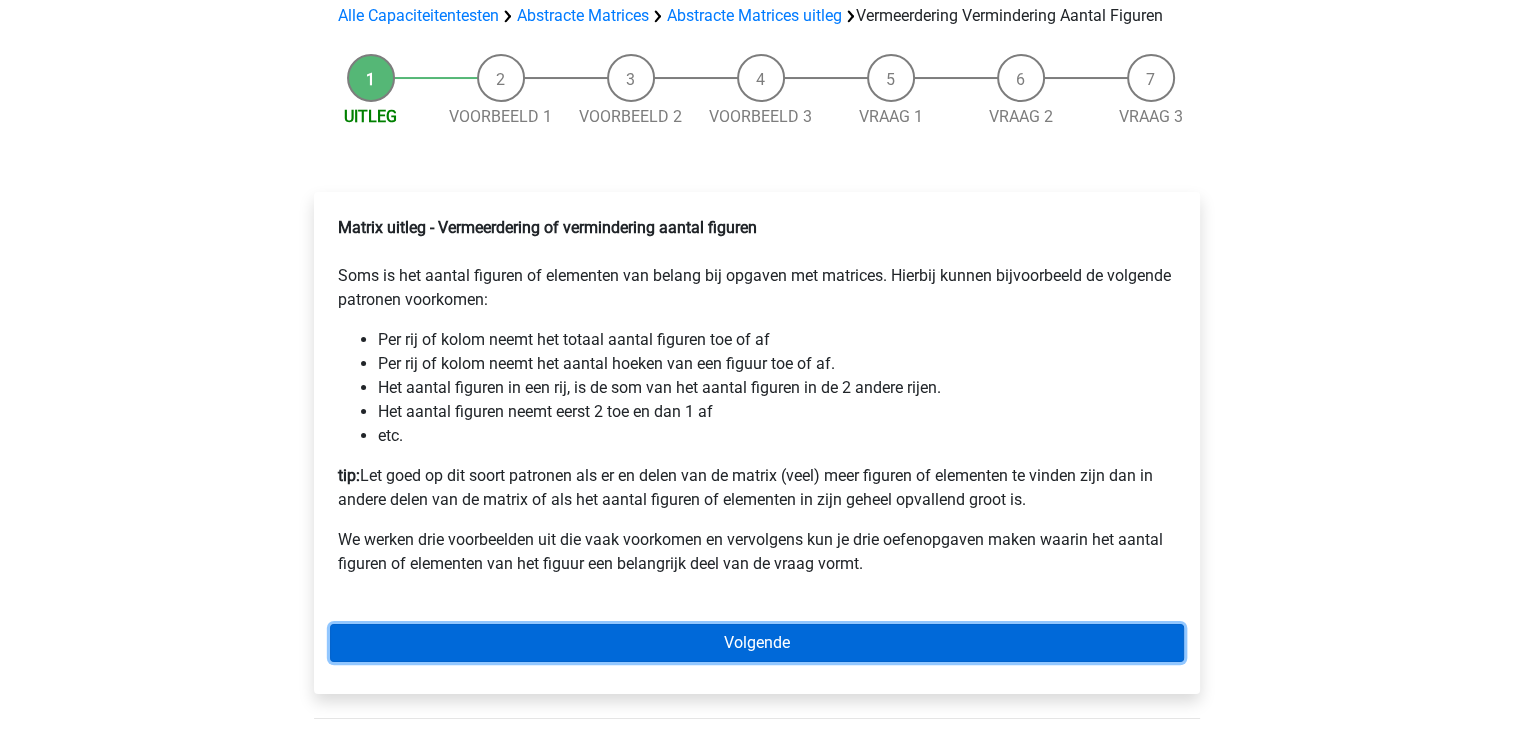 click on "Volgende" at bounding box center (757, 643) 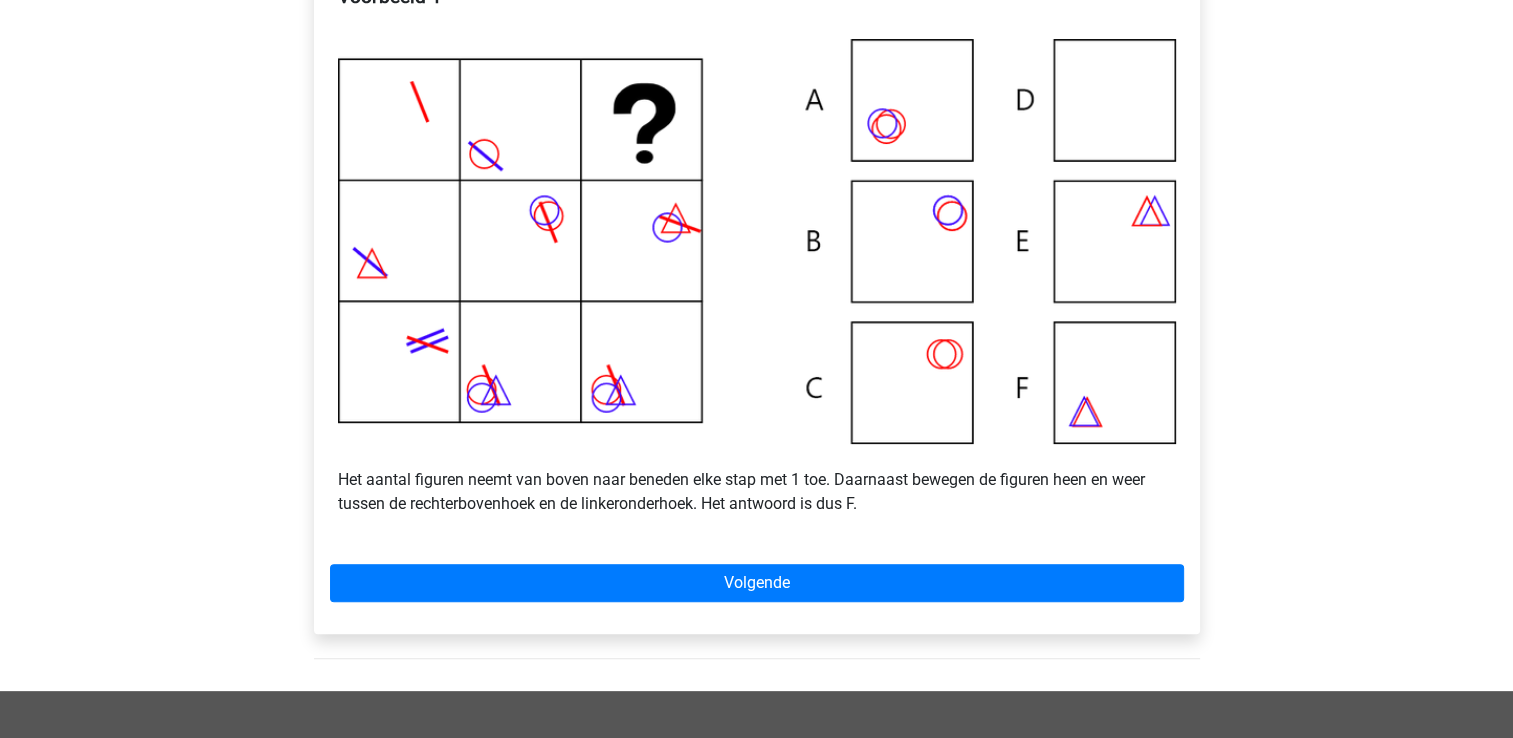 scroll, scrollTop: 400, scrollLeft: 0, axis: vertical 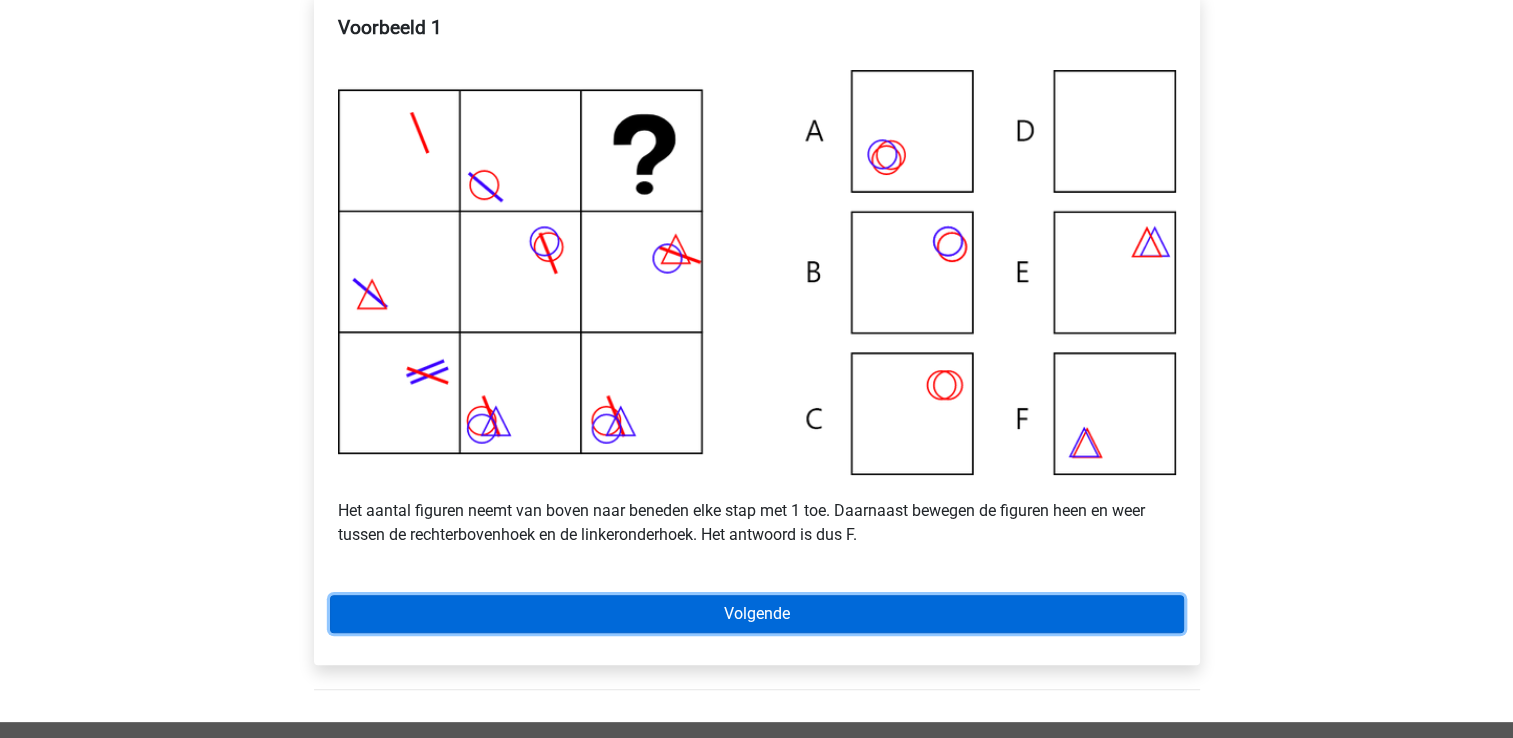 click on "Volgende" at bounding box center (757, 614) 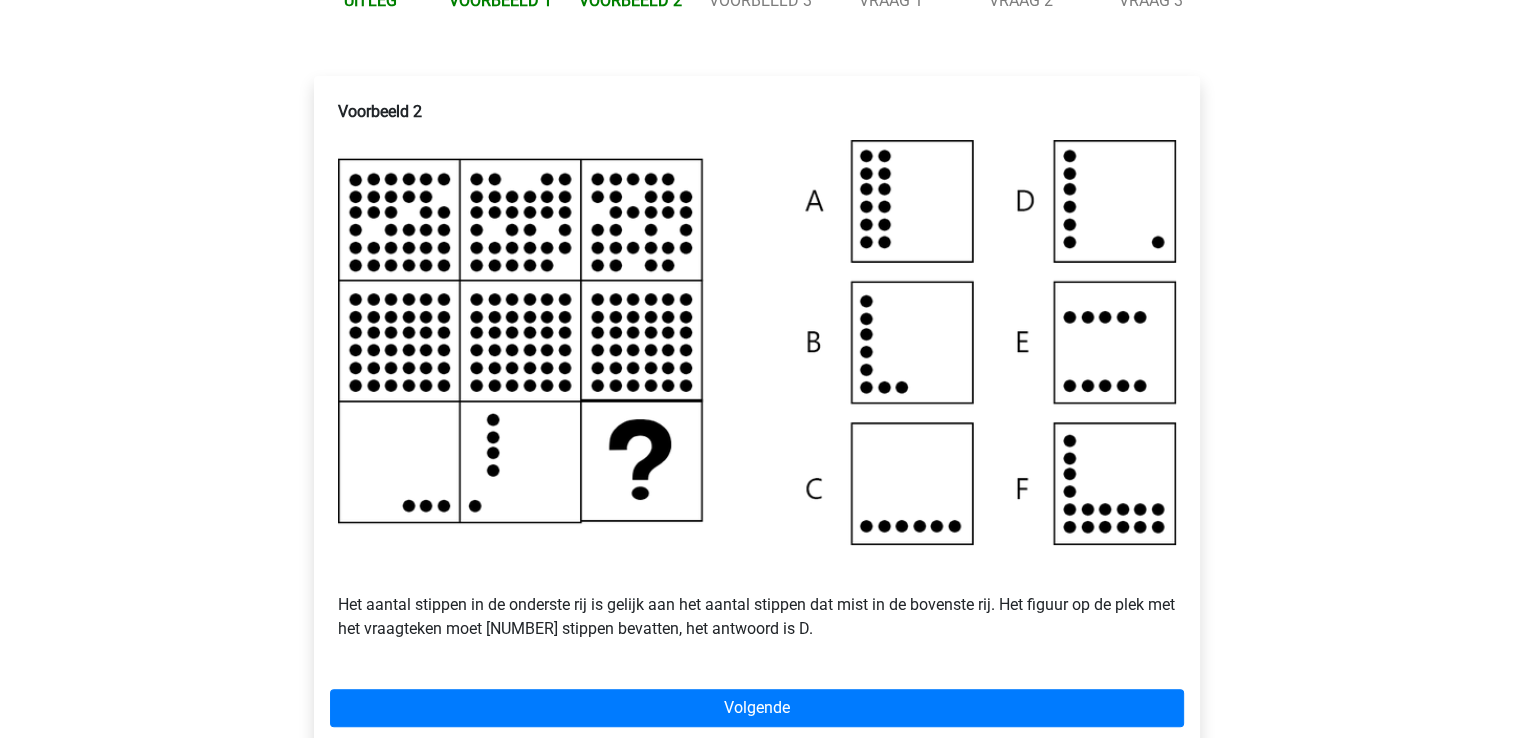 scroll, scrollTop: 500, scrollLeft: 0, axis: vertical 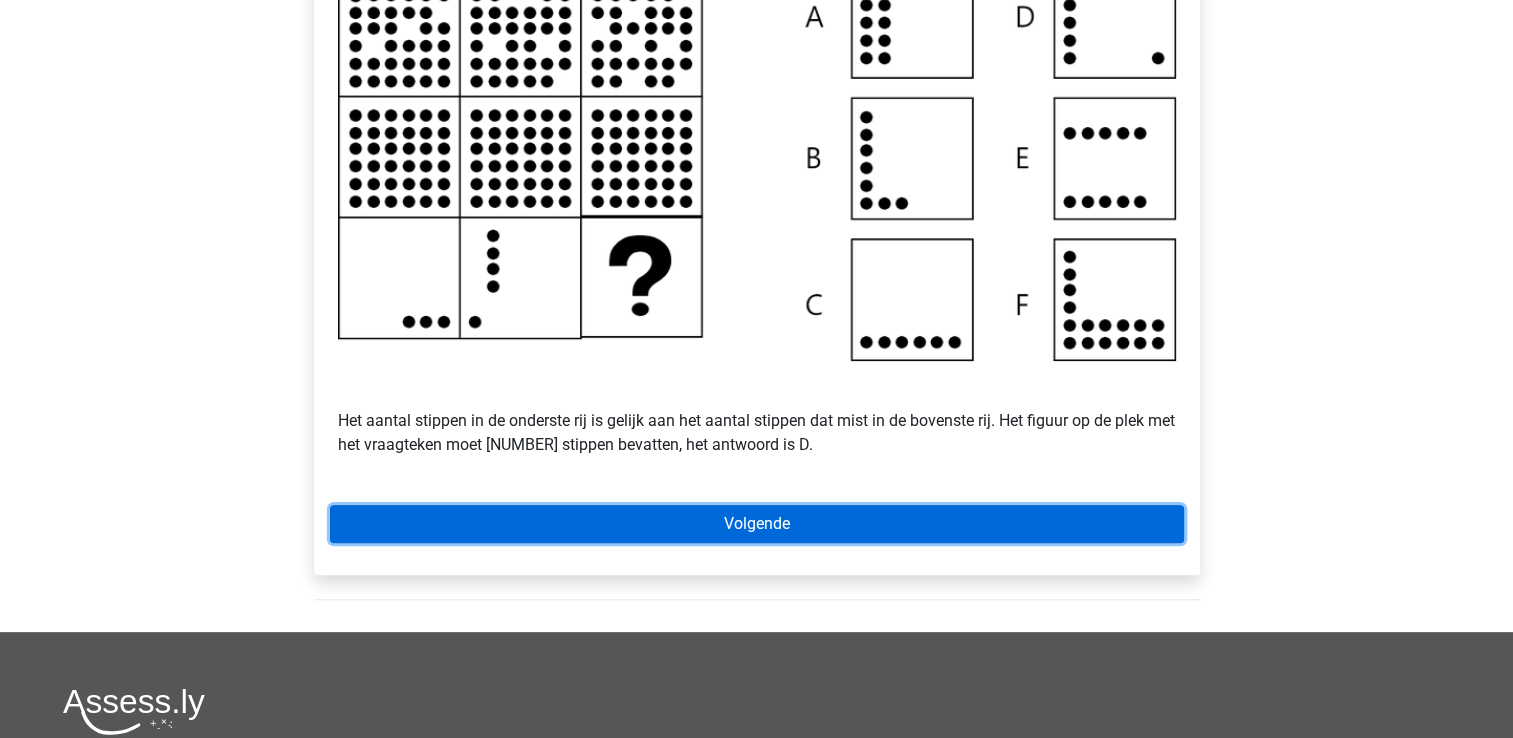 click on "Volgende" at bounding box center (757, 524) 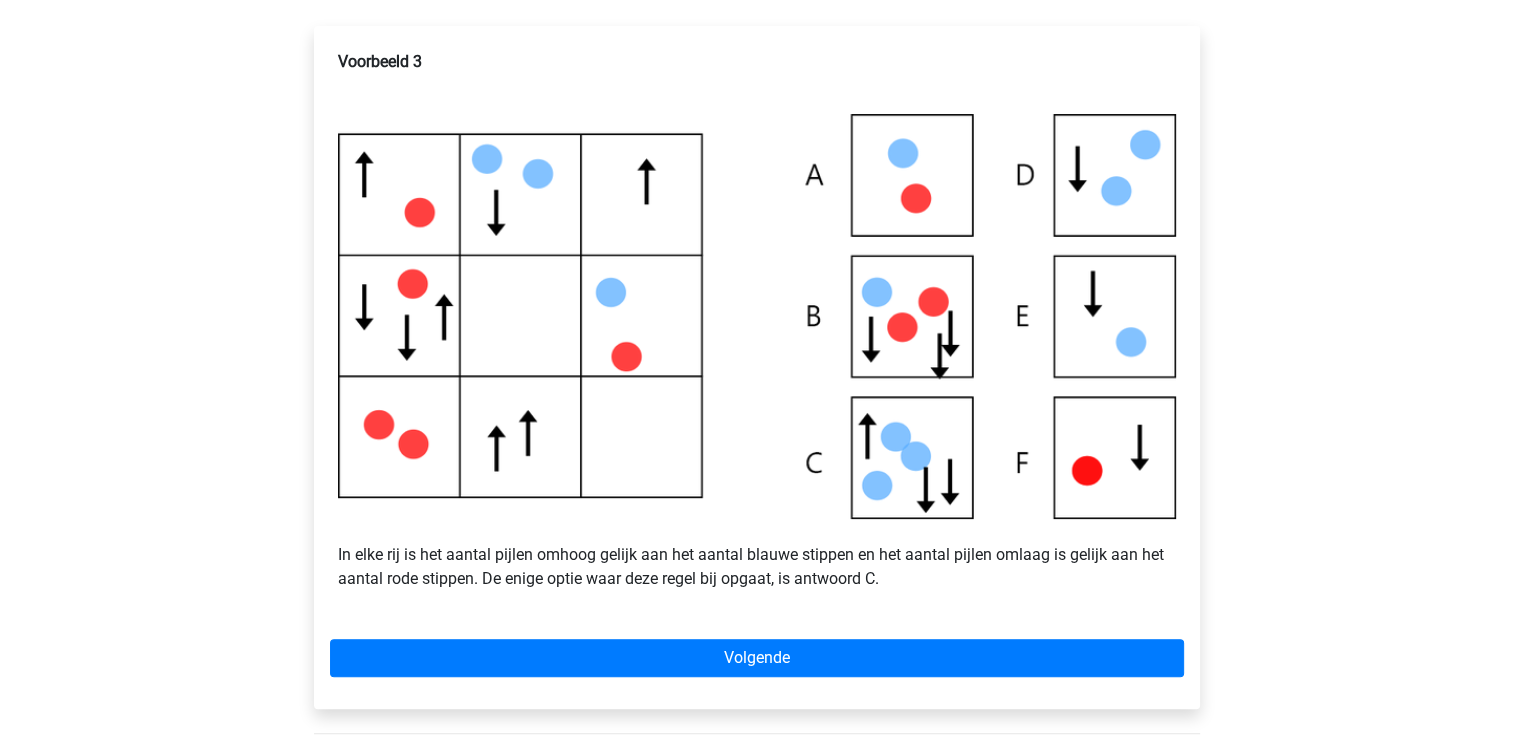 scroll, scrollTop: 400, scrollLeft: 0, axis: vertical 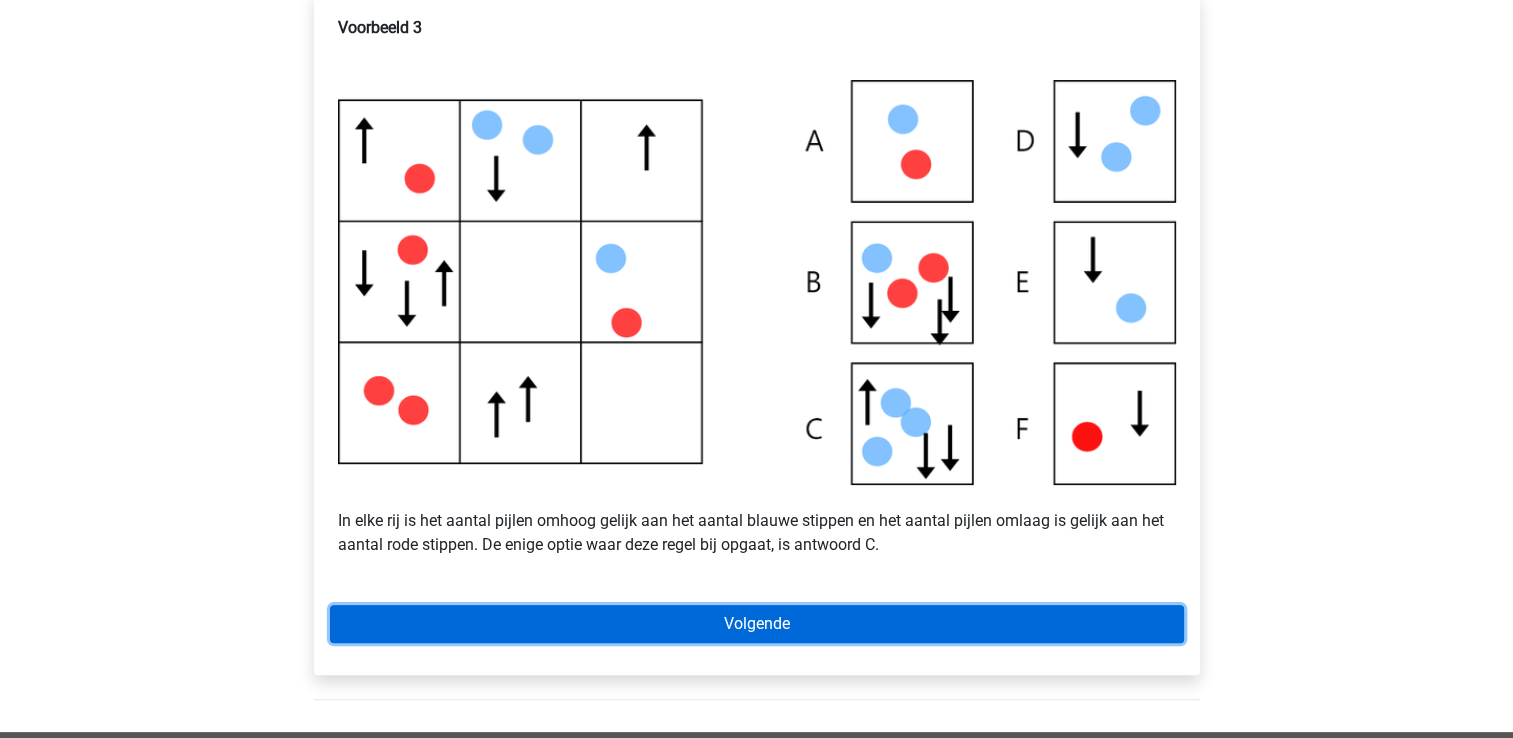 click on "Volgende" at bounding box center (757, 624) 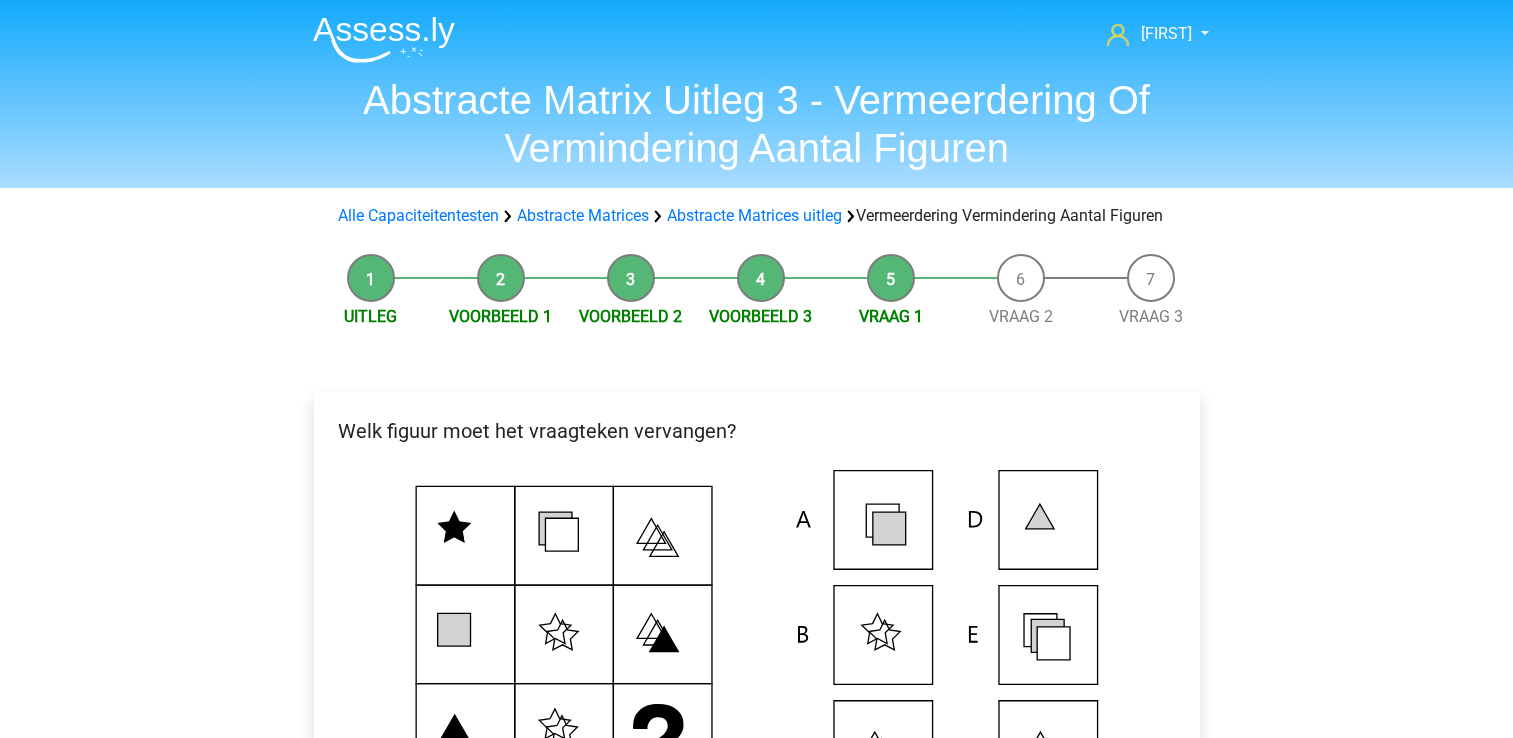 scroll, scrollTop: 0, scrollLeft: 0, axis: both 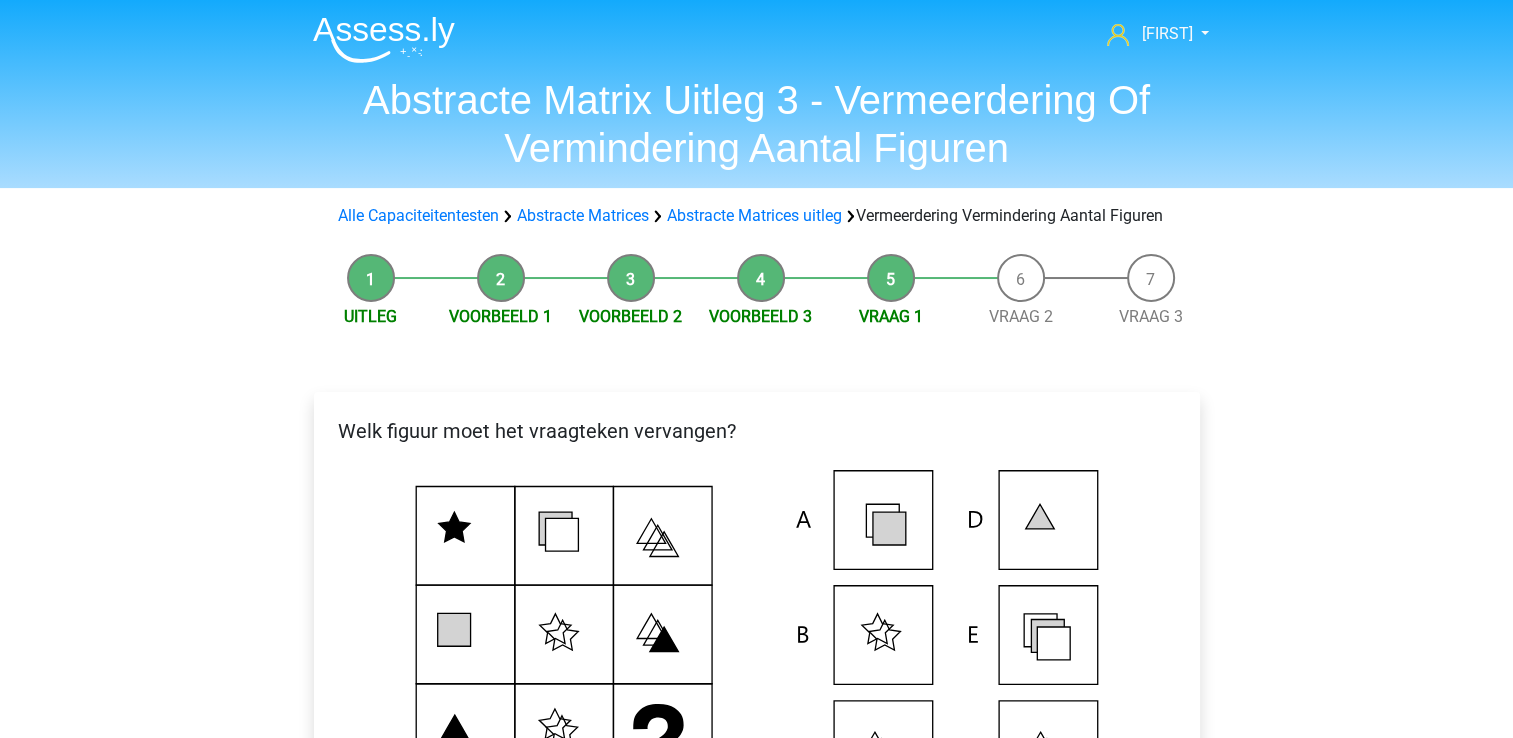 click on "Elise
elisesterk@msn.com
Nederlands
English" at bounding box center (756, 859) 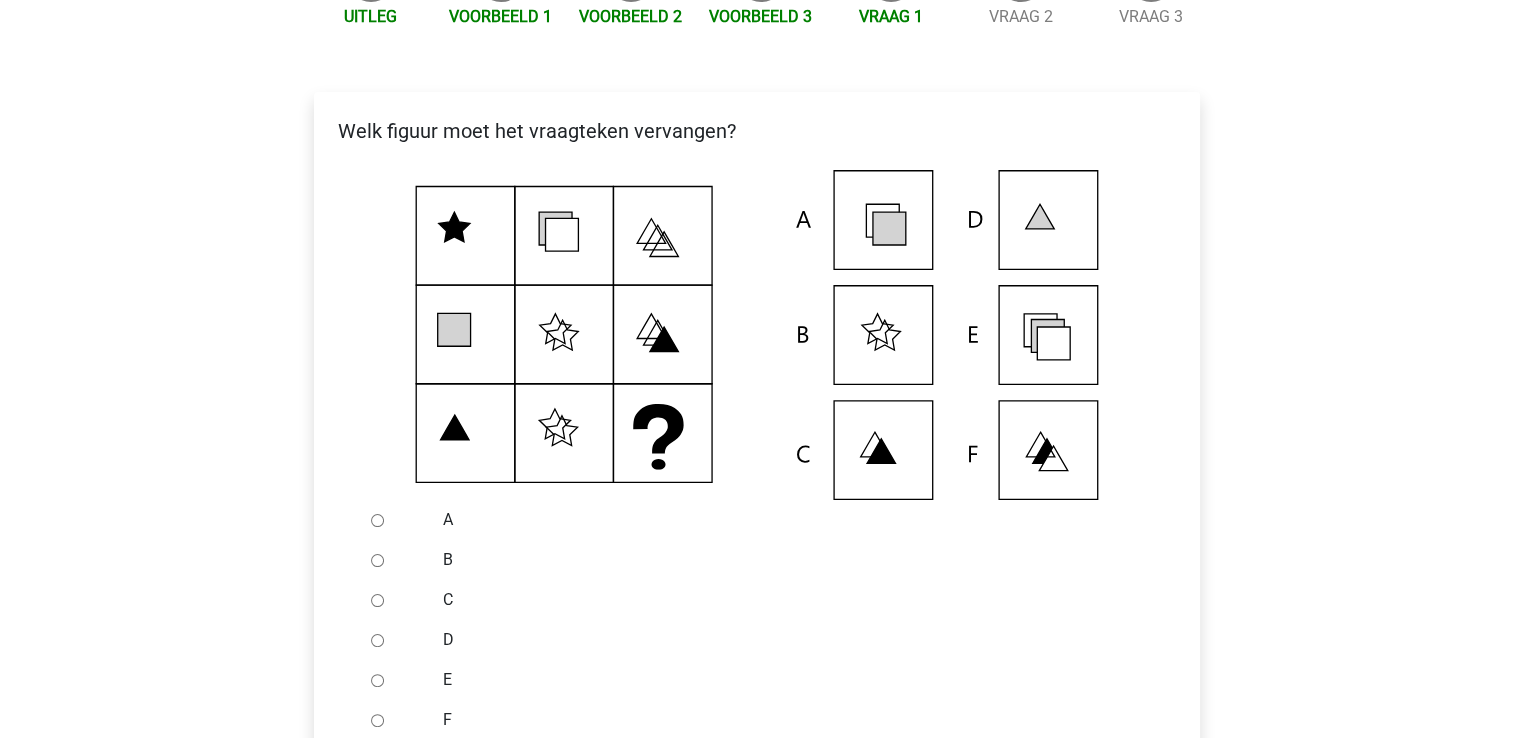scroll, scrollTop: 400, scrollLeft: 0, axis: vertical 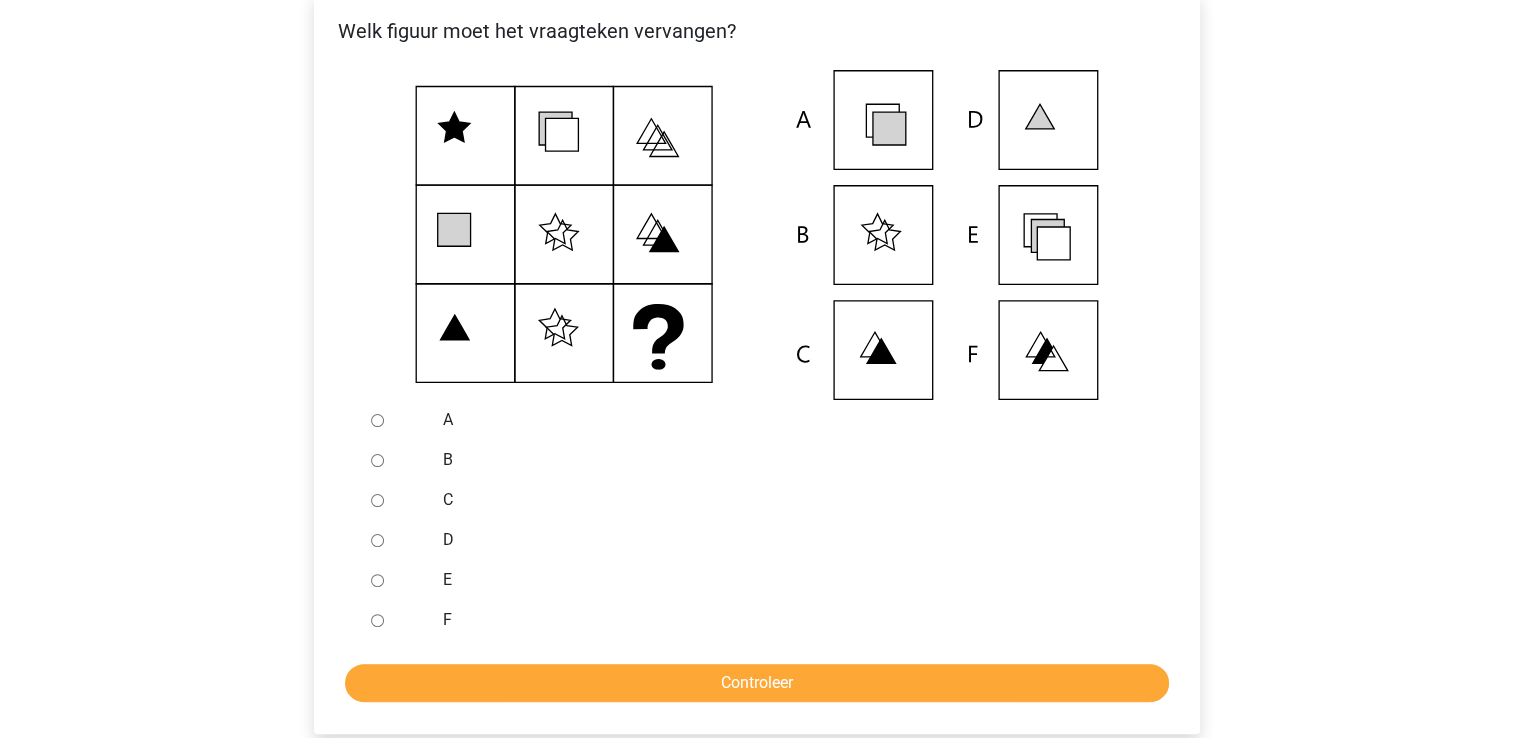 click on "E" at bounding box center [377, 580] 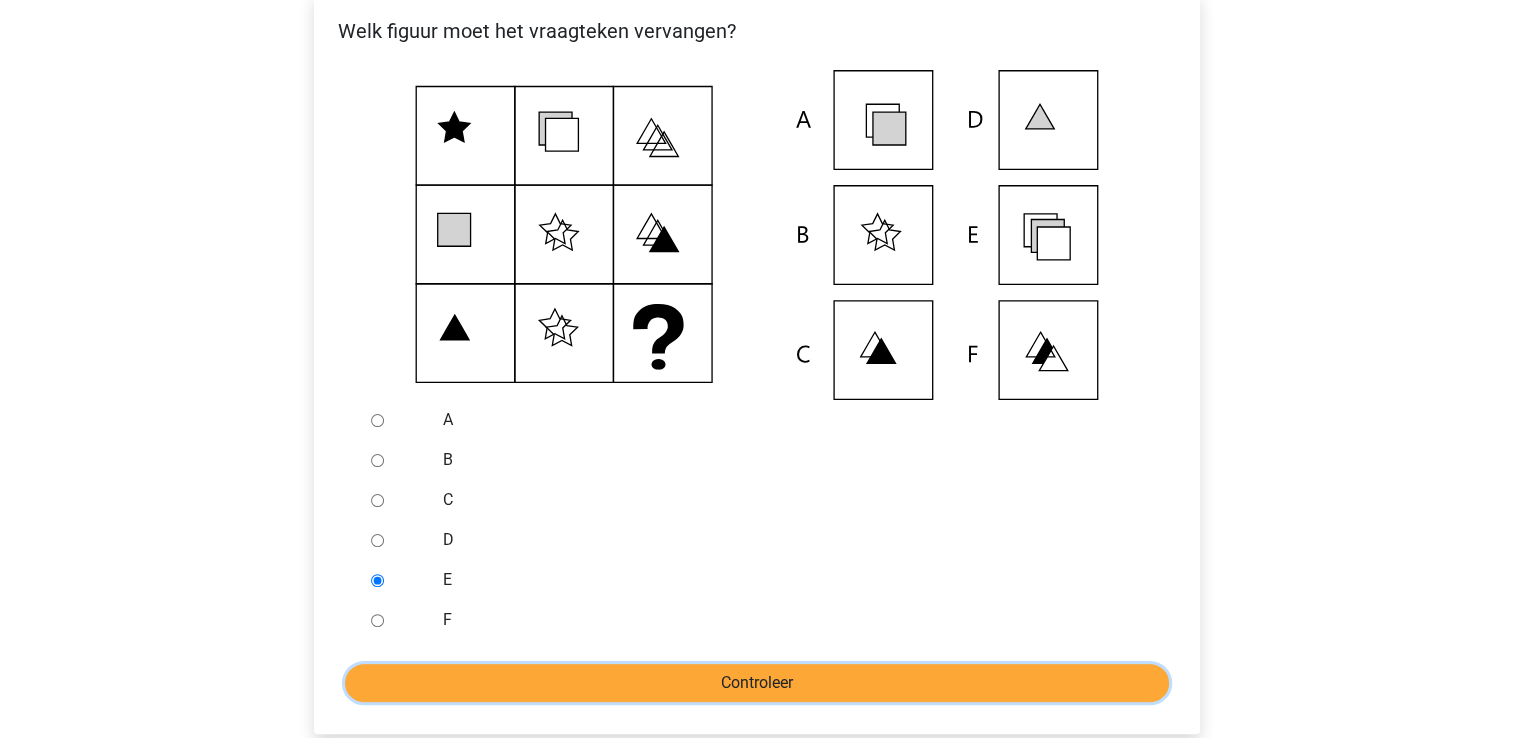 click on "Controleer" at bounding box center (757, 683) 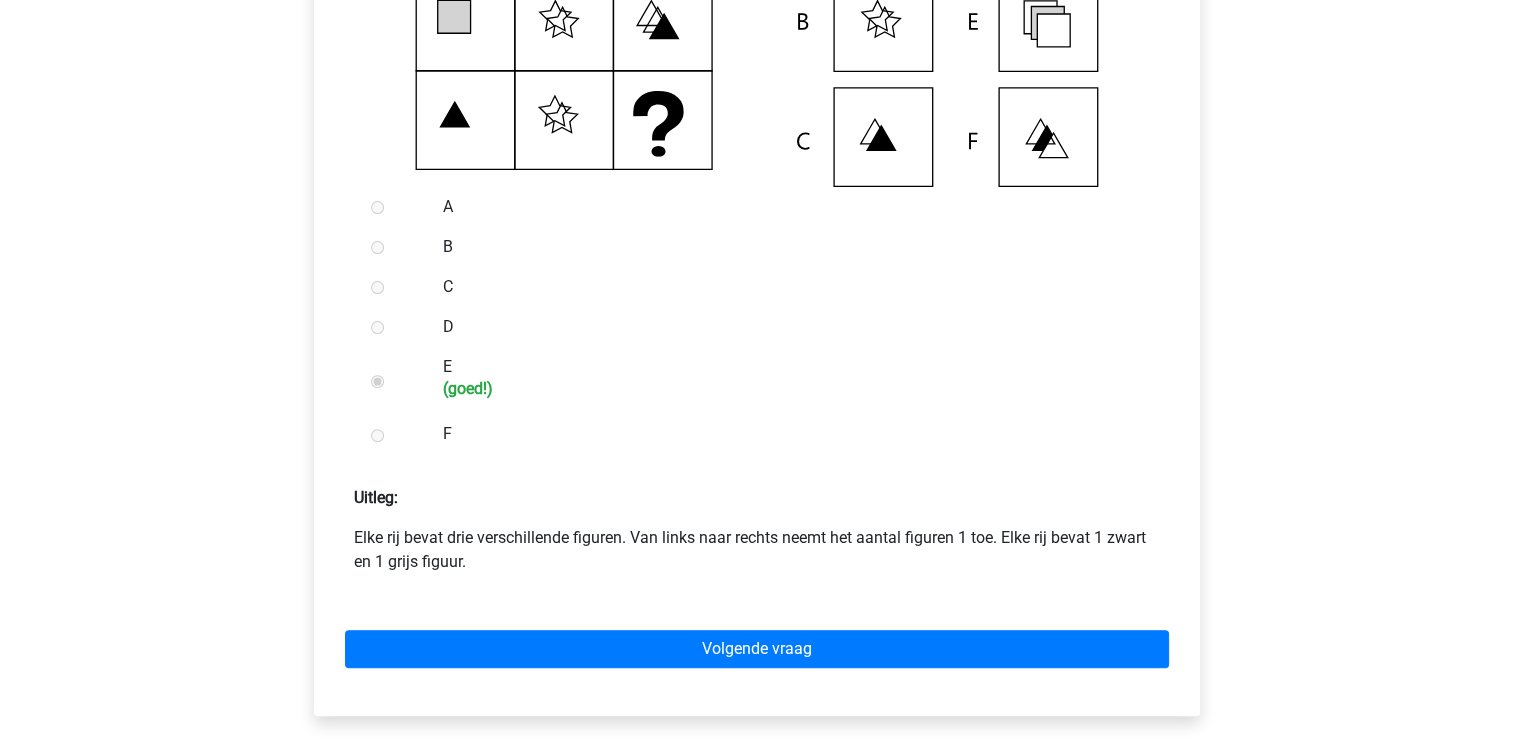scroll, scrollTop: 700, scrollLeft: 0, axis: vertical 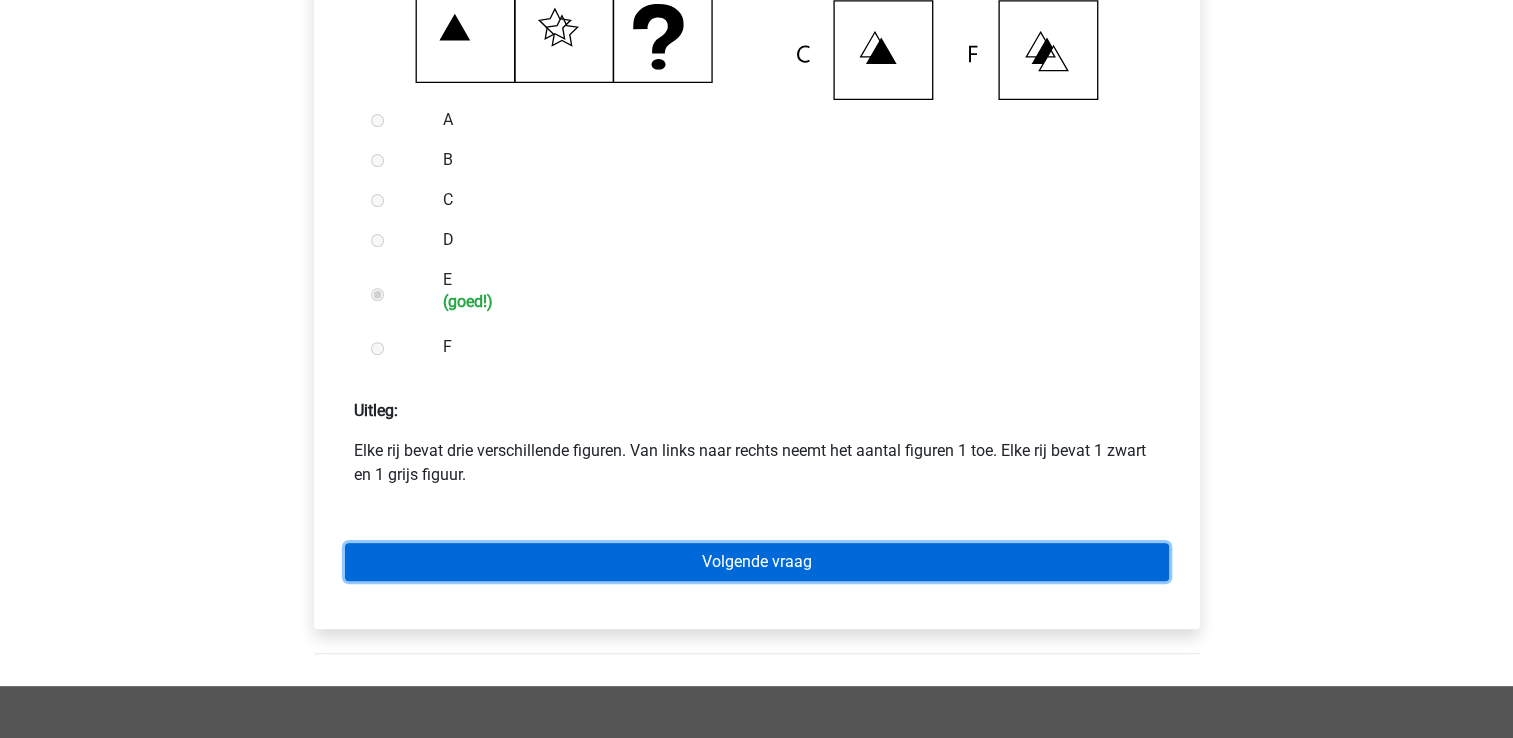 click on "Volgende vraag" at bounding box center (757, 562) 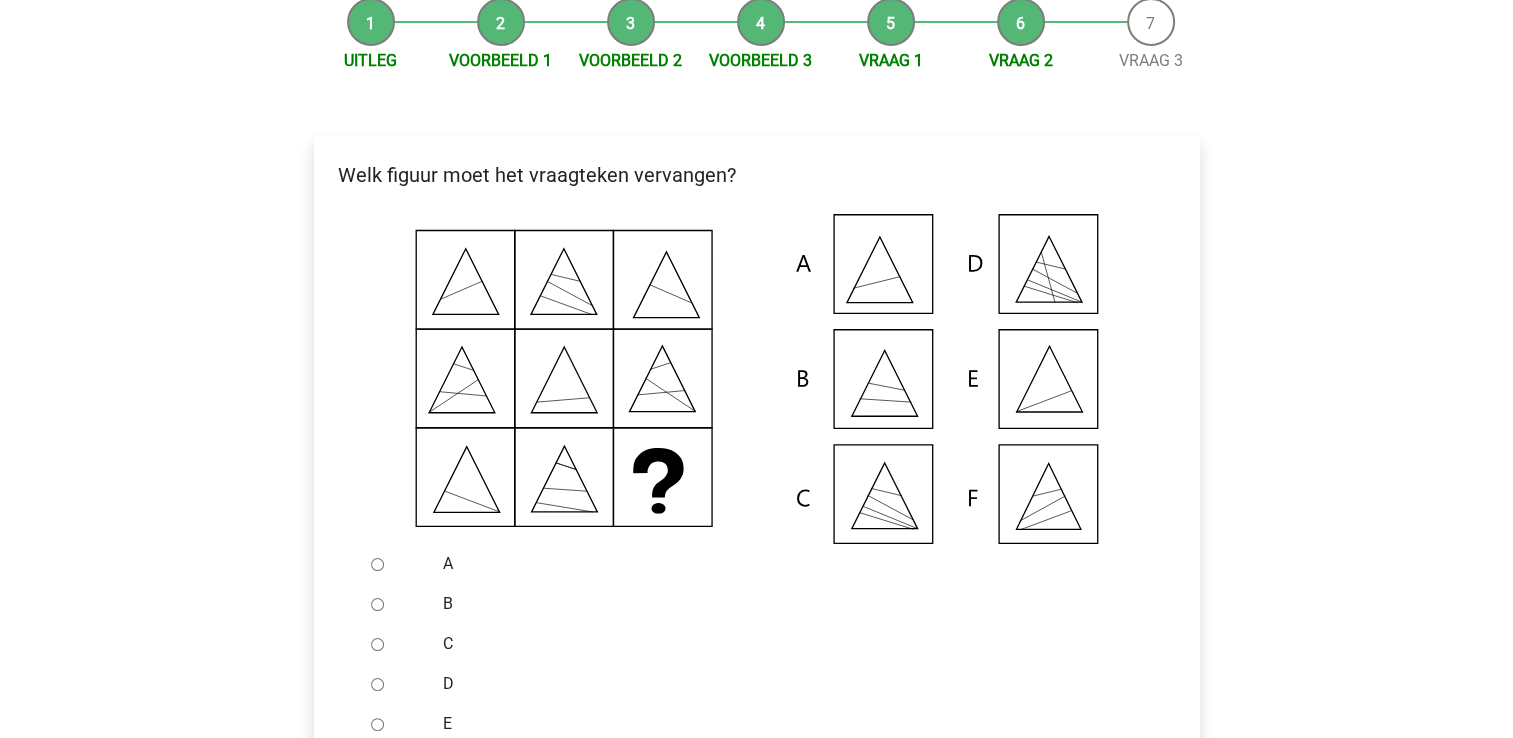 scroll, scrollTop: 300, scrollLeft: 0, axis: vertical 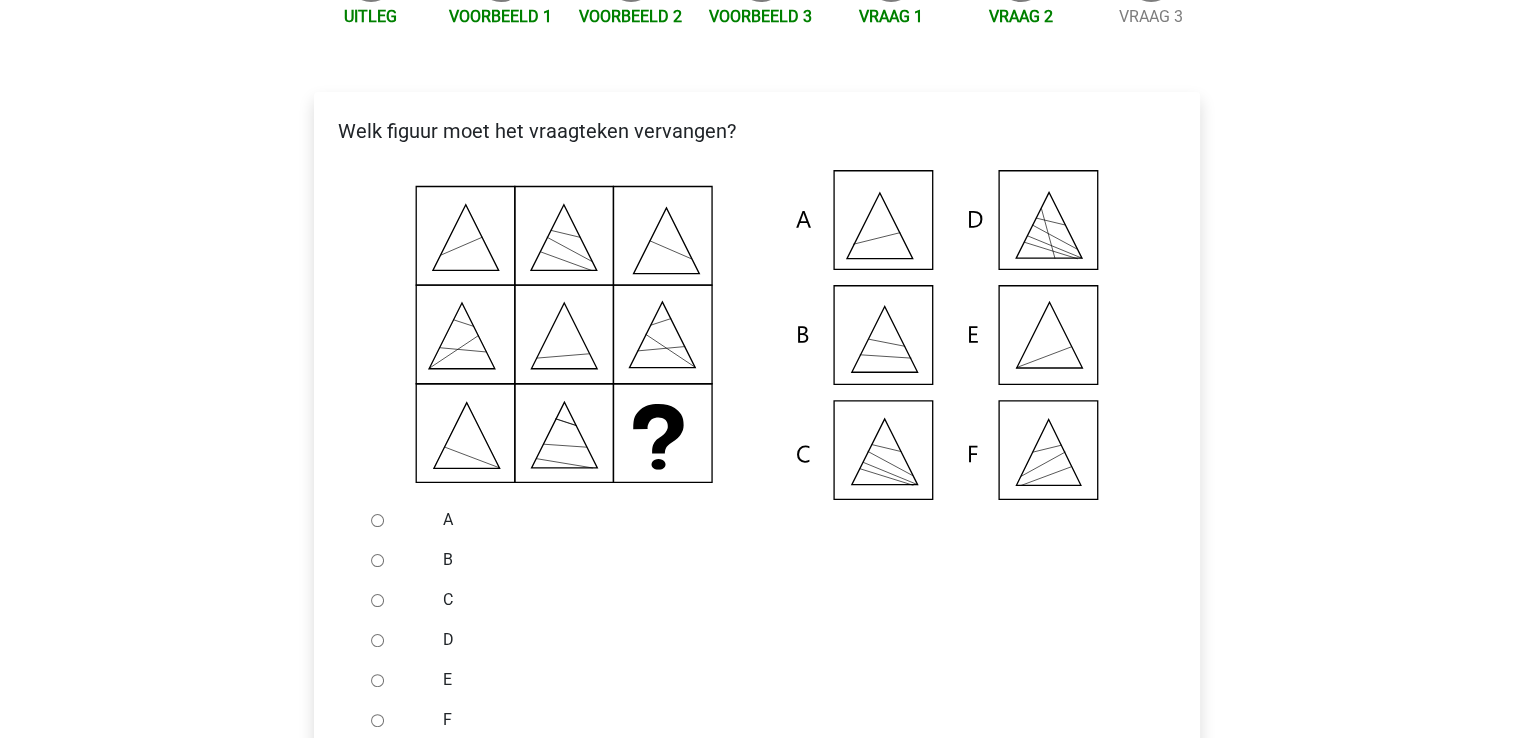click on "E" at bounding box center [377, 680] 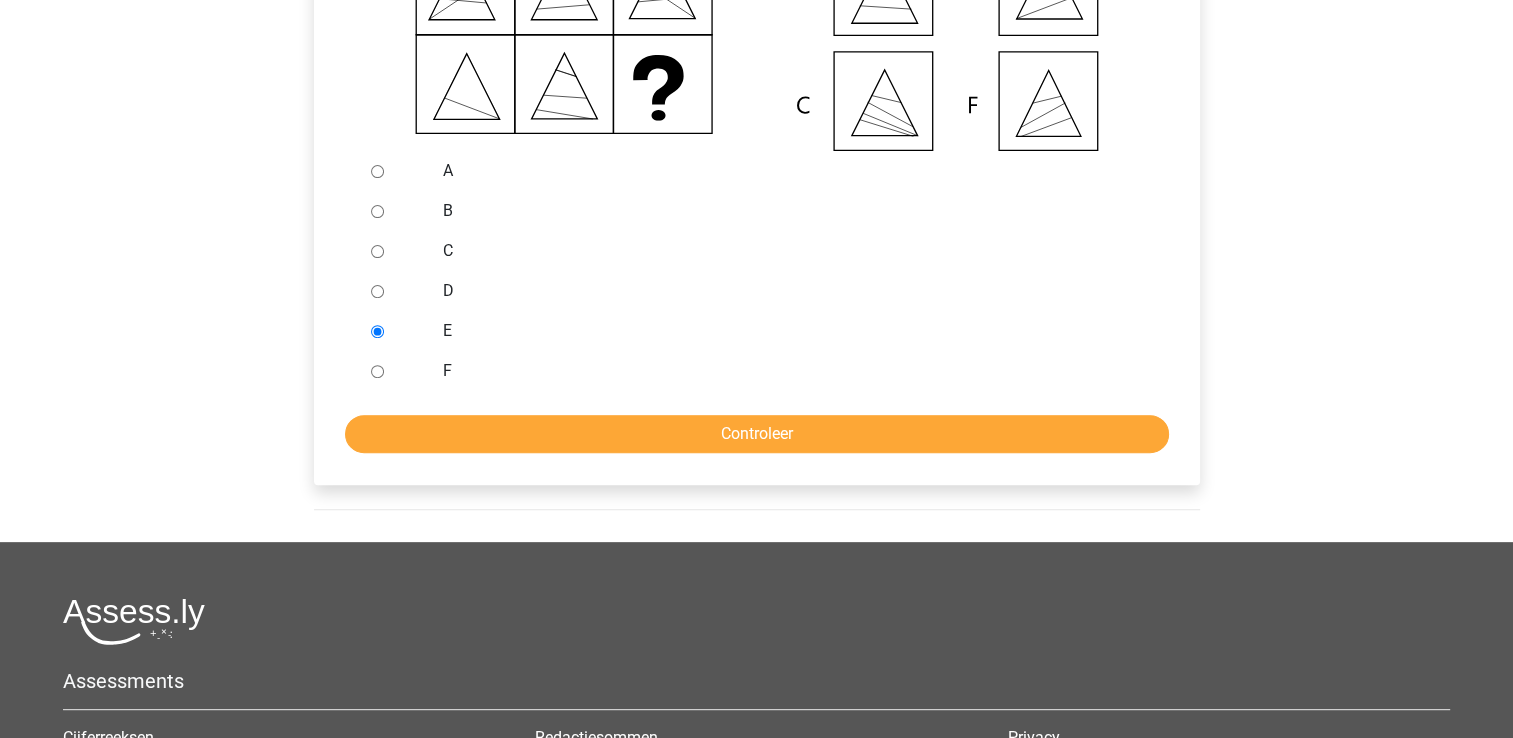 scroll, scrollTop: 700, scrollLeft: 0, axis: vertical 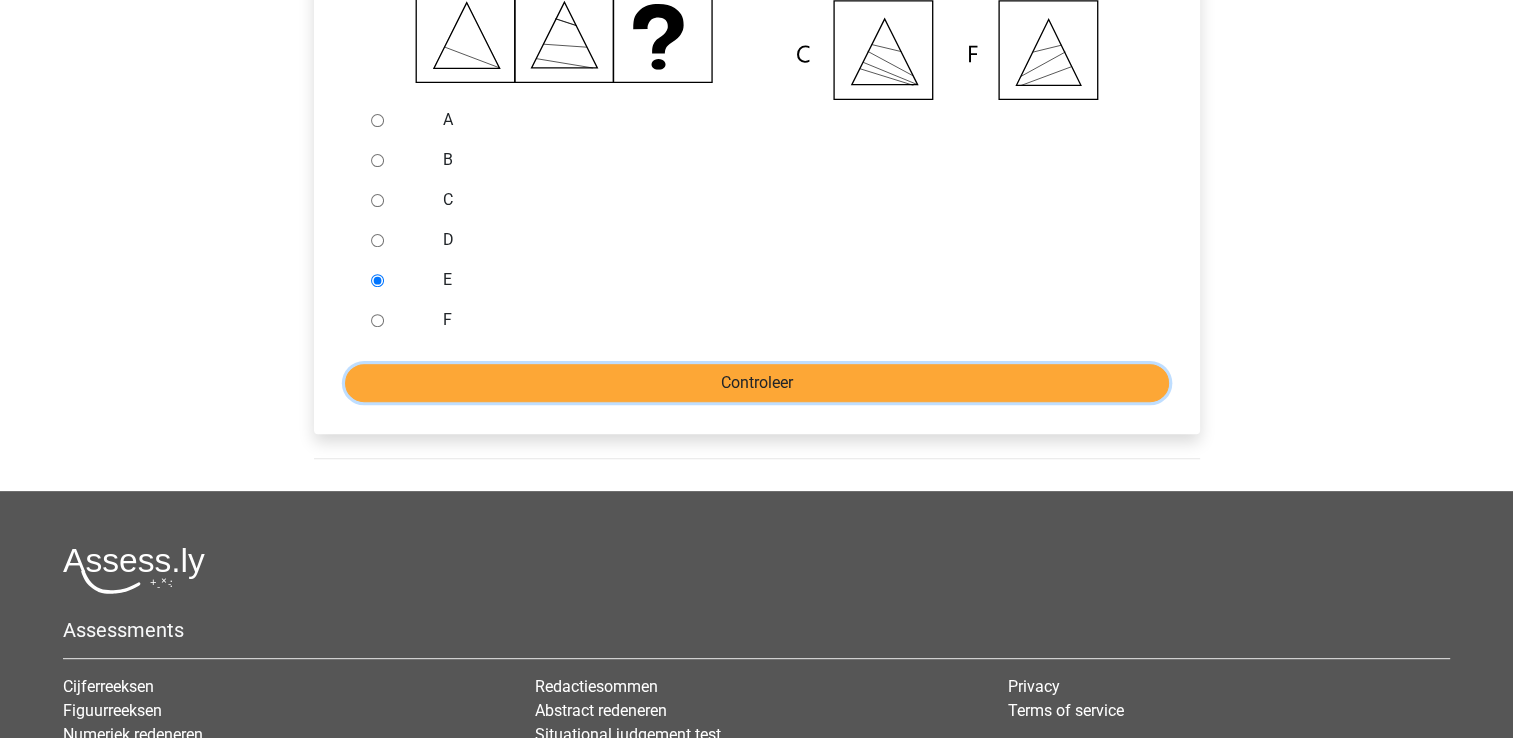 click on "Controleer" at bounding box center (757, 383) 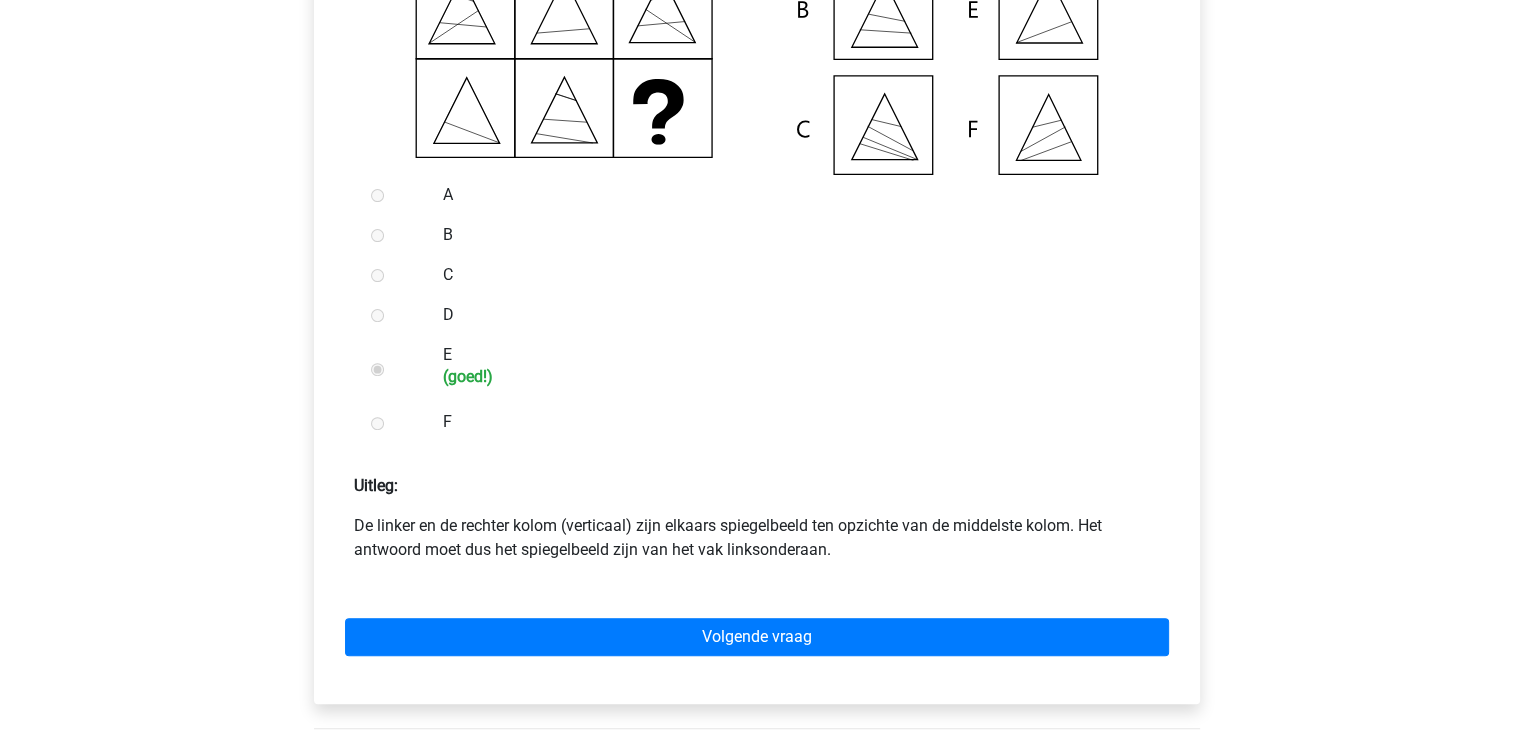 scroll, scrollTop: 700, scrollLeft: 0, axis: vertical 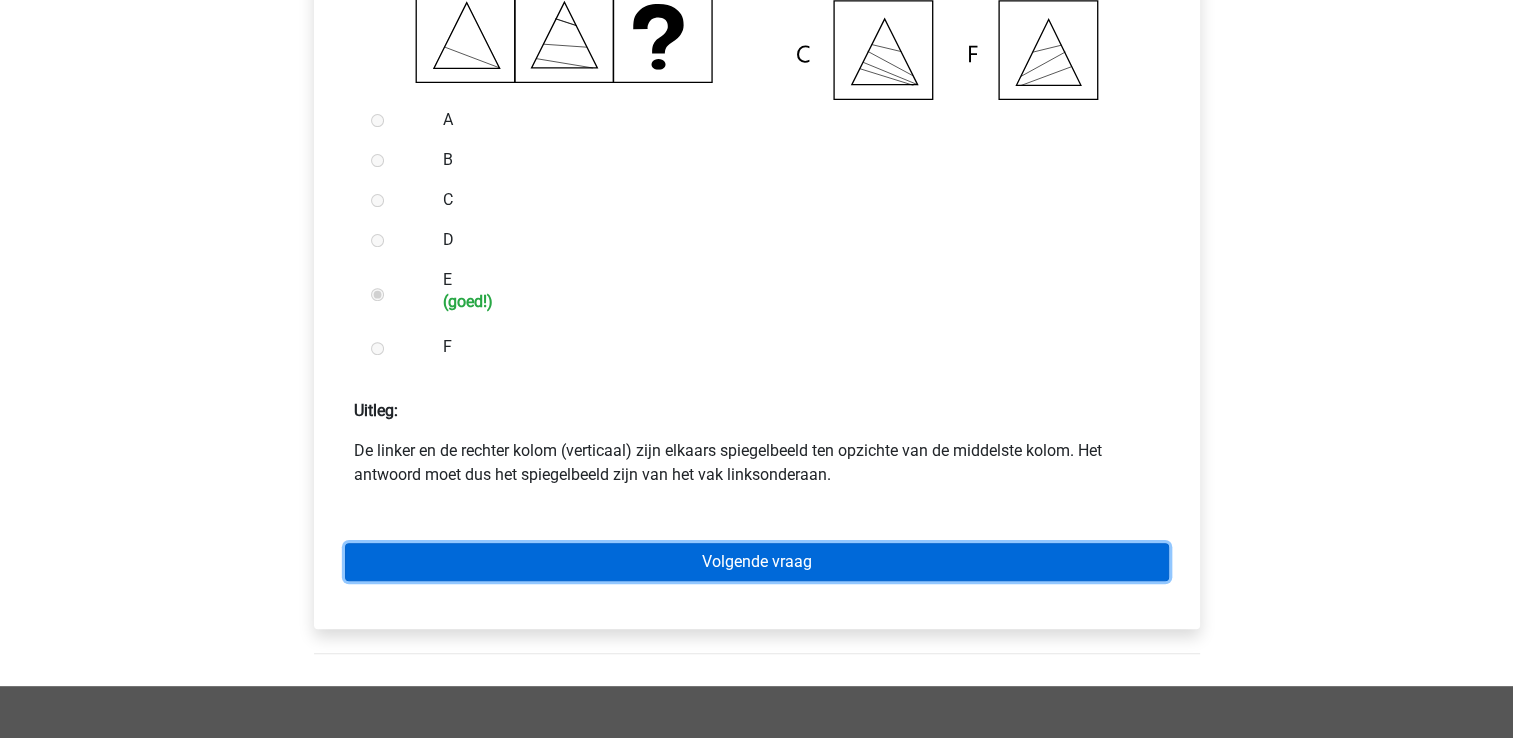 click on "Volgende vraag" at bounding box center (757, 562) 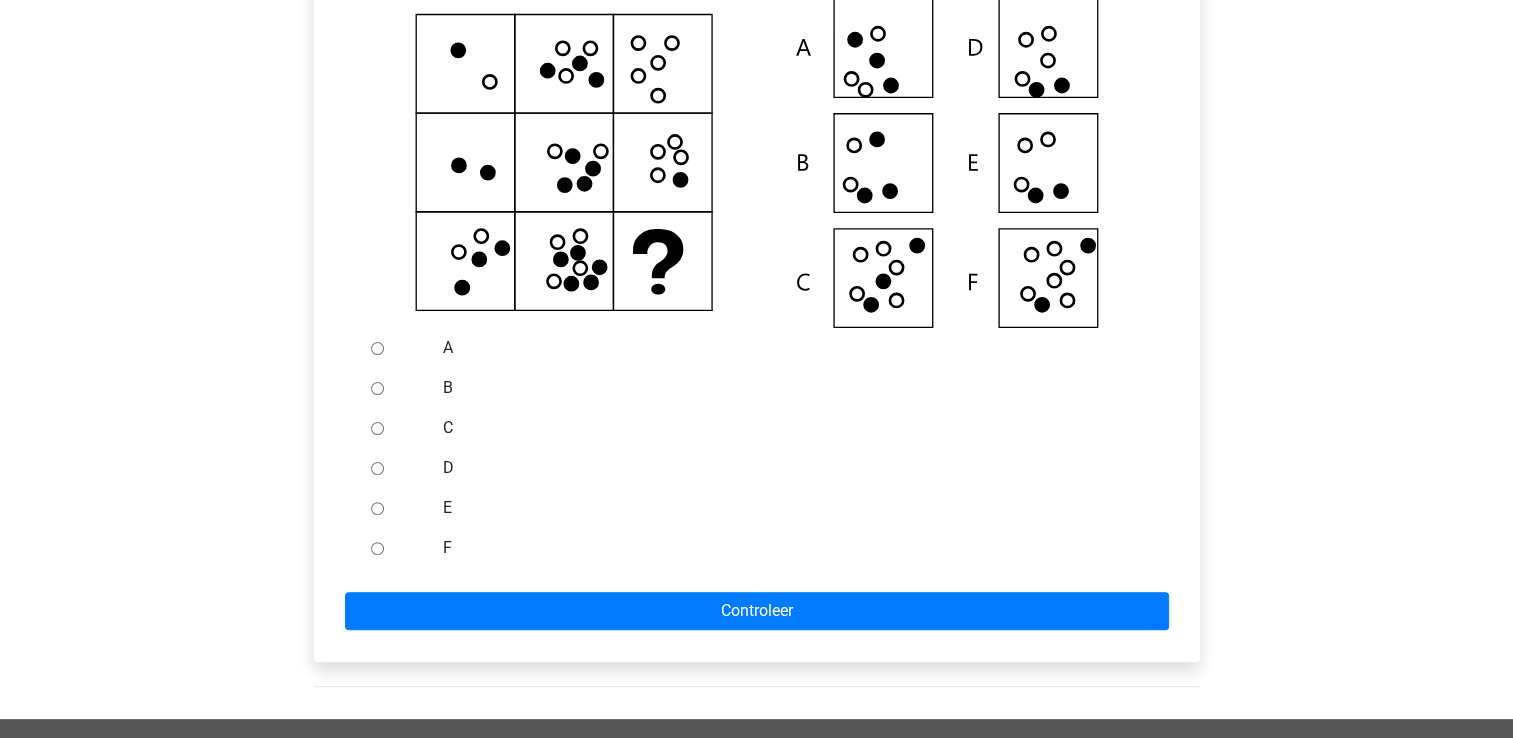 scroll, scrollTop: 600, scrollLeft: 0, axis: vertical 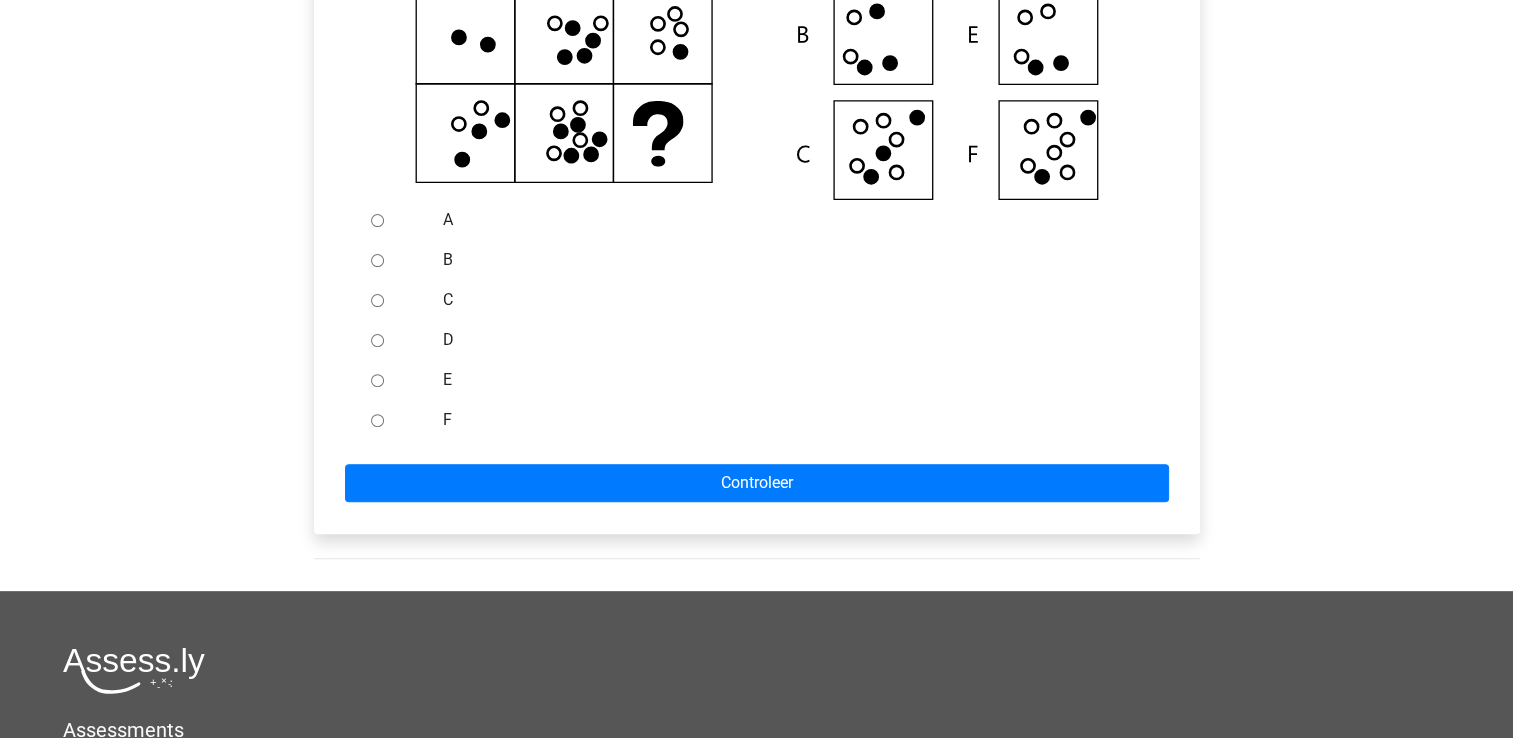click at bounding box center [396, 420] 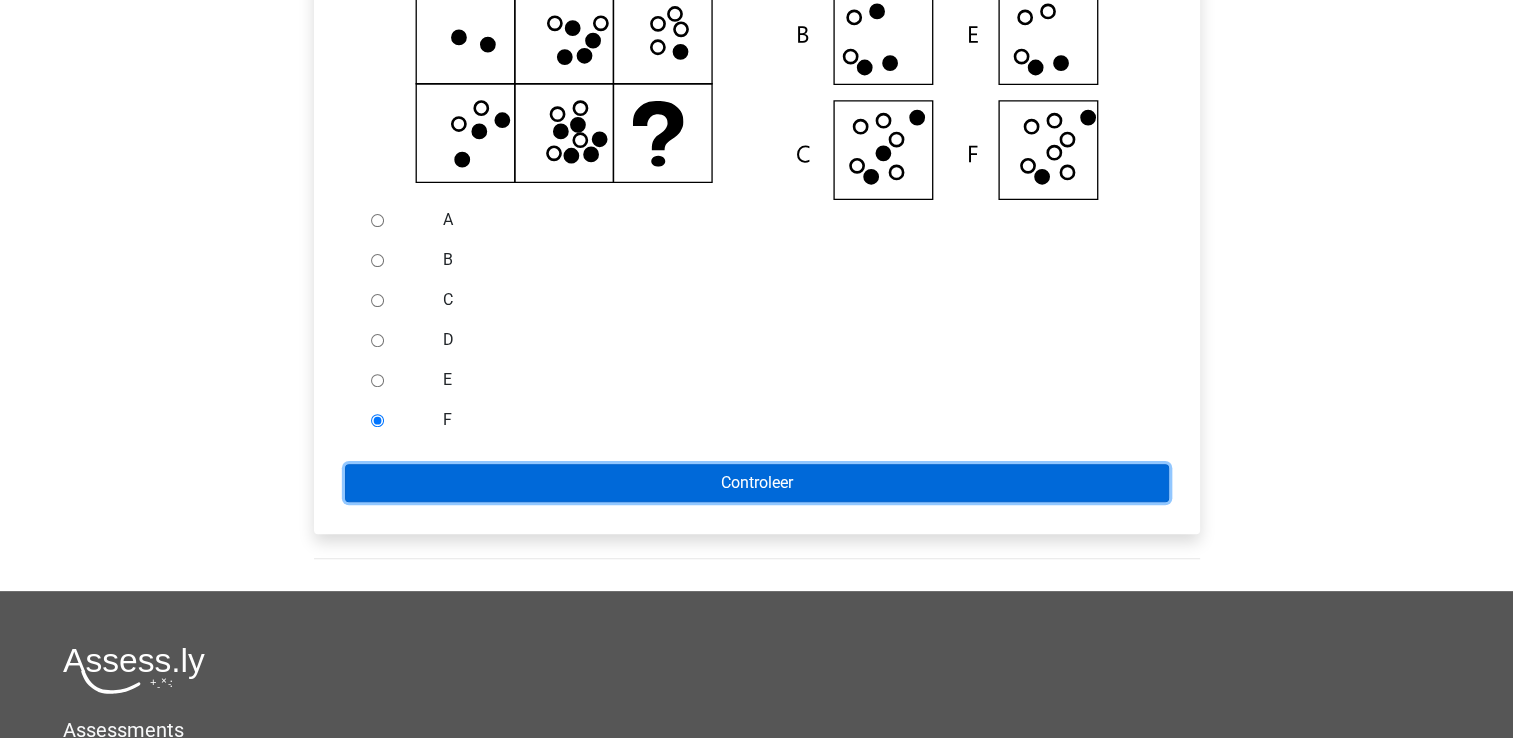click on "Controleer" at bounding box center (757, 483) 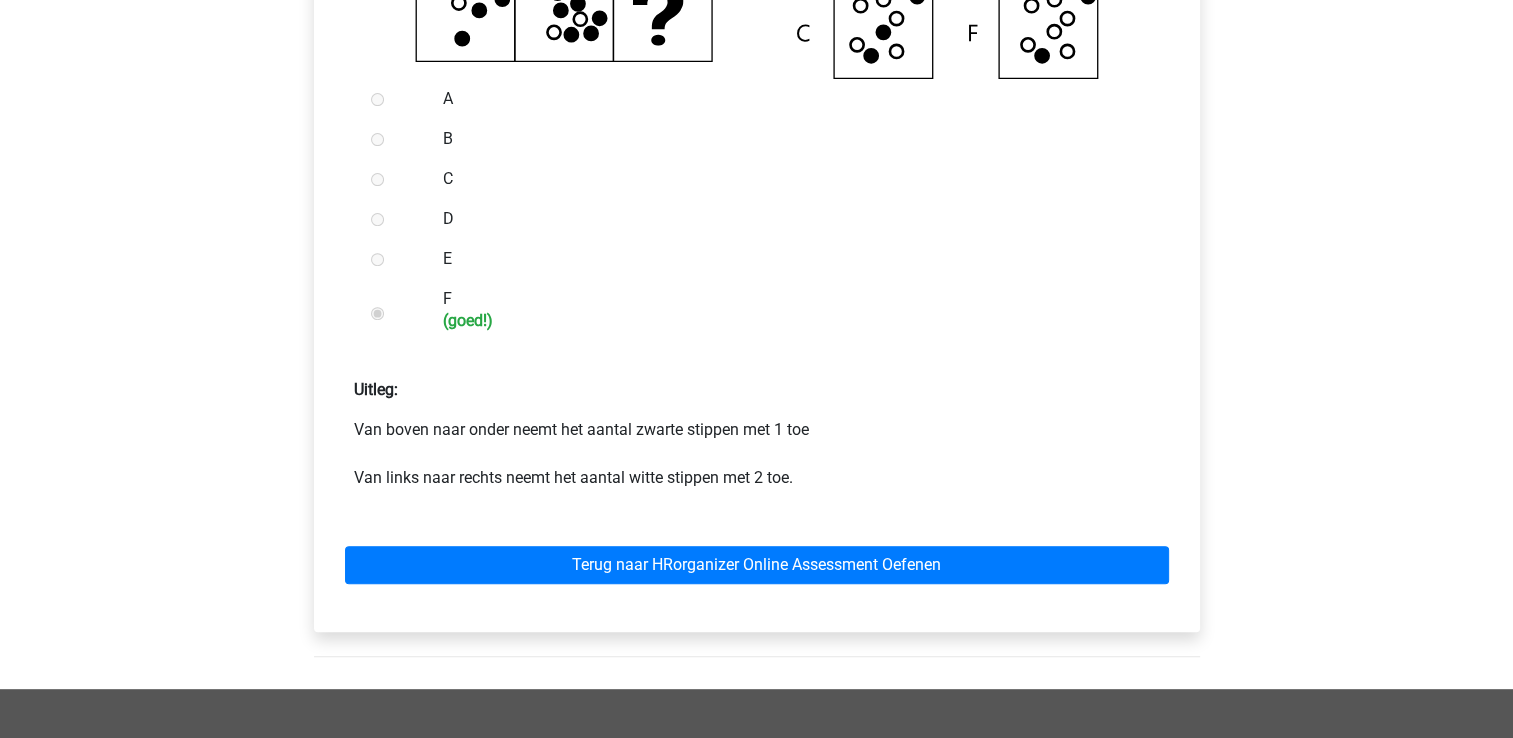 scroll, scrollTop: 800, scrollLeft: 0, axis: vertical 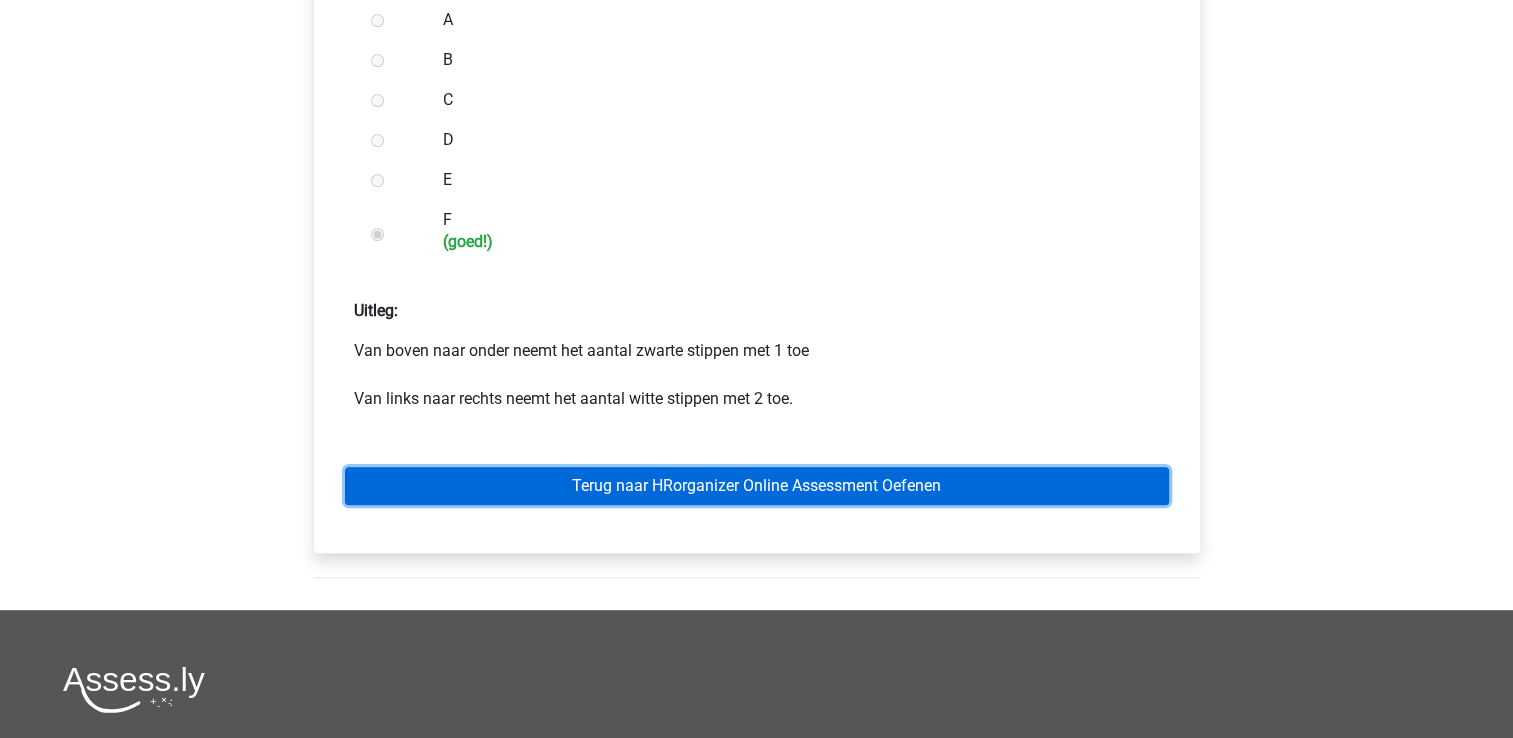 click on "Terug naar HRorganizer Online Assessment Oefenen" at bounding box center (757, 486) 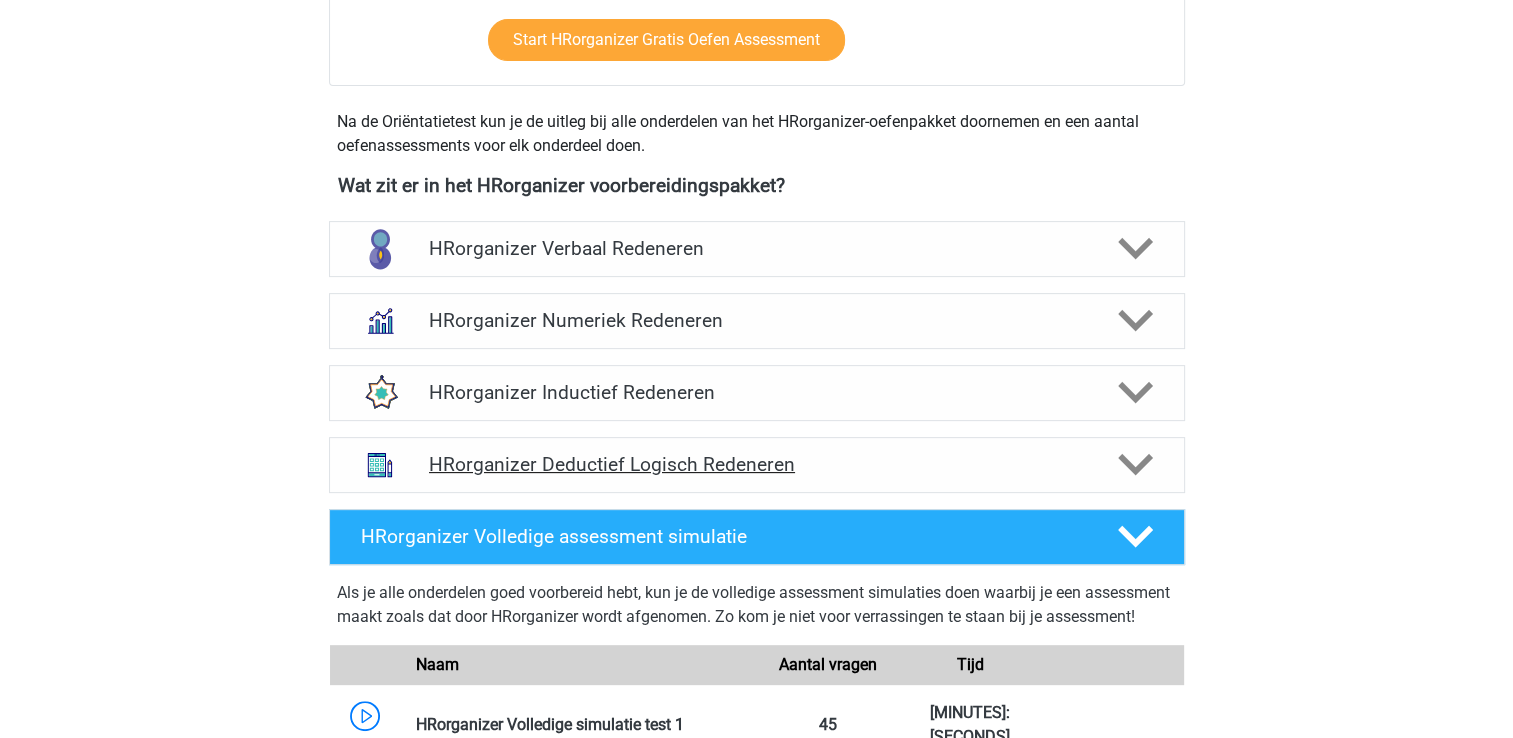 click on "HRorganizer Deductief Logisch Redeneren" at bounding box center (756, 464) 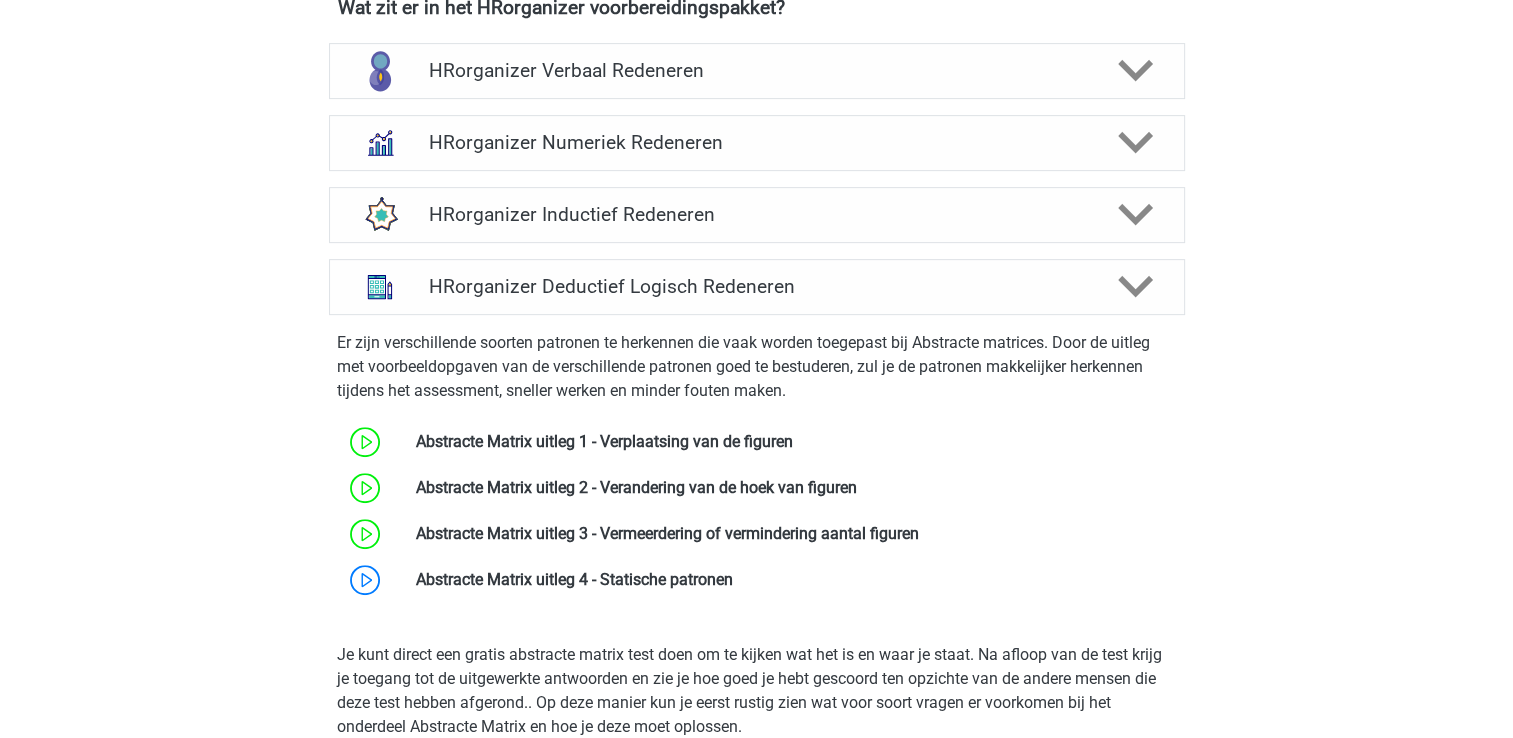 scroll, scrollTop: 900, scrollLeft: 0, axis: vertical 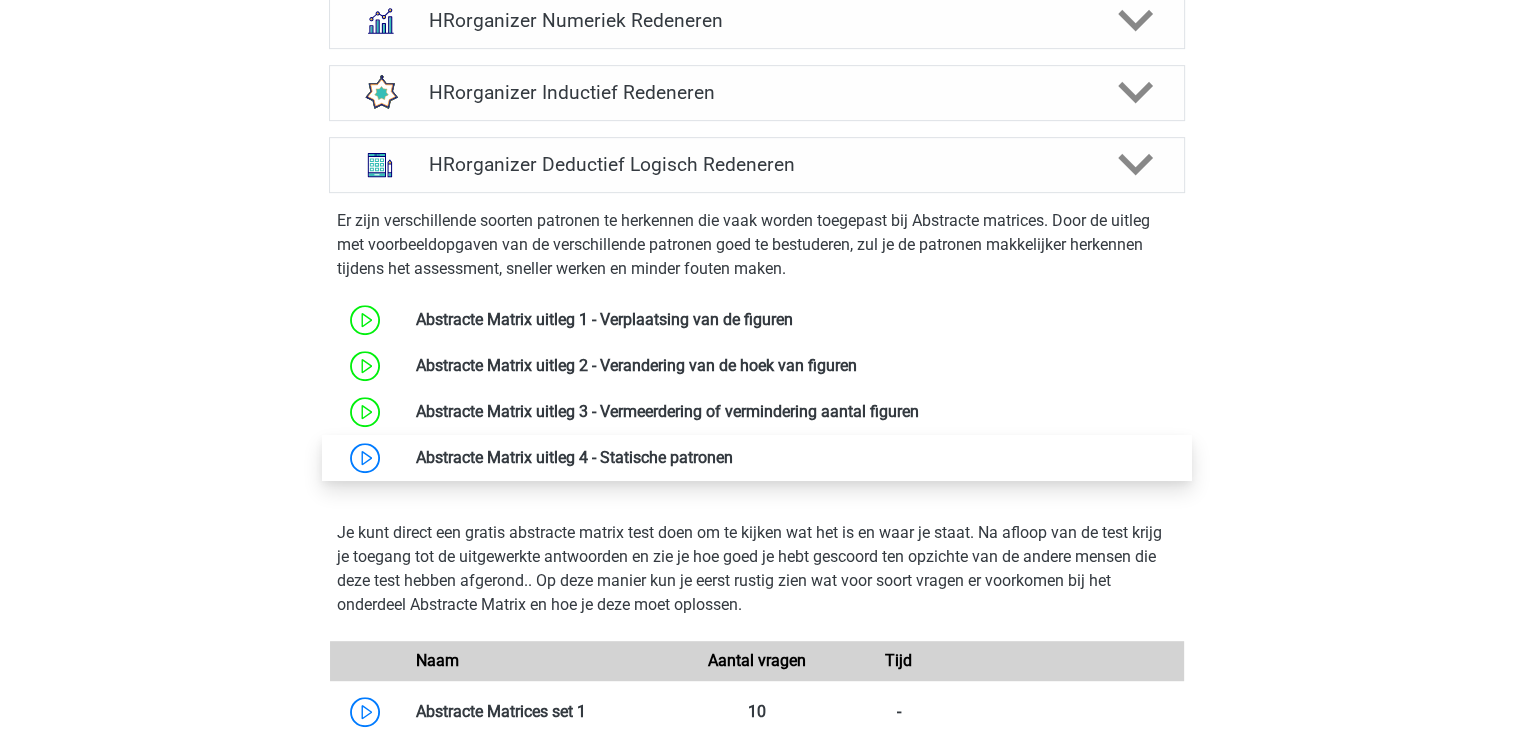 click at bounding box center (733, 457) 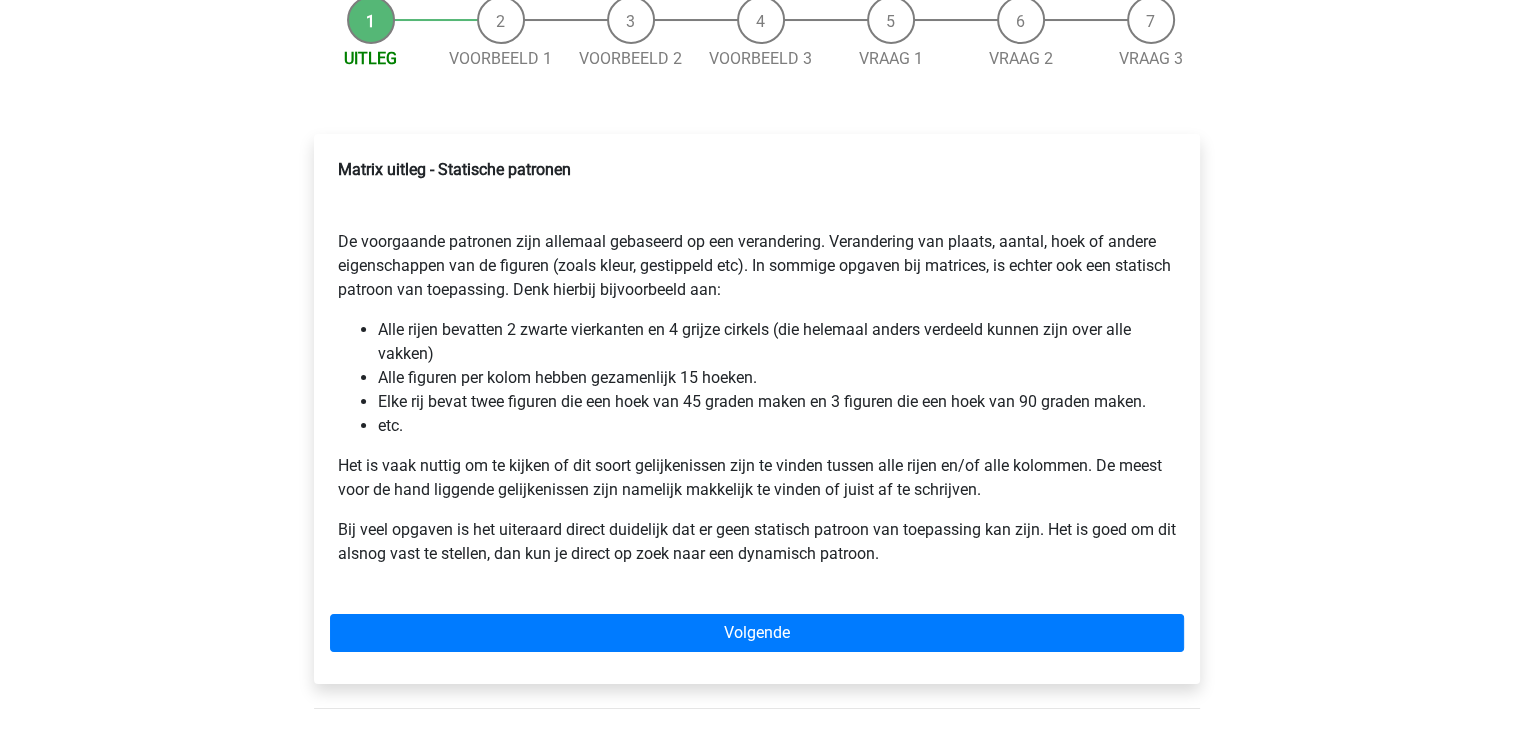 scroll, scrollTop: 200, scrollLeft: 0, axis: vertical 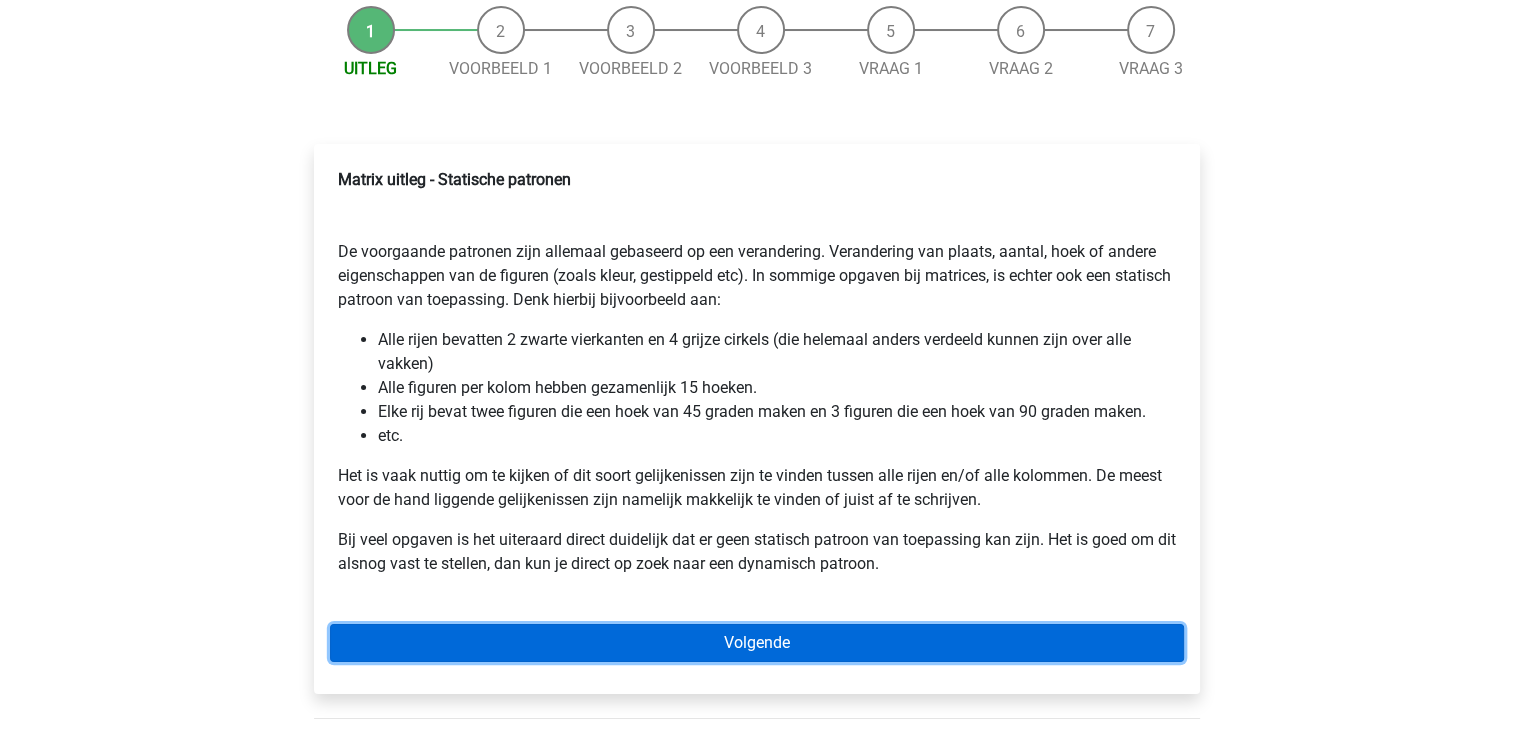 click on "Volgende" at bounding box center (757, 643) 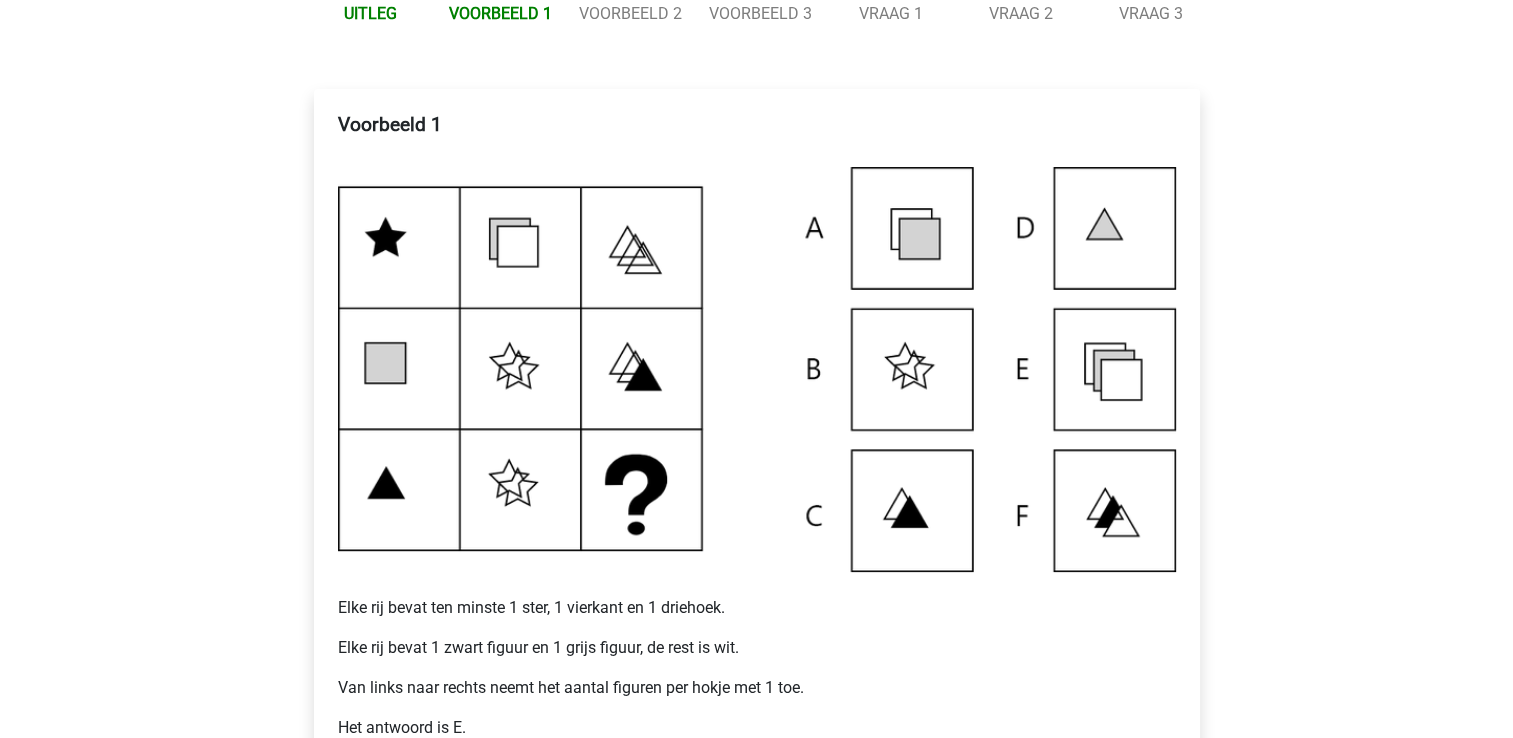 scroll, scrollTop: 400, scrollLeft: 0, axis: vertical 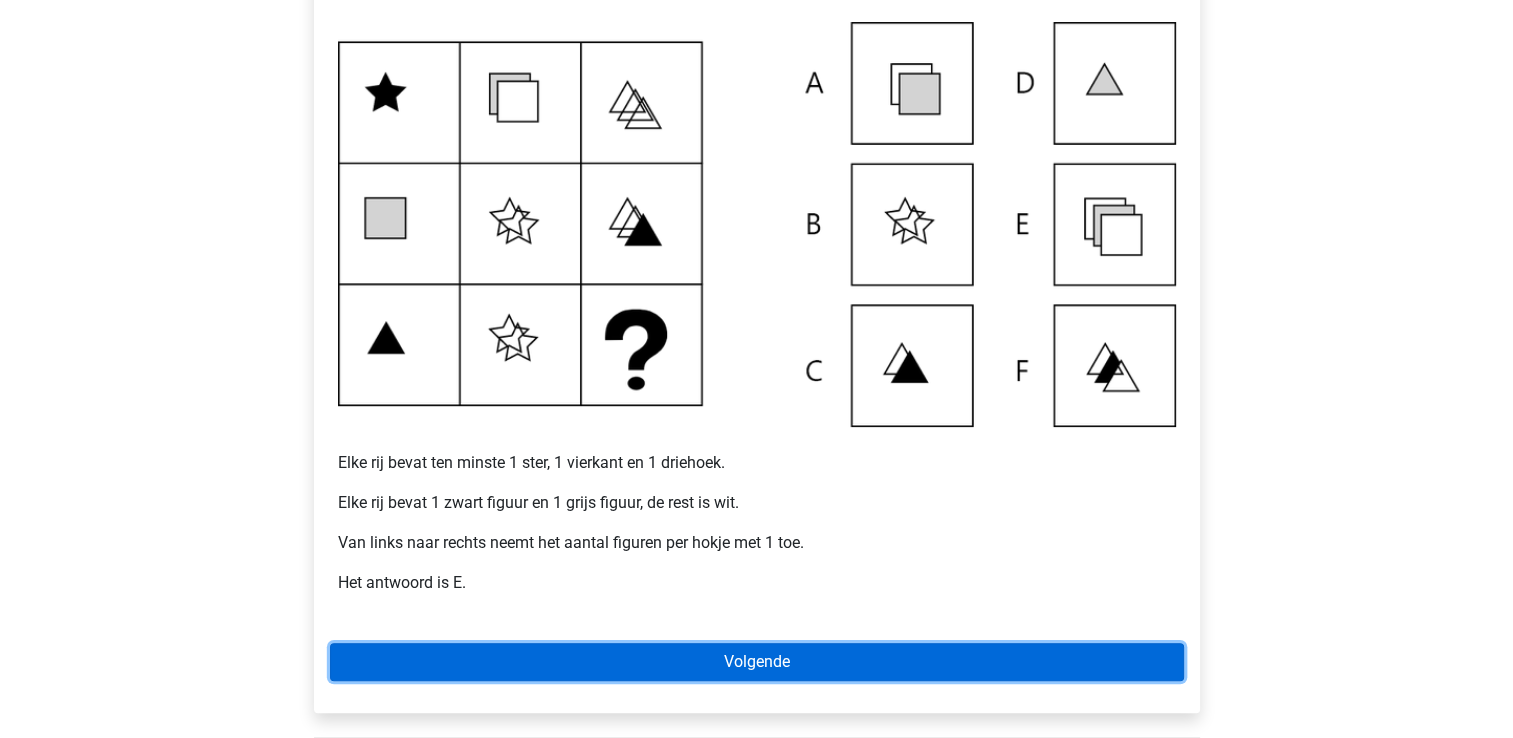 click on "Volgende" at bounding box center [757, 662] 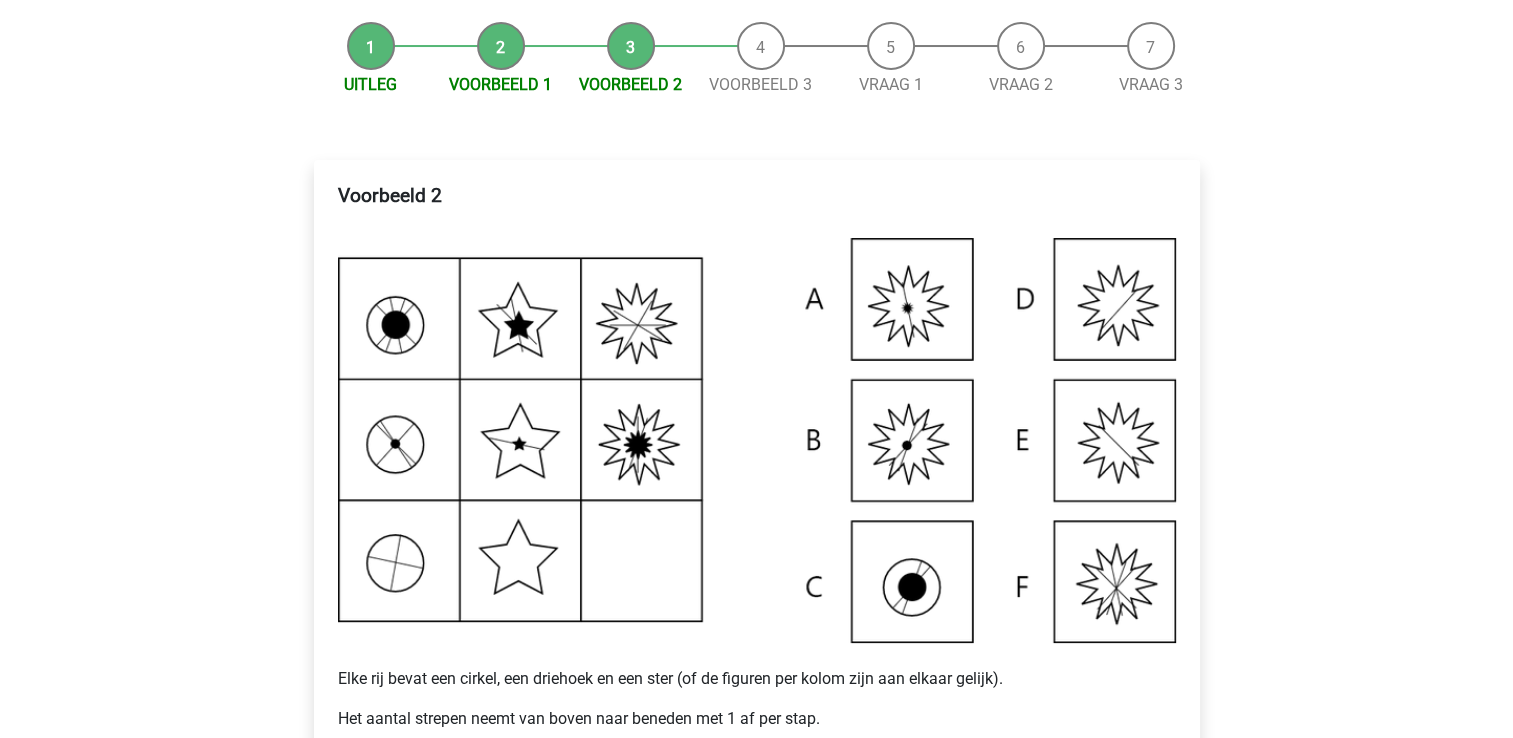 scroll, scrollTop: 400, scrollLeft: 0, axis: vertical 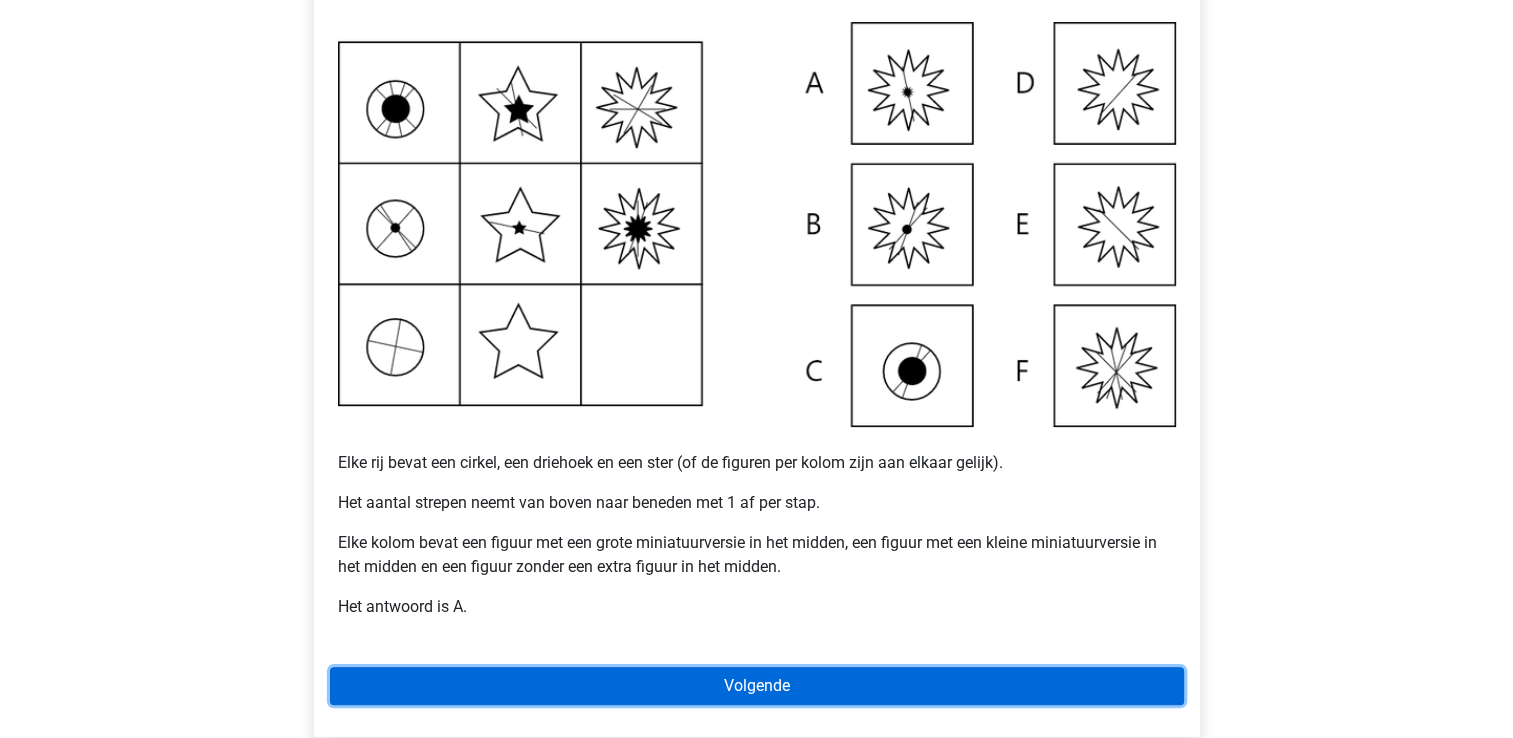 click on "Volgende" at bounding box center (757, 686) 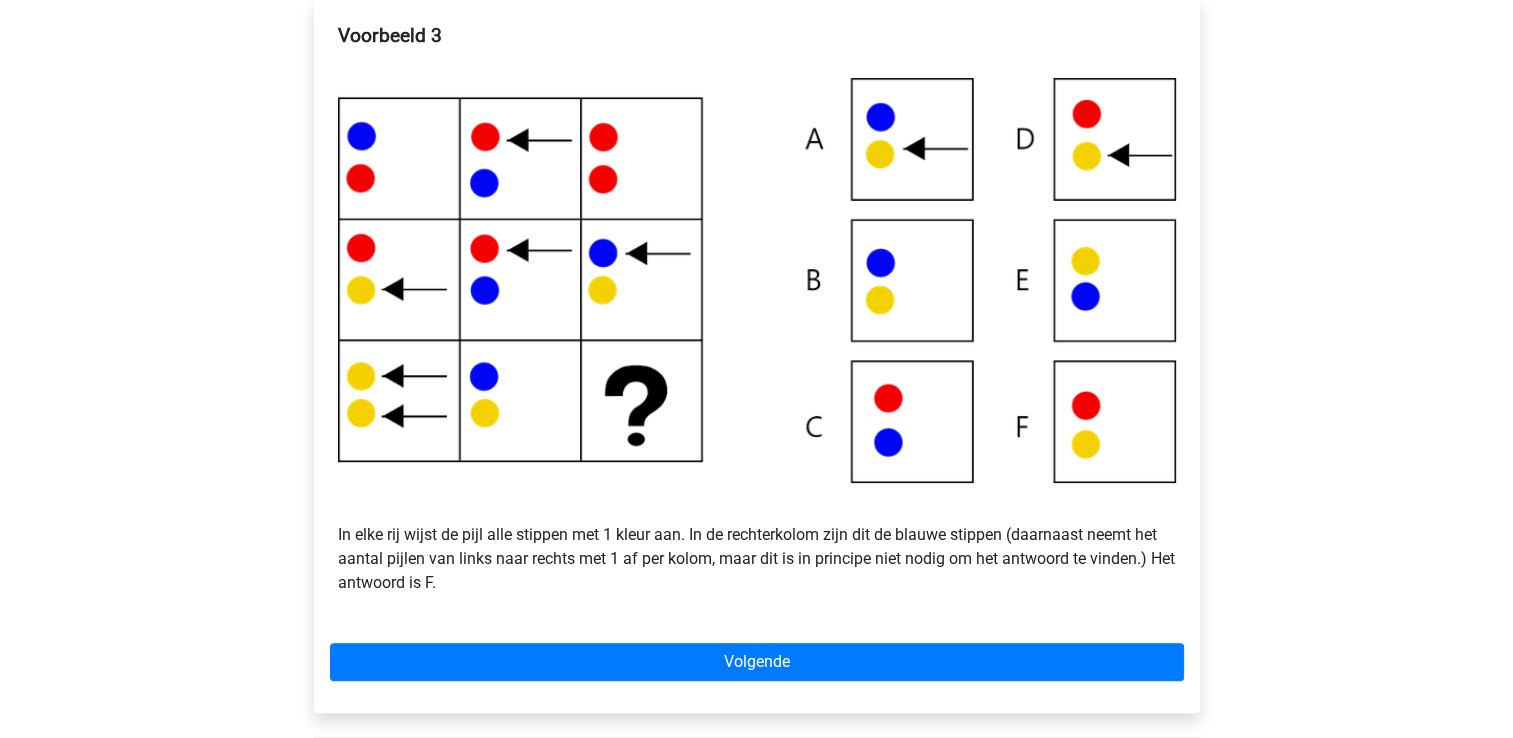 scroll, scrollTop: 400, scrollLeft: 0, axis: vertical 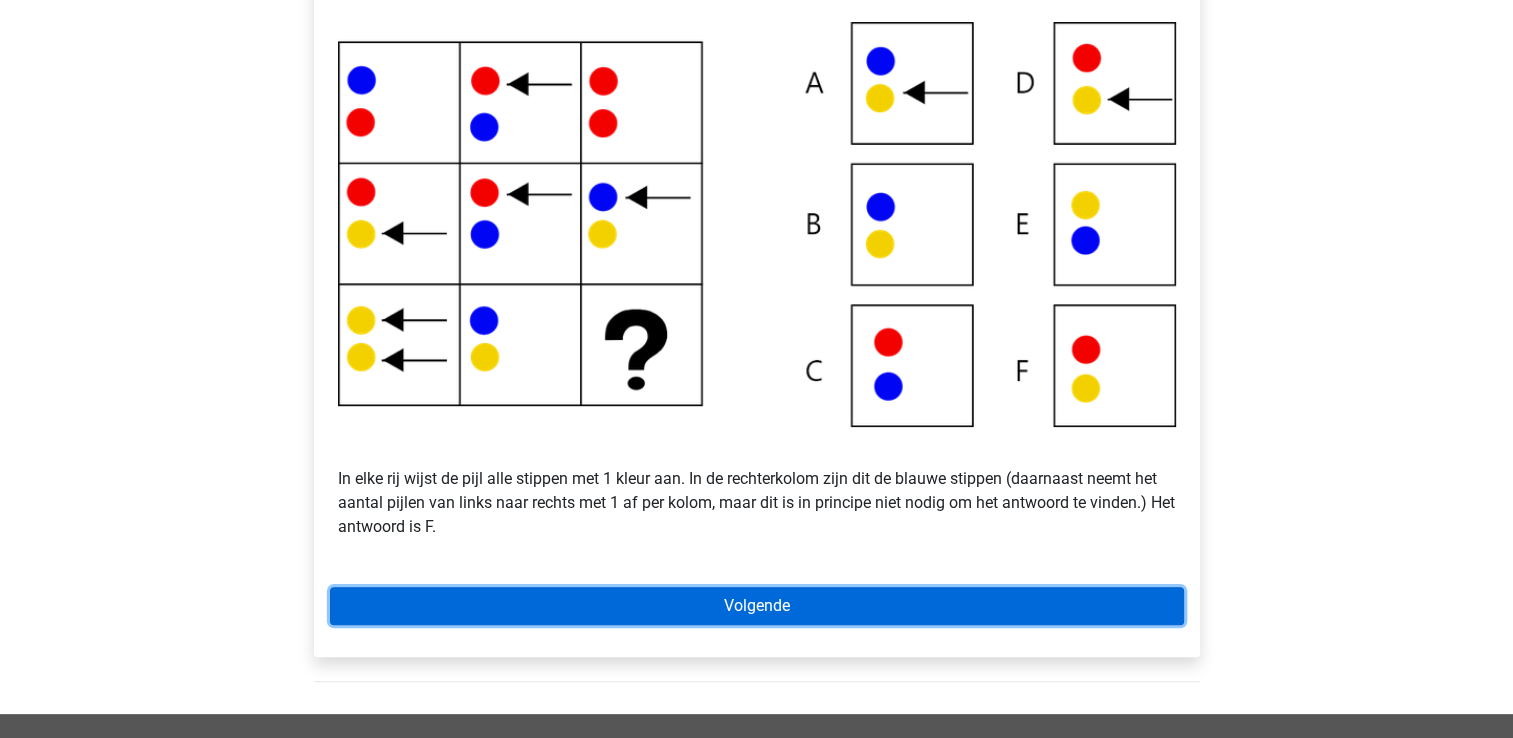 click on "Volgende" at bounding box center (757, 606) 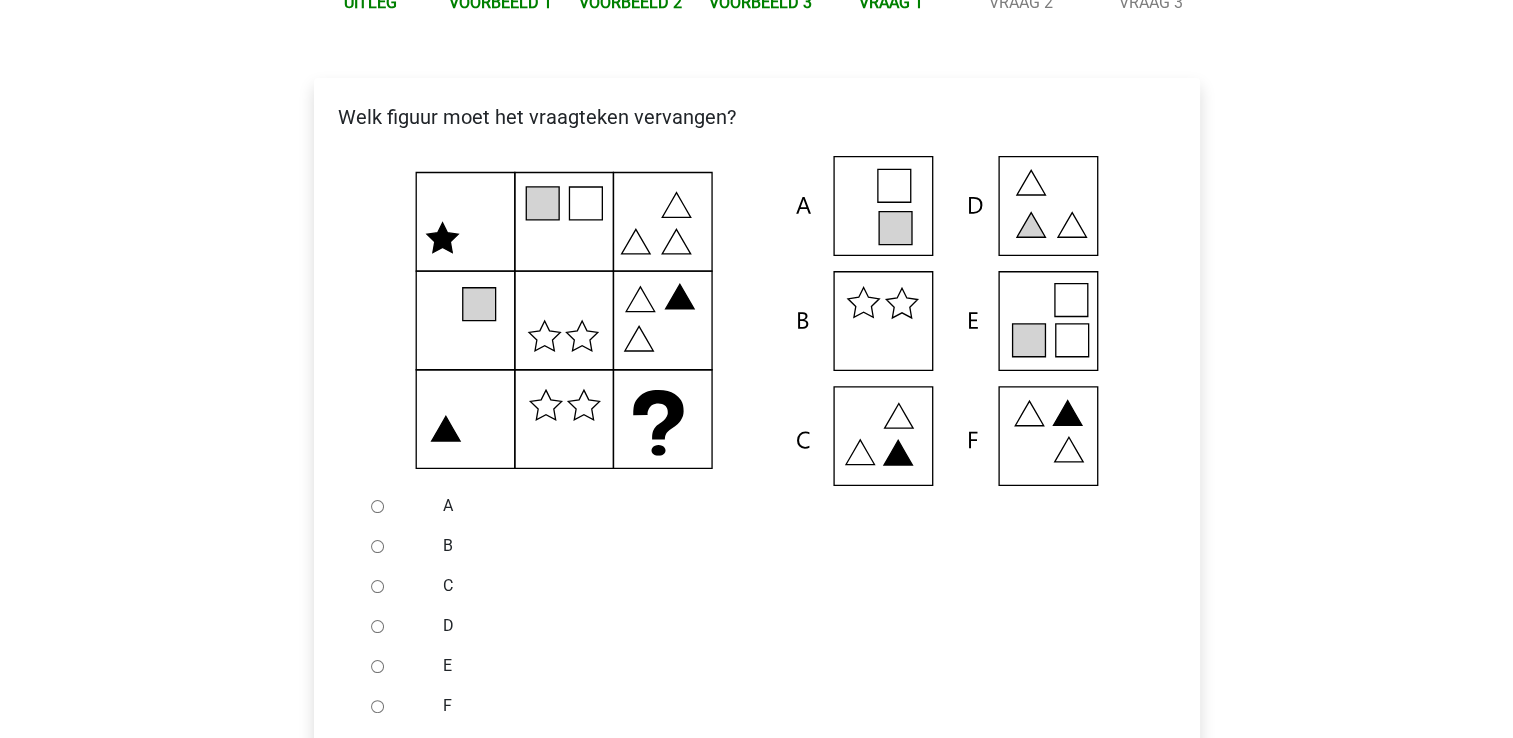 scroll, scrollTop: 300, scrollLeft: 0, axis: vertical 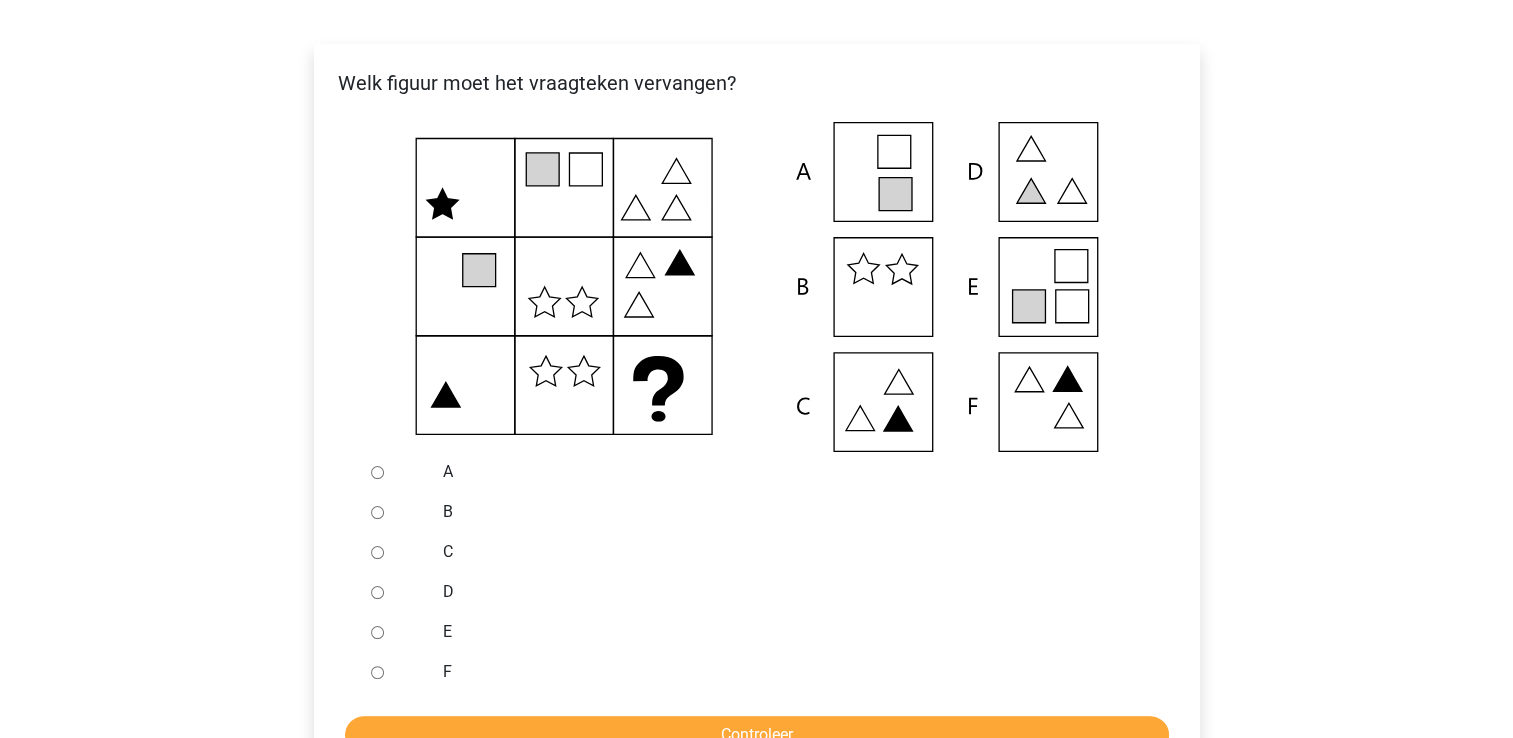 click on "E" at bounding box center [377, 632] 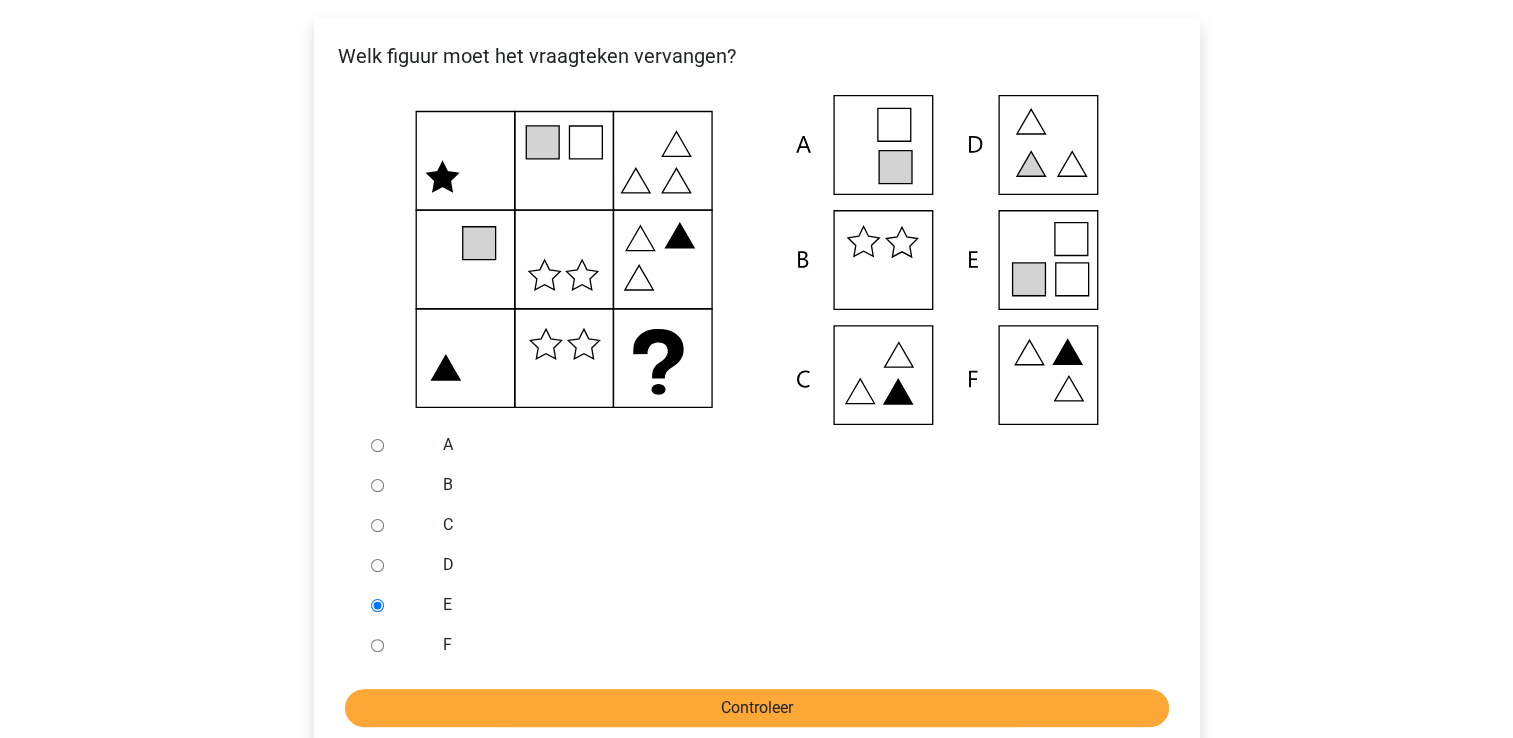 scroll, scrollTop: 400, scrollLeft: 0, axis: vertical 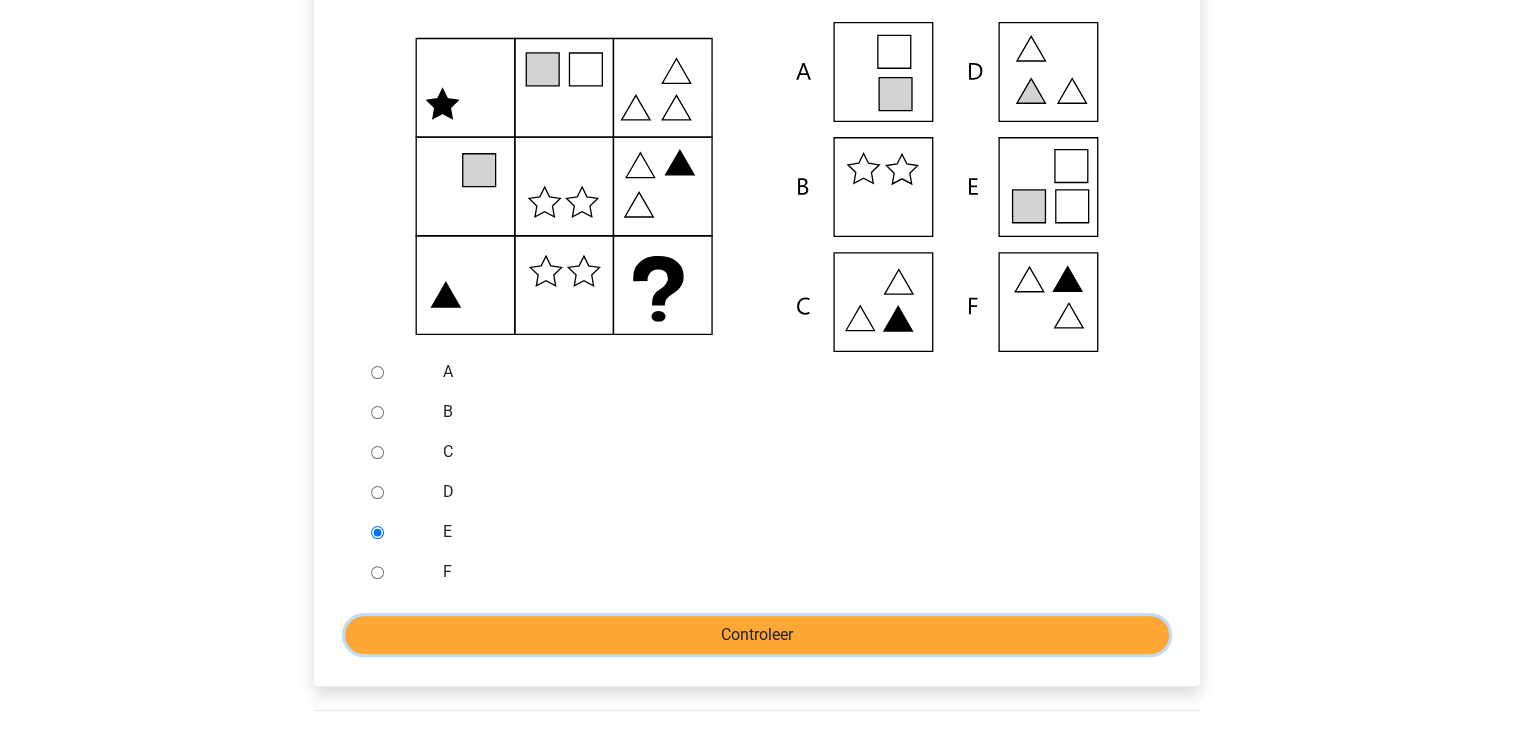 click on "Controleer" at bounding box center [757, 635] 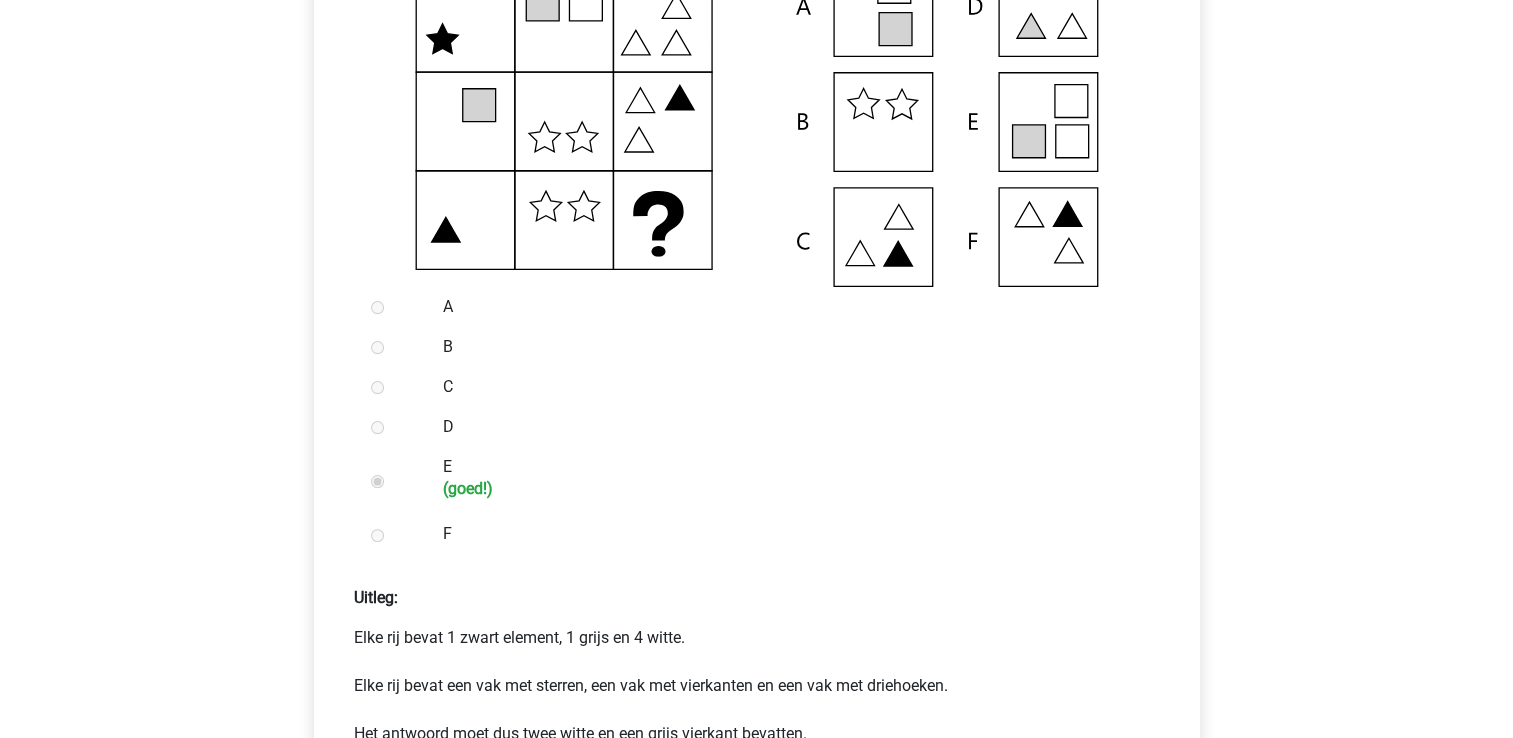 scroll, scrollTop: 600, scrollLeft: 0, axis: vertical 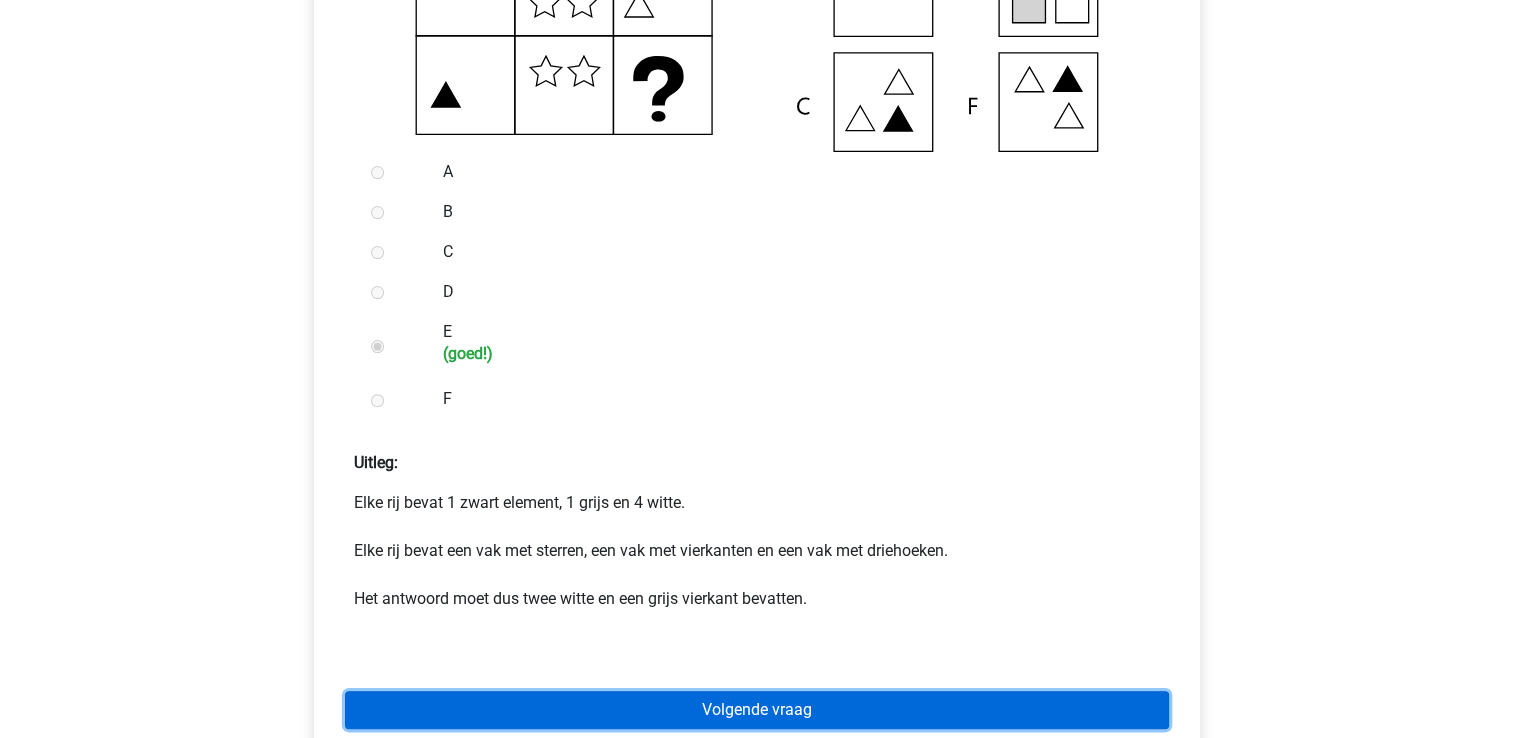 click on "Volgende vraag" at bounding box center (757, 710) 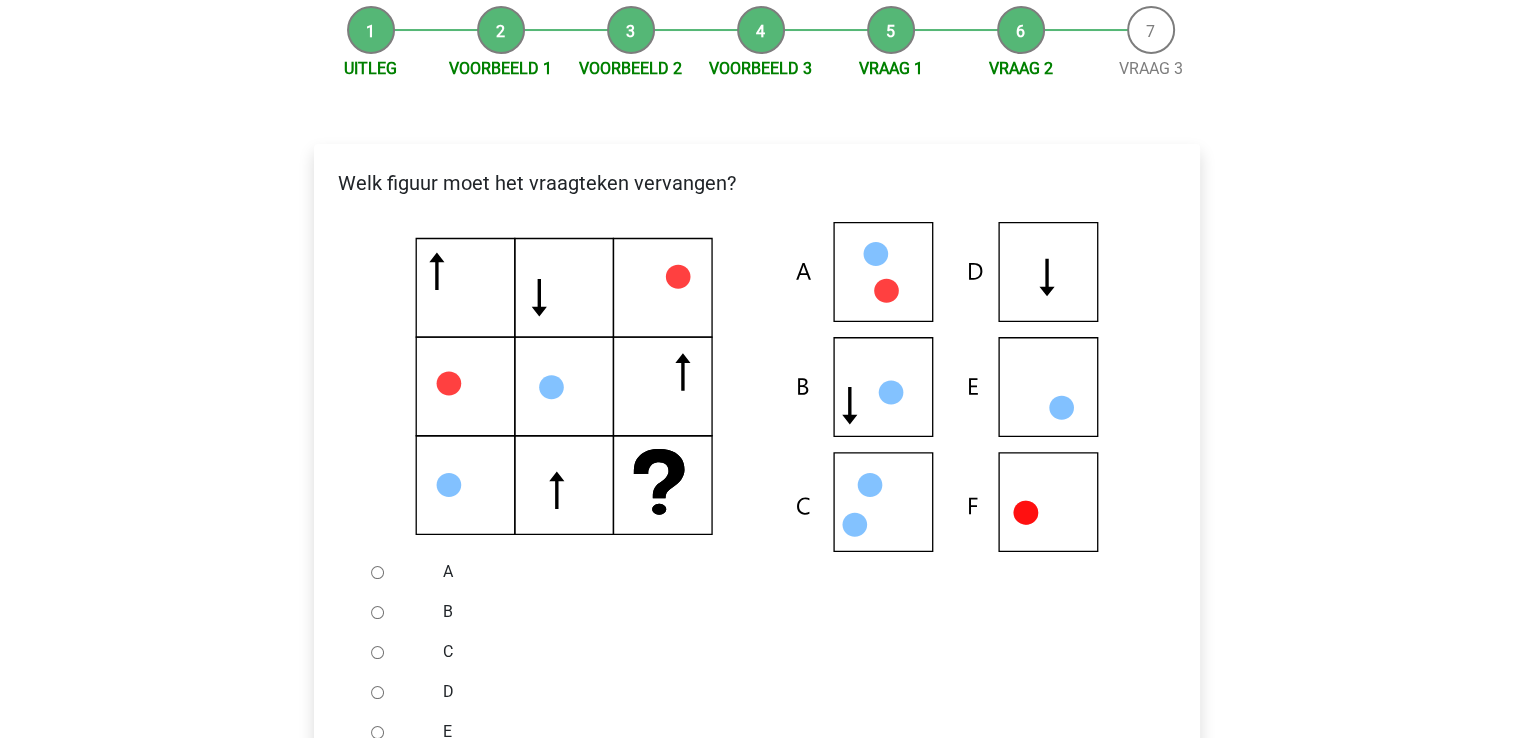 scroll, scrollTop: 400, scrollLeft: 0, axis: vertical 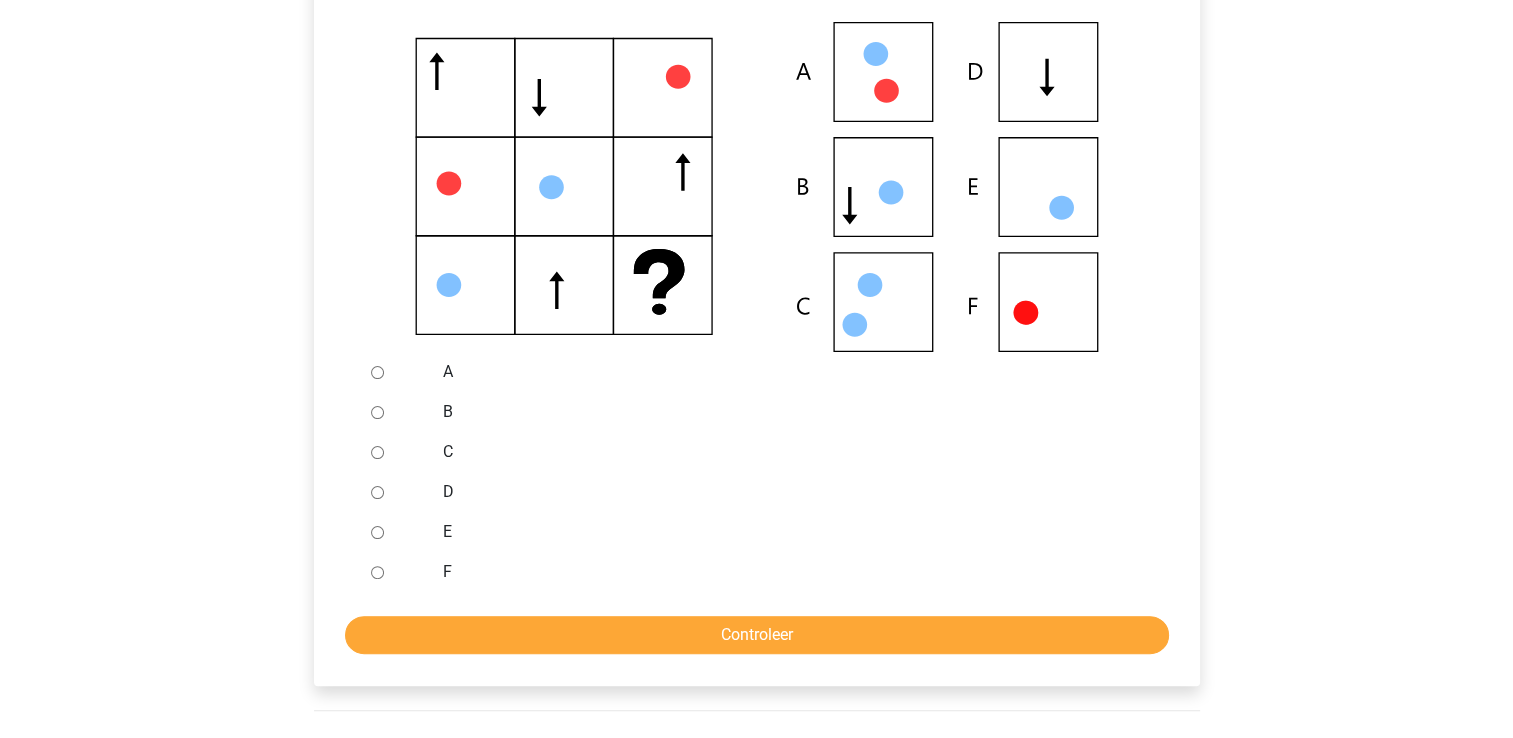click at bounding box center [396, 572] 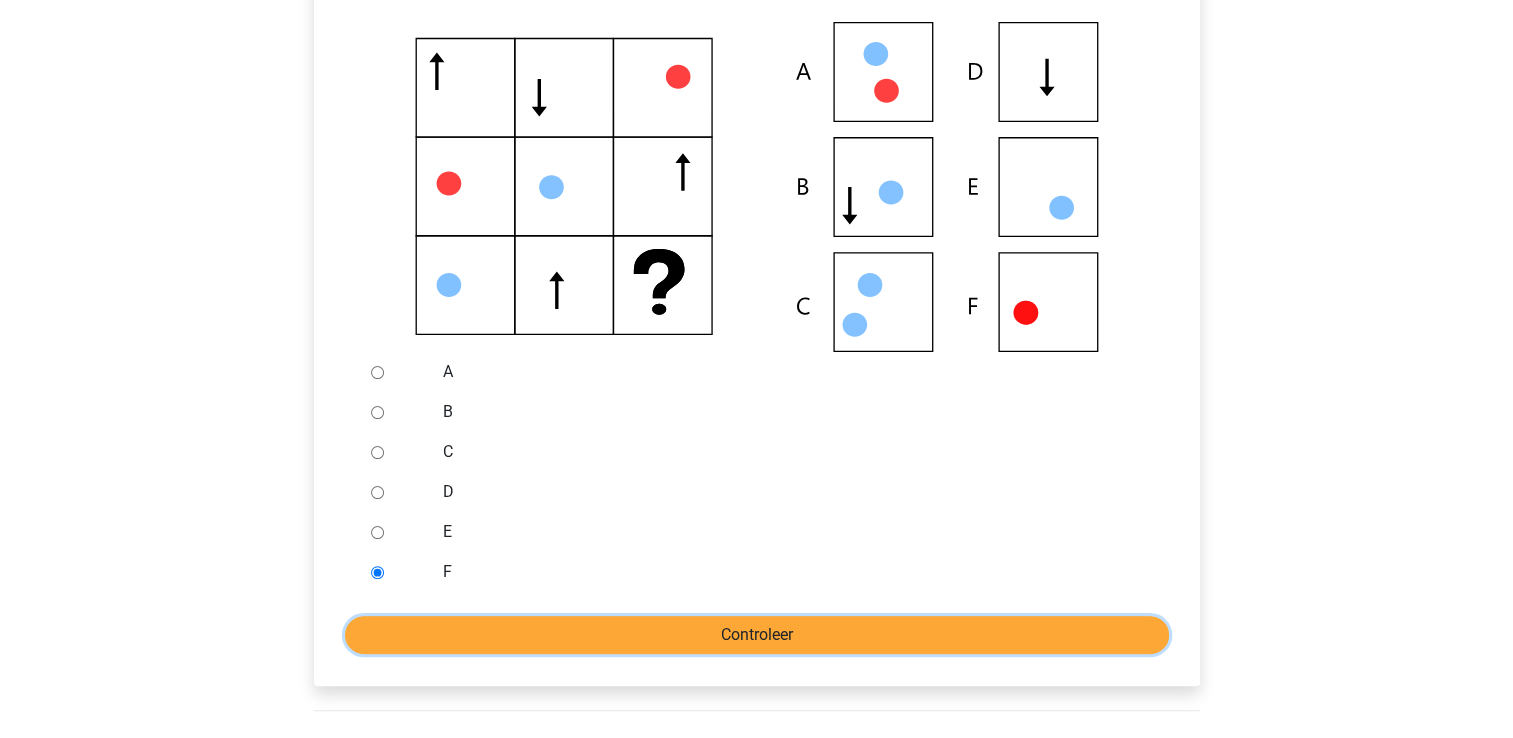 click on "Controleer" at bounding box center [757, 635] 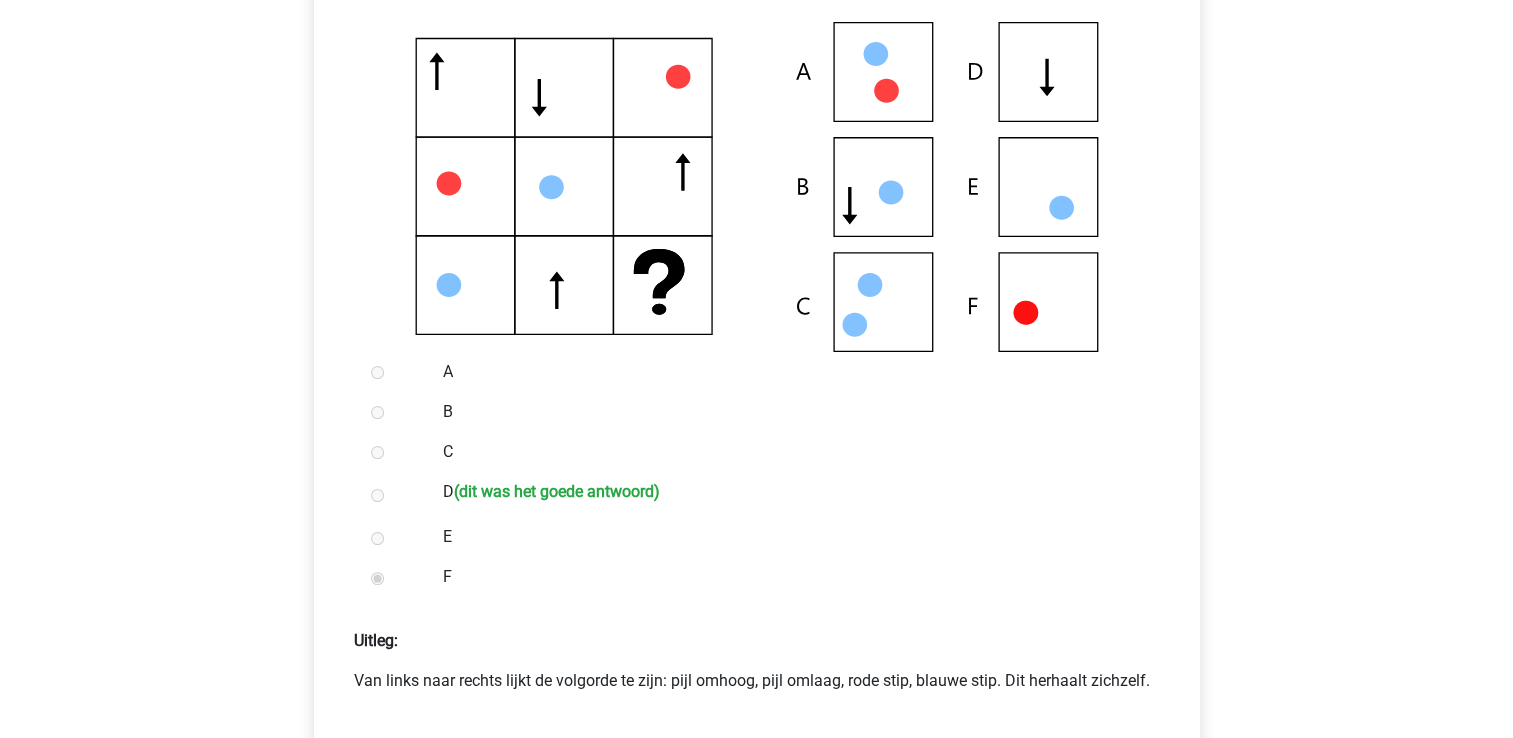 scroll, scrollTop: 600, scrollLeft: 0, axis: vertical 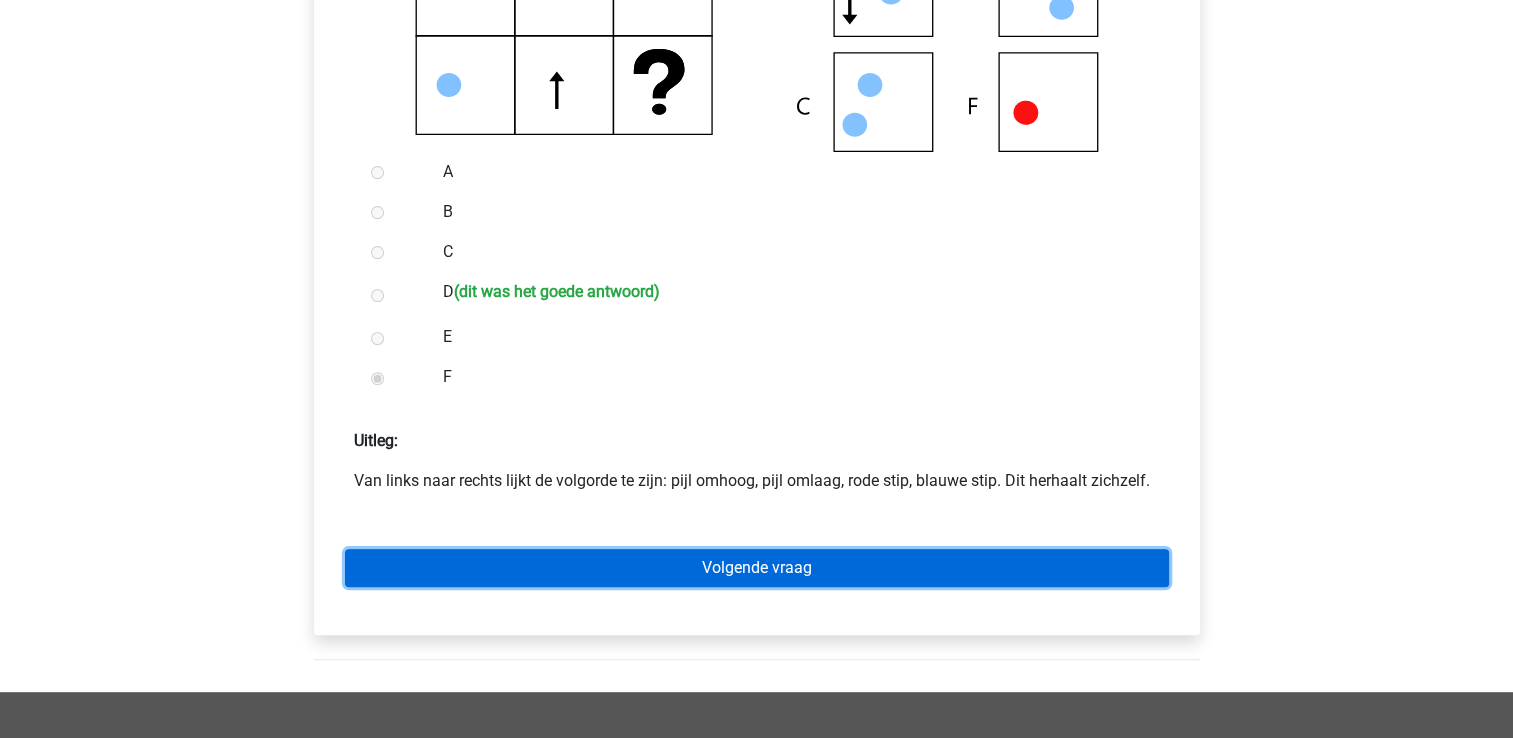 click on "Volgende vraag" at bounding box center [757, 568] 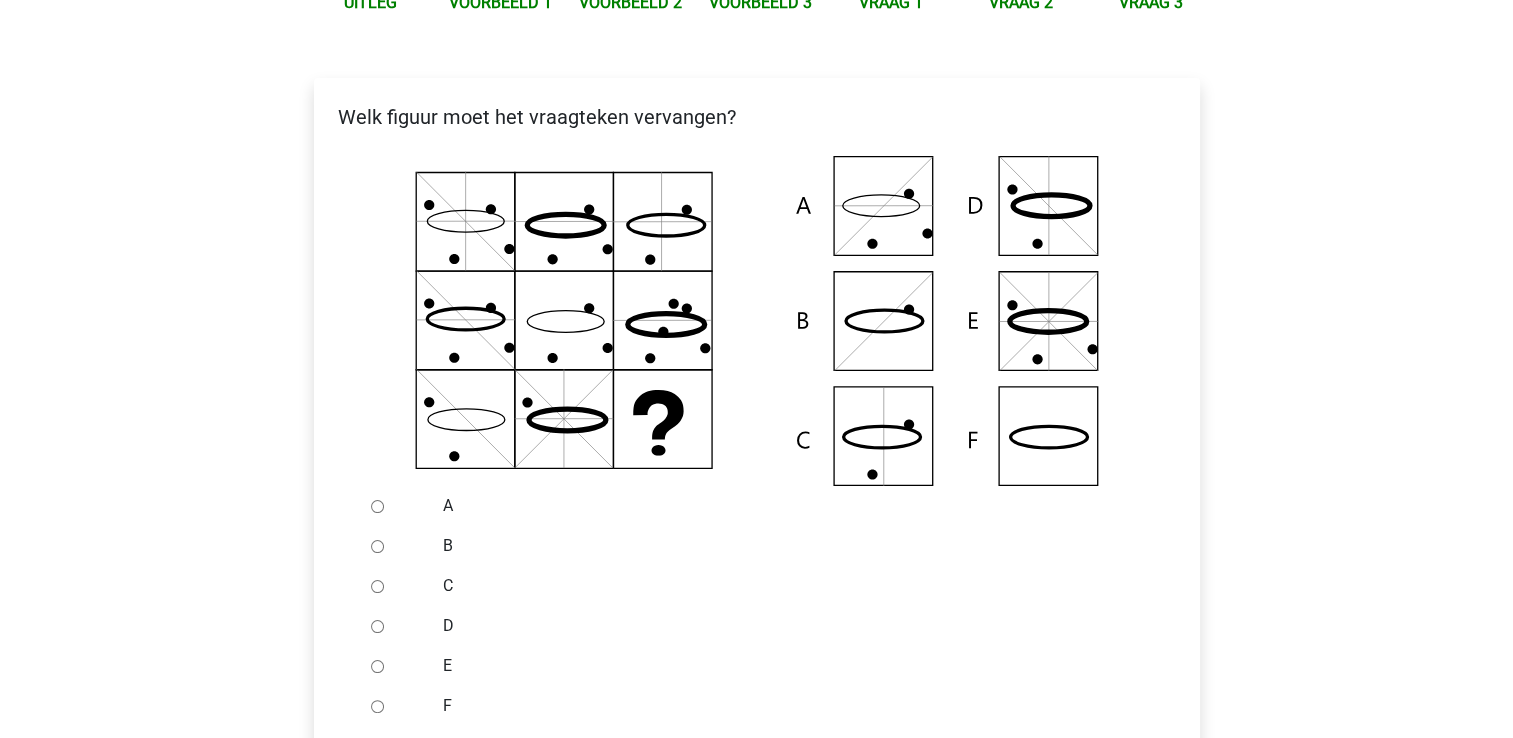 scroll, scrollTop: 300, scrollLeft: 0, axis: vertical 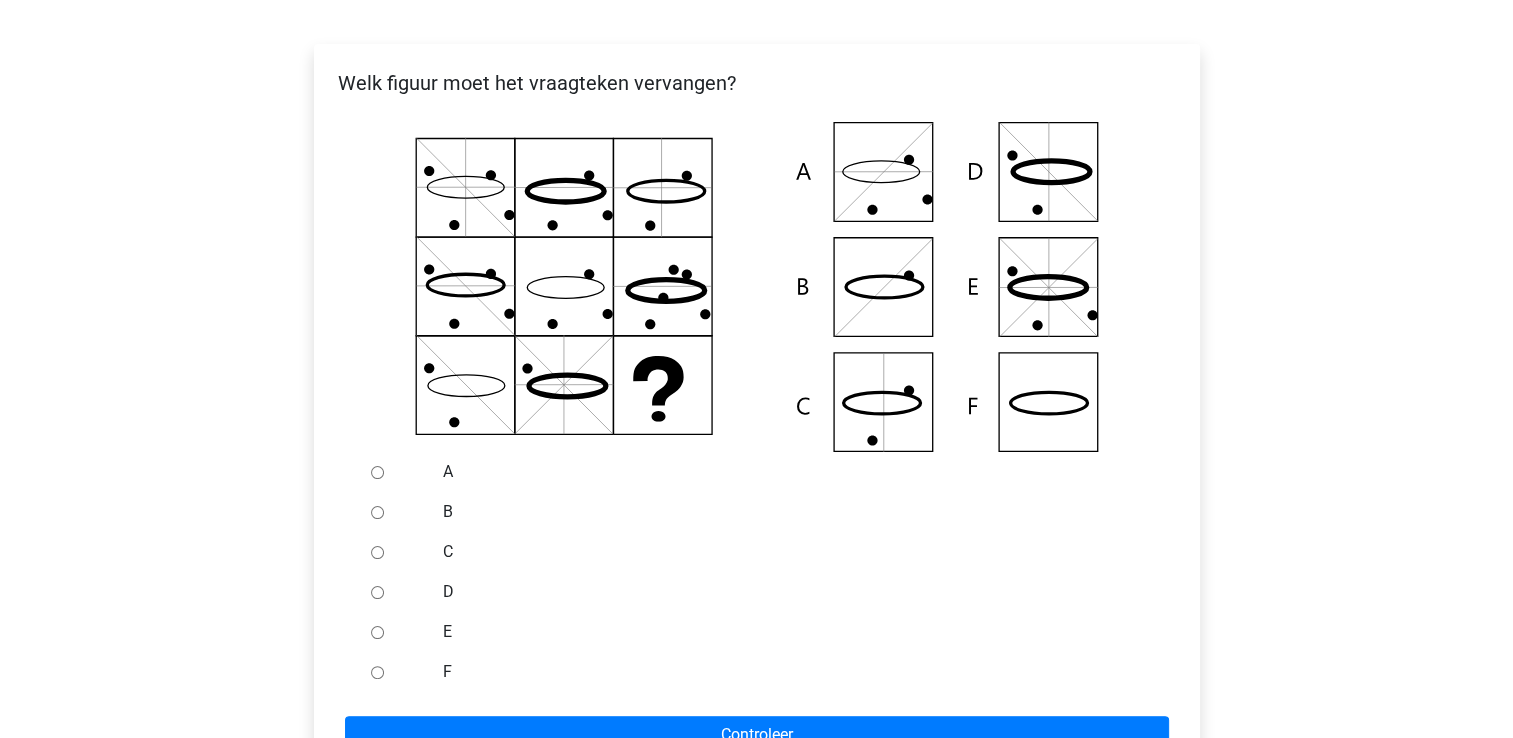 click on "F" at bounding box center [377, 672] 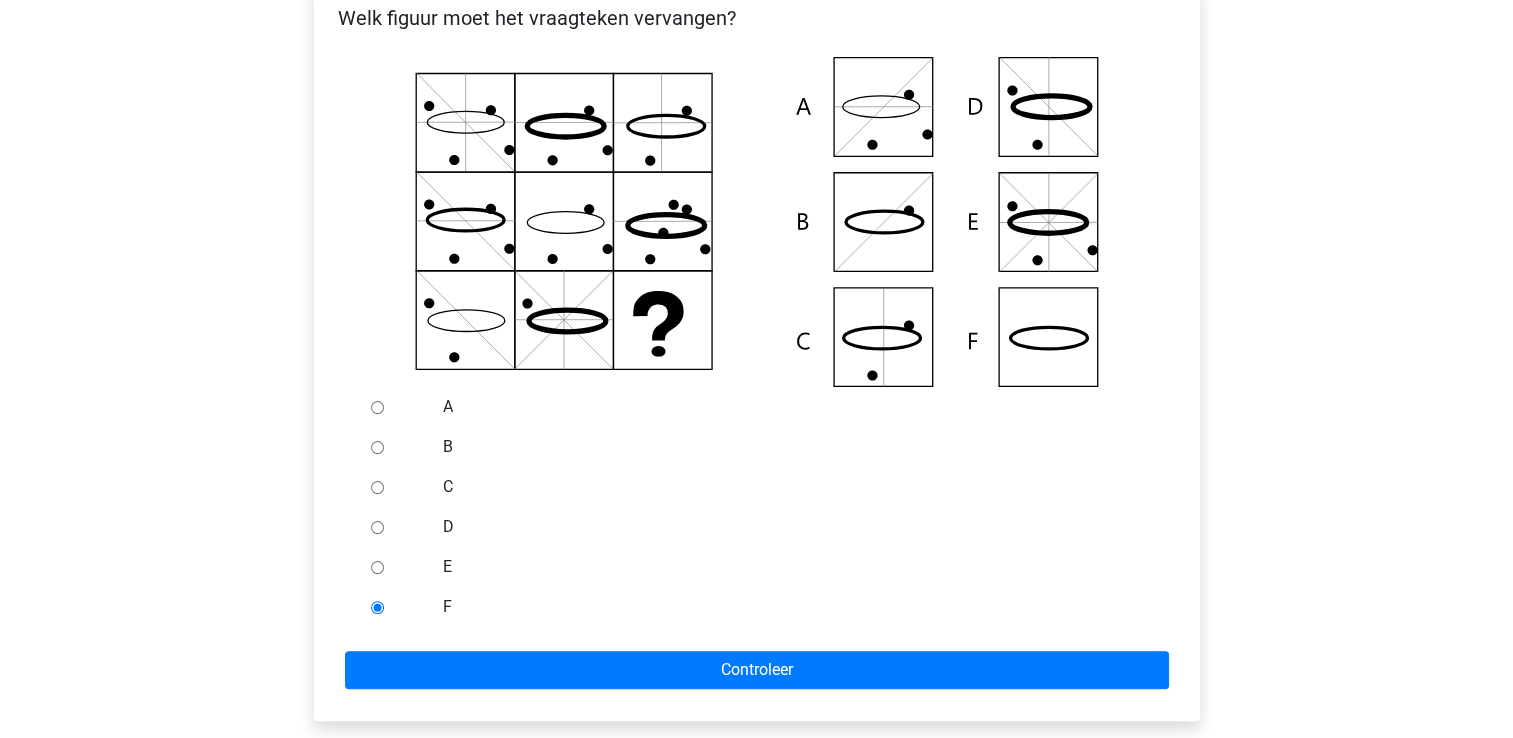 scroll, scrollTop: 400, scrollLeft: 0, axis: vertical 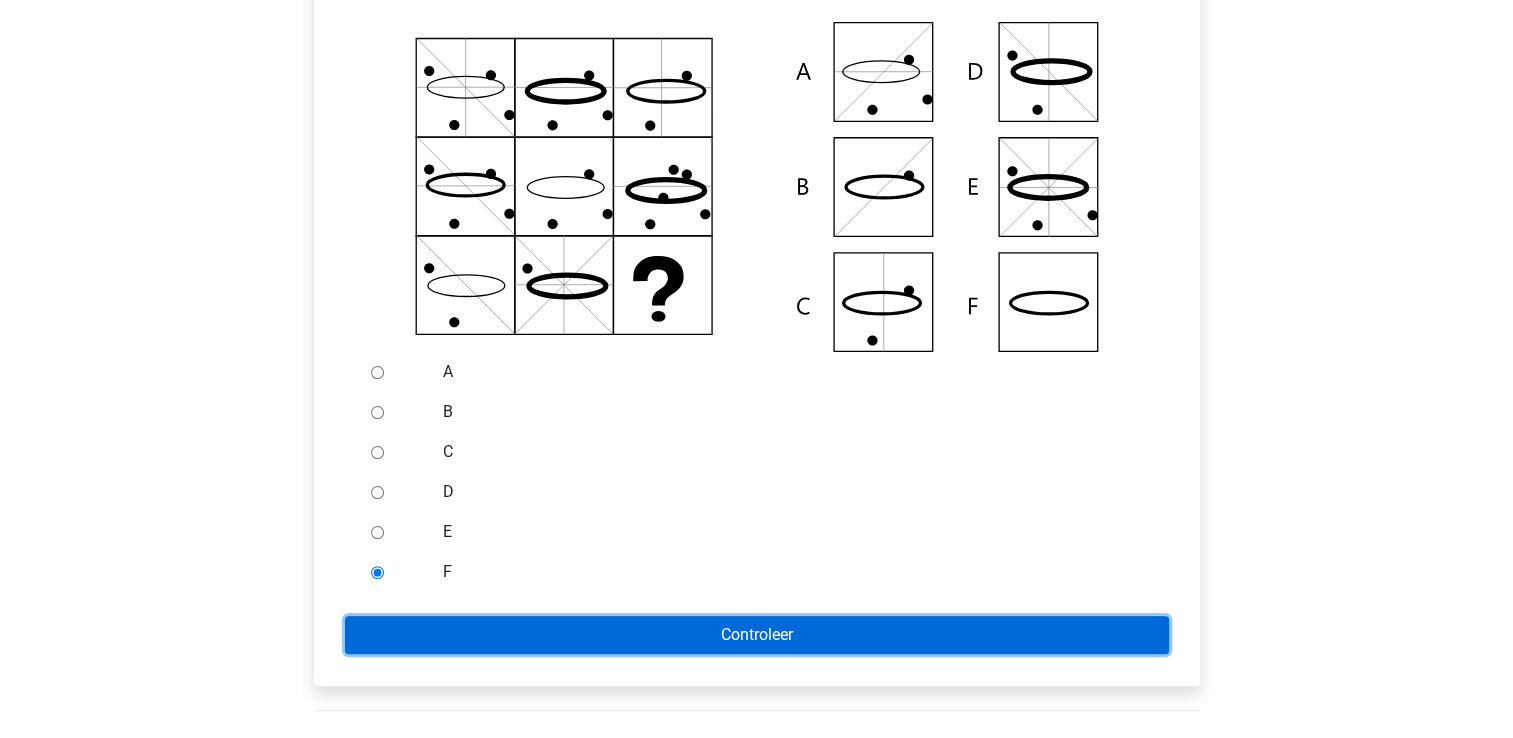 click on "Controleer" at bounding box center (757, 635) 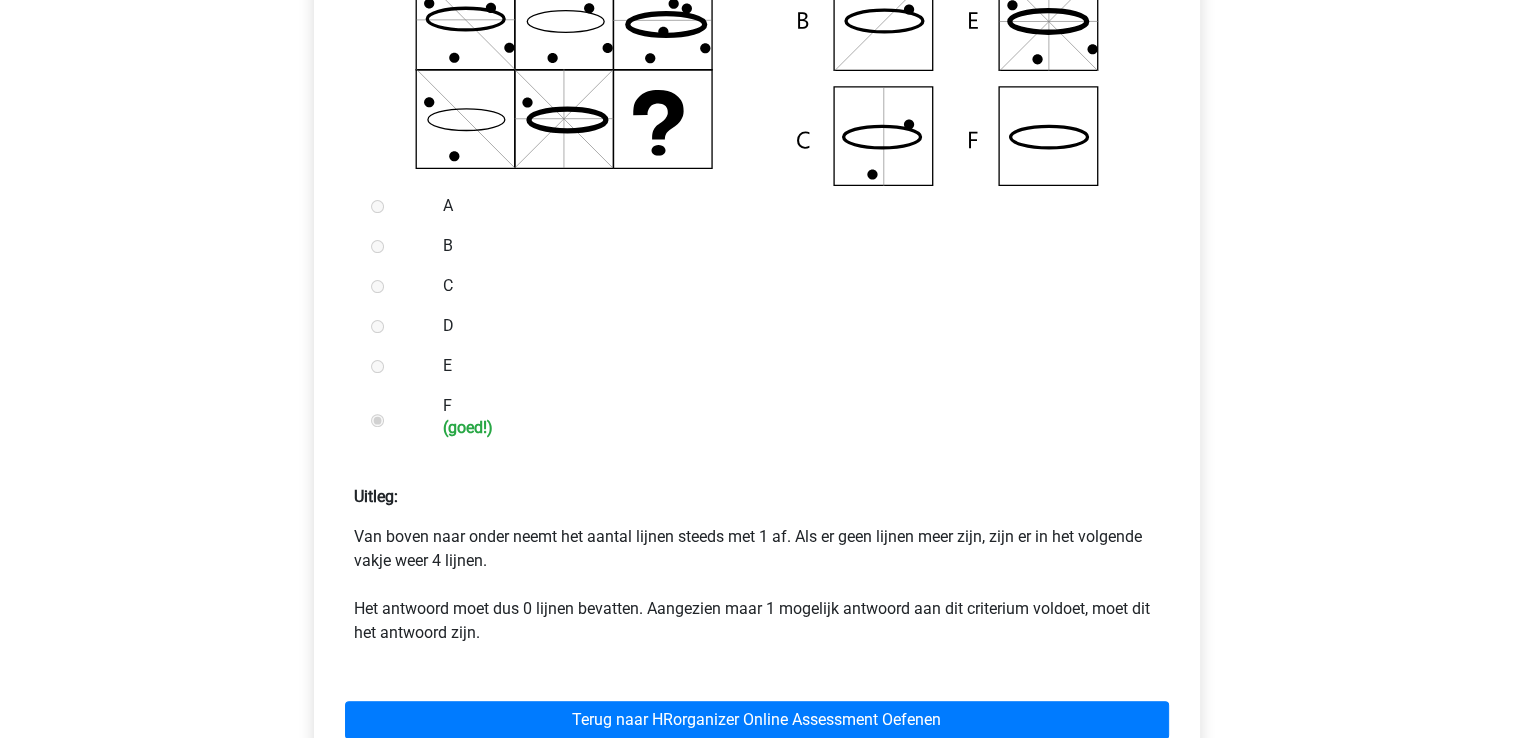 scroll, scrollTop: 600, scrollLeft: 0, axis: vertical 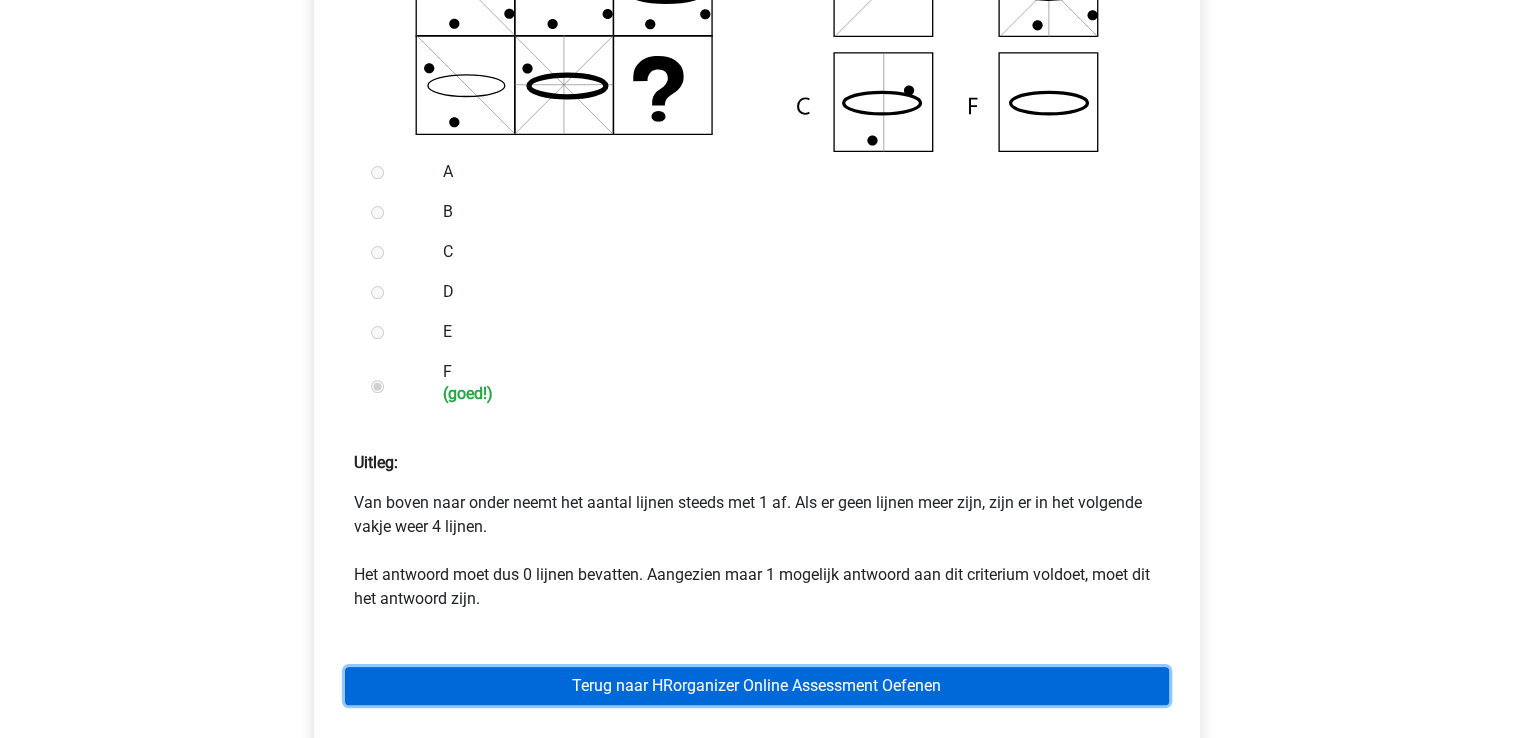 click on "Terug naar HRorganizer Online Assessment Oefenen" at bounding box center (757, 686) 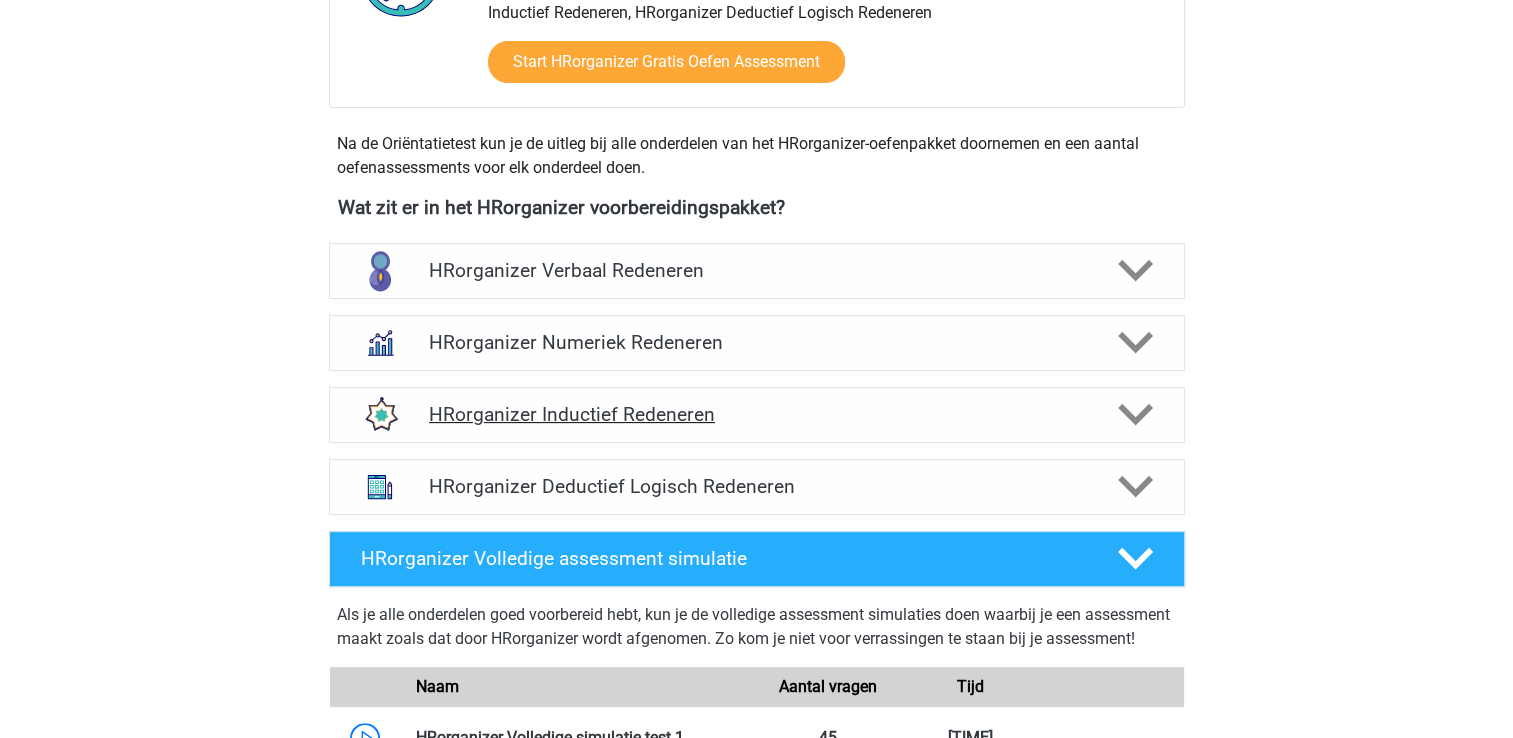 scroll, scrollTop: 600, scrollLeft: 0, axis: vertical 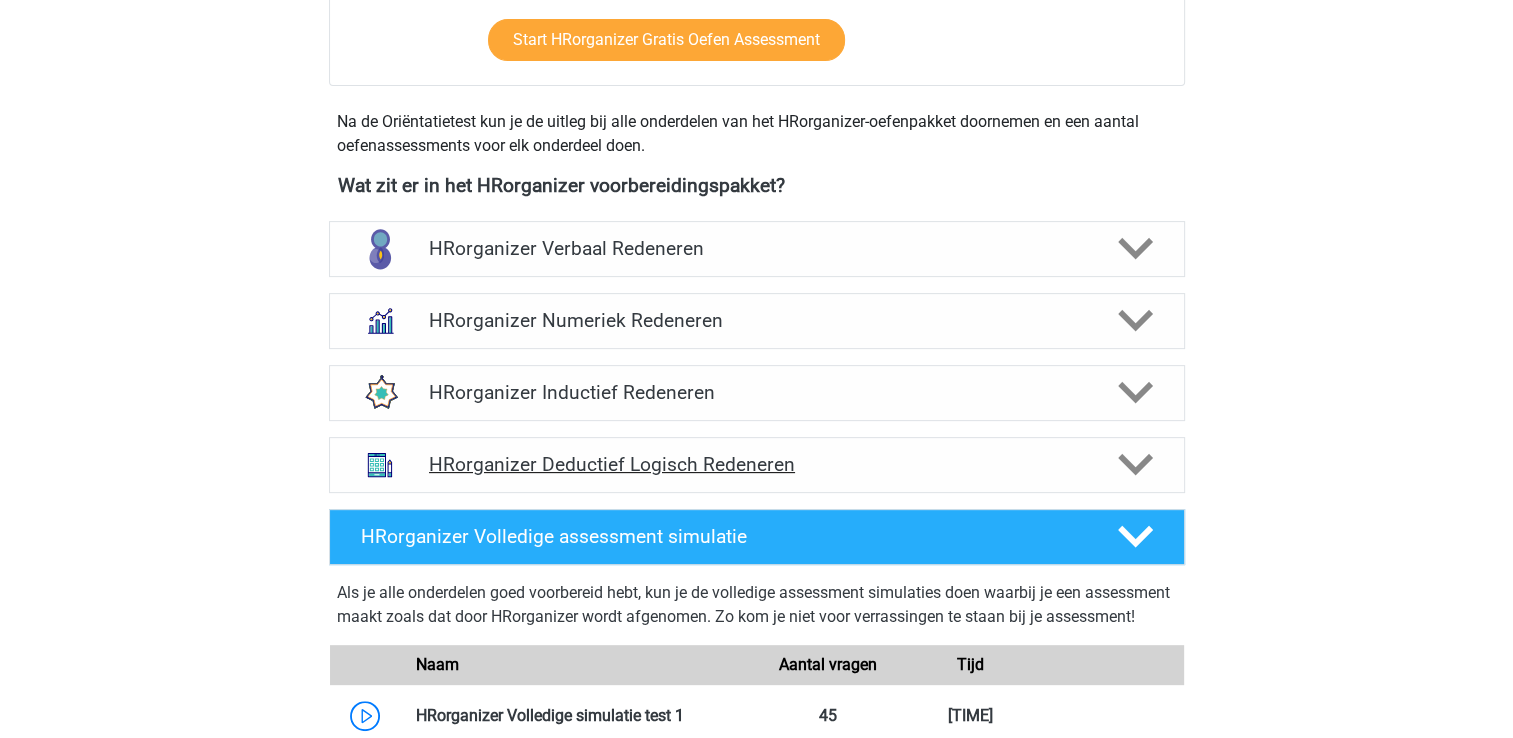 click on "HRorganizer Deductief Logisch Redeneren" at bounding box center [756, 464] 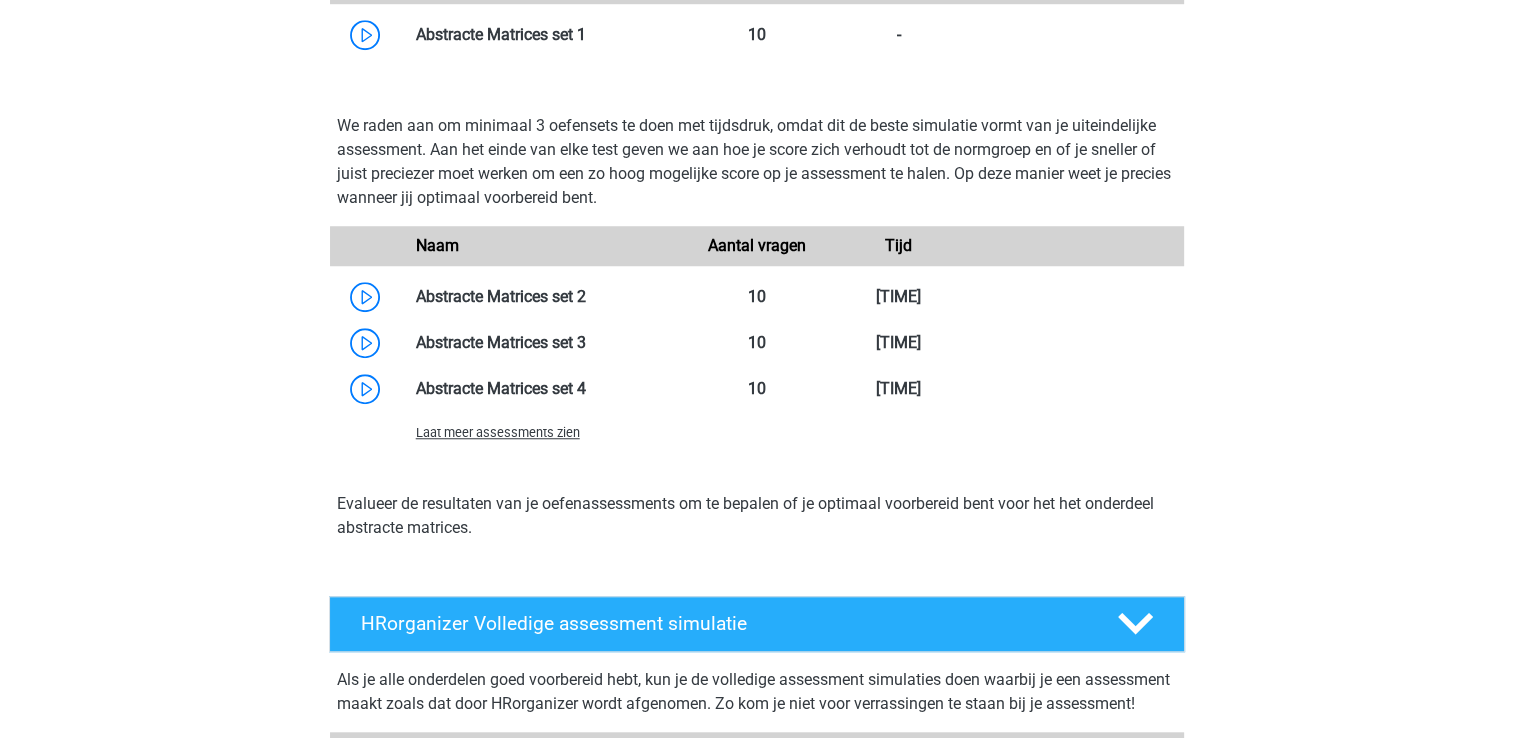 scroll, scrollTop: 1600, scrollLeft: 0, axis: vertical 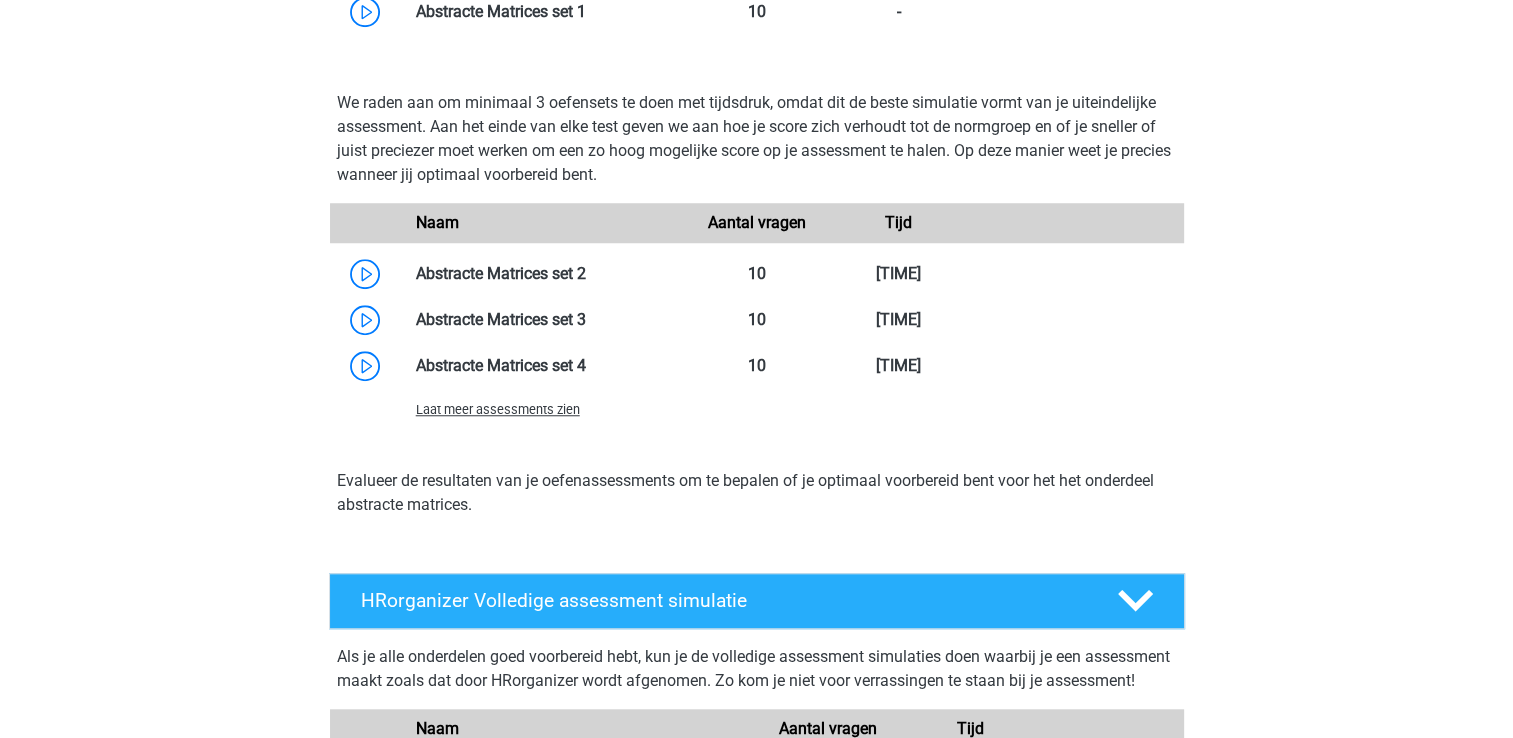 click on "Laat meer assessments zien" at bounding box center [498, 409] 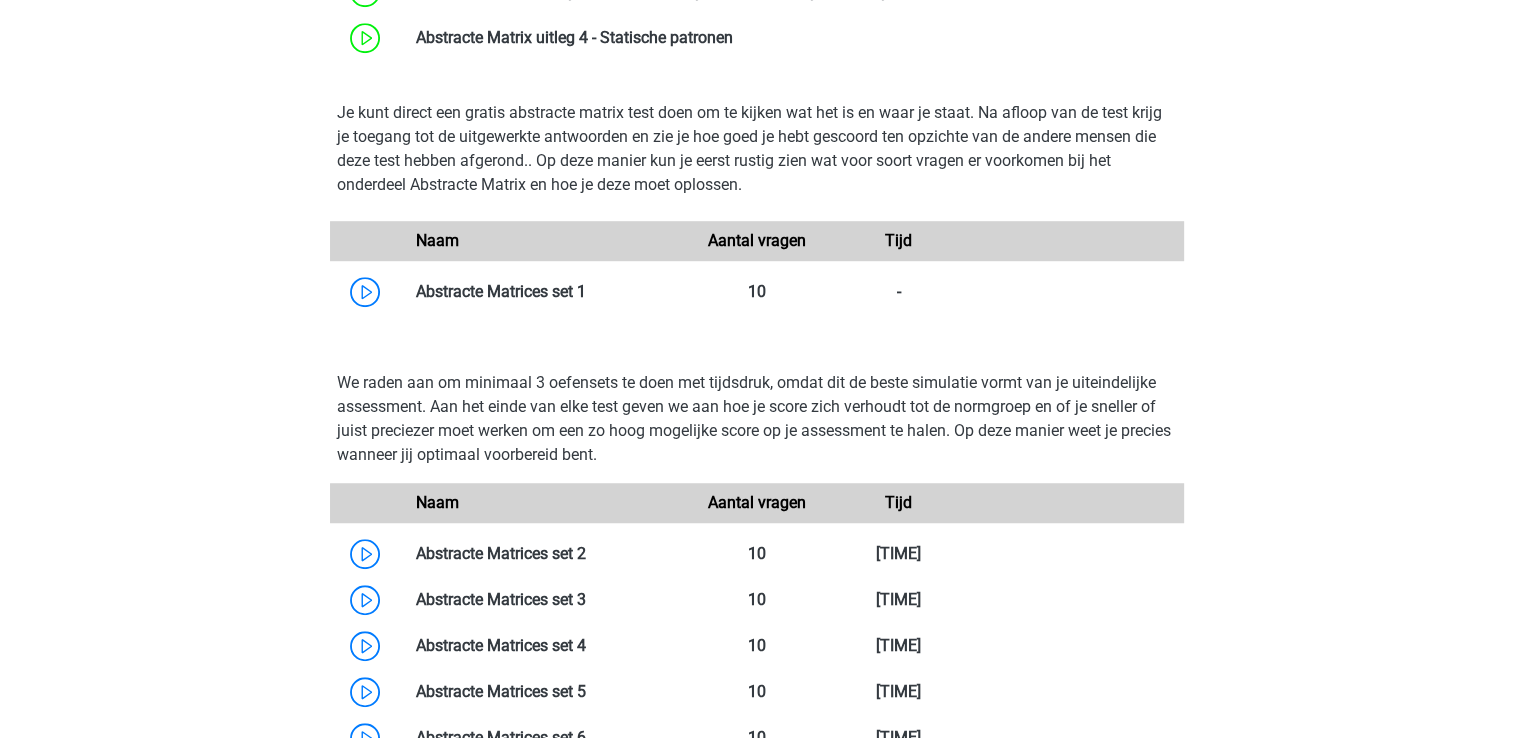 scroll, scrollTop: 1300, scrollLeft: 0, axis: vertical 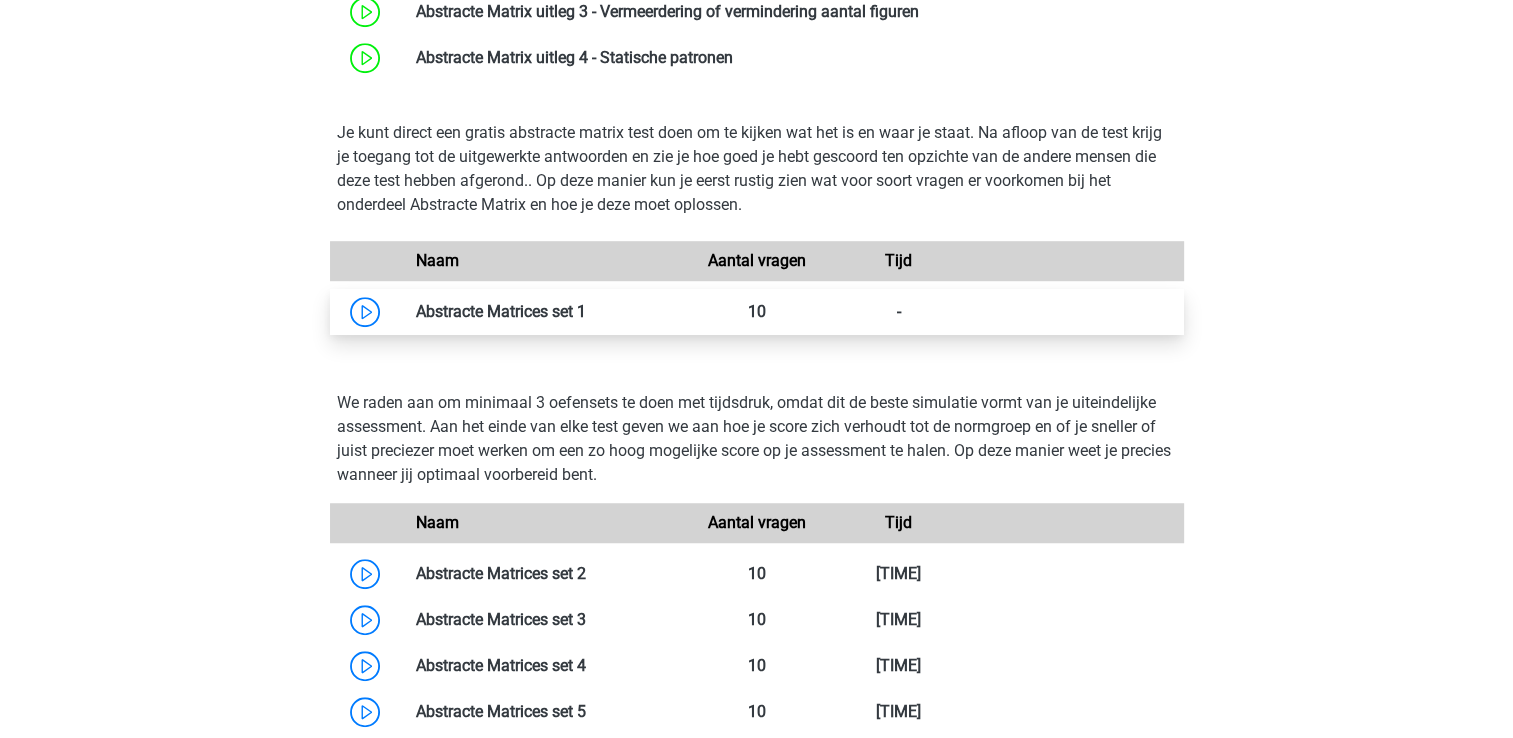click at bounding box center (586, 311) 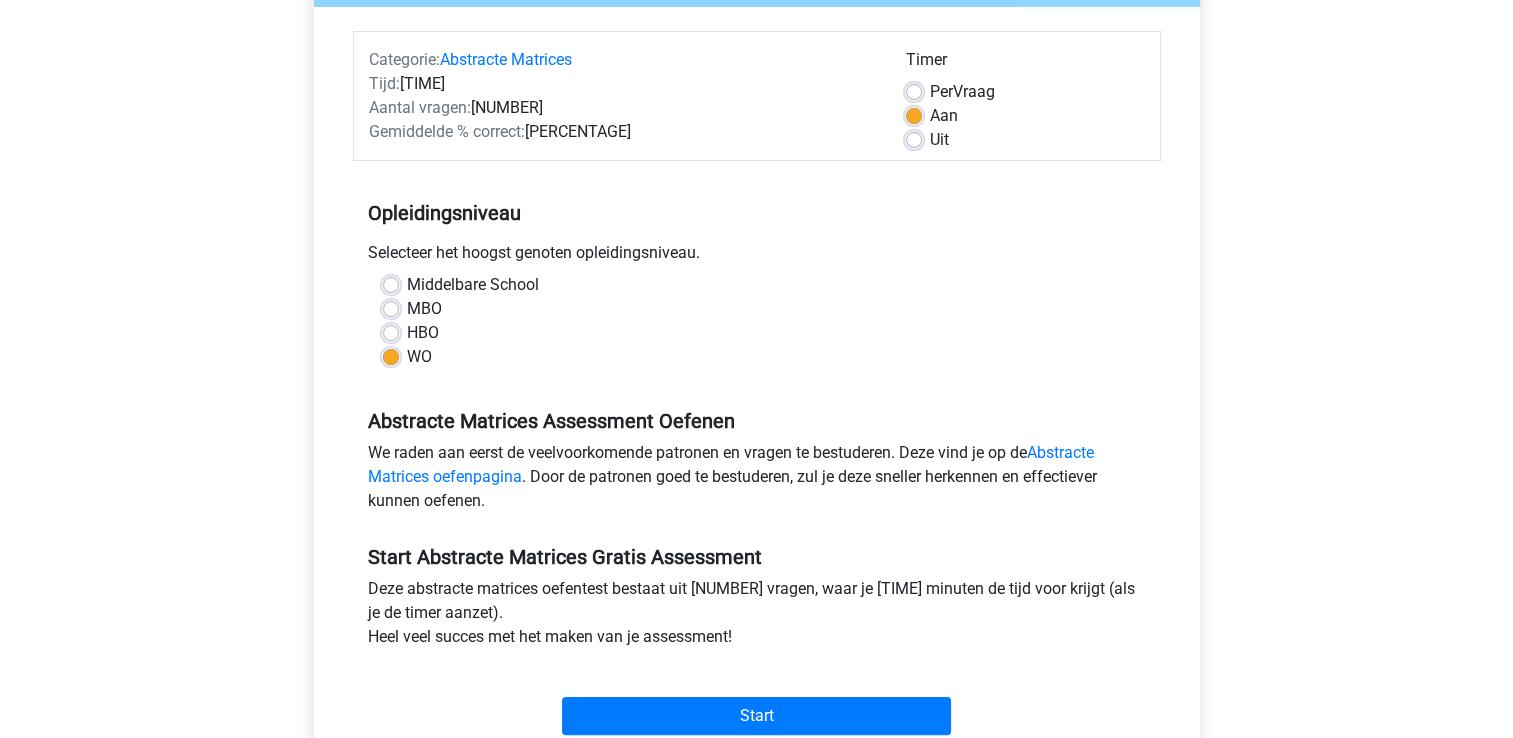 scroll, scrollTop: 400, scrollLeft: 0, axis: vertical 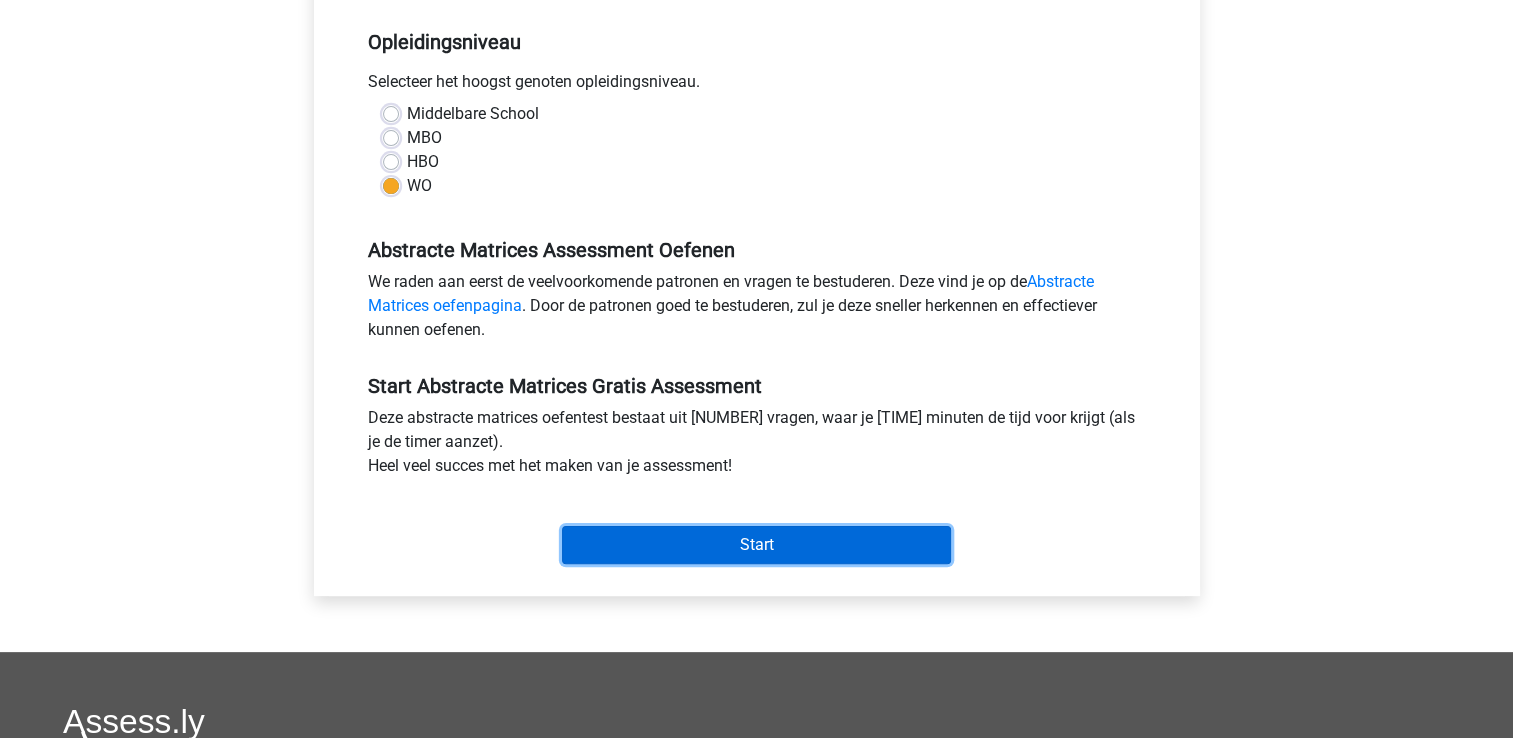 click on "Start" at bounding box center (756, 545) 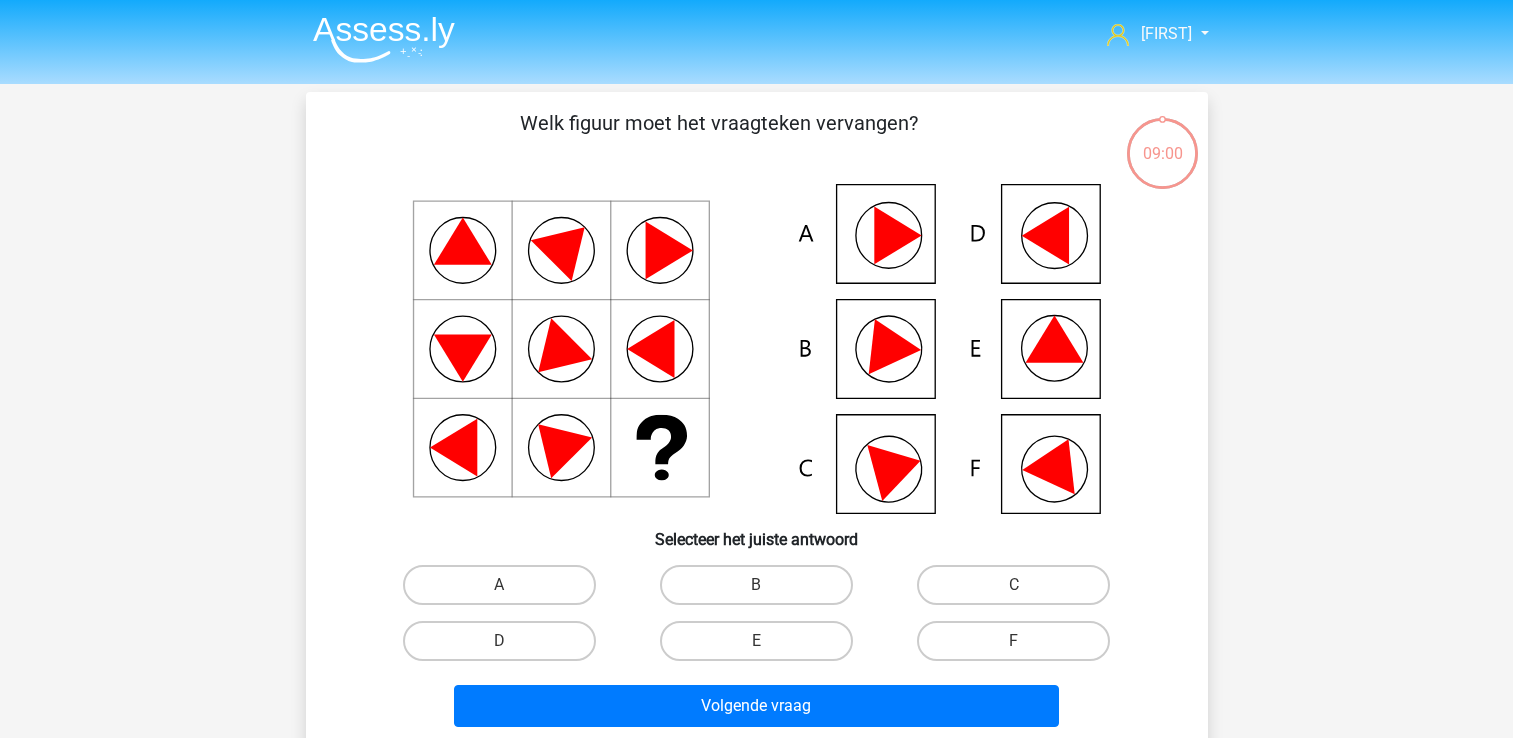 scroll, scrollTop: 0, scrollLeft: 0, axis: both 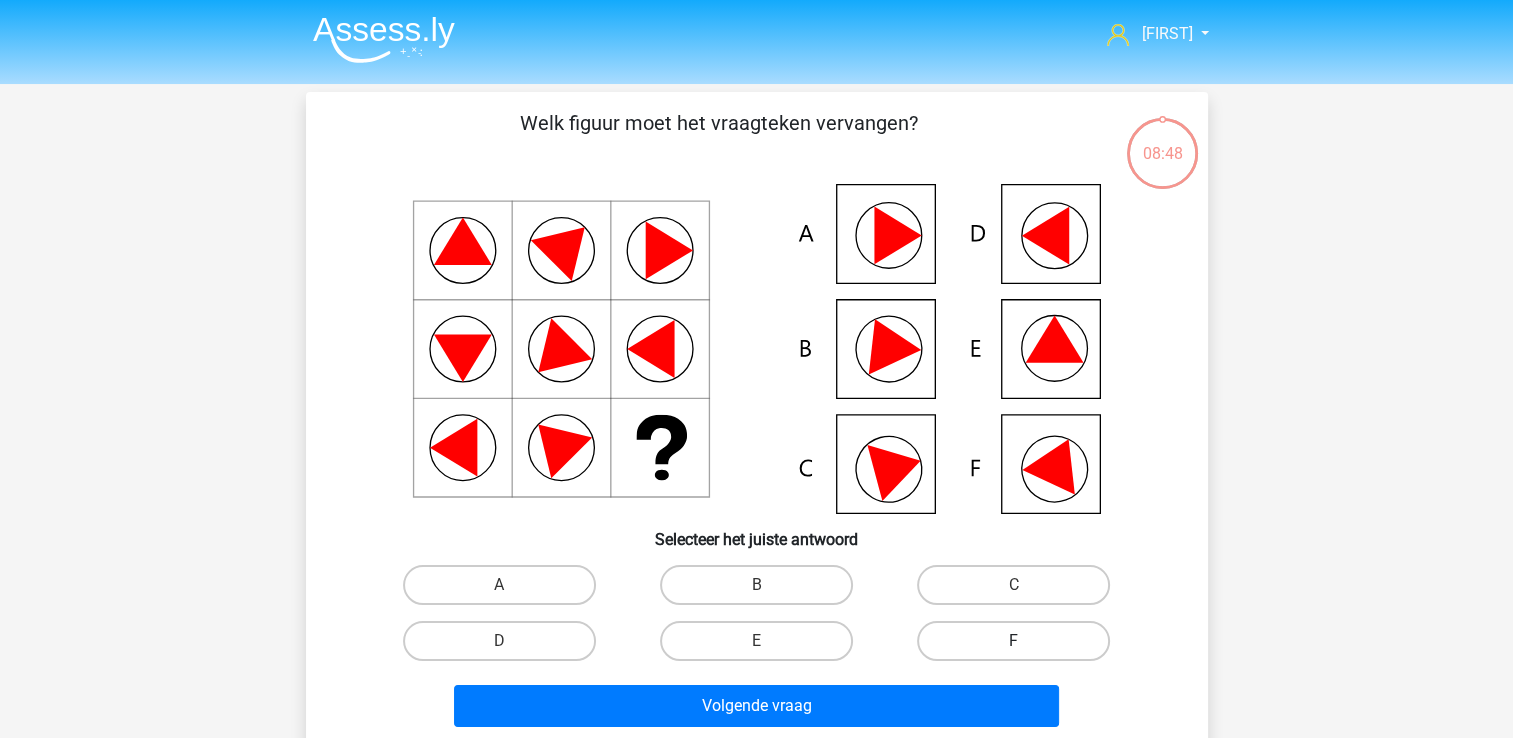 click on "F" at bounding box center (1013, 641) 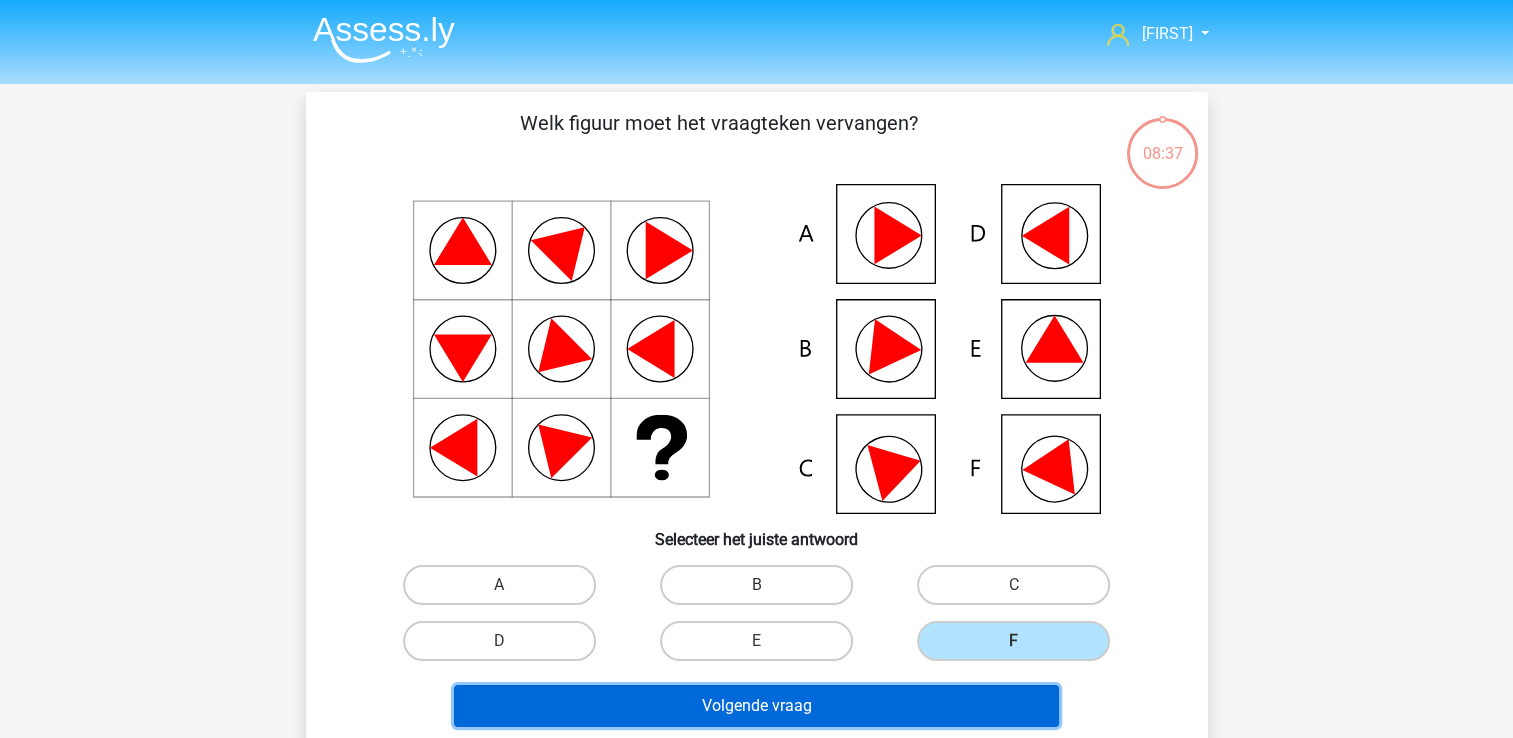 click on "Volgende vraag" at bounding box center (756, 706) 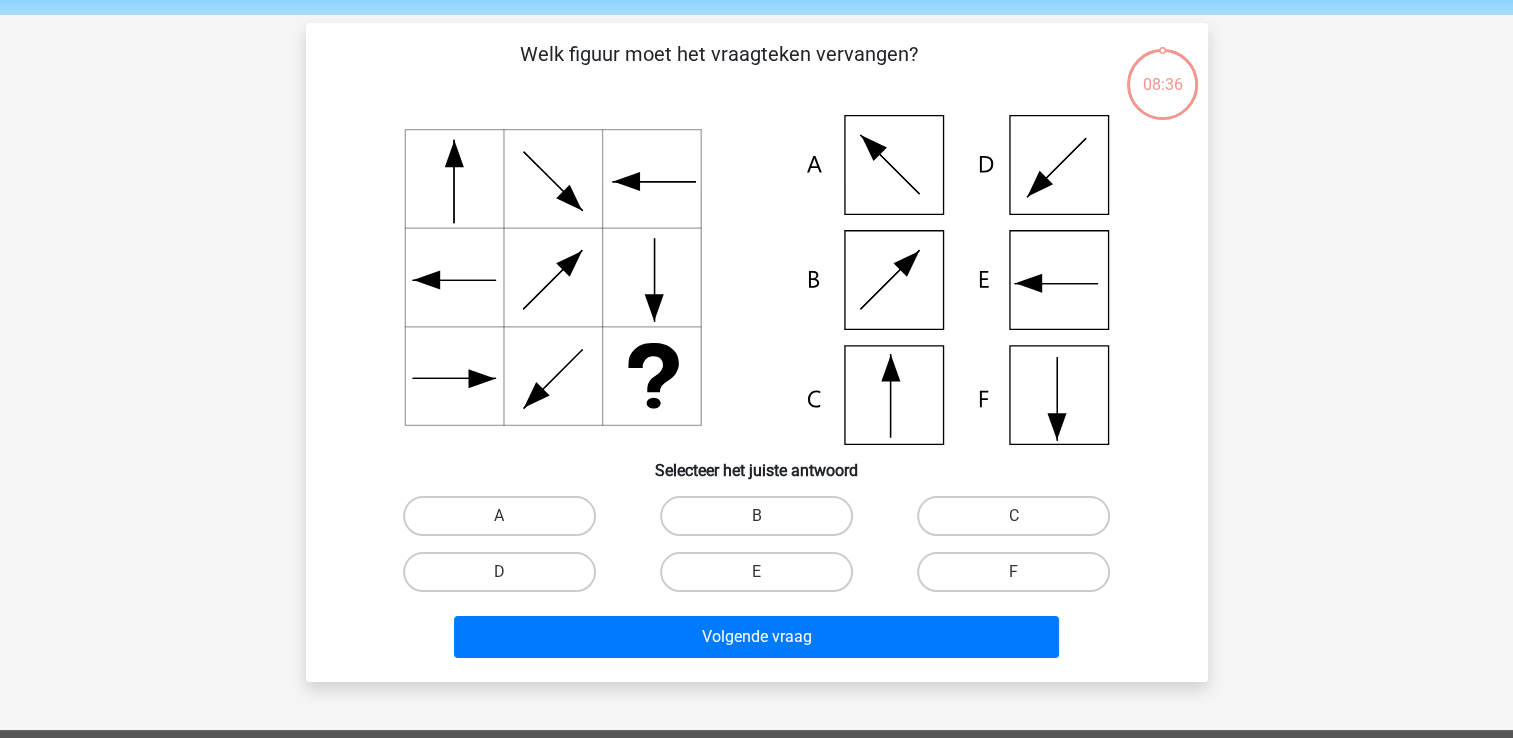 scroll, scrollTop: 92, scrollLeft: 0, axis: vertical 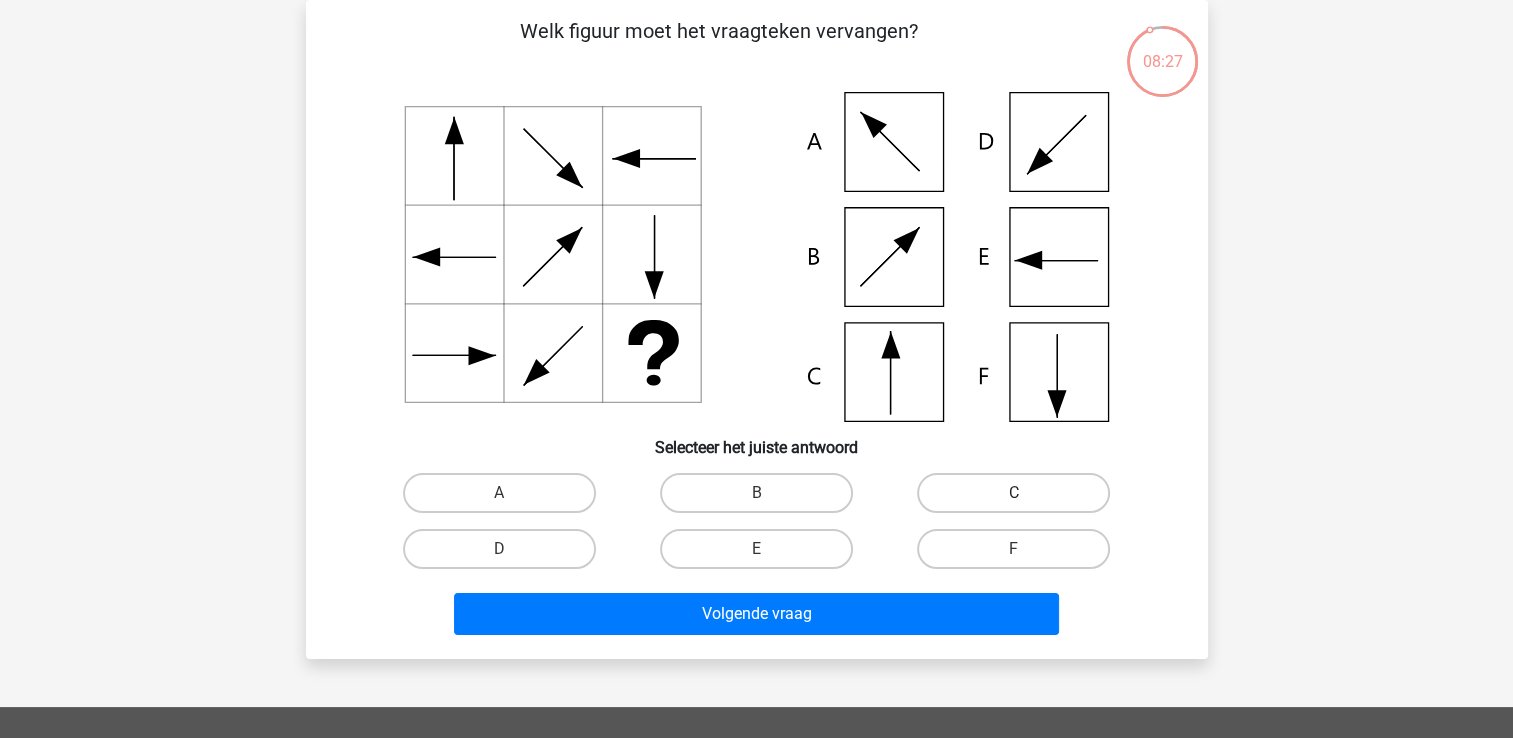click on "C" at bounding box center (1013, 493) 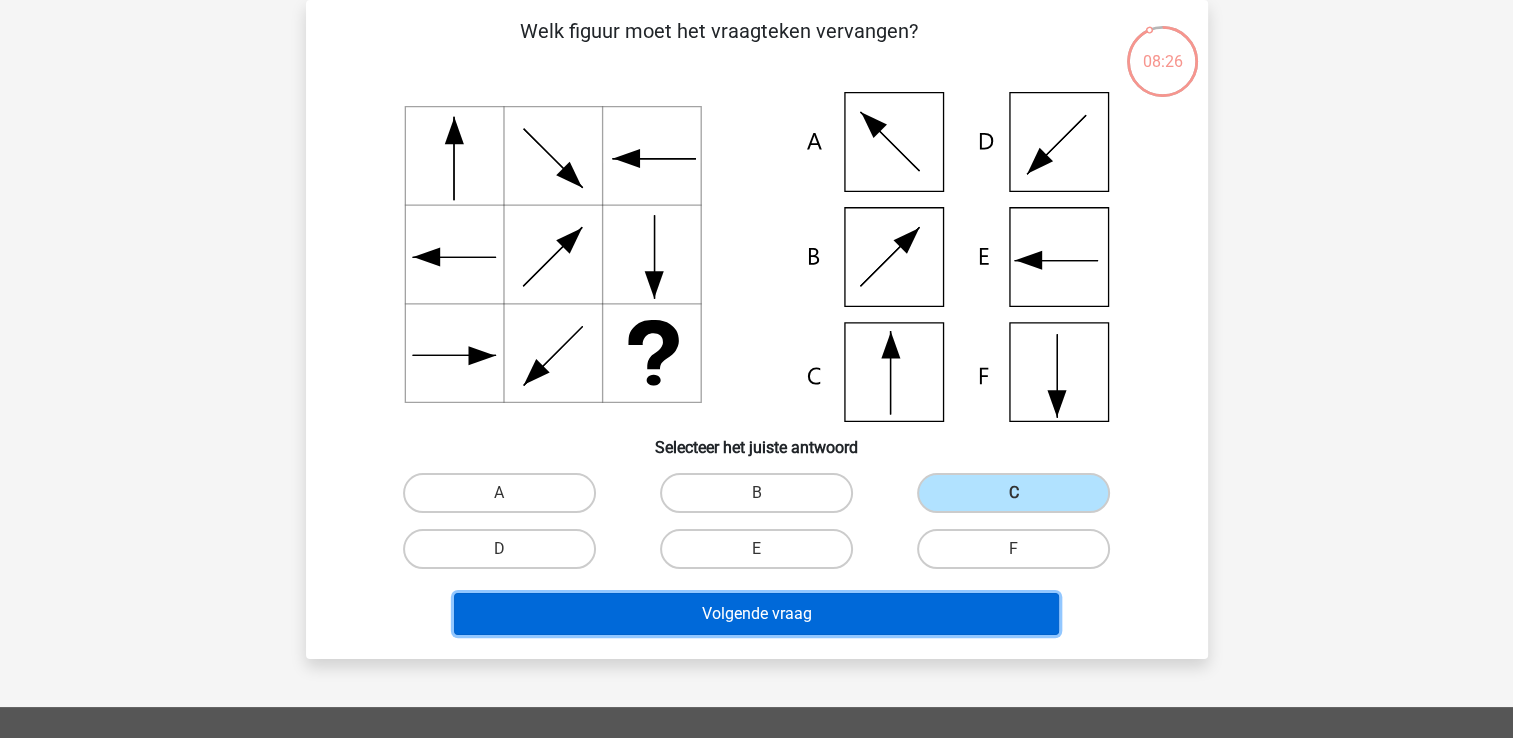 click on "Volgende vraag" at bounding box center (756, 614) 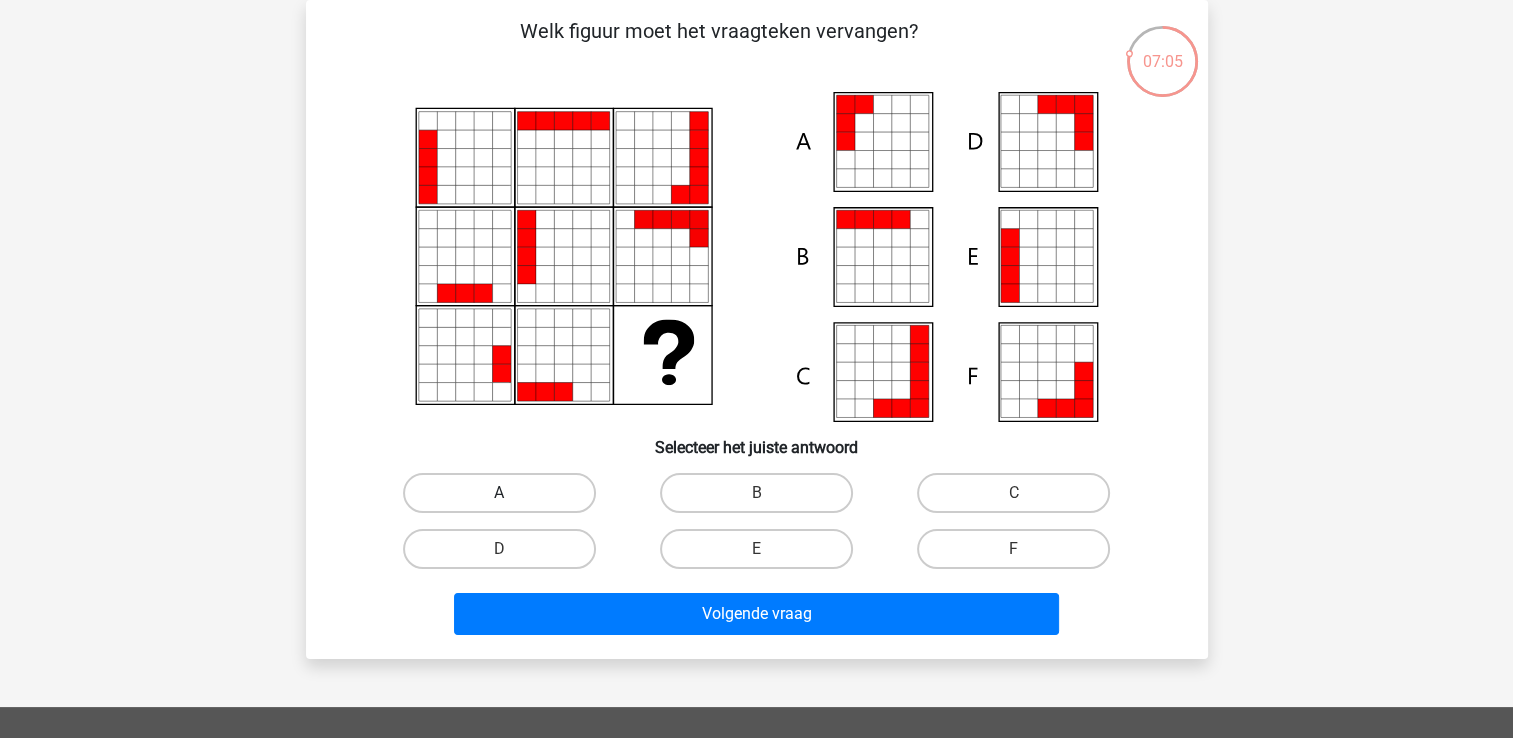 click on "A" at bounding box center (499, 493) 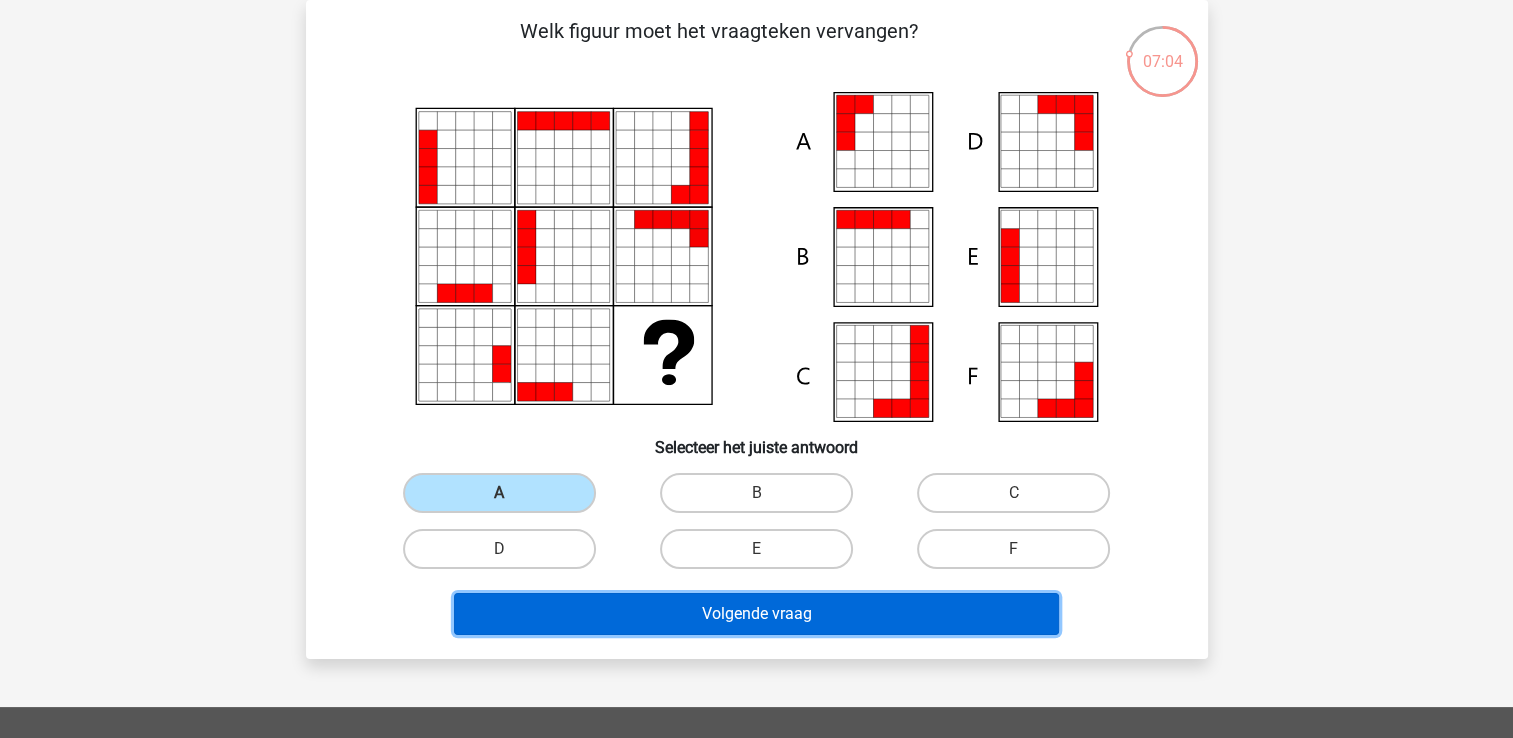click on "Volgende vraag" at bounding box center (756, 614) 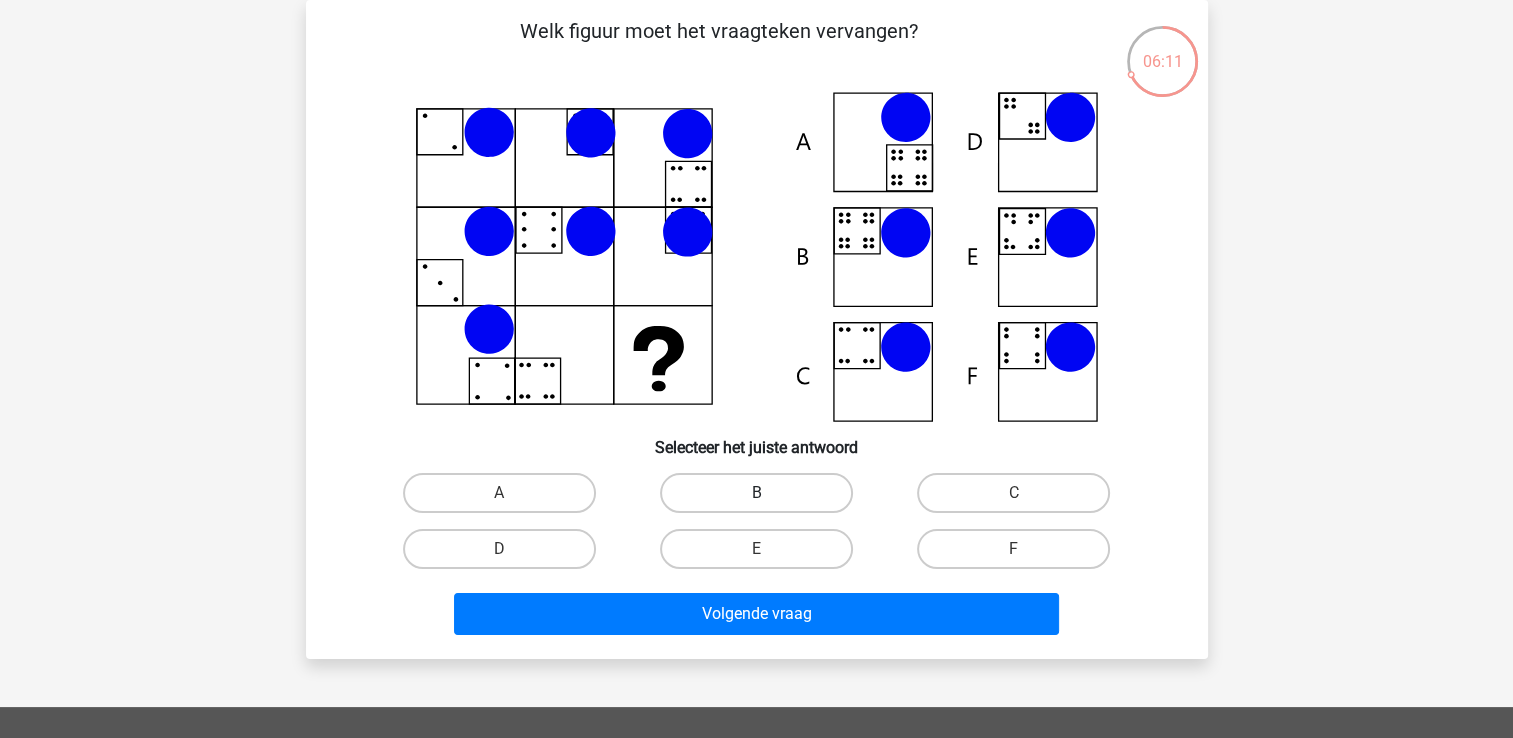 click on "B" at bounding box center [756, 493] 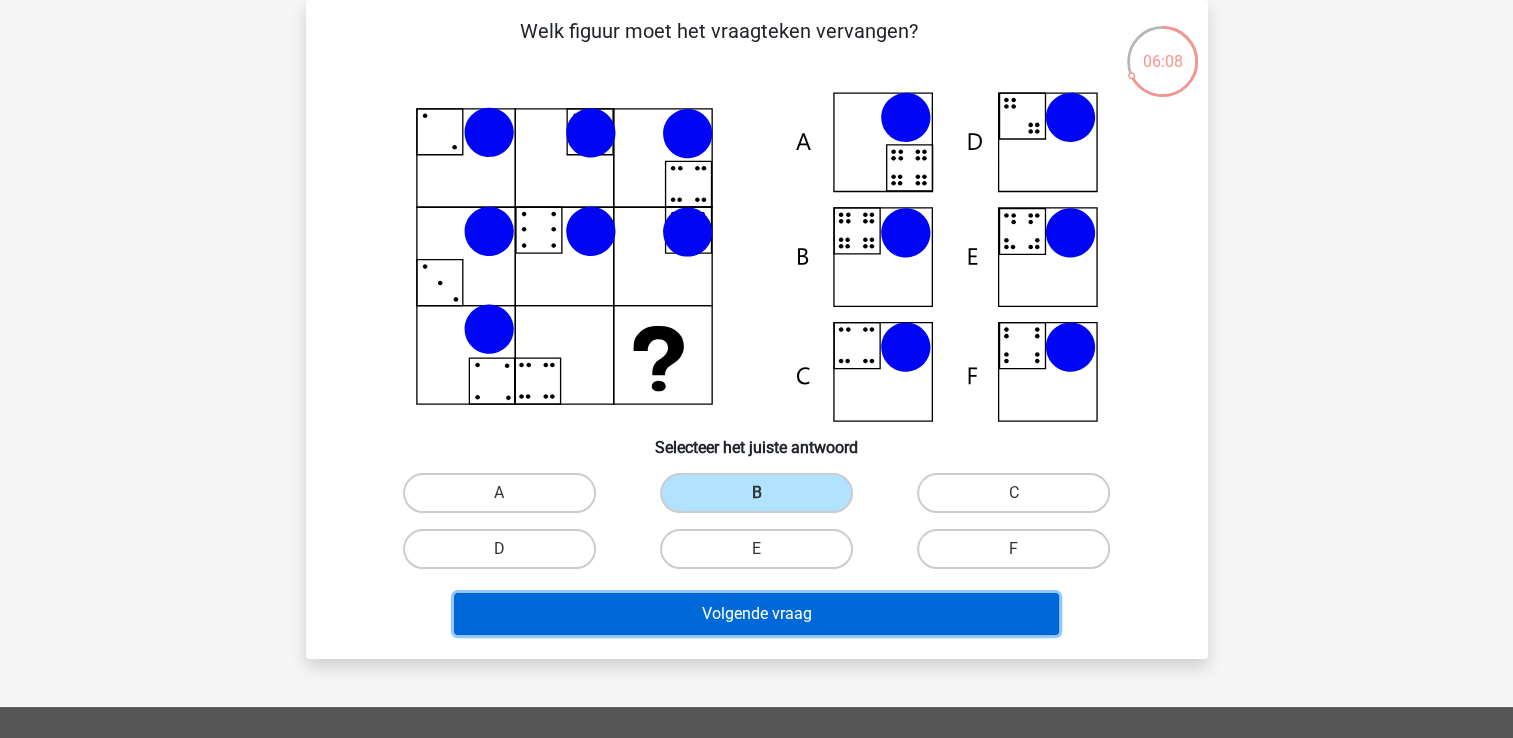 click on "Volgende vraag" at bounding box center (756, 614) 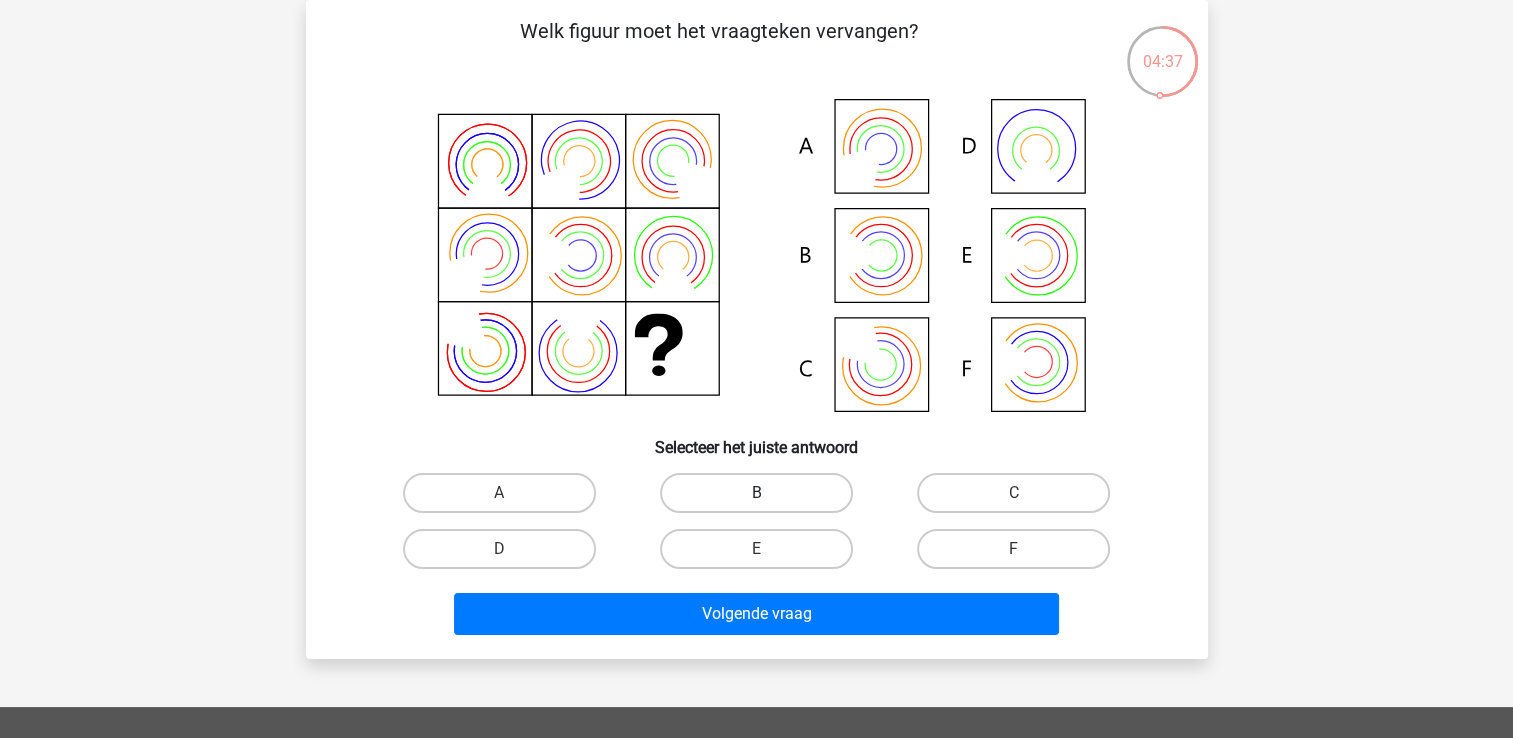 click on "B" at bounding box center [756, 493] 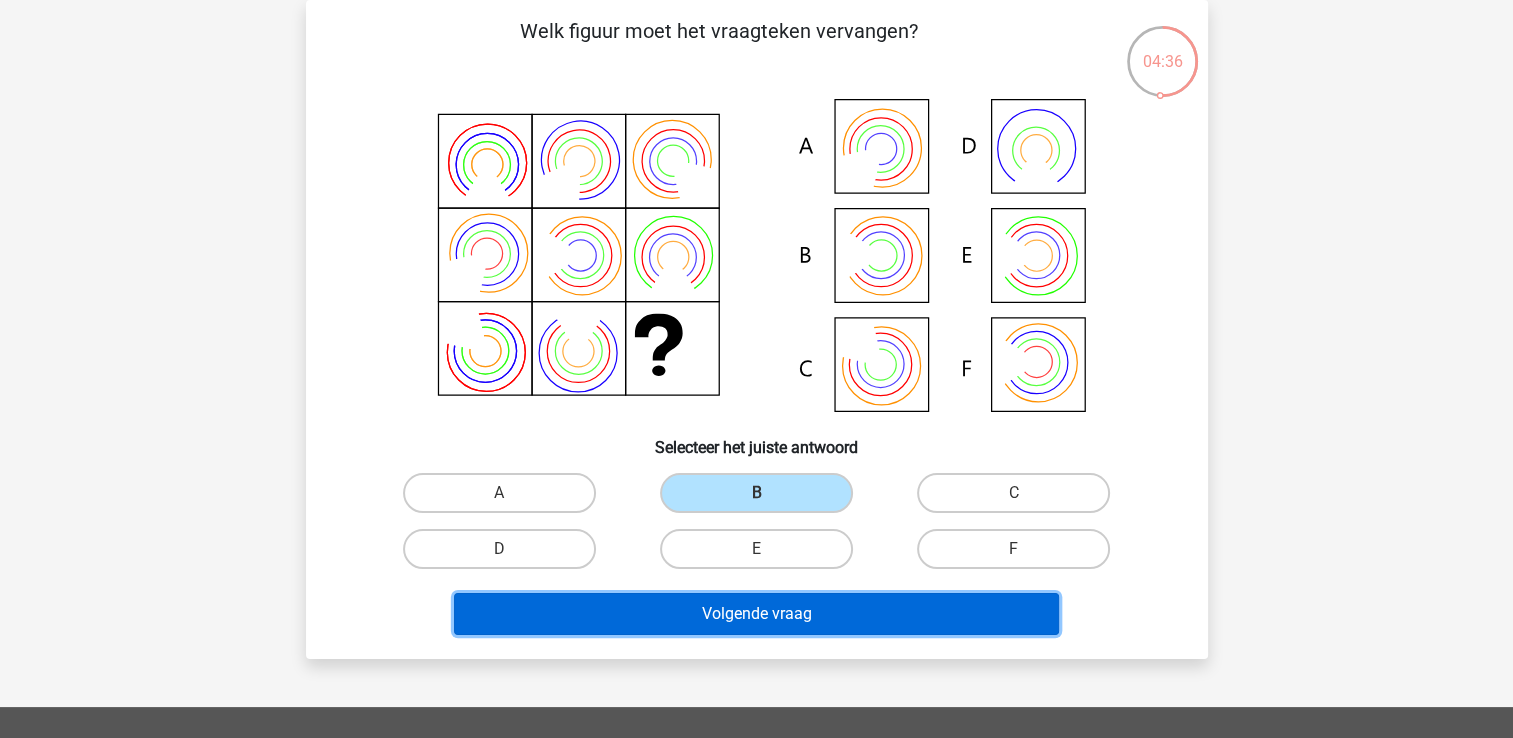click on "Volgende vraag" at bounding box center [756, 614] 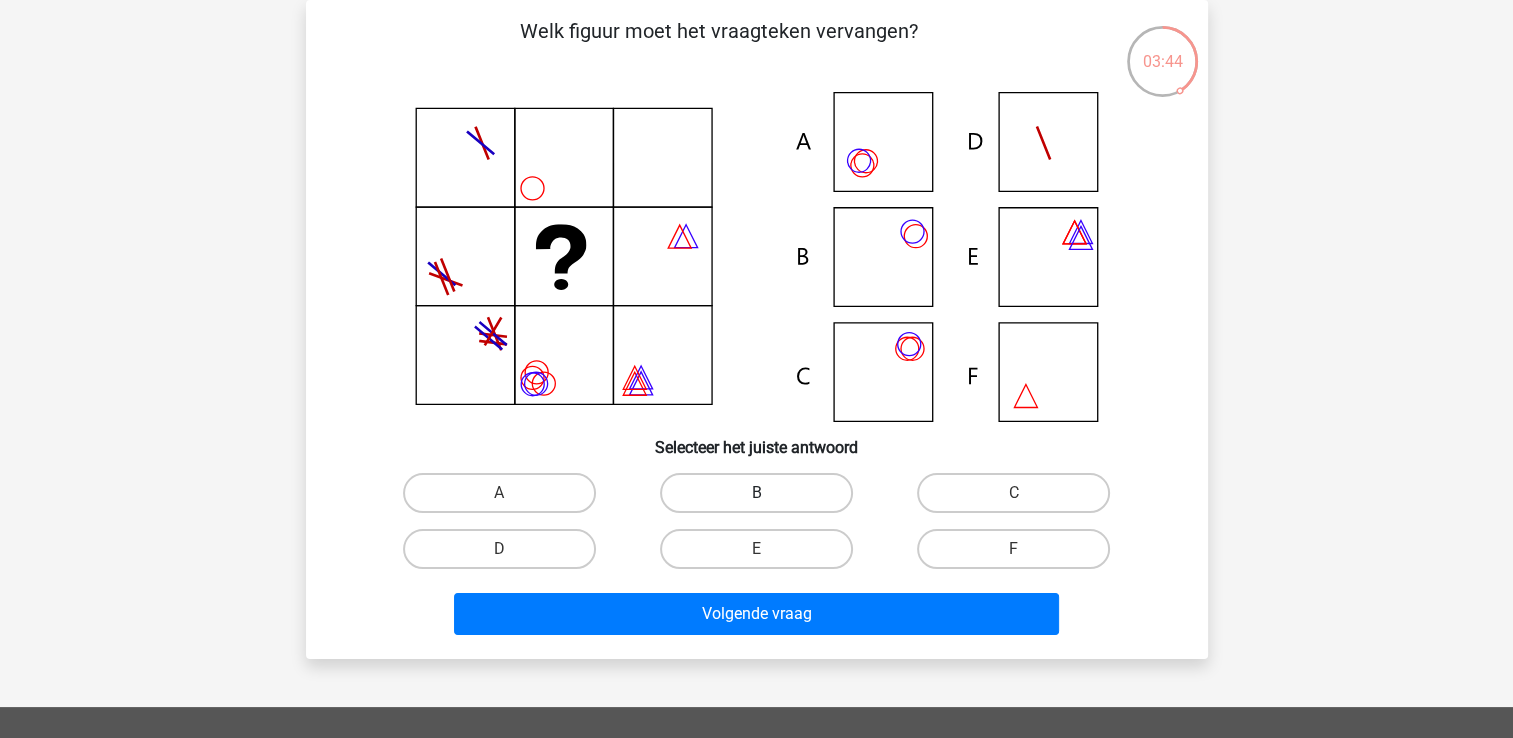 click on "B" at bounding box center [756, 493] 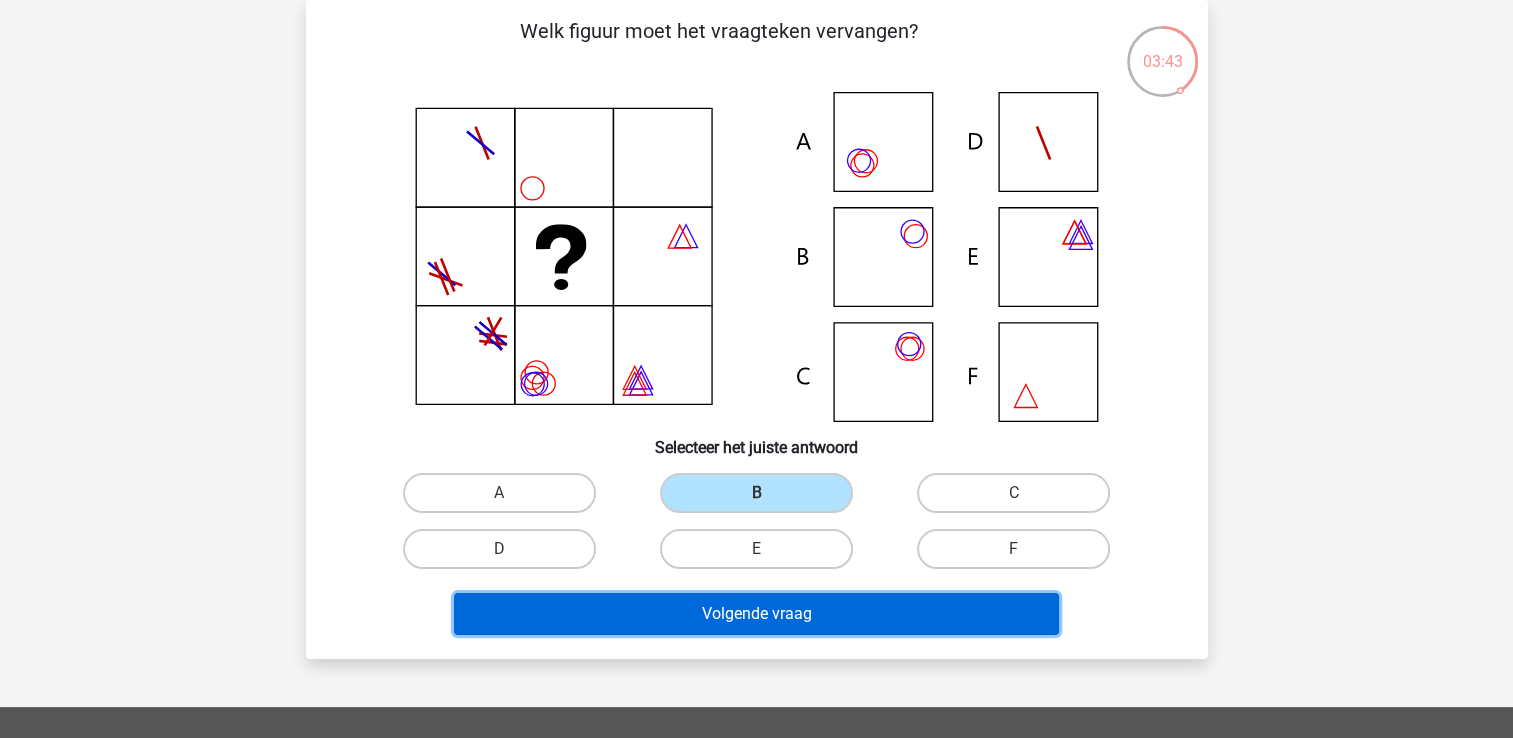 click on "Volgende vraag" at bounding box center (756, 614) 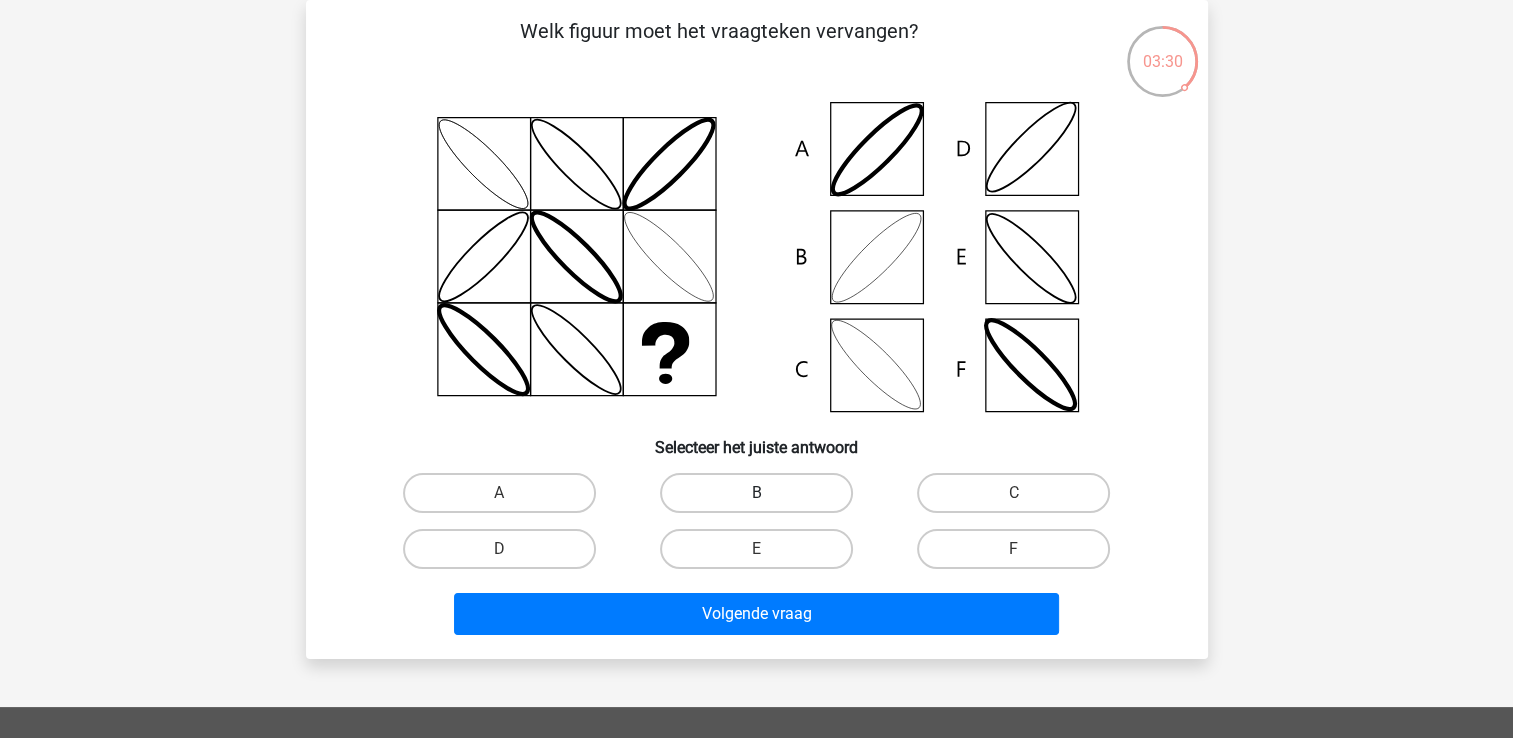 click on "B" at bounding box center (756, 493) 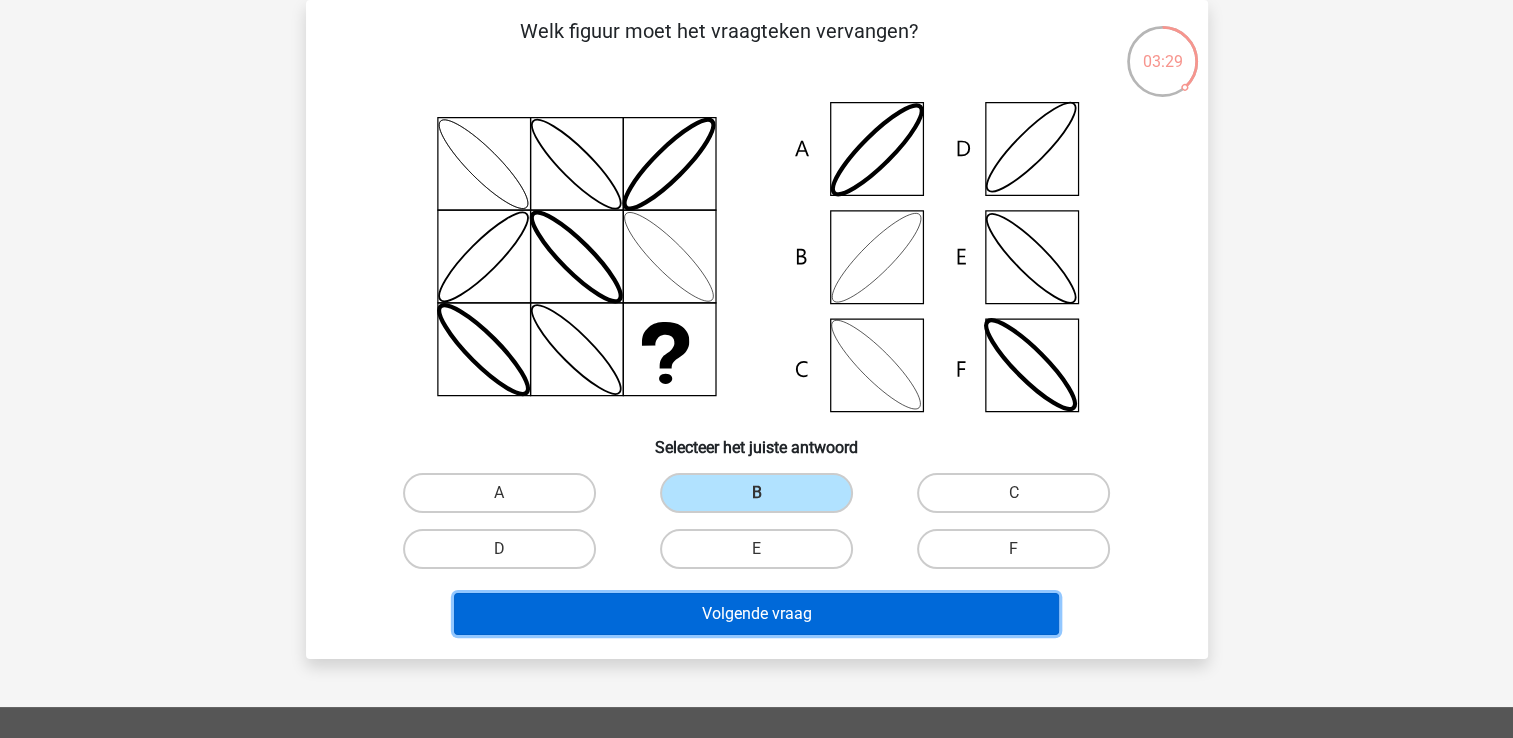 click on "Volgende vraag" at bounding box center [756, 614] 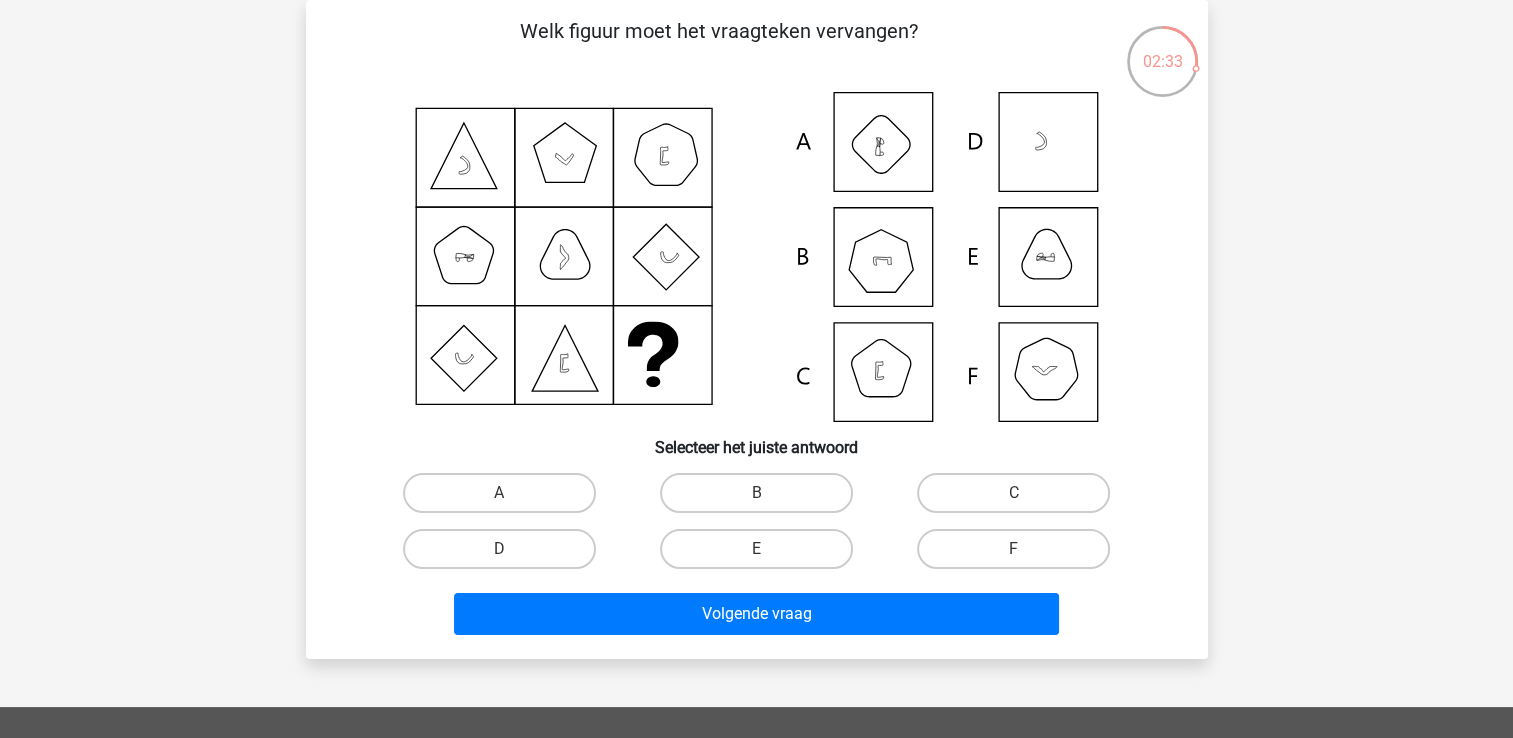 click on "B" at bounding box center (762, 499) 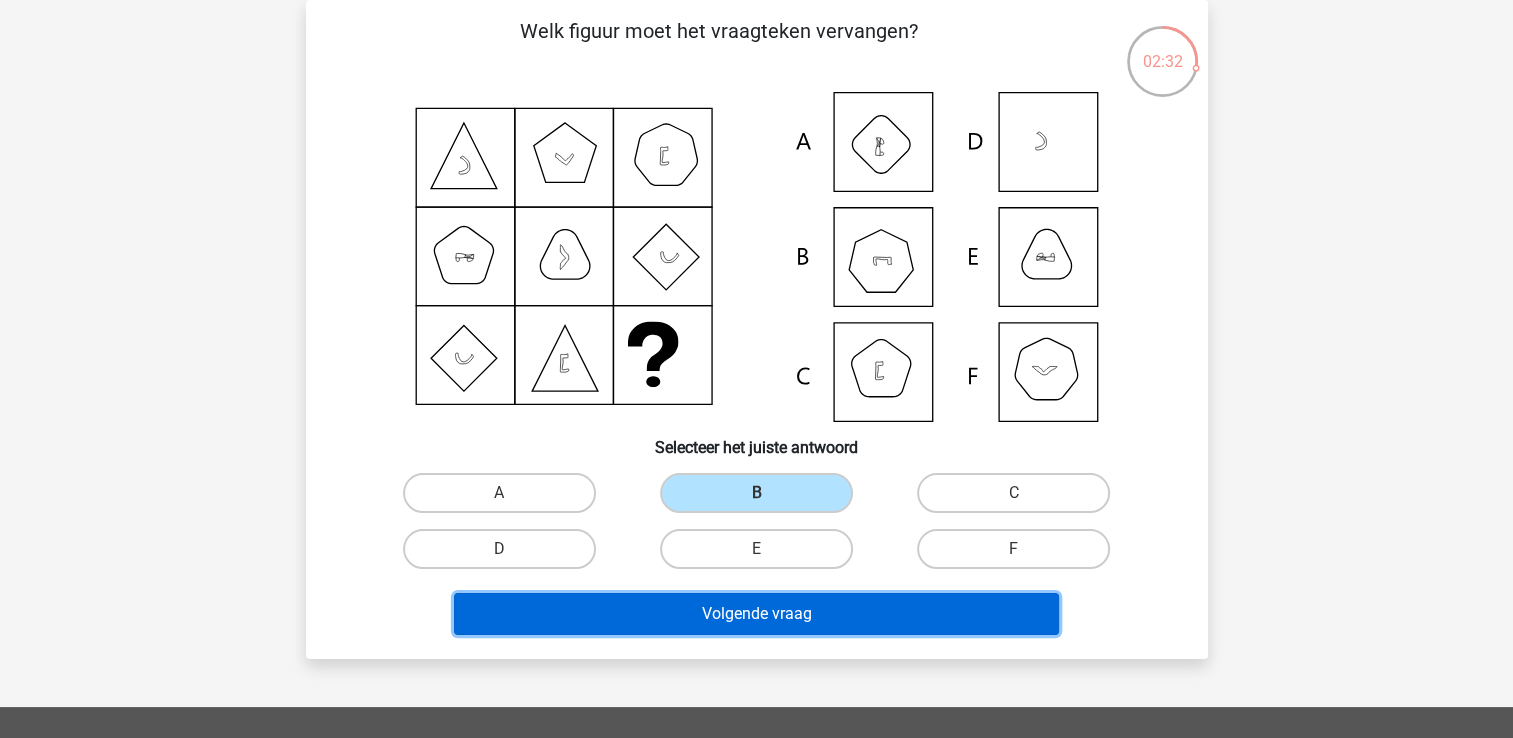 click on "Volgende vraag" at bounding box center [756, 614] 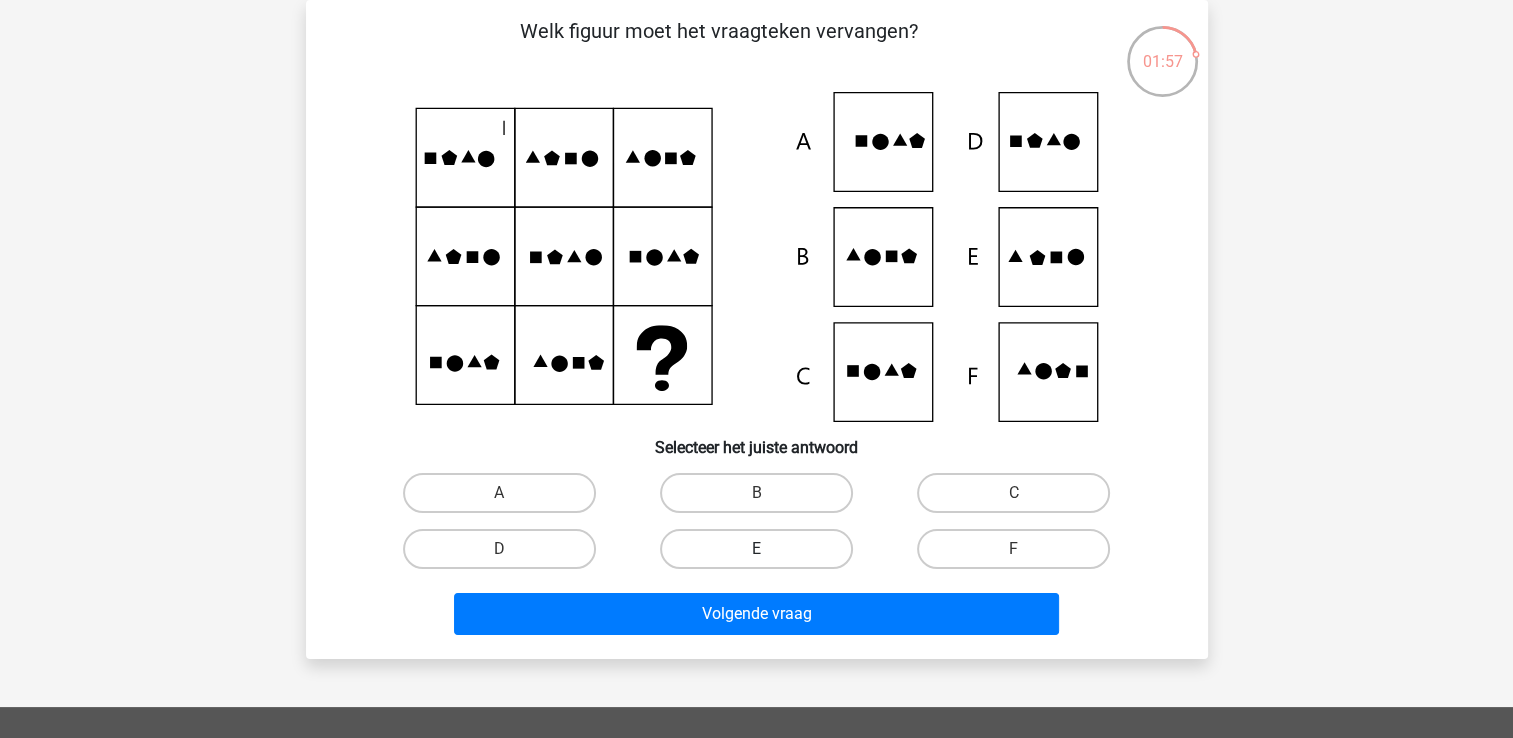 click on "E" at bounding box center [756, 549] 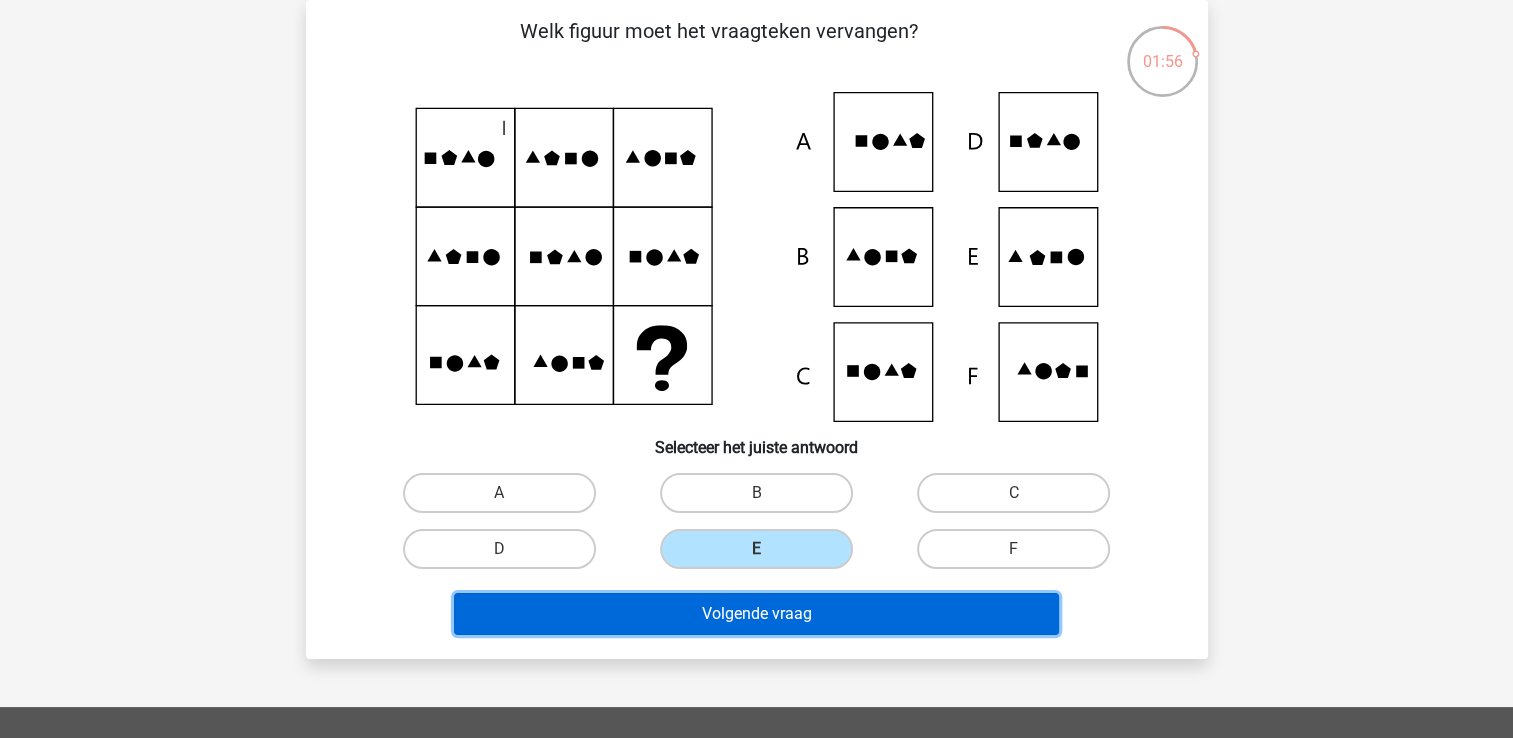 click on "Volgende vraag" at bounding box center [756, 614] 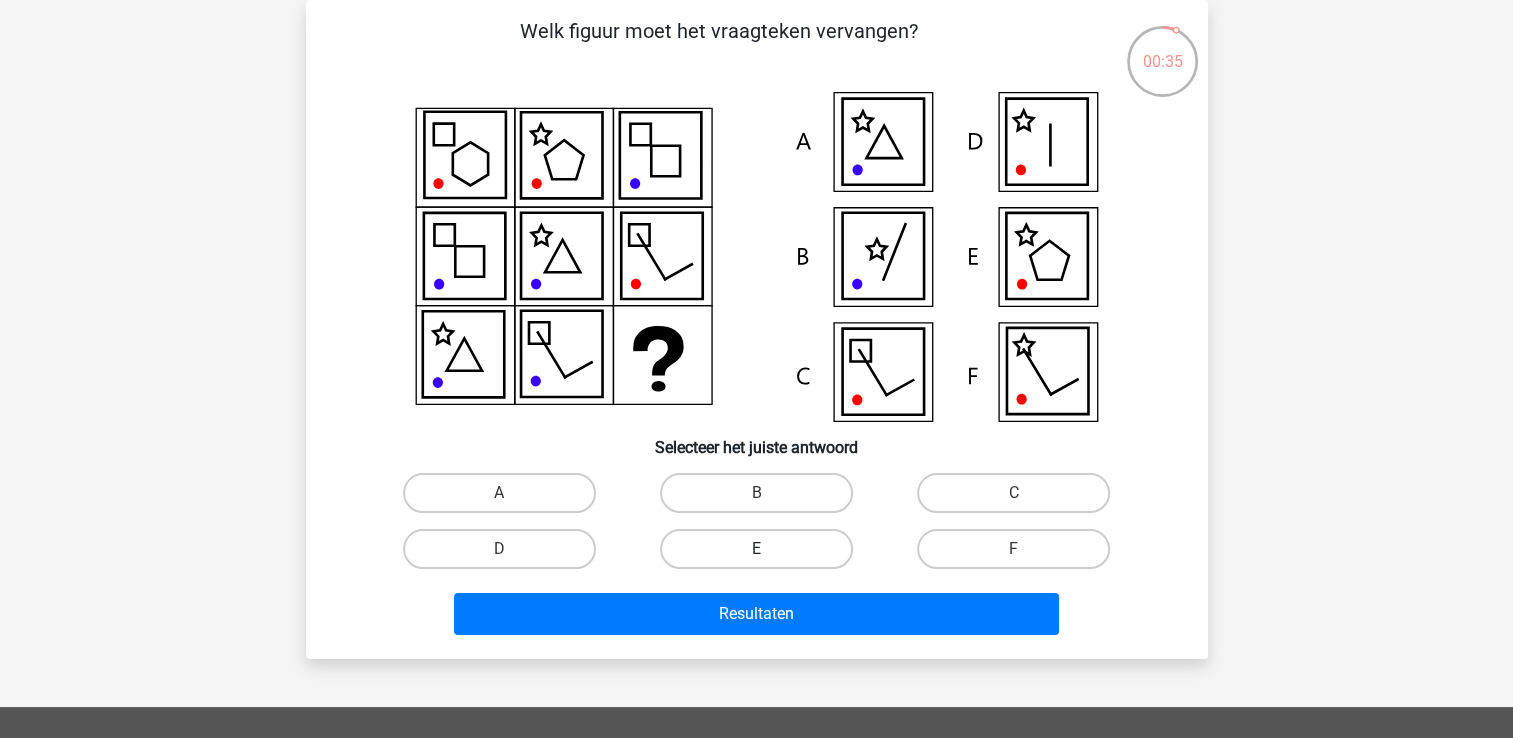 click on "E" at bounding box center (756, 549) 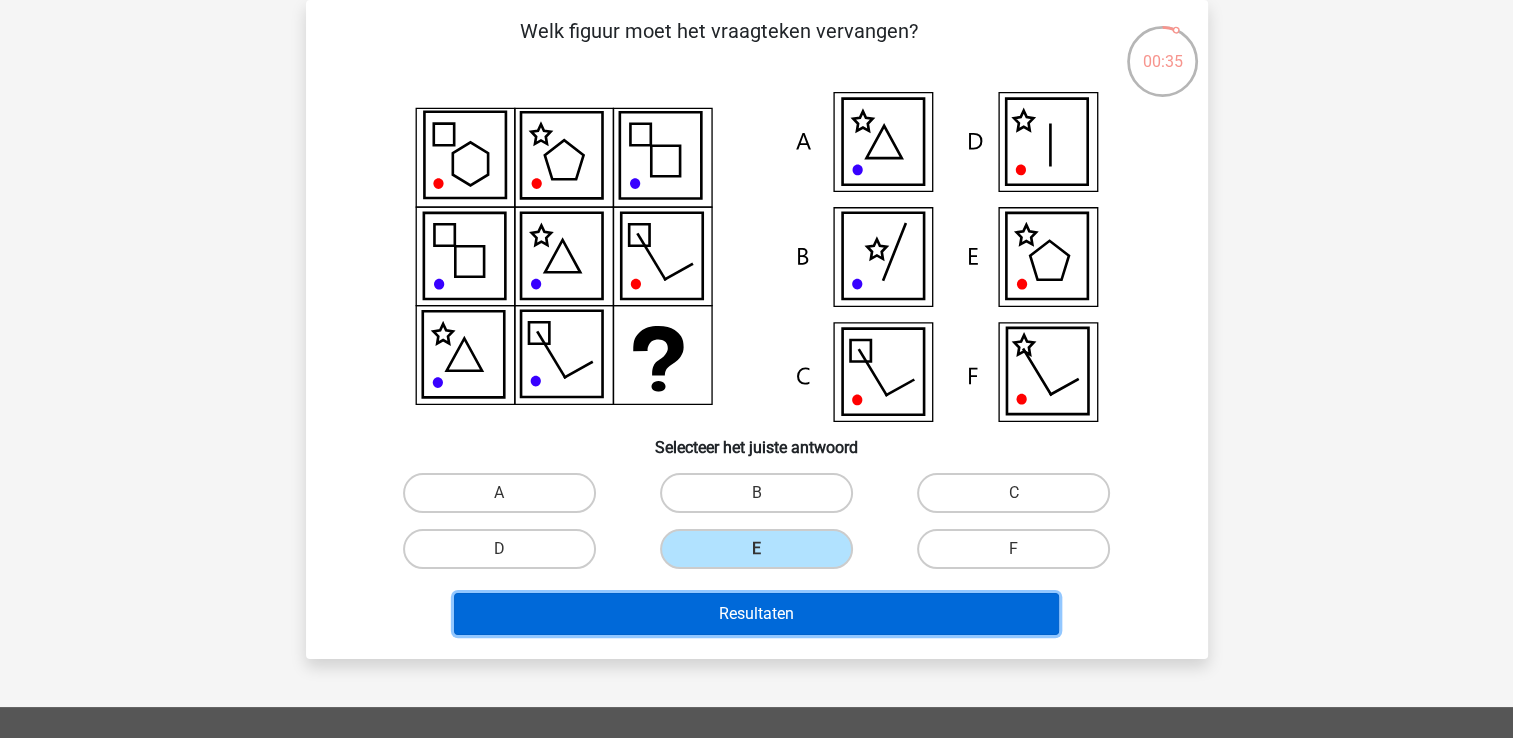 click on "Resultaten" at bounding box center [756, 614] 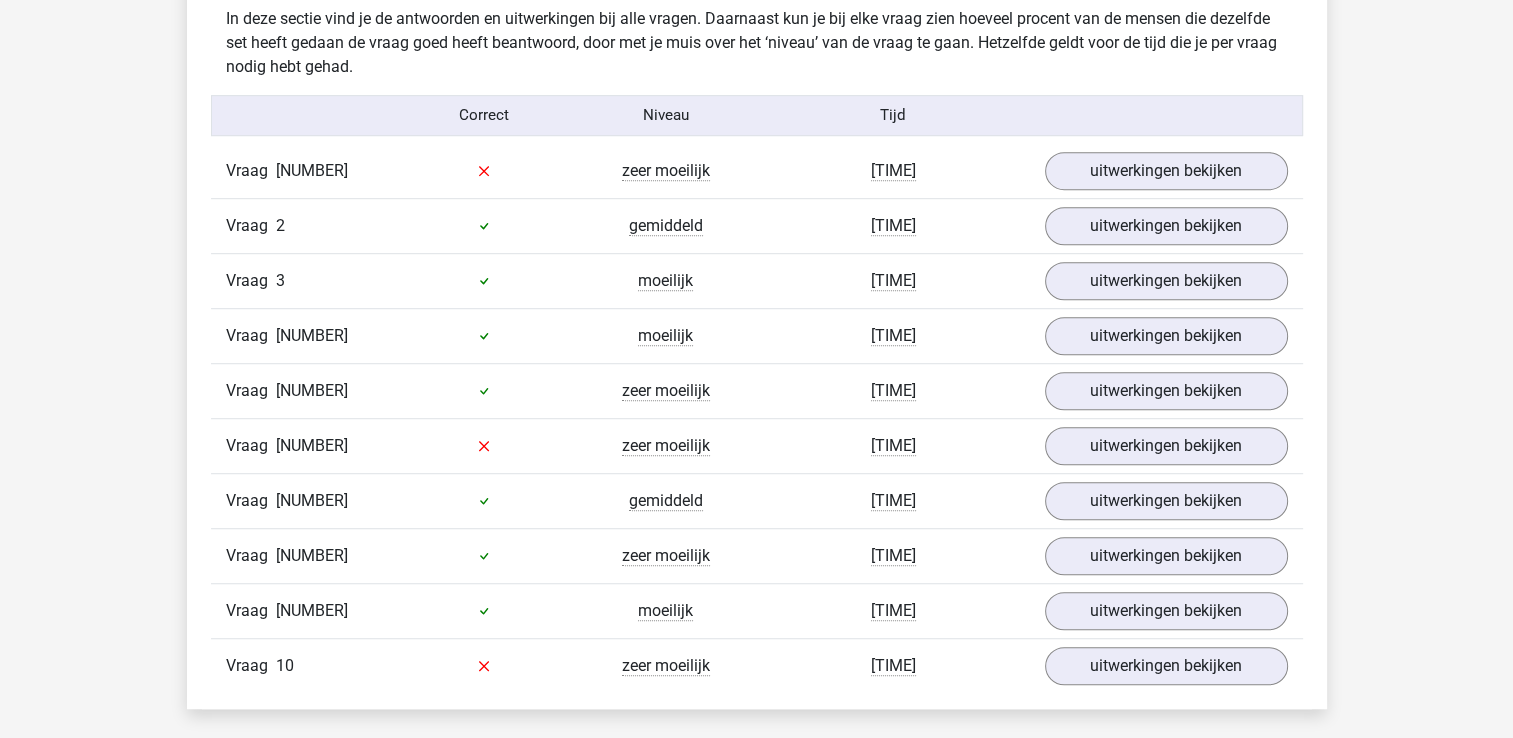 scroll, scrollTop: 1200, scrollLeft: 0, axis: vertical 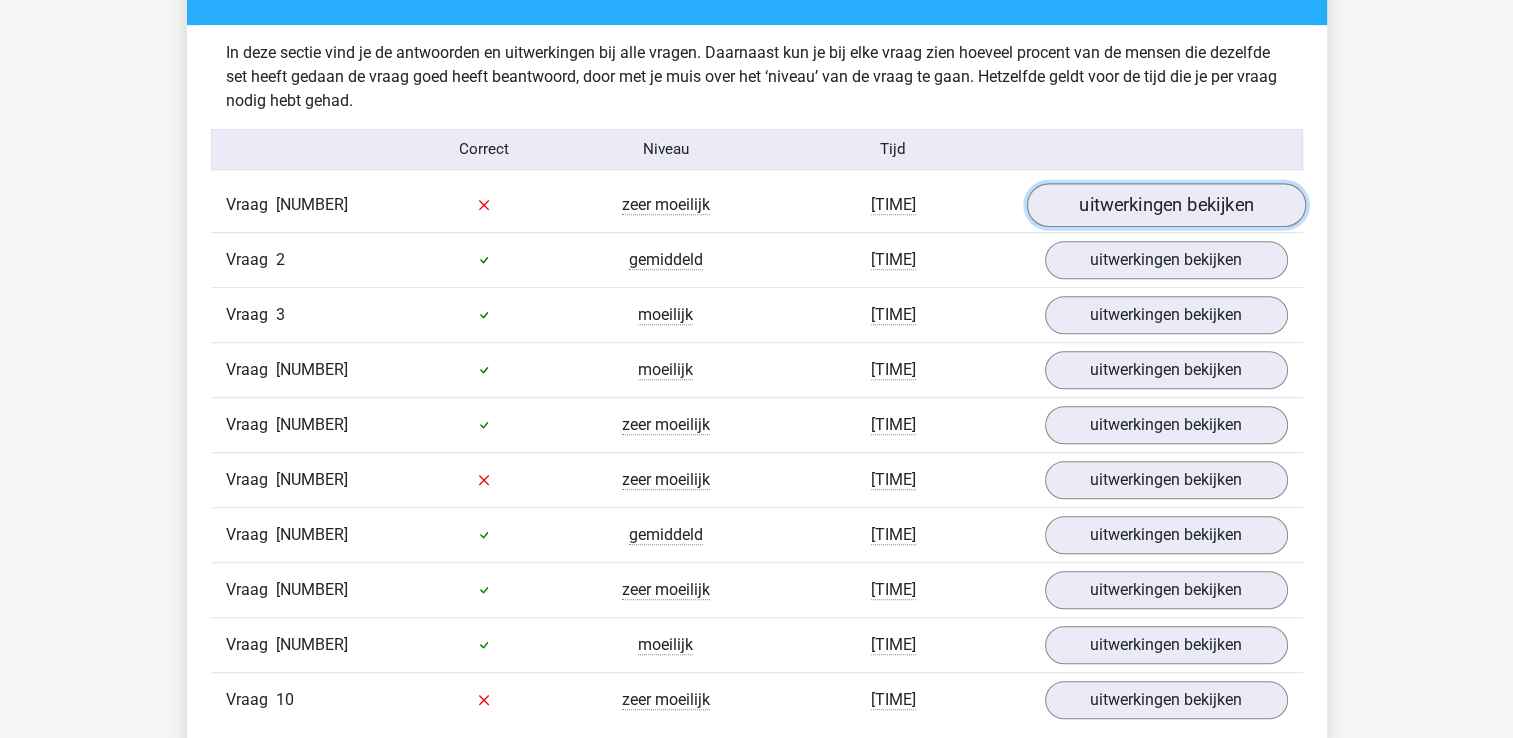 click on "uitwerkingen bekijken" at bounding box center [1165, 205] 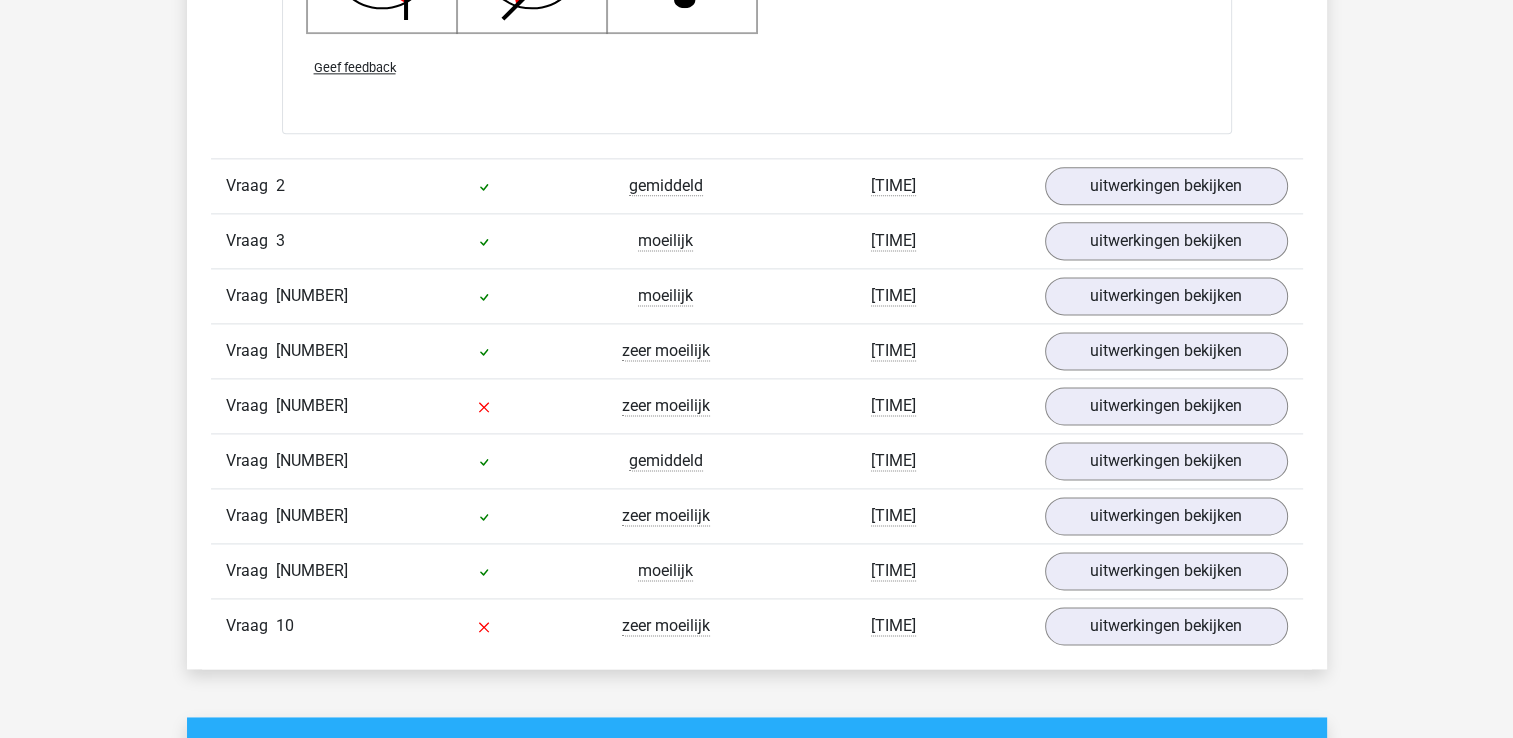 scroll, scrollTop: 2600, scrollLeft: 0, axis: vertical 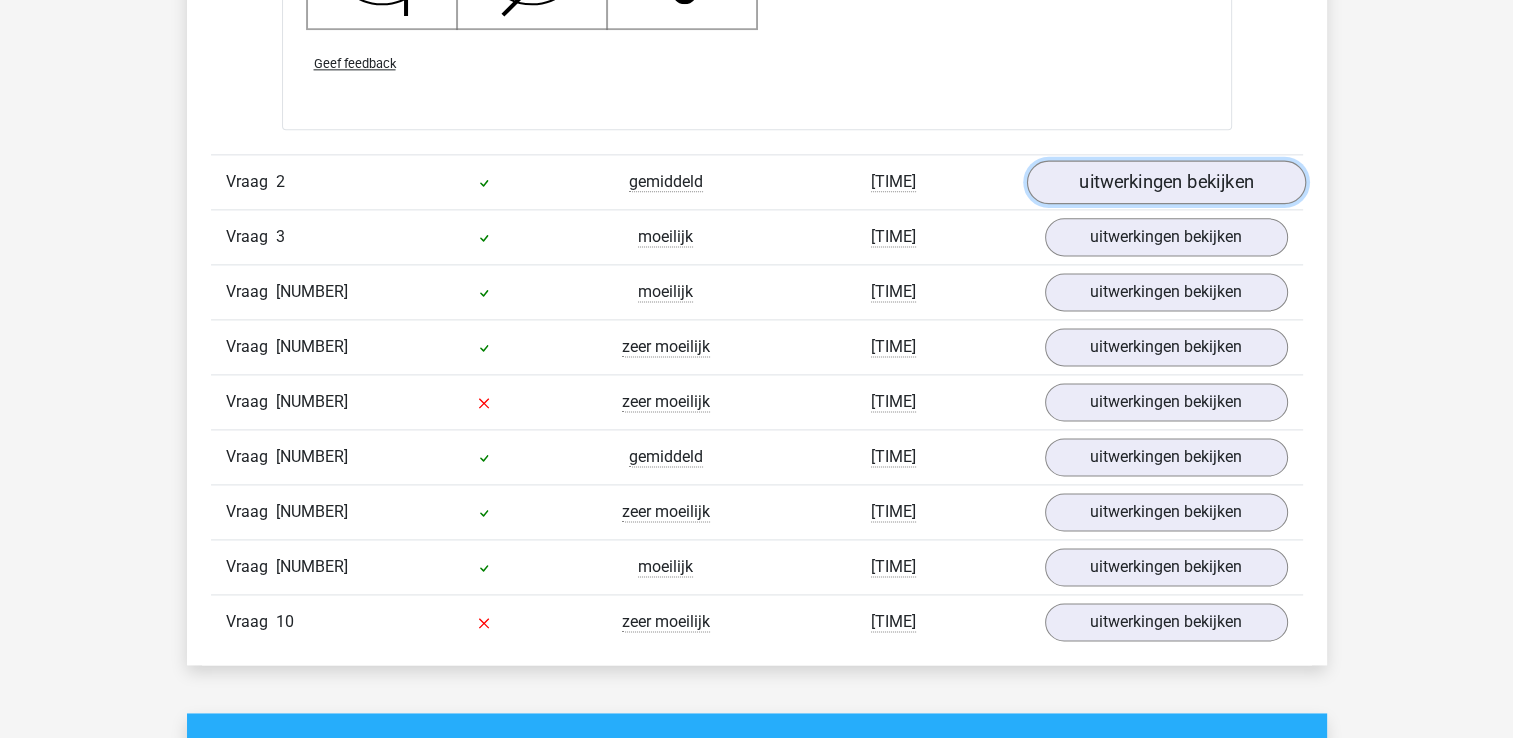 click on "uitwerkingen bekijken" at bounding box center (1165, 182) 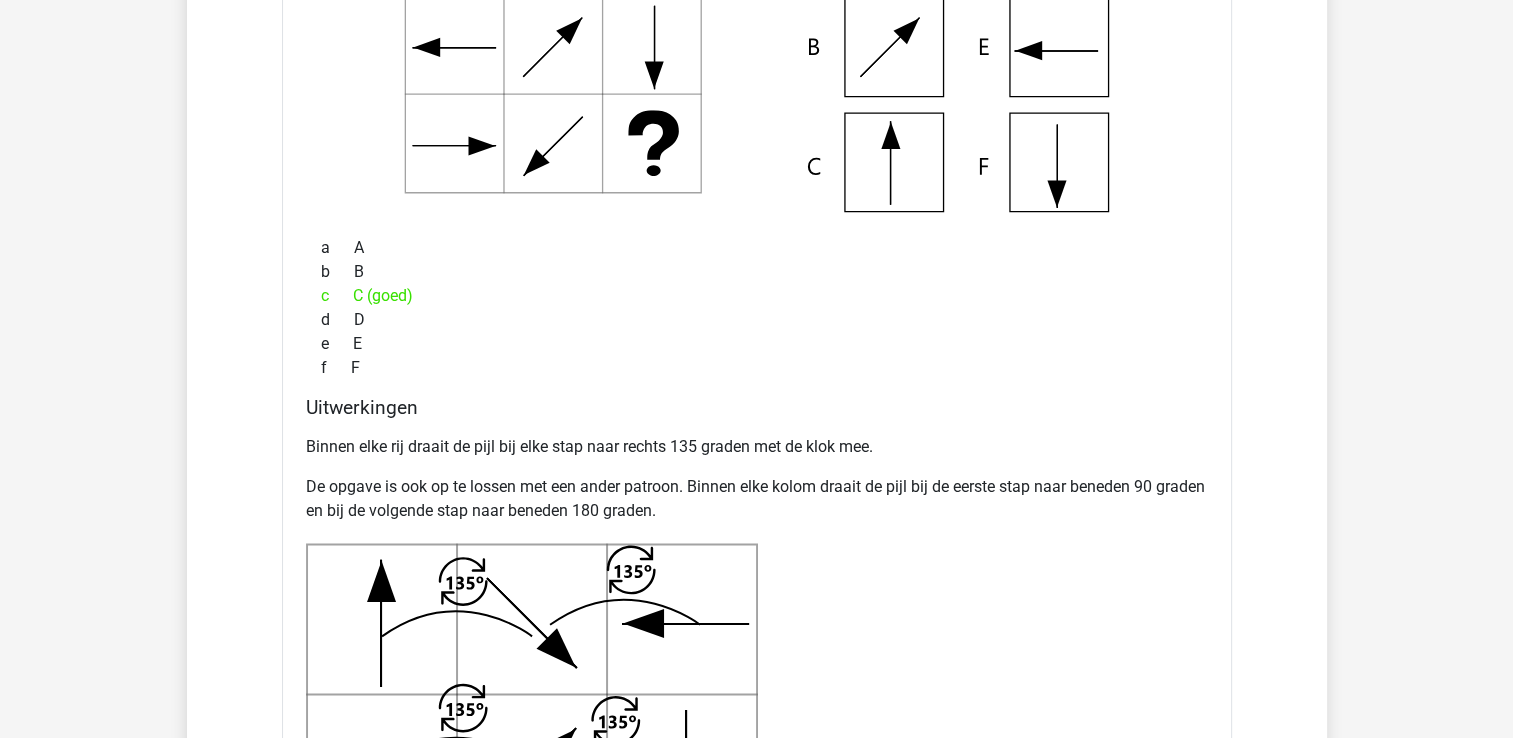 scroll, scrollTop: 3000, scrollLeft: 0, axis: vertical 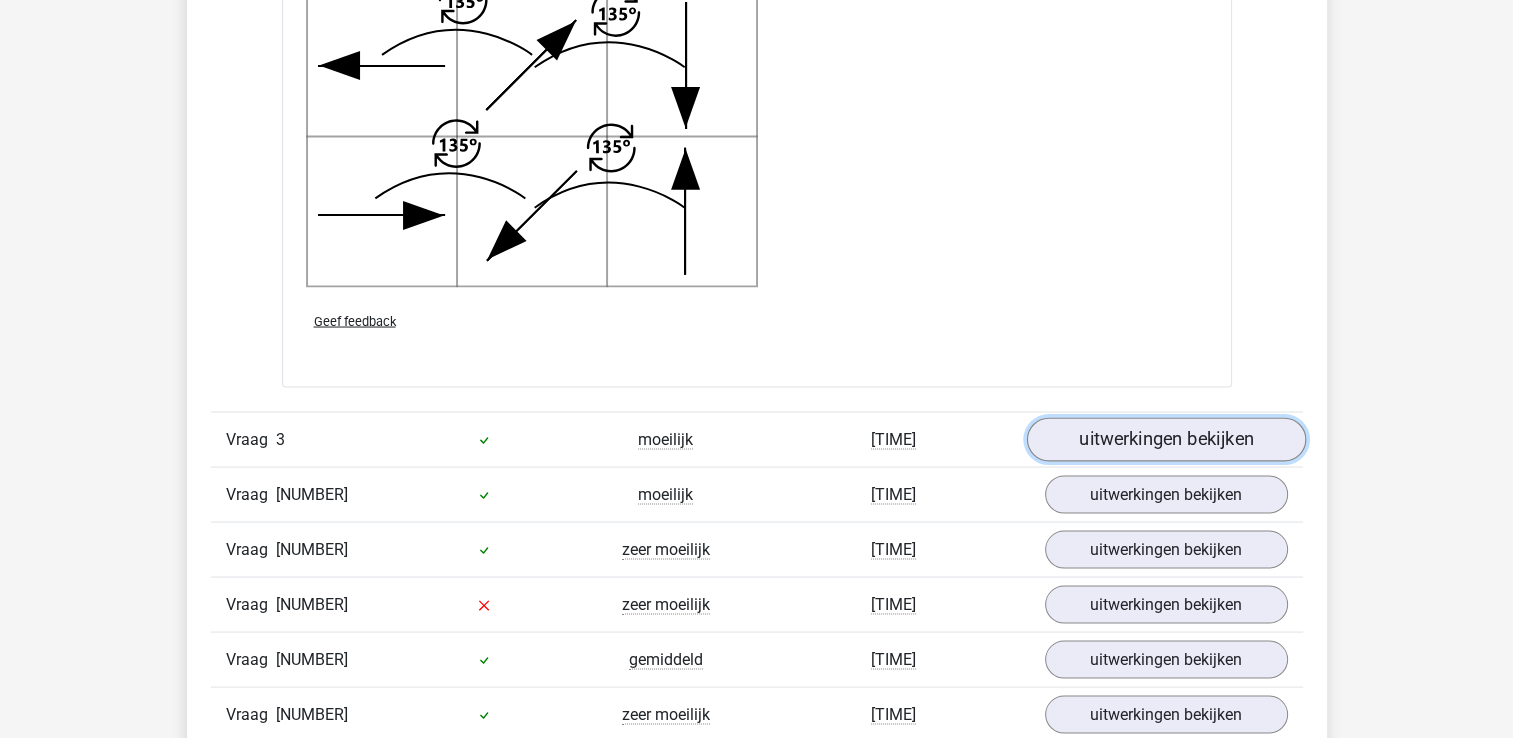 click on "uitwerkingen bekijken" at bounding box center [1165, 439] 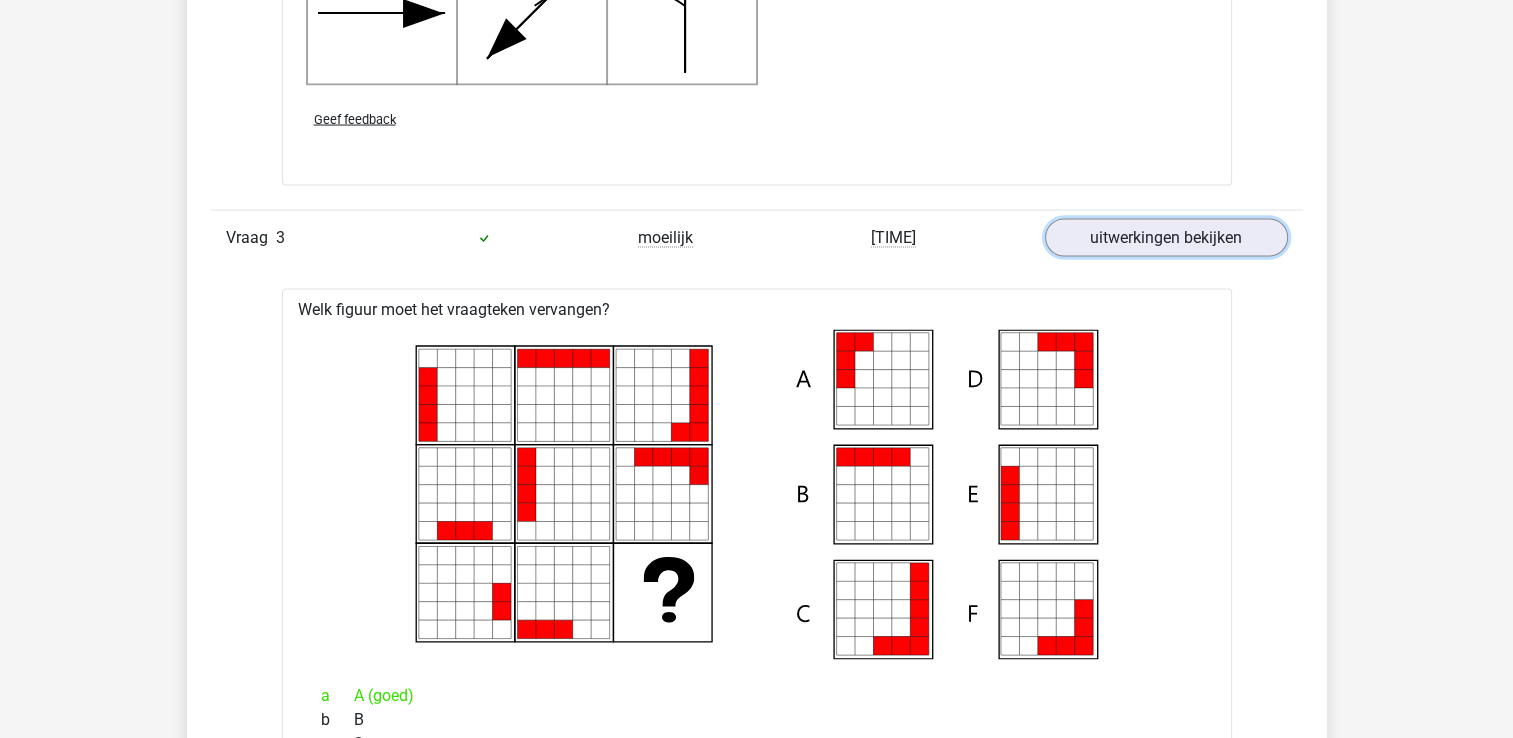 scroll, scrollTop: 3900, scrollLeft: 0, axis: vertical 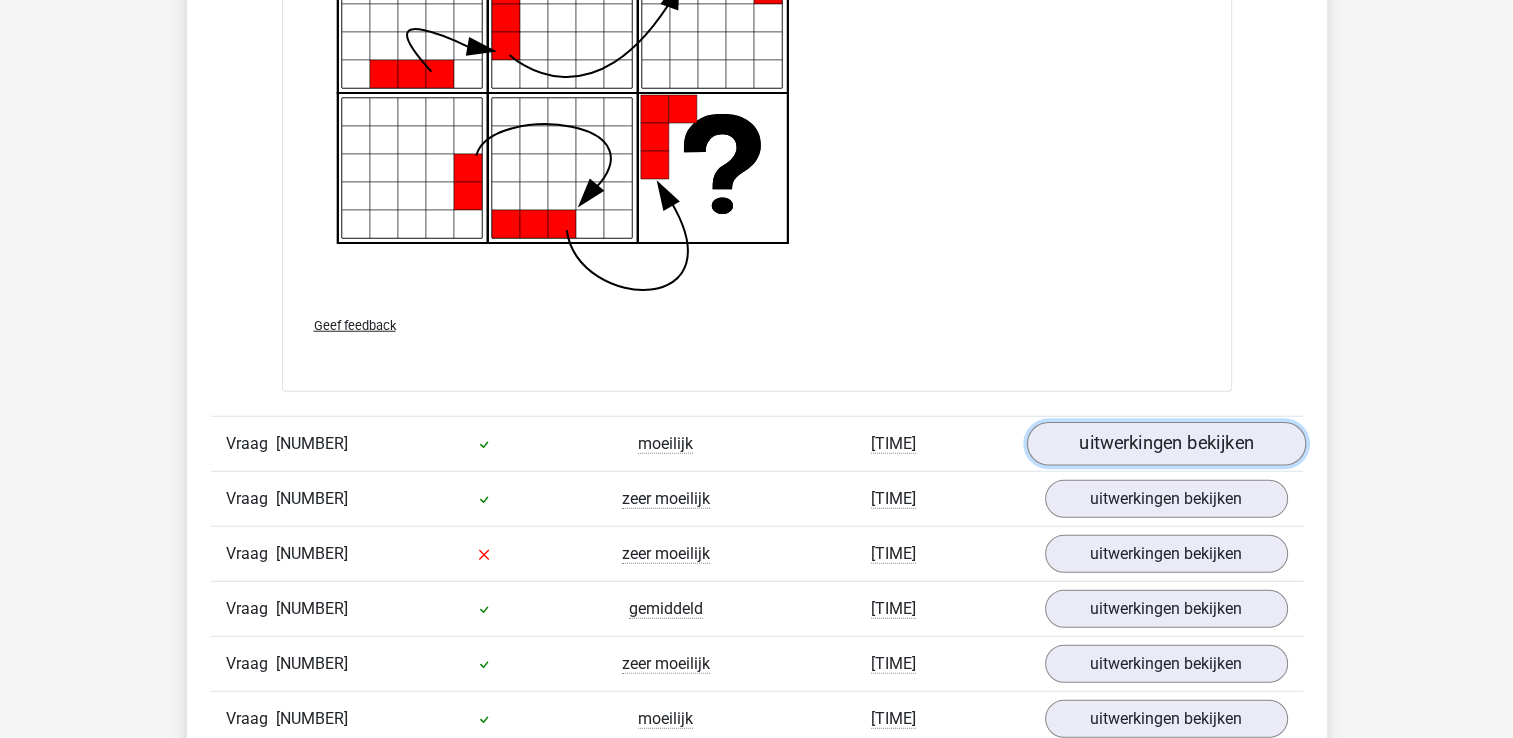 click on "uitwerkingen bekijken" at bounding box center [1165, 444] 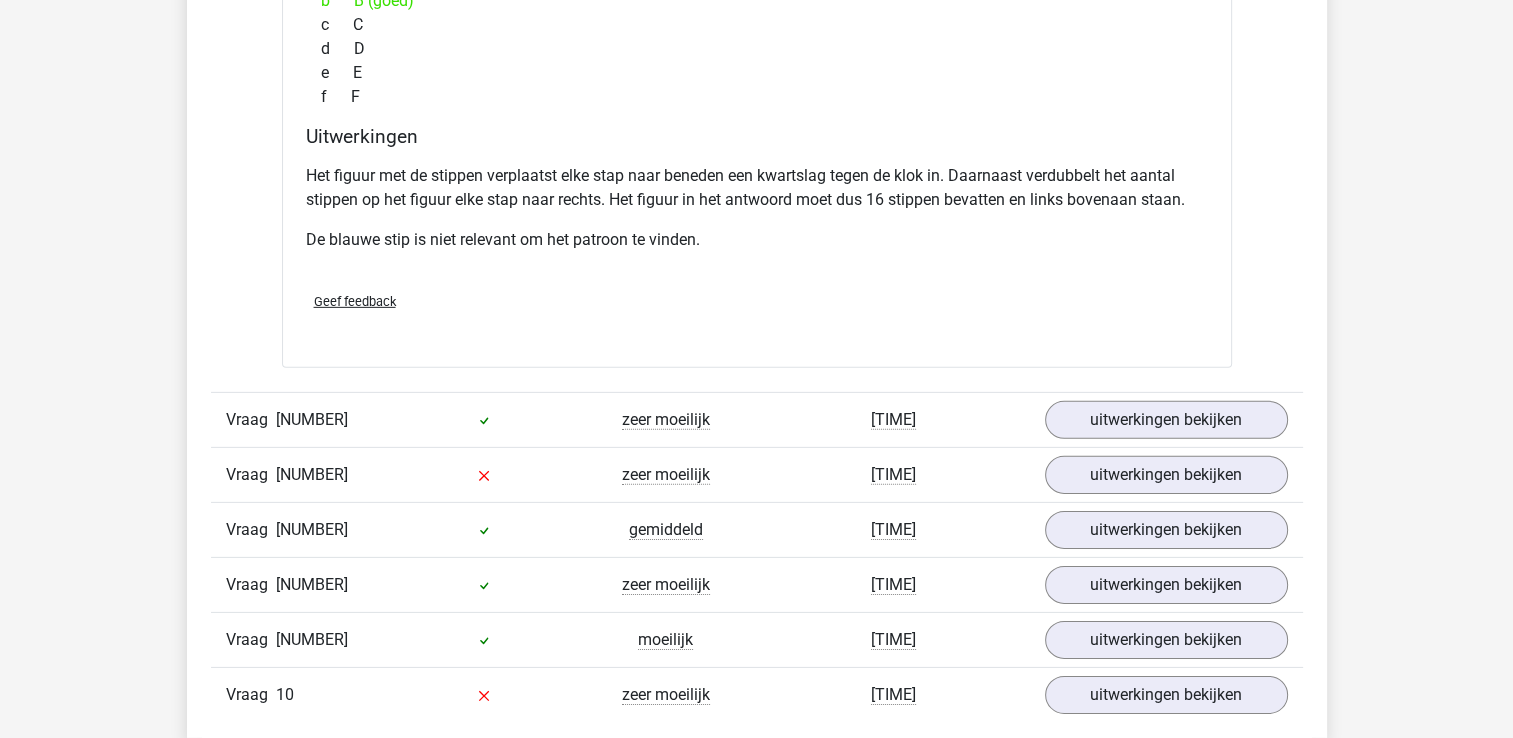 scroll, scrollTop: 6200, scrollLeft: 0, axis: vertical 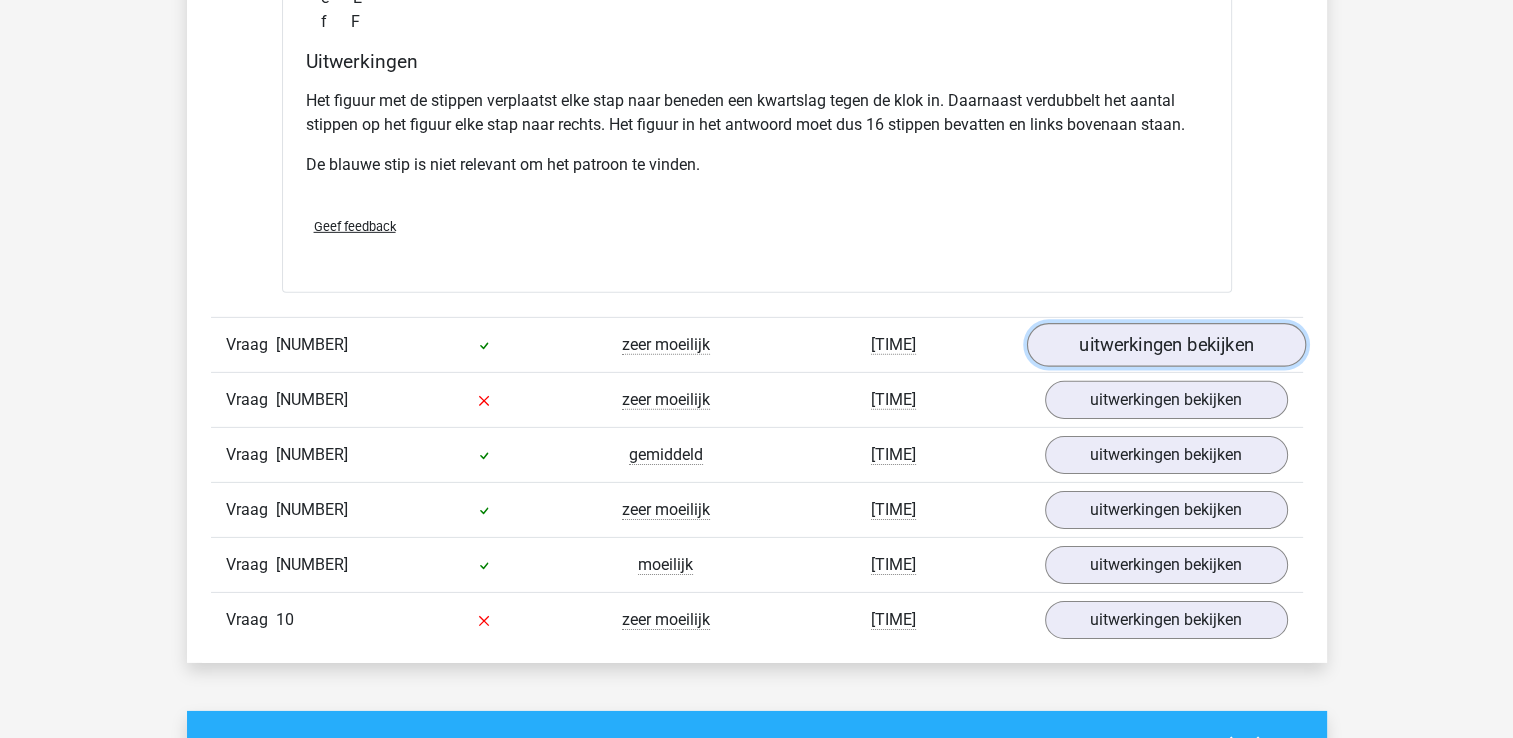click on "uitwerkingen bekijken" at bounding box center (1165, 346) 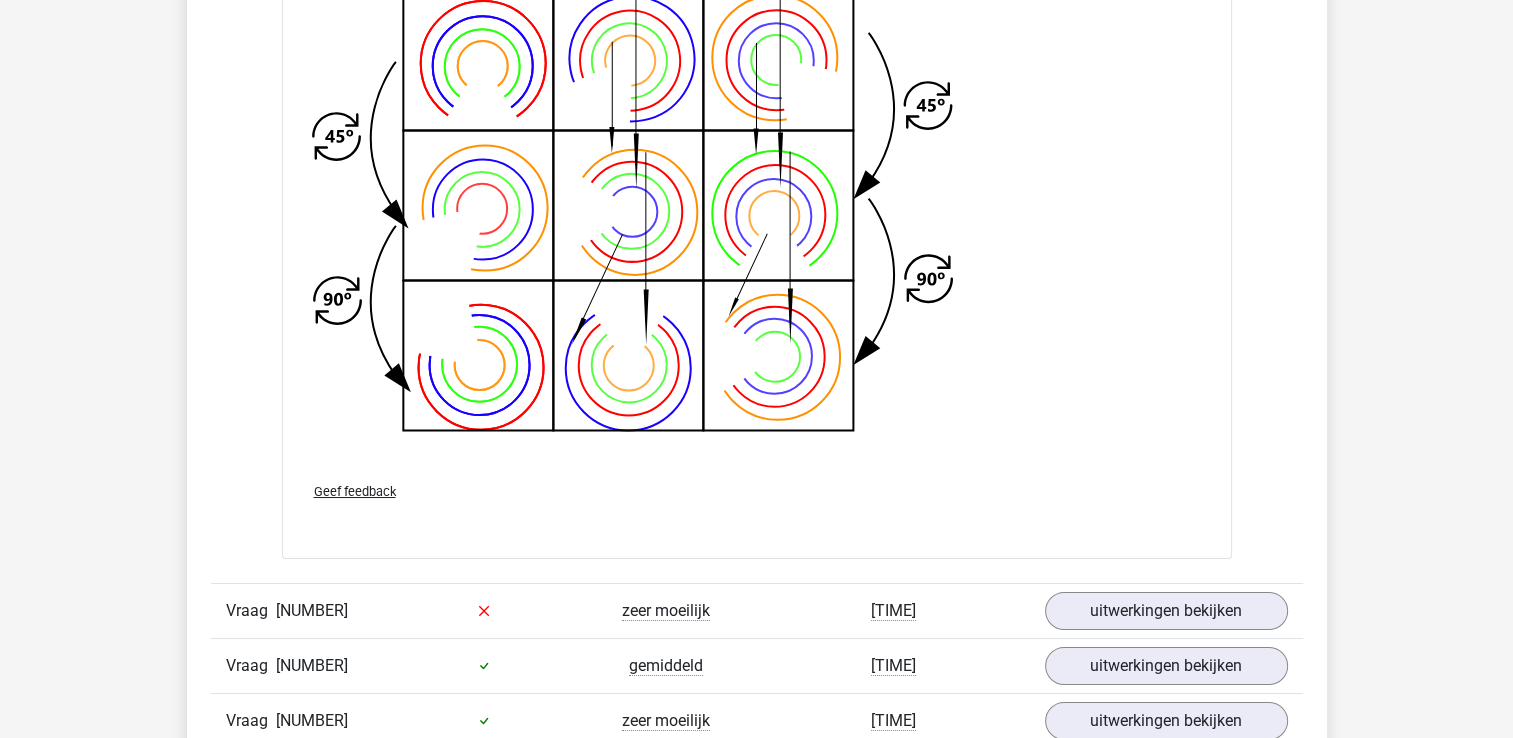 scroll, scrollTop: 7400, scrollLeft: 0, axis: vertical 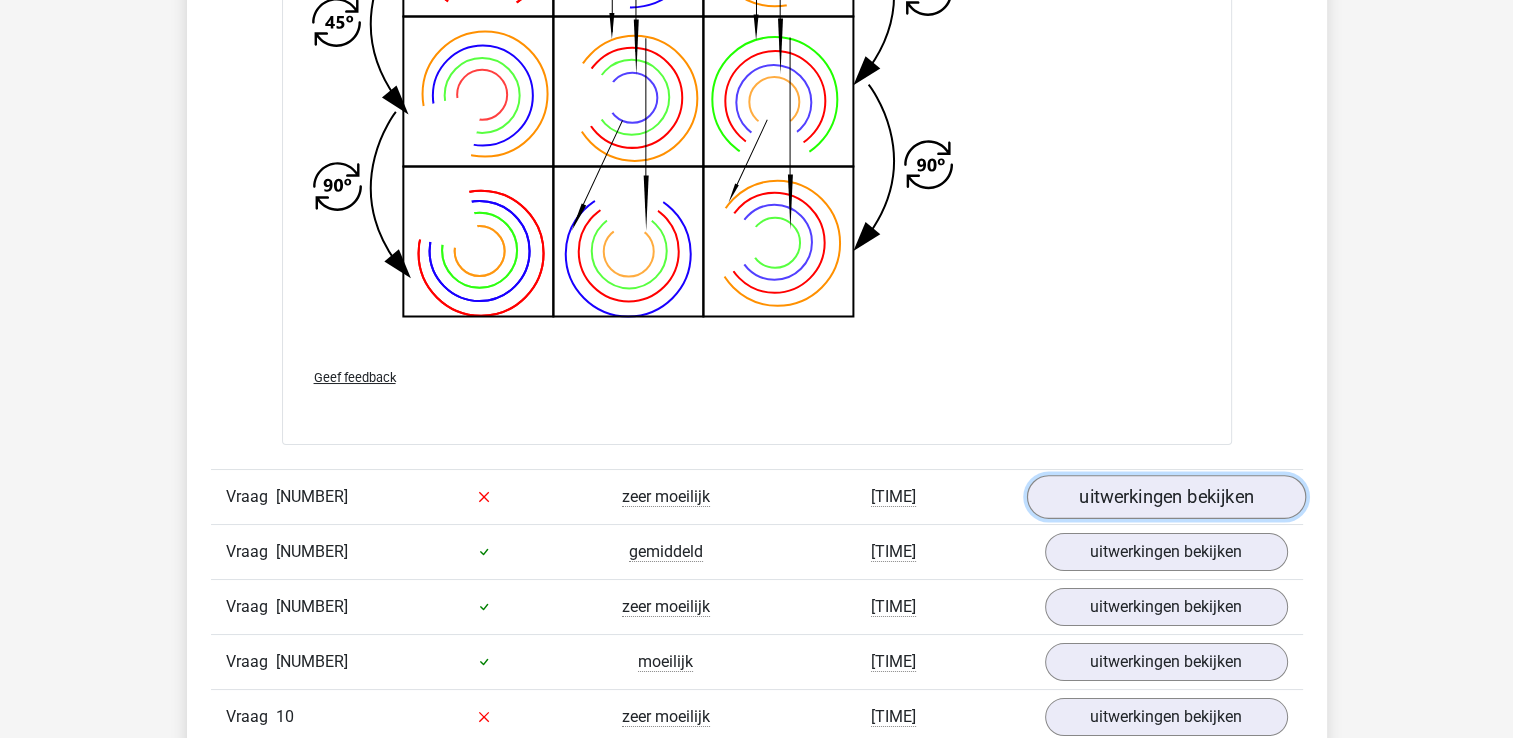 click on "uitwerkingen bekijken" at bounding box center [1165, 497] 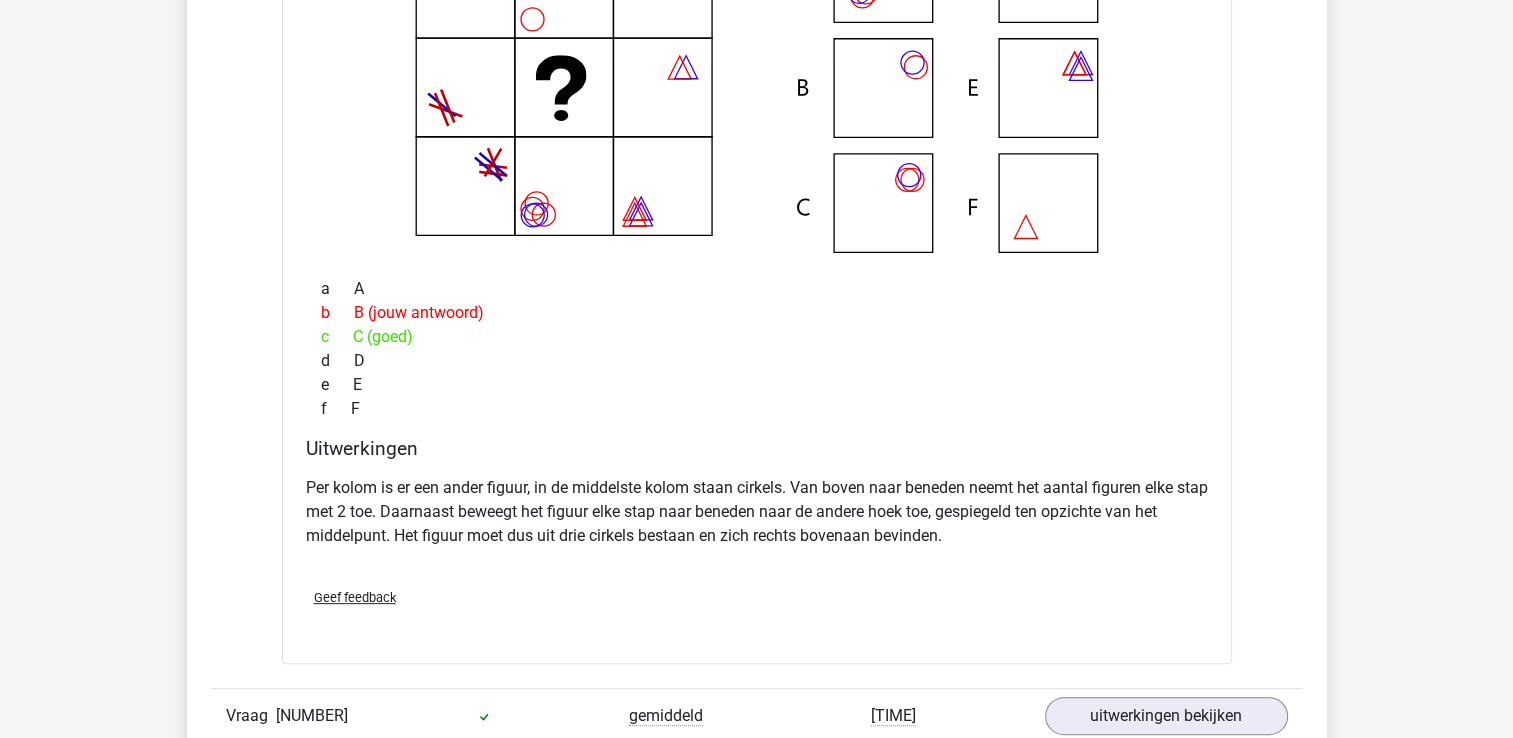 scroll, scrollTop: 8300, scrollLeft: 0, axis: vertical 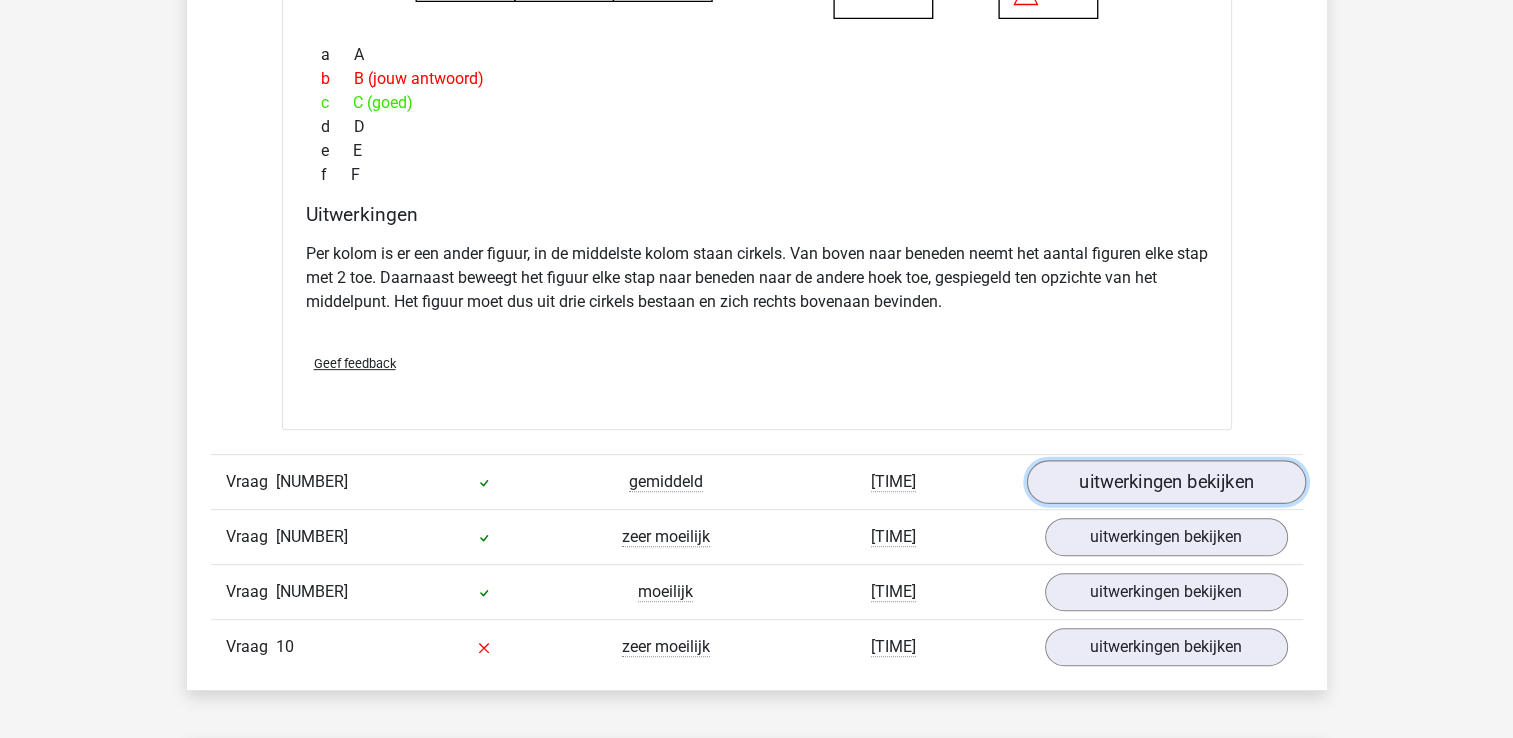 click on "uitwerkingen bekijken" at bounding box center (1165, 482) 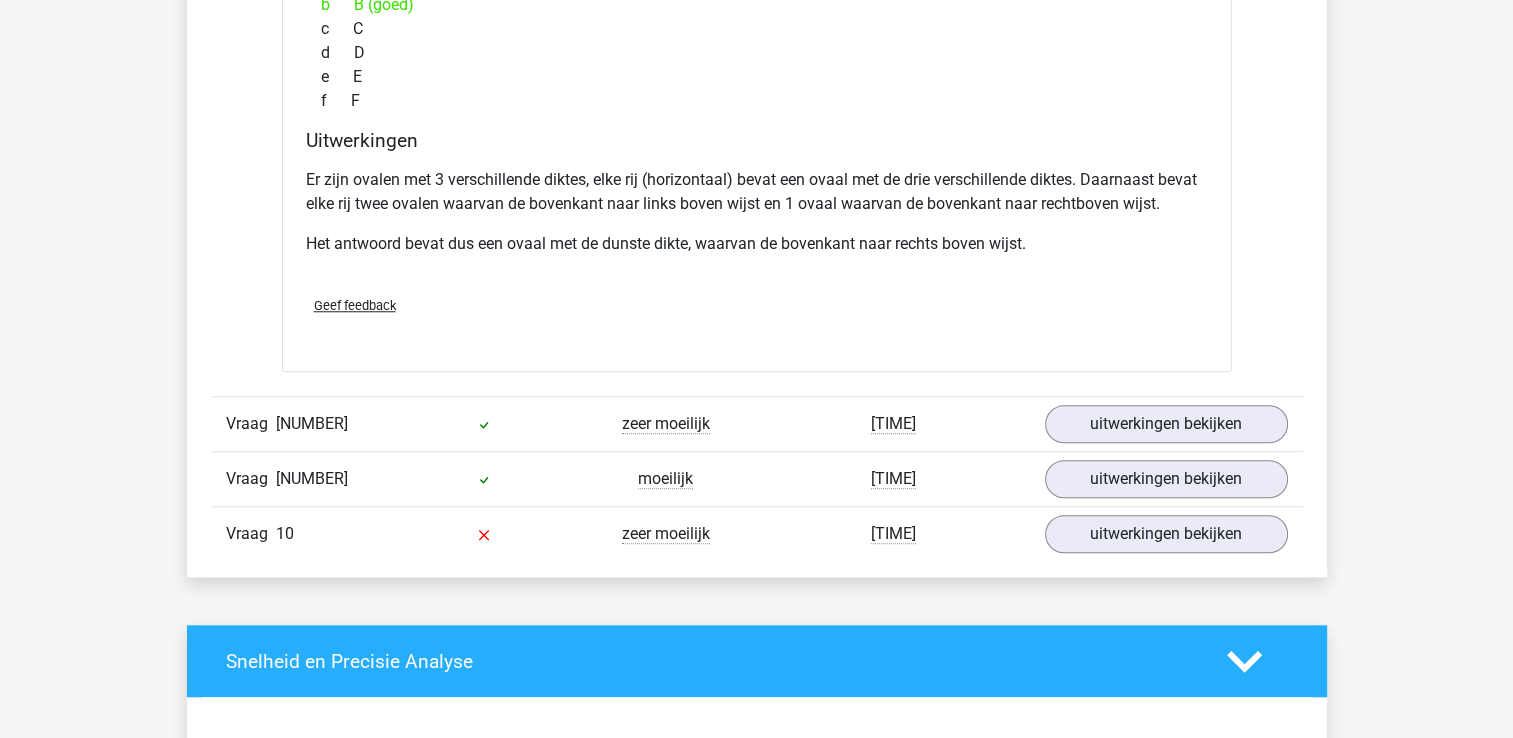 scroll, scrollTop: 9300, scrollLeft: 0, axis: vertical 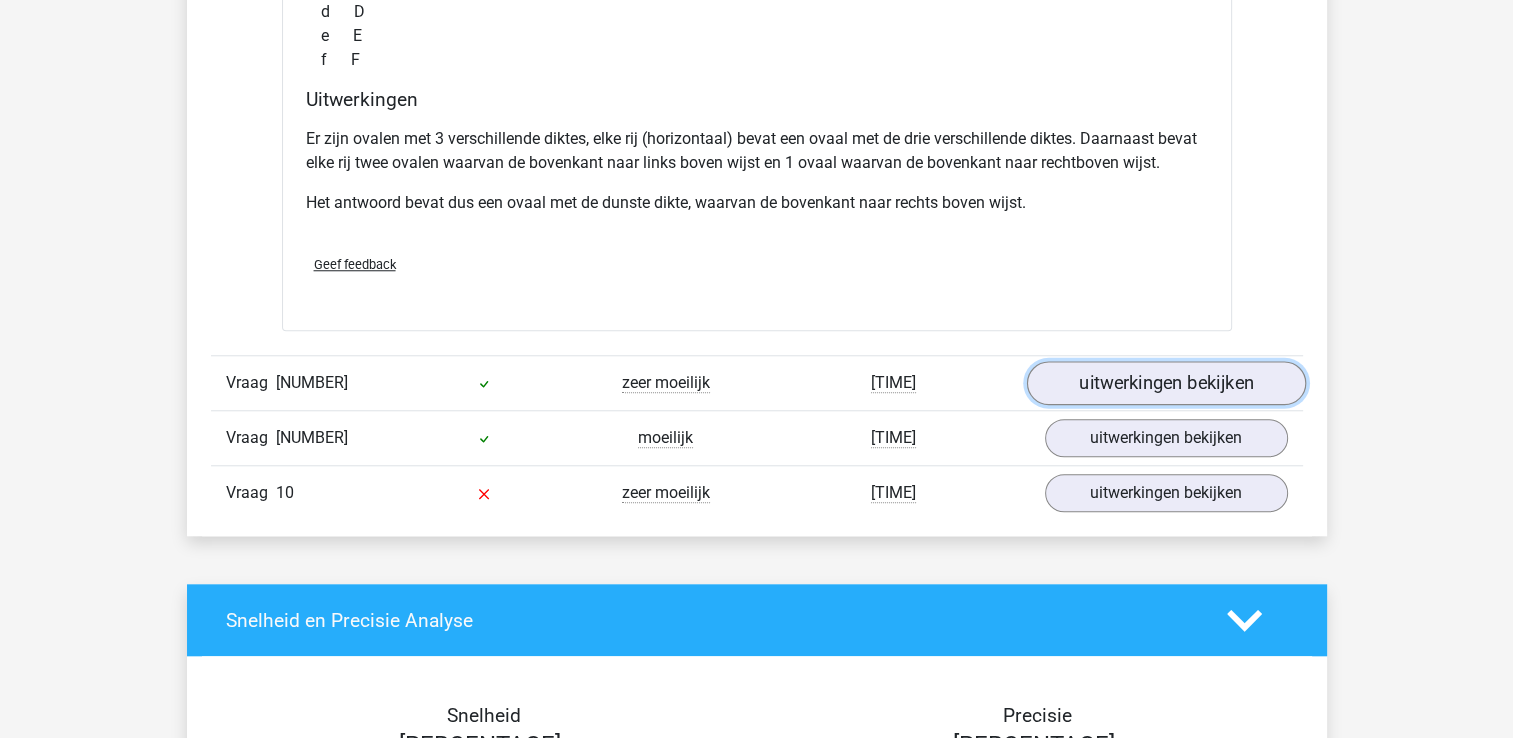 click on "uitwerkingen bekijken" at bounding box center (1165, 383) 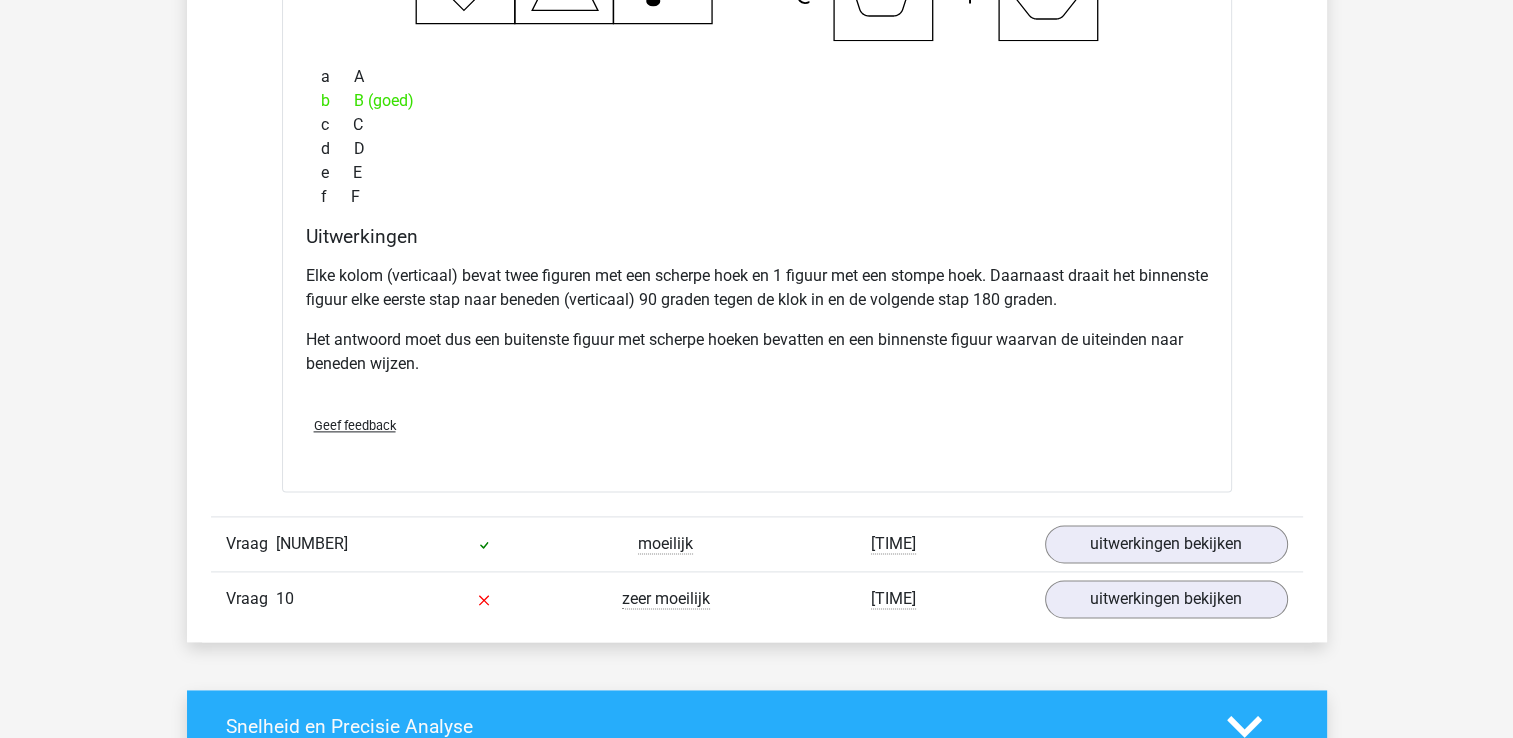 scroll, scrollTop: 10100, scrollLeft: 0, axis: vertical 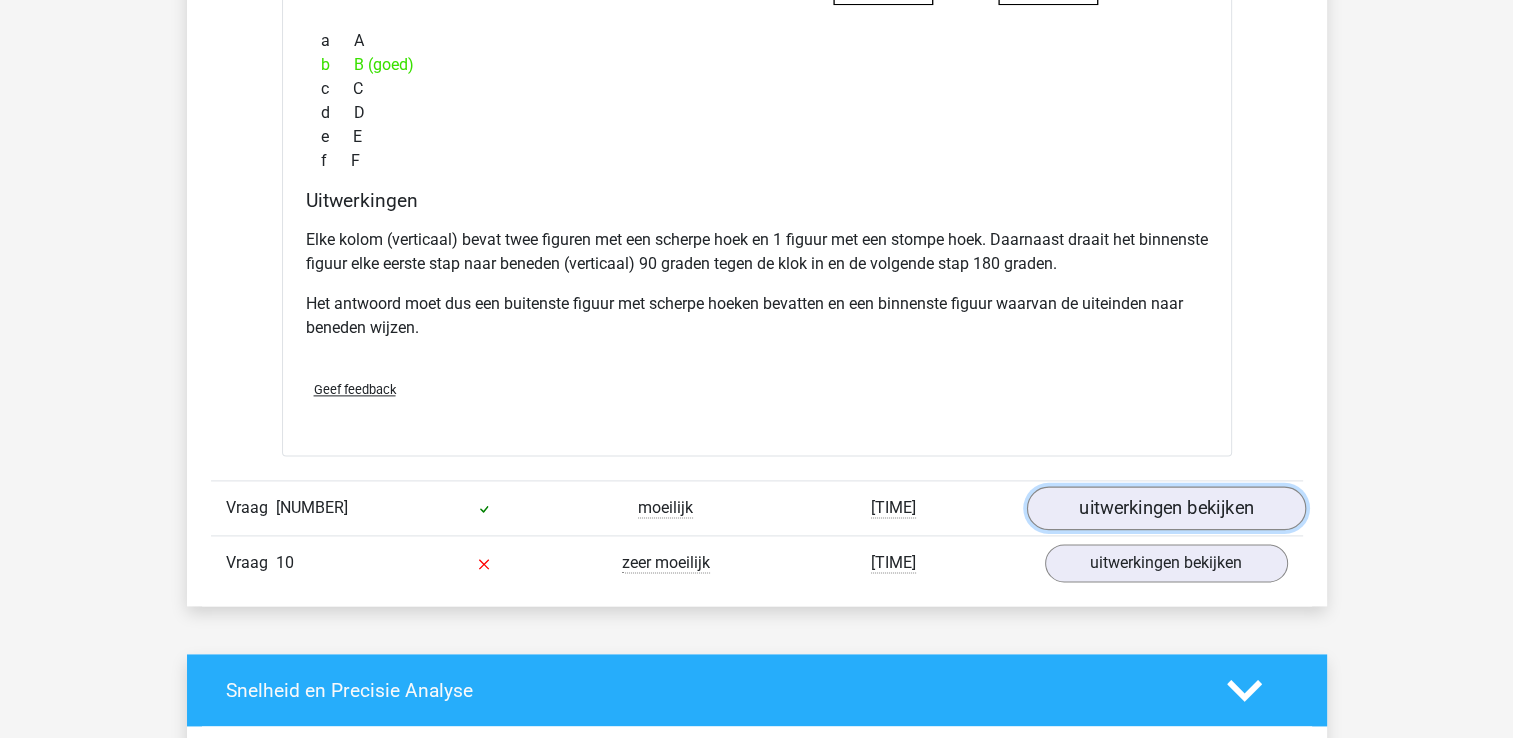click on "uitwerkingen bekijken" at bounding box center (1165, 508) 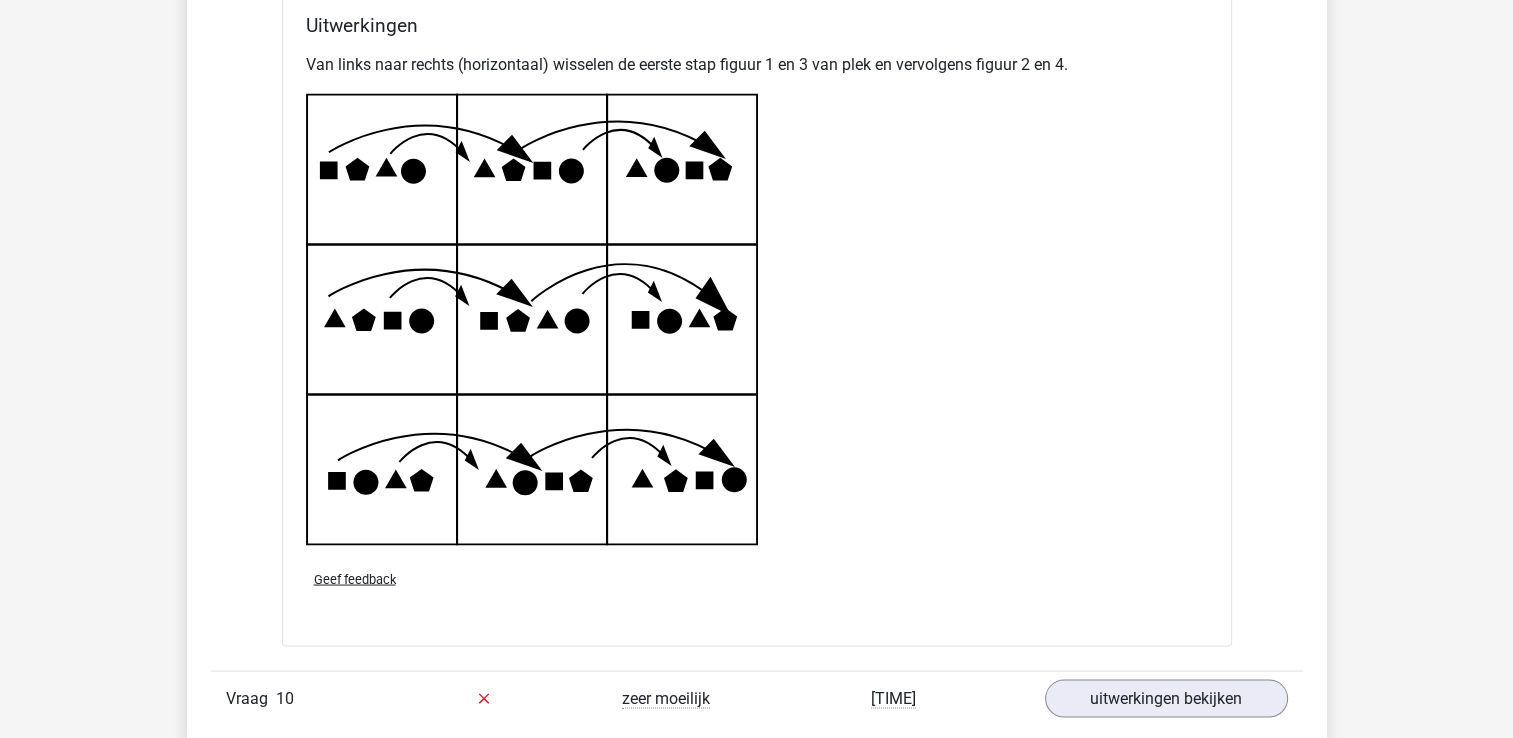 scroll, scrollTop: 11500, scrollLeft: 0, axis: vertical 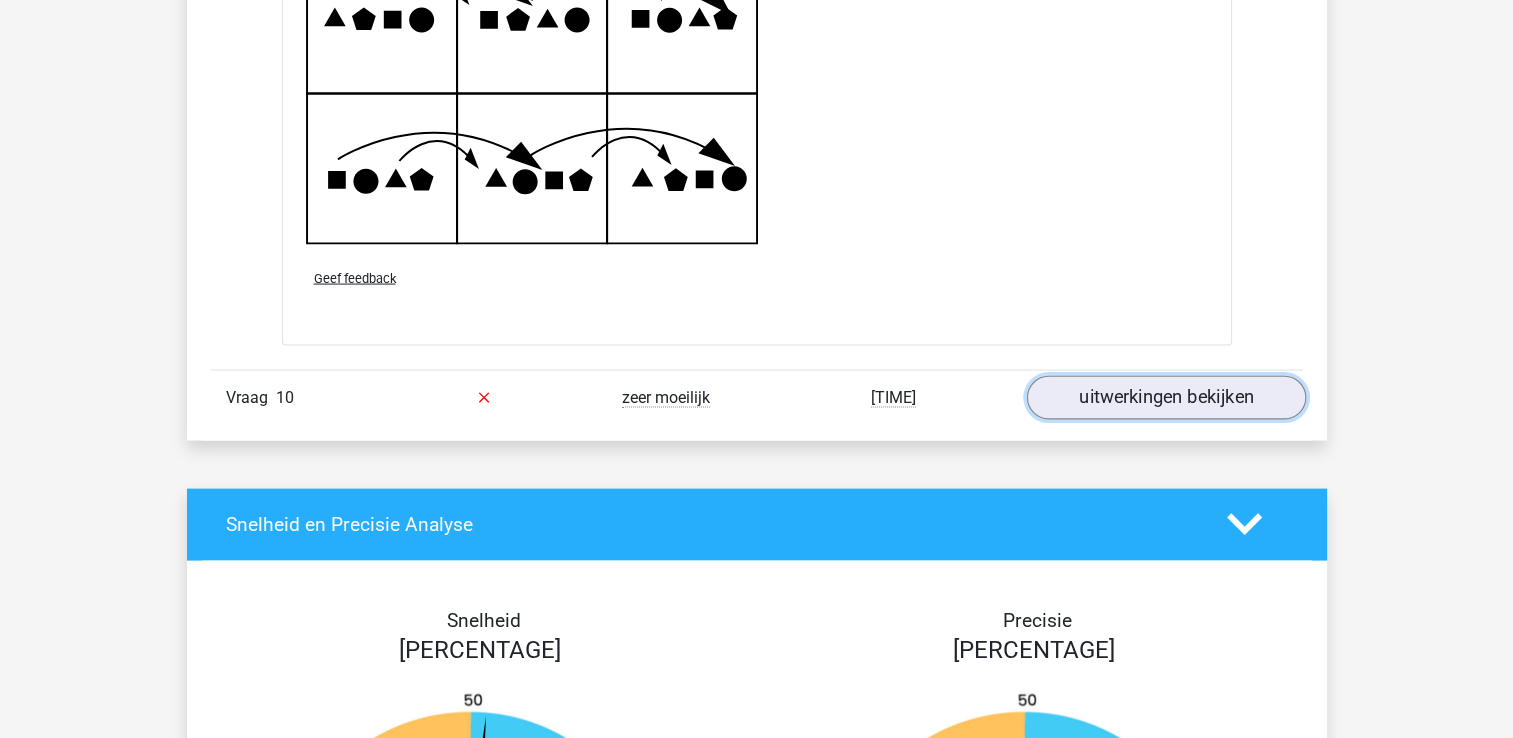 click on "uitwerkingen bekijken" at bounding box center [1165, 398] 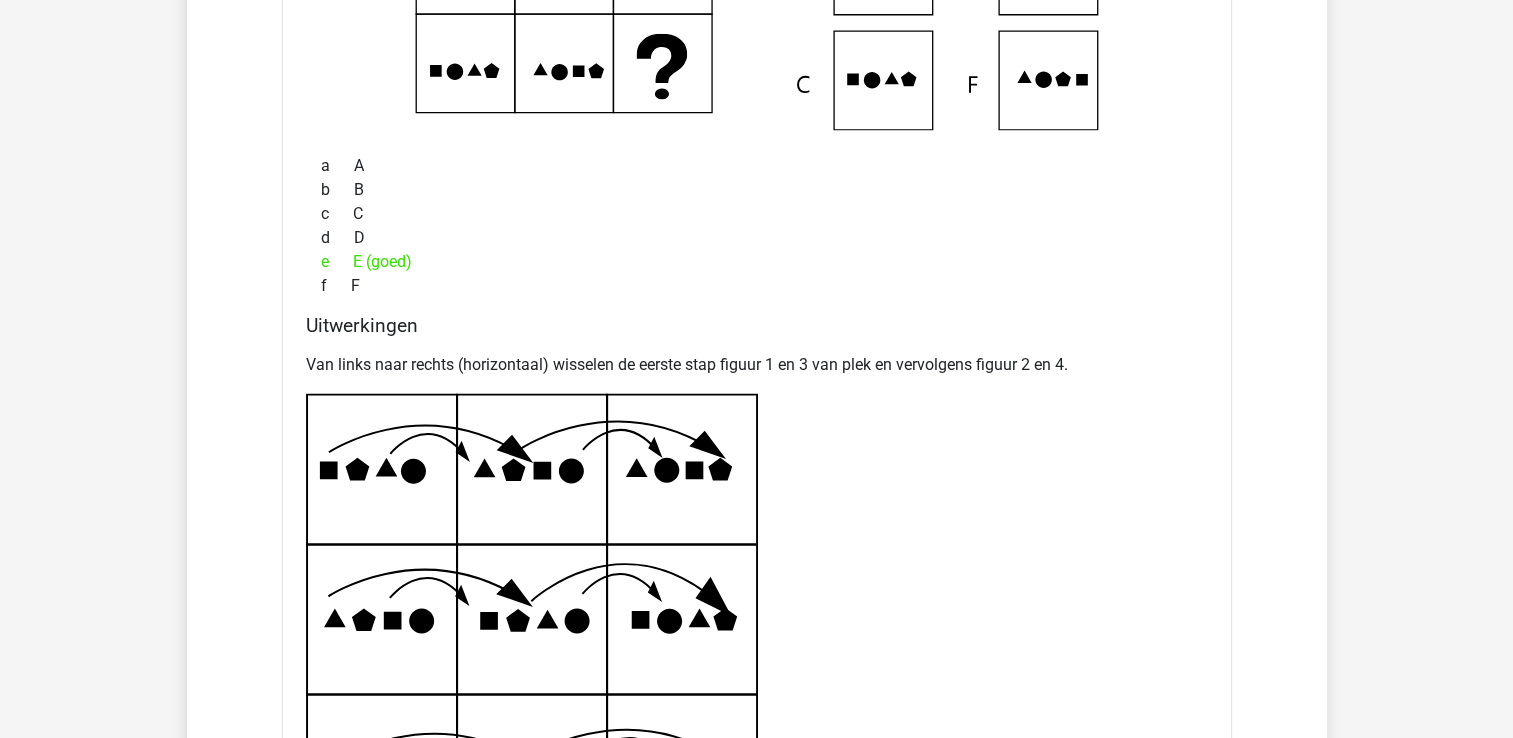 scroll, scrollTop: 10300, scrollLeft: 0, axis: vertical 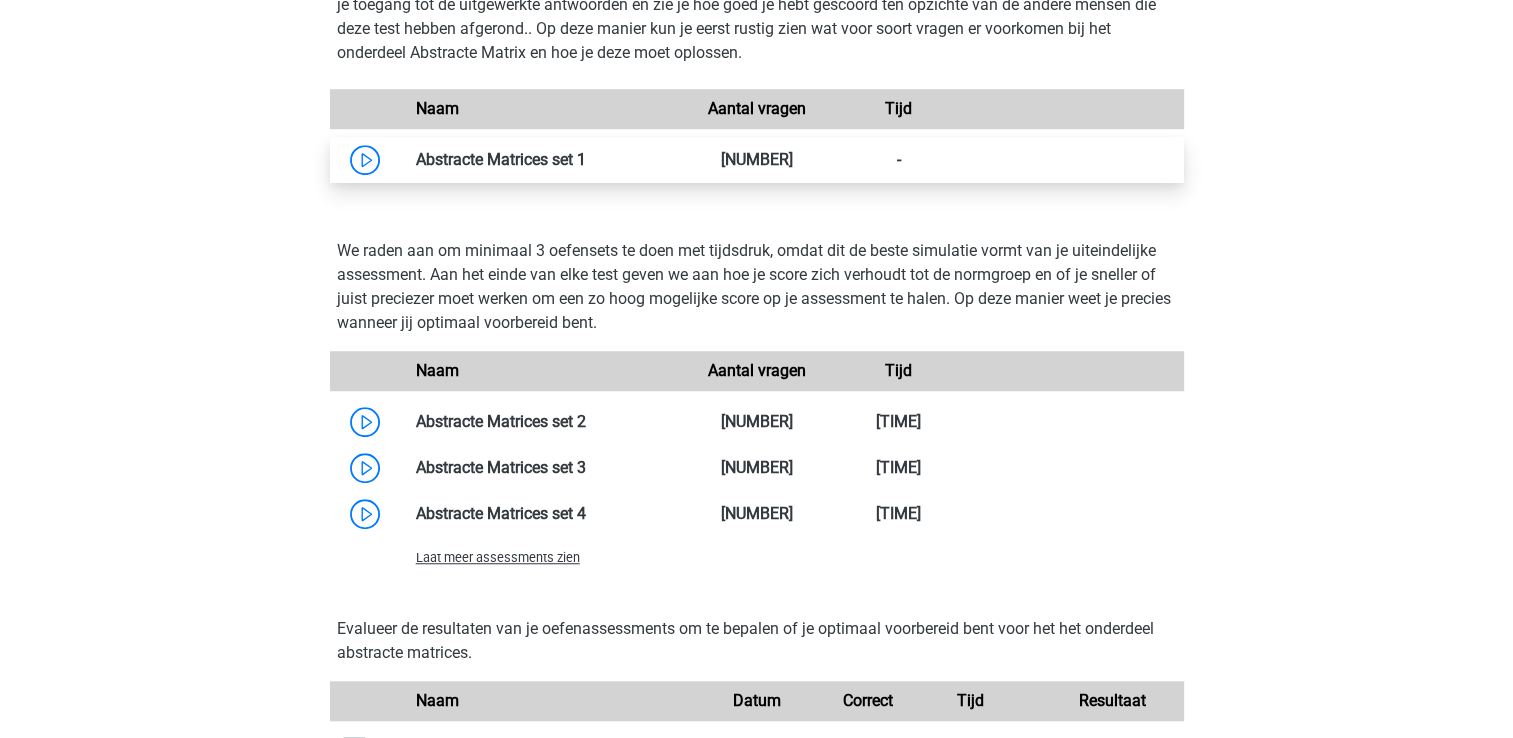 click at bounding box center [586, 159] 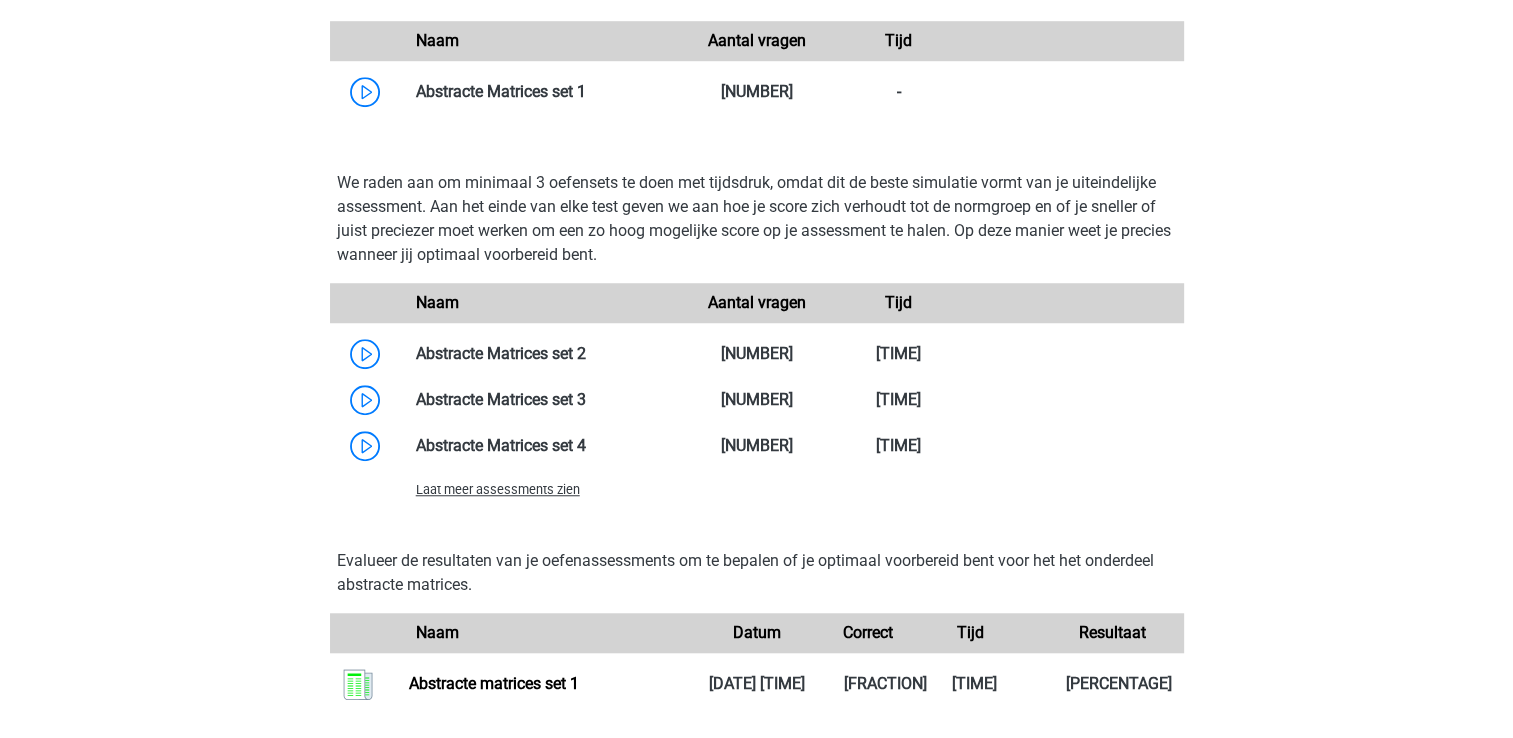 scroll, scrollTop: 1552, scrollLeft: 0, axis: vertical 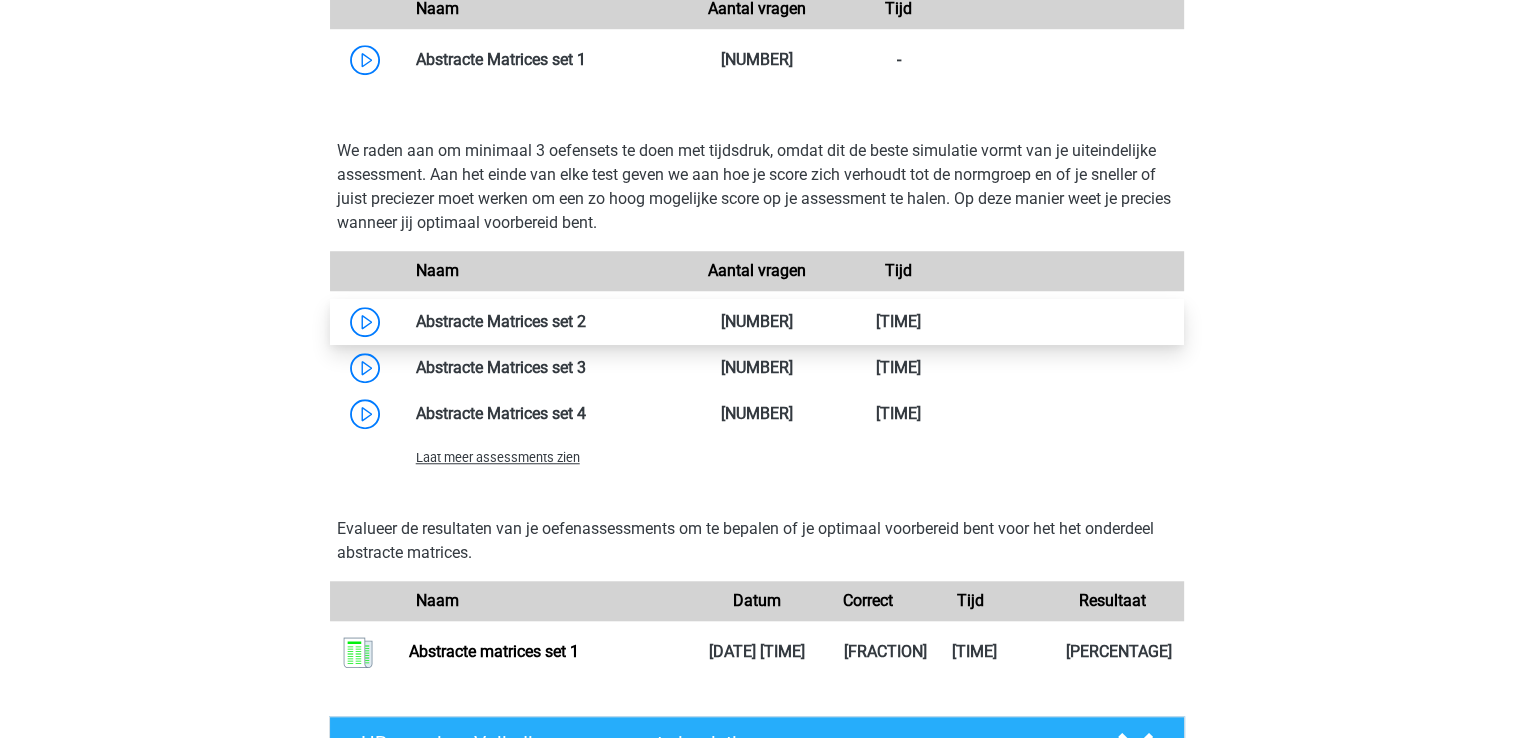 click at bounding box center (586, 321) 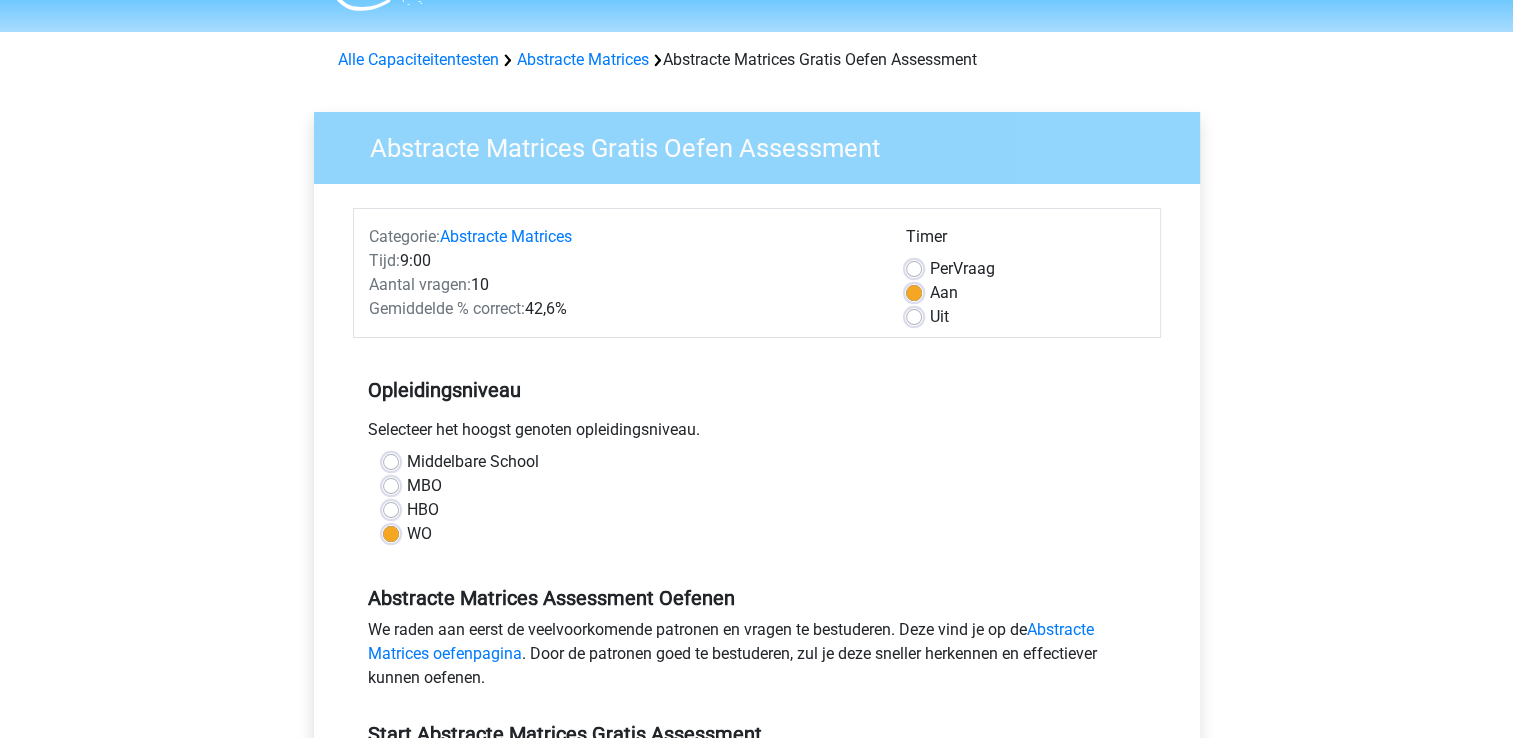scroll, scrollTop: 100, scrollLeft: 0, axis: vertical 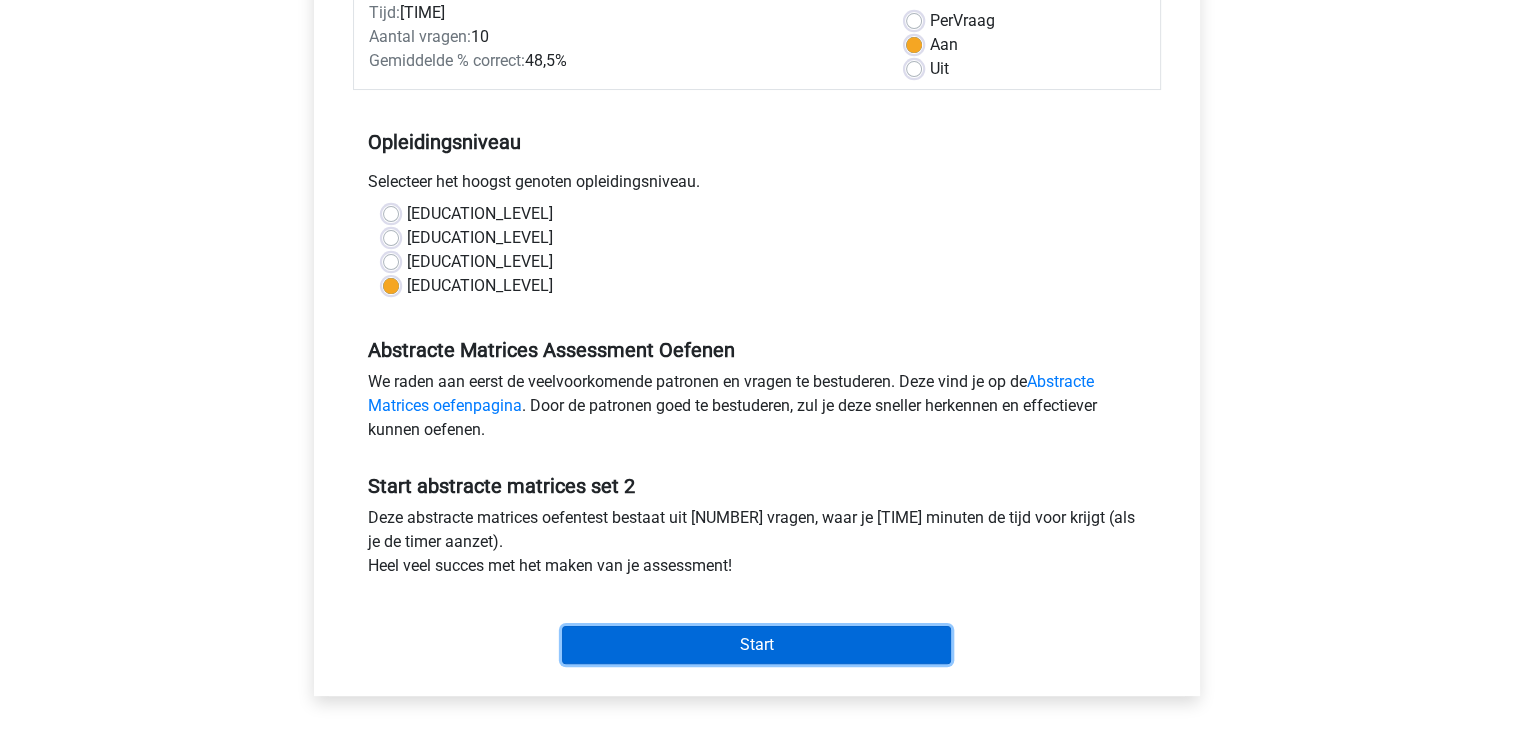 click on "Start" at bounding box center (756, 645) 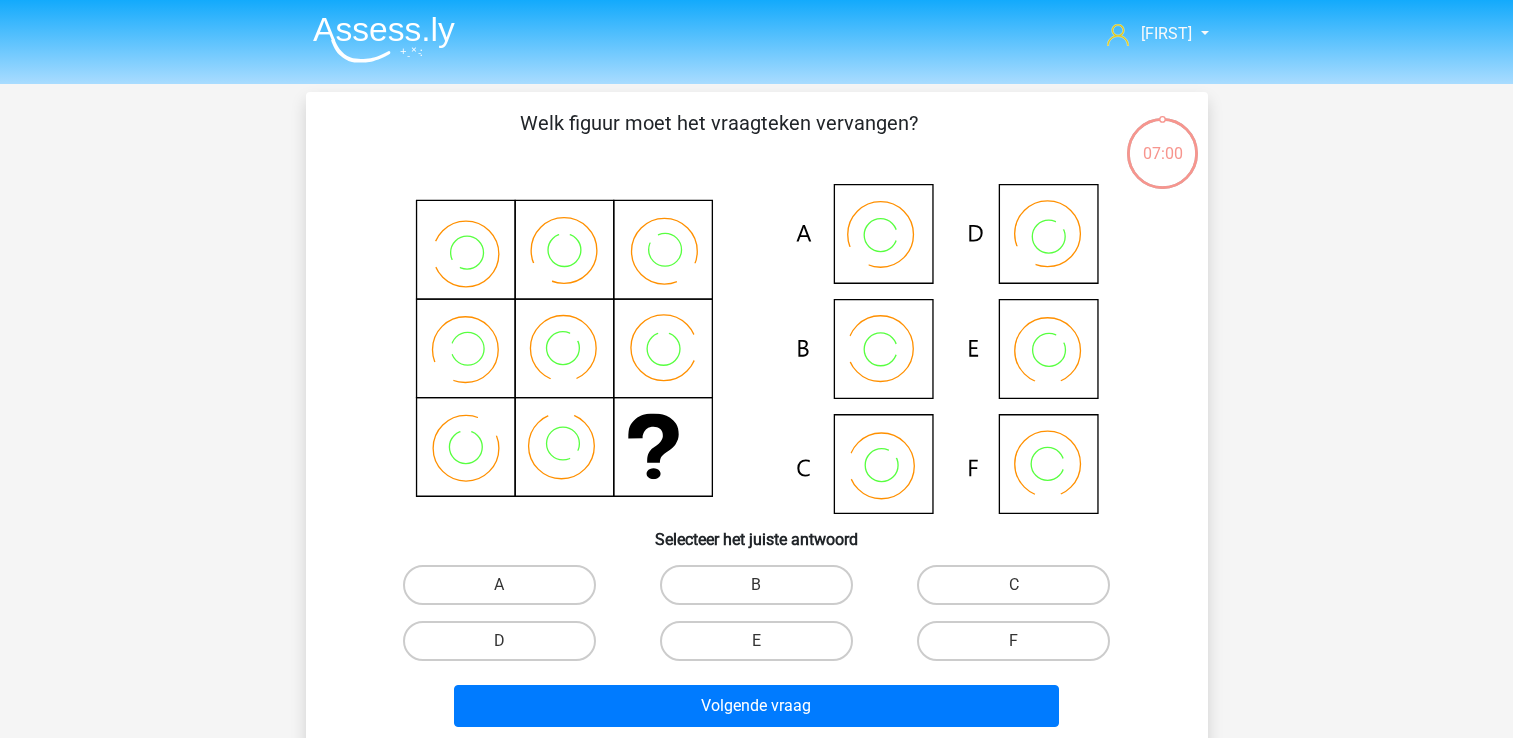 scroll, scrollTop: 0, scrollLeft: 0, axis: both 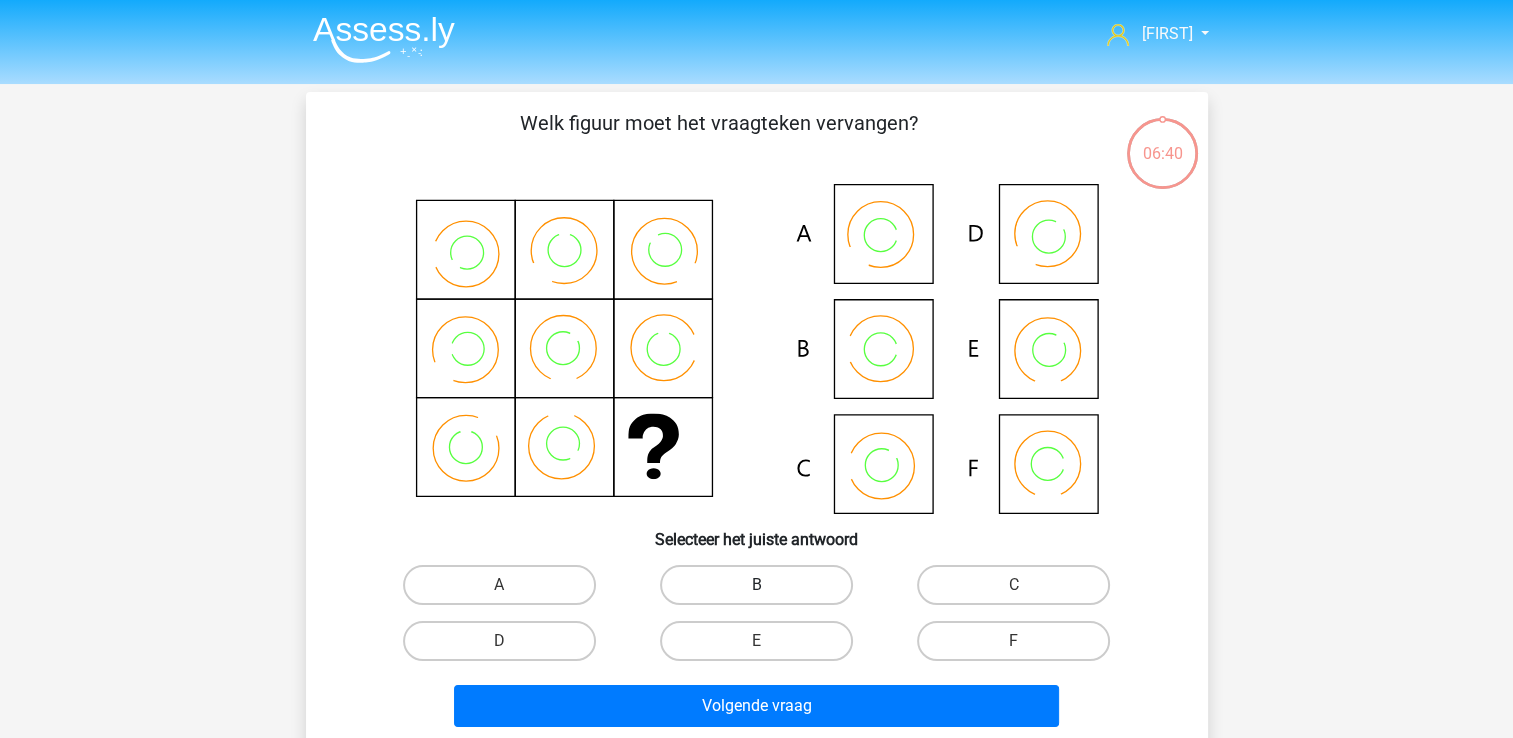 click on "B" at bounding box center (756, 585) 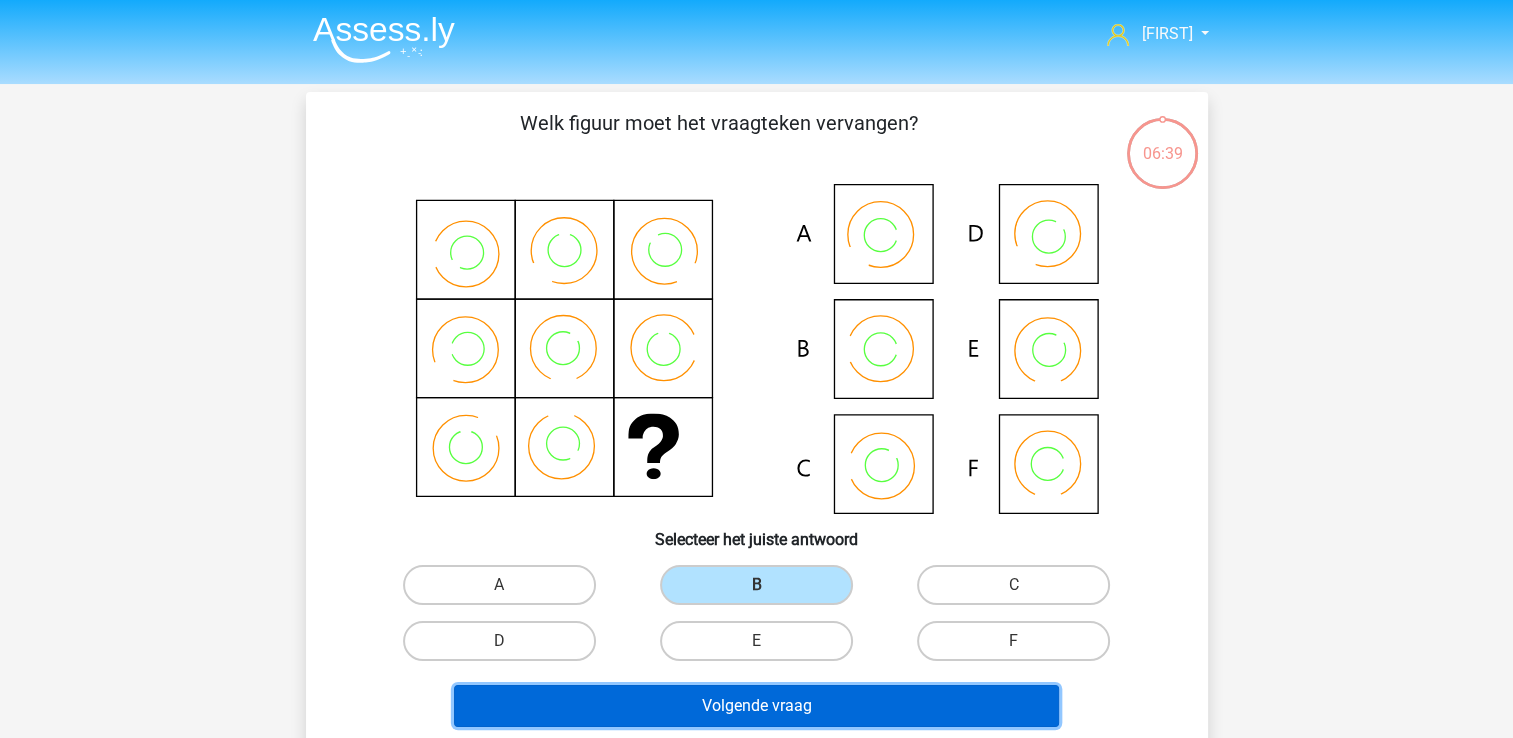 click on "Volgende vraag" at bounding box center (756, 706) 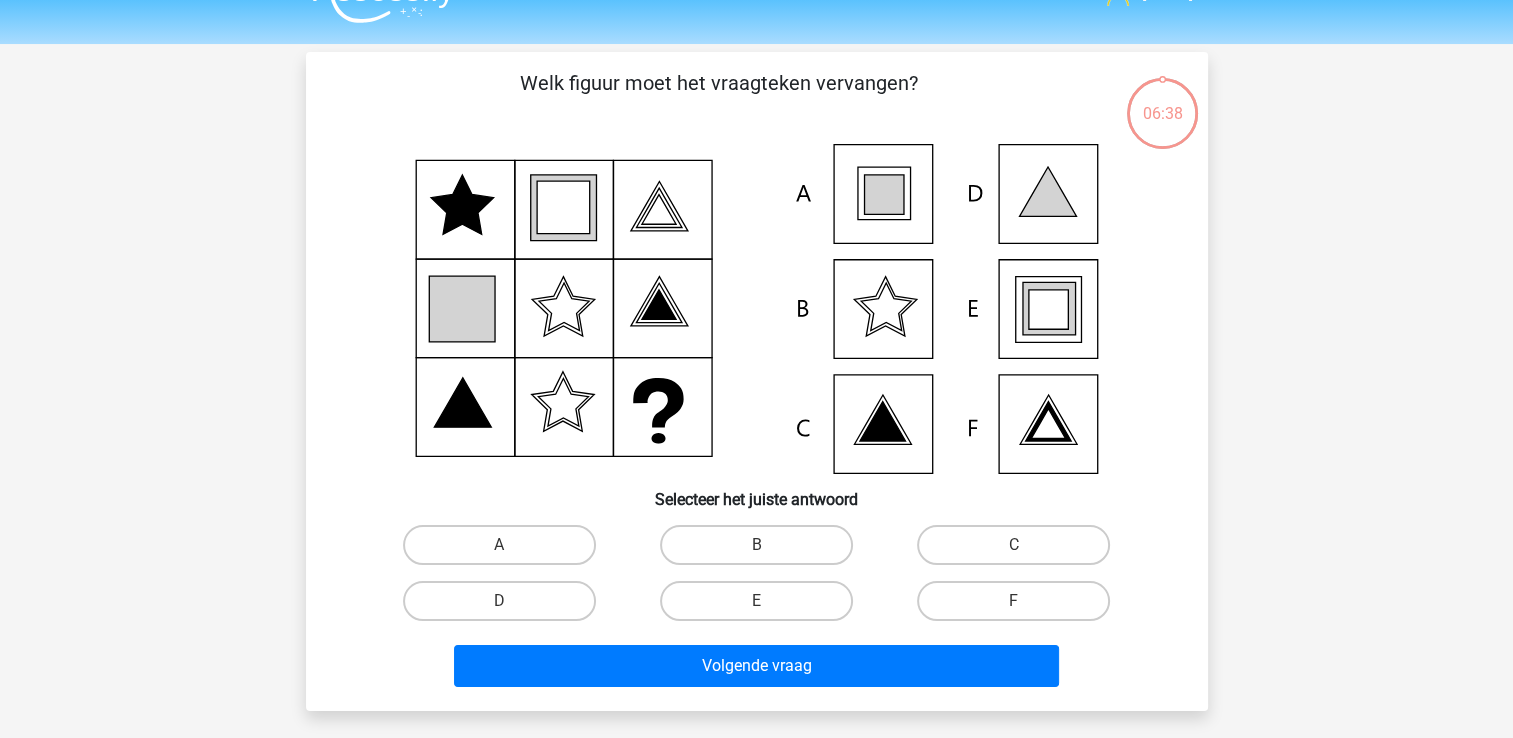 scroll, scrollTop: 92, scrollLeft: 0, axis: vertical 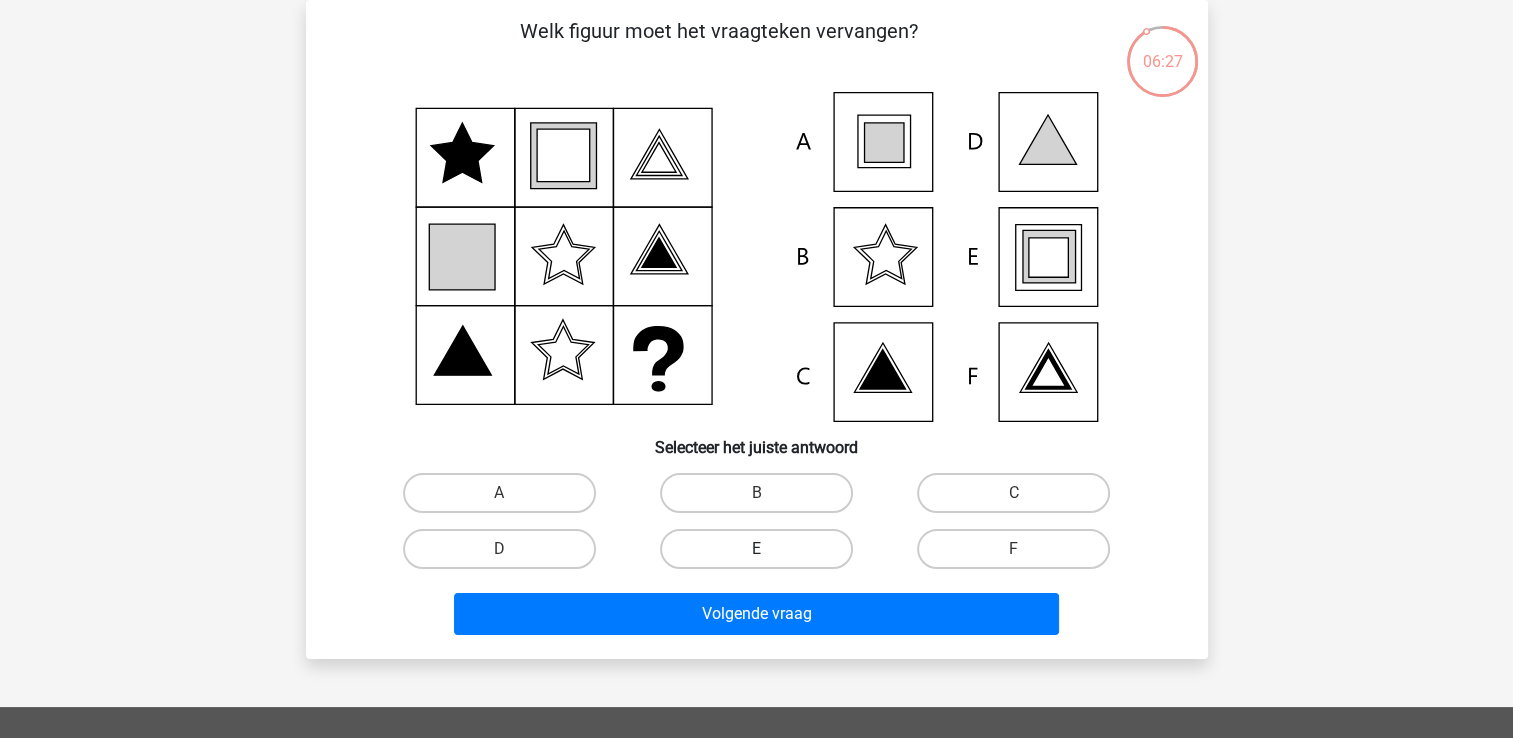 click on "E" at bounding box center [756, 549] 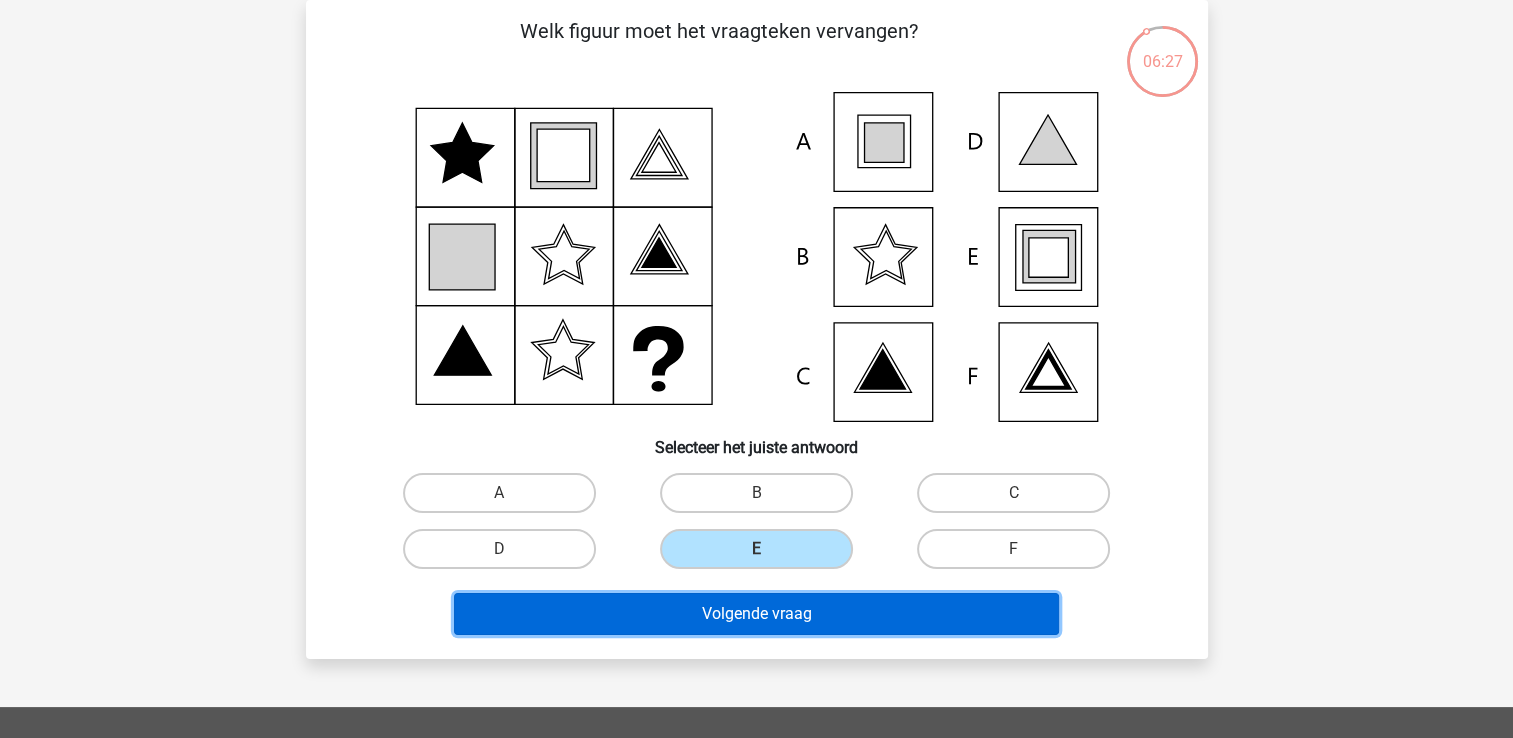 click on "Volgende vraag" at bounding box center [756, 614] 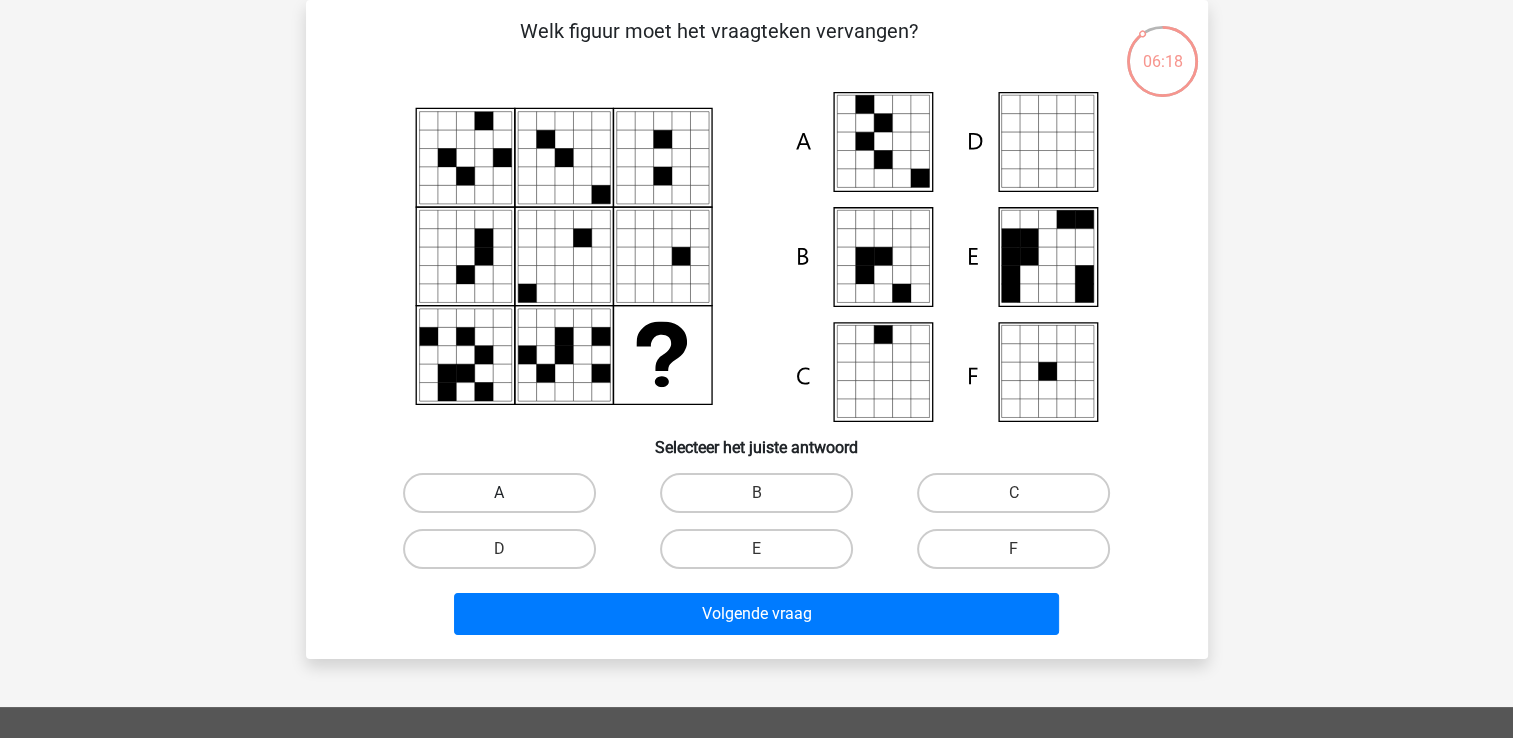 drag, startPoint x: 540, startPoint y: 503, endPoint x: 559, endPoint y: 509, distance: 19.924858 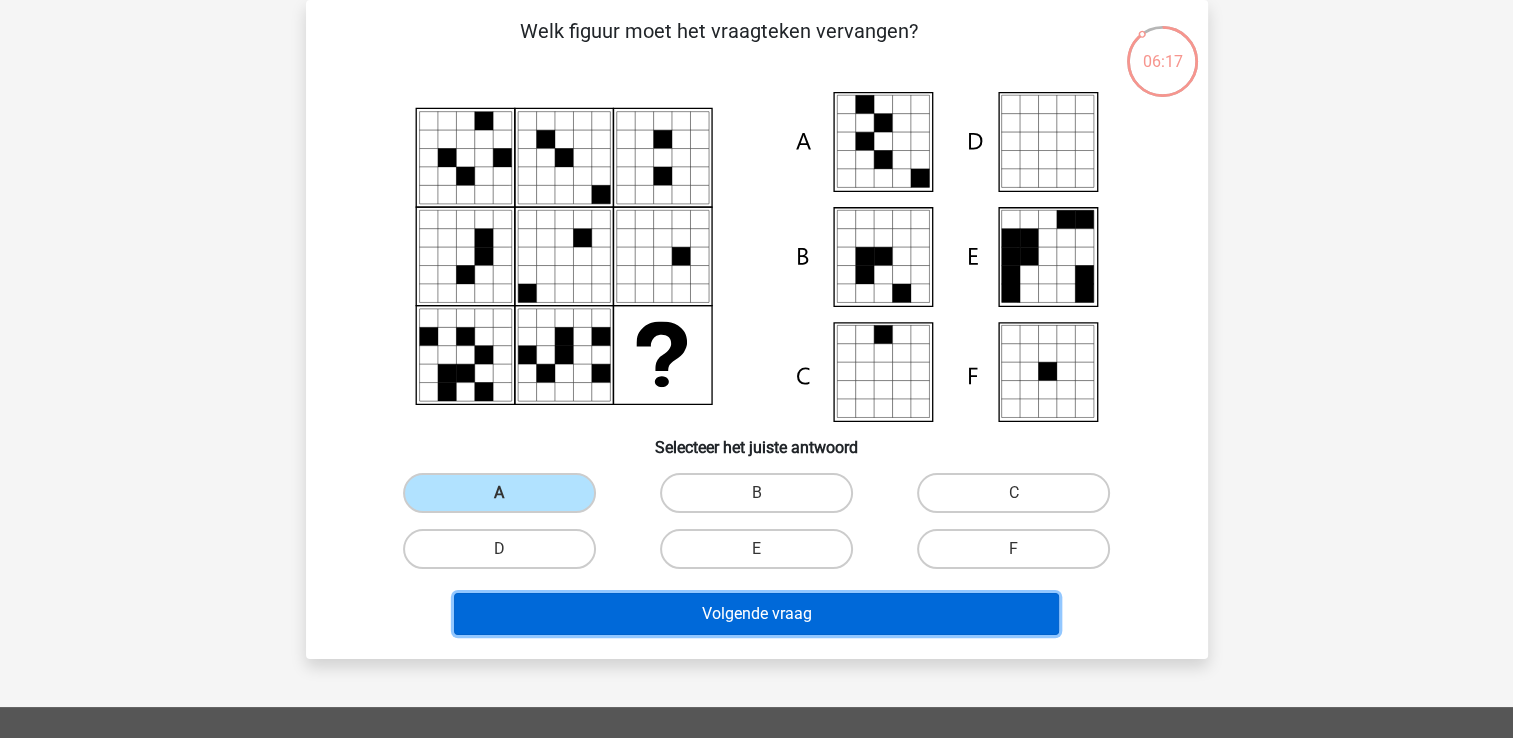 click on "Volgende vraag" at bounding box center [756, 614] 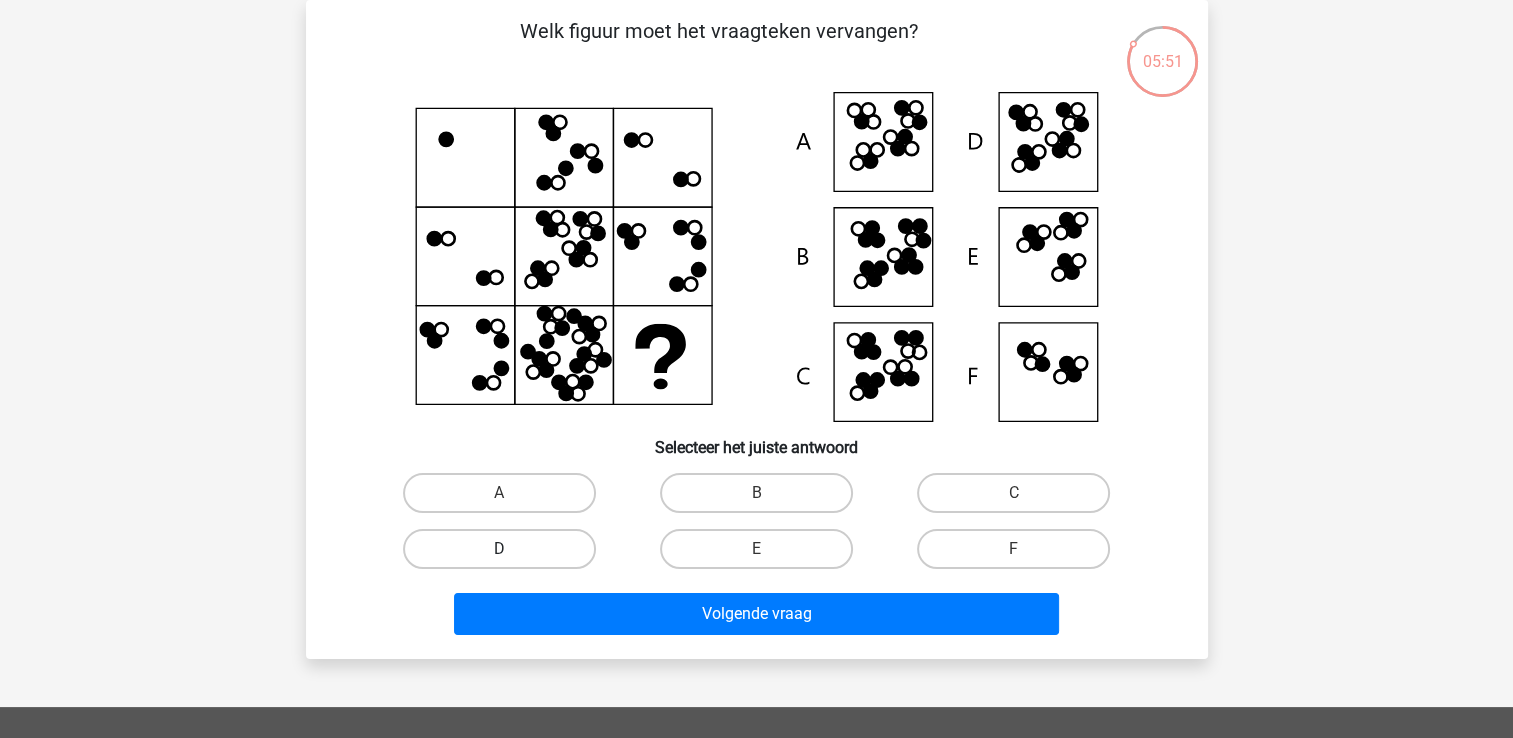 click on "D" at bounding box center [499, 549] 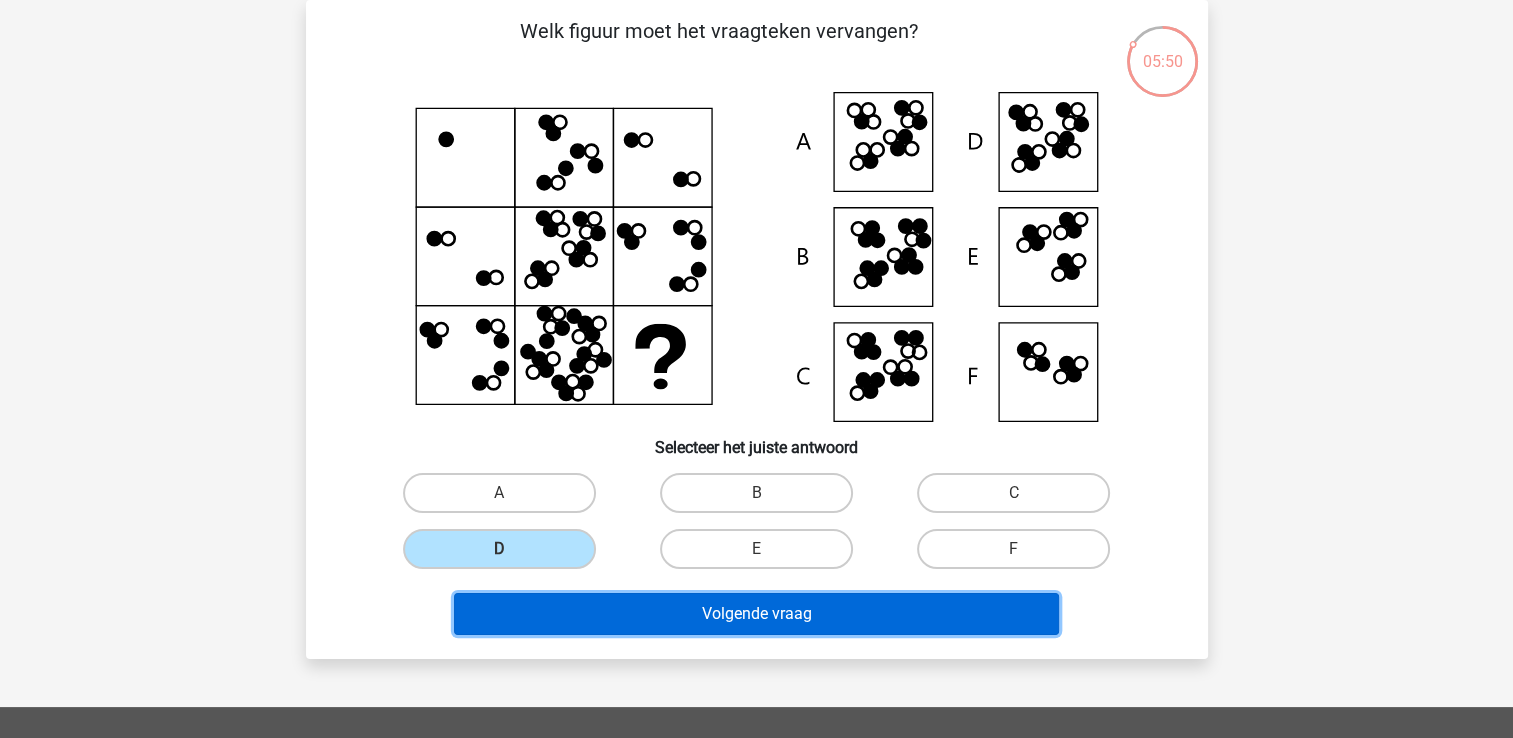 click on "Volgende vraag" at bounding box center [756, 614] 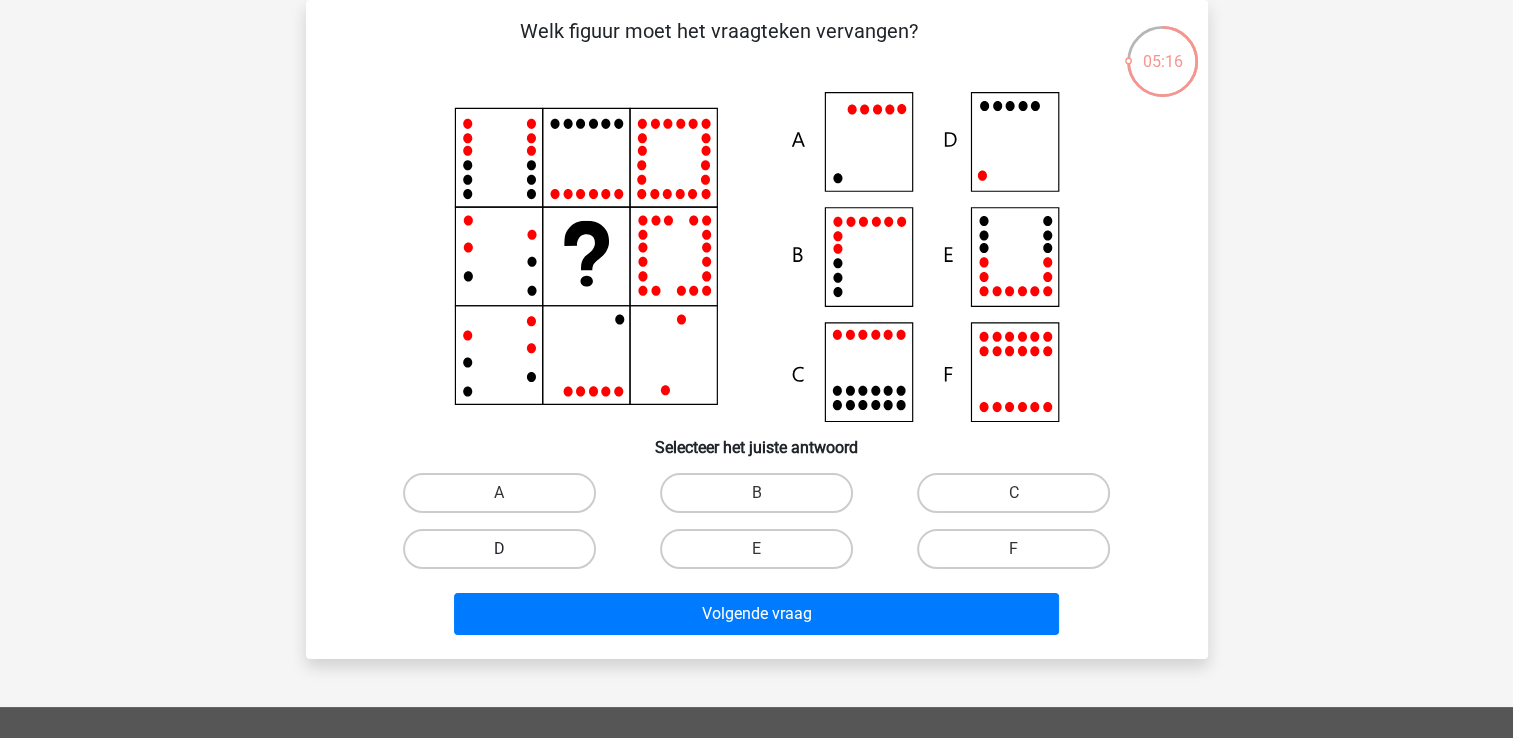 click on "D" at bounding box center [499, 549] 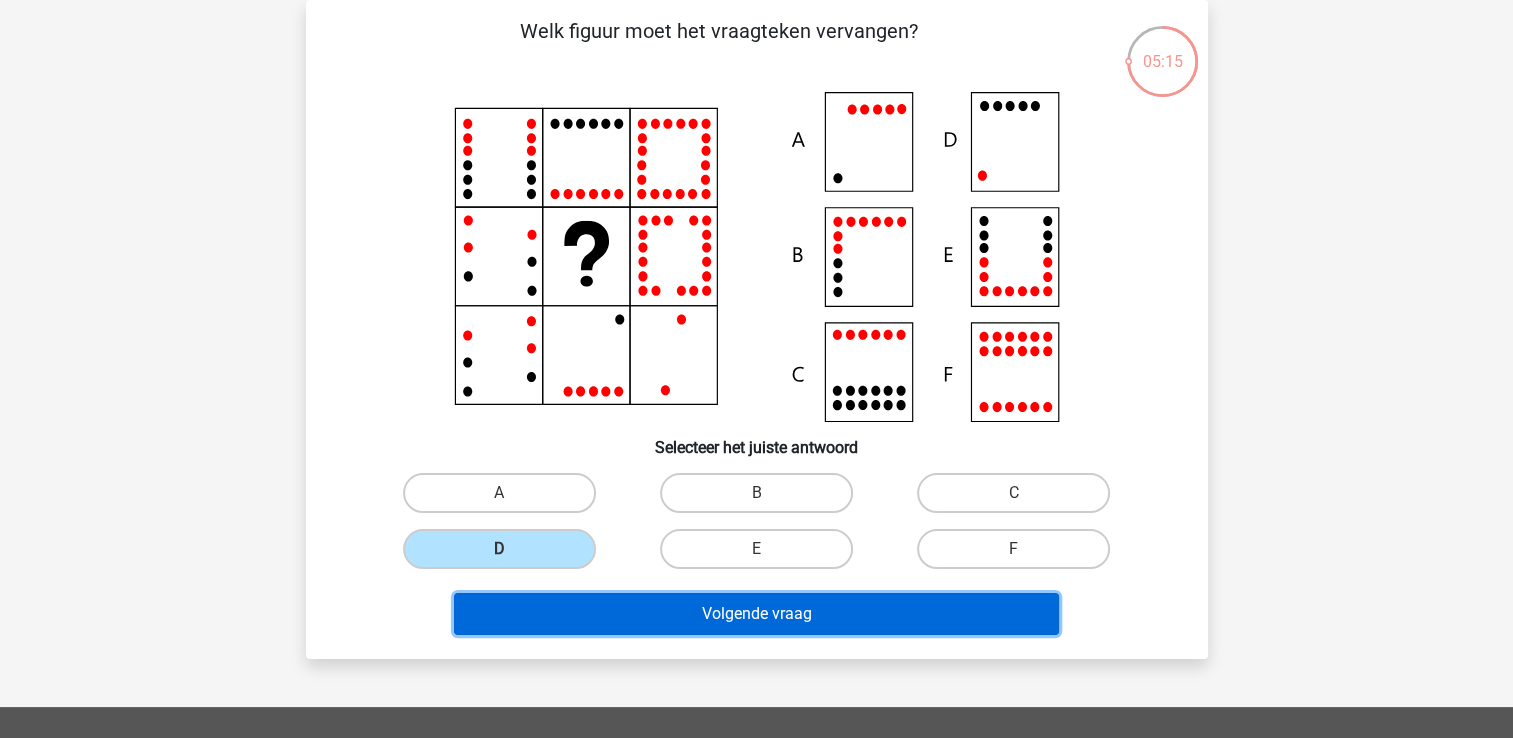 click on "Volgende vraag" at bounding box center [756, 614] 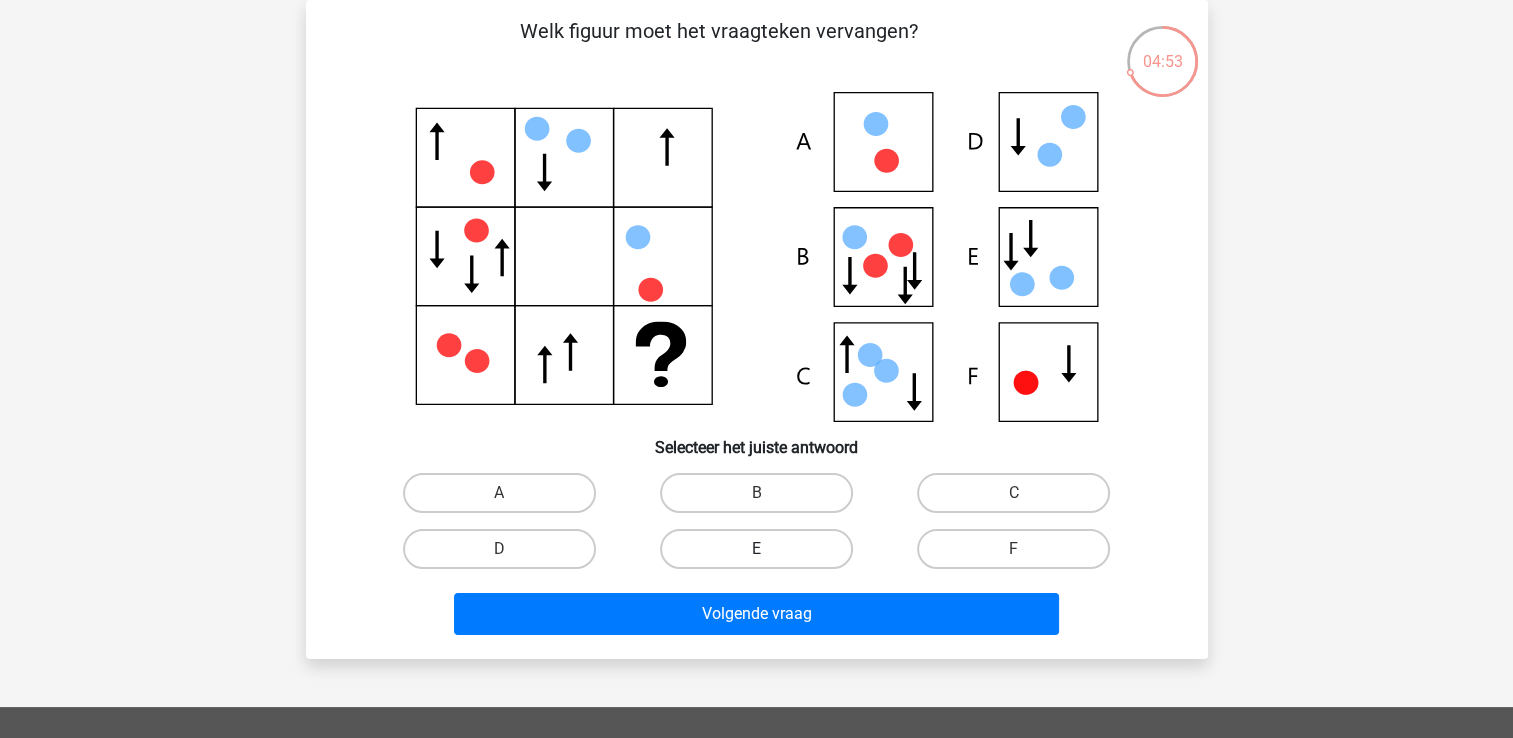 click on "E" at bounding box center (756, 549) 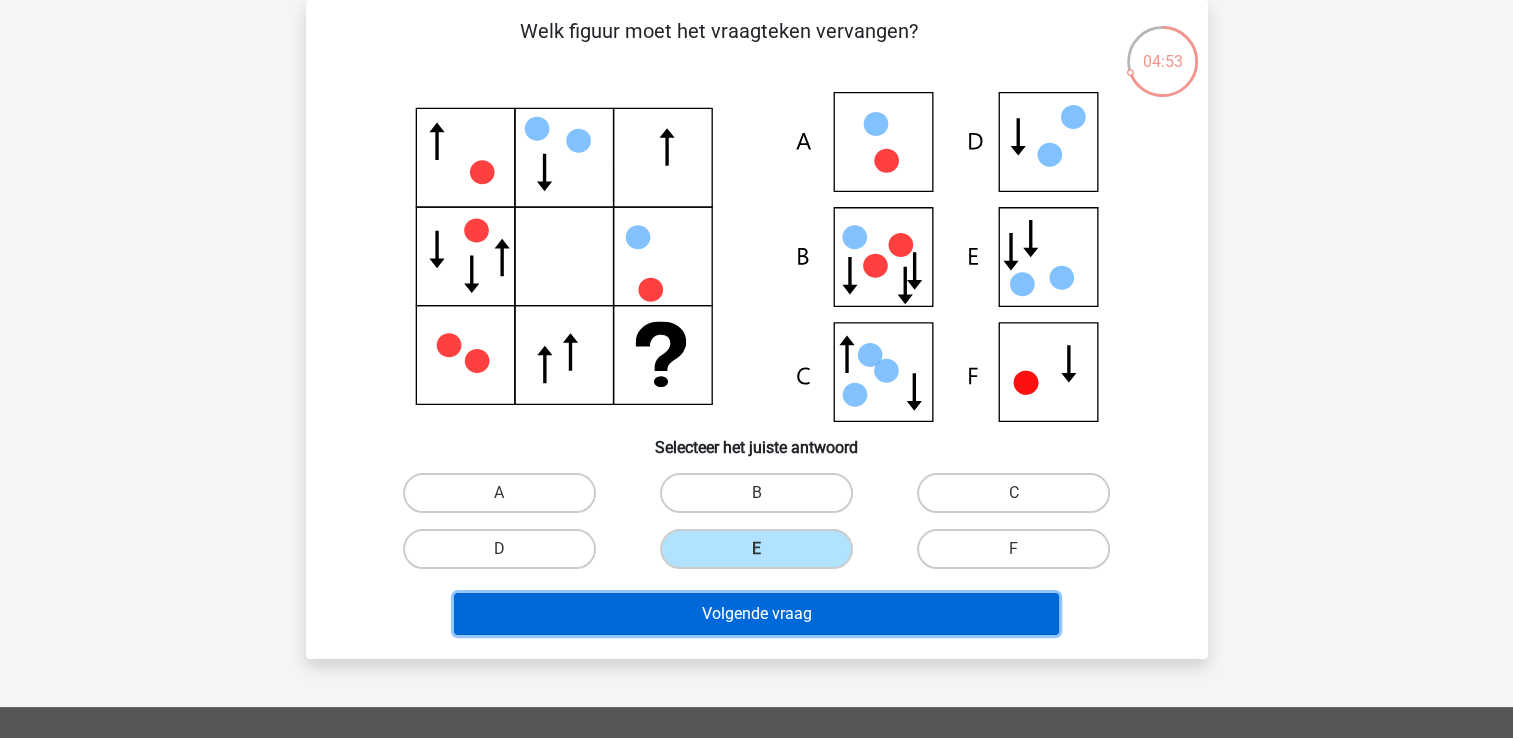 click on "Volgende vraag" at bounding box center [756, 614] 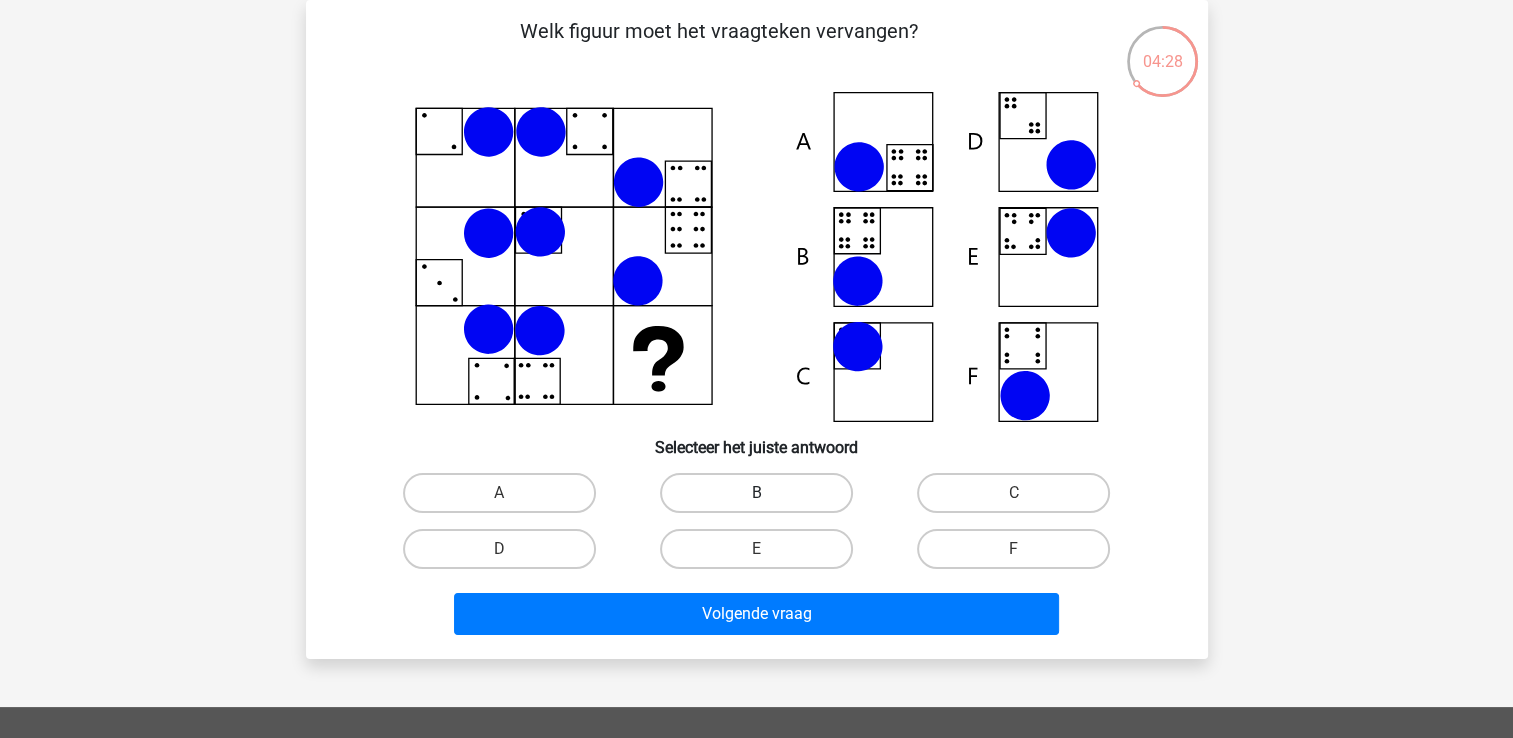 click on "B" at bounding box center (756, 493) 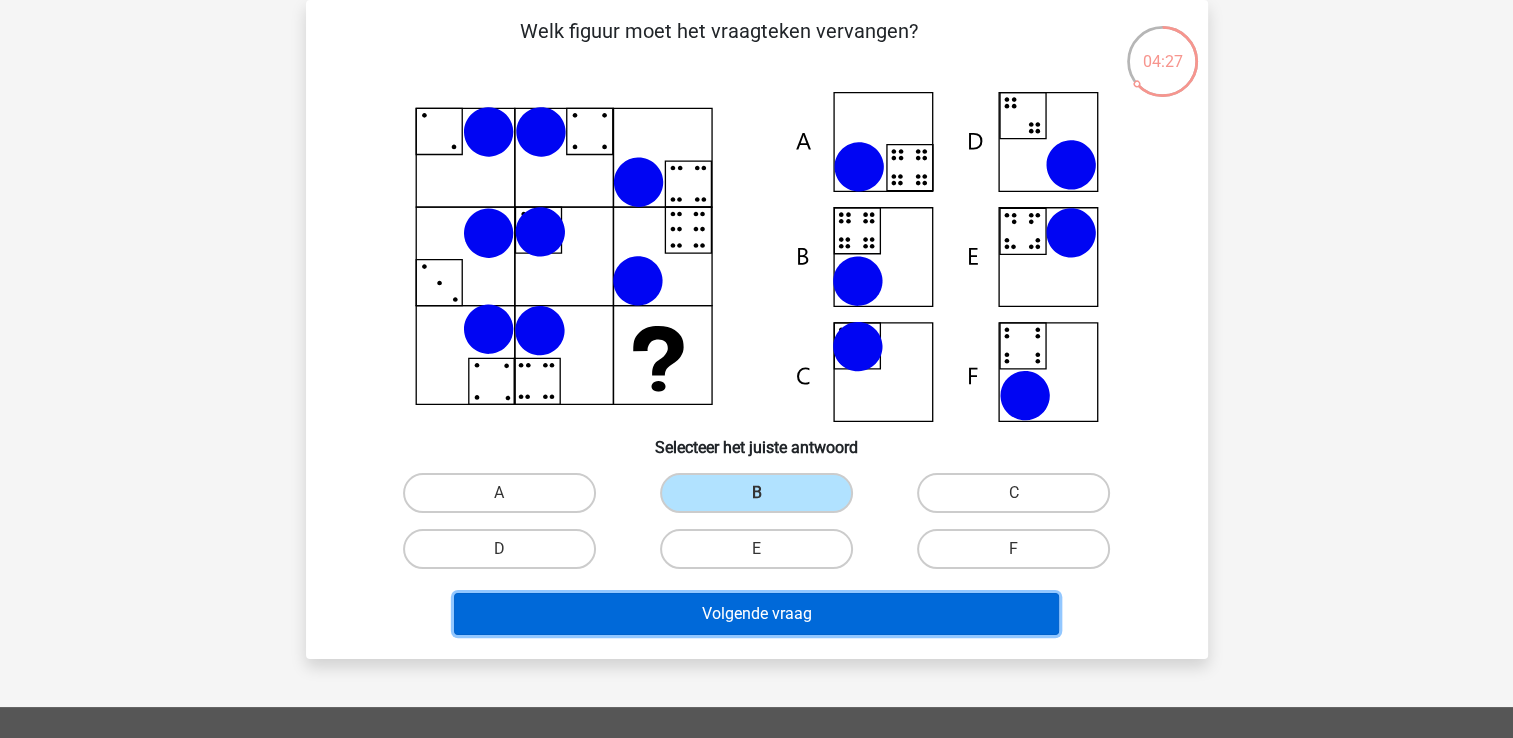 click on "Volgende vraag" at bounding box center [756, 614] 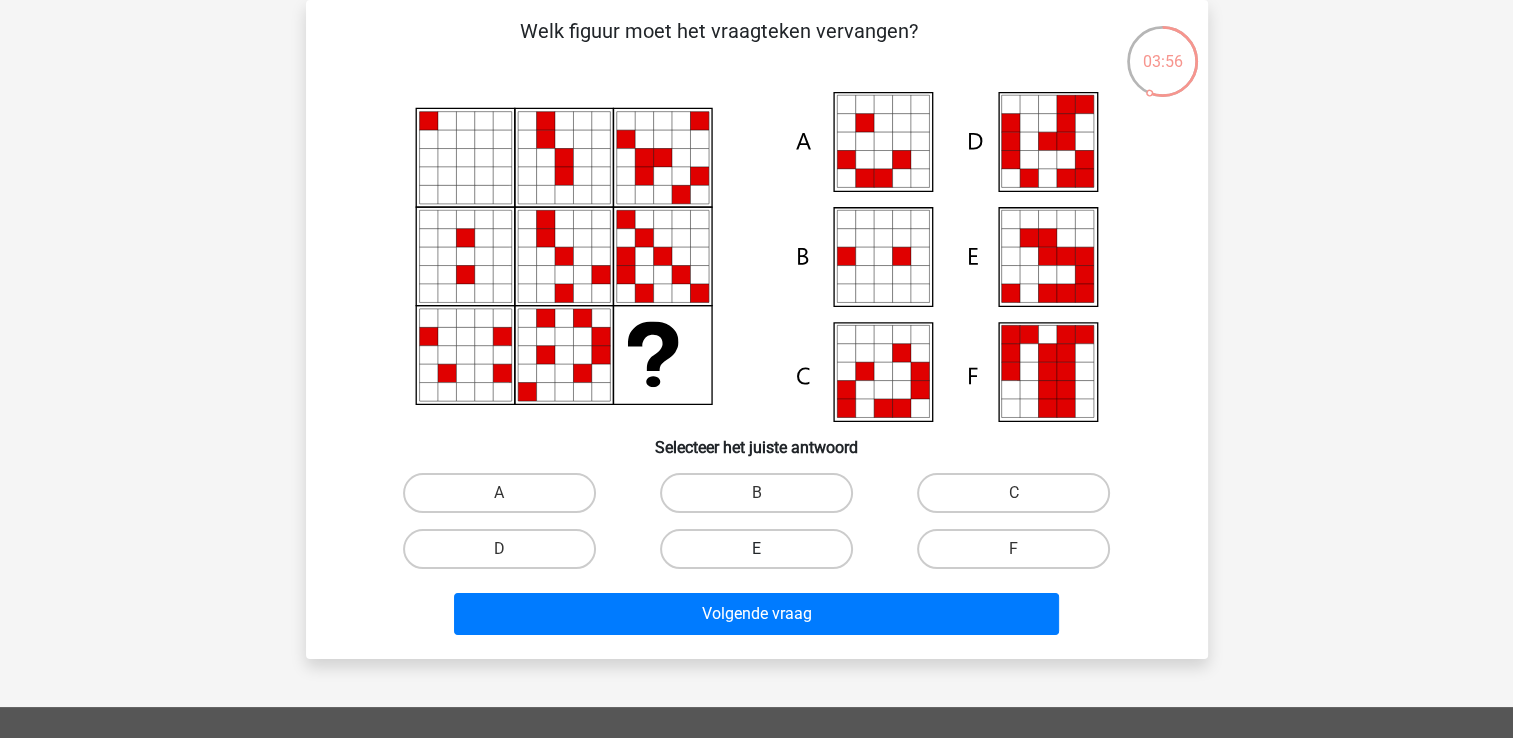 click on "E" at bounding box center (756, 549) 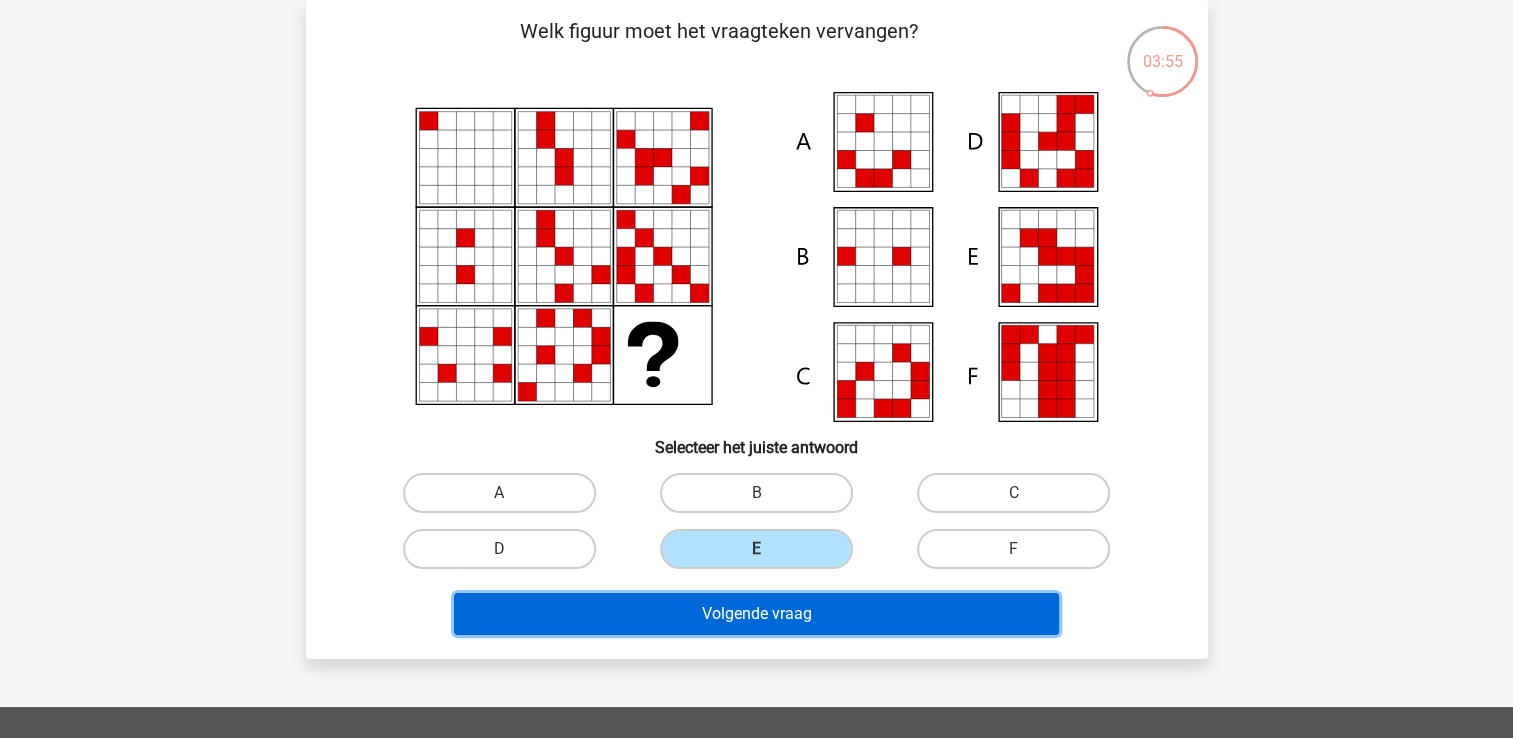 click on "Volgende vraag" at bounding box center (756, 614) 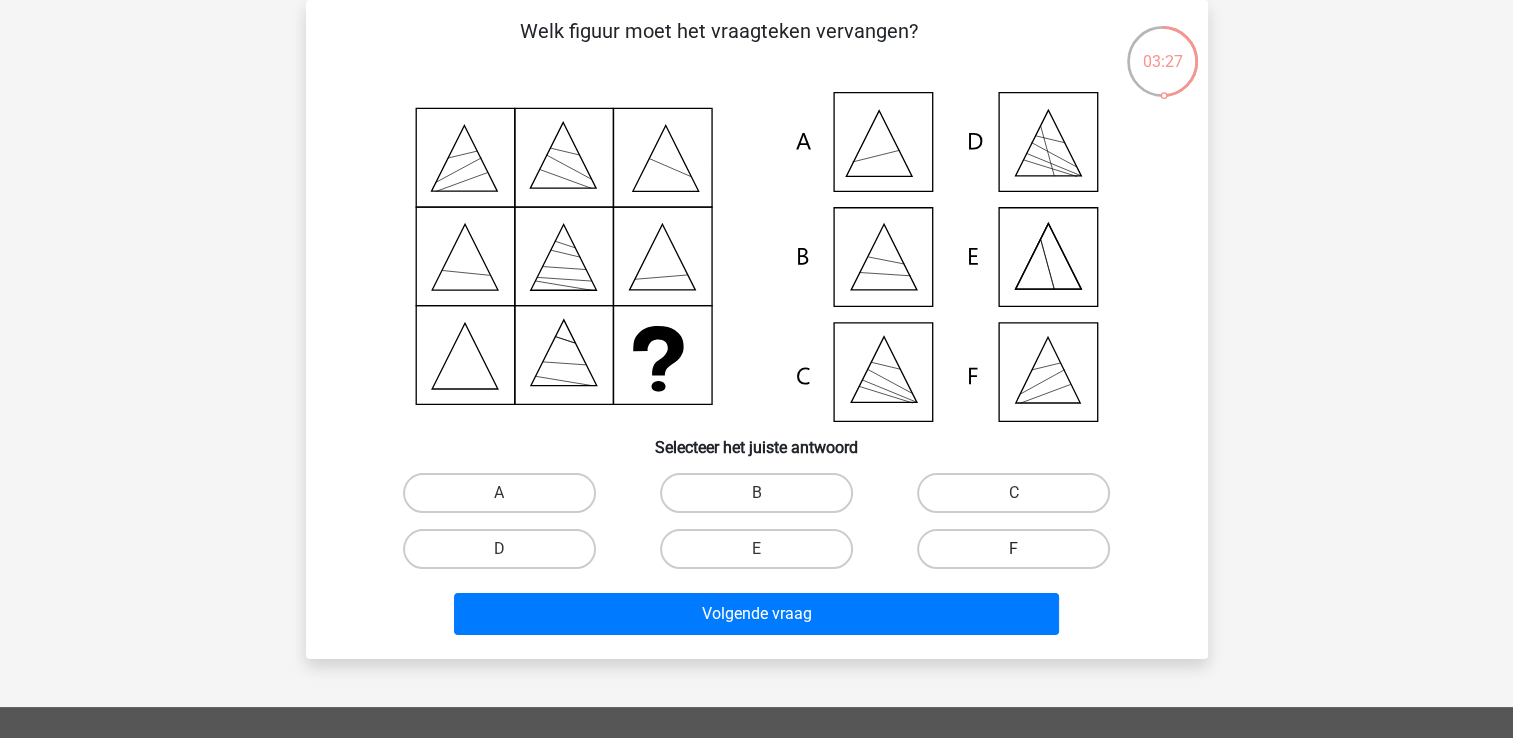 click on "F" at bounding box center [1013, 549] 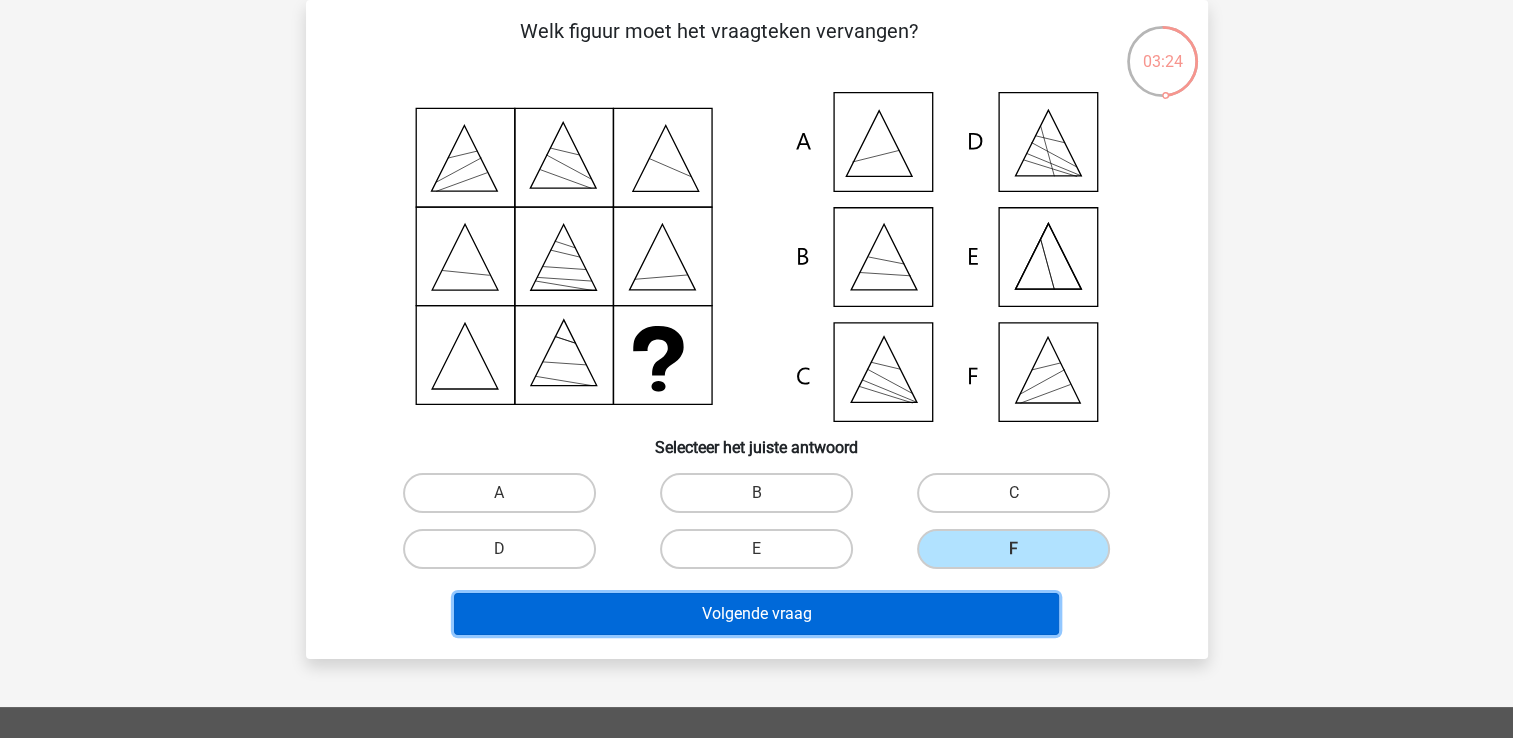 click on "Volgende vraag" at bounding box center (756, 614) 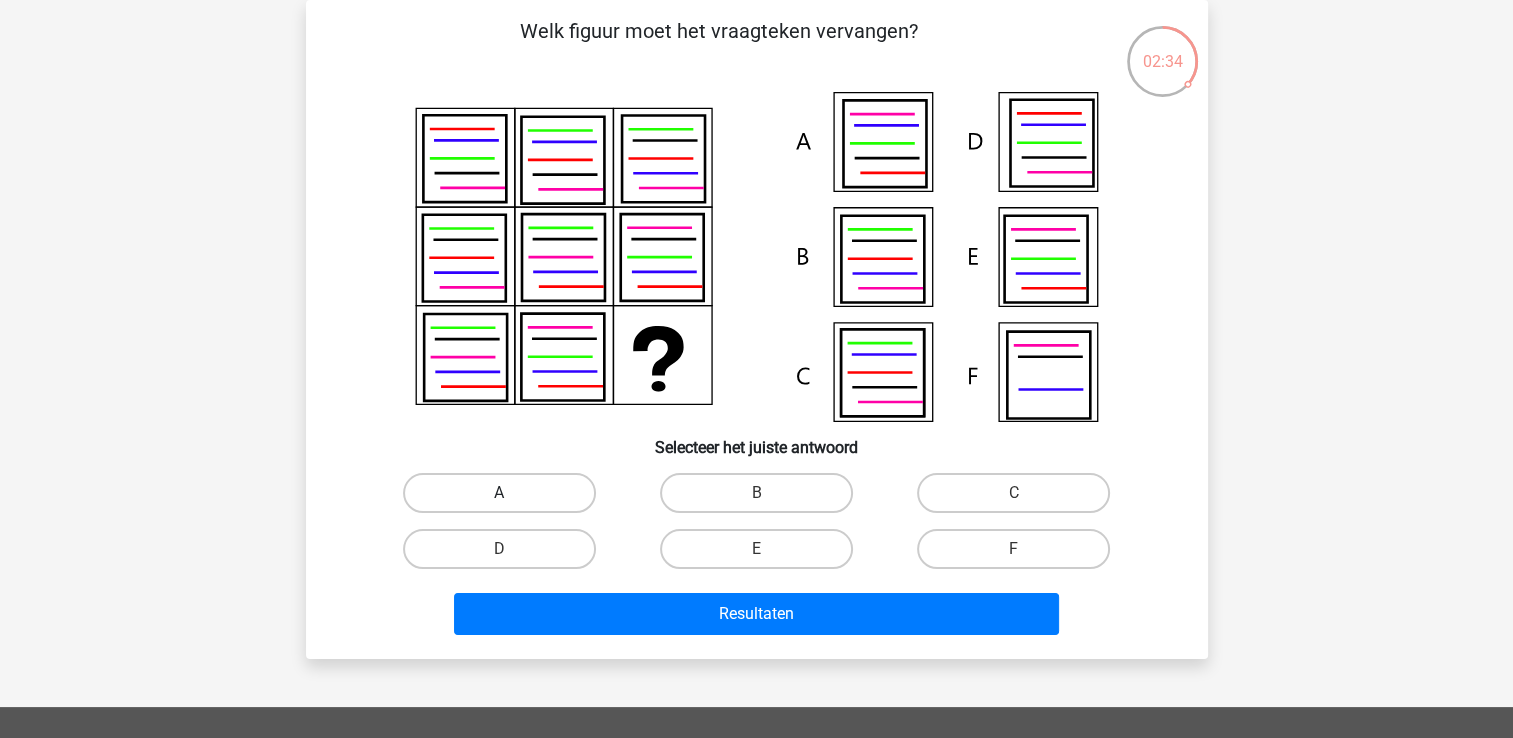 click on "A" at bounding box center (499, 493) 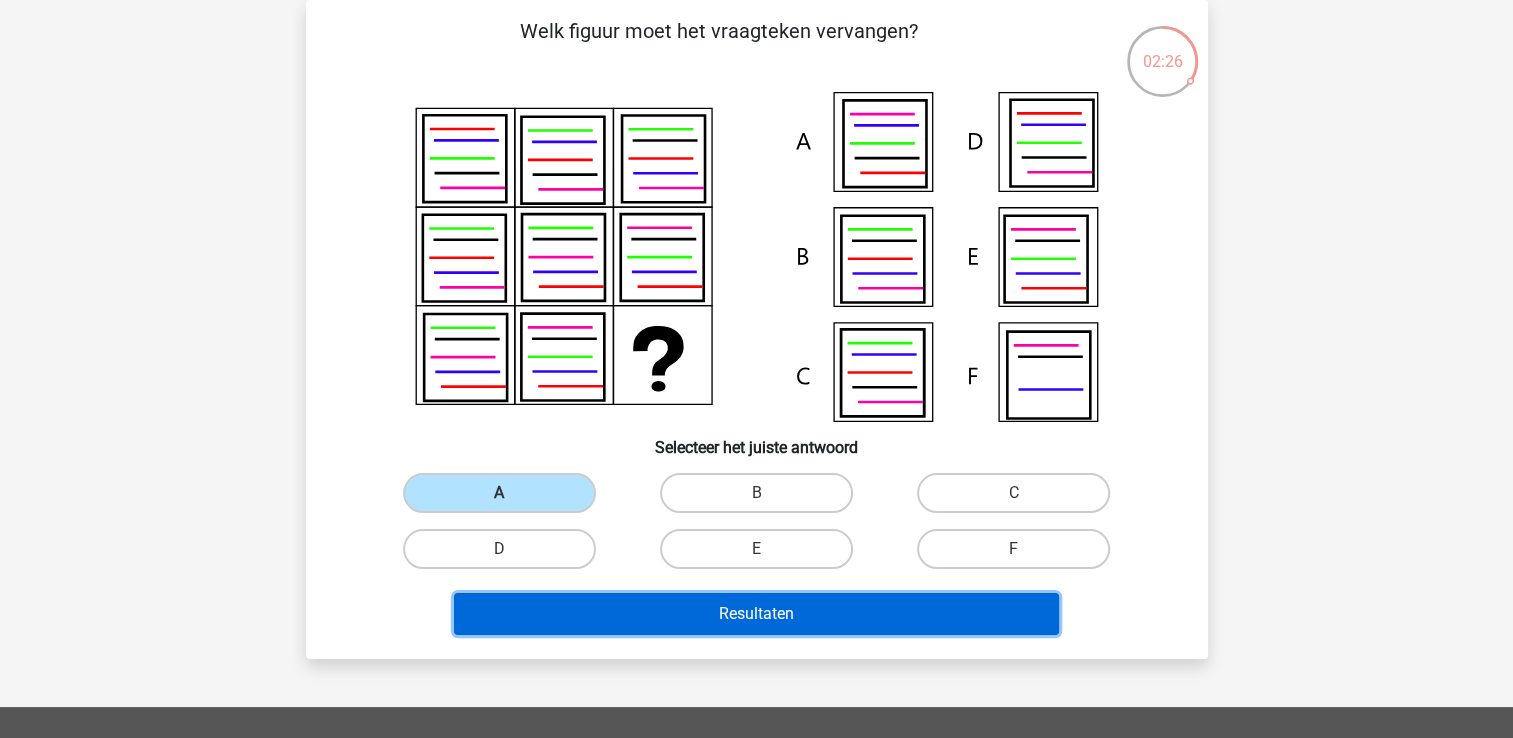 click on "Resultaten" at bounding box center (756, 614) 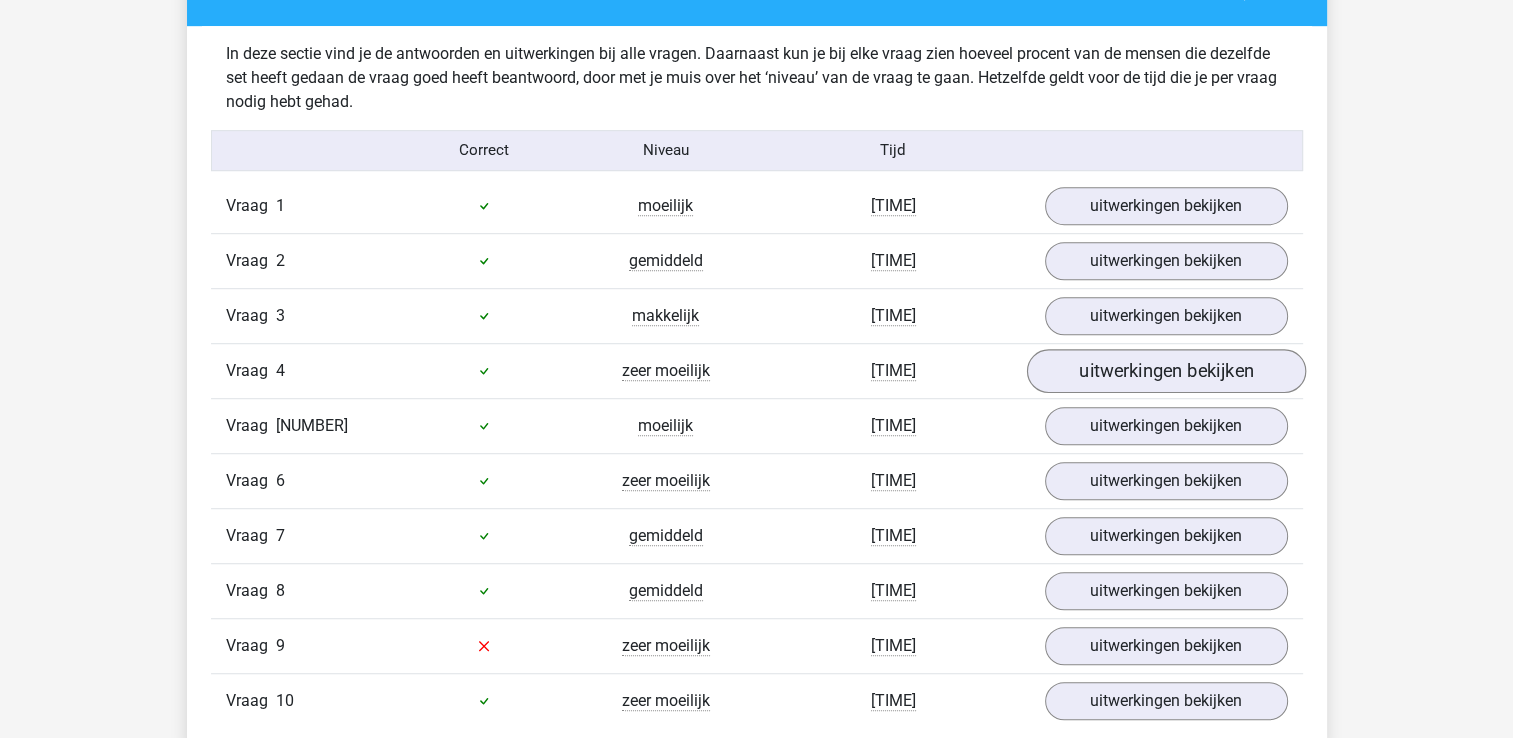 scroll, scrollTop: 1300, scrollLeft: 0, axis: vertical 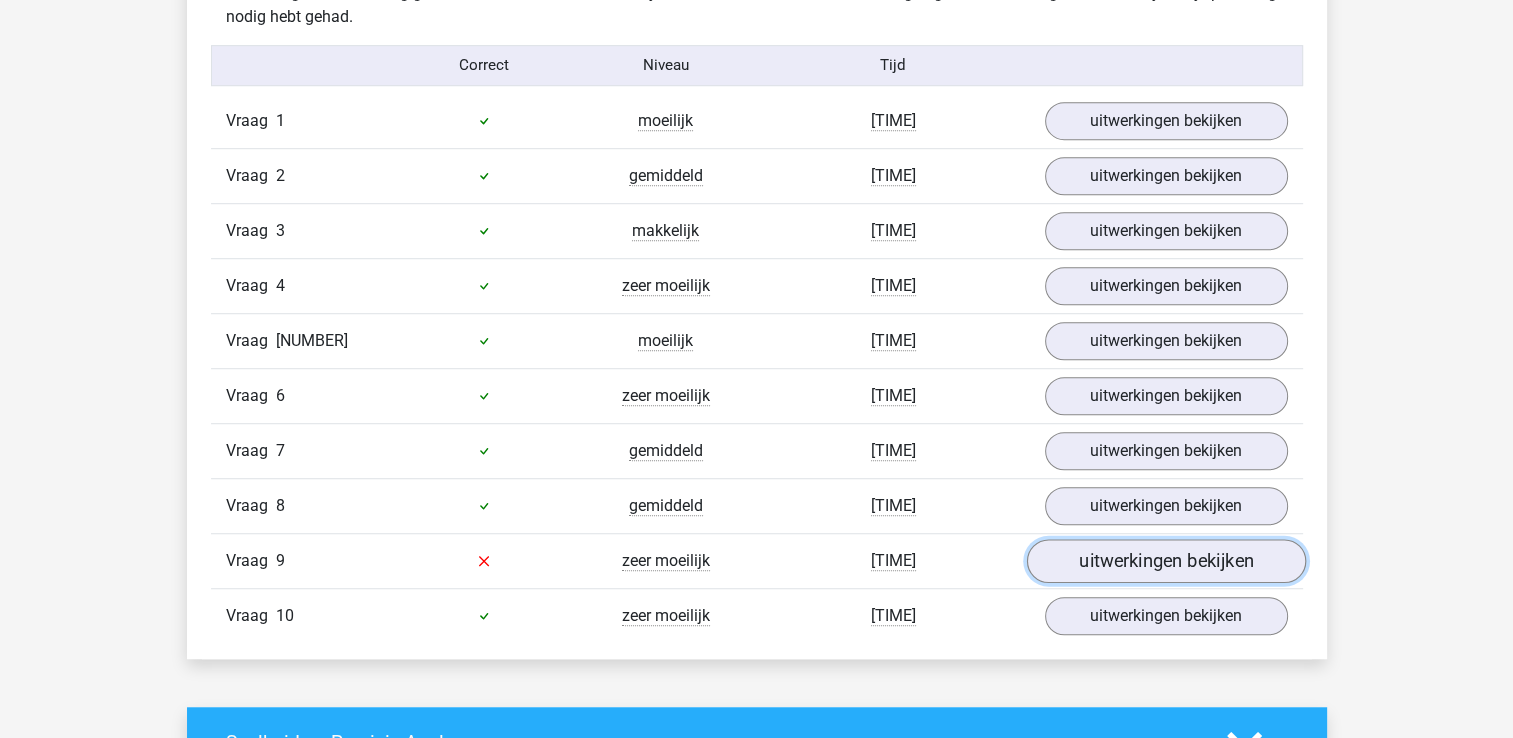 click on "uitwerkingen bekijken" at bounding box center (1165, 561) 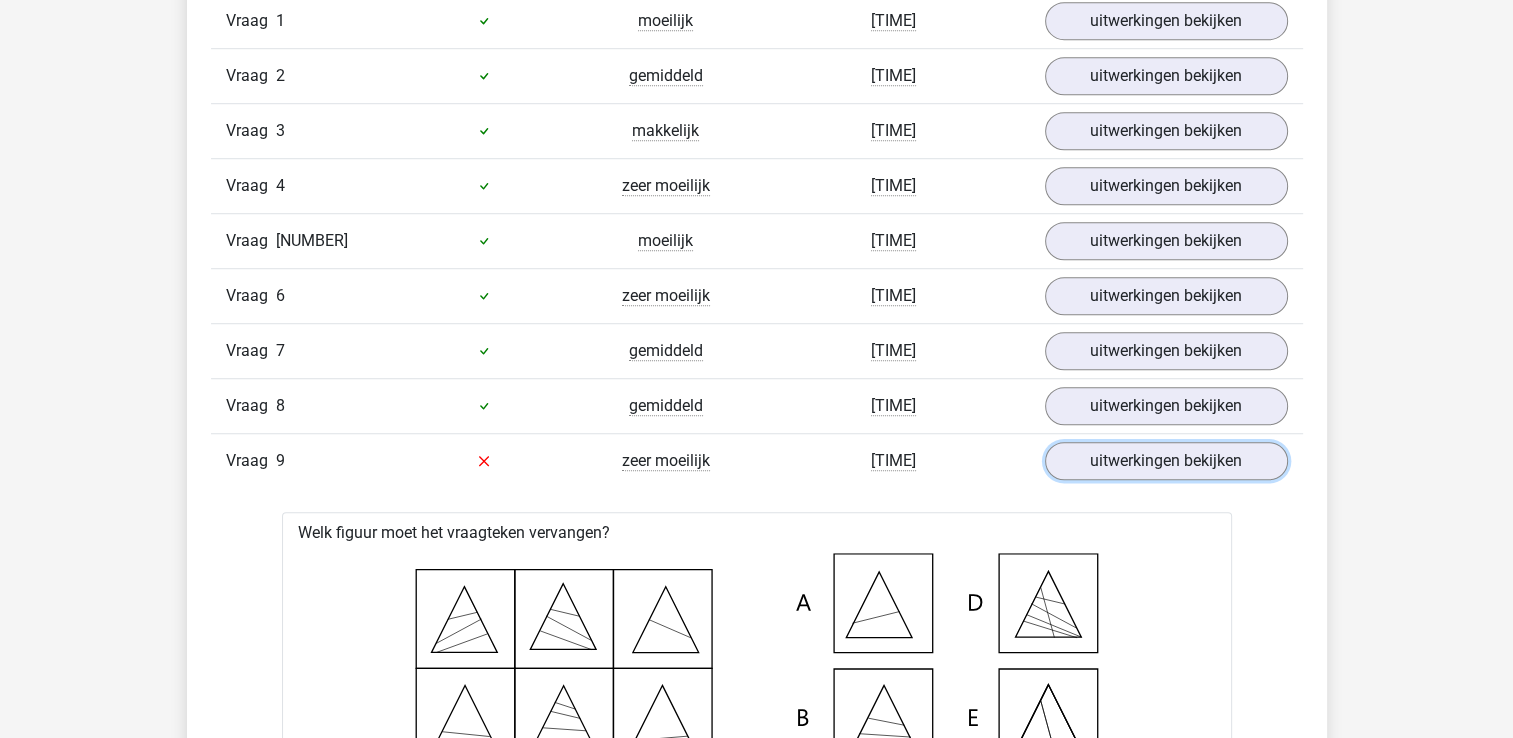 scroll, scrollTop: 700, scrollLeft: 0, axis: vertical 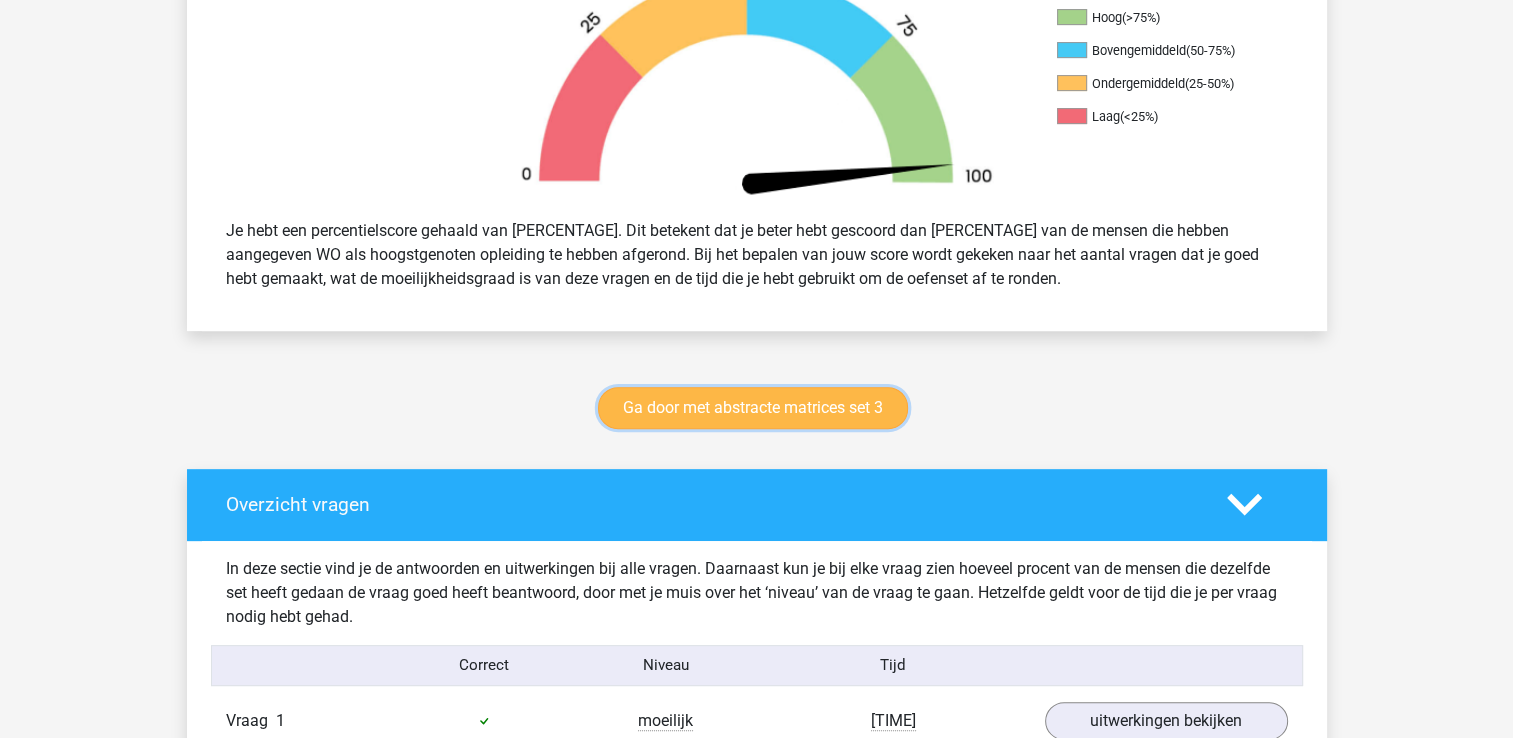 click on "Ga door met abstracte matrices set 3" at bounding box center [753, 408] 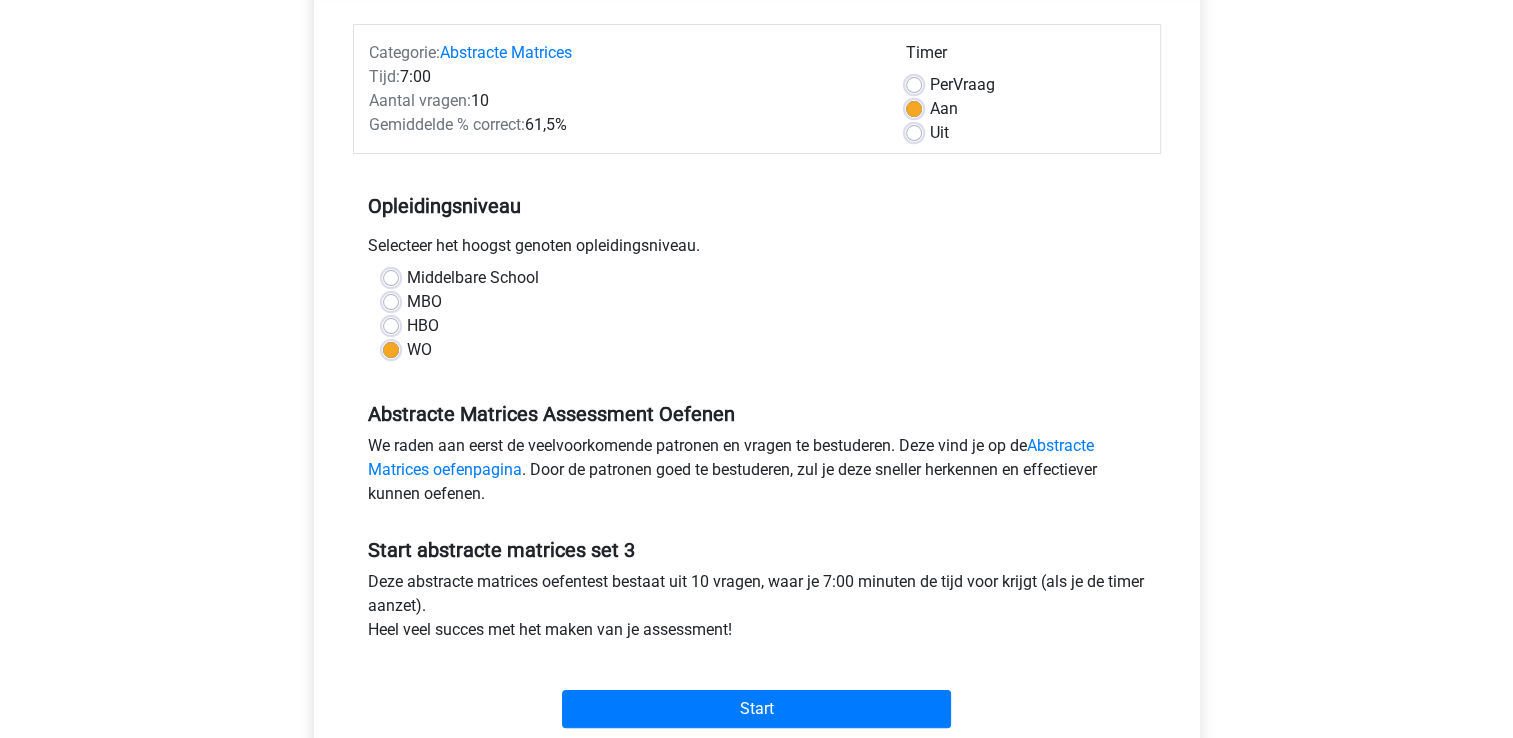 scroll, scrollTop: 300, scrollLeft: 0, axis: vertical 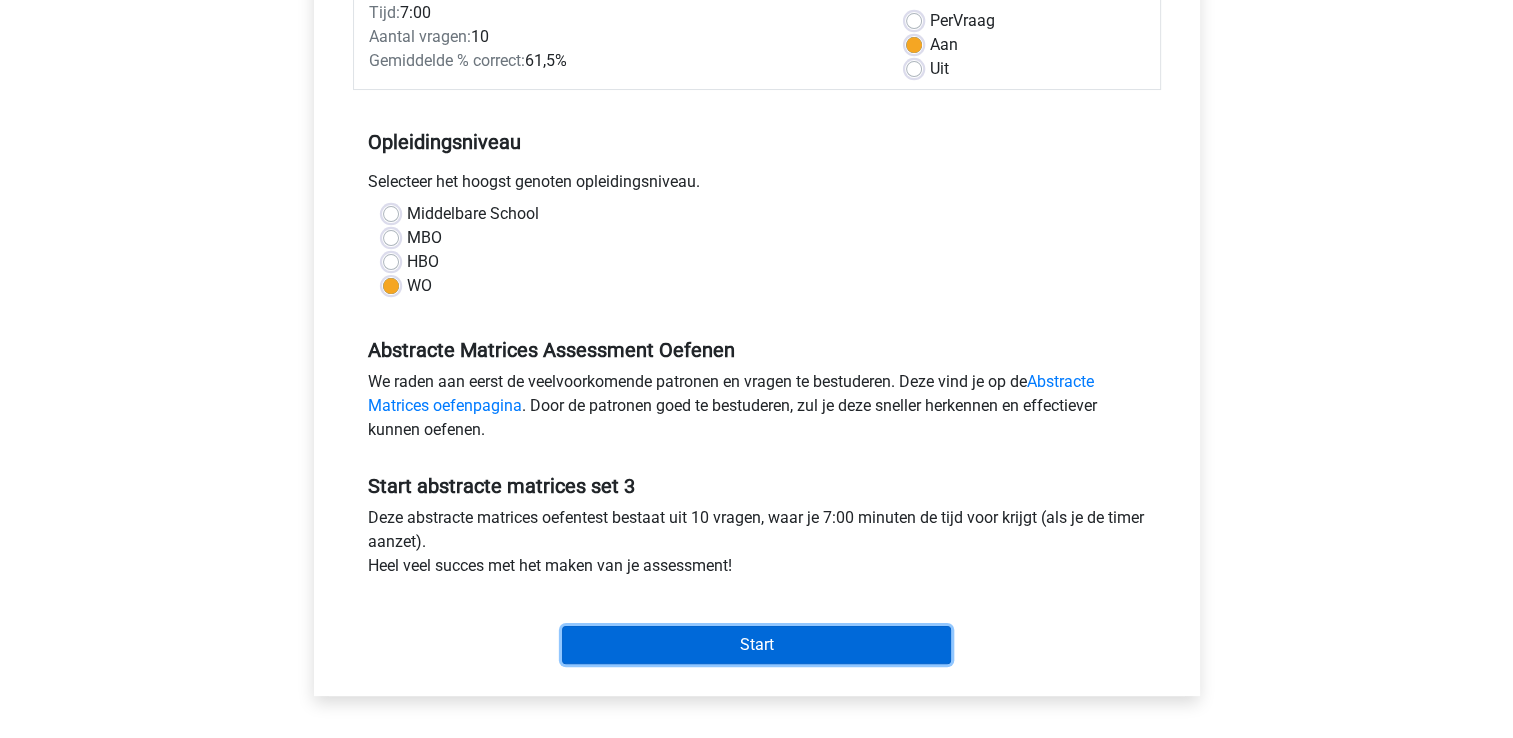 click on "Start" at bounding box center [756, 645] 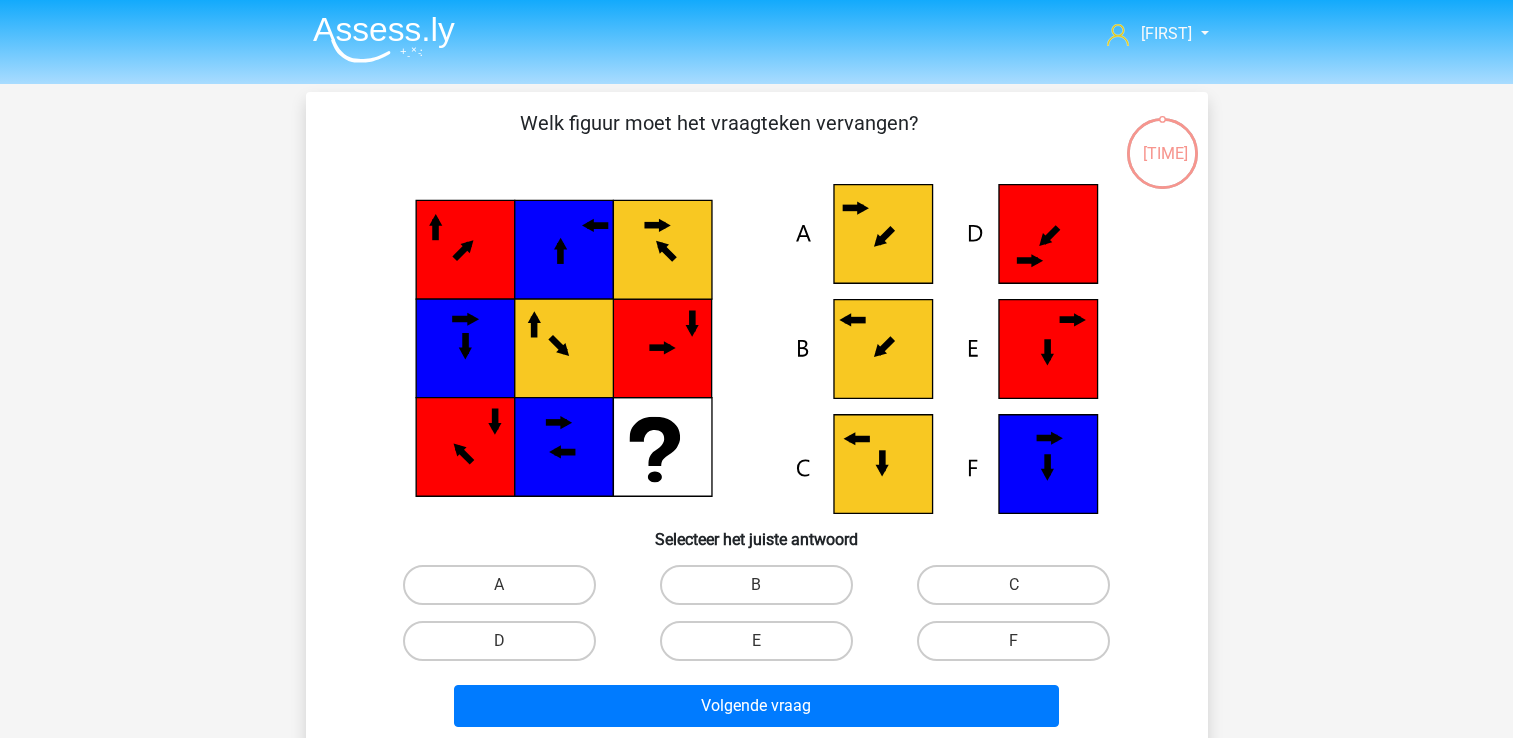 scroll, scrollTop: 0, scrollLeft: 0, axis: both 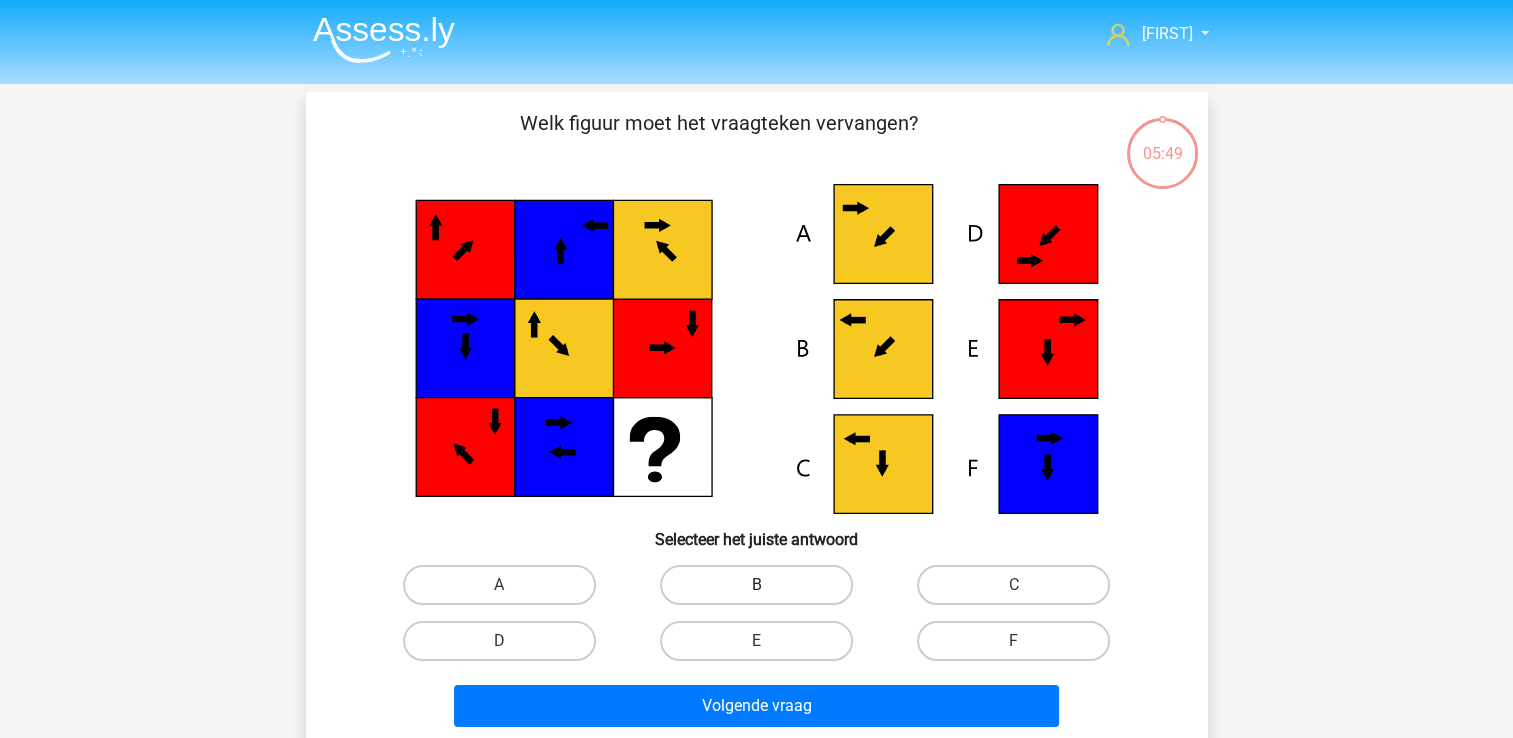 click on "B" at bounding box center (756, 585) 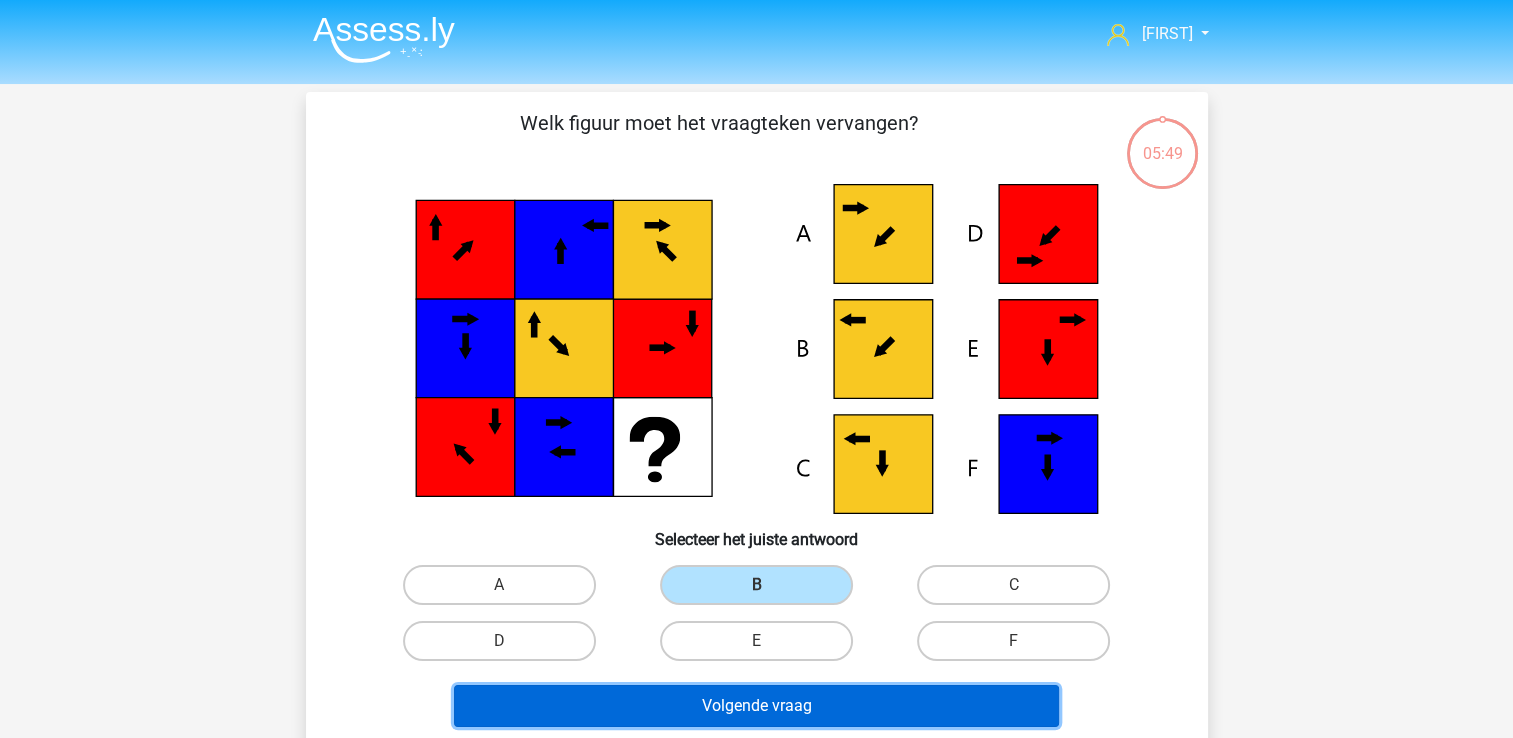 click on "Volgende vraag" at bounding box center (756, 706) 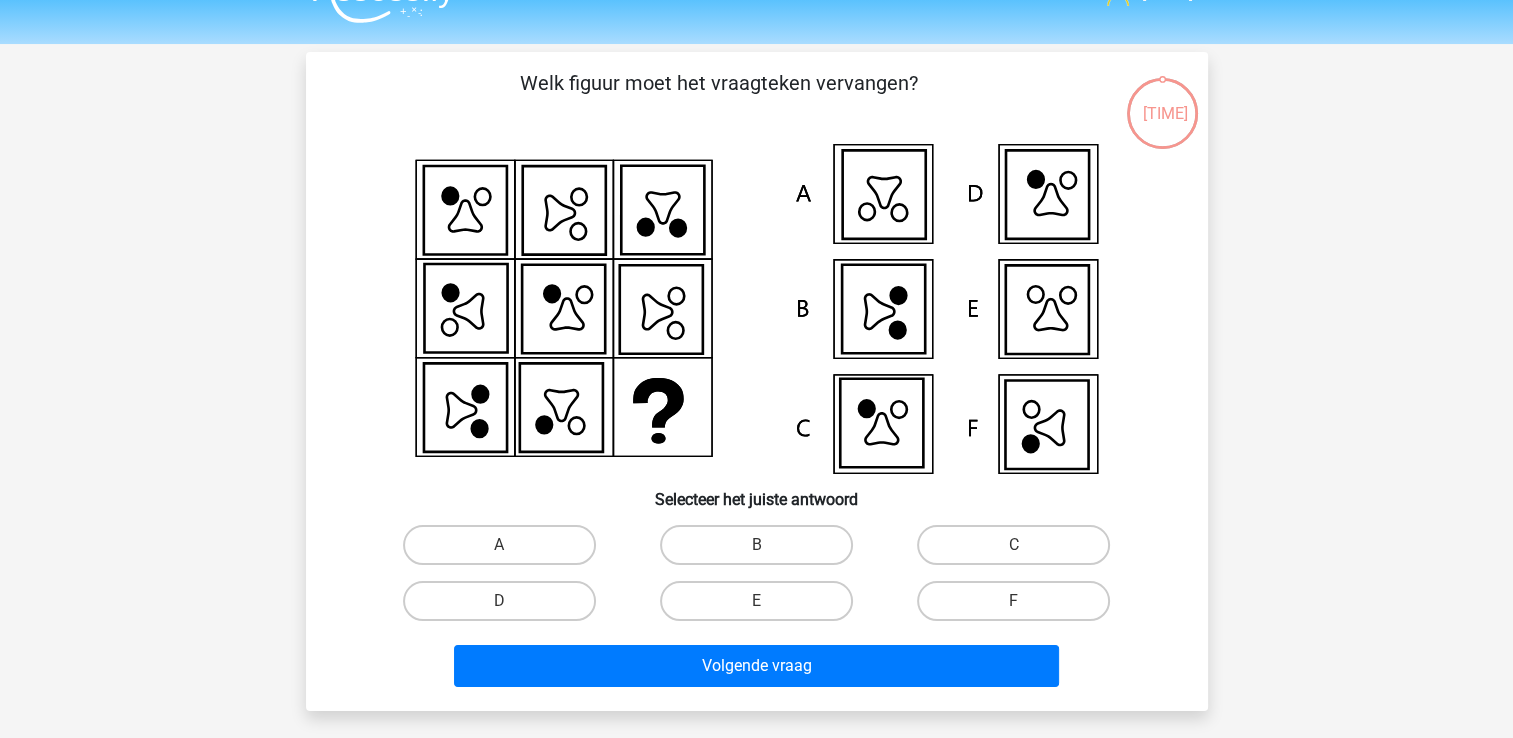 scroll, scrollTop: 92, scrollLeft: 0, axis: vertical 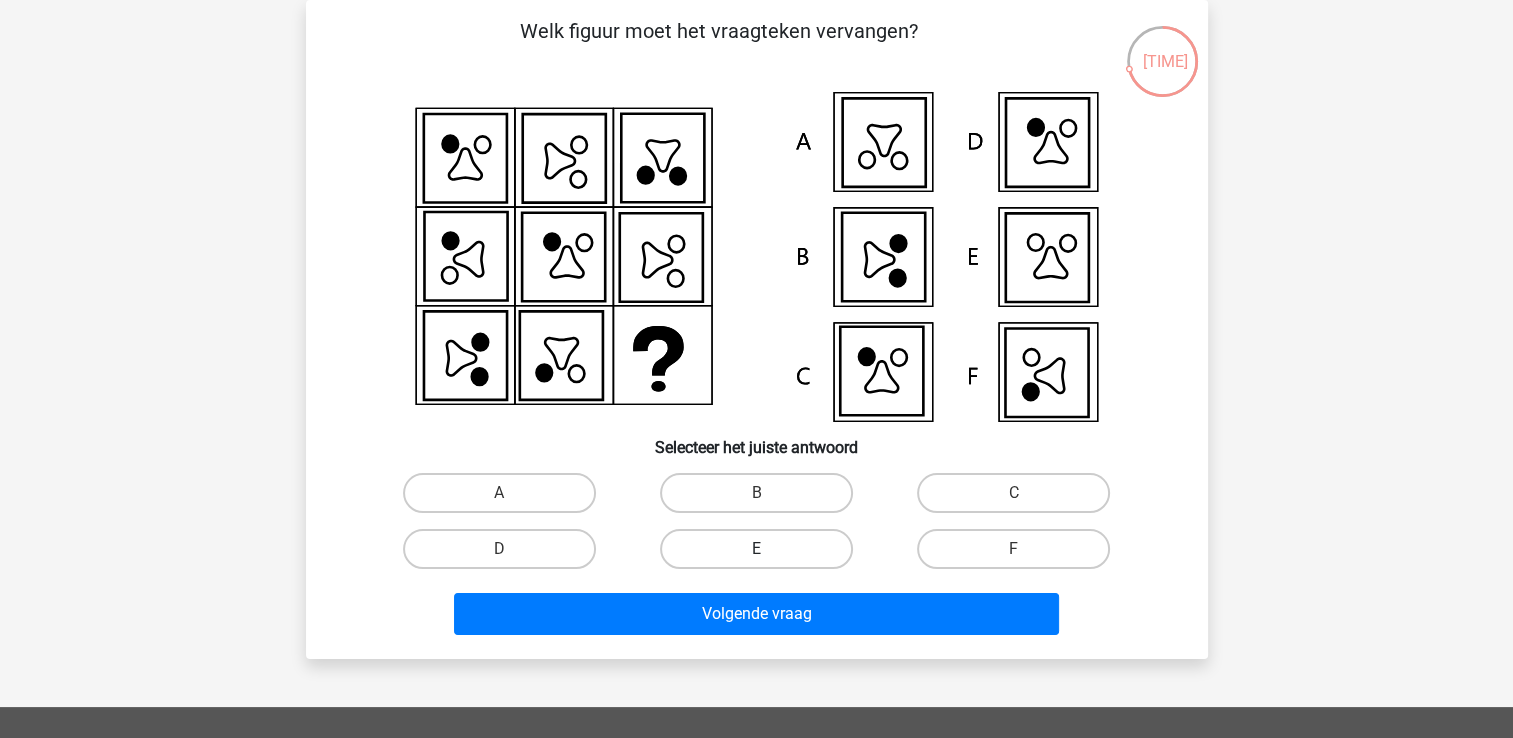 click on "E" at bounding box center [756, 549] 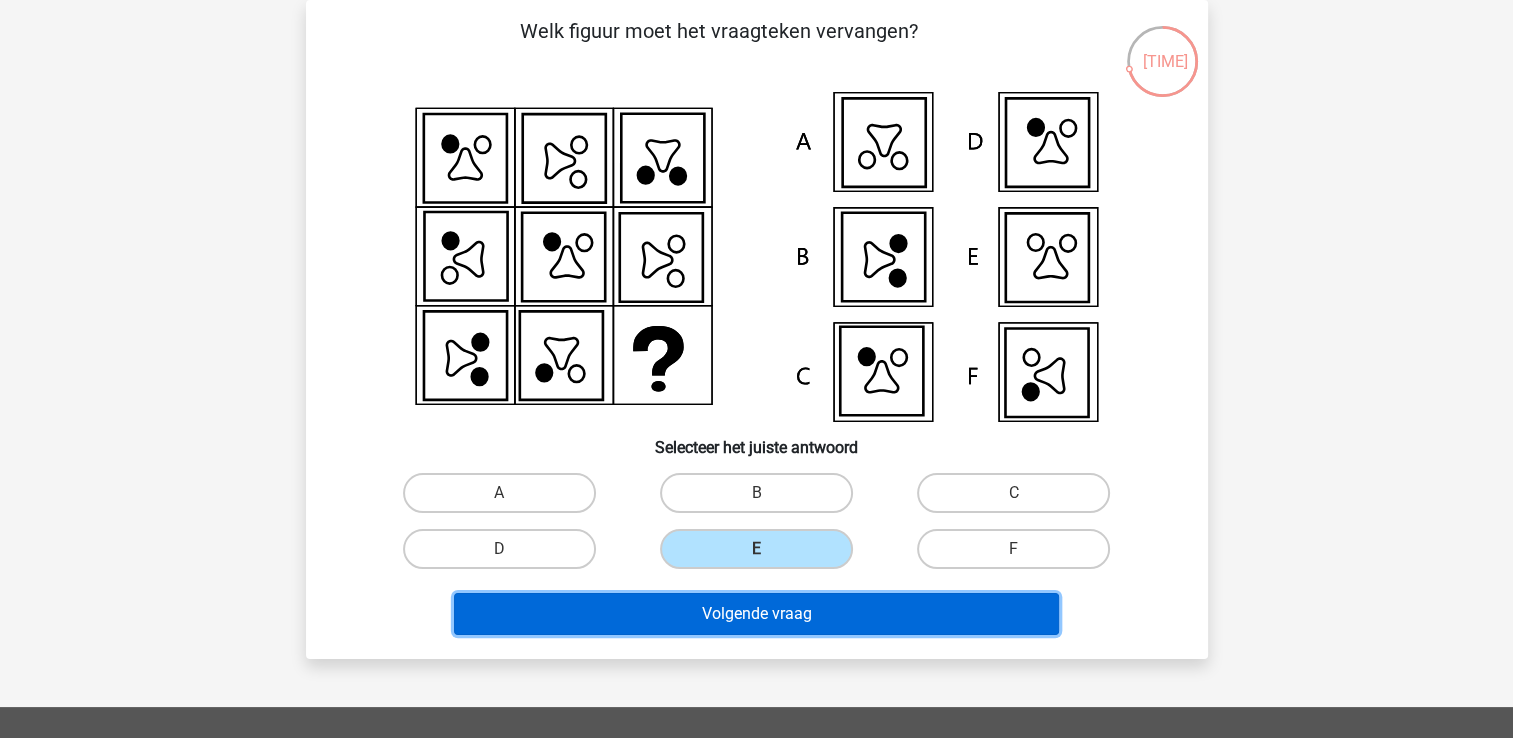 click on "Volgende vraag" at bounding box center (756, 614) 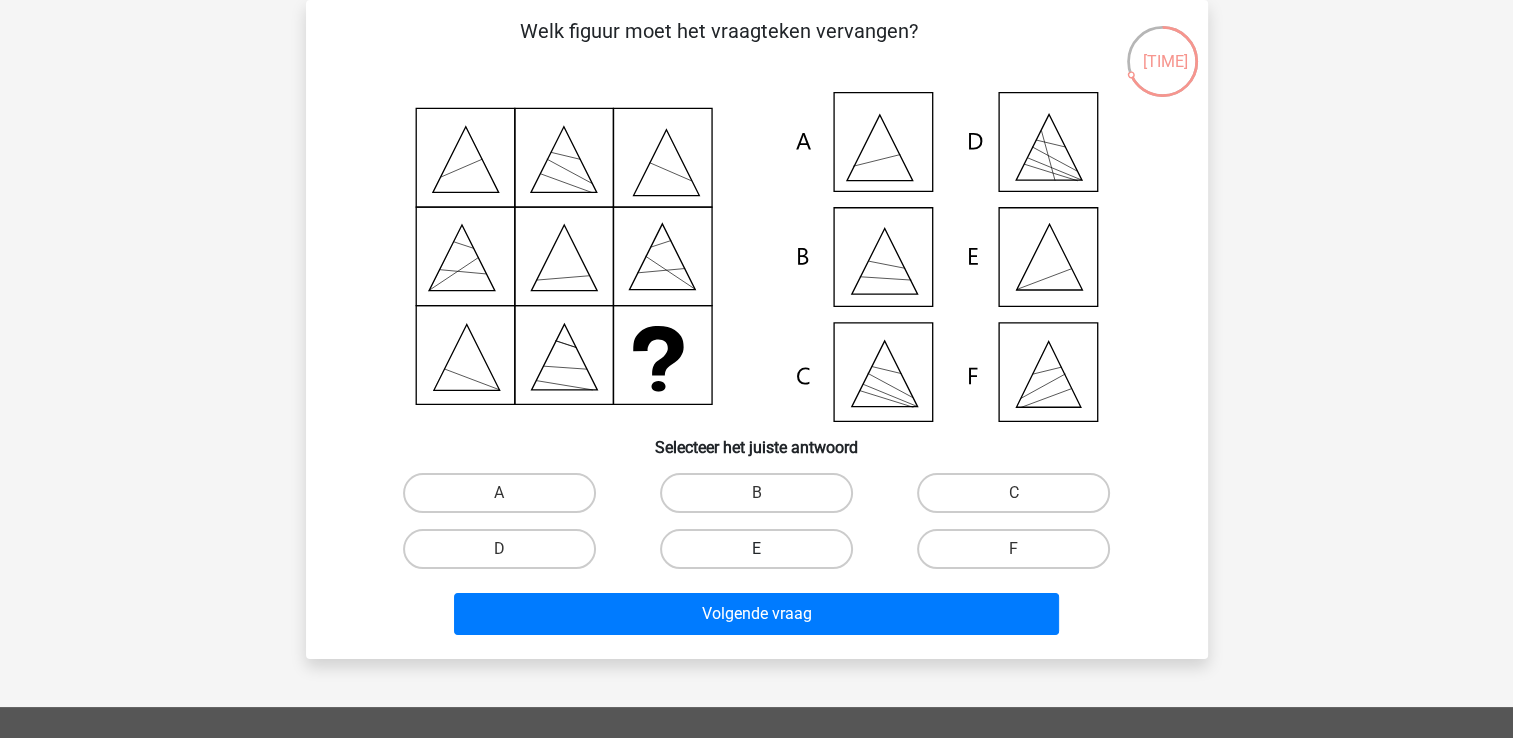 click on "E" at bounding box center [756, 549] 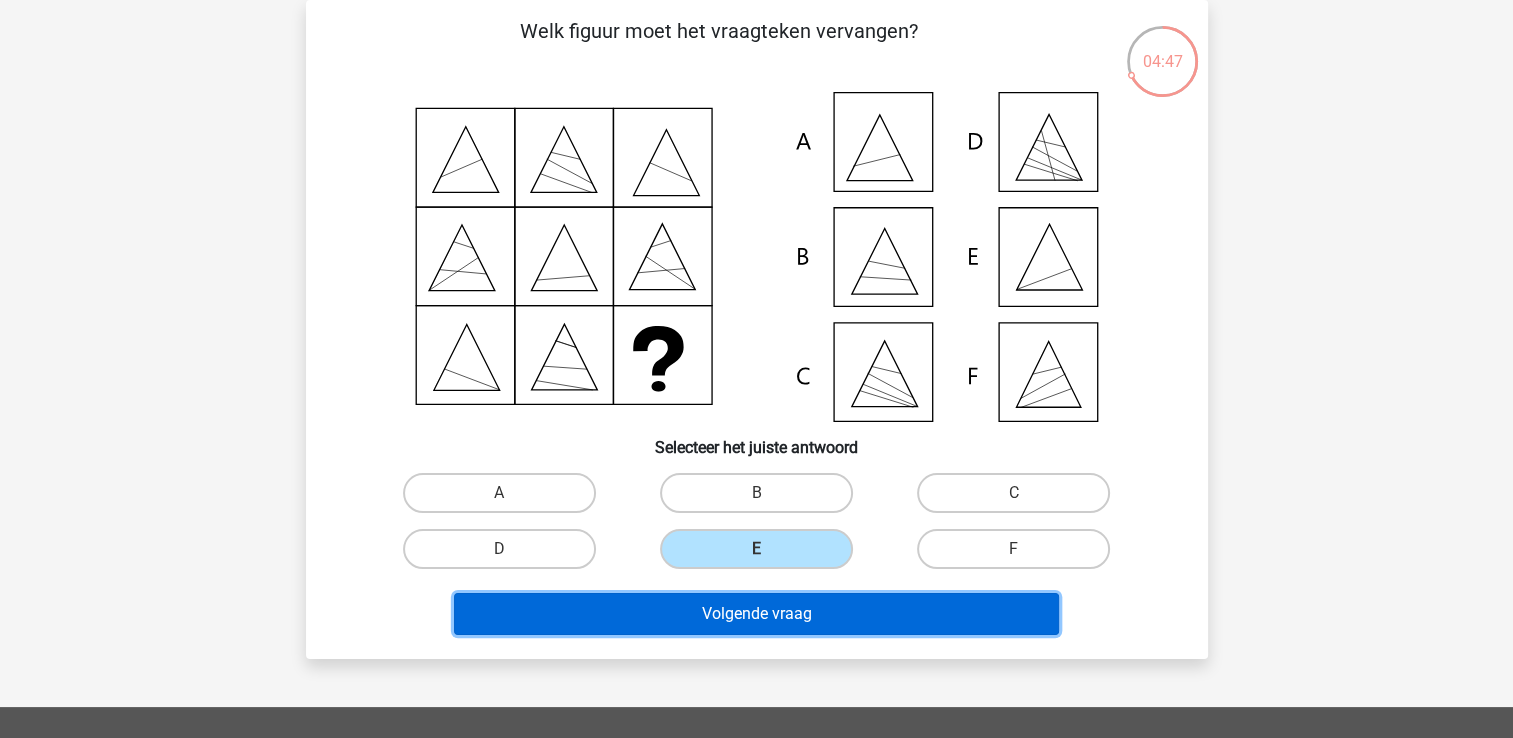 click on "Volgende vraag" at bounding box center (756, 614) 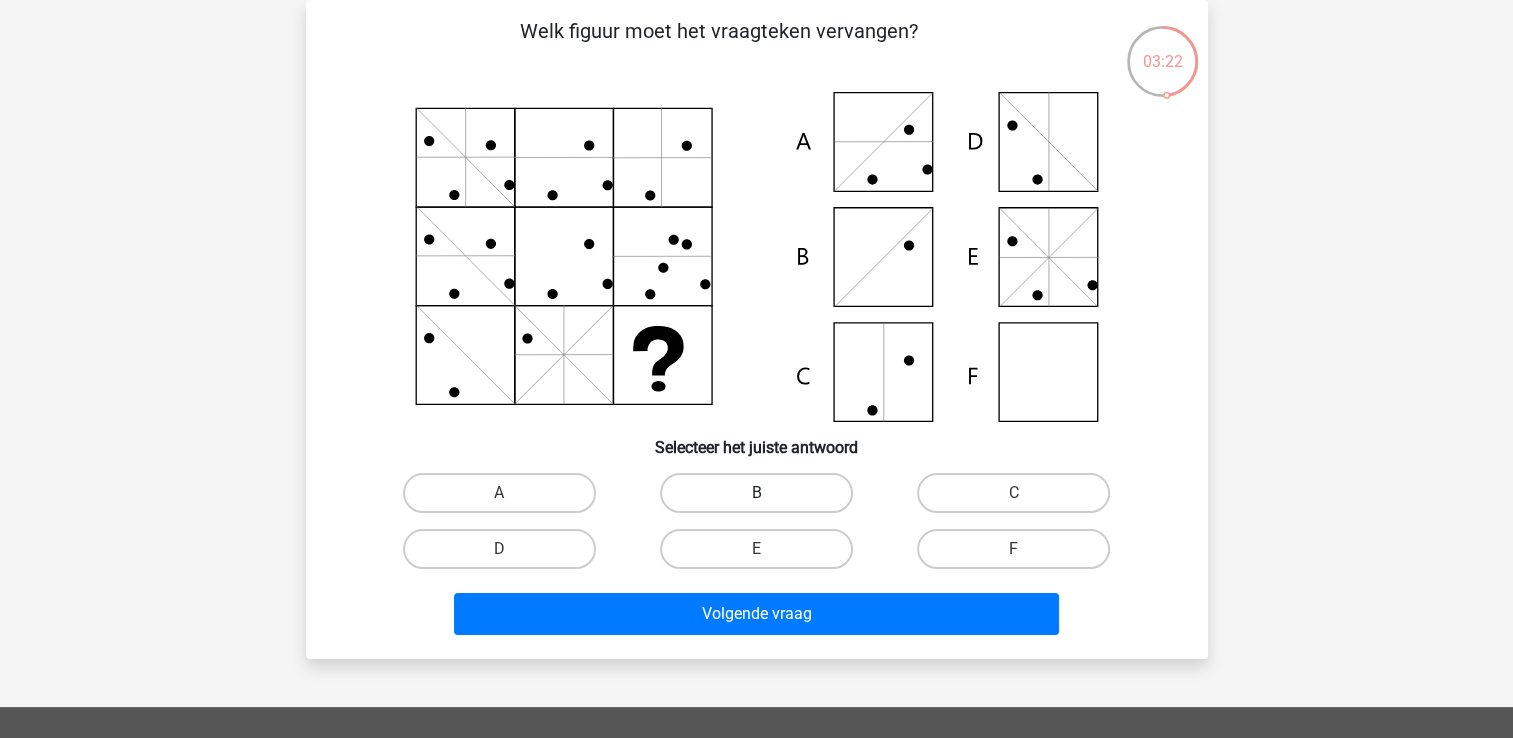 click on "B" at bounding box center [756, 493] 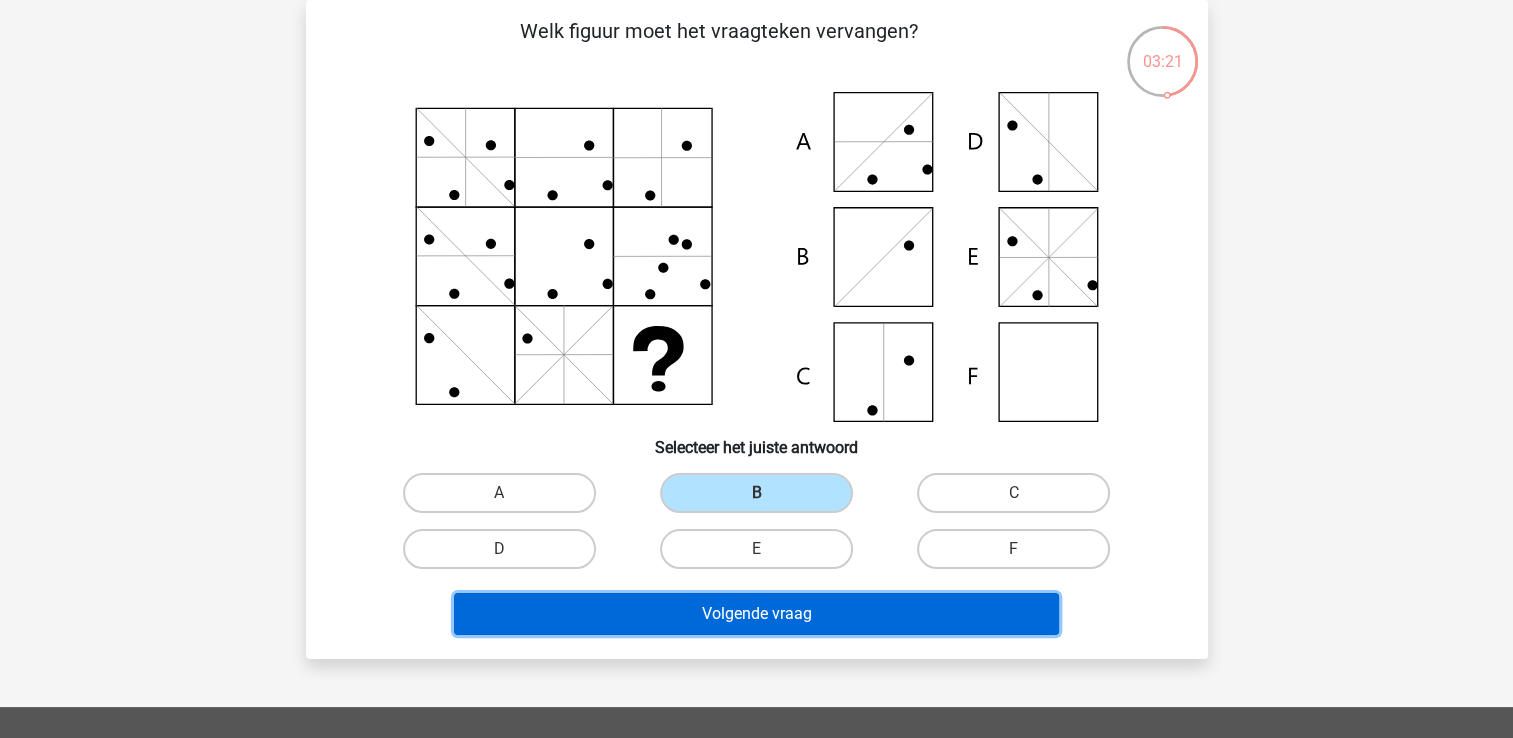 click on "Volgende vraag" at bounding box center [756, 614] 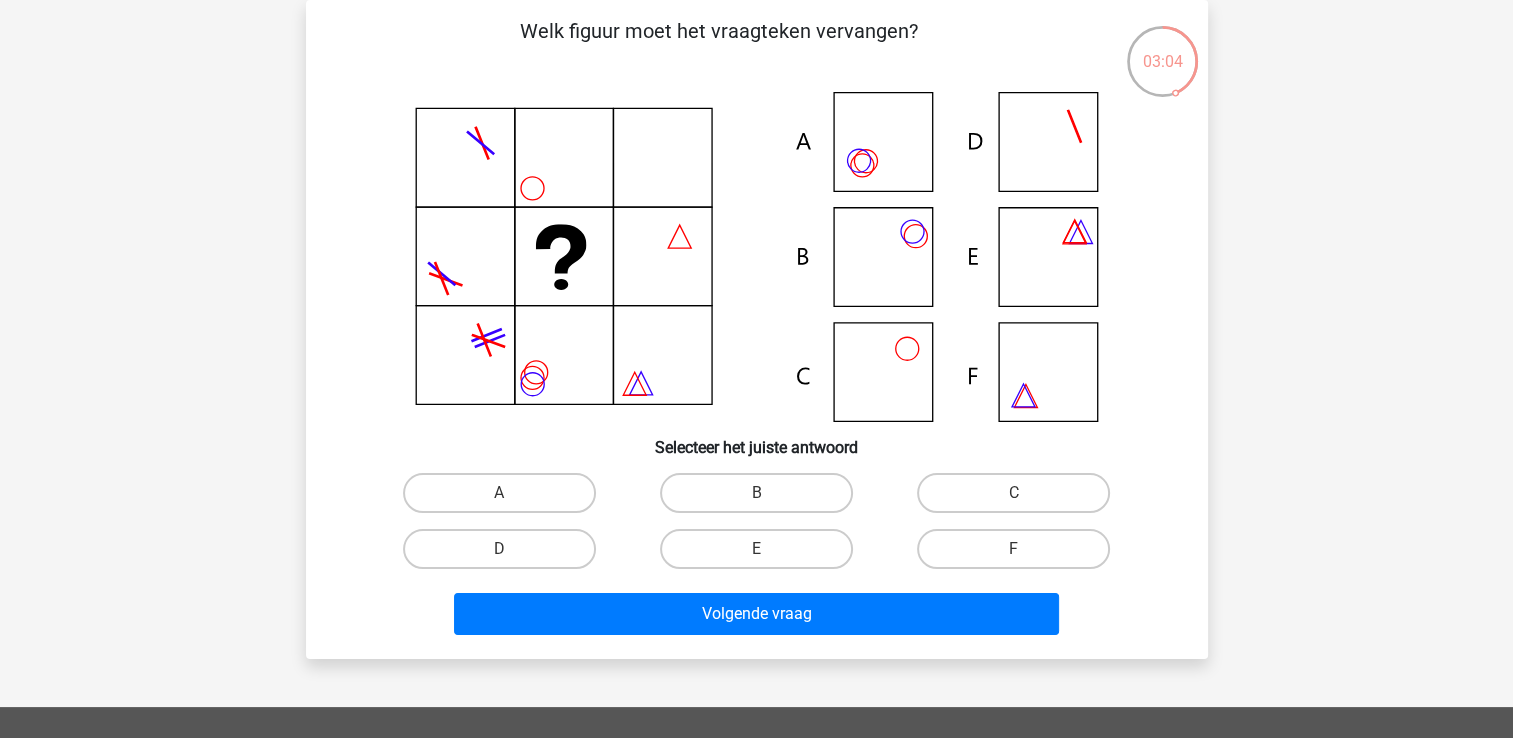 click on "[LETTER]" at bounding box center [762, 499] 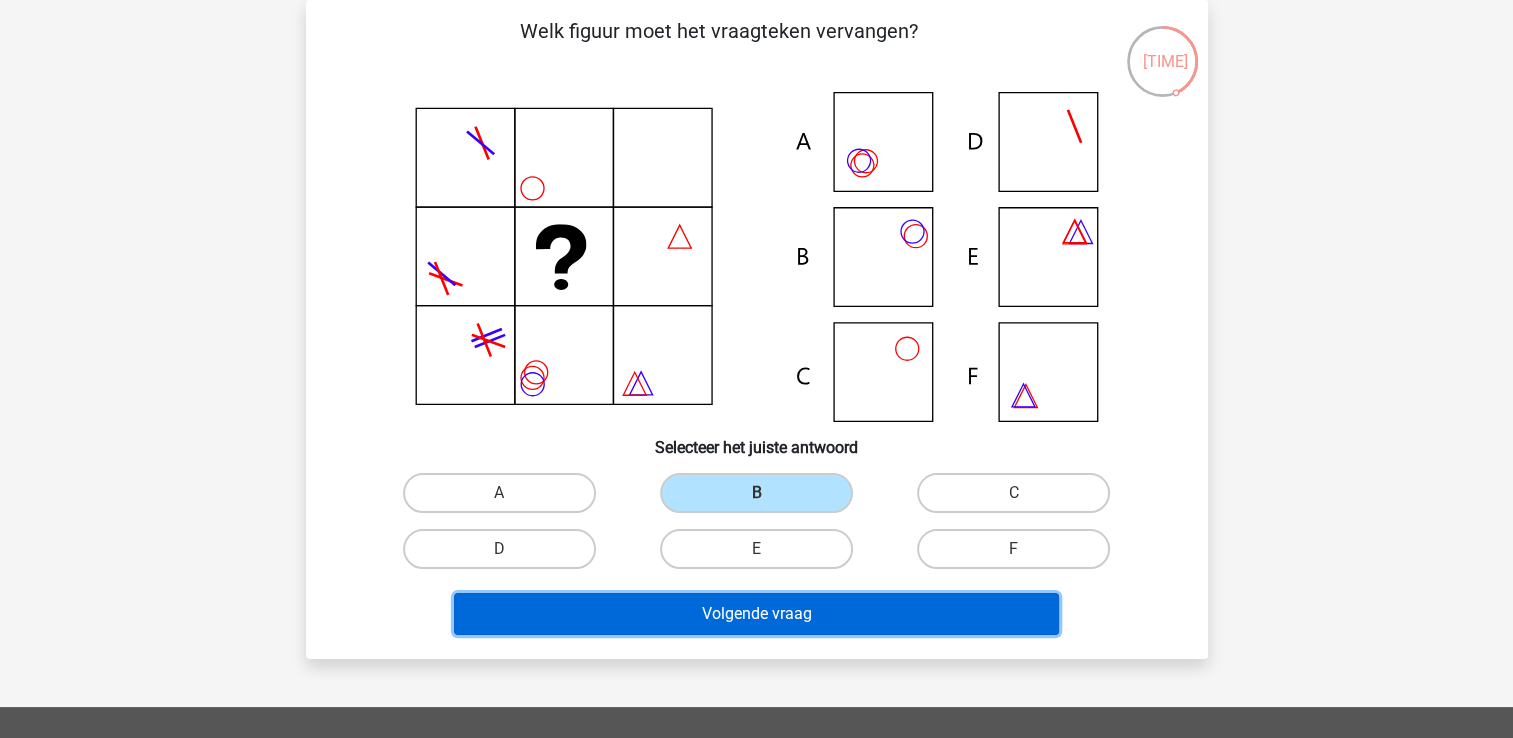 click on "Volgende vraag" at bounding box center [756, 614] 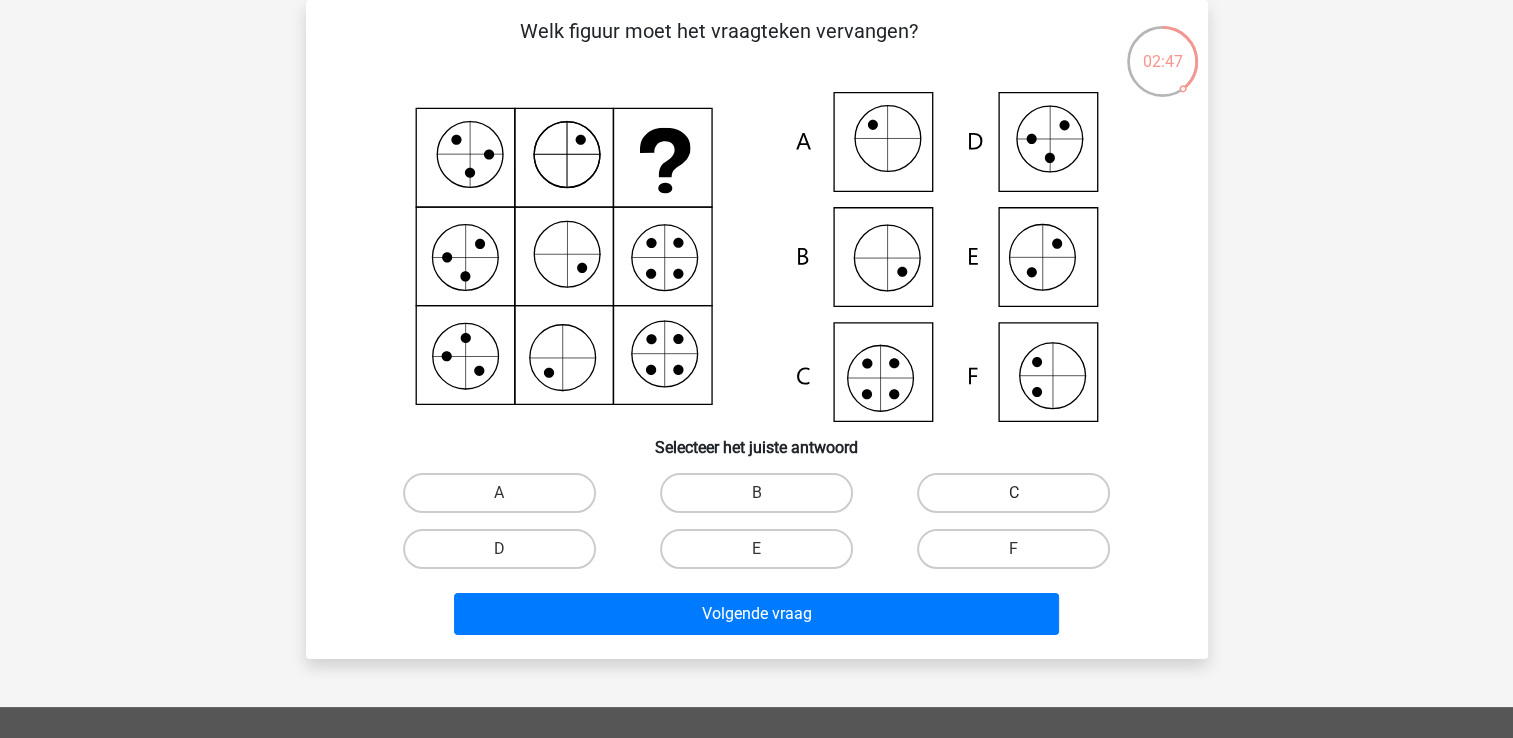 click on "•" at bounding box center [1013, 493] 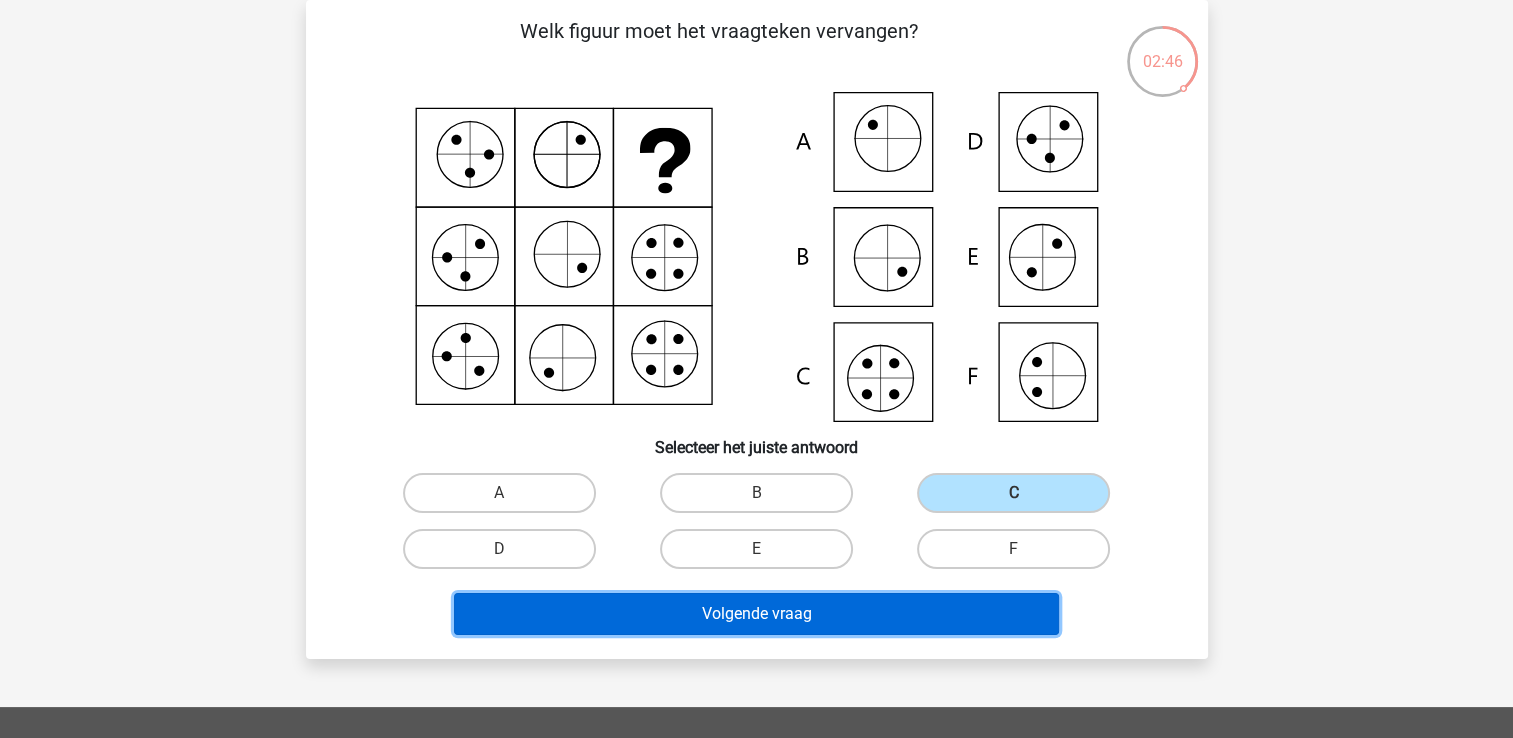 click on "Volgende vraag" at bounding box center (756, 614) 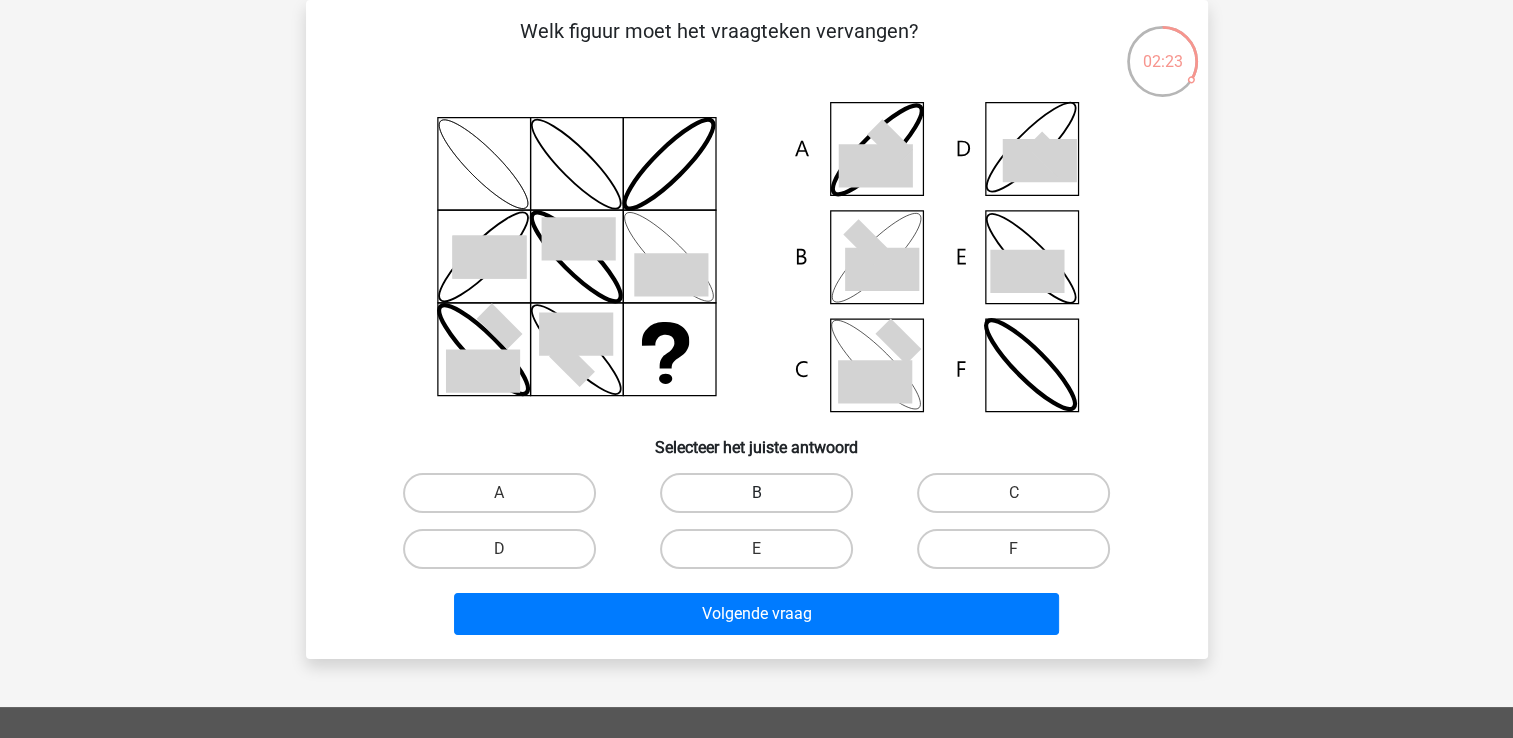 click on "B" at bounding box center [756, 493] 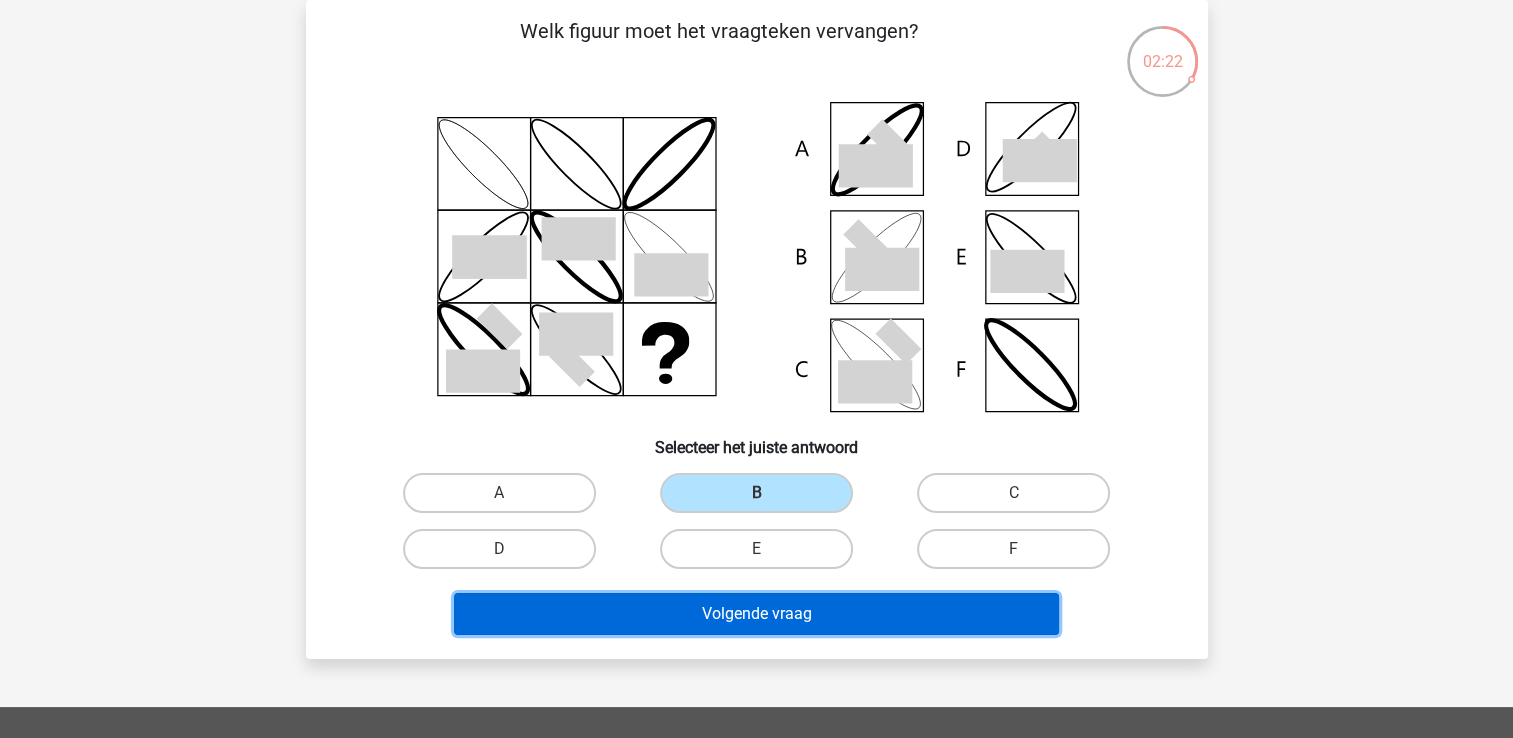 click on "Volgende vraag" at bounding box center (756, 614) 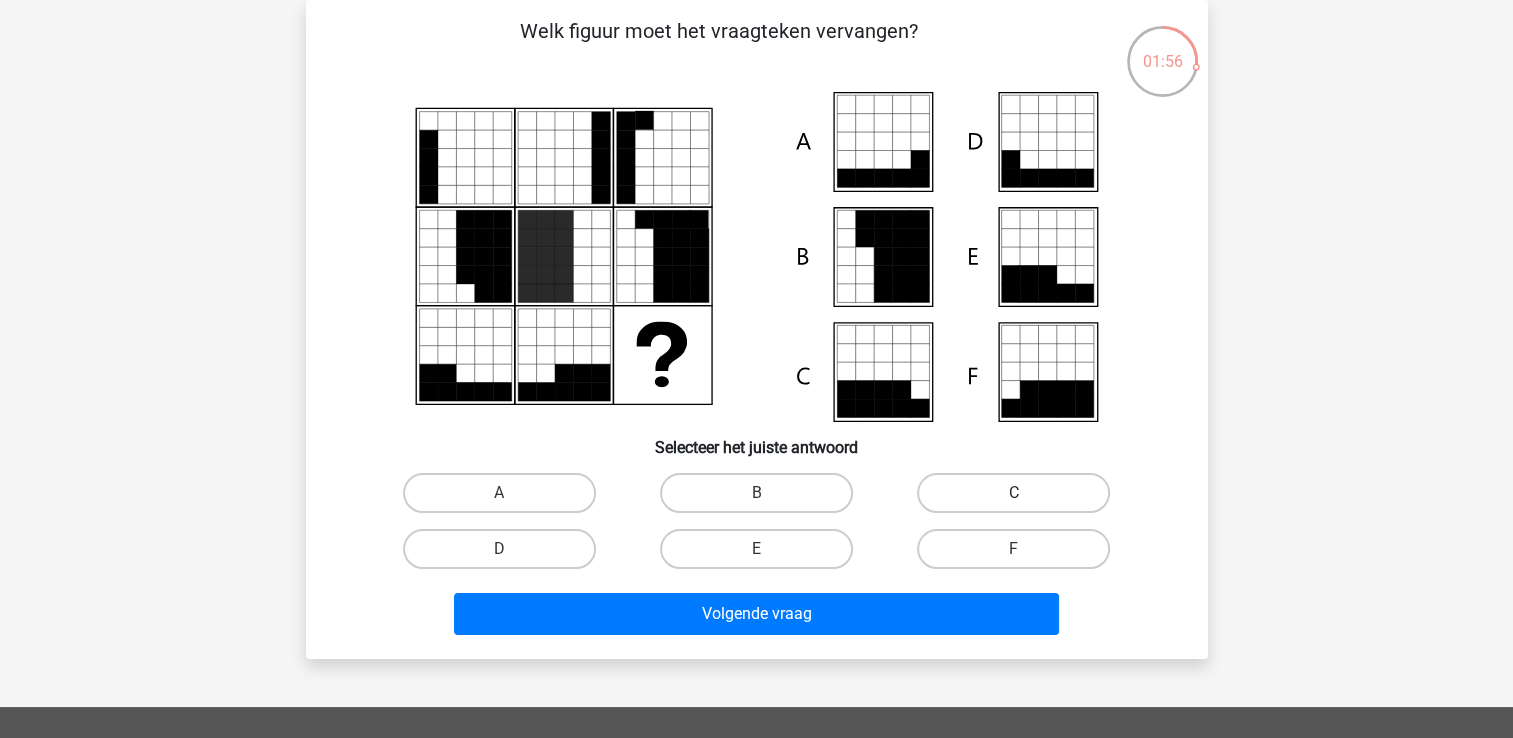 click on "C" at bounding box center (1013, 493) 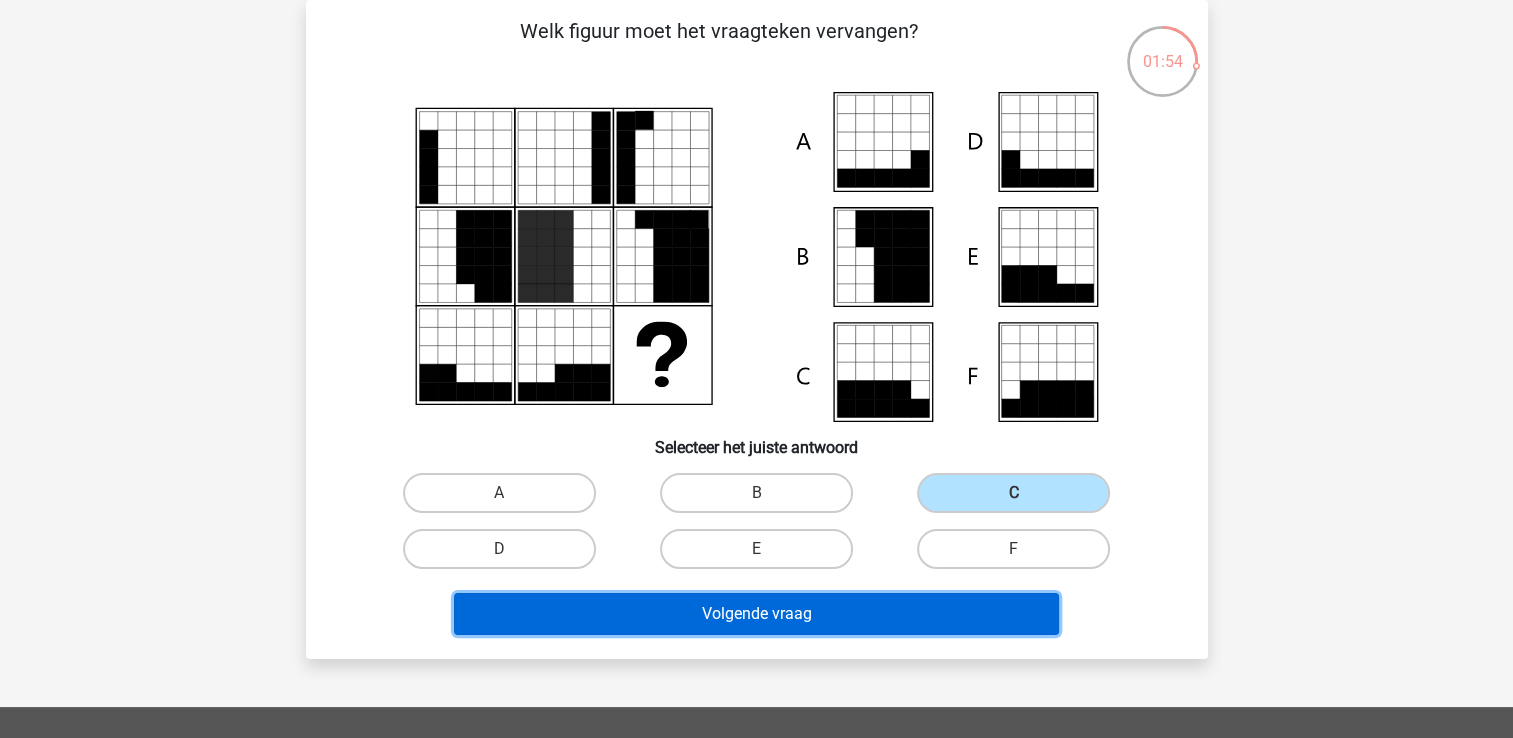 click on "Volgende vraag" at bounding box center (756, 614) 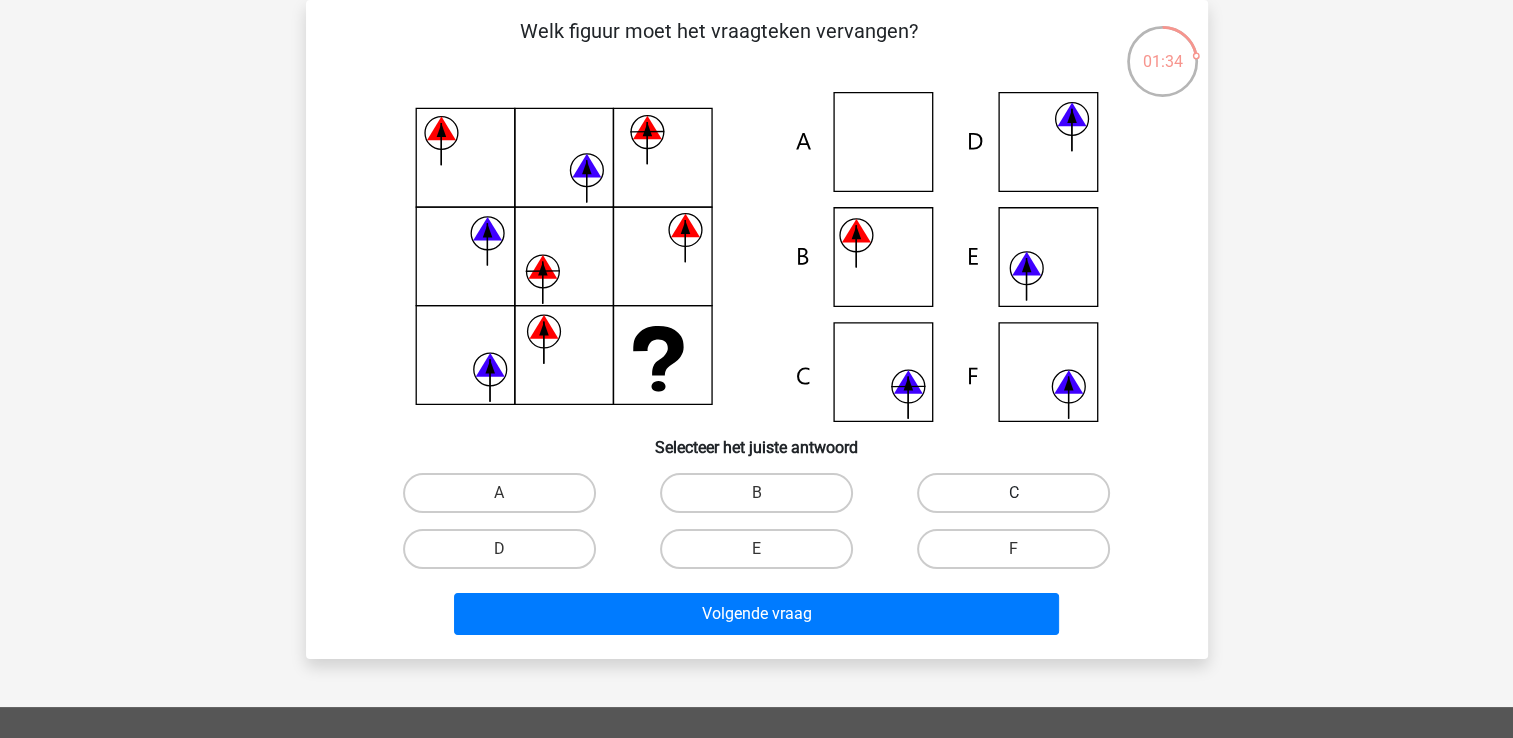 click on "C" at bounding box center [1013, 493] 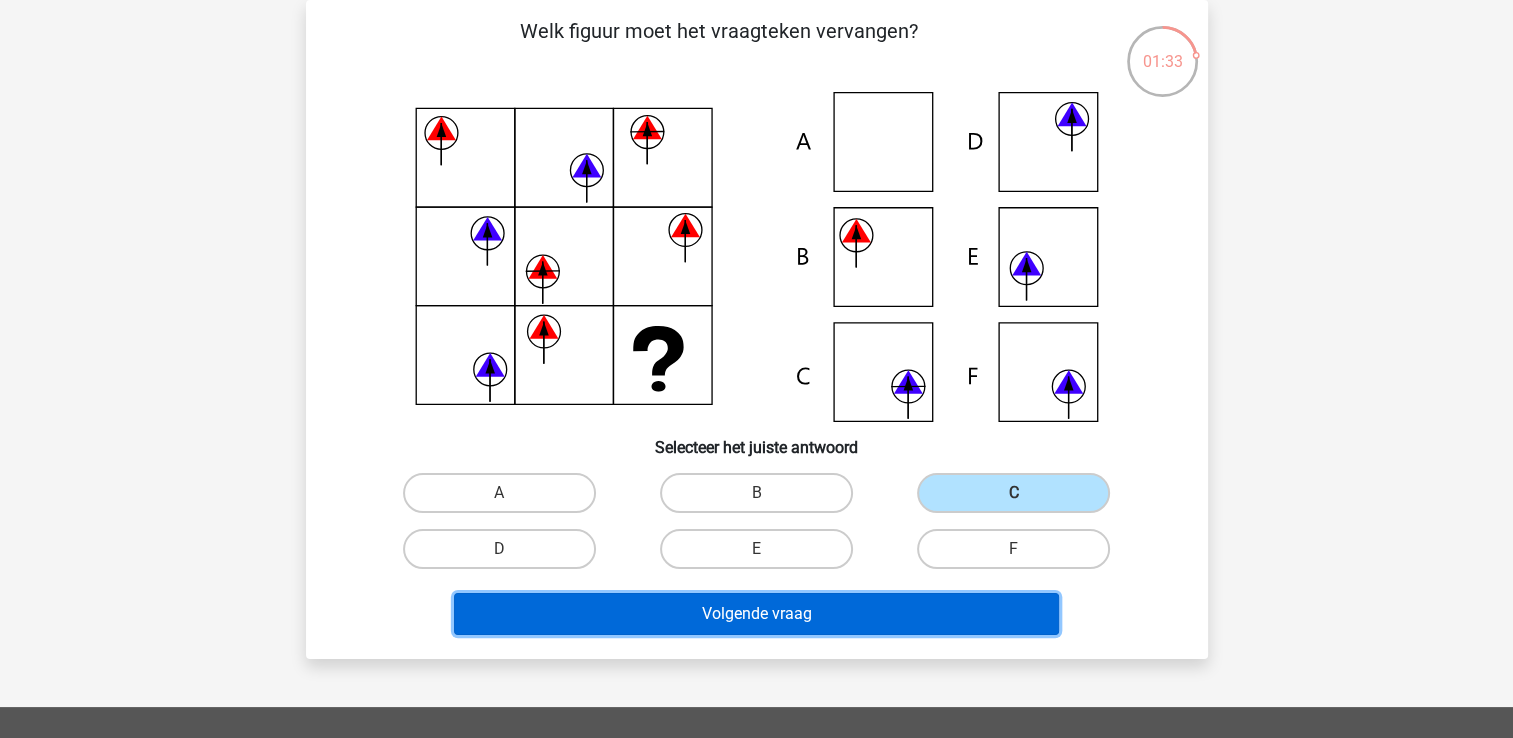 click on "Volgende vraag" at bounding box center [756, 614] 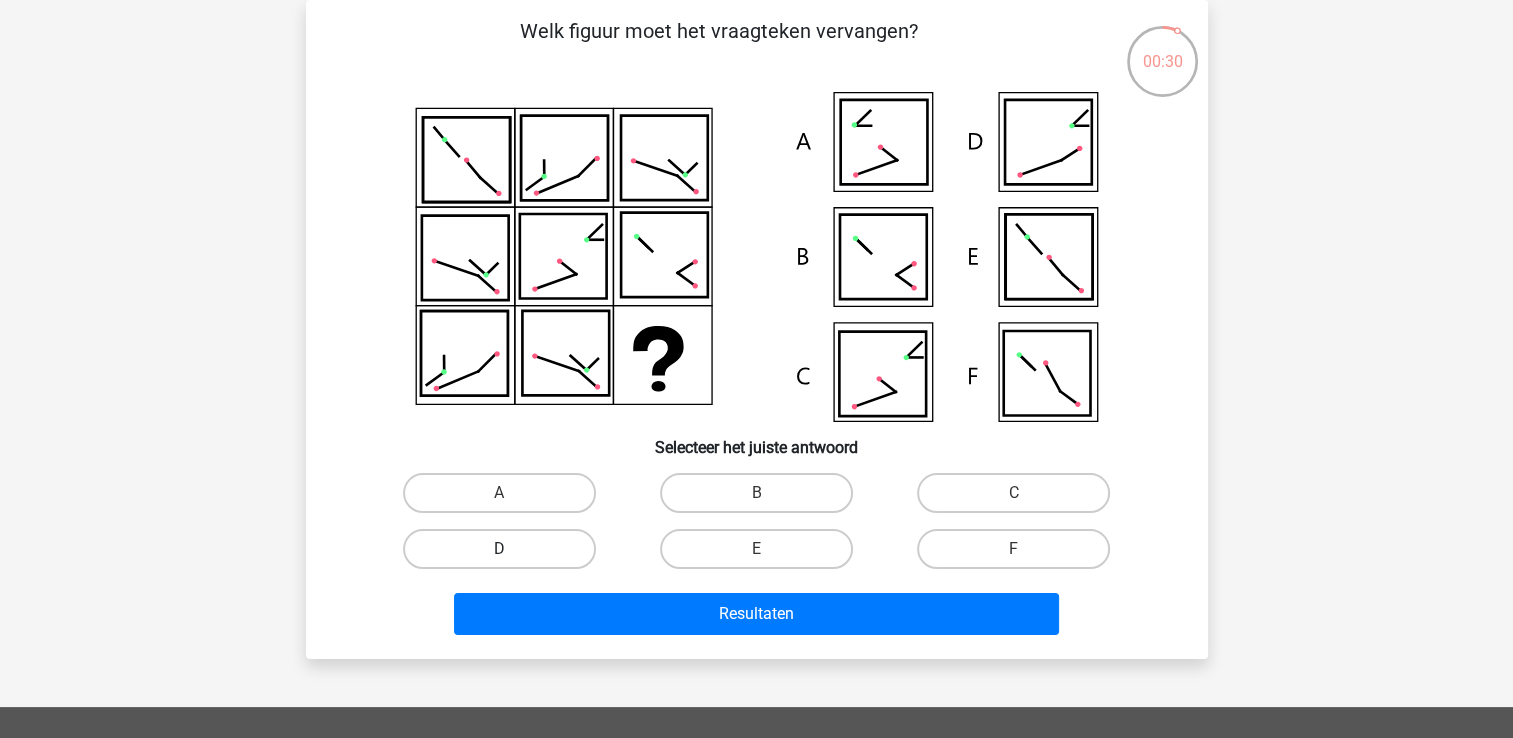 click on "D" at bounding box center (499, 549) 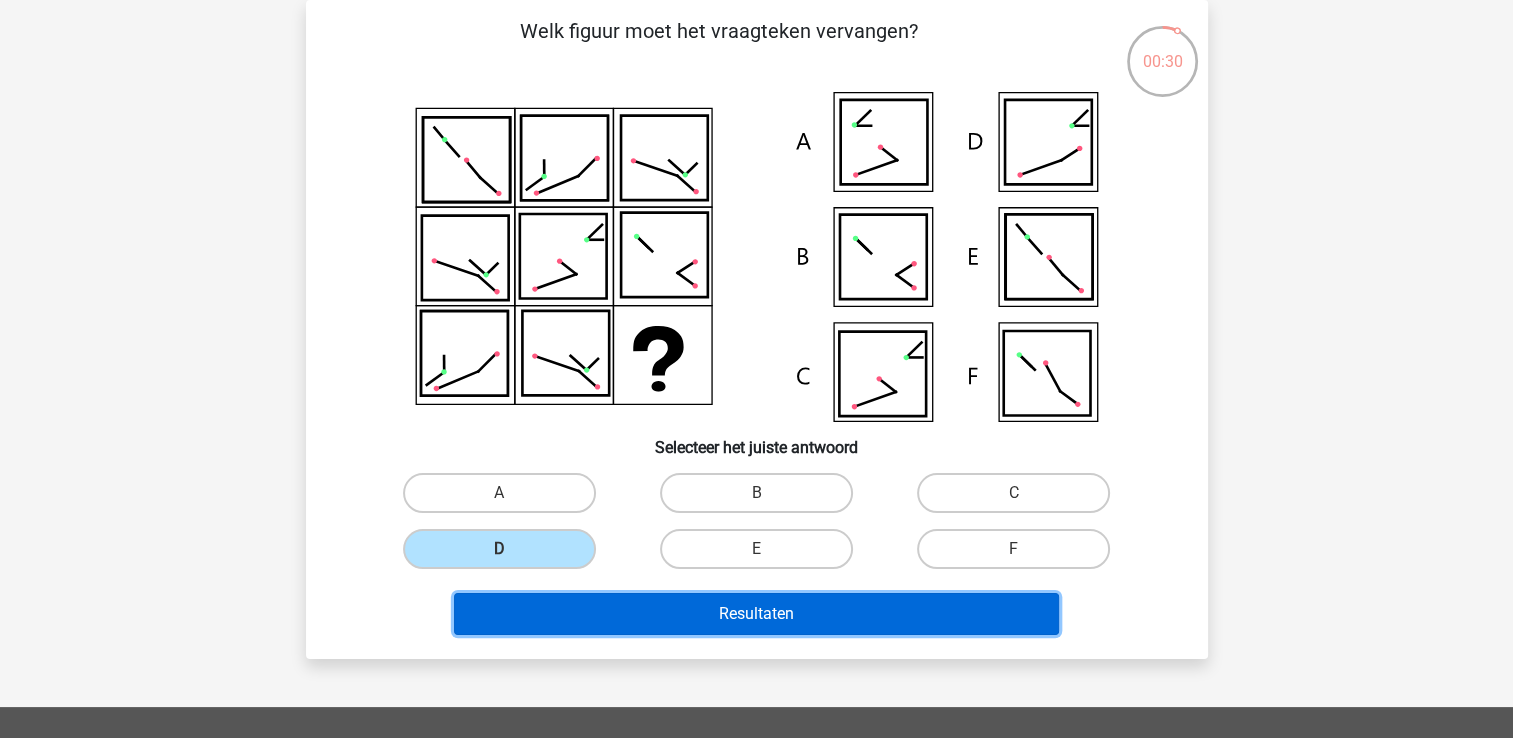 click on "Resultaten" at bounding box center (756, 614) 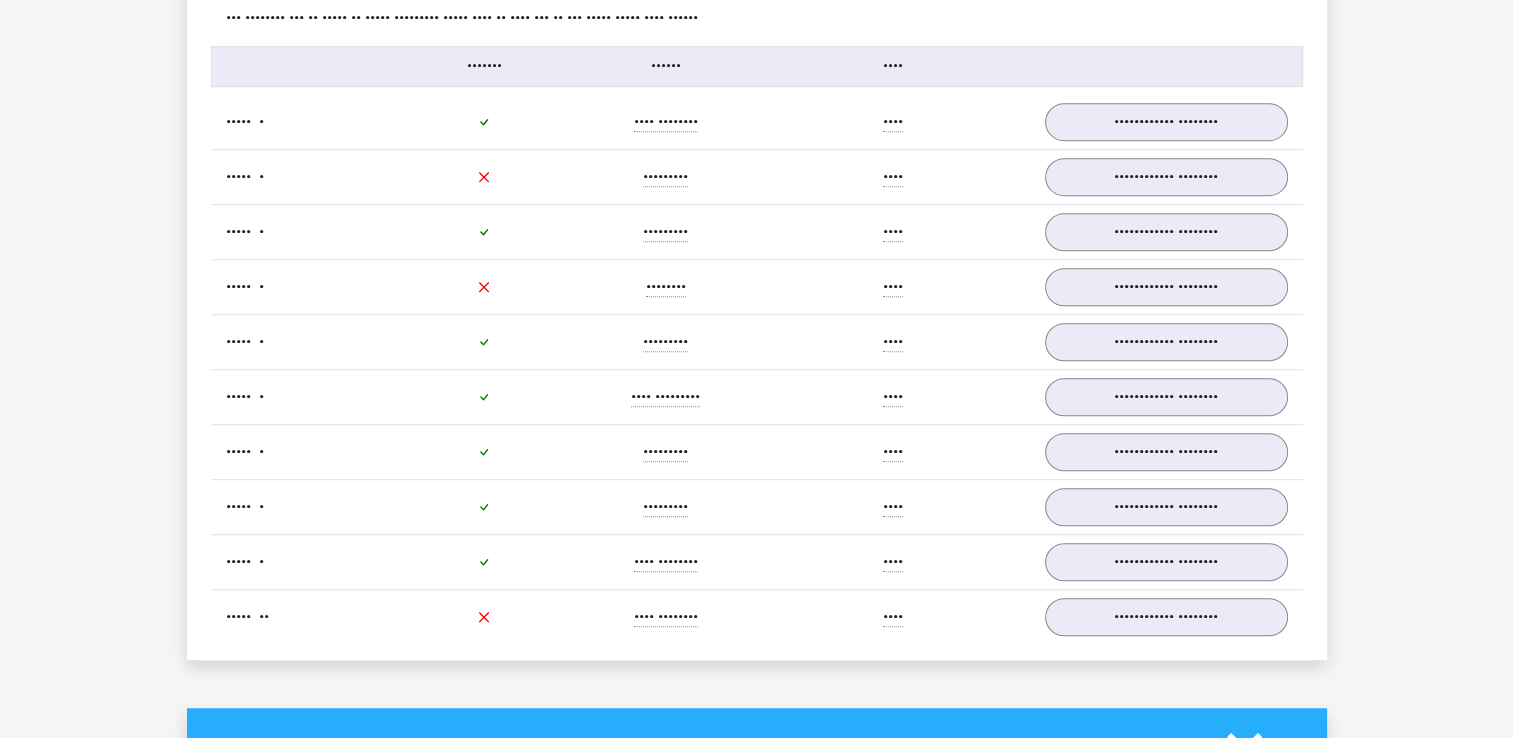 scroll, scrollTop: 1200, scrollLeft: 0, axis: vertical 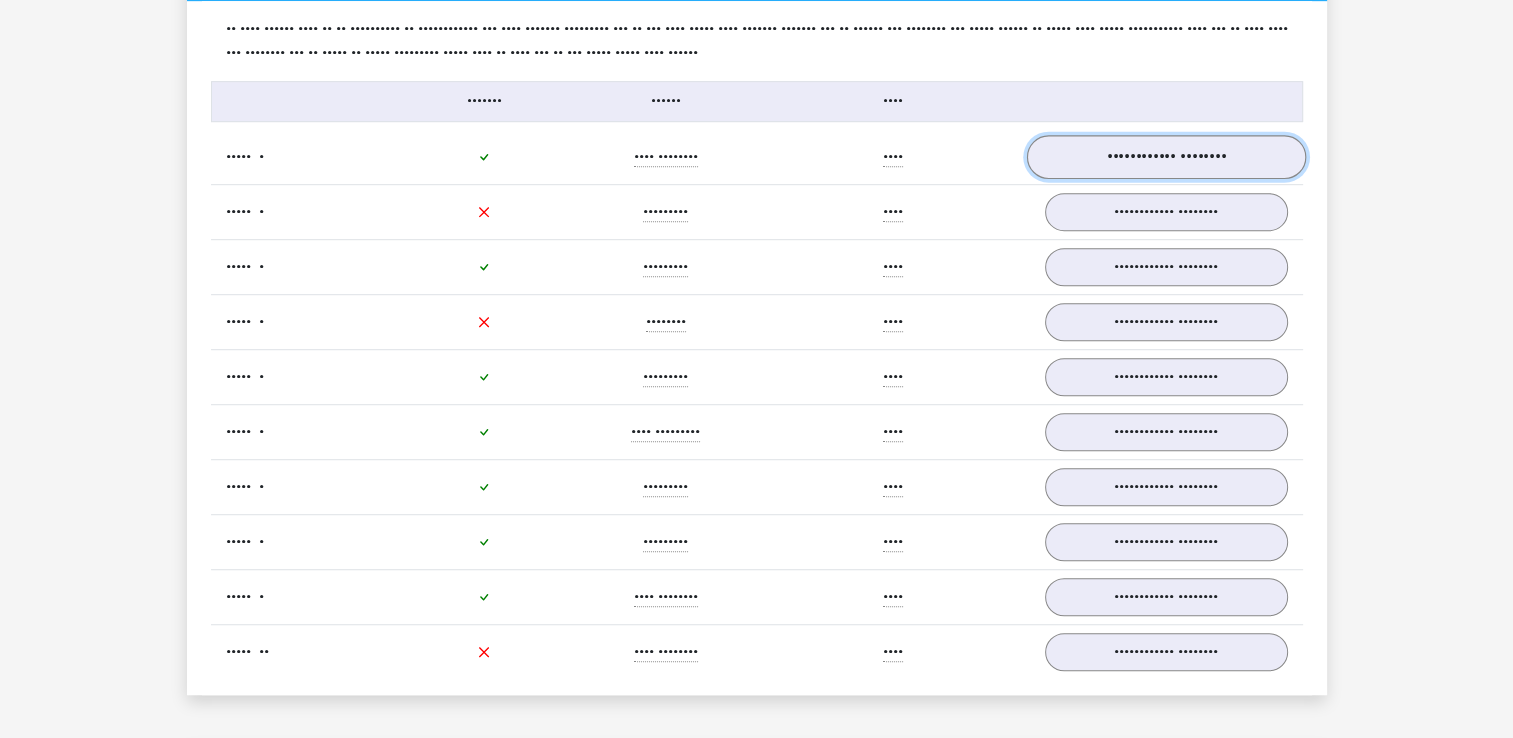 click on "•••••••••••• ••••••••" at bounding box center [1165, 157] 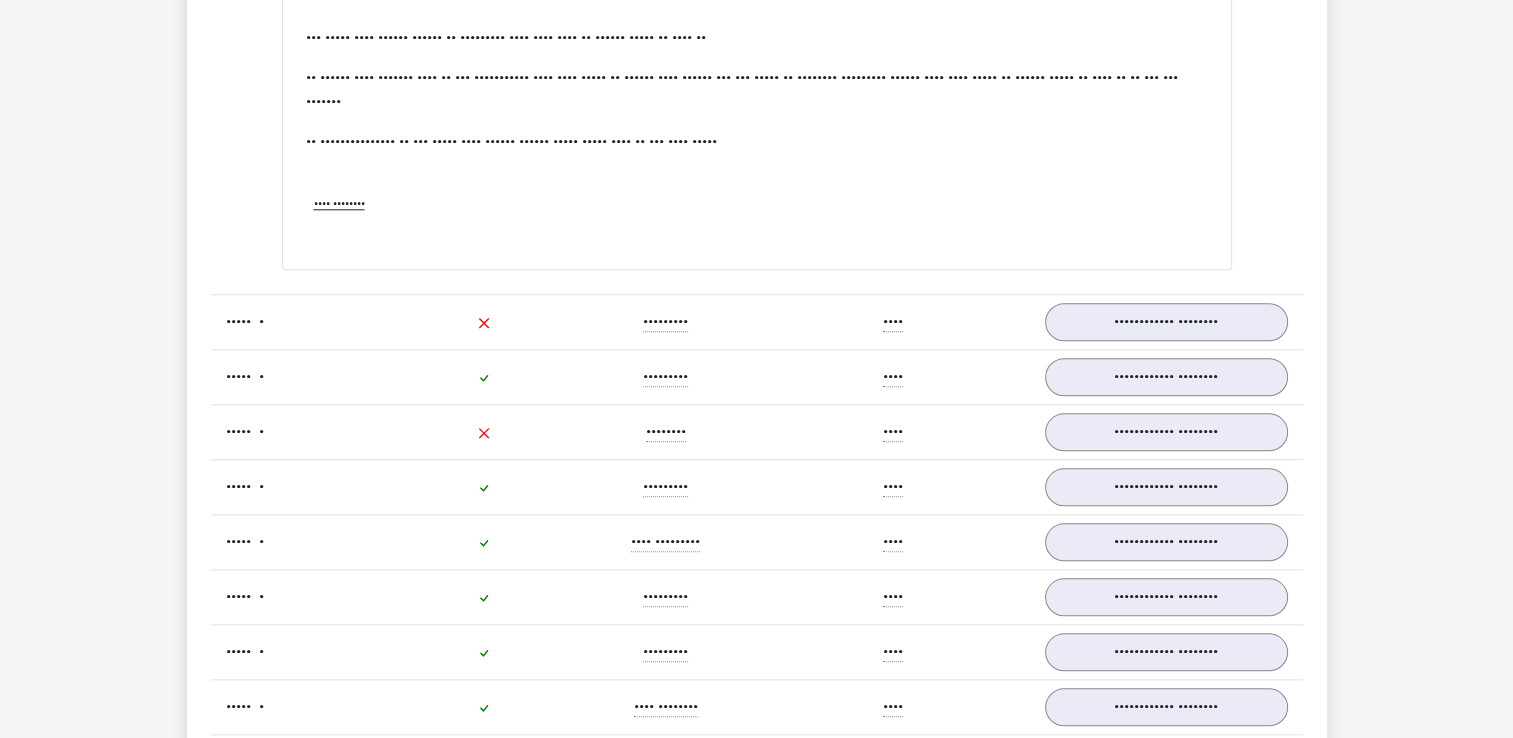 scroll, scrollTop: 2000, scrollLeft: 0, axis: vertical 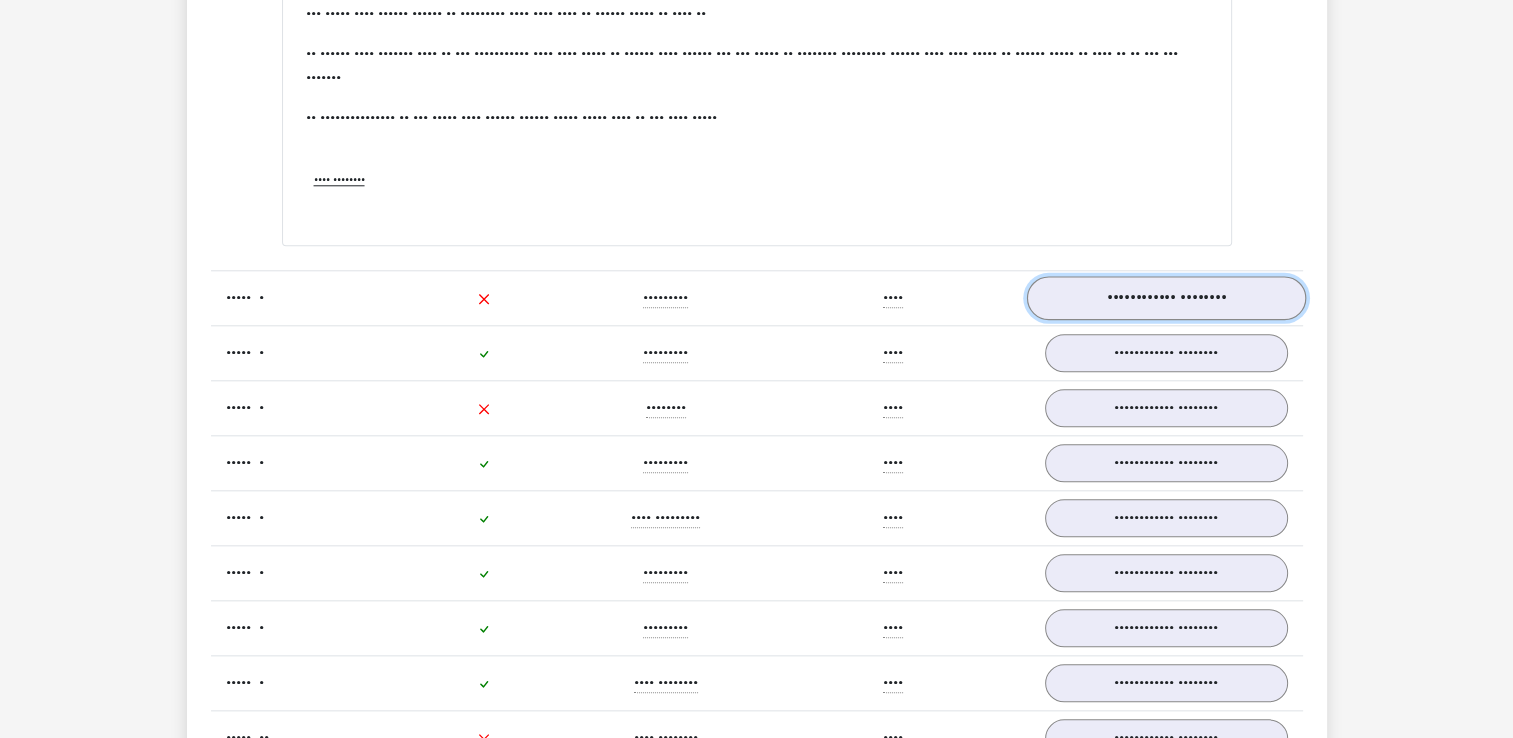click on "•••••••••••• ••••••••" at bounding box center [1165, 298] 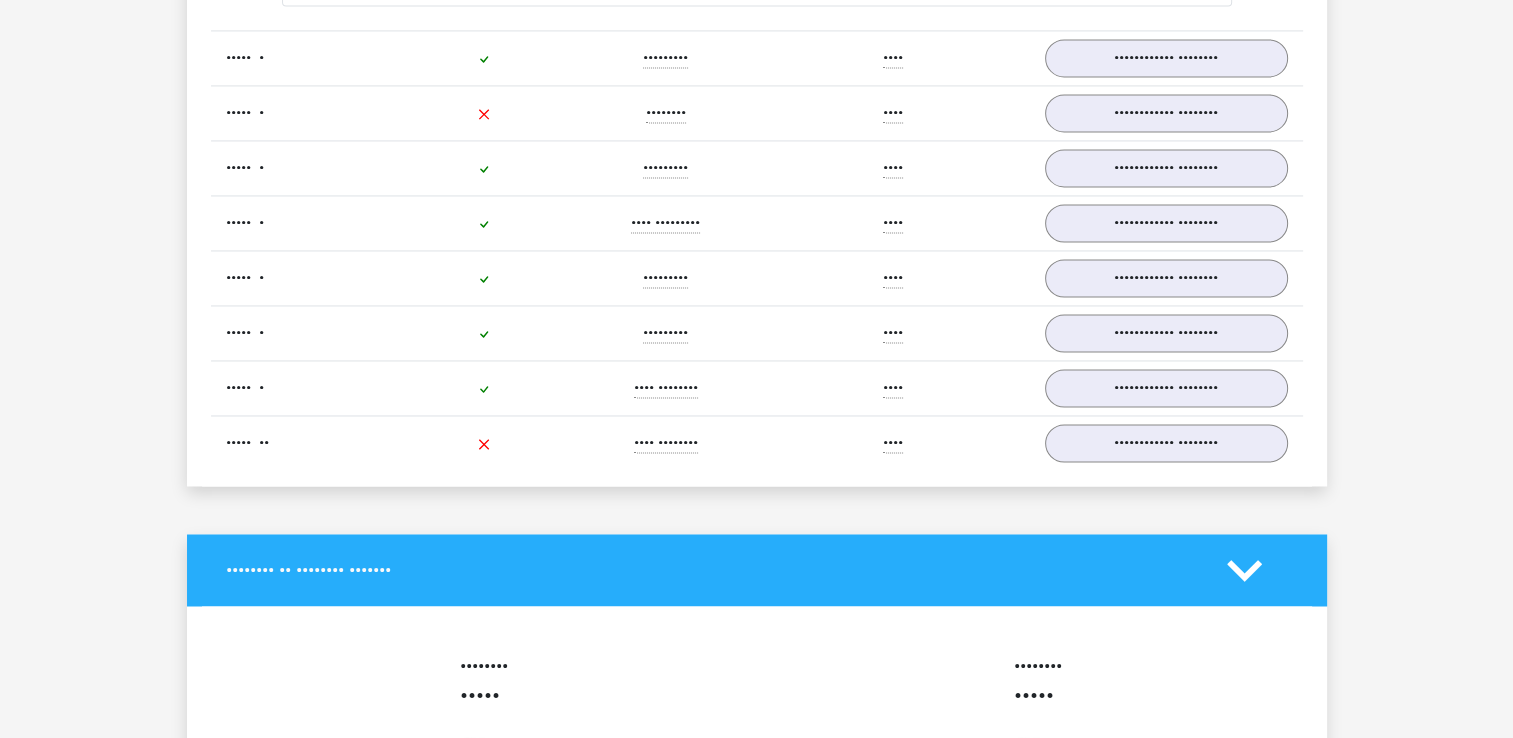 scroll, scrollTop: 3000, scrollLeft: 0, axis: vertical 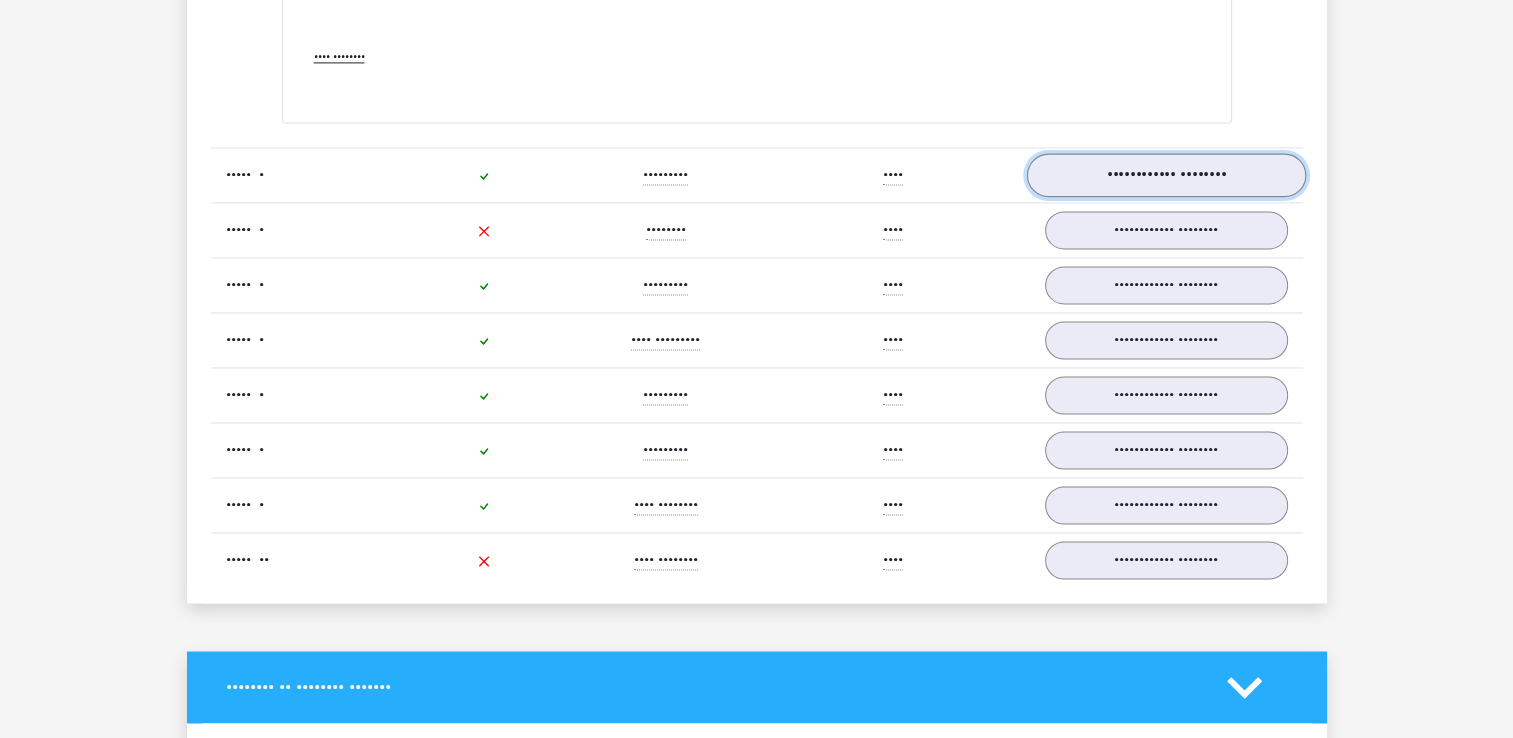 click on "•••••••••••• ••••••••" at bounding box center (1165, 175) 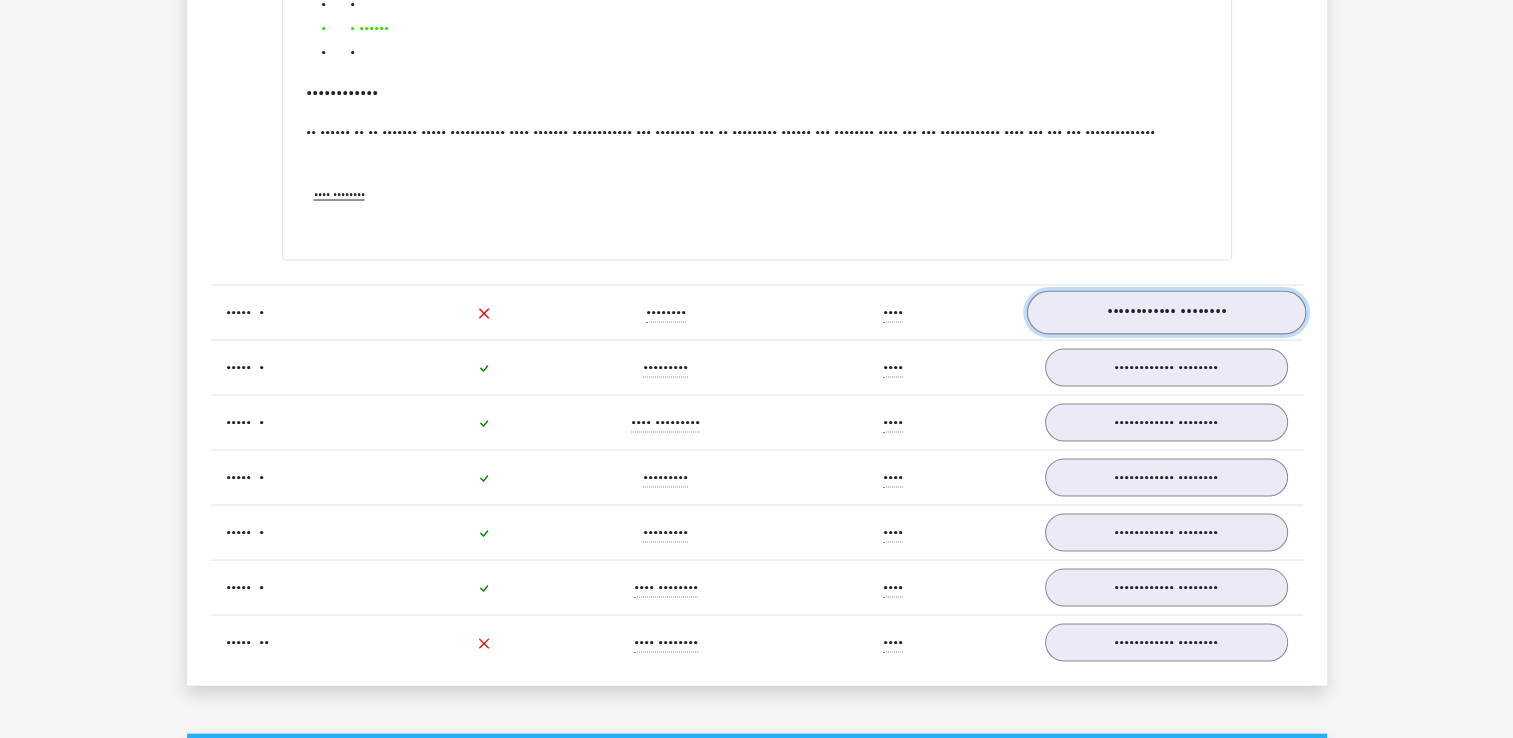 click on "uitwerkingen bekijken" at bounding box center (1165, 312) 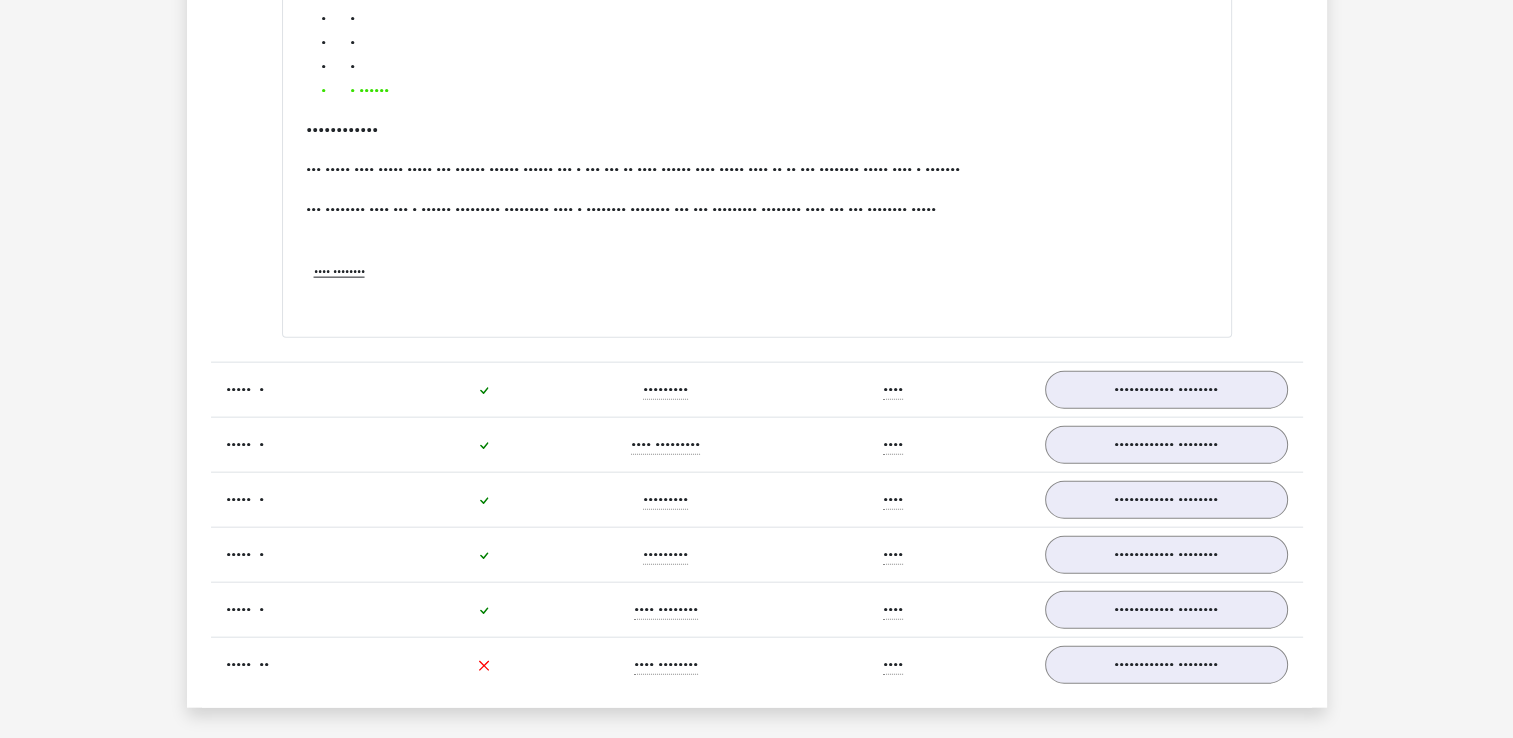 scroll, scrollTop: 4500, scrollLeft: 0, axis: vertical 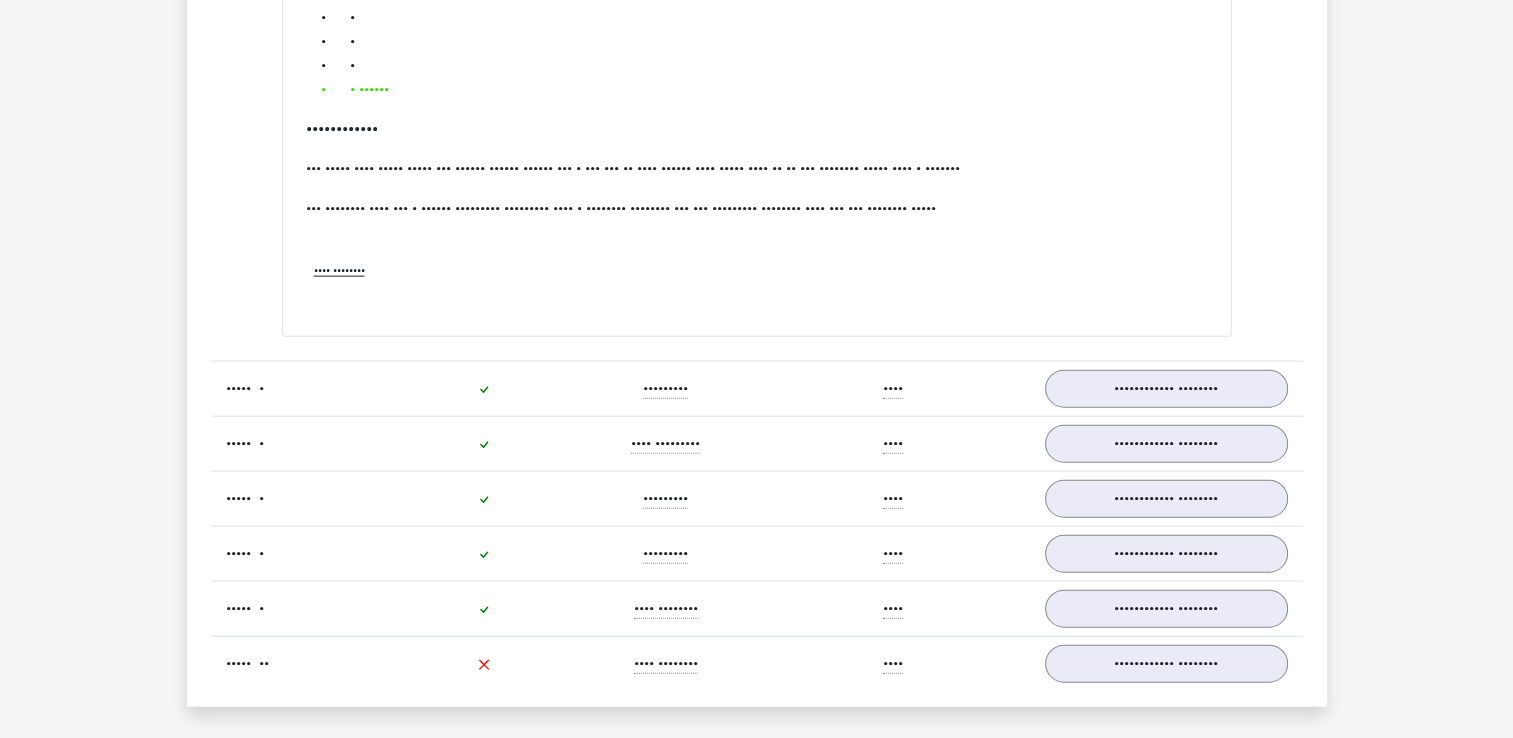 click on "Vraag
1
zeer moeilijk
1:12
uitwerkingen bekijken
Welk figuur moet het vraagteken vervangen?
a" at bounding box center [757, -1239] 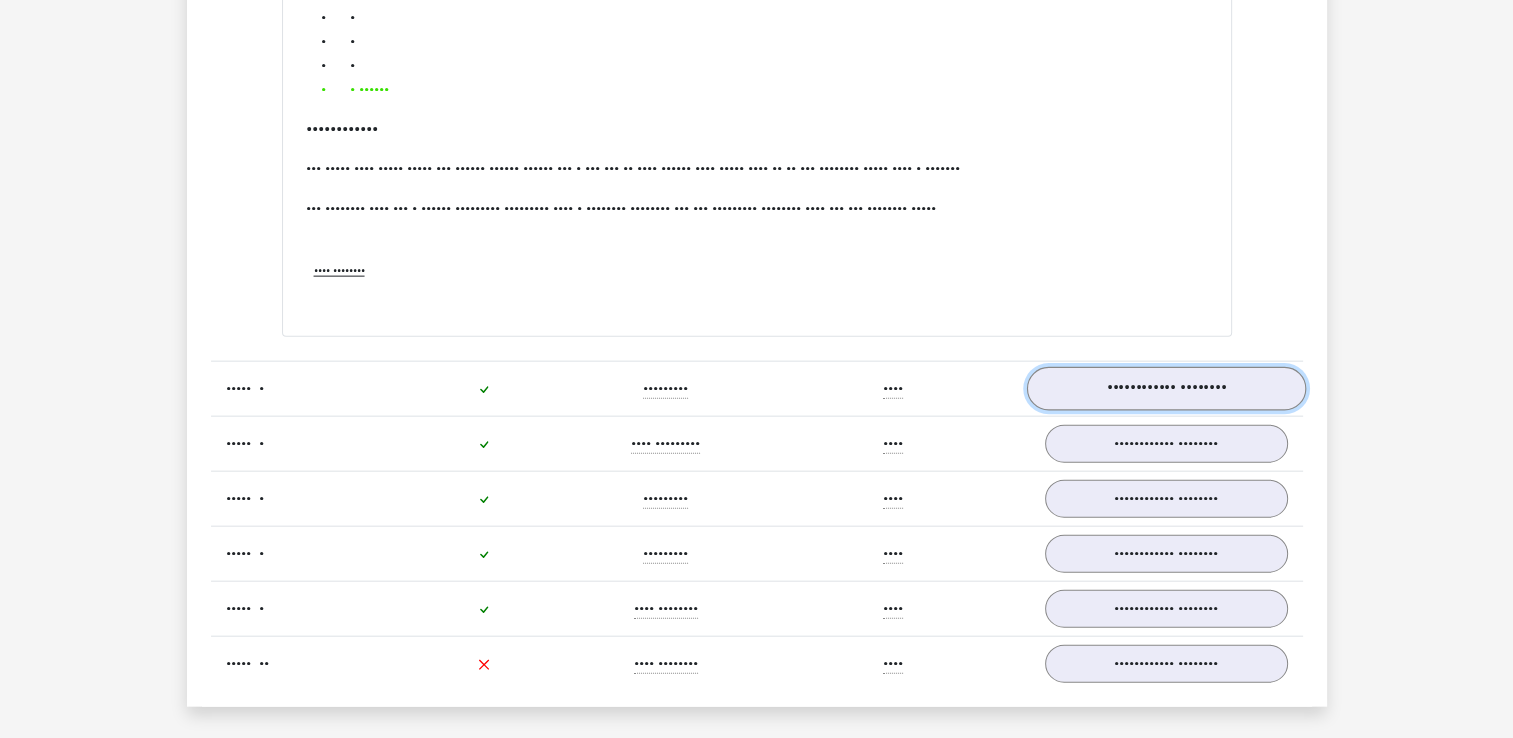 click on "uitwerkingen bekijken" at bounding box center (1165, 390) 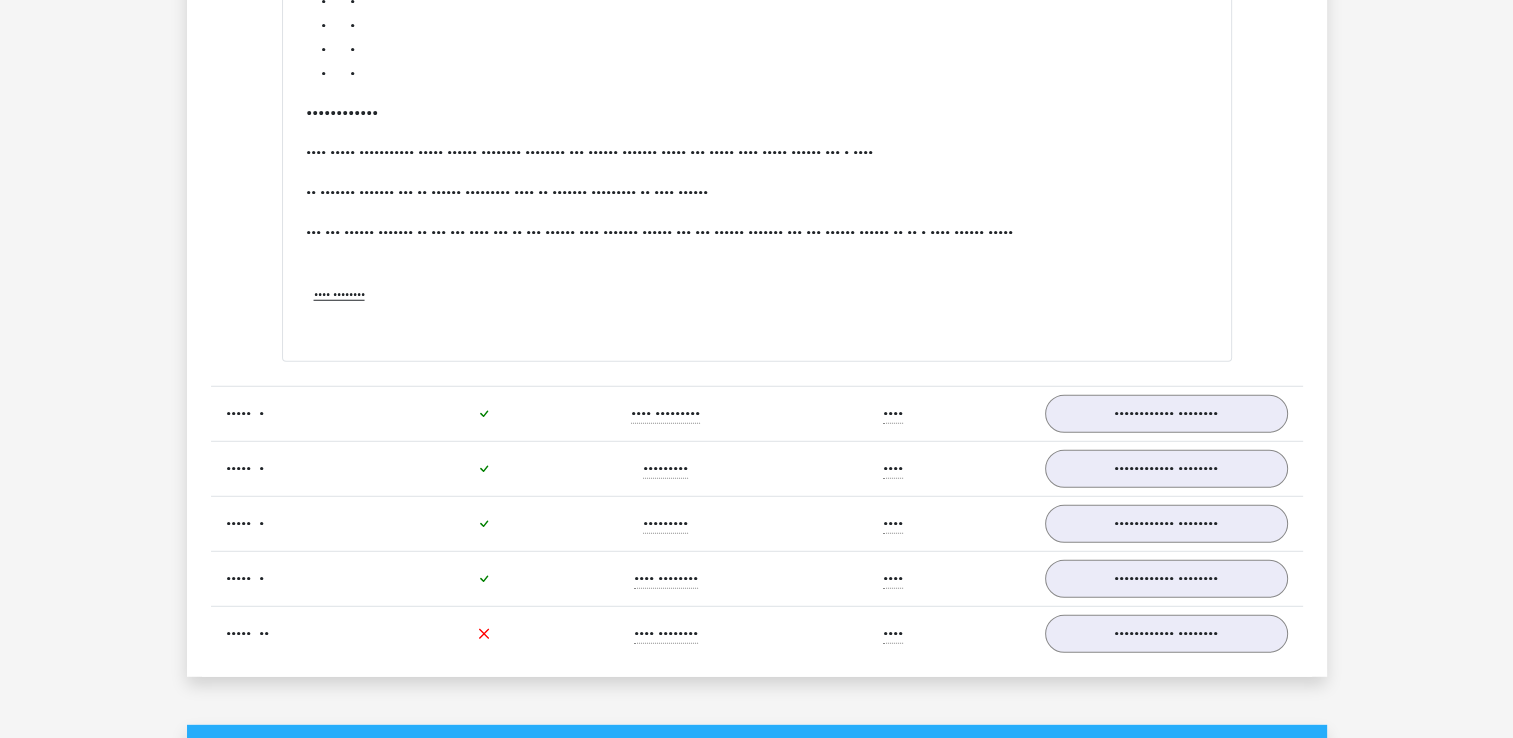 scroll, scrollTop: 5400, scrollLeft: 0, axis: vertical 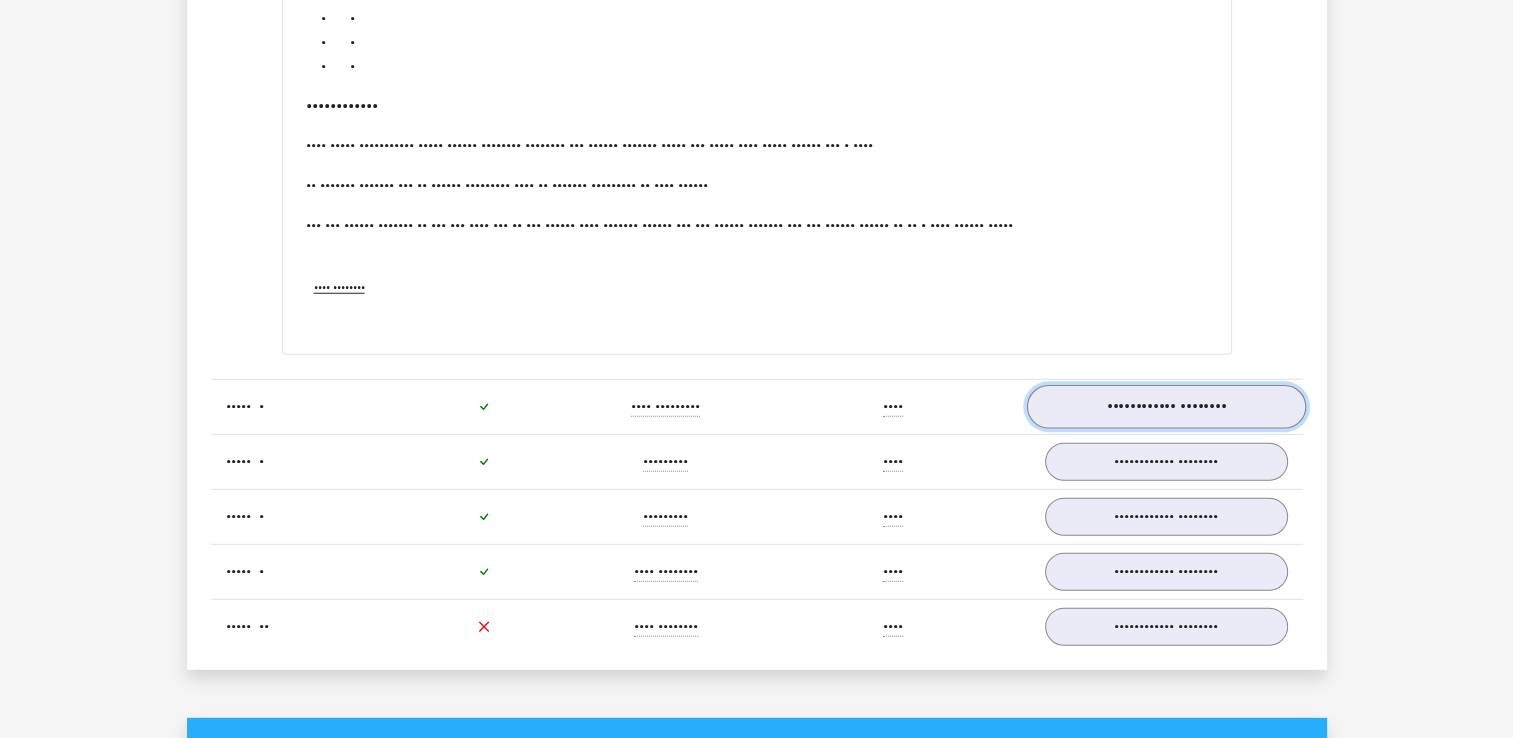click on "uitwerkingen bekijken" at bounding box center [1165, 407] 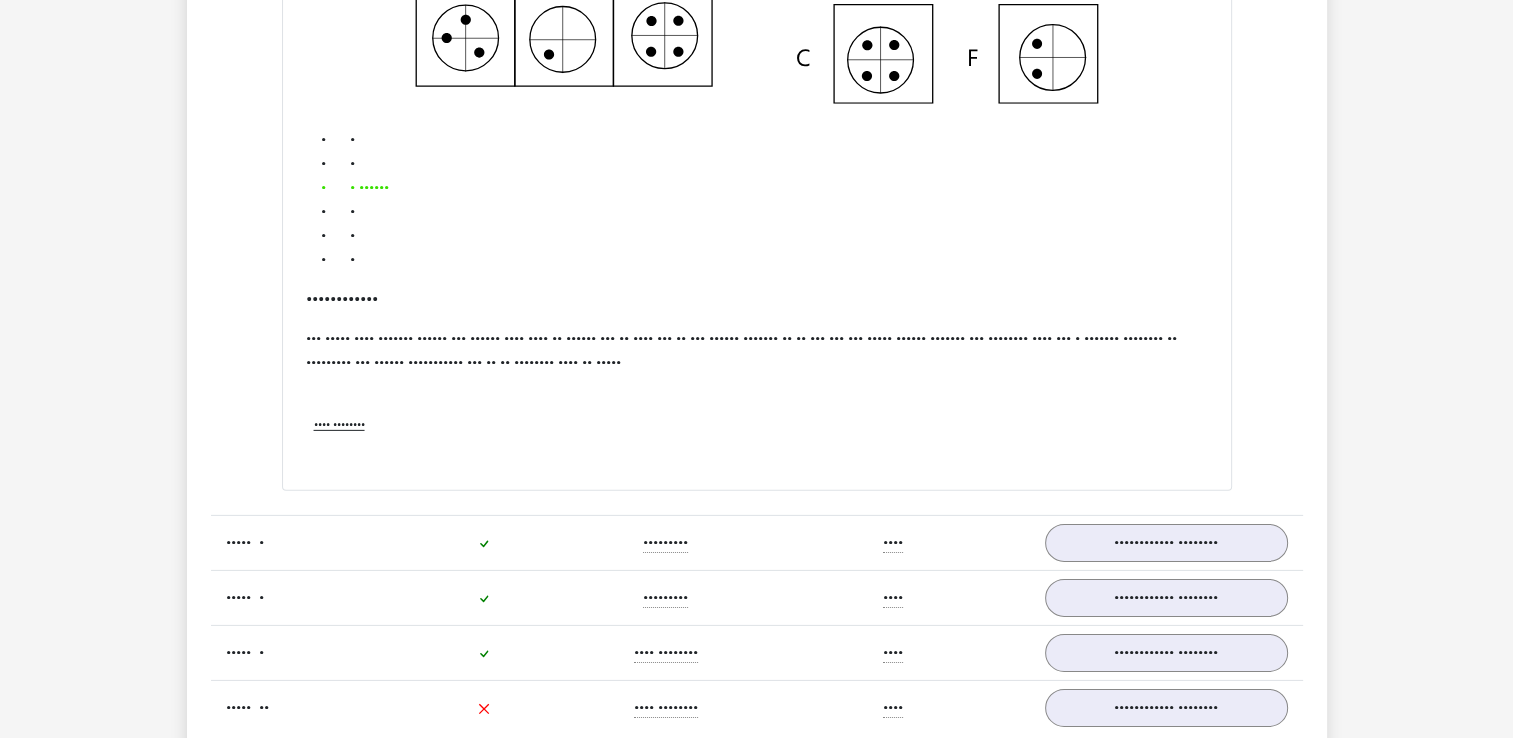 scroll, scrollTop: 6200, scrollLeft: 0, axis: vertical 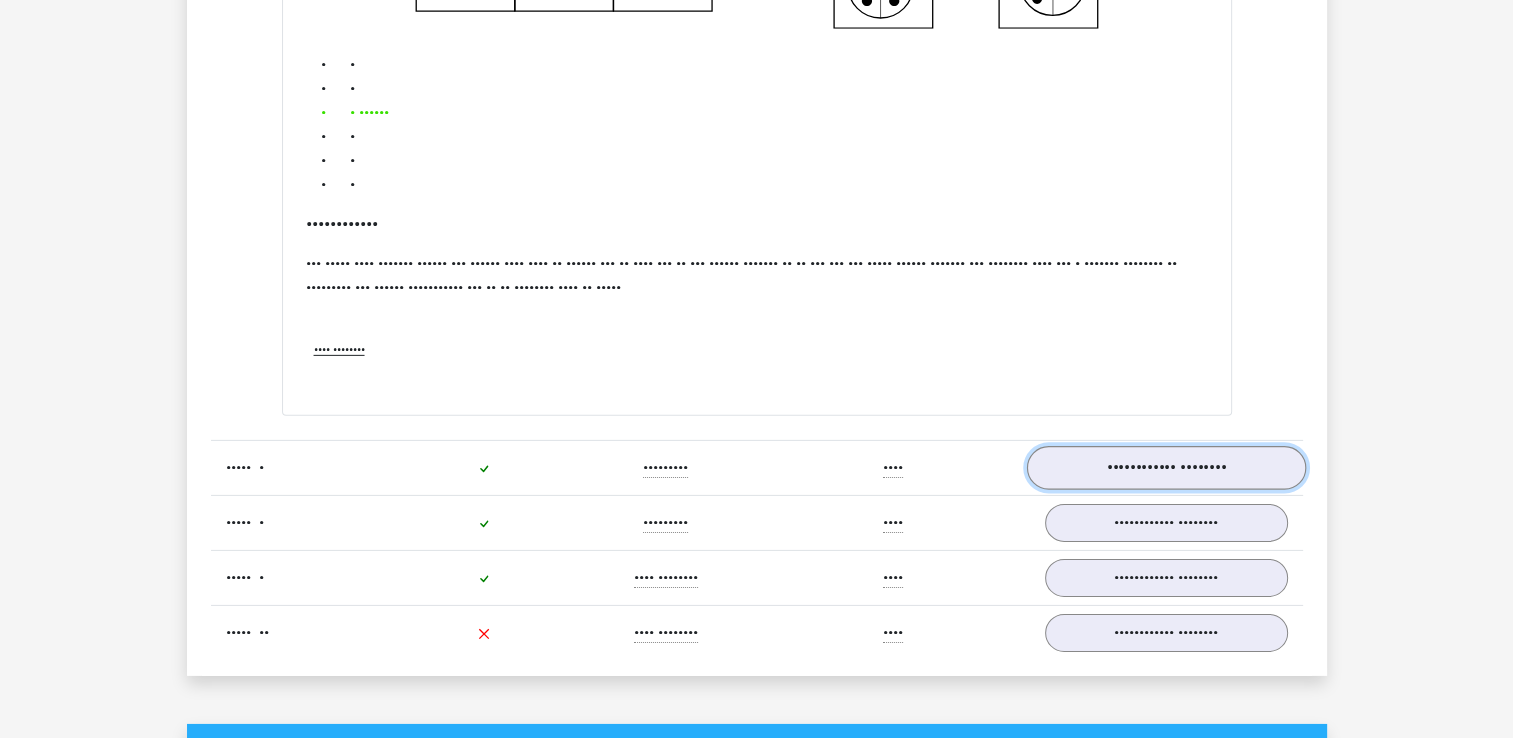 click on "uitwerkingen bekijken" at bounding box center [1165, 468] 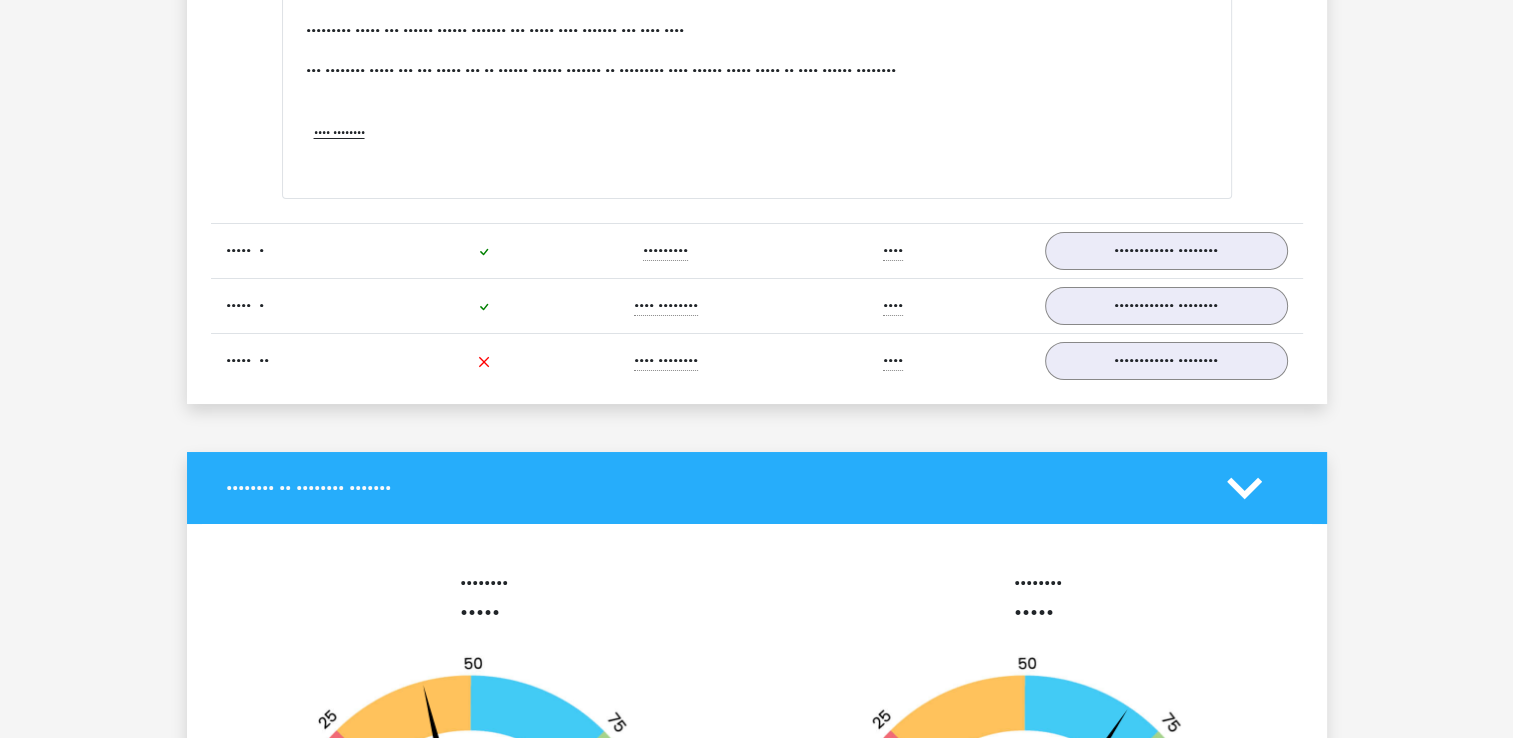 scroll, scrollTop: 7400, scrollLeft: 0, axis: vertical 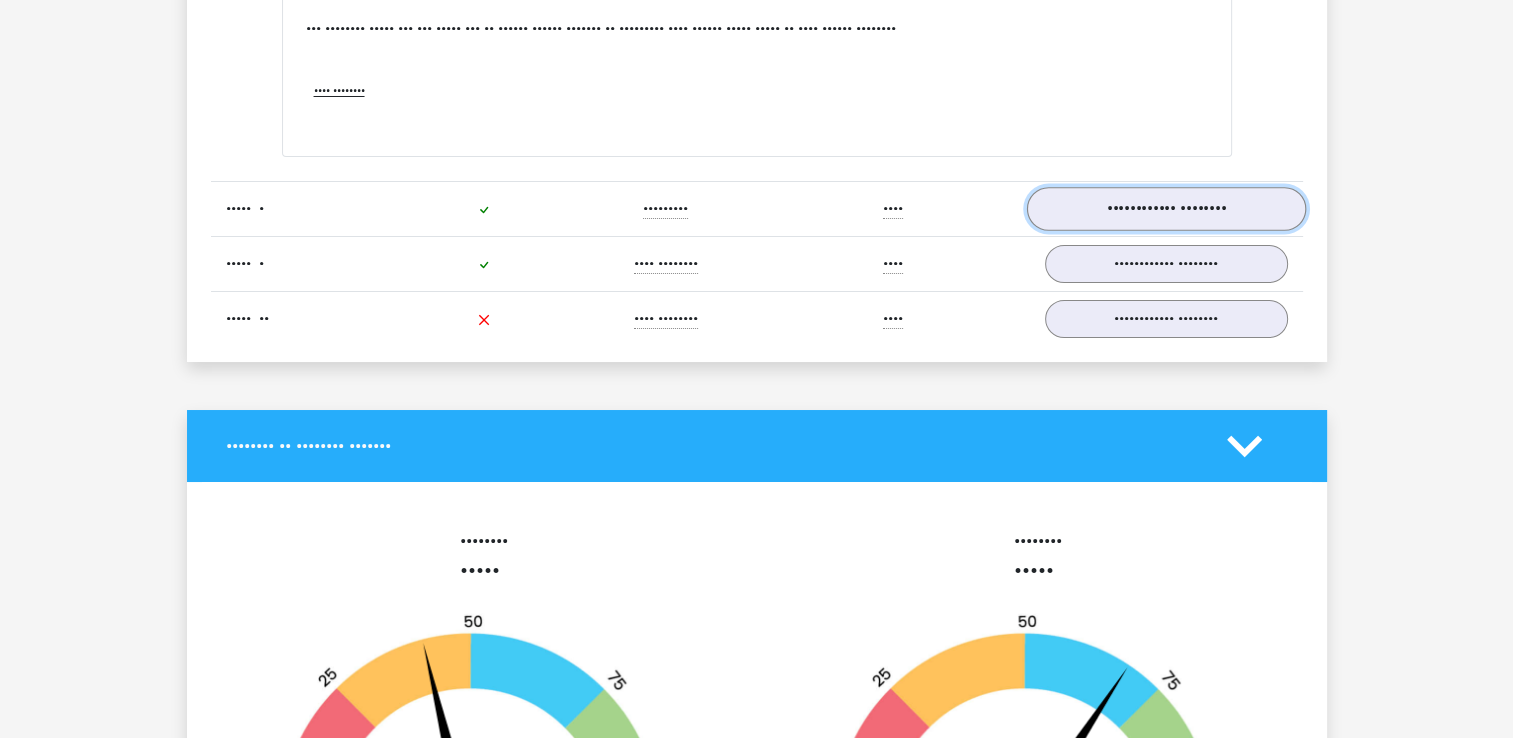 click on "uitwerkingen bekijken" at bounding box center [1165, 209] 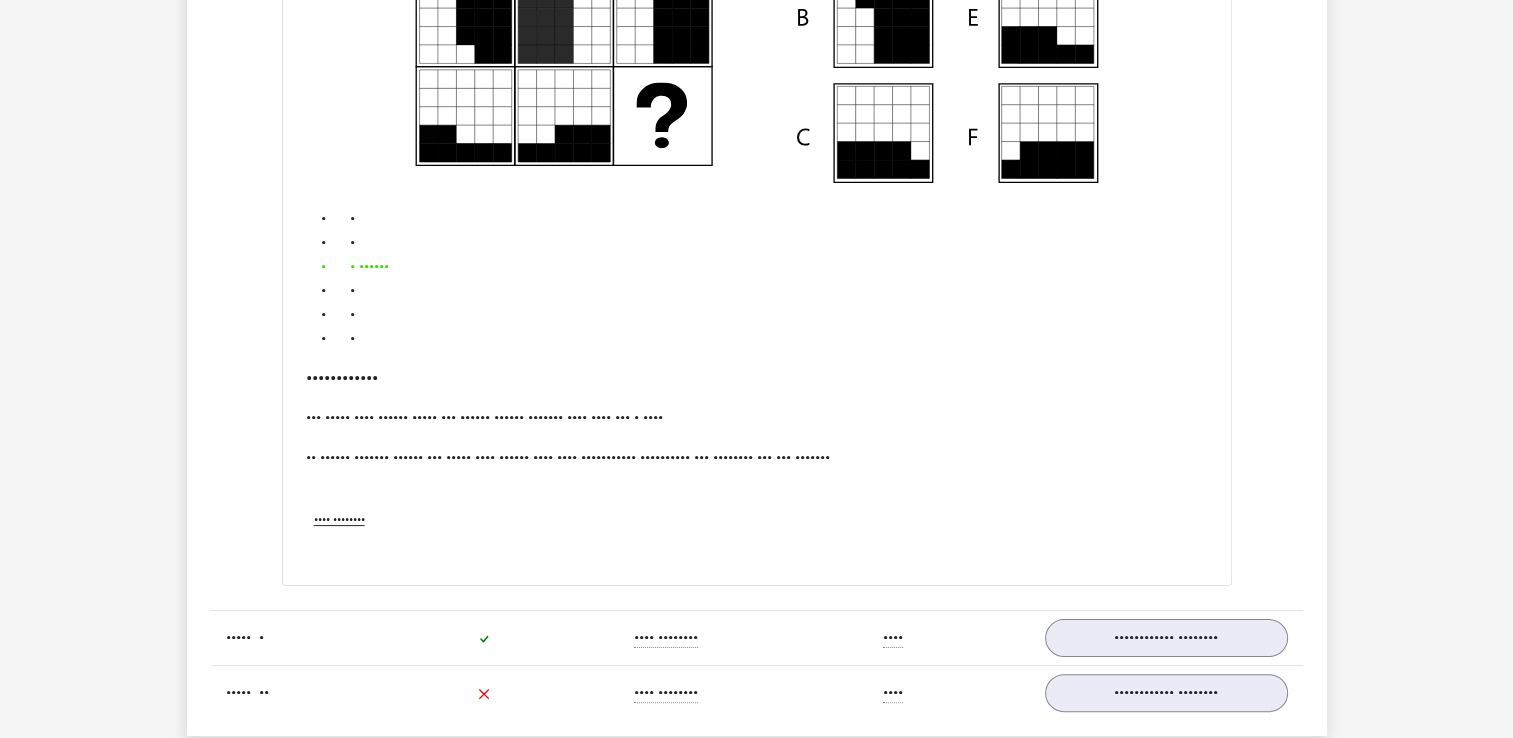 scroll, scrollTop: 8100, scrollLeft: 0, axis: vertical 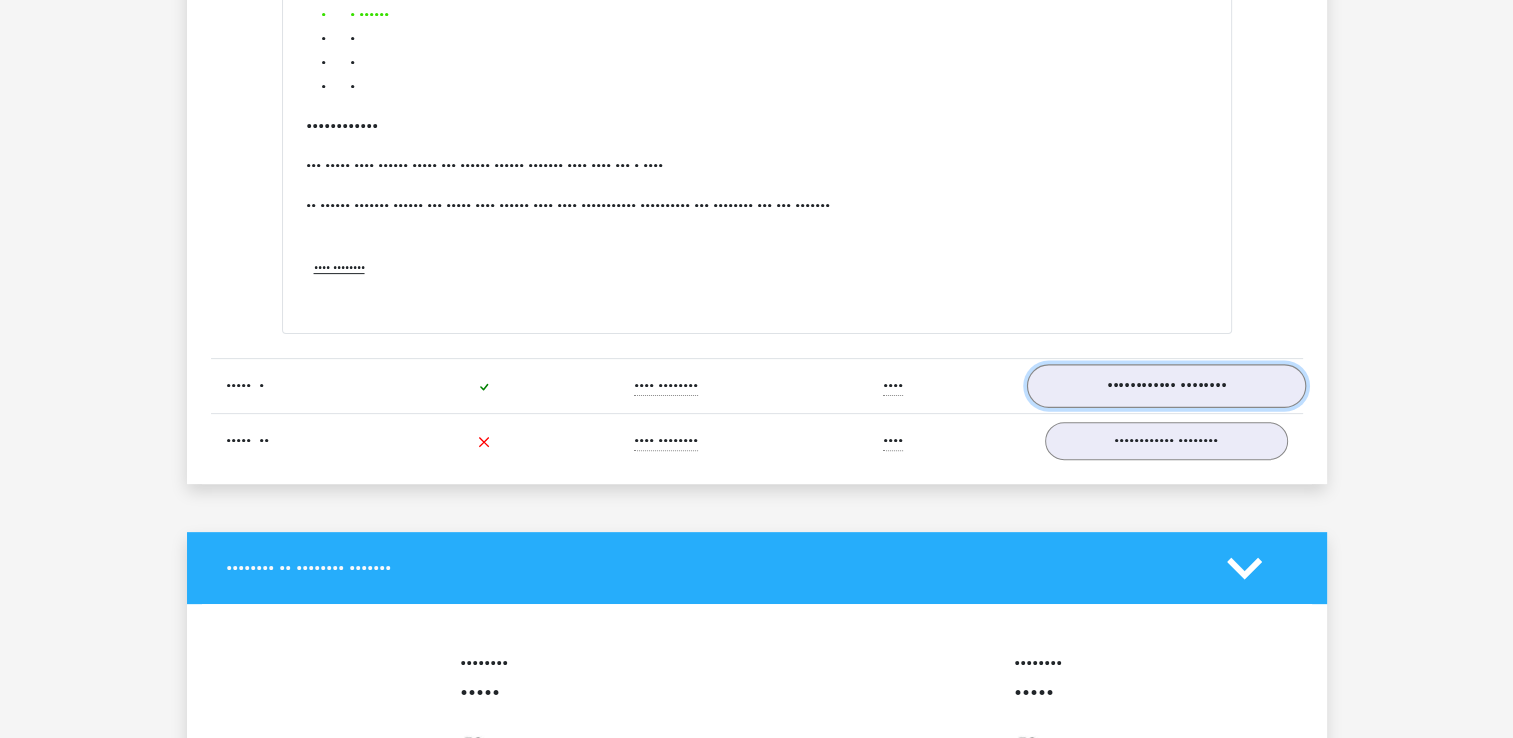 click on "uitwerkingen bekijken" at bounding box center (1165, 386) 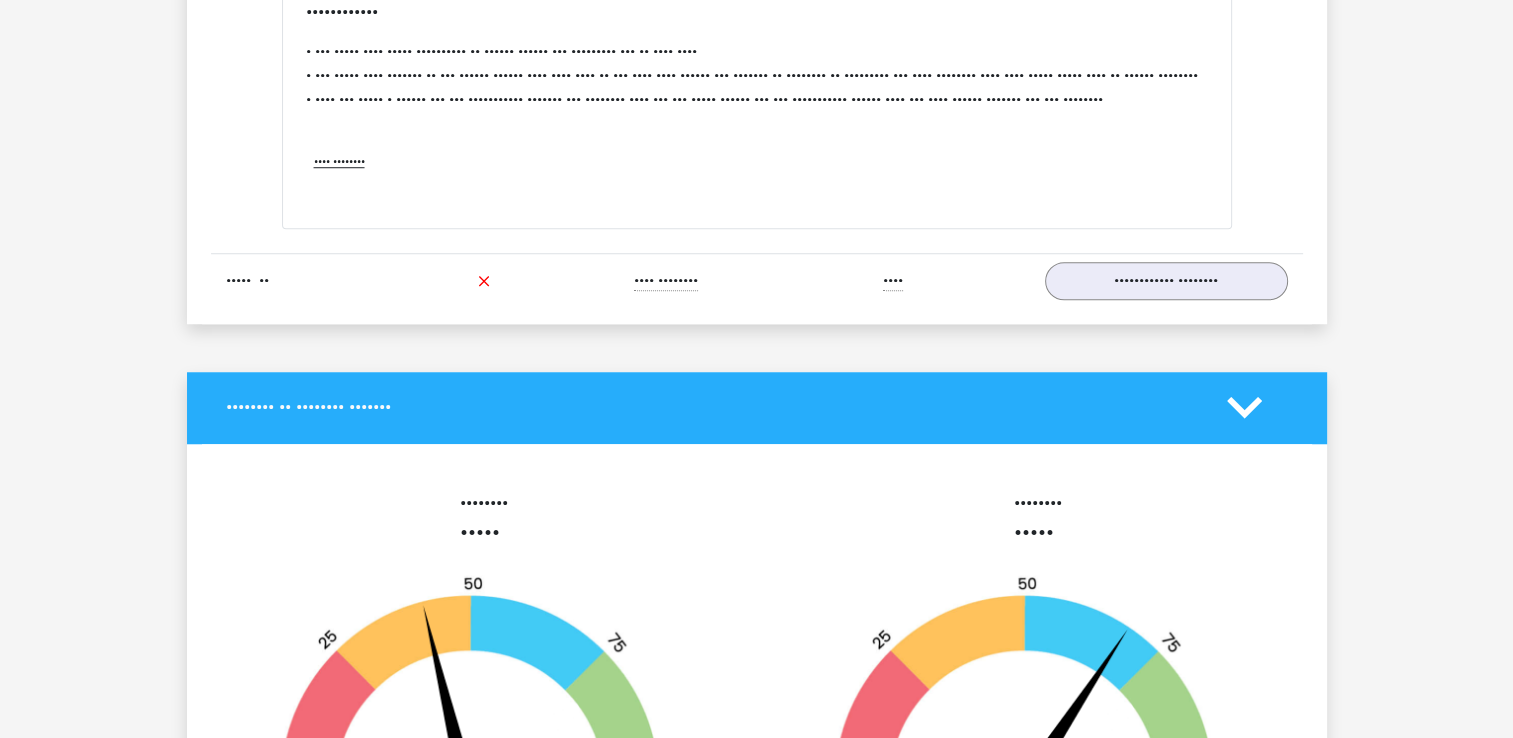 scroll, scrollTop: 9100, scrollLeft: 0, axis: vertical 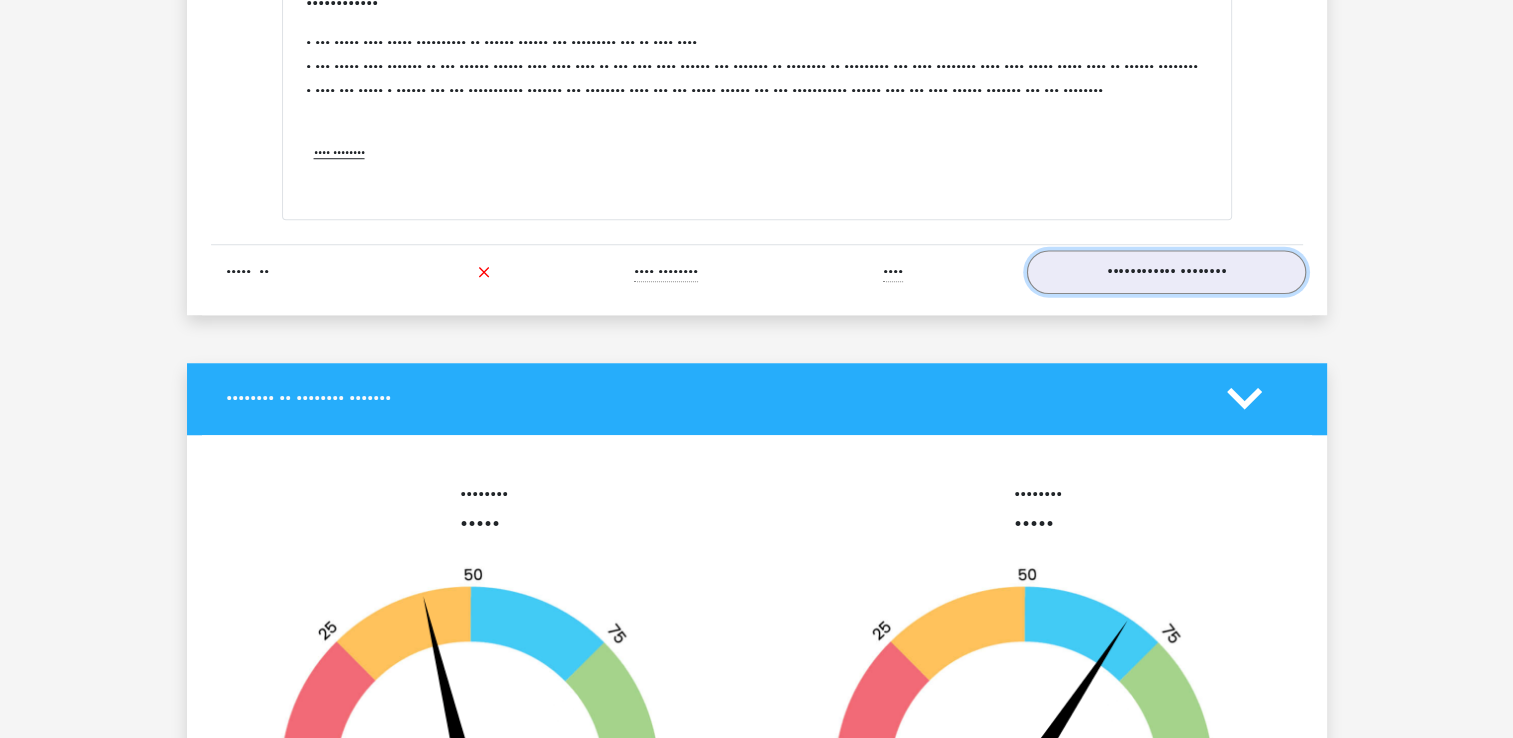 click on "uitwerkingen bekijken" at bounding box center (1165, 272) 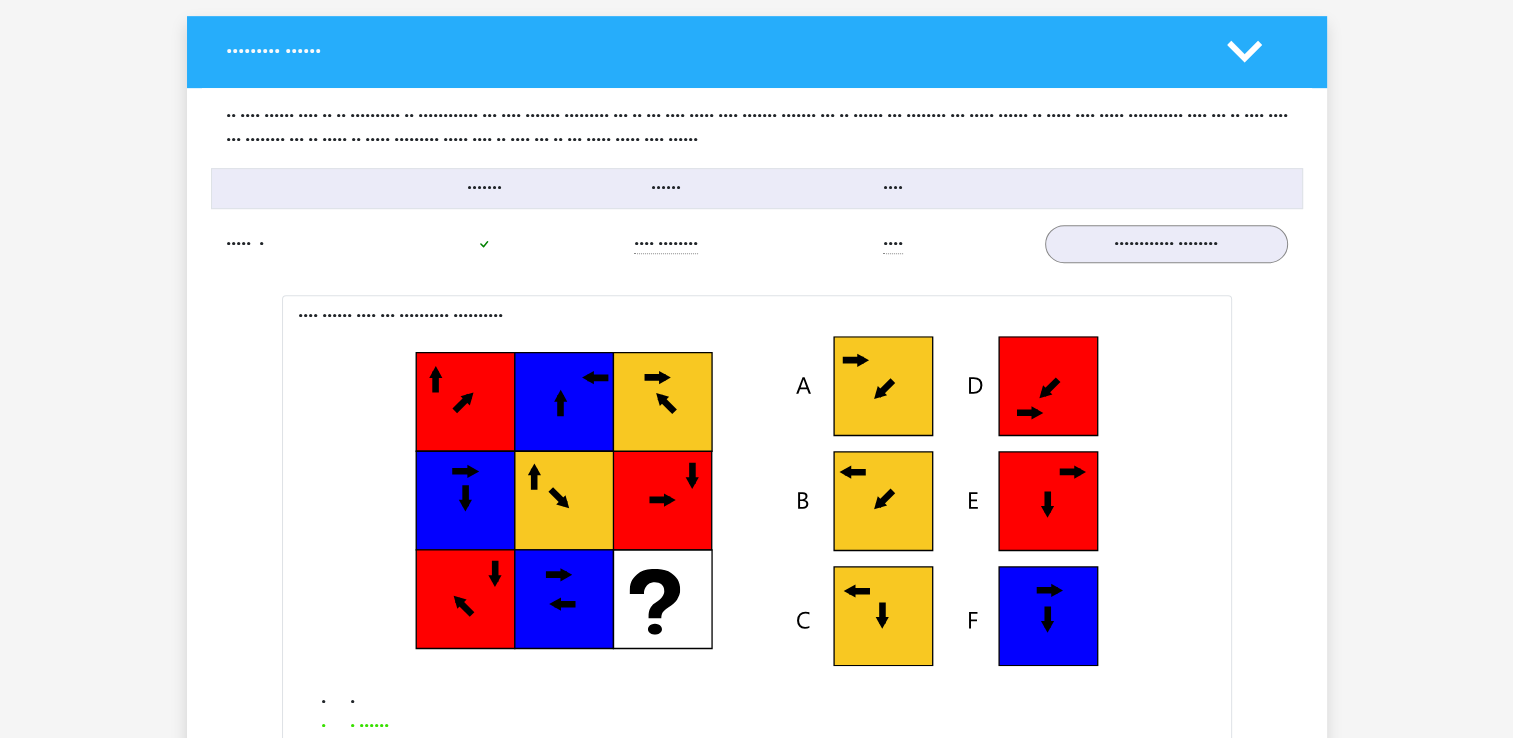 scroll, scrollTop: 700, scrollLeft: 0, axis: vertical 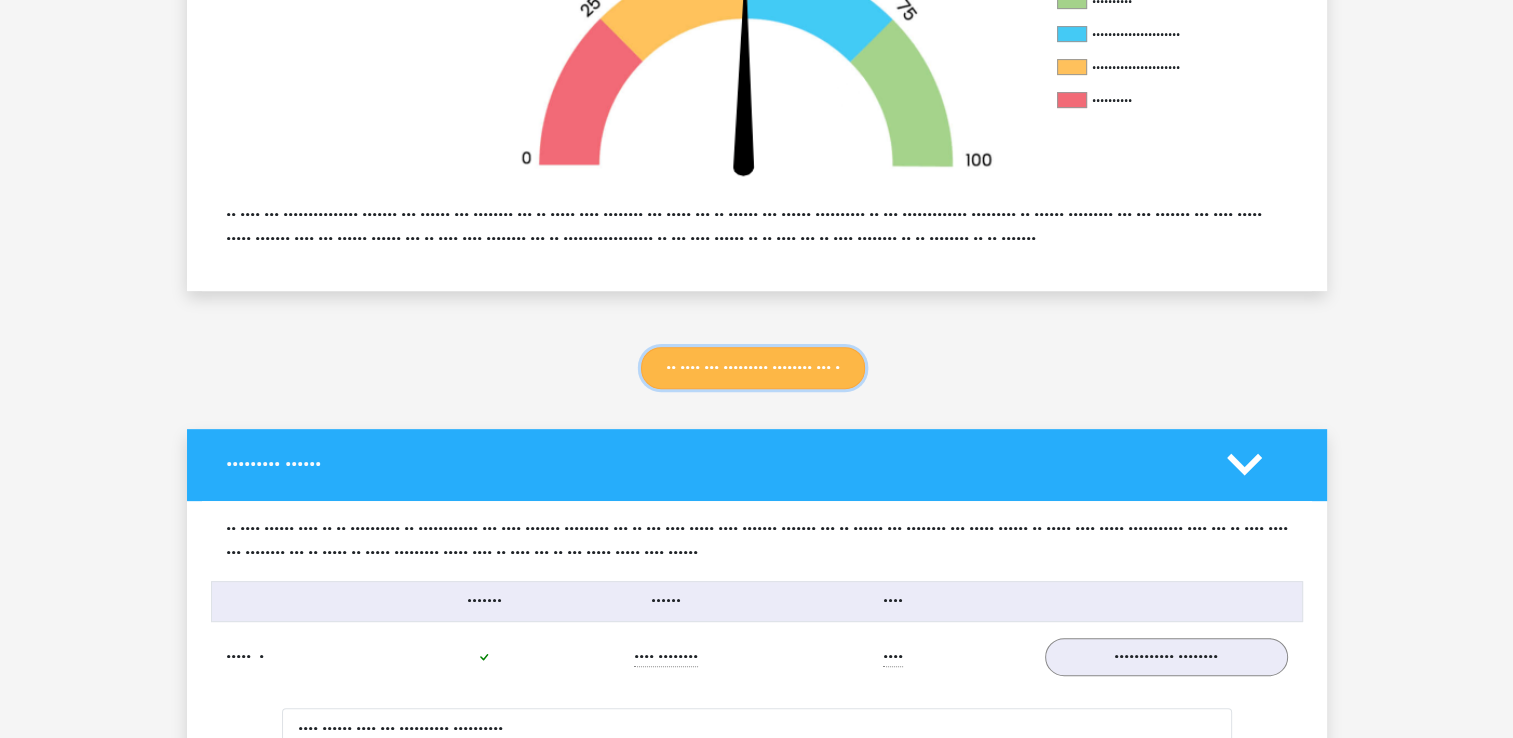 click on "Ga door met abstracte matrices set 4" at bounding box center [753, 368] 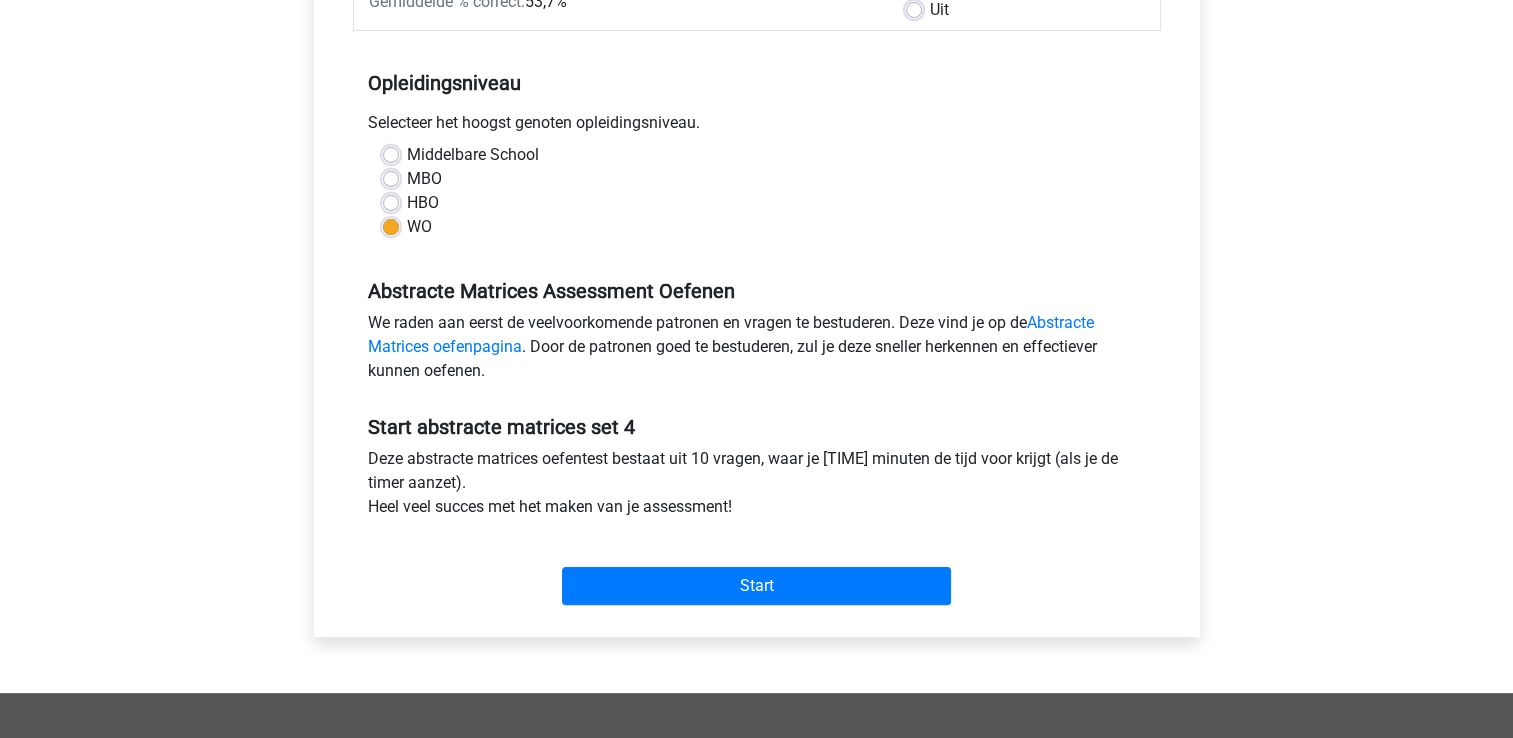 scroll, scrollTop: 400, scrollLeft: 0, axis: vertical 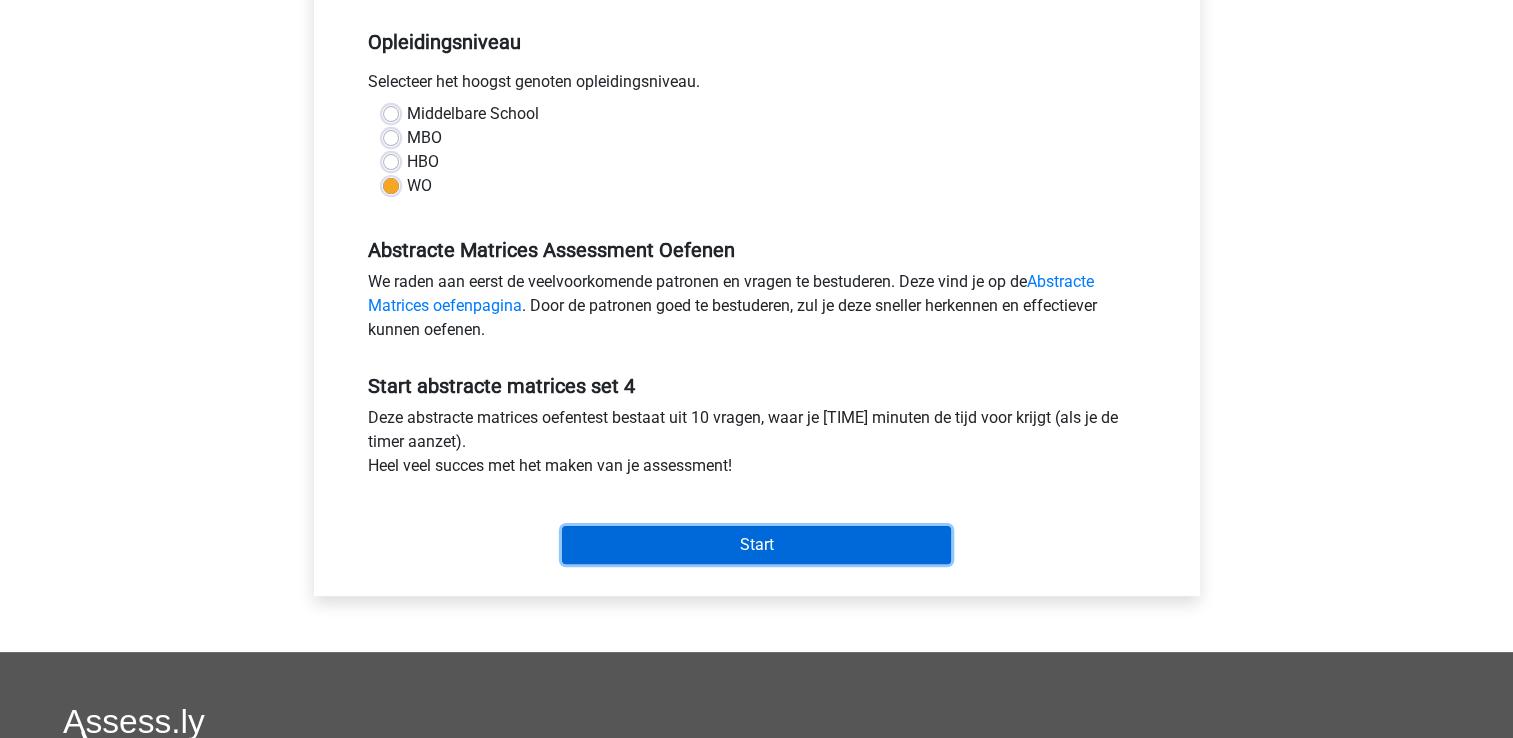 click on "Start" at bounding box center [756, 545] 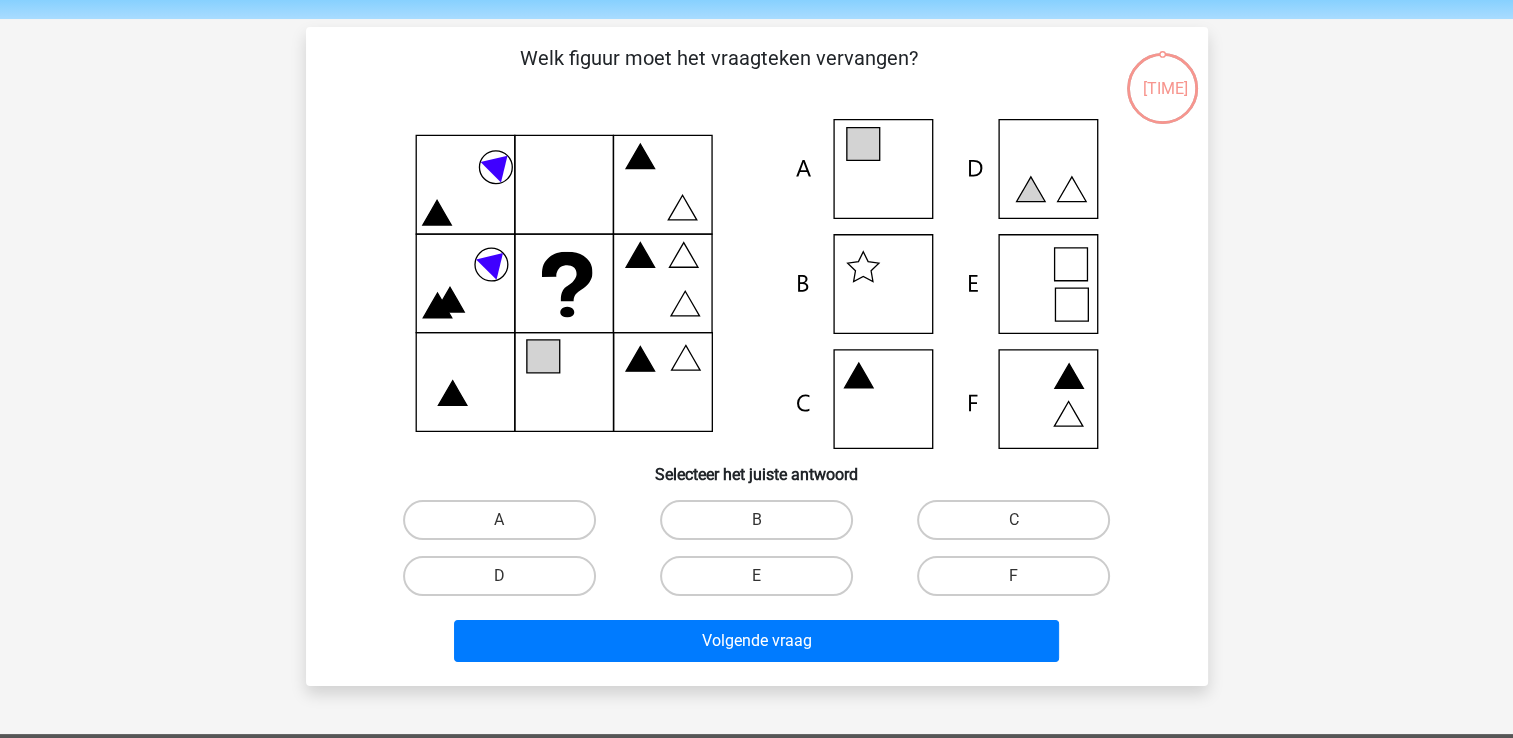 scroll, scrollTop: 100, scrollLeft: 0, axis: vertical 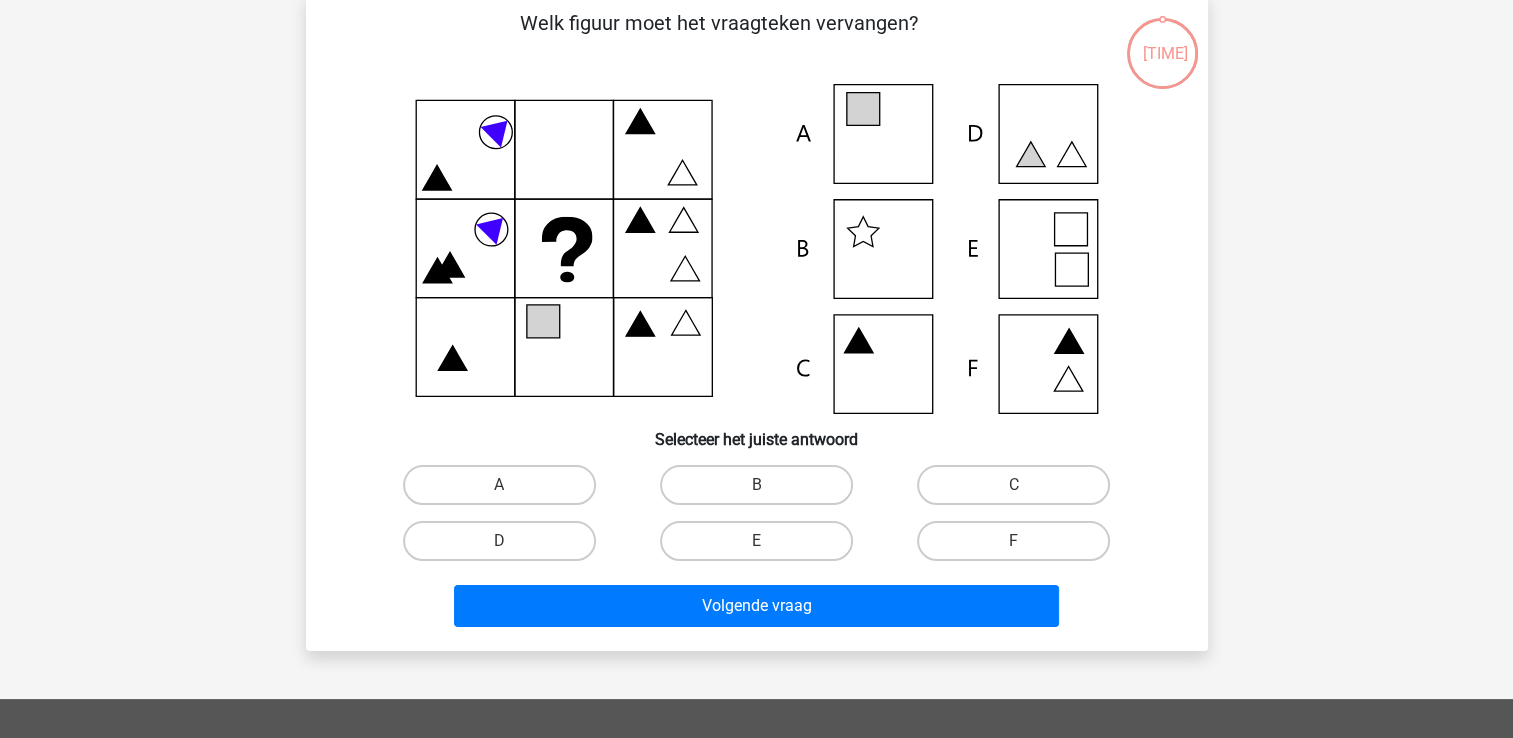 drag, startPoint x: 511, startPoint y: 502, endPoint x: 632, endPoint y: 533, distance: 124.90797 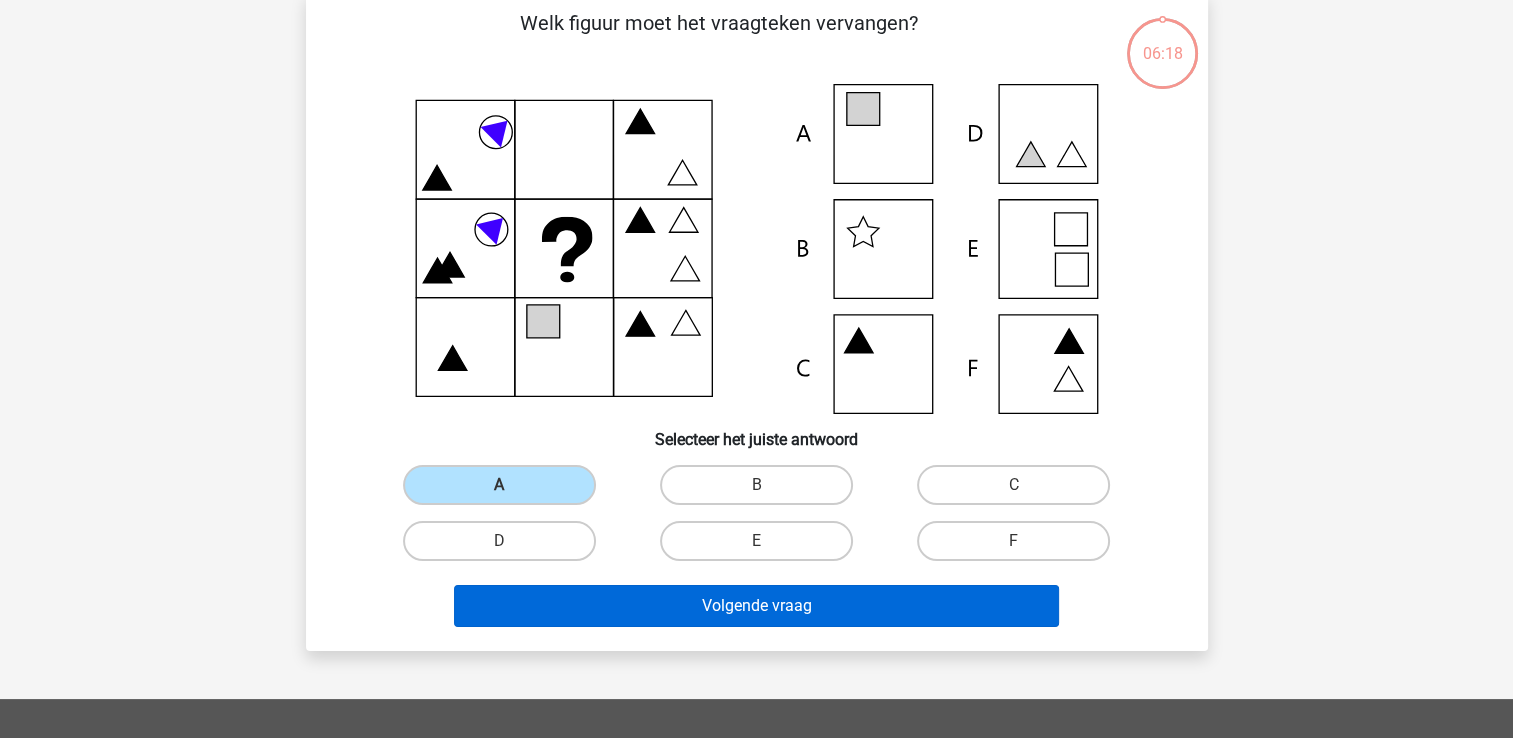 drag, startPoint x: 721, startPoint y: 640, endPoint x: 741, endPoint y: 619, distance: 29 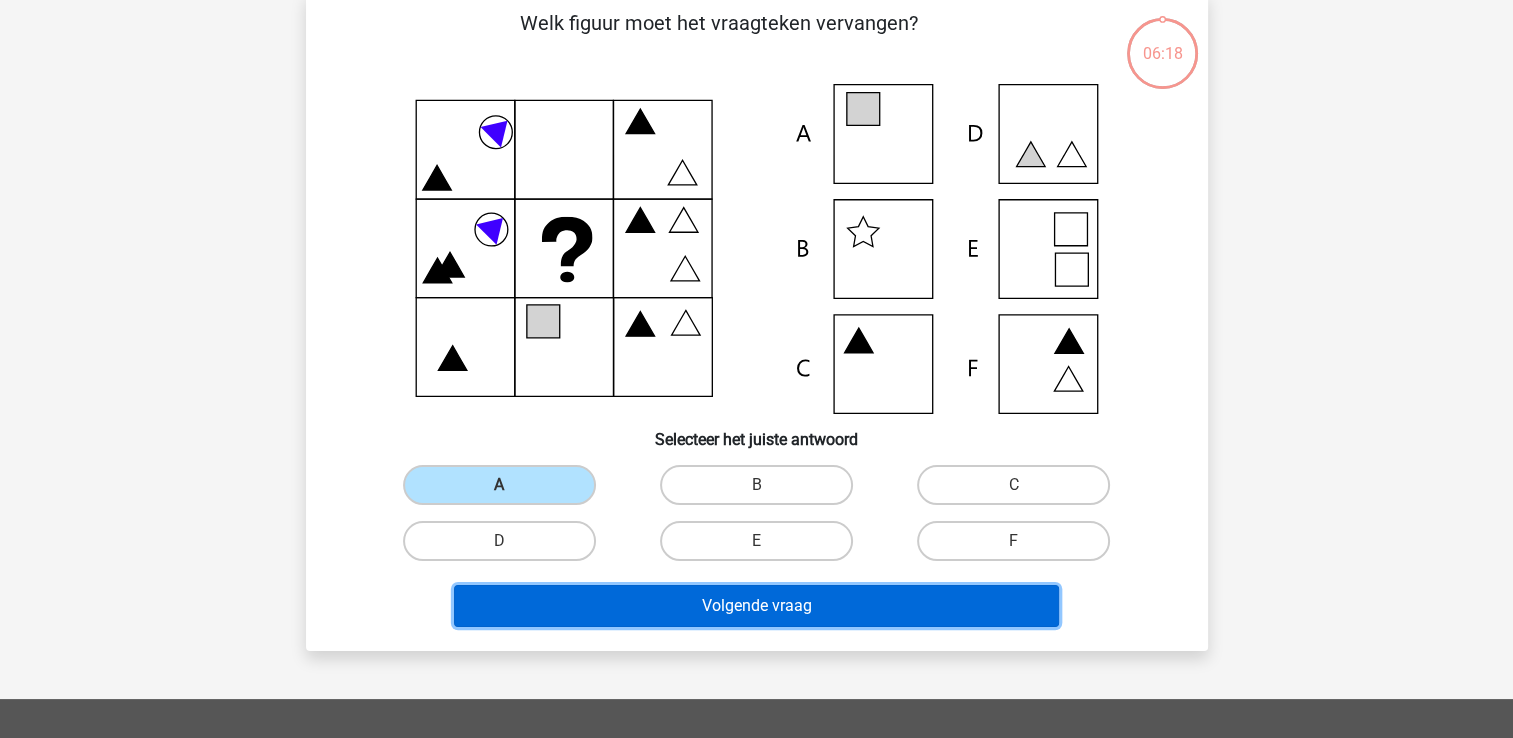 click on "Volgende vraag" at bounding box center (756, 606) 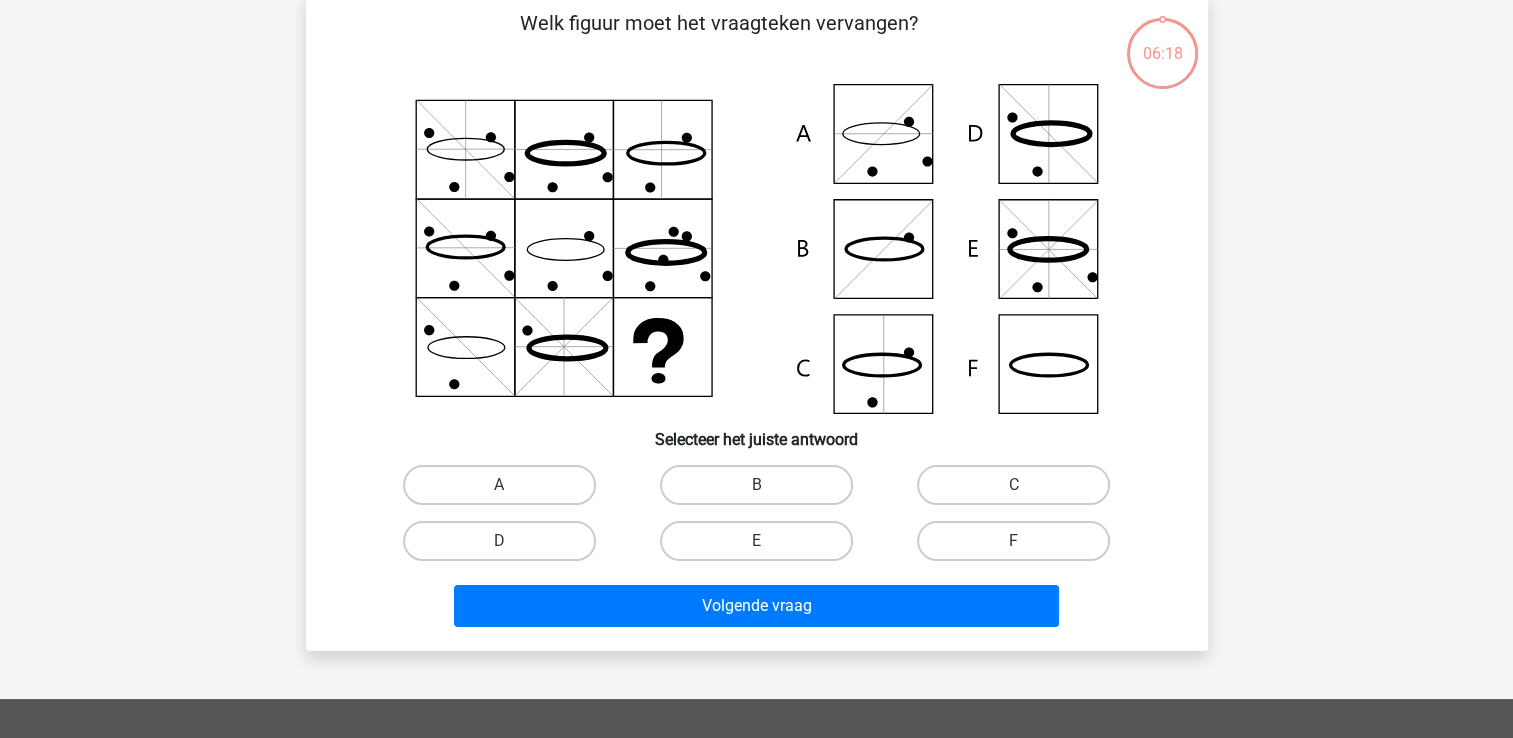 scroll, scrollTop: 92, scrollLeft: 0, axis: vertical 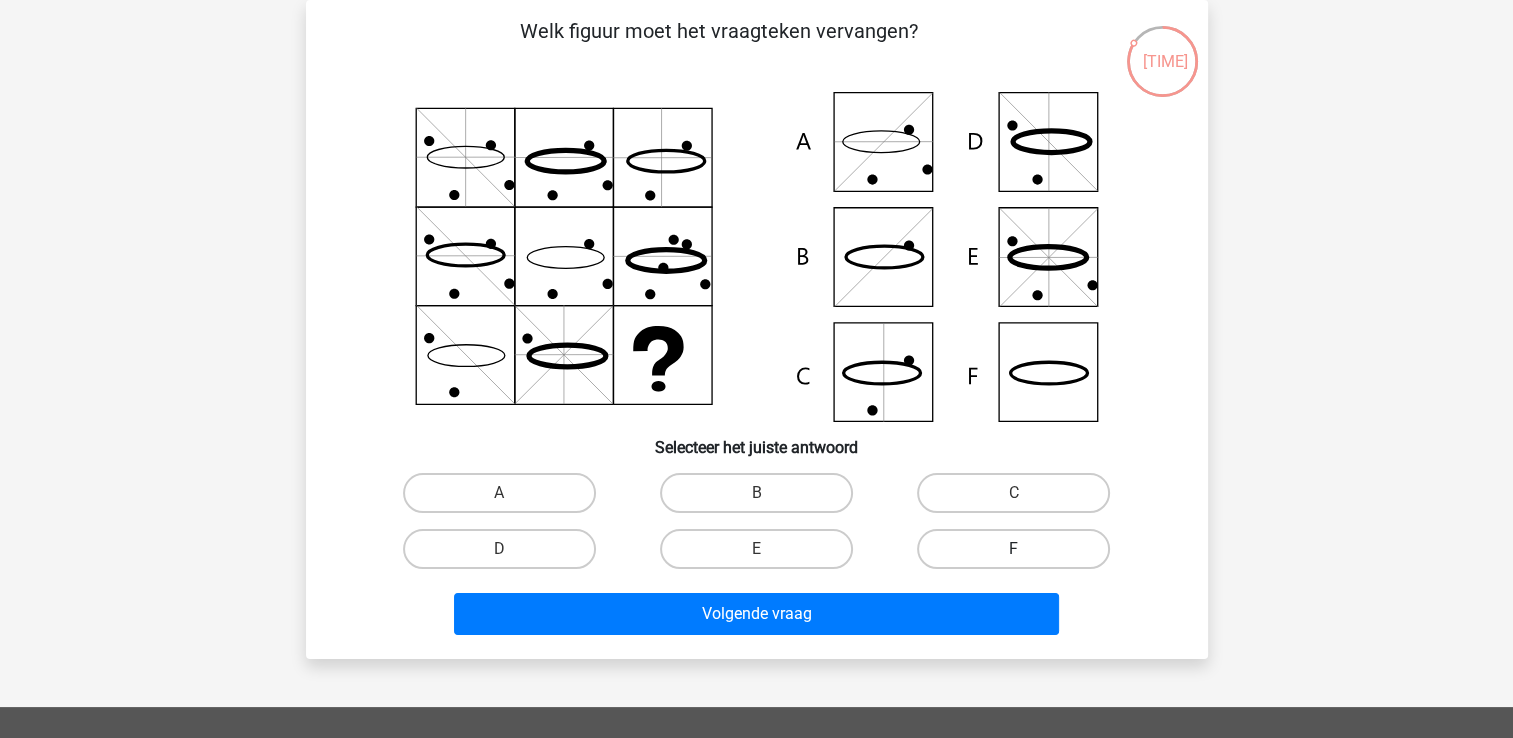 click on "F" at bounding box center (1013, 549) 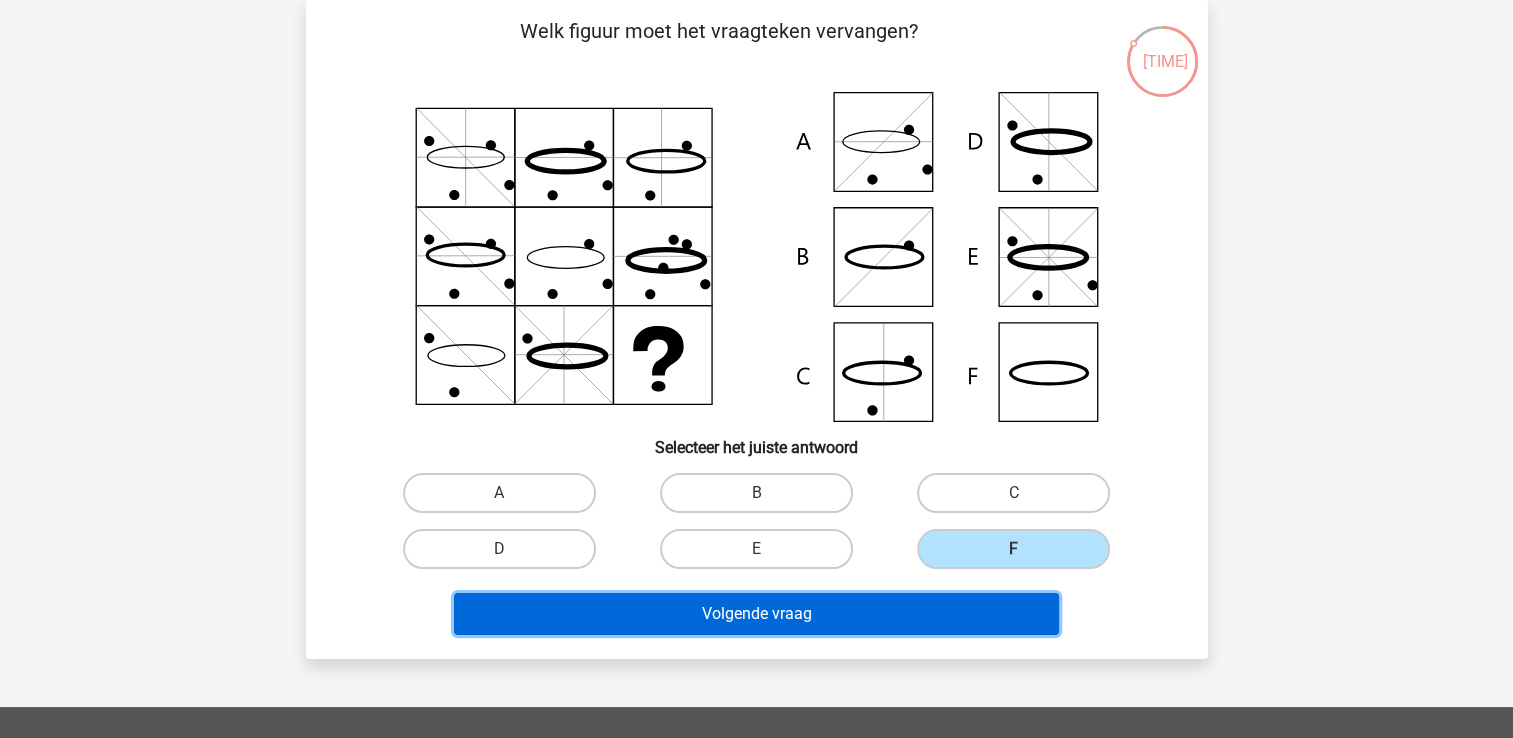 click on "Volgende vraag" at bounding box center (756, 614) 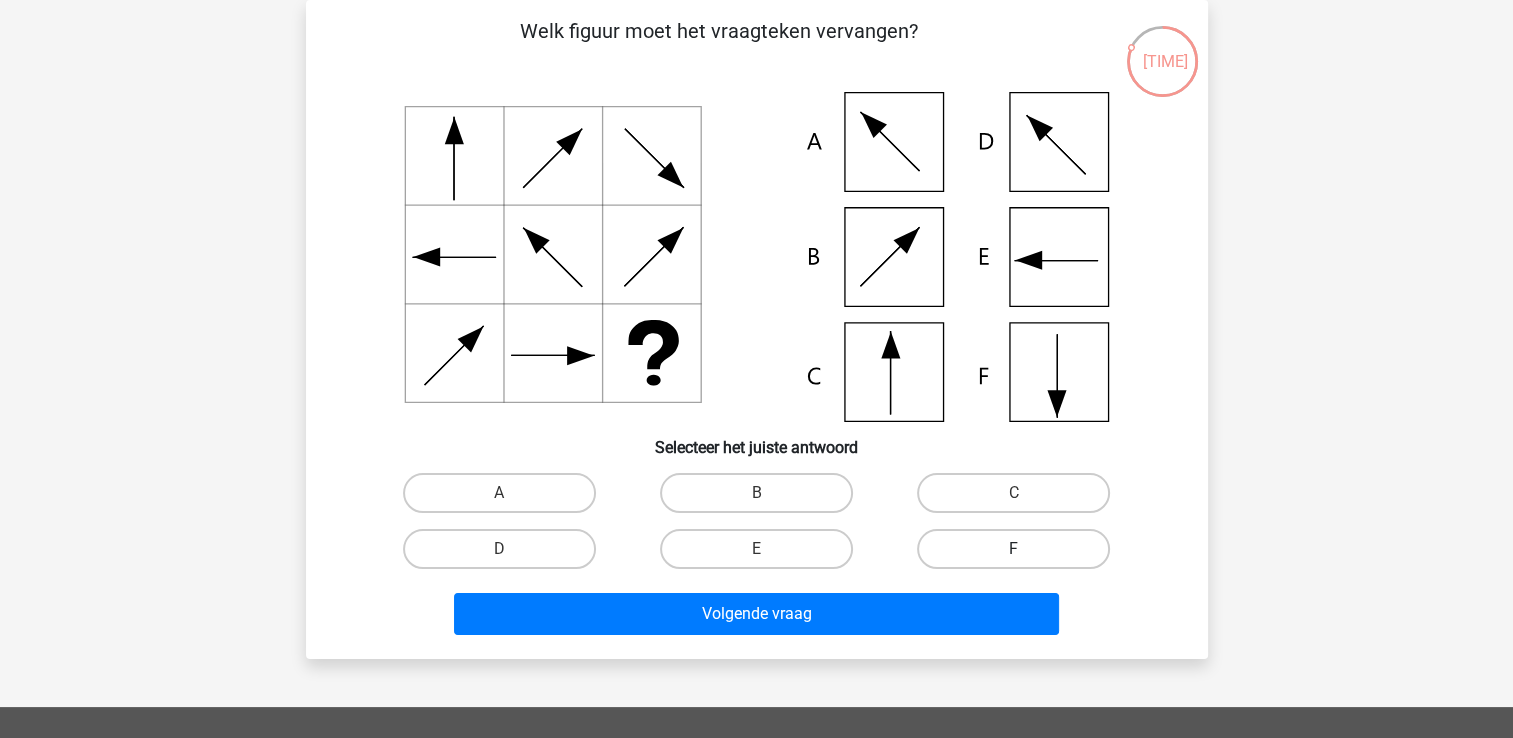 click on "F" at bounding box center (1013, 549) 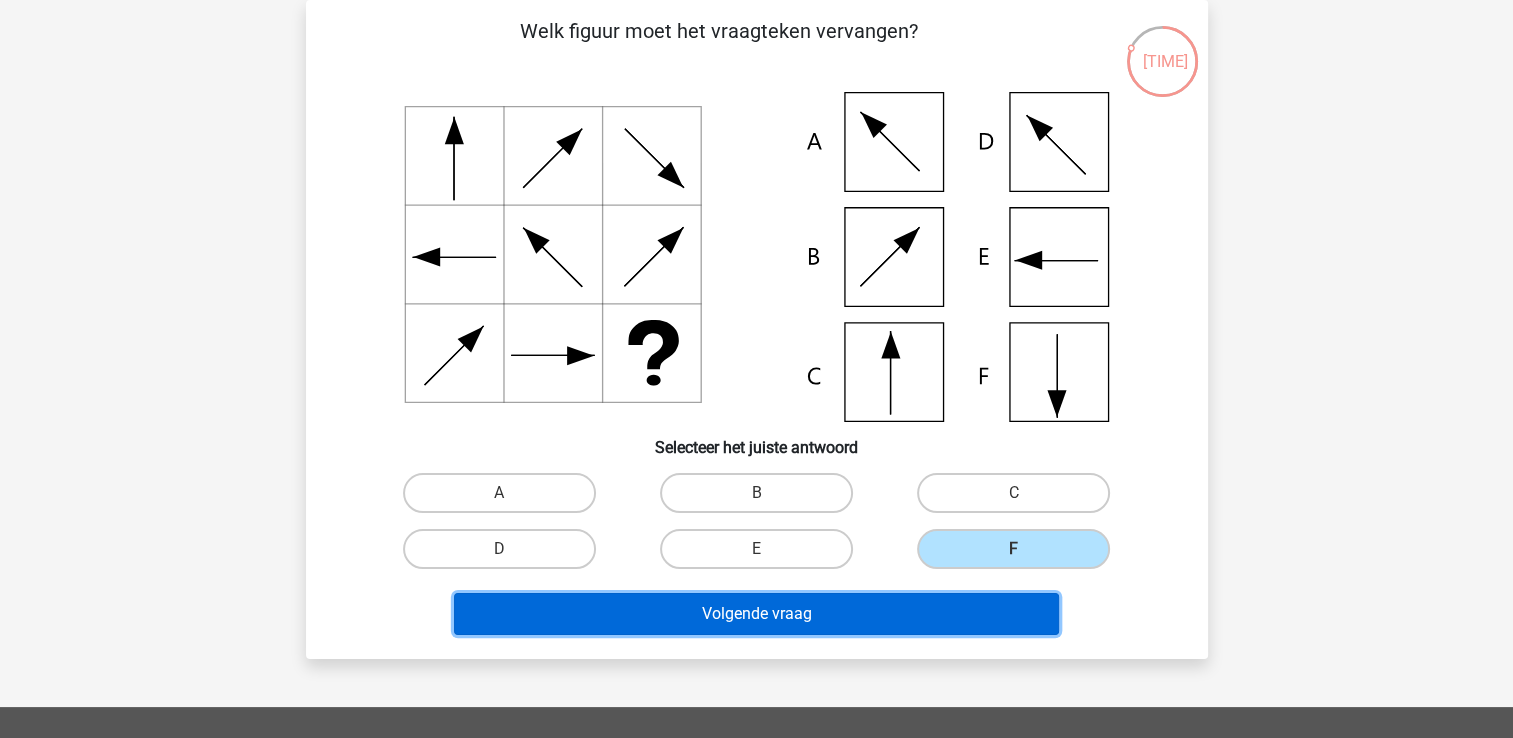 click on "Volgende vraag" at bounding box center [756, 614] 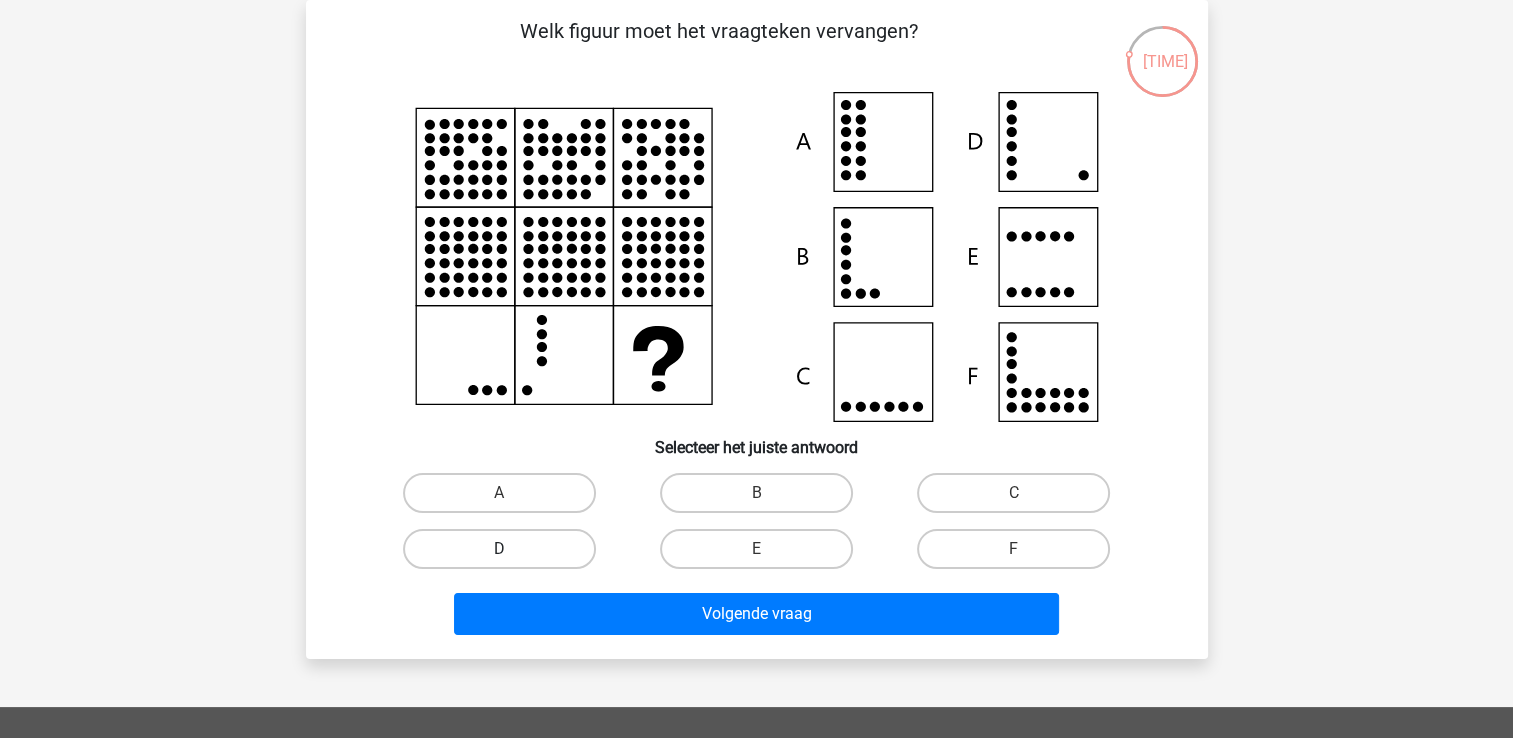 click on "D" at bounding box center (499, 549) 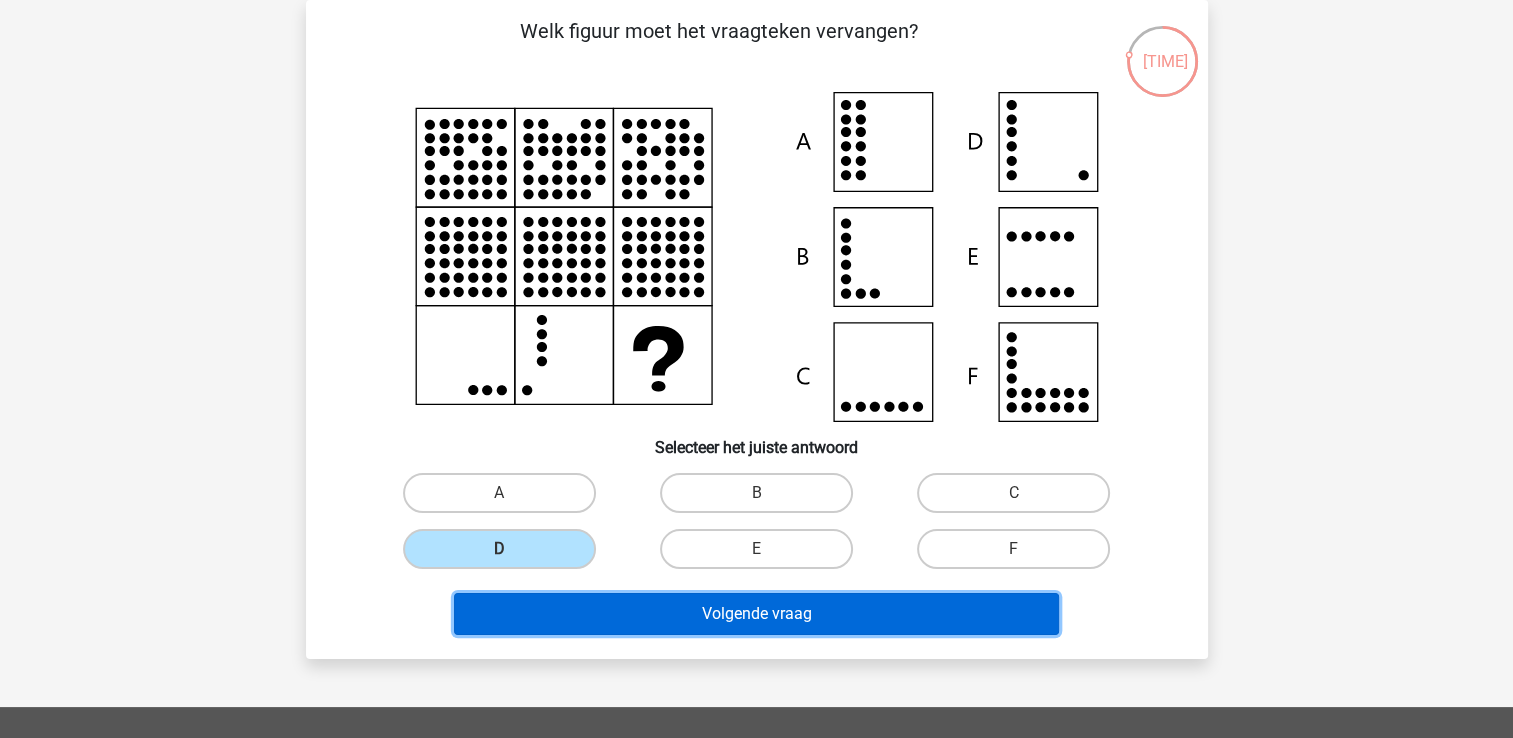 click on "Volgende vraag" at bounding box center [756, 614] 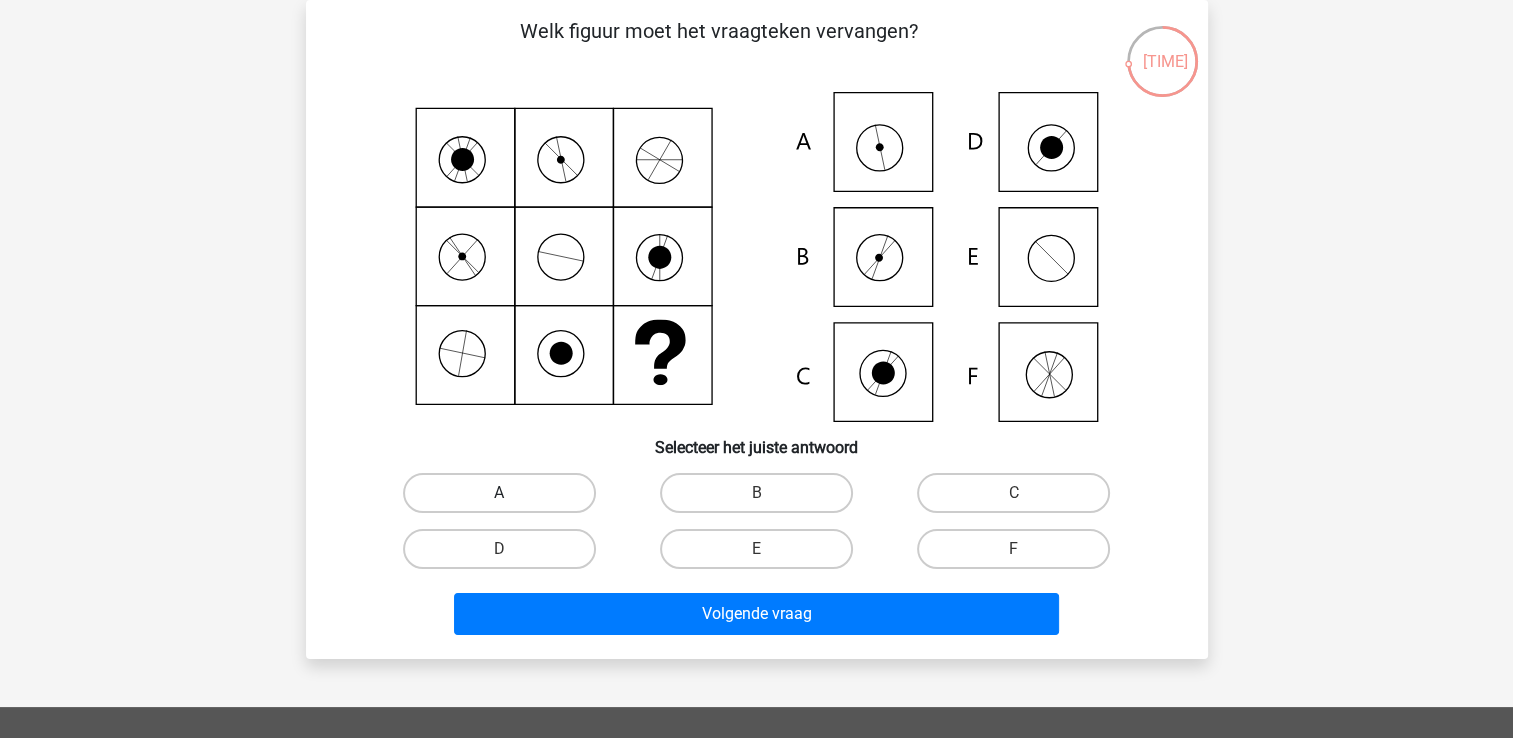 click on "A" at bounding box center [499, 493] 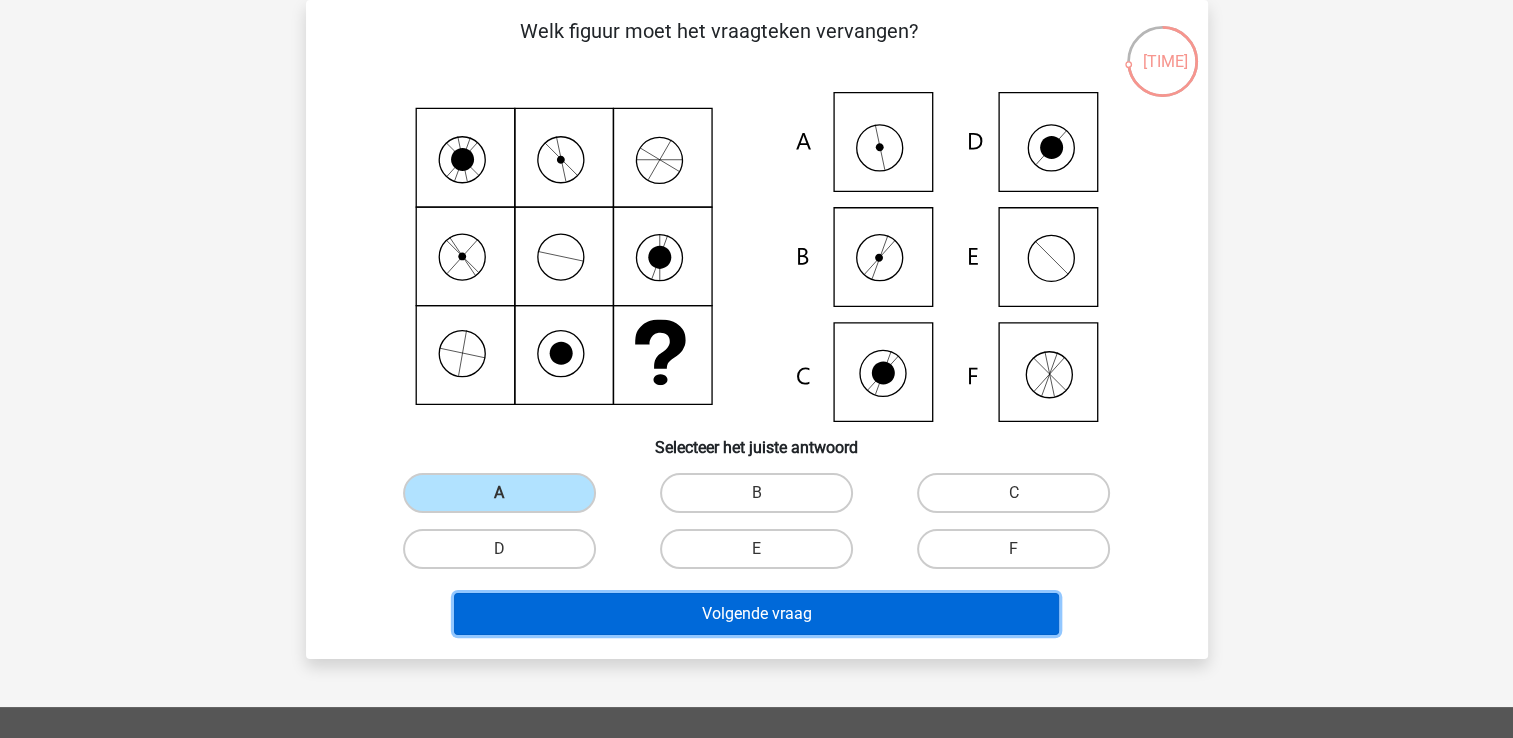 click on "Volgende vraag" at bounding box center [756, 614] 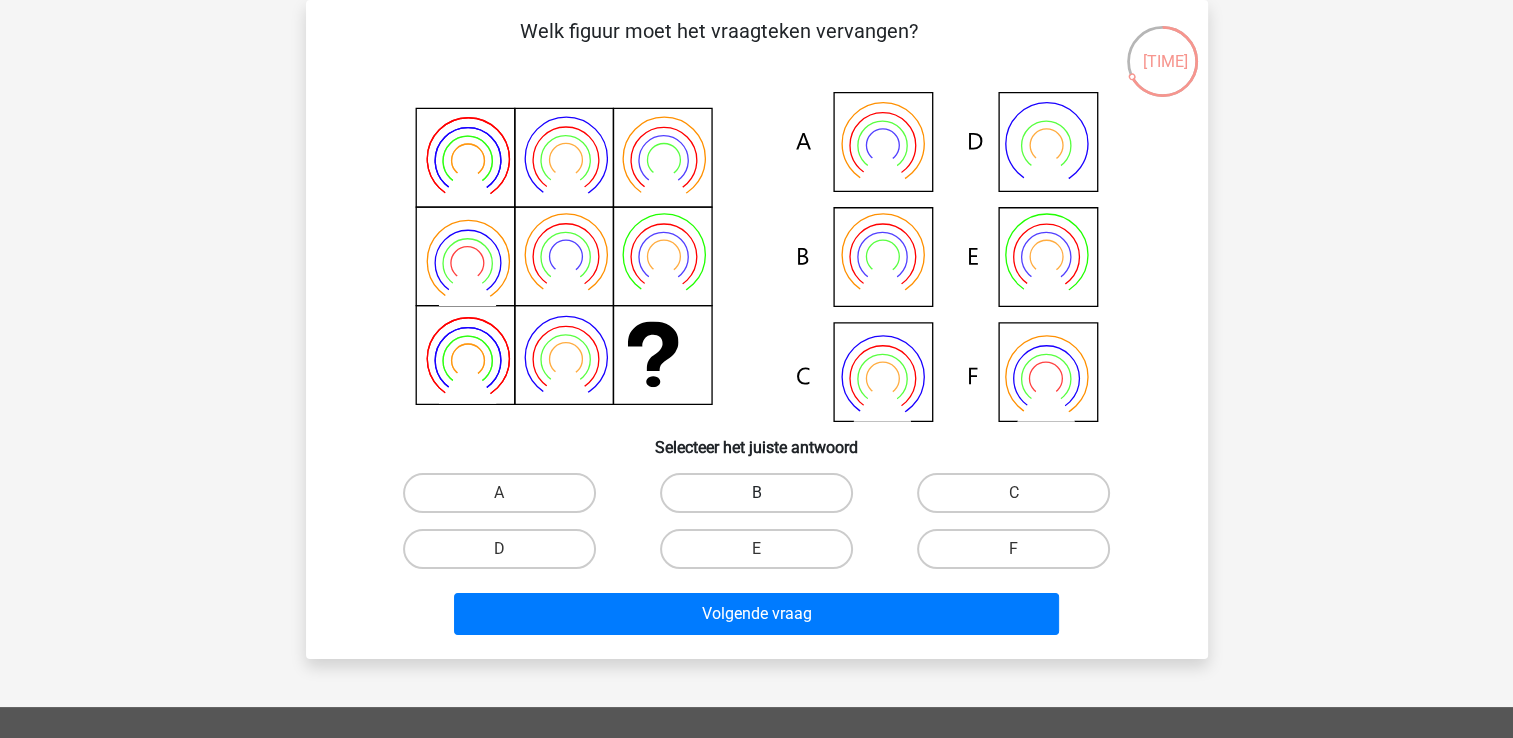 click on "B" at bounding box center (756, 493) 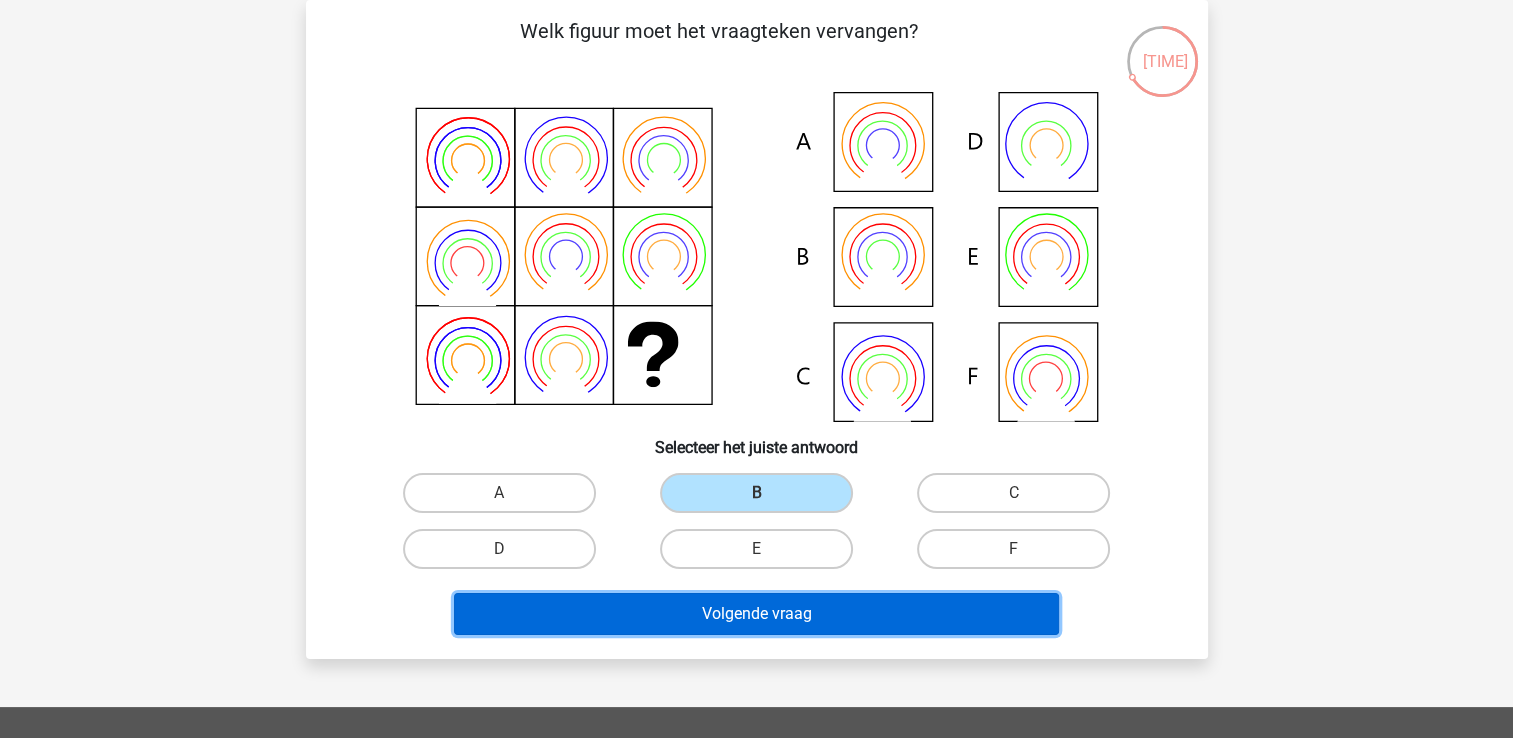click on "Volgende vraag" at bounding box center [756, 614] 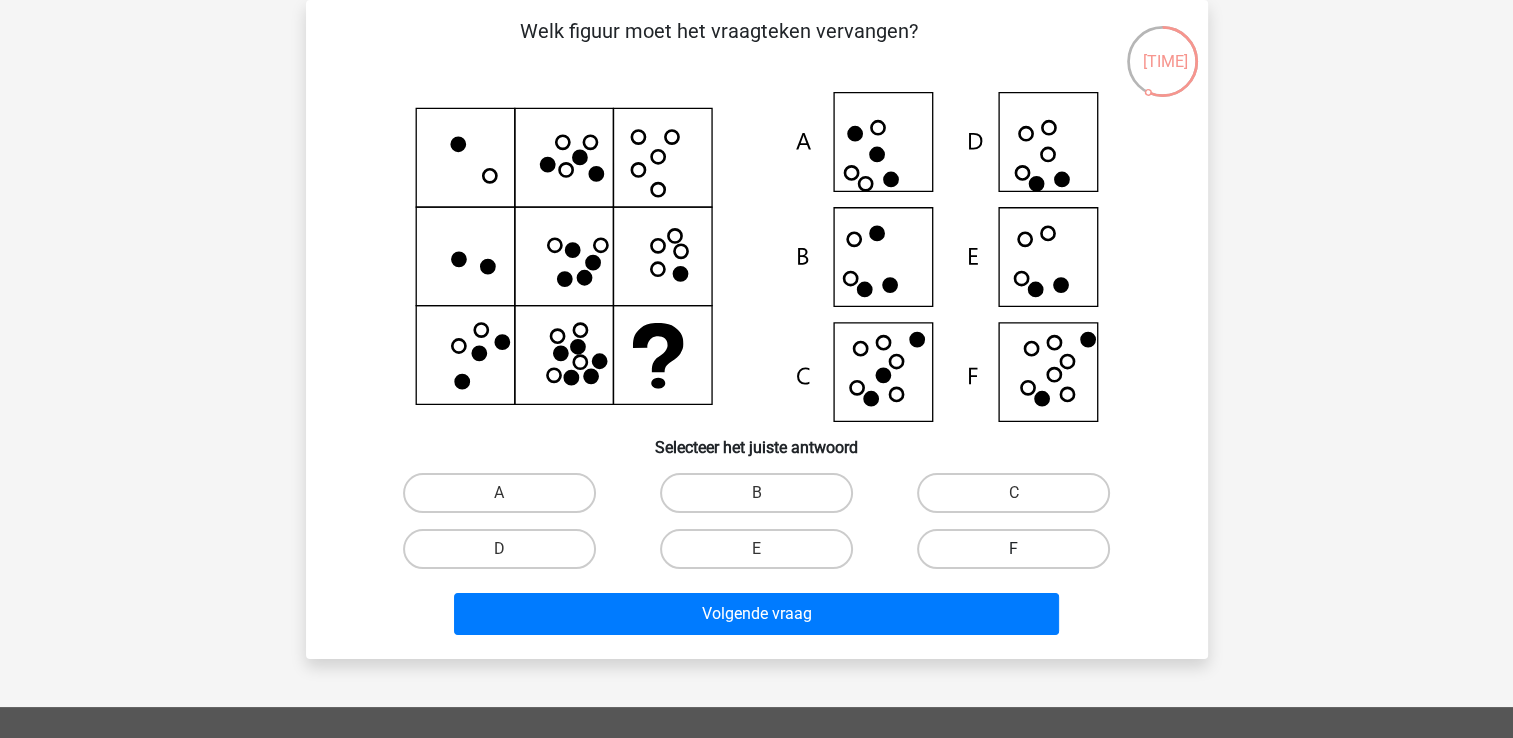 click on "F" at bounding box center (1013, 549) 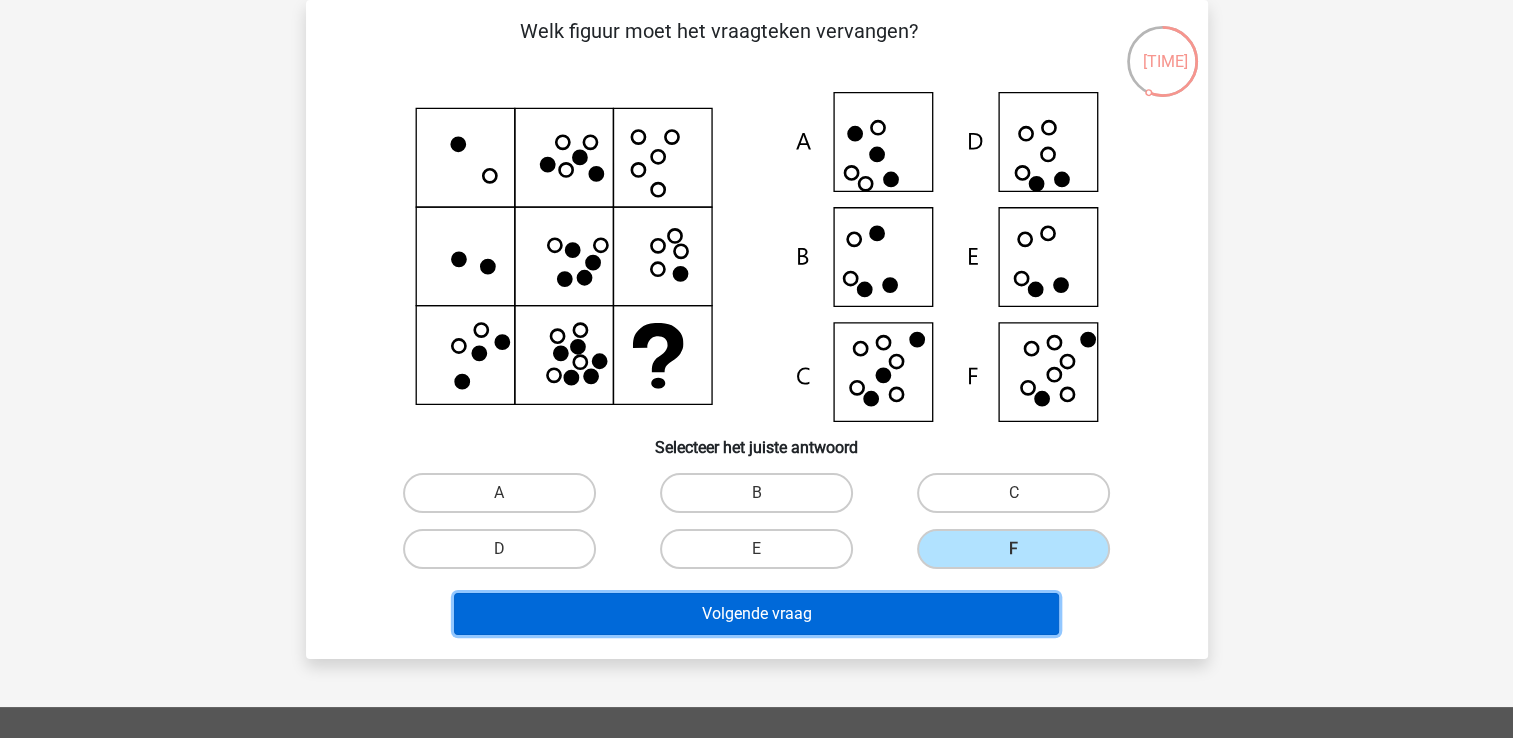 click on "Volgende vraag" at bounding box center [756, 614] 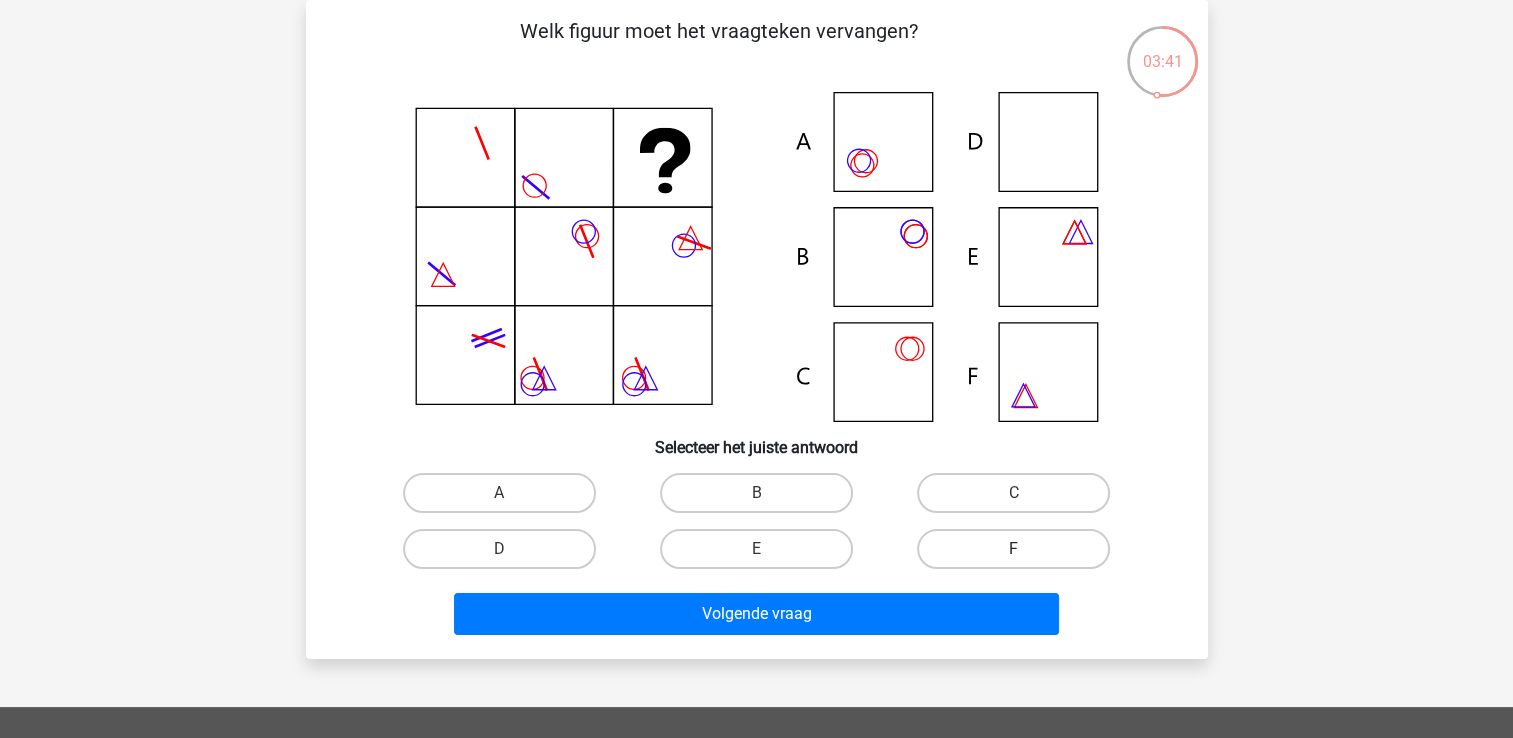 click on "F" at bounding box center (1013, 549) 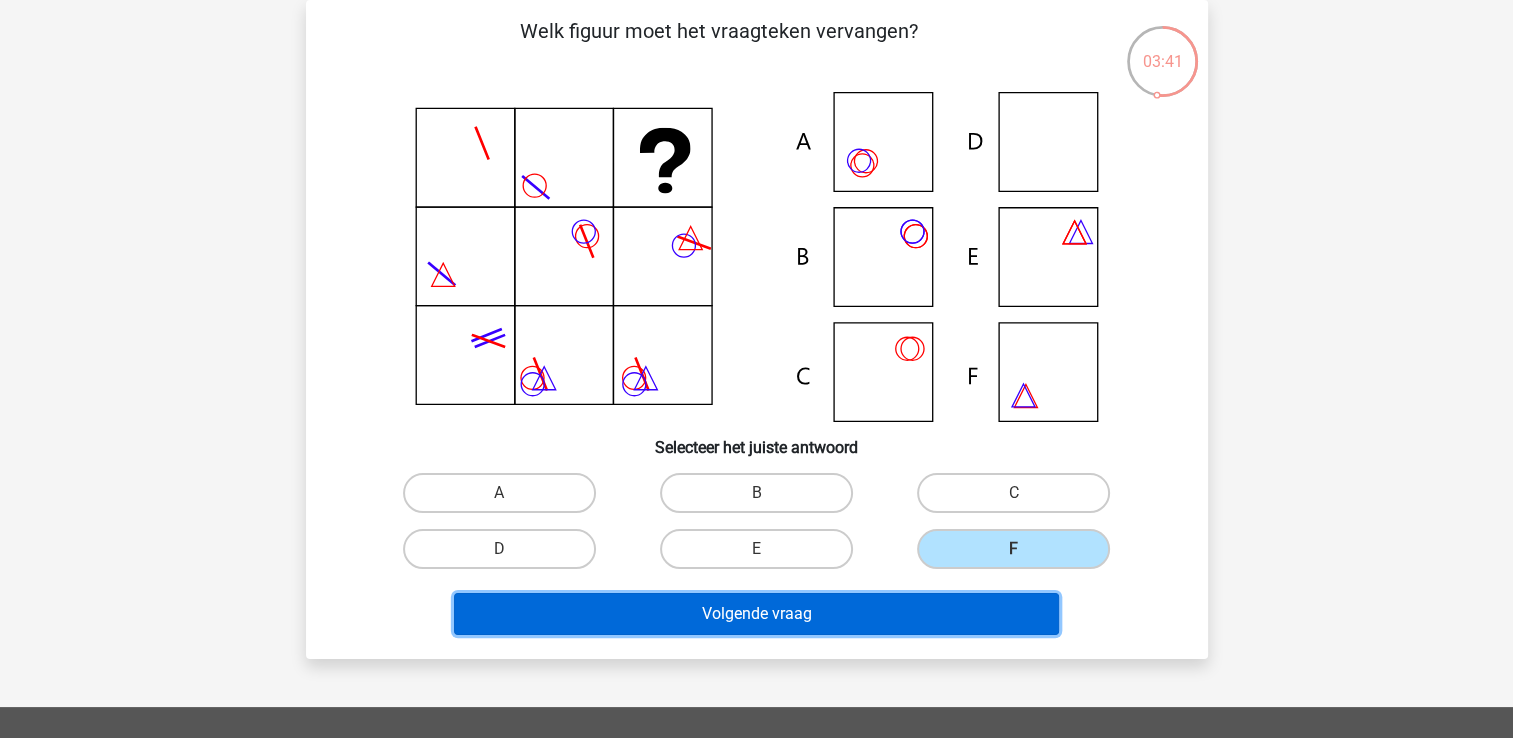 click on "Volgende vraag" at bounding box center [756, 614] 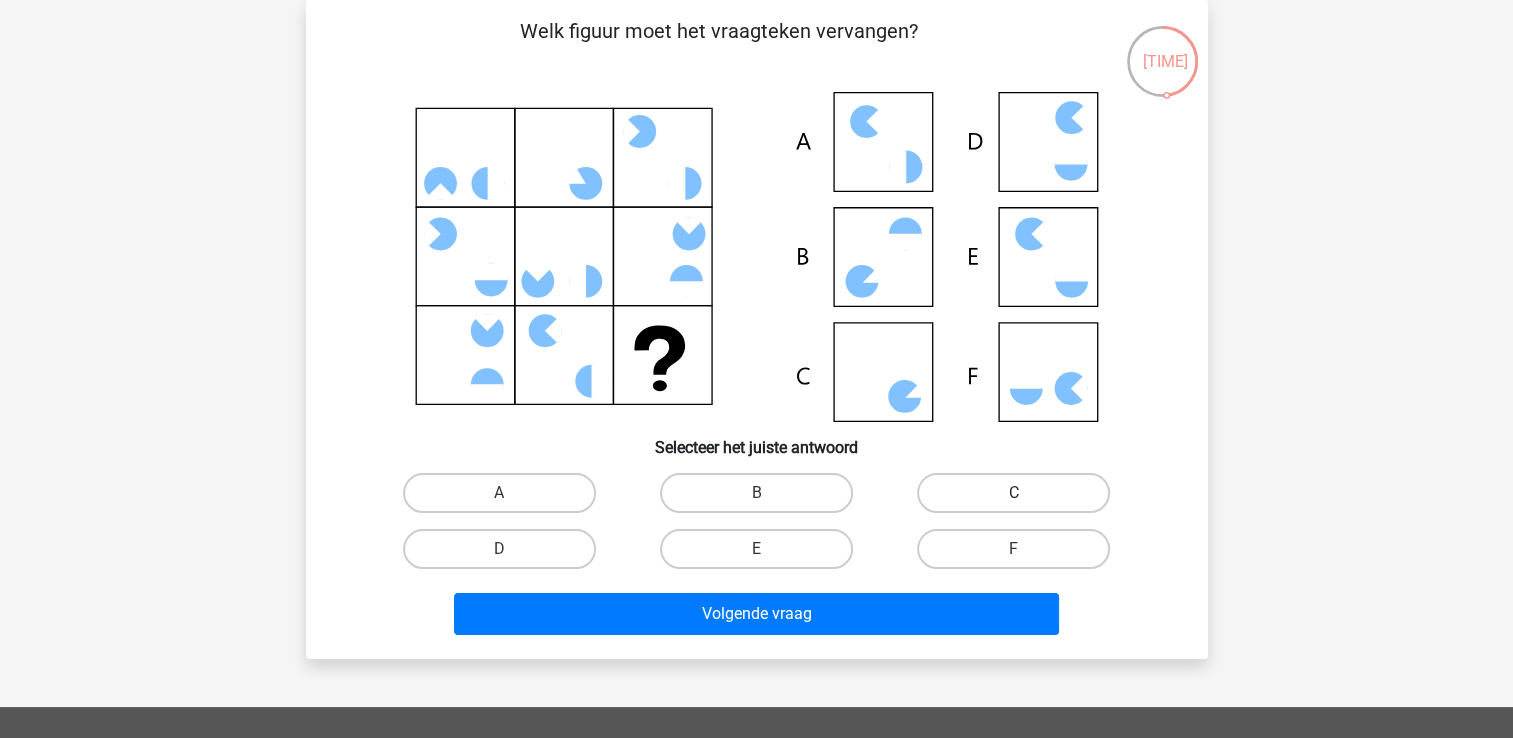 click on "C" at bounding box center [1013, 493] 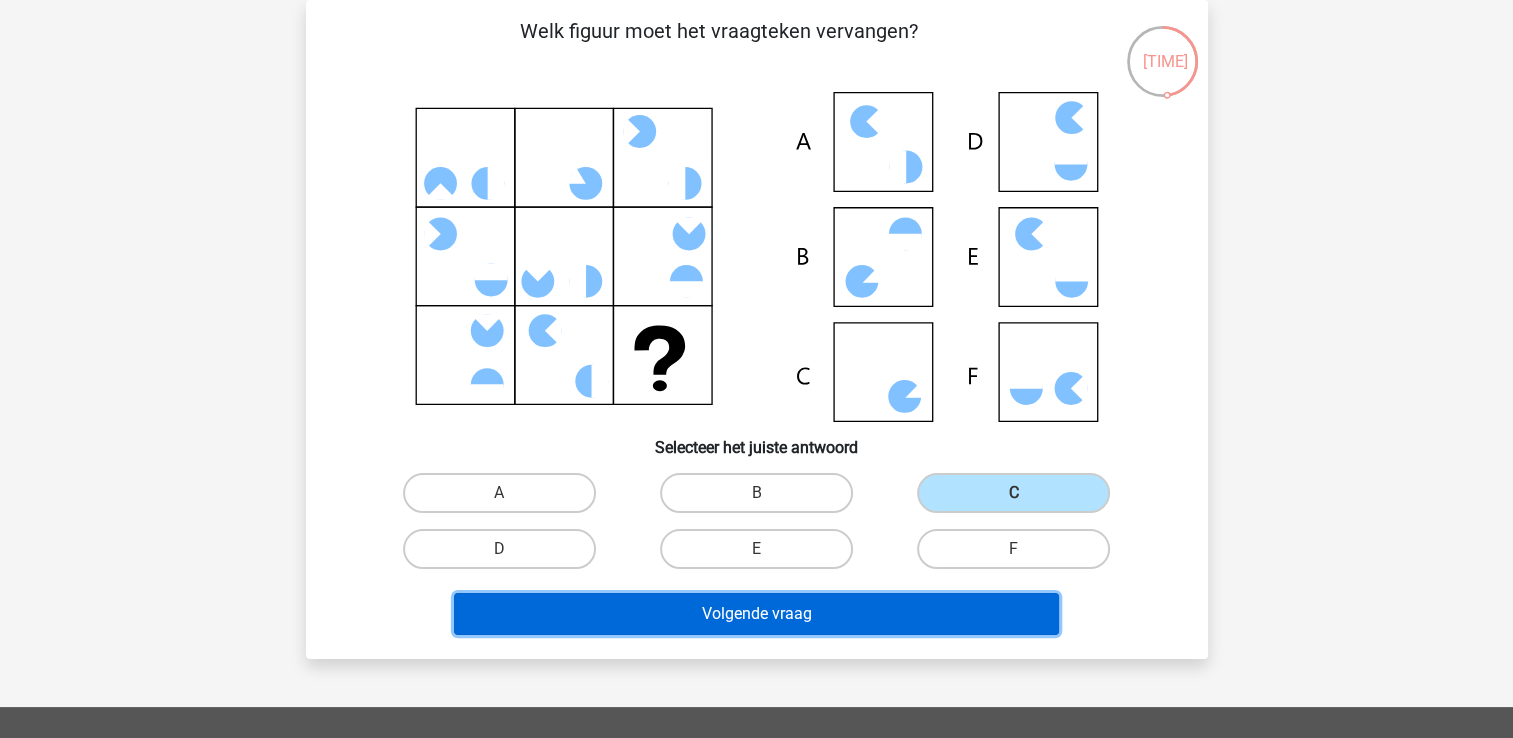 click on "Volgende vraag" at bounding box center [756, 614] 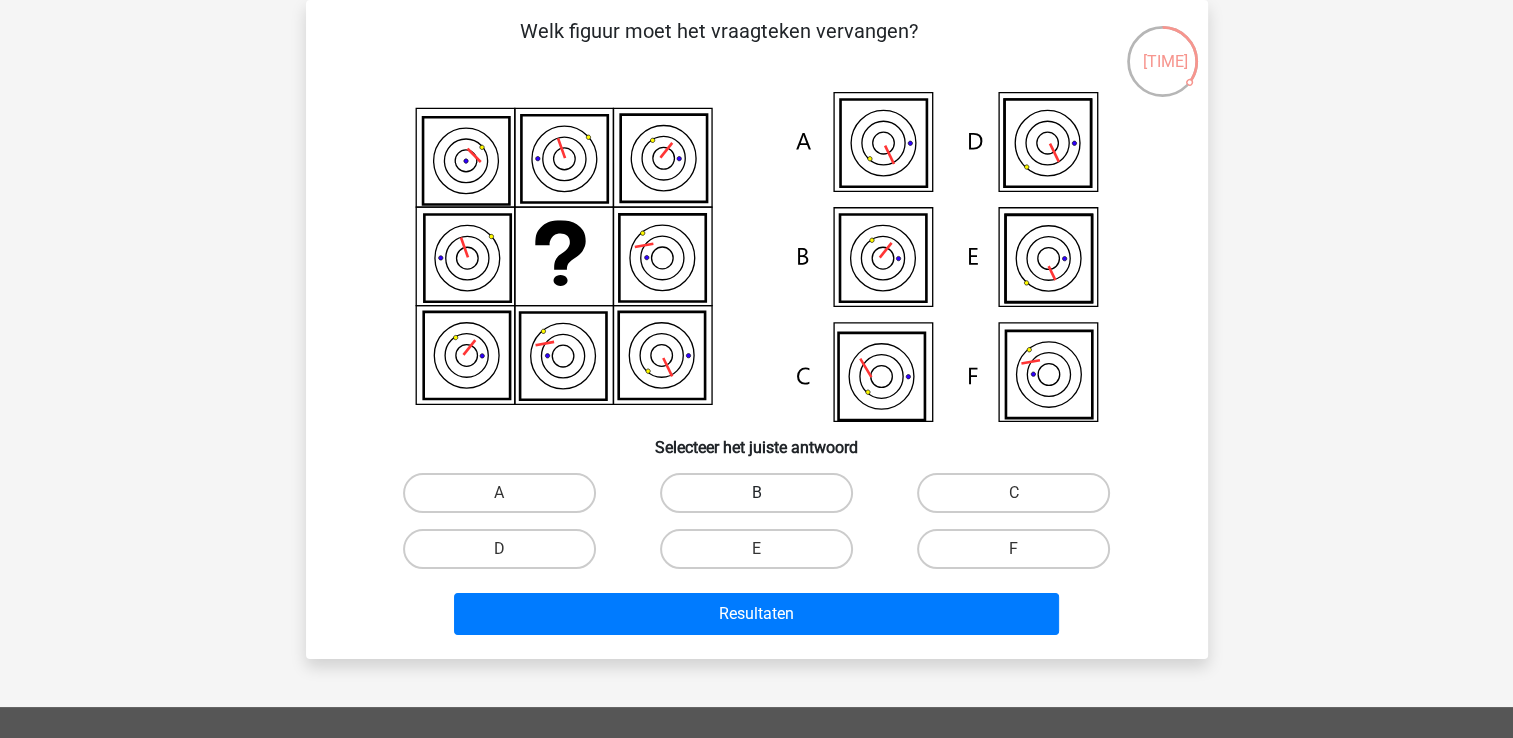 click on "[LETTER]" at bounding box center (756, 493) 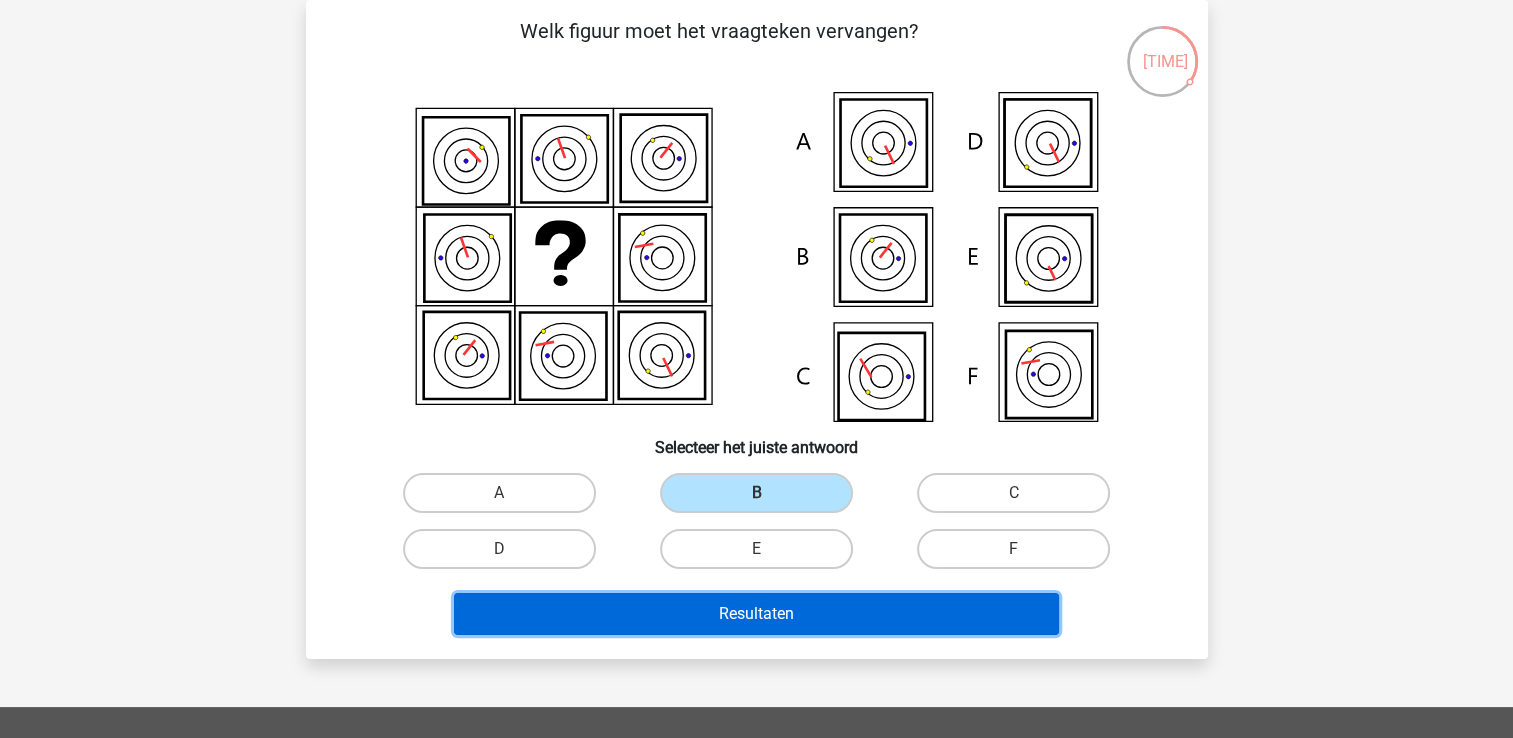 click on "Resultaten" at bounding box center [756, 614] 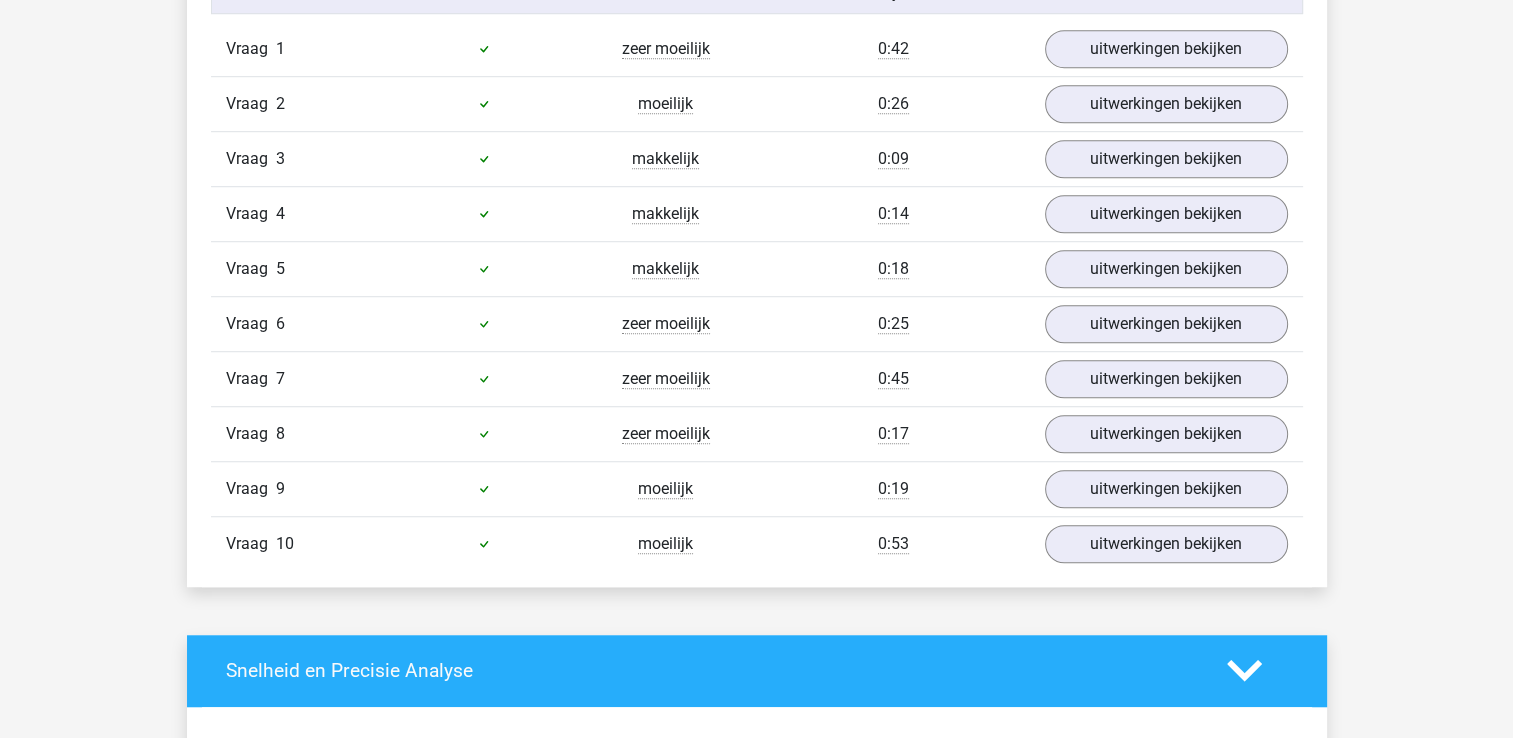 scroll, scrollTop: 1200, scrollLeft: 0, axis: vertical 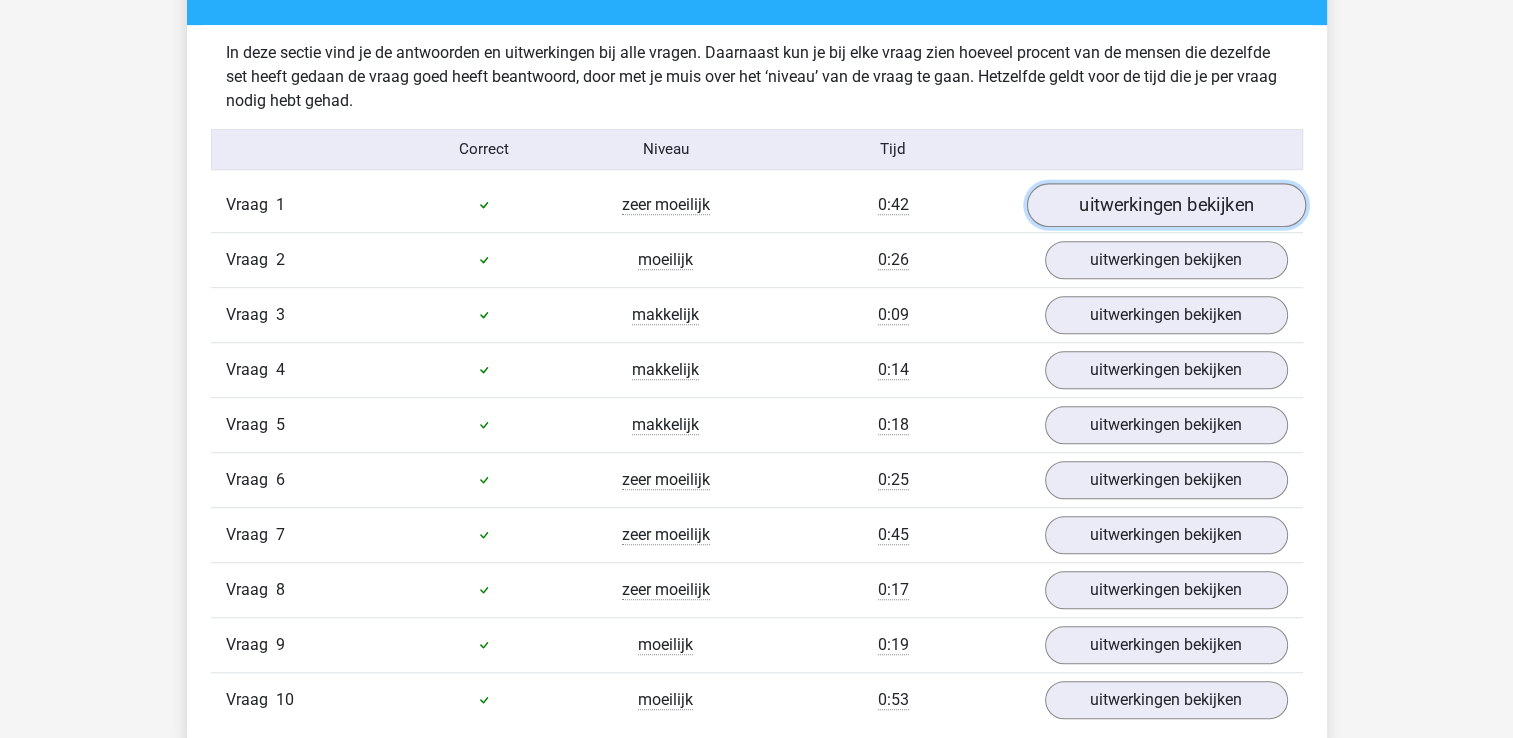 click on "uitwerkingen bekijken" at bounding box center (1165, 205) 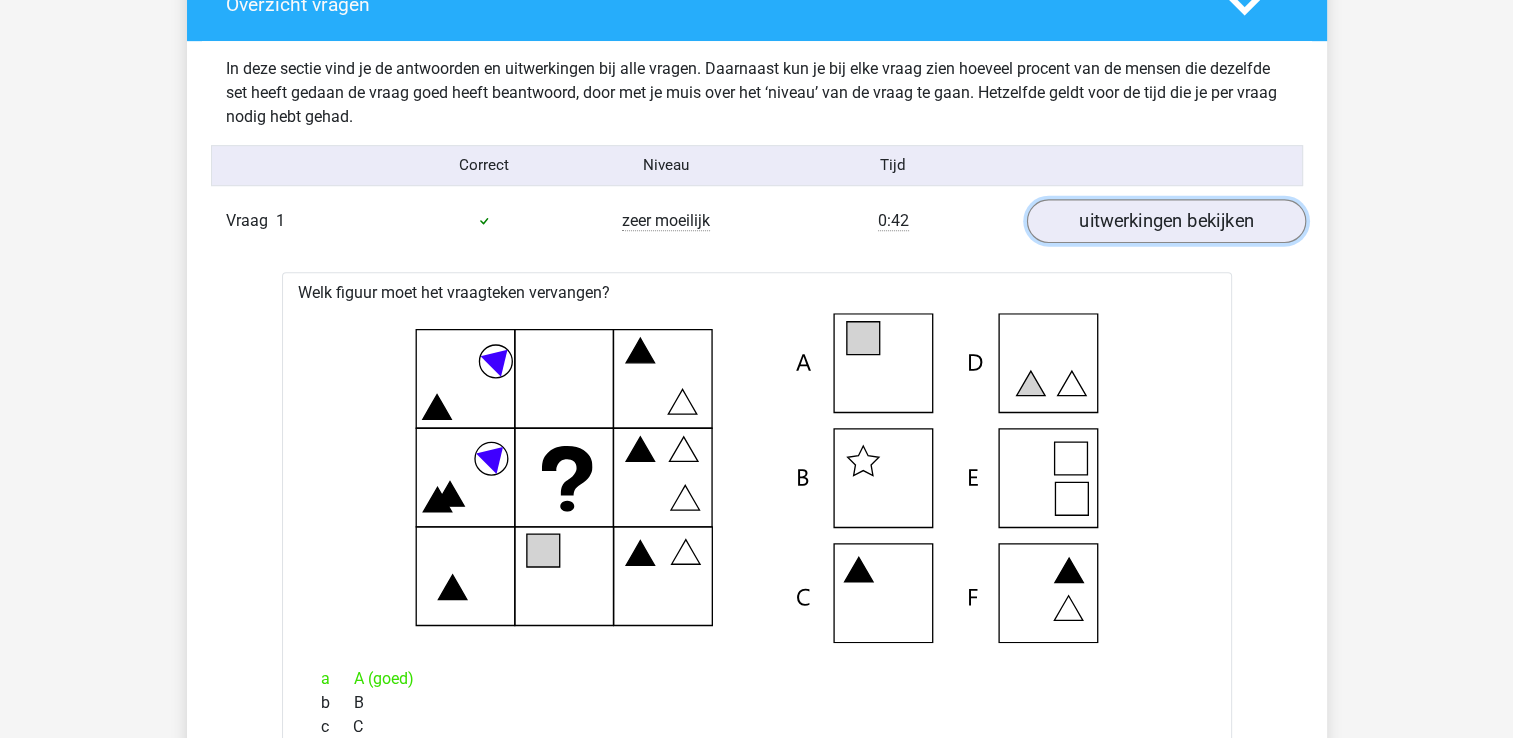 scroll, scrollTop: 900, scrollLeft: 0, axis: vertical 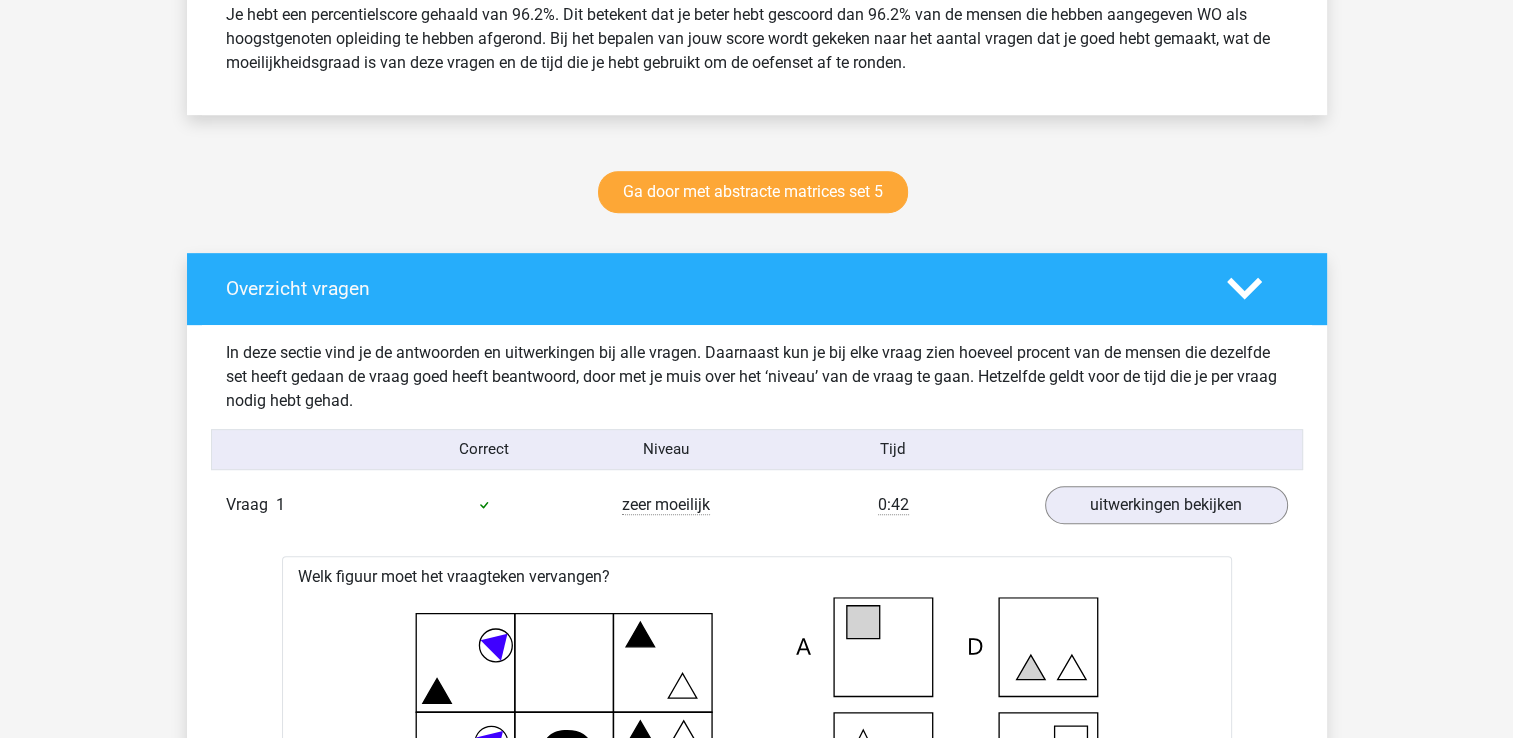 click at bounding box center (1244, 288) 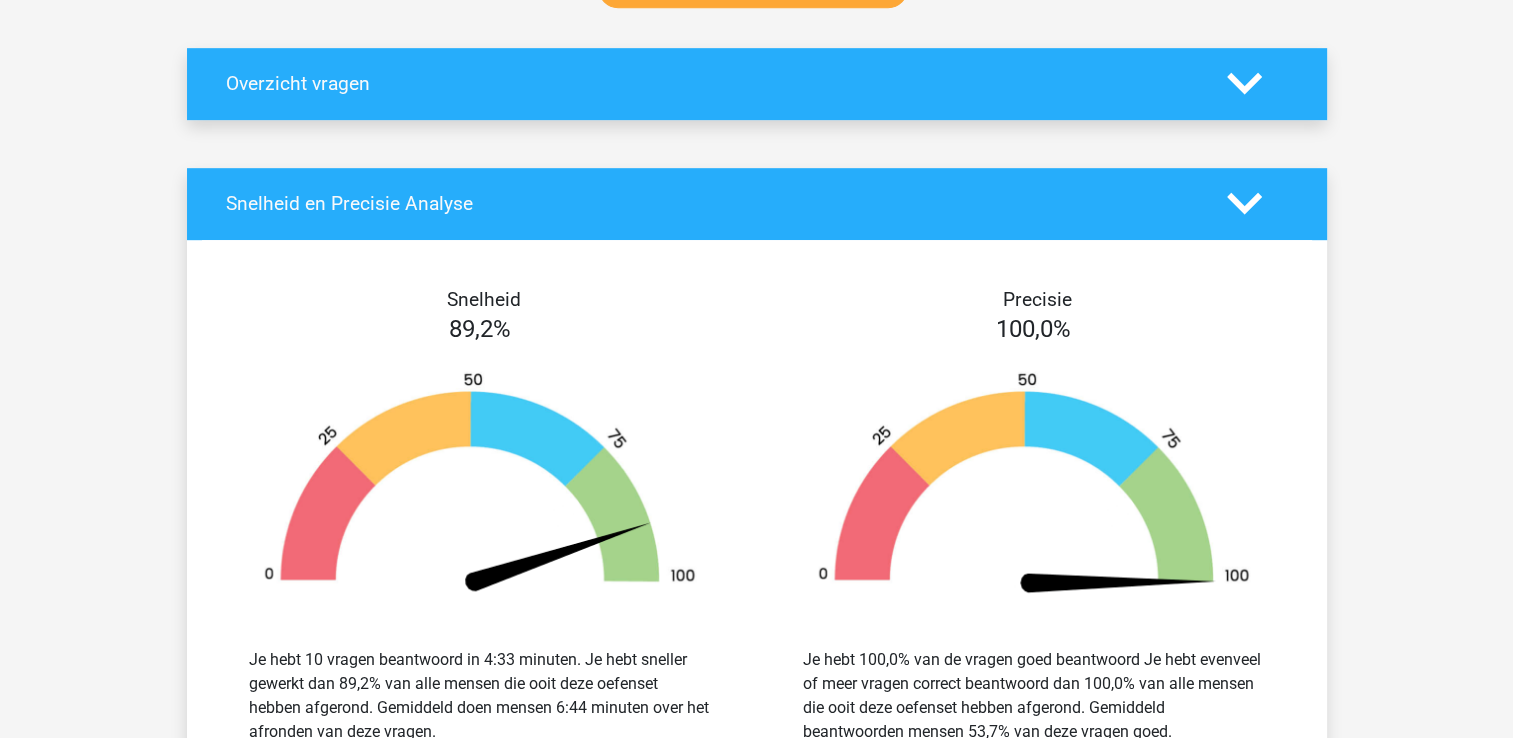 scroll, scrollTop: 800, scrollLeft: 0, axis: vertical 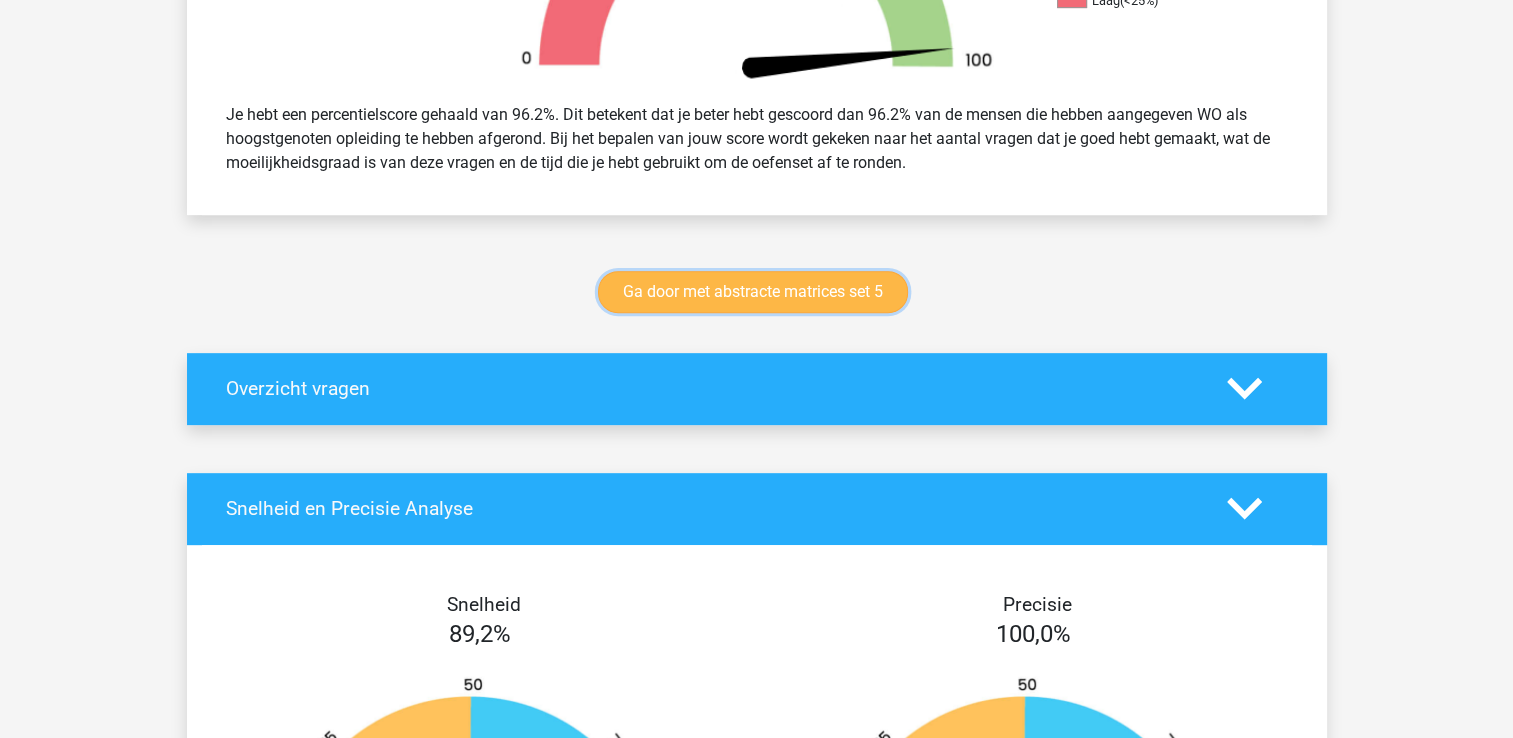 click on "Ga door met abstracte matrices set 5" at bounding box center (753, 292) 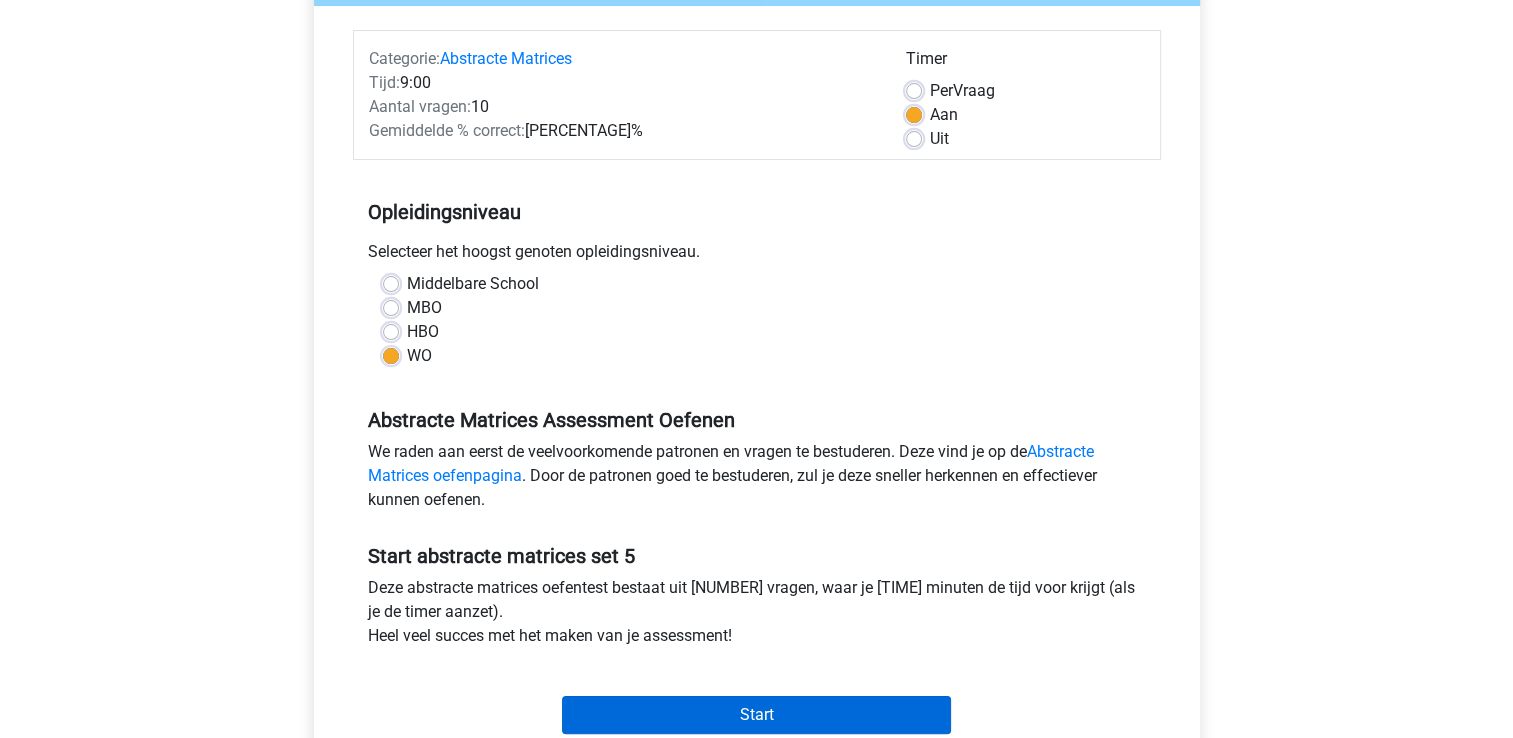 scroll, scrollTop: 400, scrollLeft: 0, axis: vertical 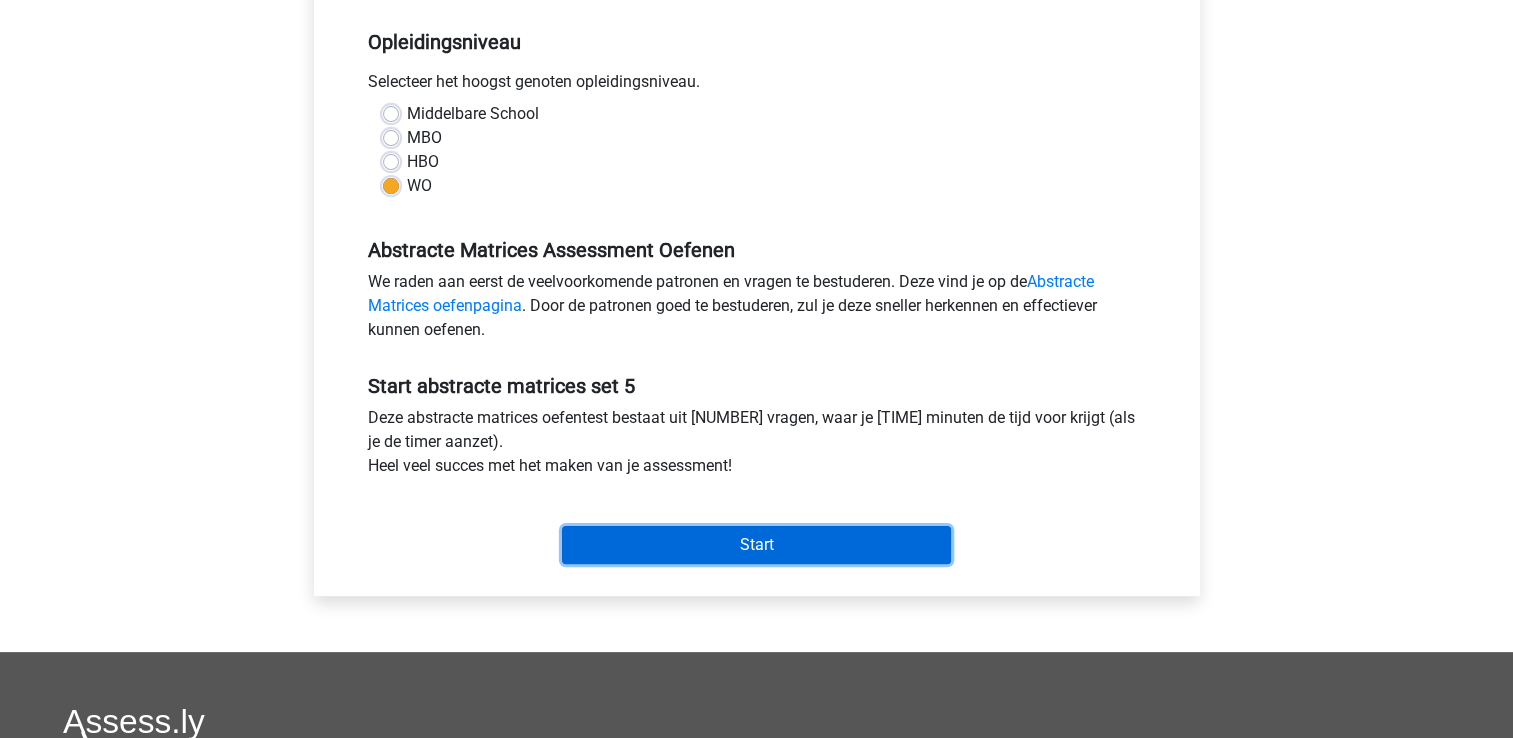 click on "Start" at bounding box center [756, 545] 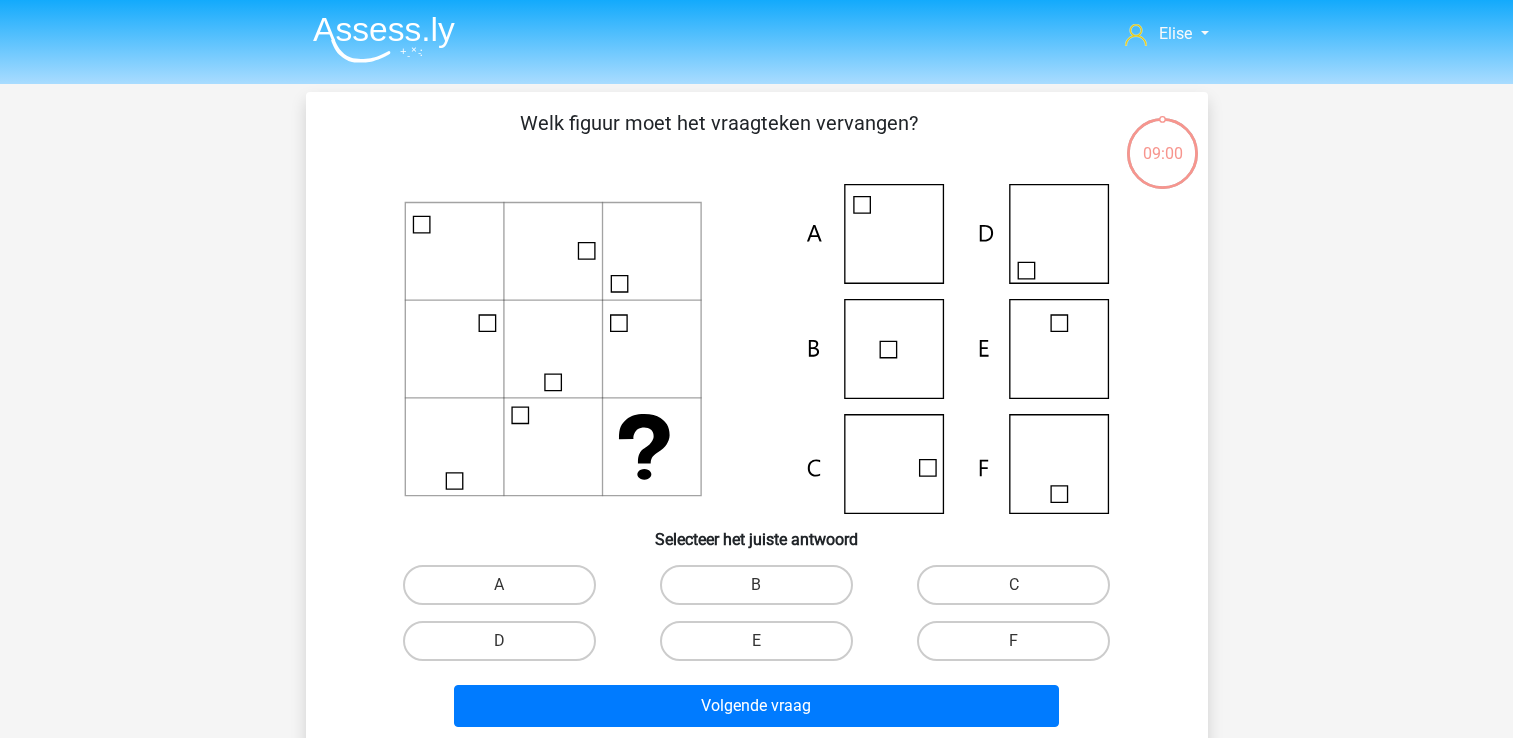 scroll, scrollTop: 0, scrollLeft: 0, axis: both 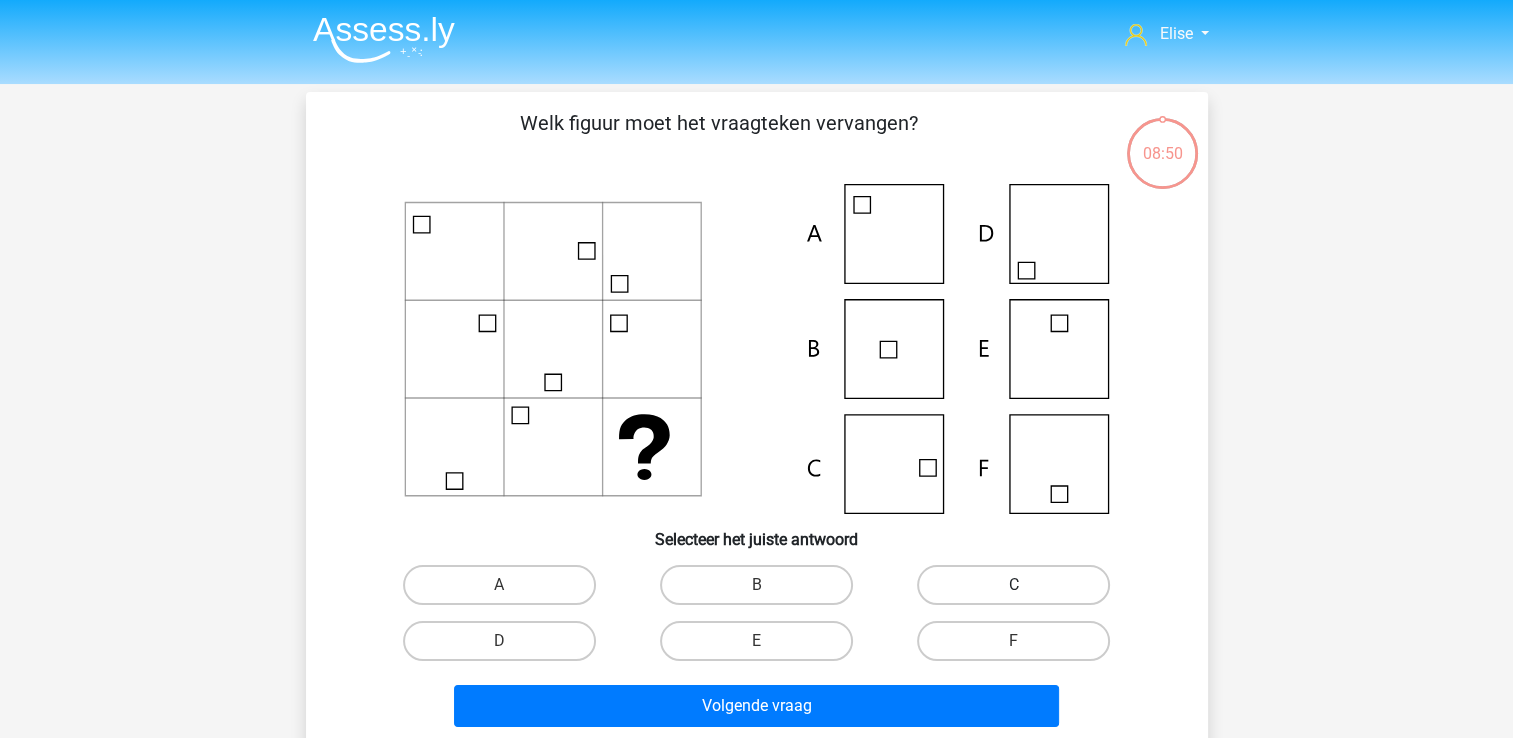 click on "C" at bounding box center [1013, 585] 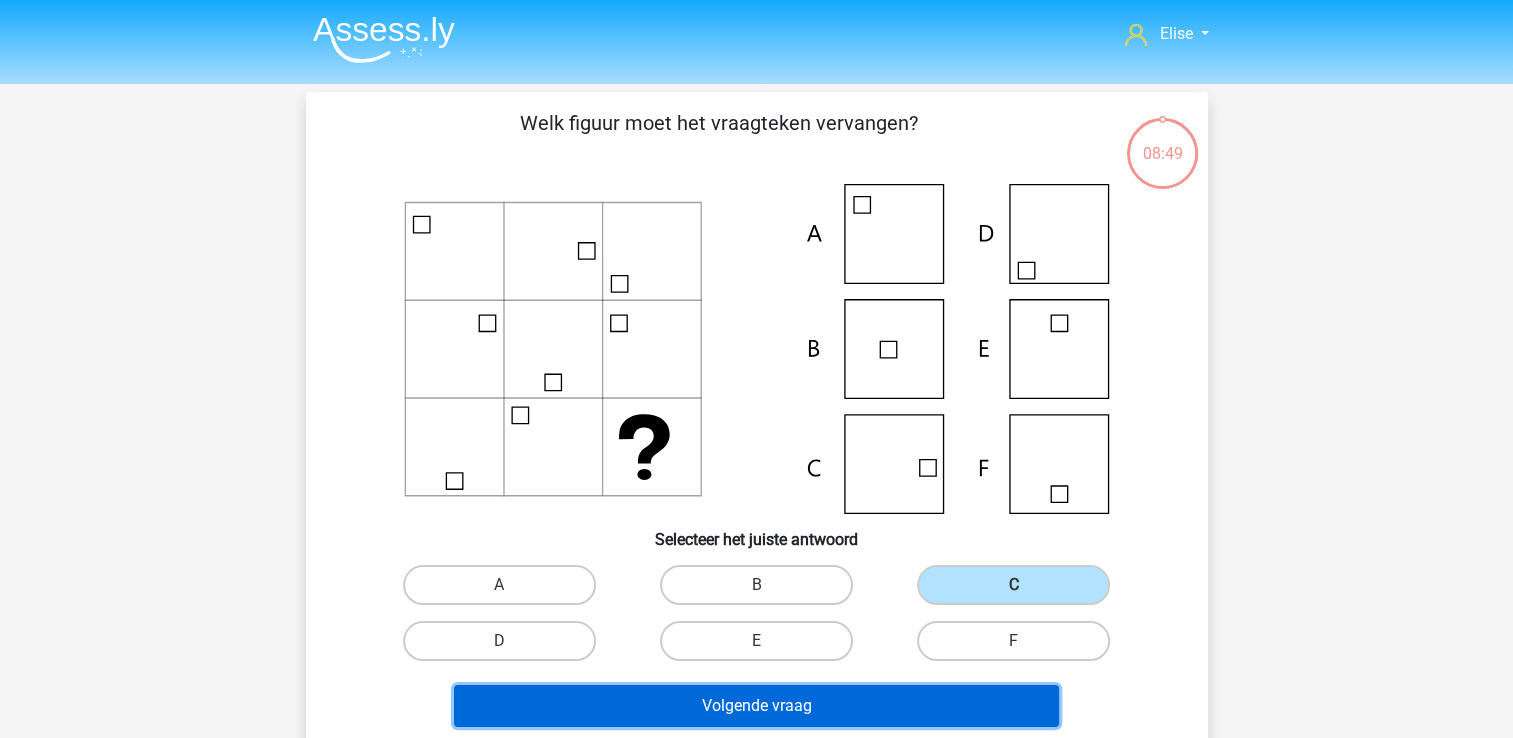 click on "Volgende vraag" at bounding box center [756, 706] 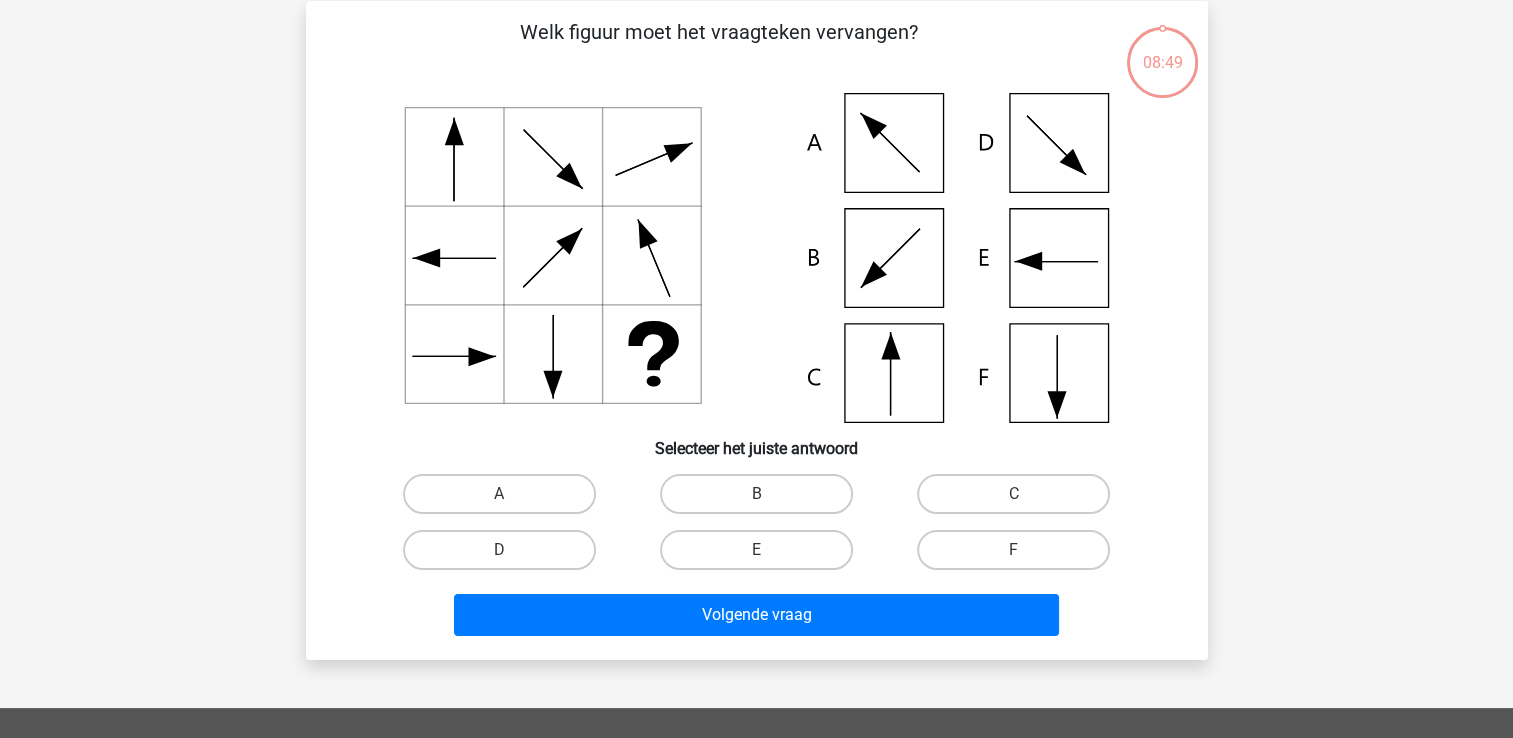 scroll, scrollTop: 92, scrollLeft: 0, axis: vertical 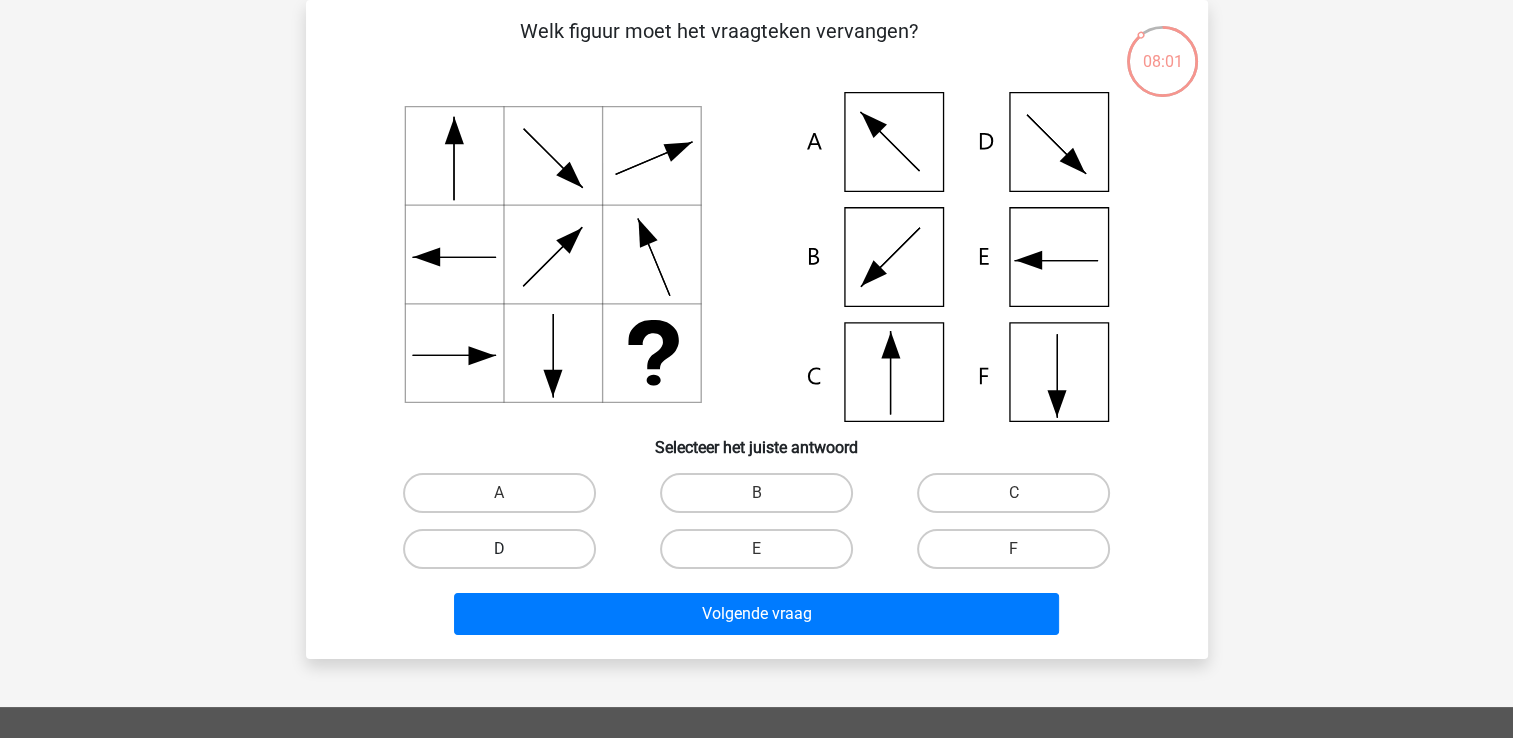 click on "D" at bounding box center [499, 549] 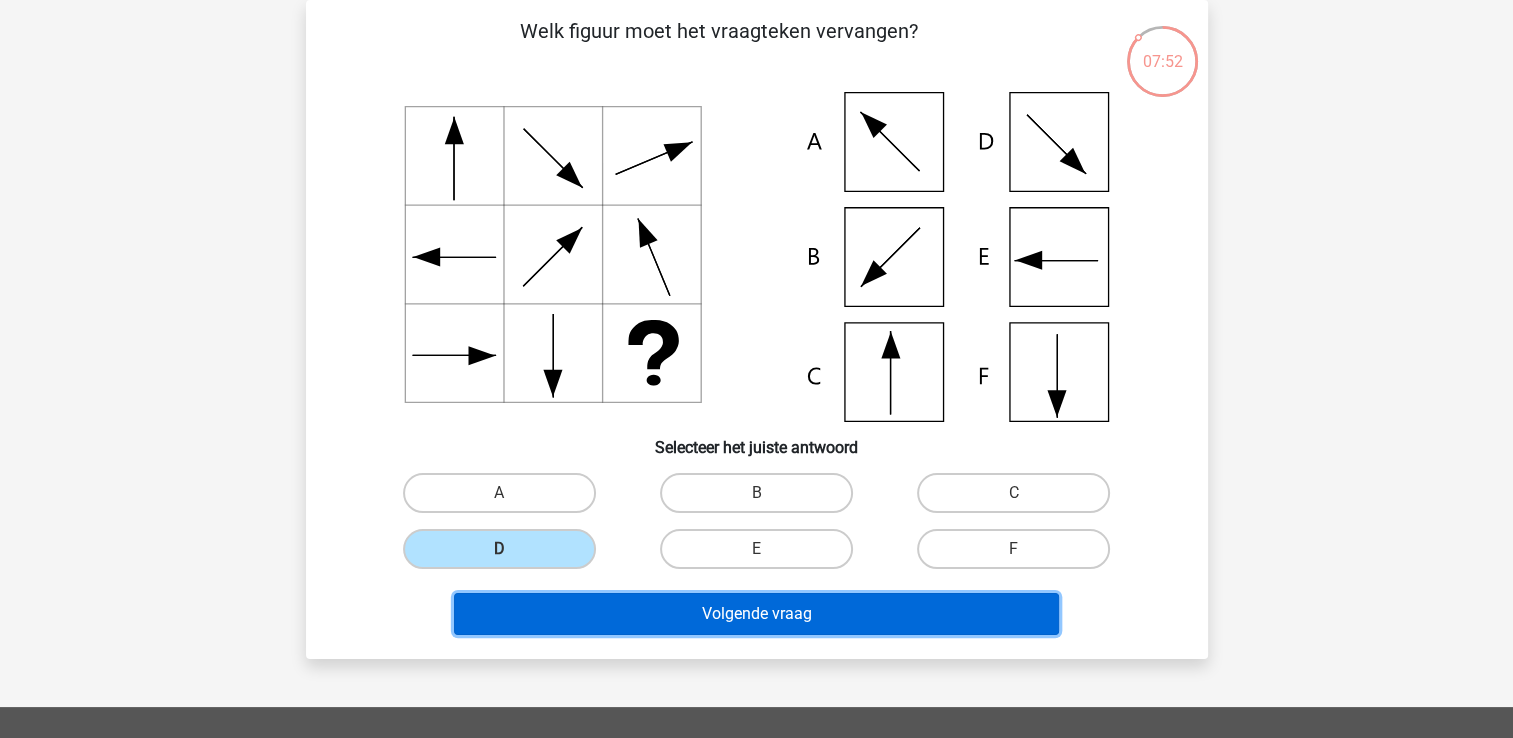 click on "Volgende vraag" at bounding box center [756, 614] 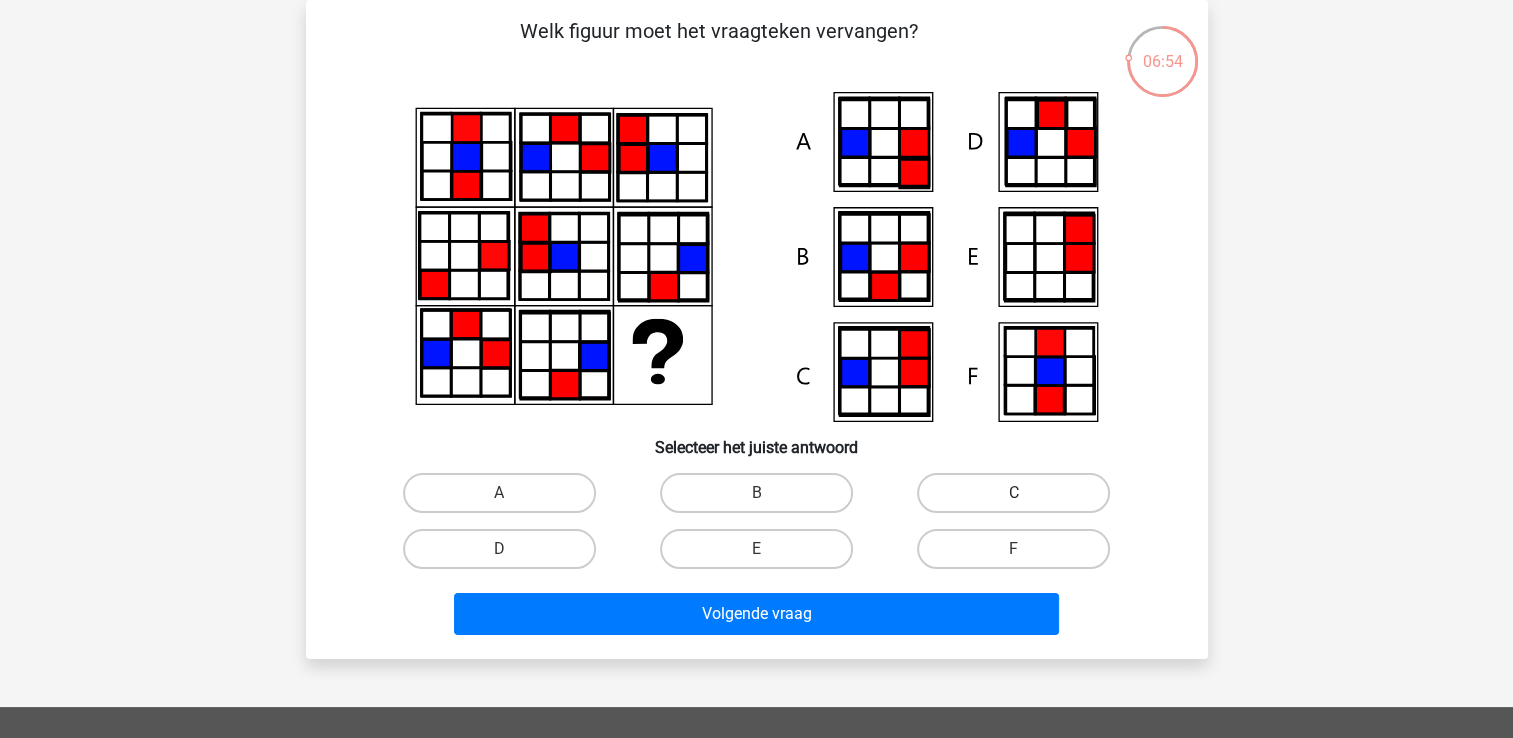 click on "C" at bounding box center (1013, 493) 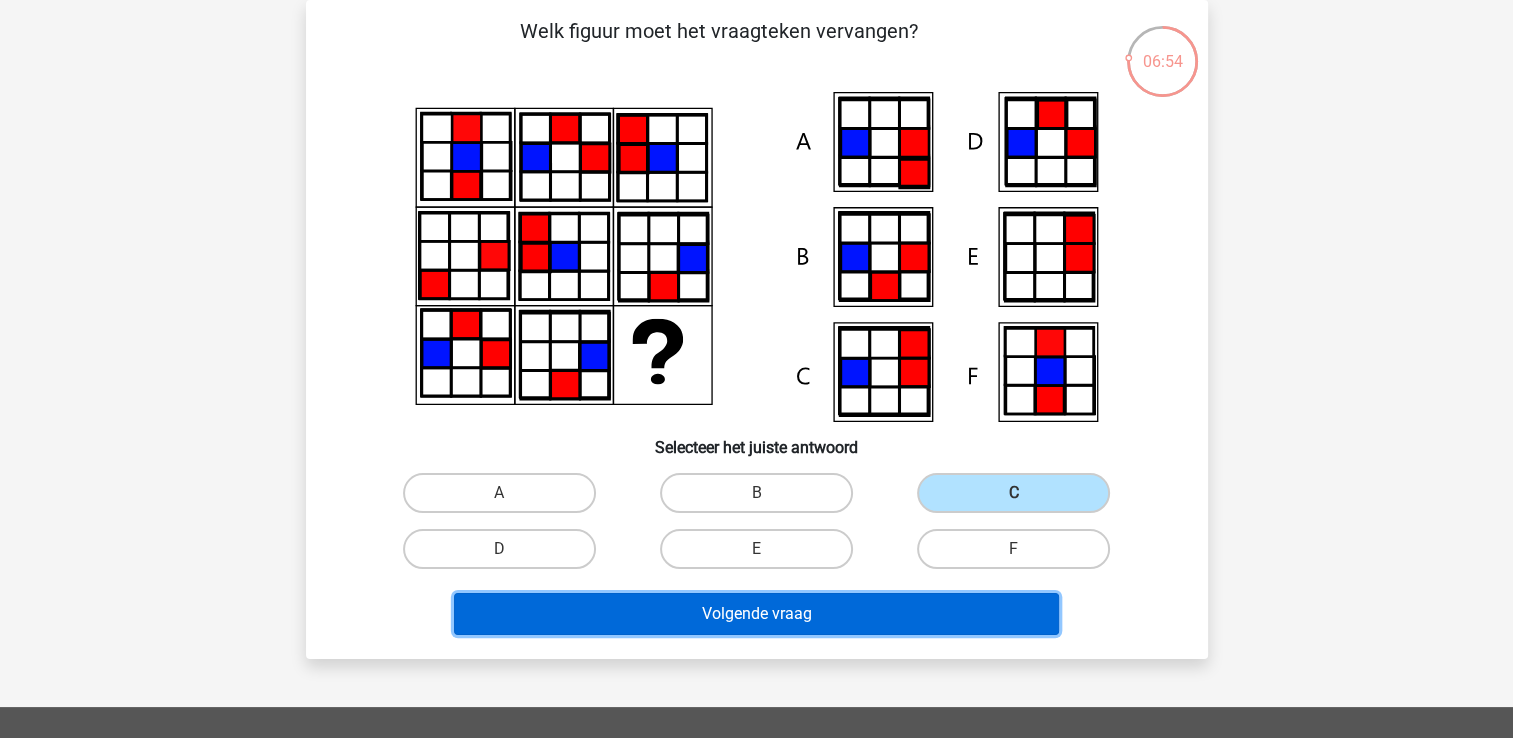 click on "Volgende vraag" at bounding box center (756, 614) 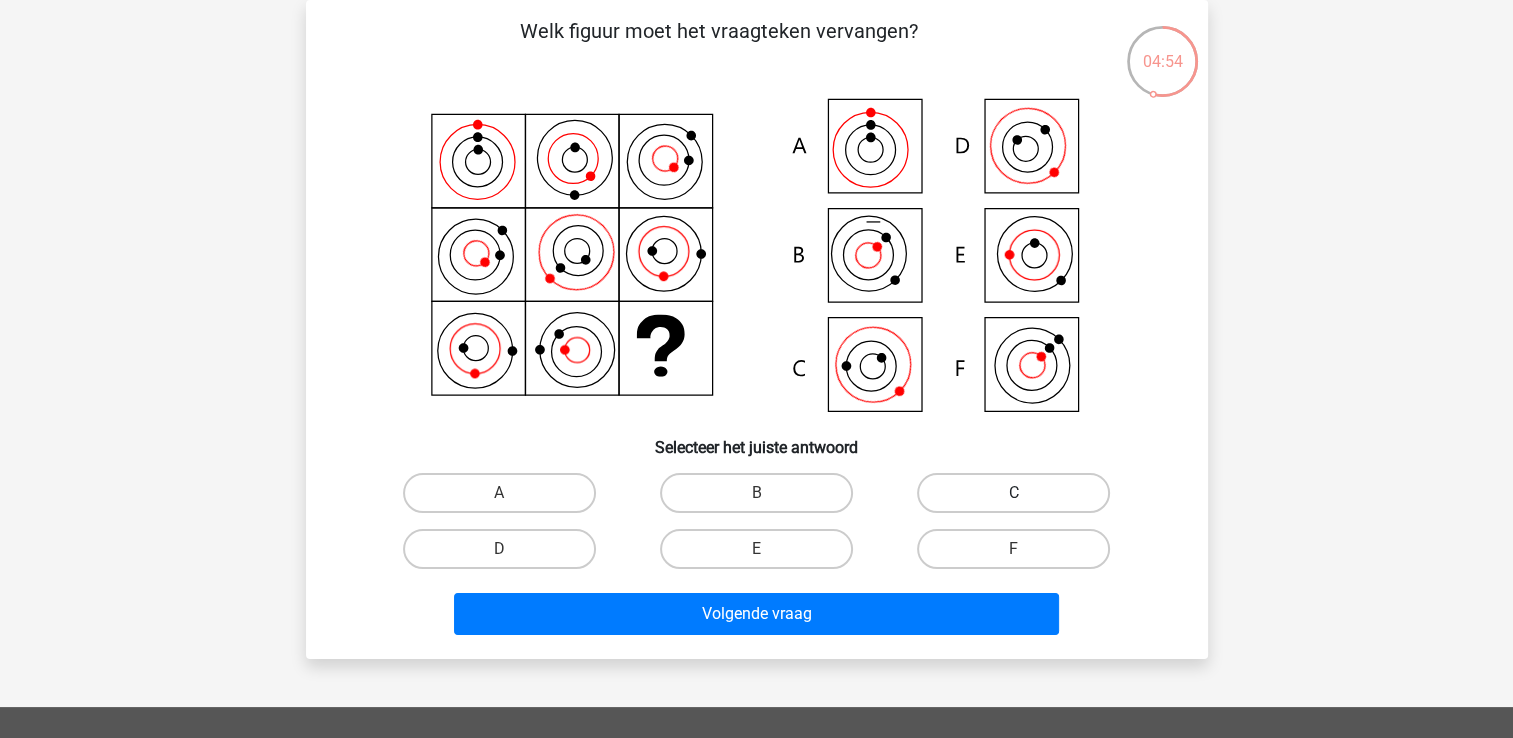 click on "C" at bounding box center (1013, 493) 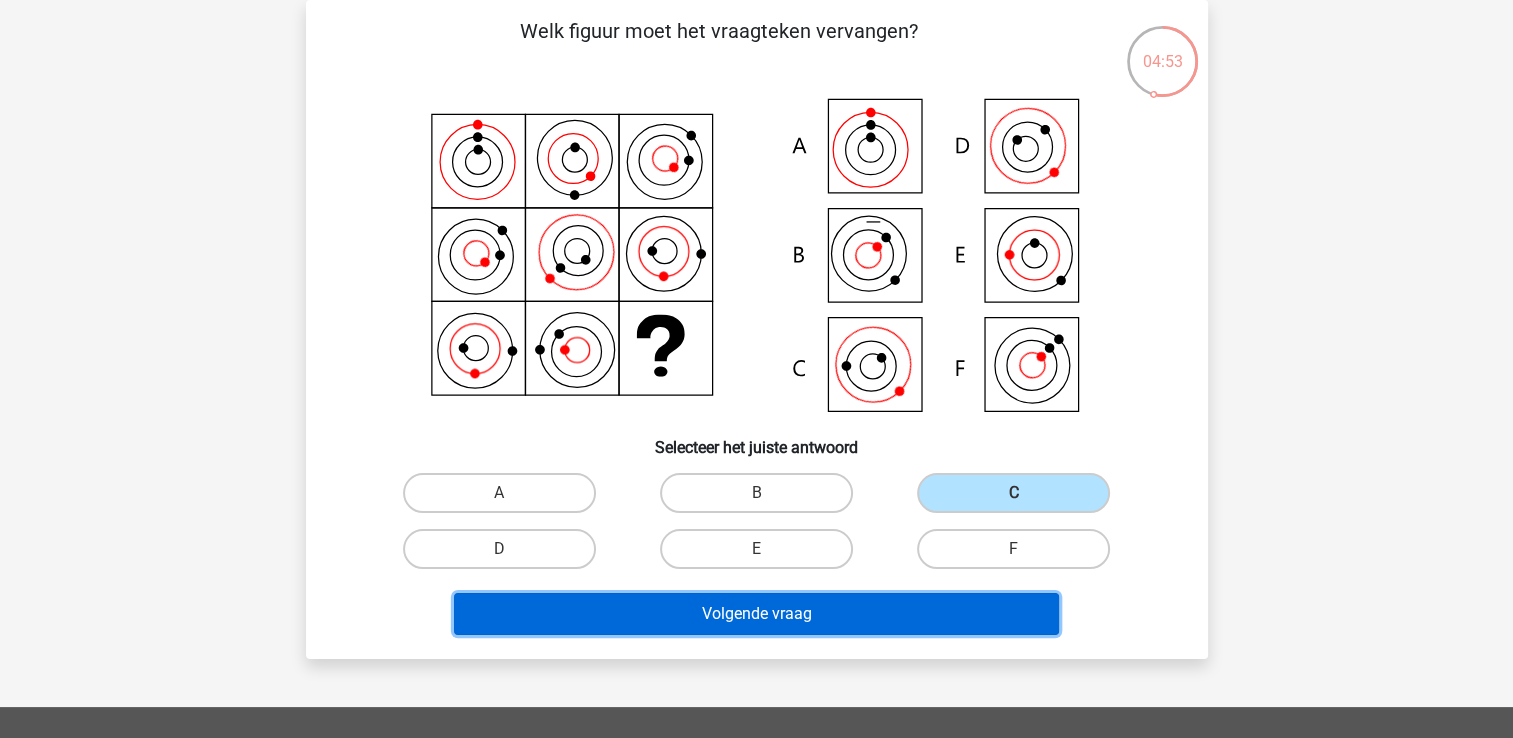 click on "Volgende vraag" at bounding box center (756, 614) 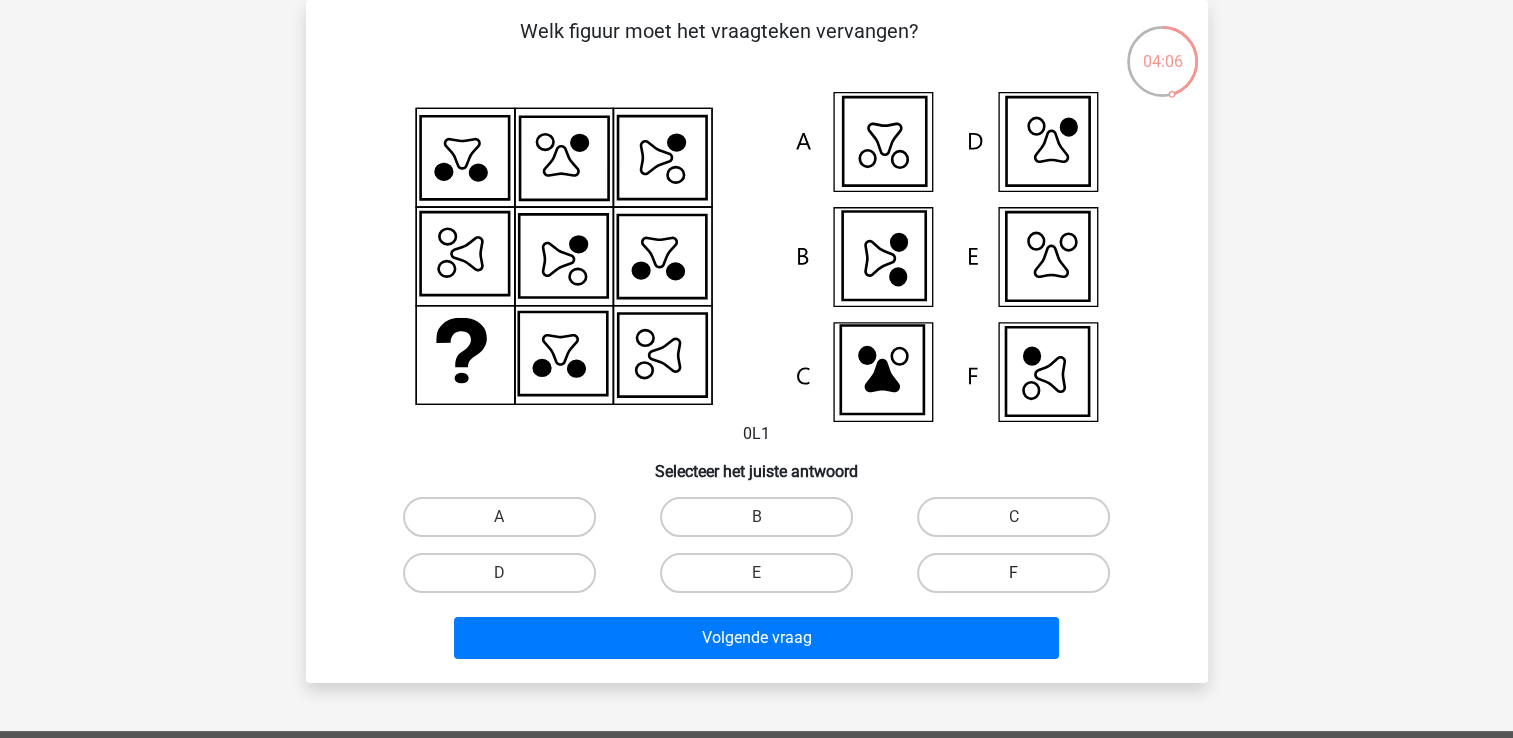 click on "F" at bounding box center (1013, 573) 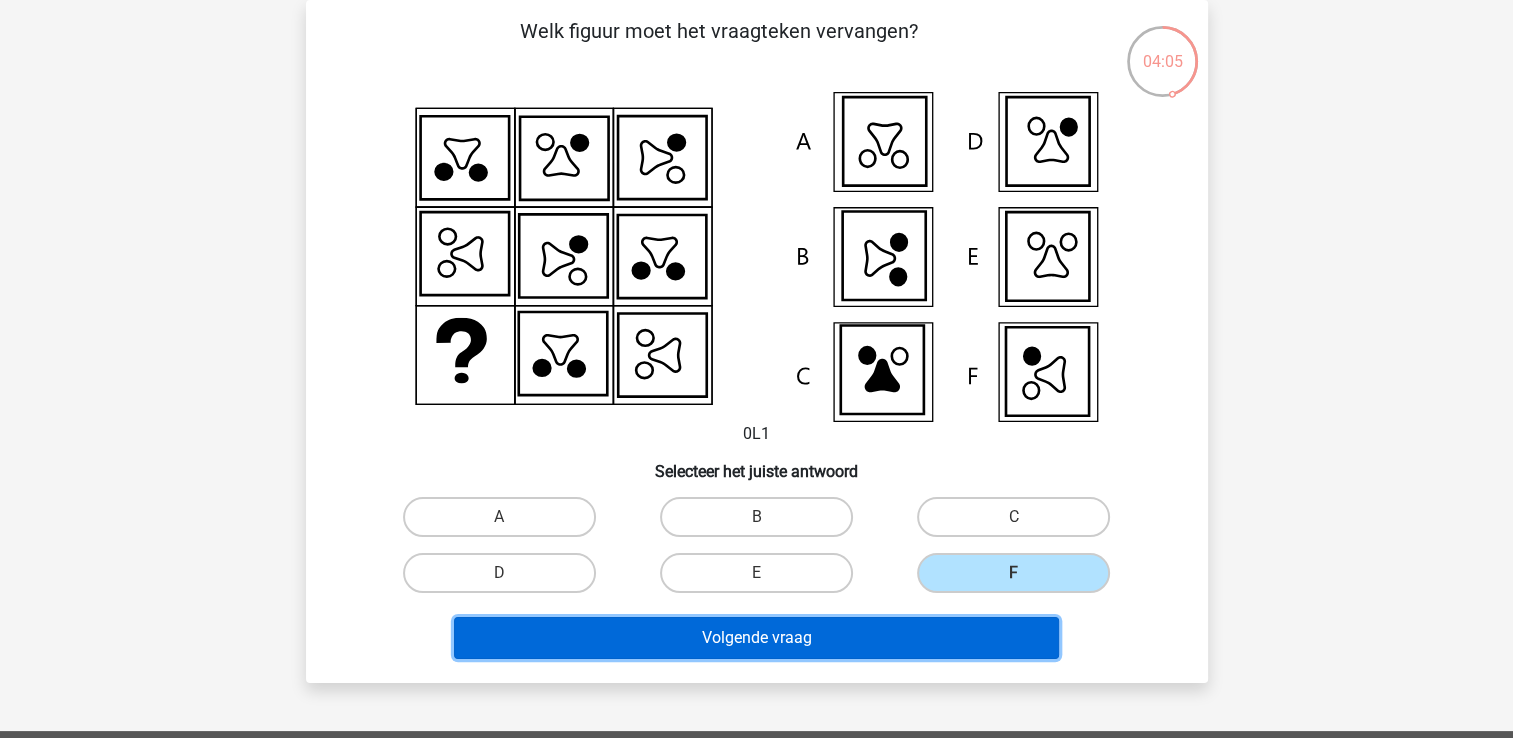 click on "Volgende vraag" at bounding box center (756, 638) 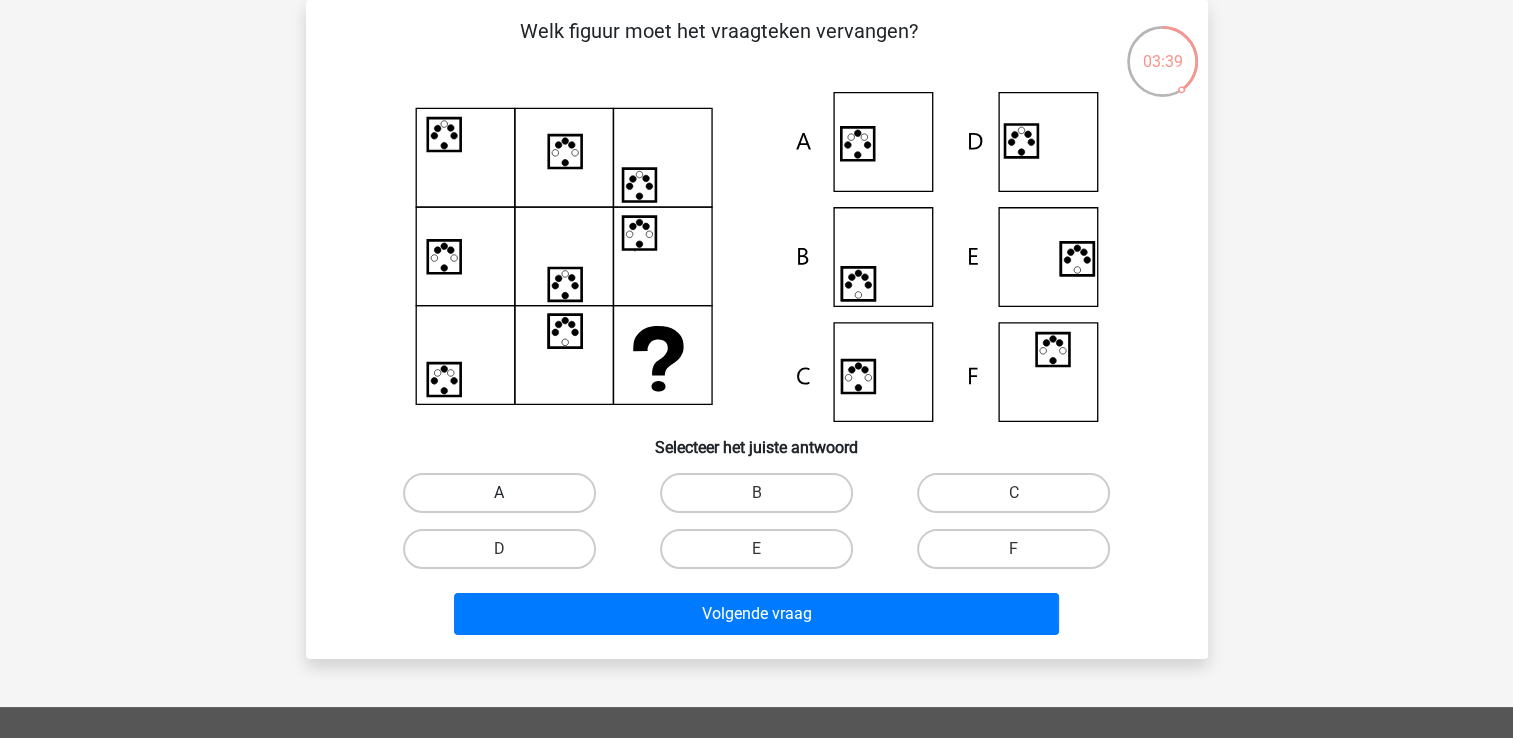 click on "A" at bounding box center (499, 493) 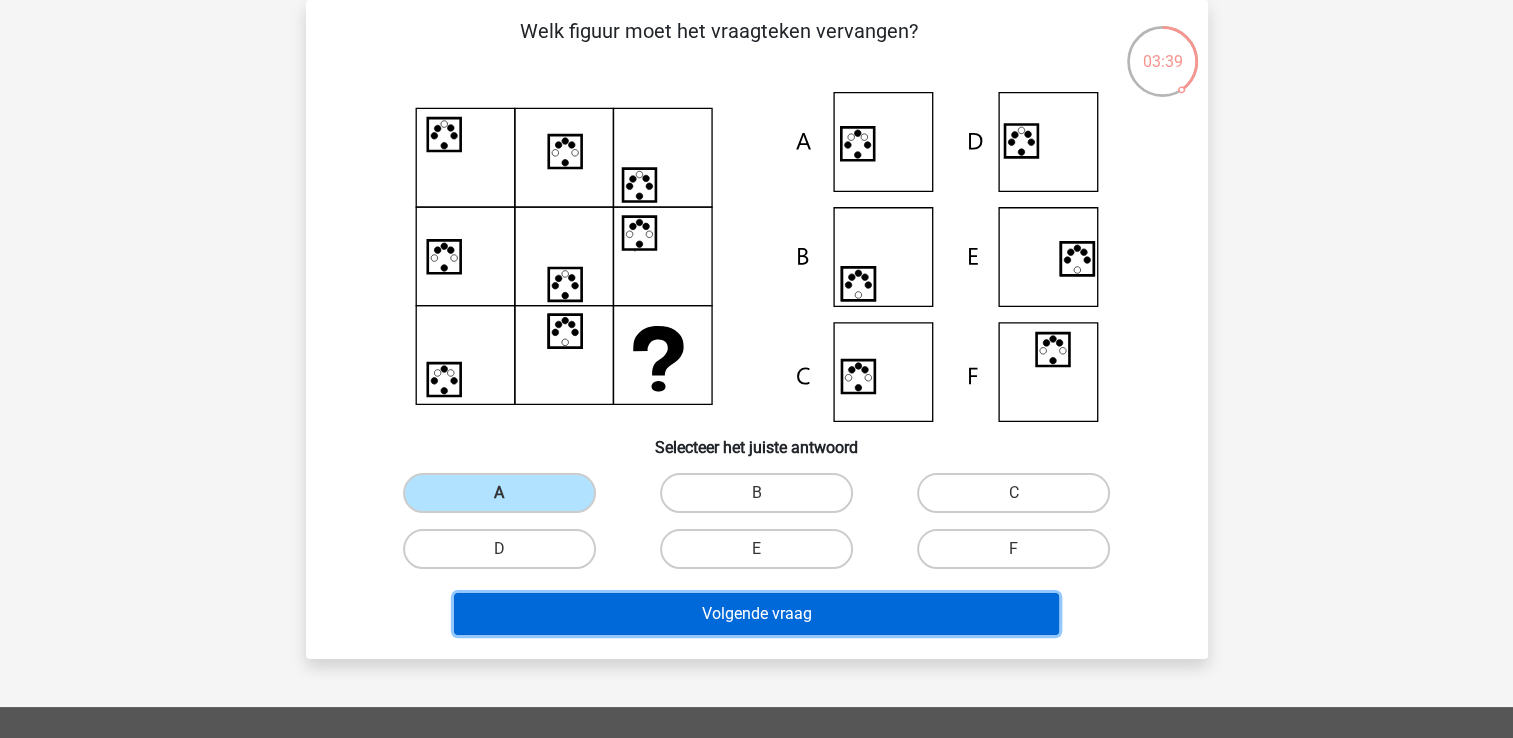 click on "Volgende vraag" at bounding box center (756, 614) 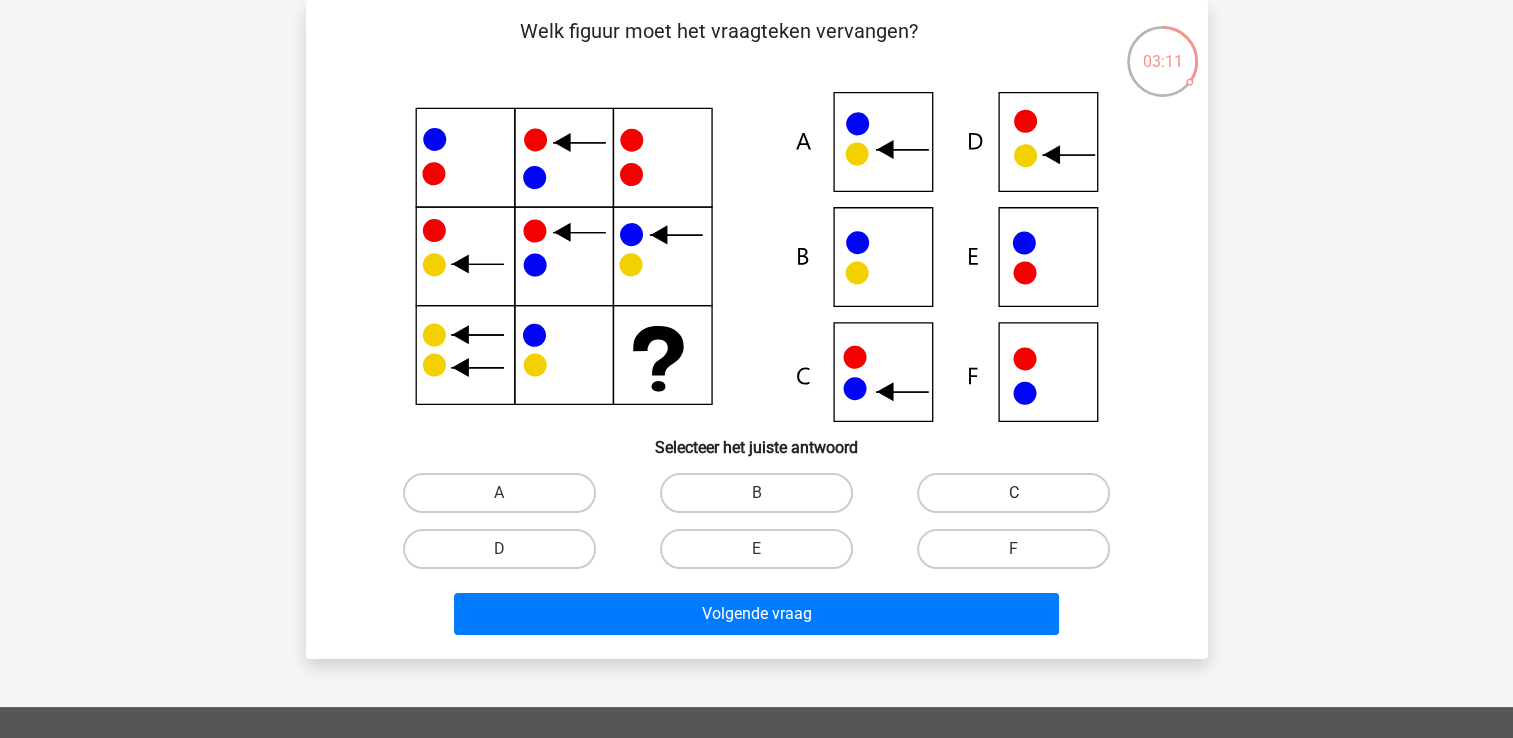 click on "C" at bounding box center (1013, 493) 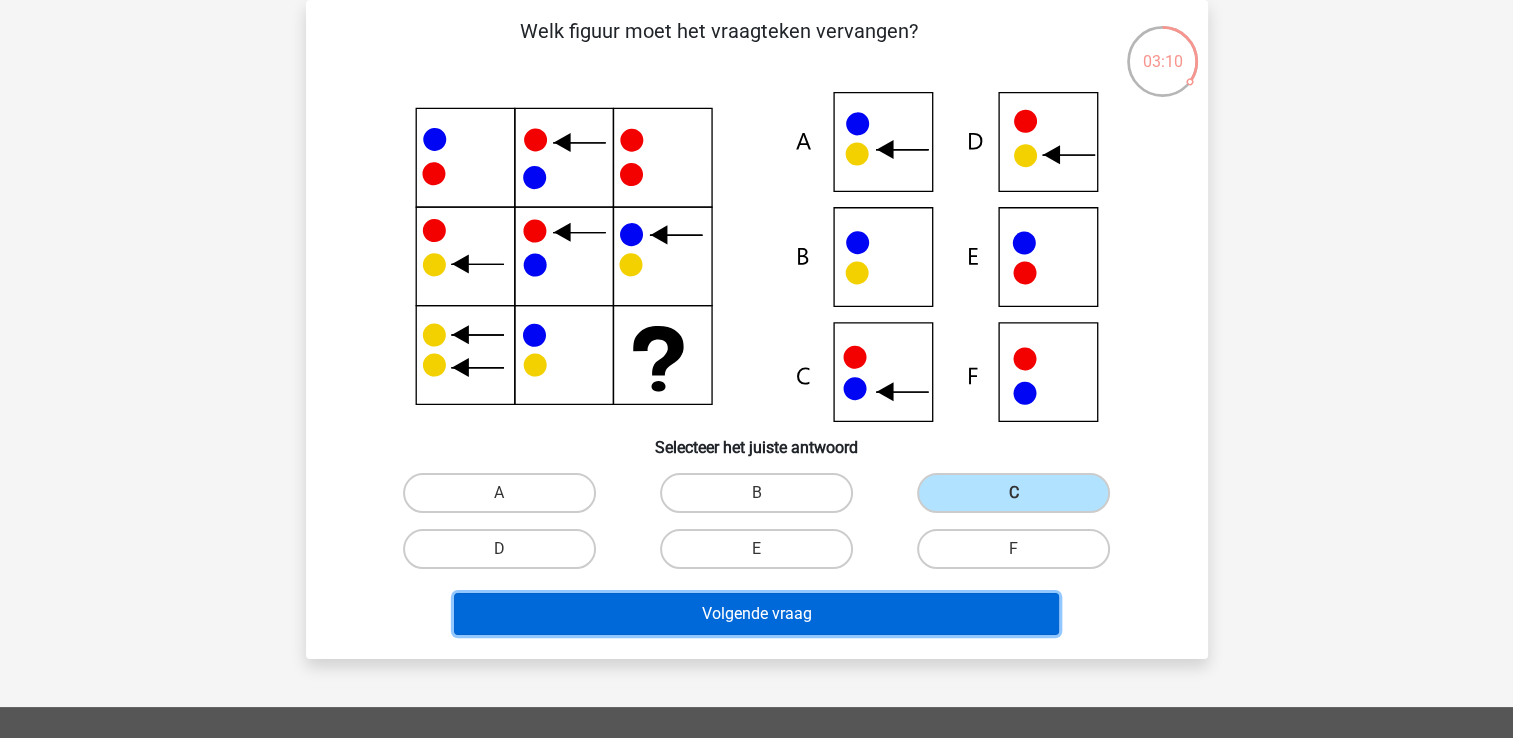 click on "Volgende vraag" at bounding box center [756, 614] 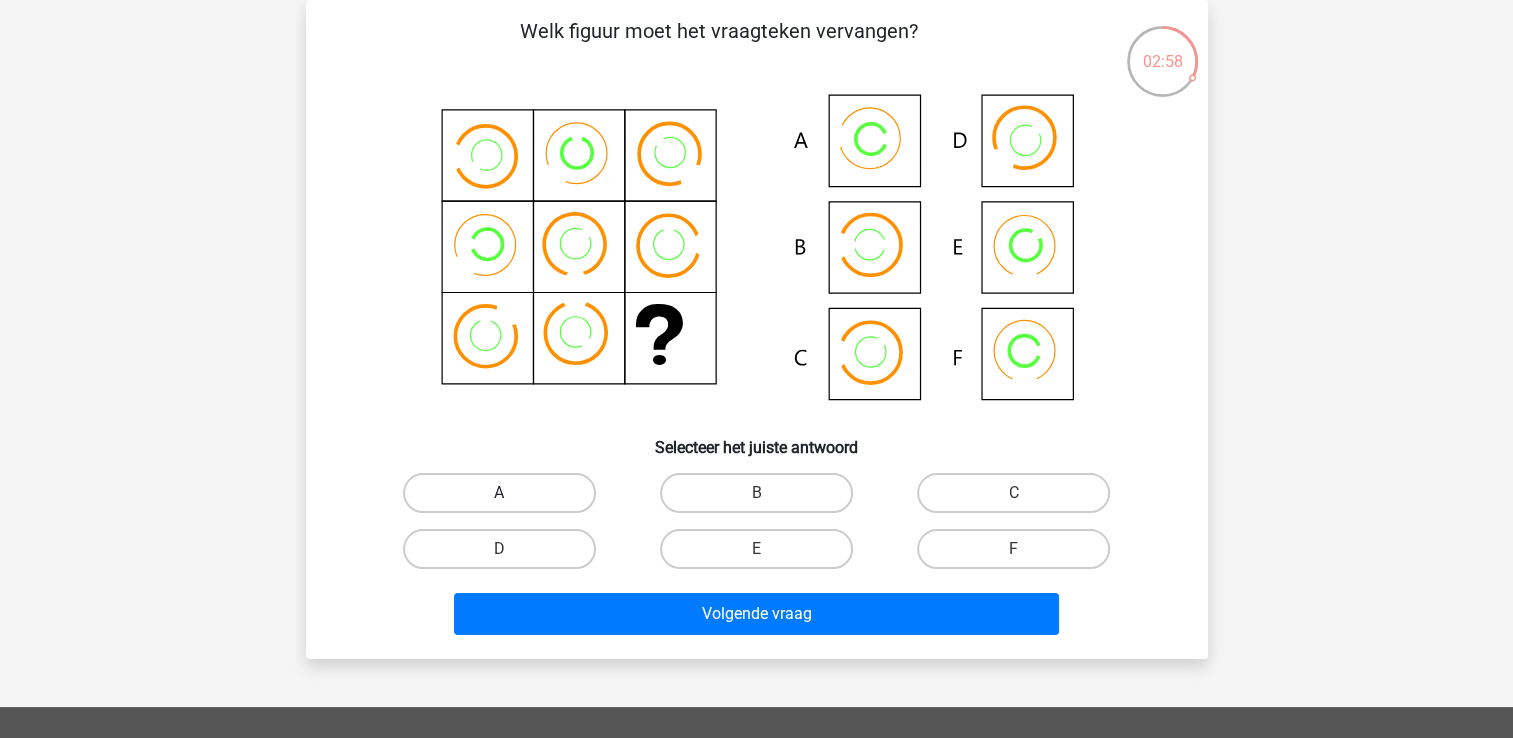 click on "A" at bounding box center (499, 493) 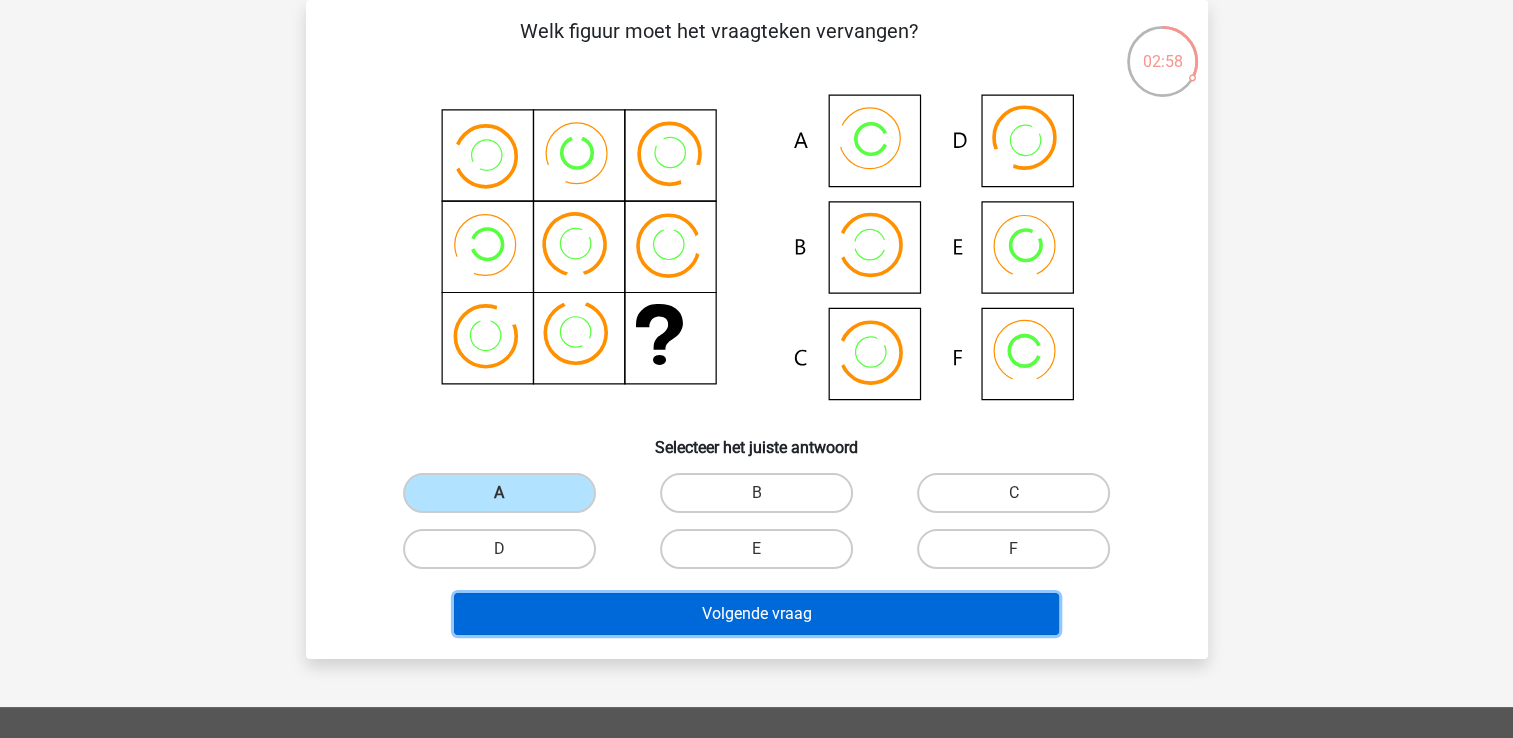 click on "Volgende vraag" at bounding box center [756, 614] 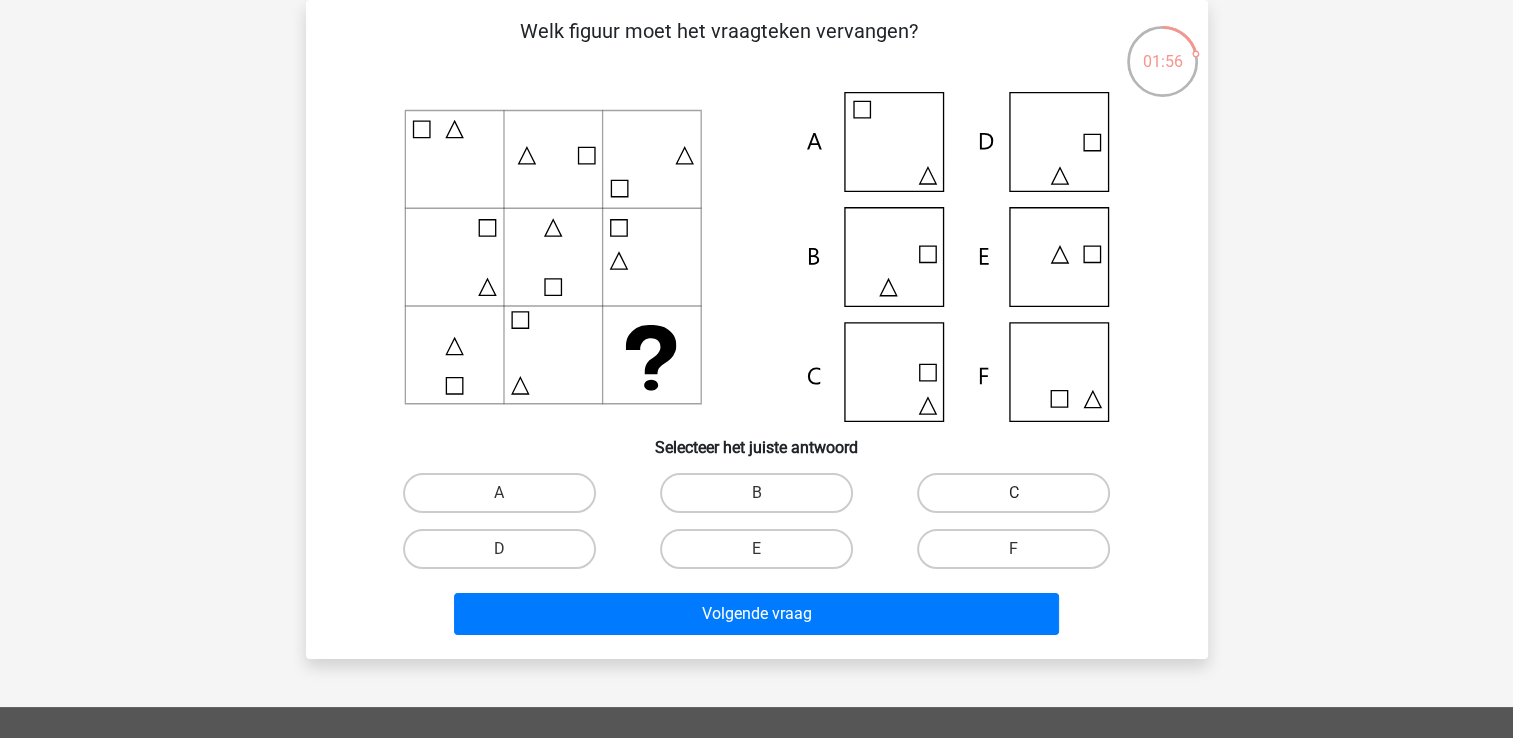 click on "C" at bounding box center [1013, 493] 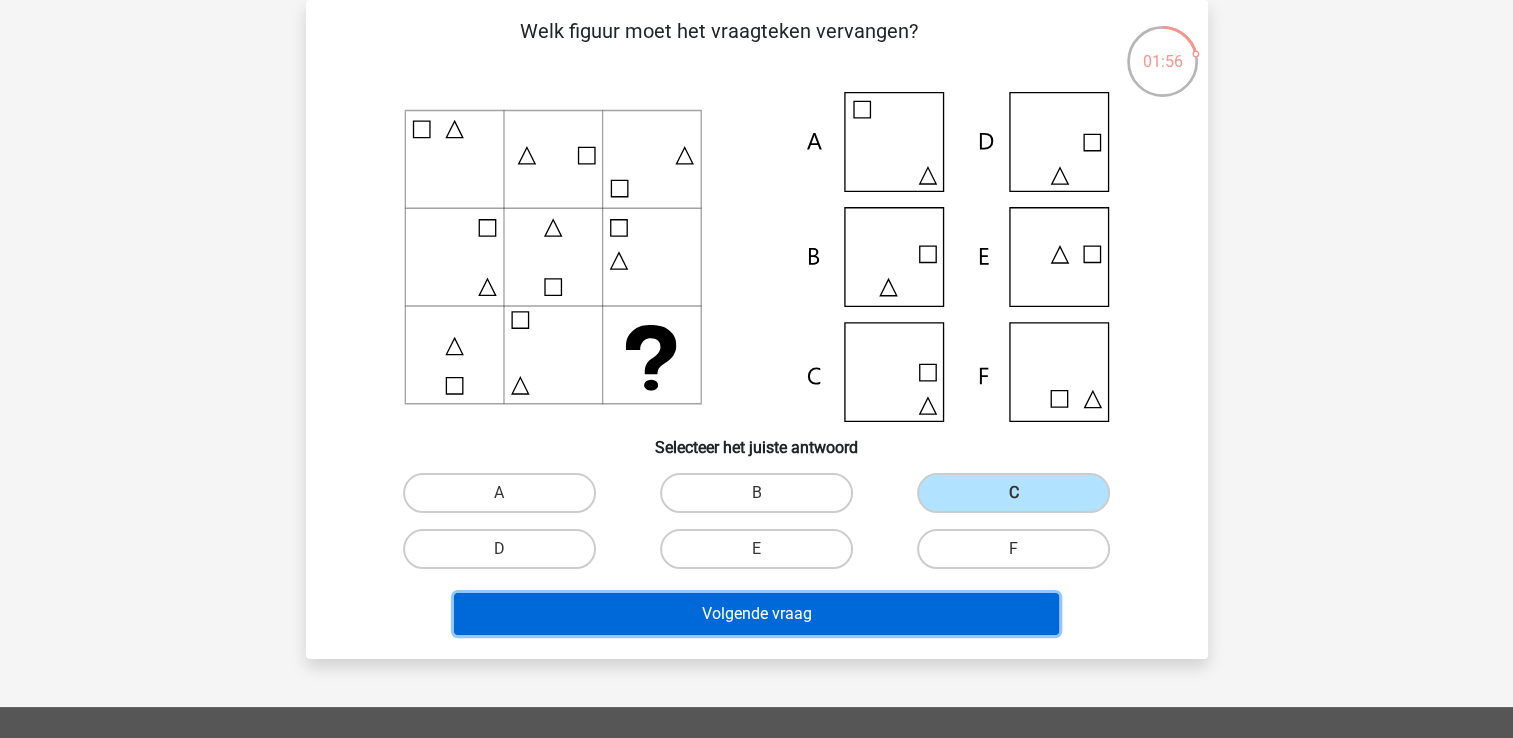 click on "Volgende vraag" at bounding box center [756, 614] 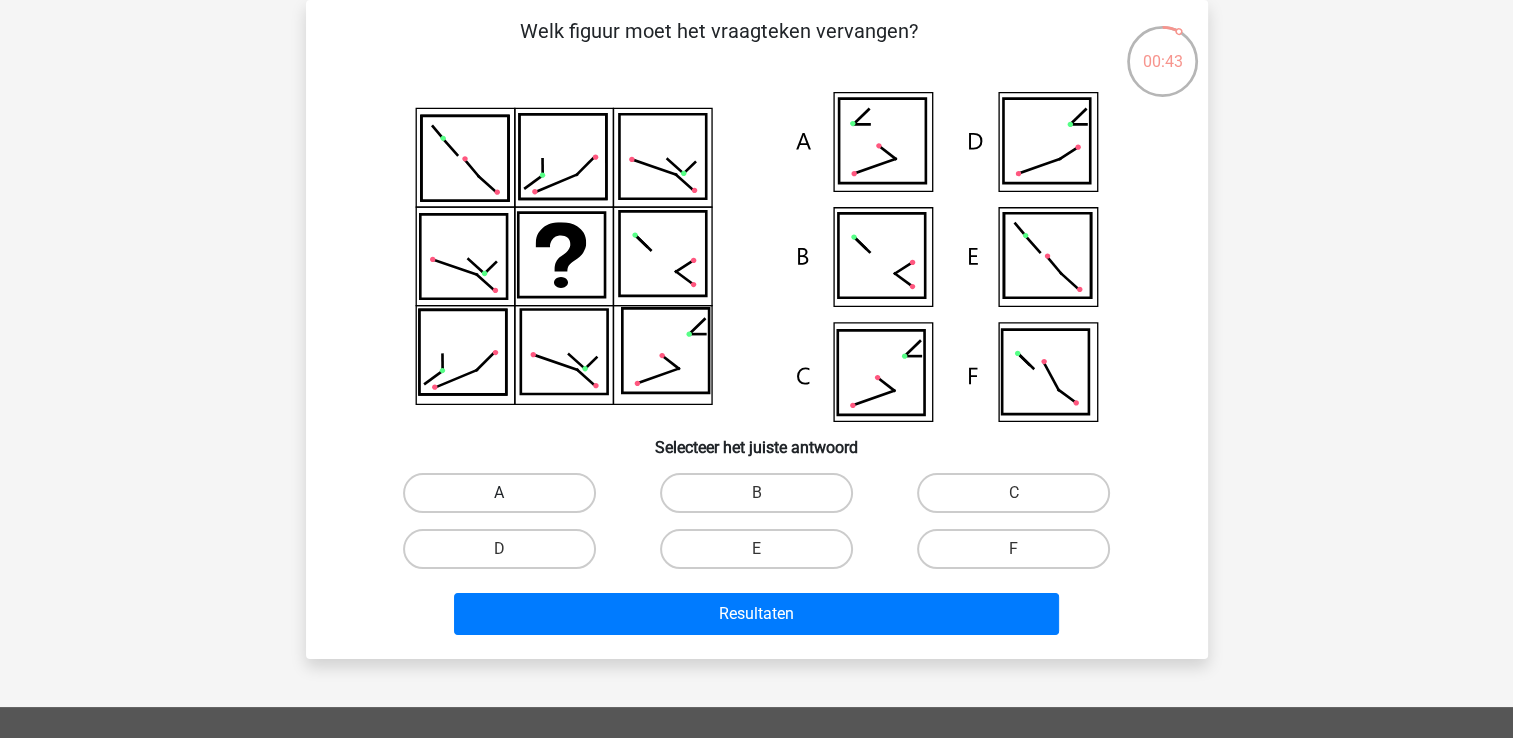 click on "A" at bounding box center (499, 493) 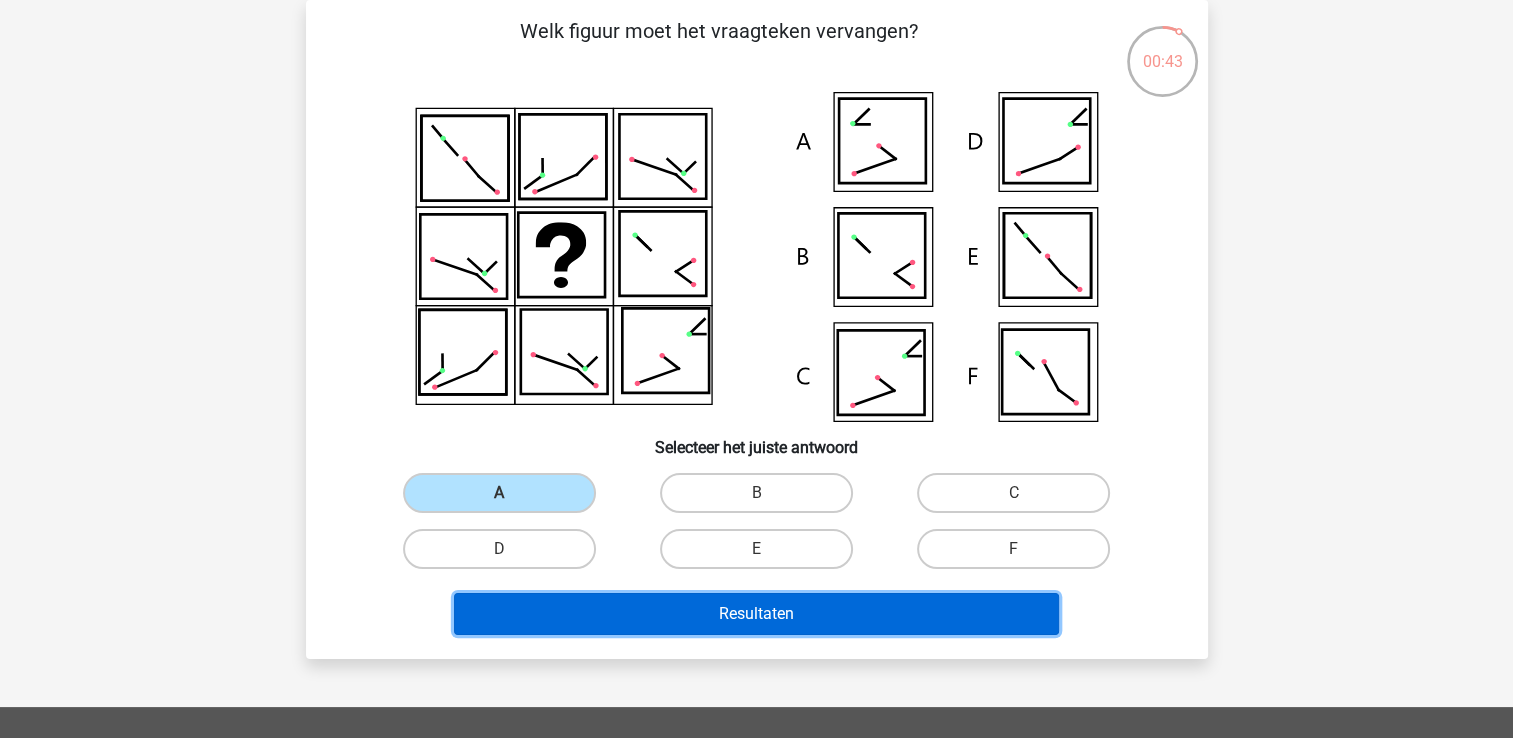 click on "Resultaten" at bounding box center (756, 614) 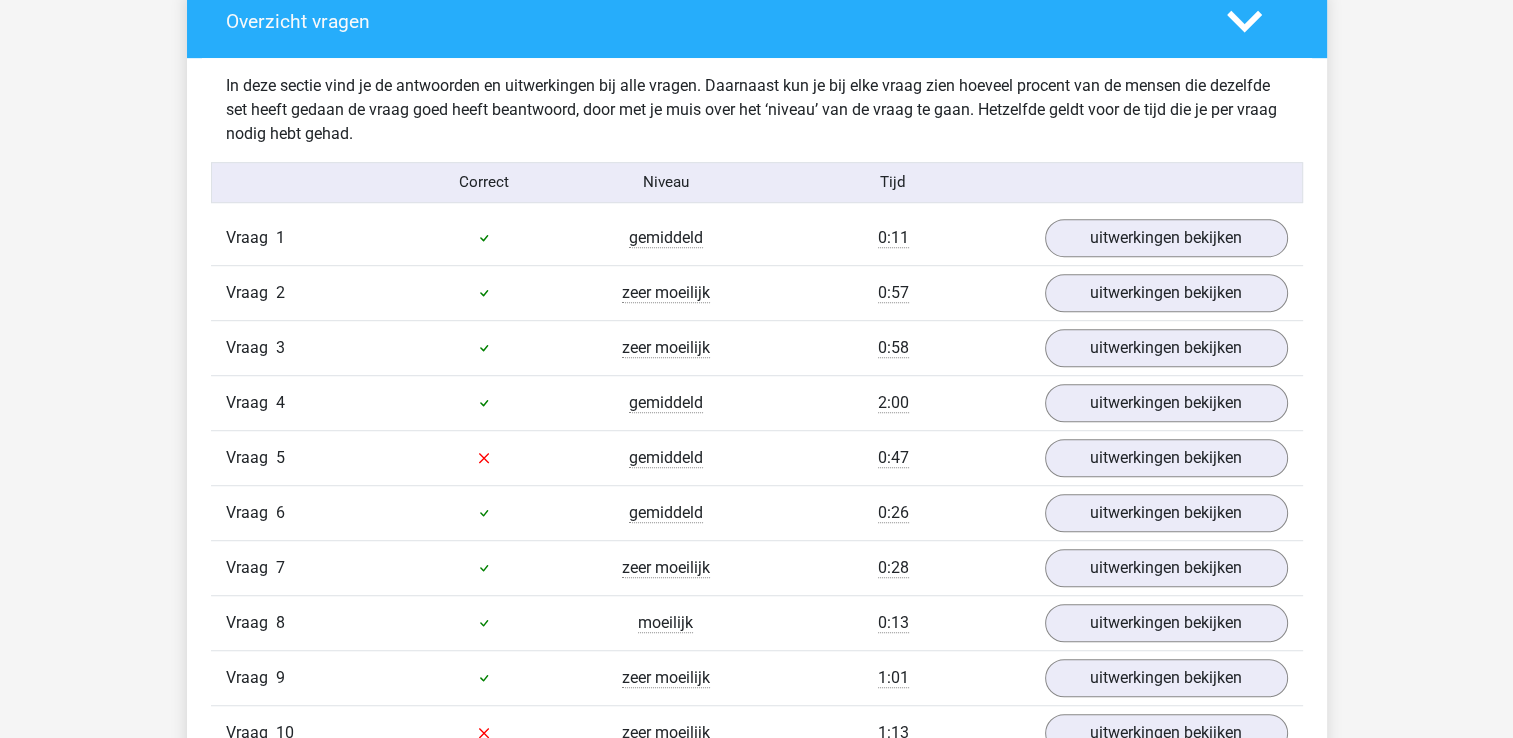 scroll, scrollTop: 1200, scrollLeft: 0, axis: vertical 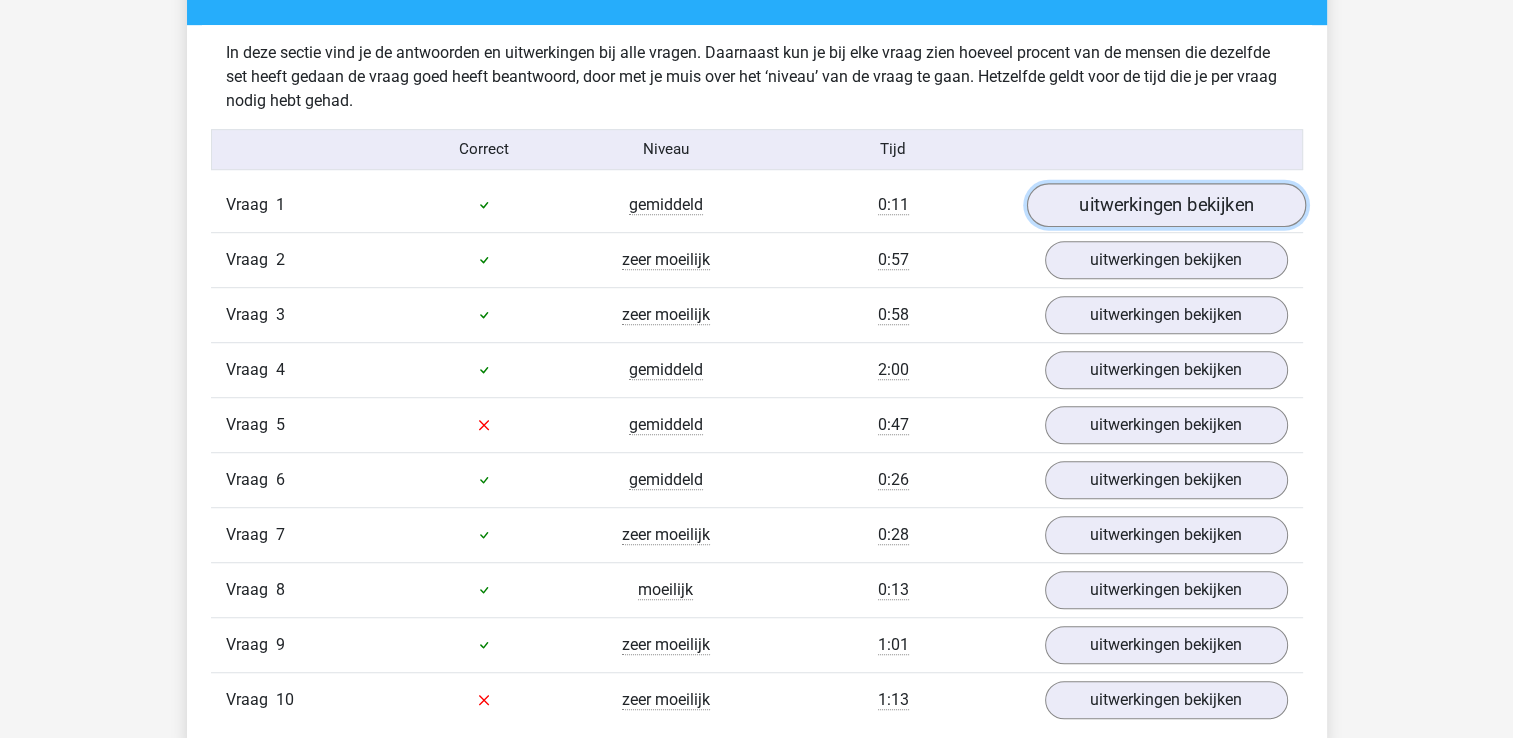click on "uitwerkingen bekijken" at bounding box center [1165, 205] 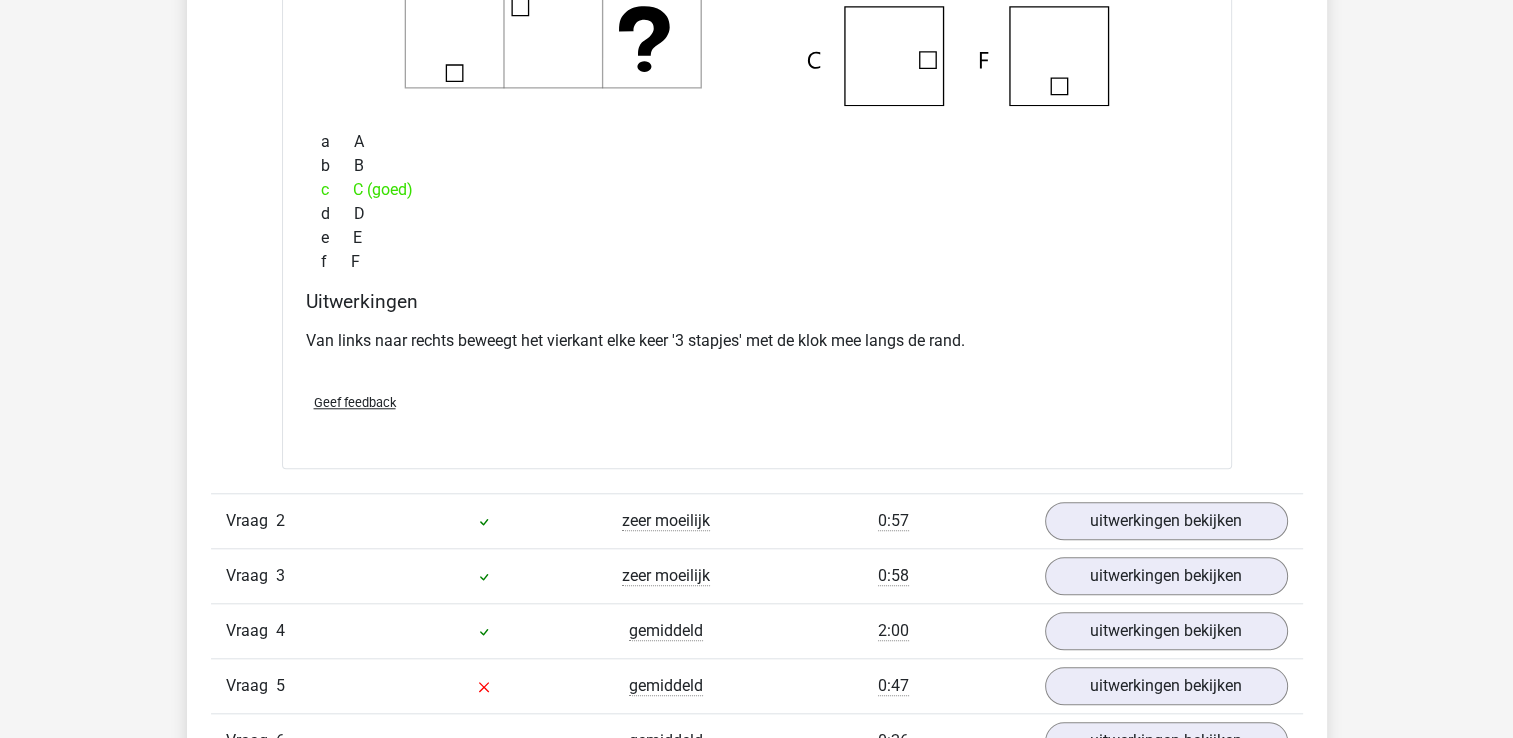 scroll, scrollTop: 1800, scrollLeft: 0, axis: vertical 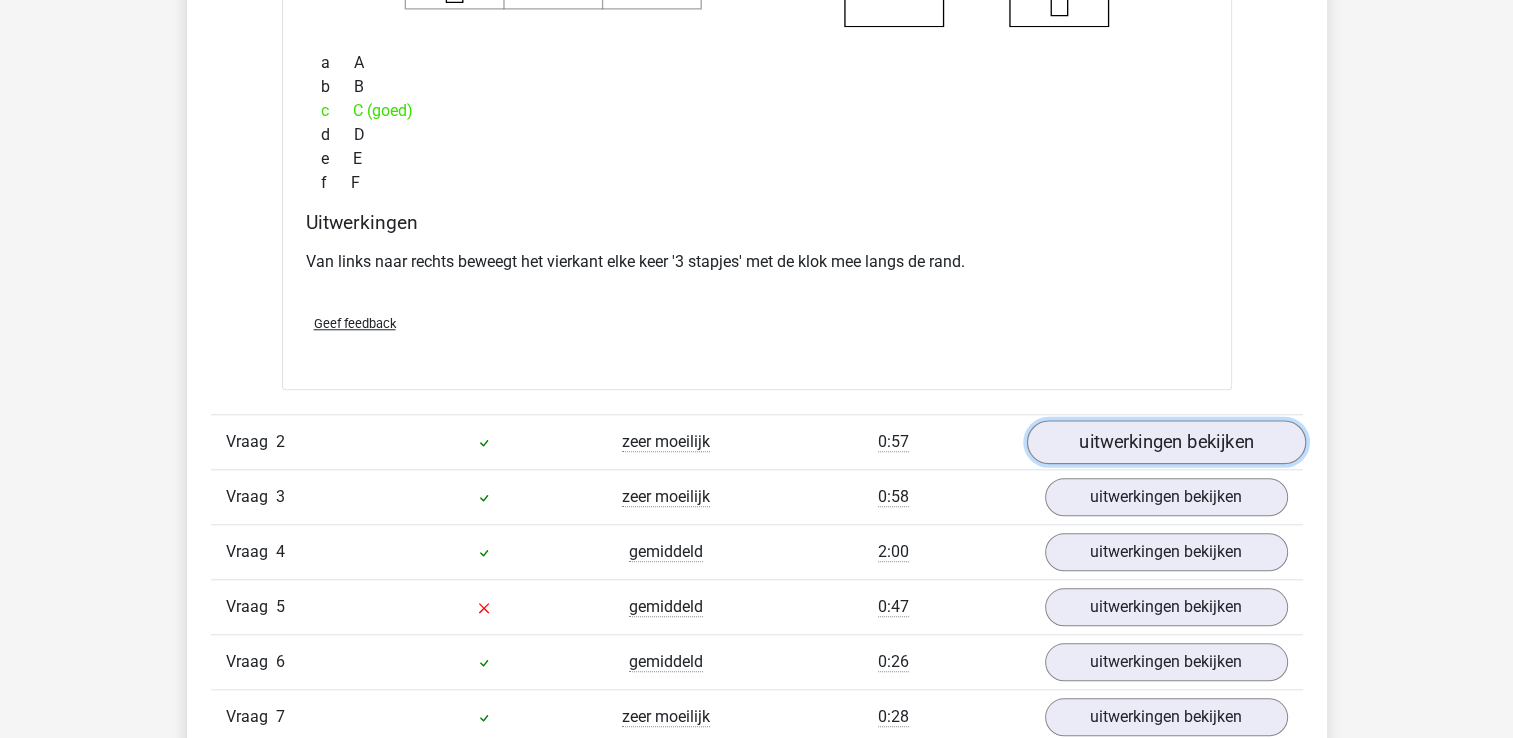 click on "uitwerkingen bekijken" at bounding box center (1165, 442) 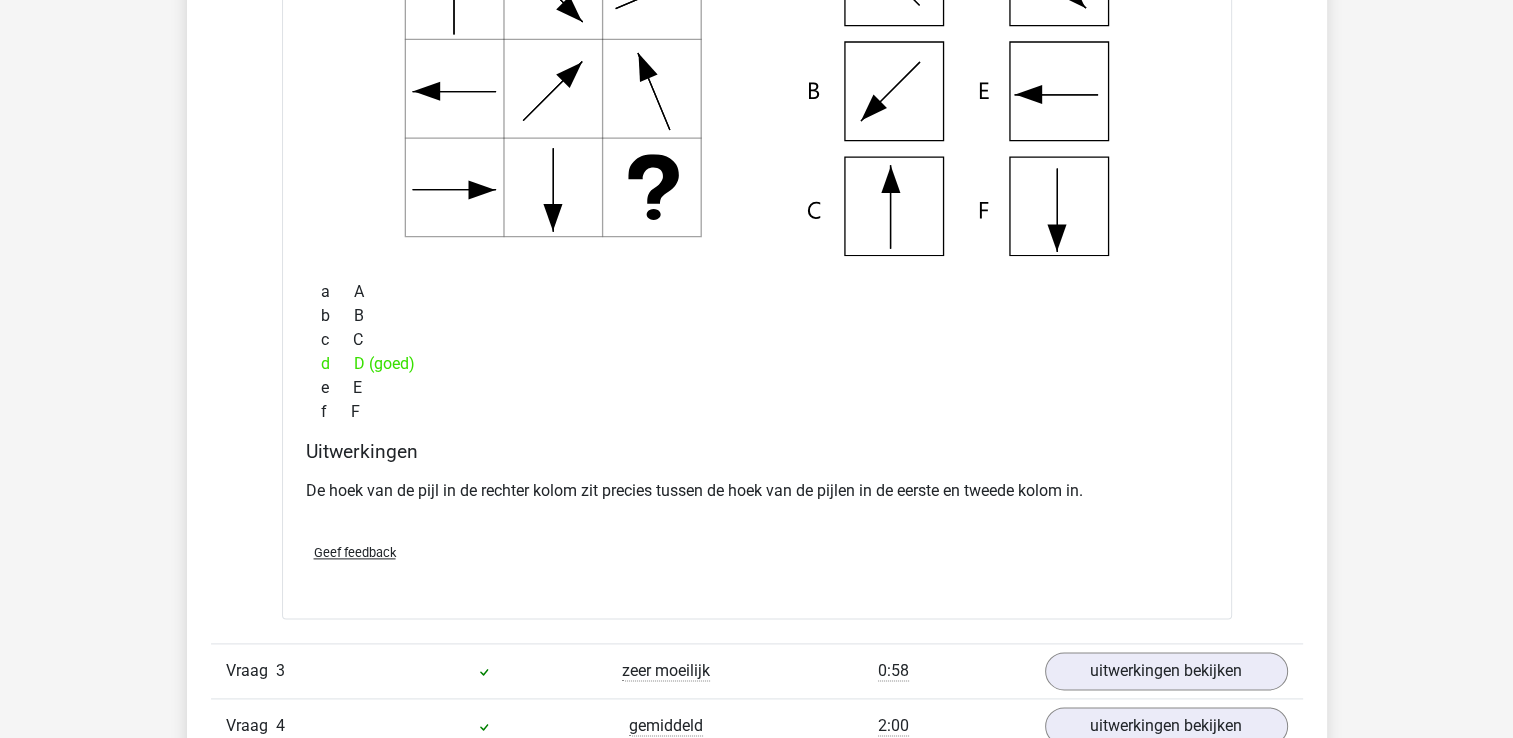 scroll, scrollTop: 2500, scrollLeft: 0, axis: vertical 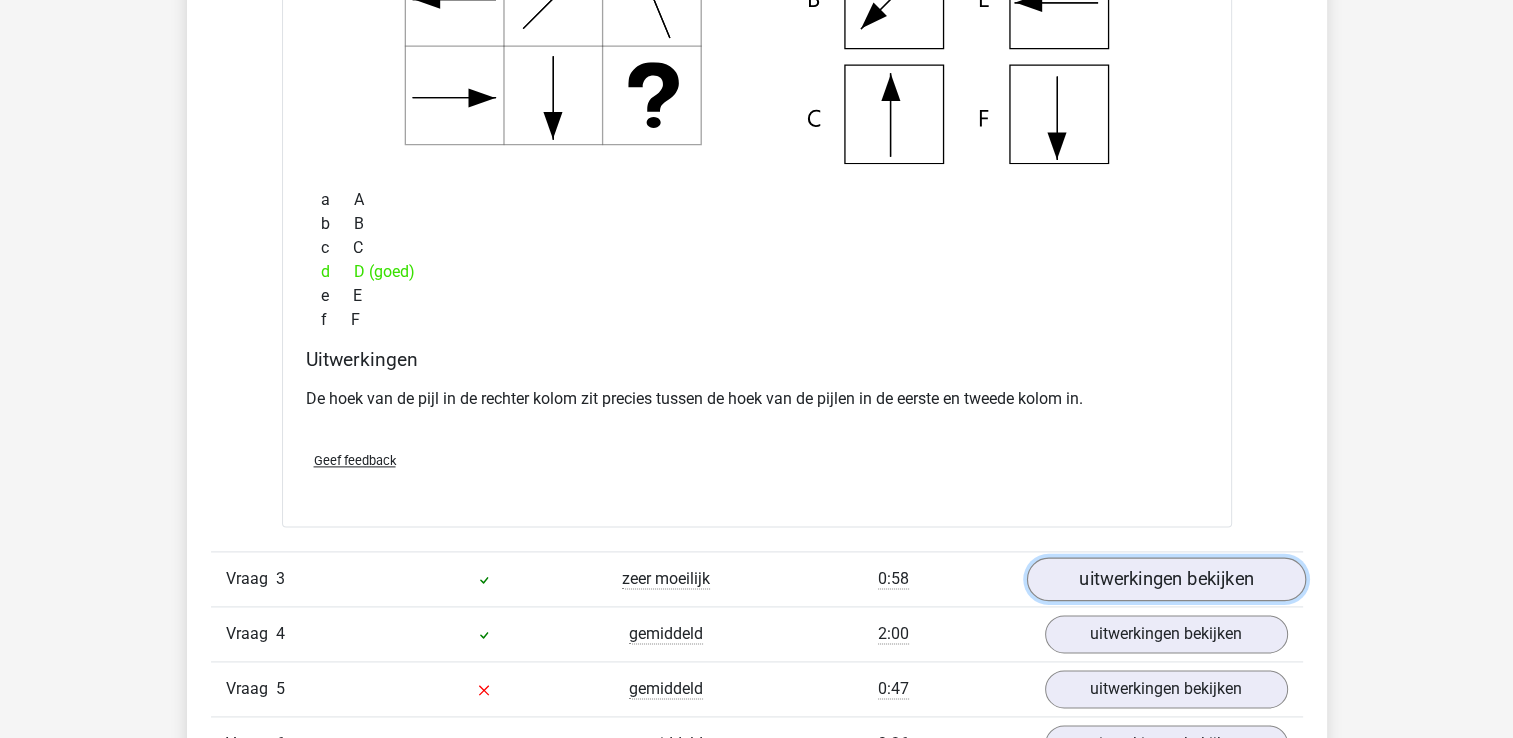 click on "uitwerkingen bekijken" at bounding box center (1165, 579) 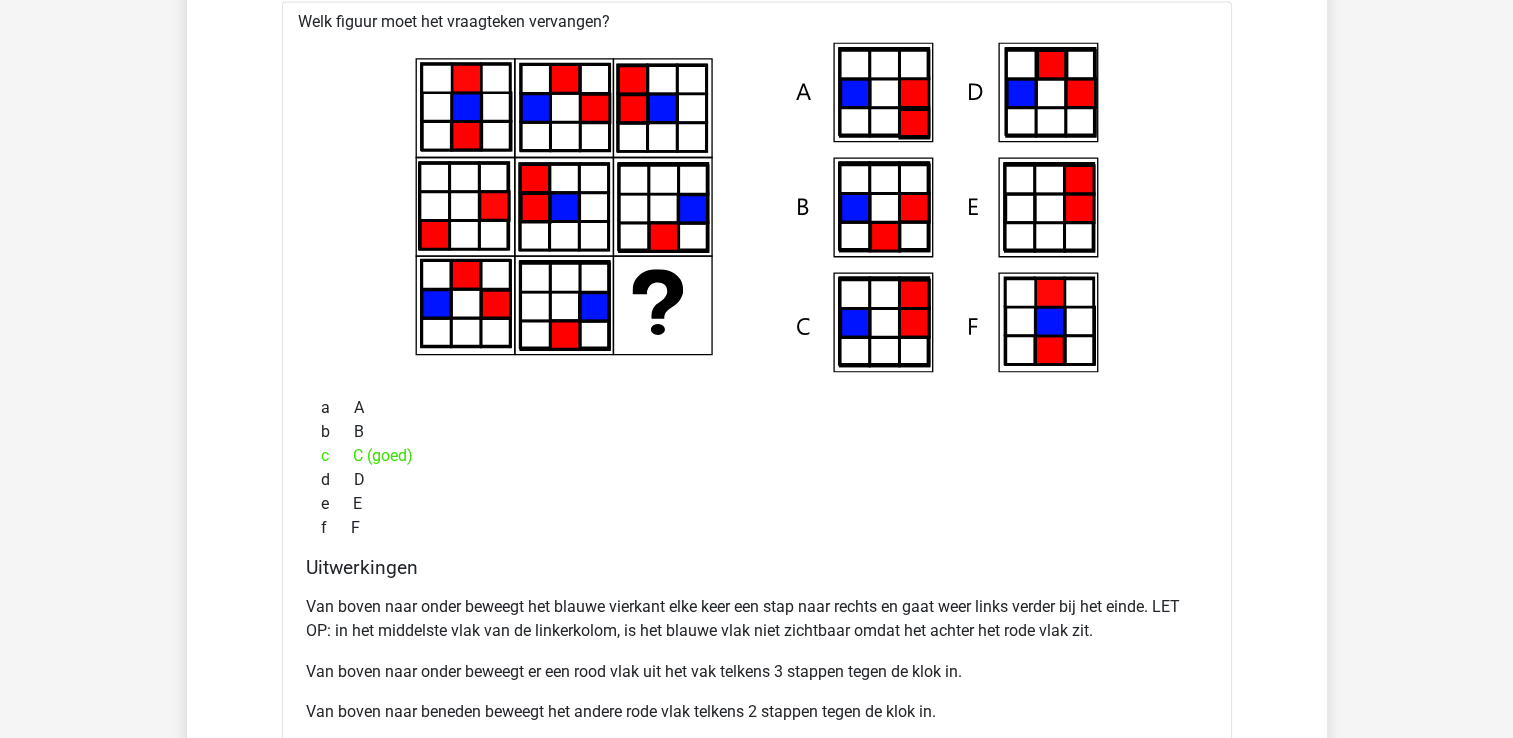 scroll, scrollTop: 3100, scrollLeft: 0, axis: vertical 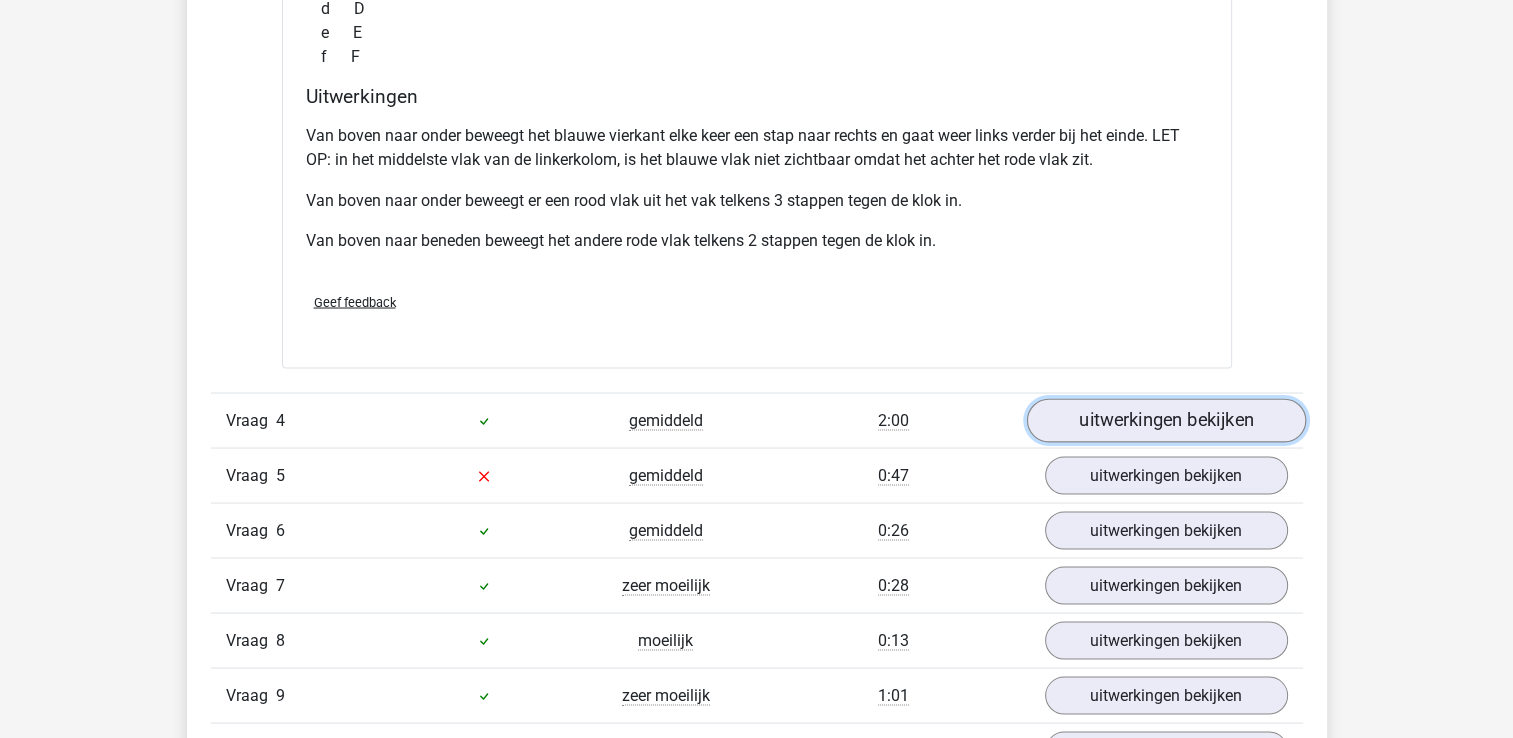 click on "uitwerkingen bekijken" at bounding box center [1165, 420] 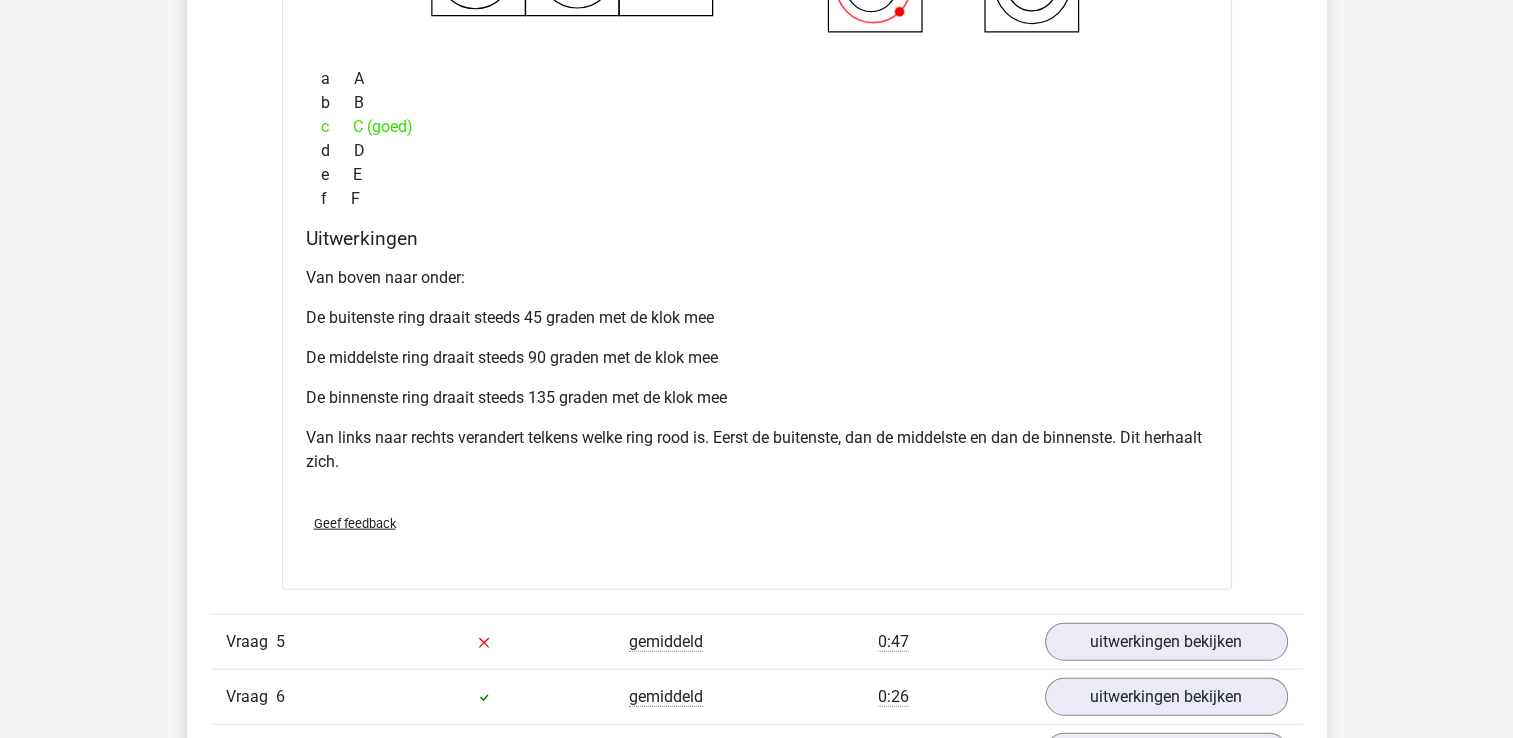 scroll, scrollTop: 4400, scrollLeft: 0, axis: vertical 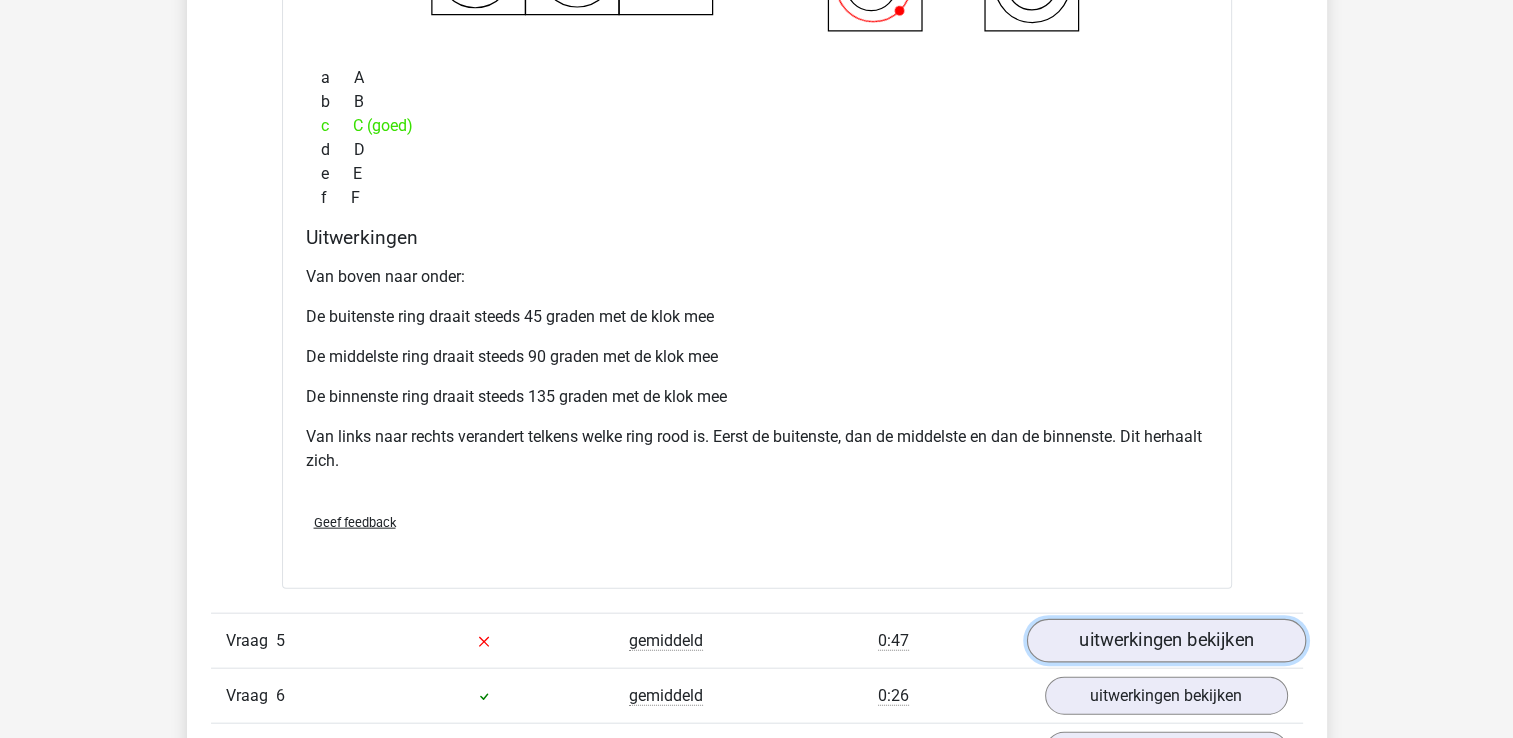 click on "uitwerkingen bekijken" at bounding box center [1165, 642] 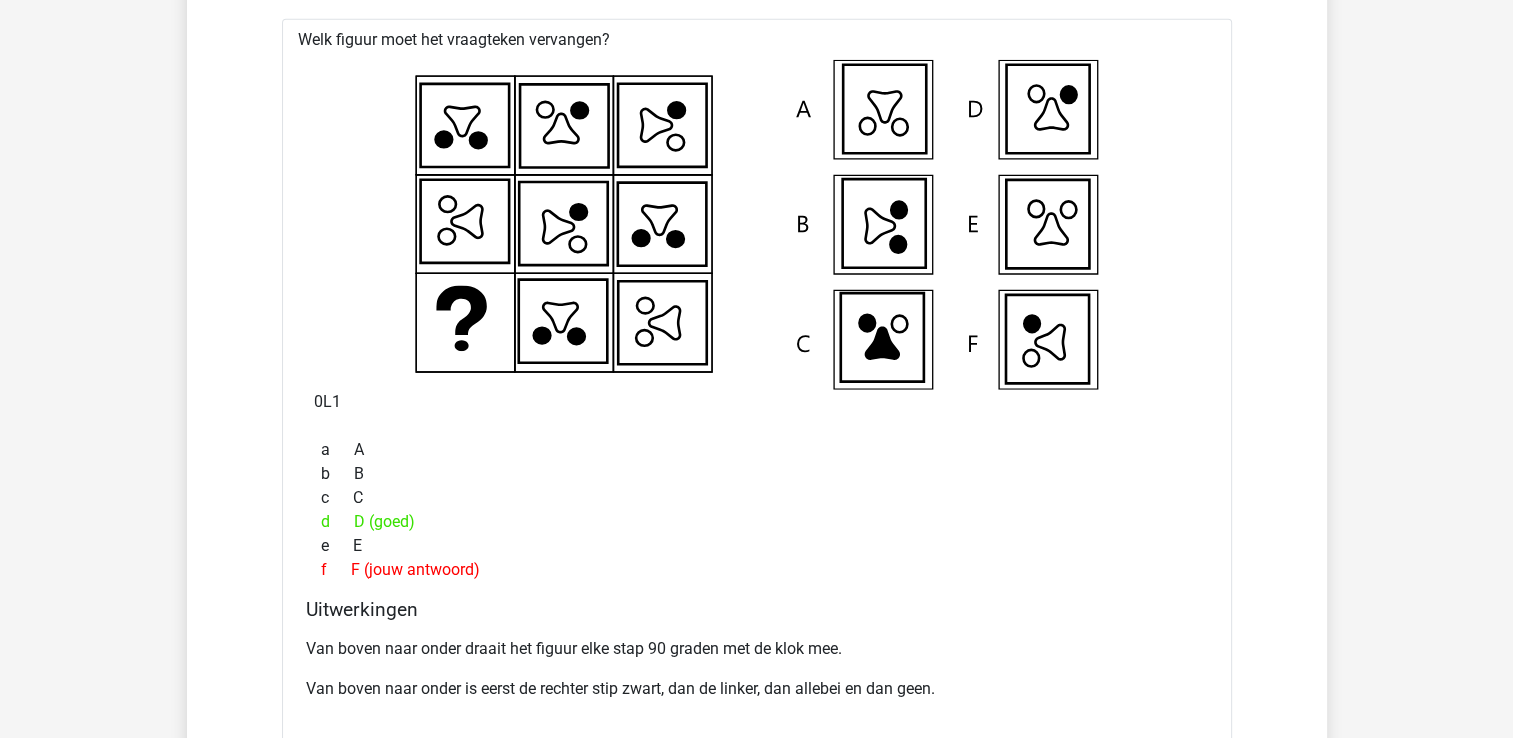 scroll, scrollTop: 5100, scrollLeft: 0, axis: vertical 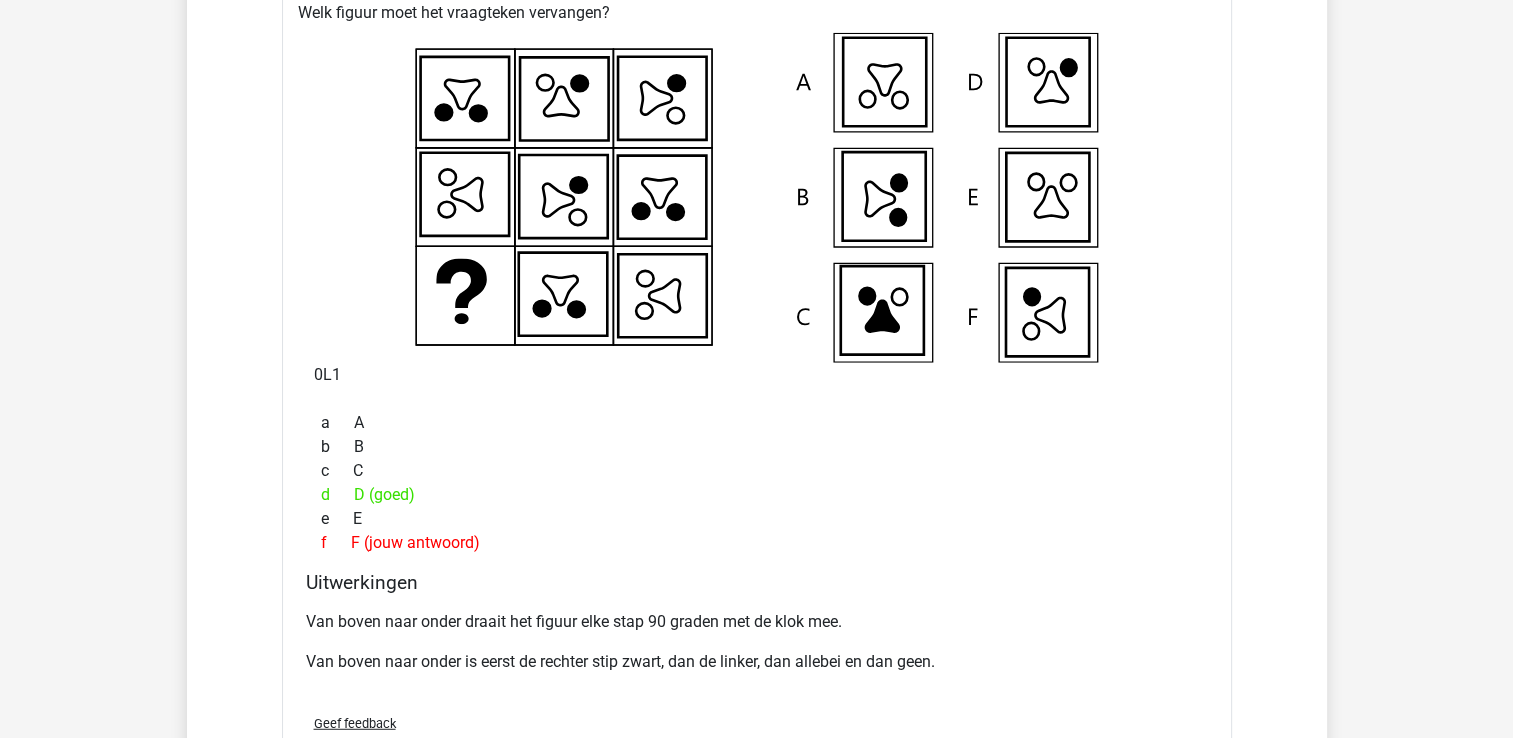 drag, startPoint x: 971, startPoint y: 382, endPoint x: 828, endPoint y: 426, distance: 149.61618 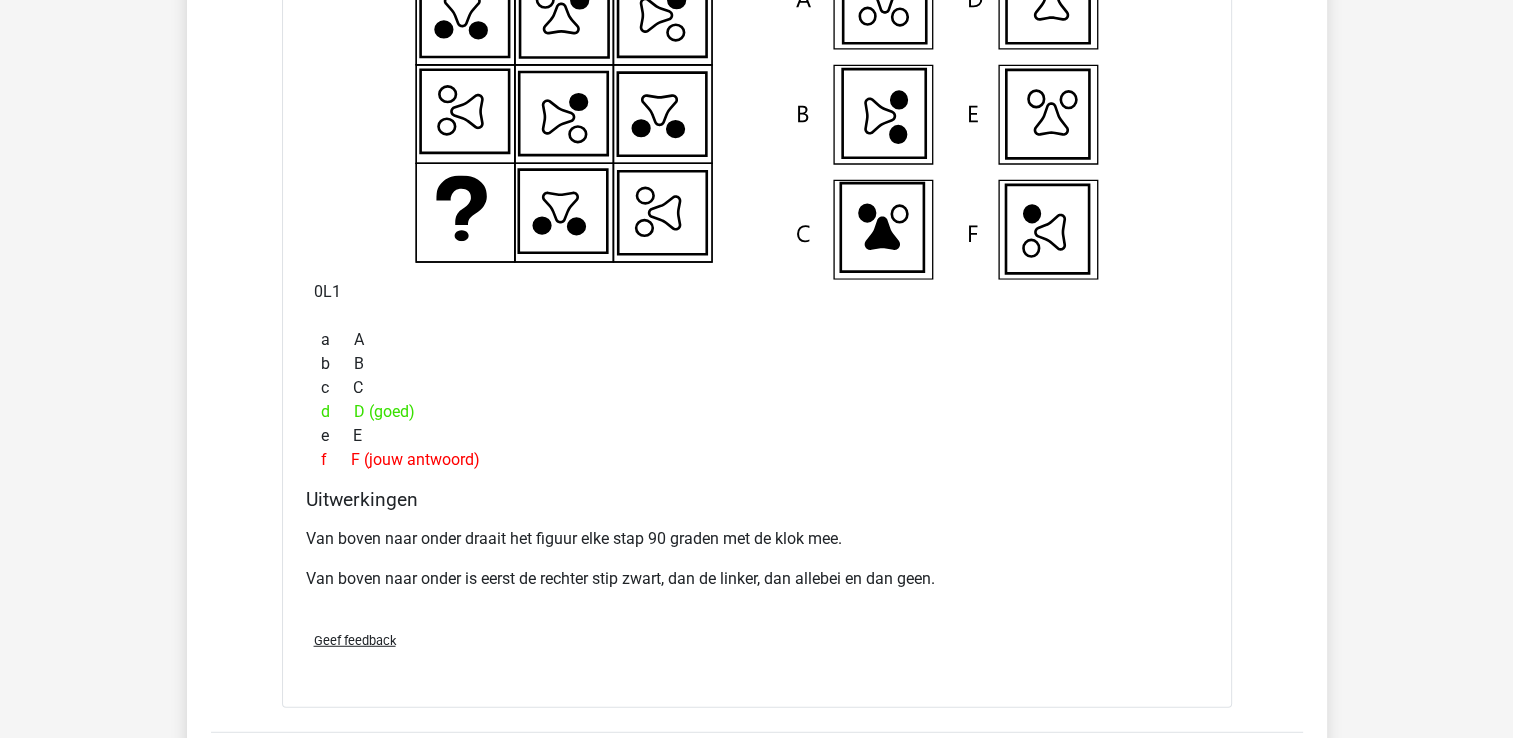 scroll, scrollTop: 5300, scrollLeft: 0, axis: vertical 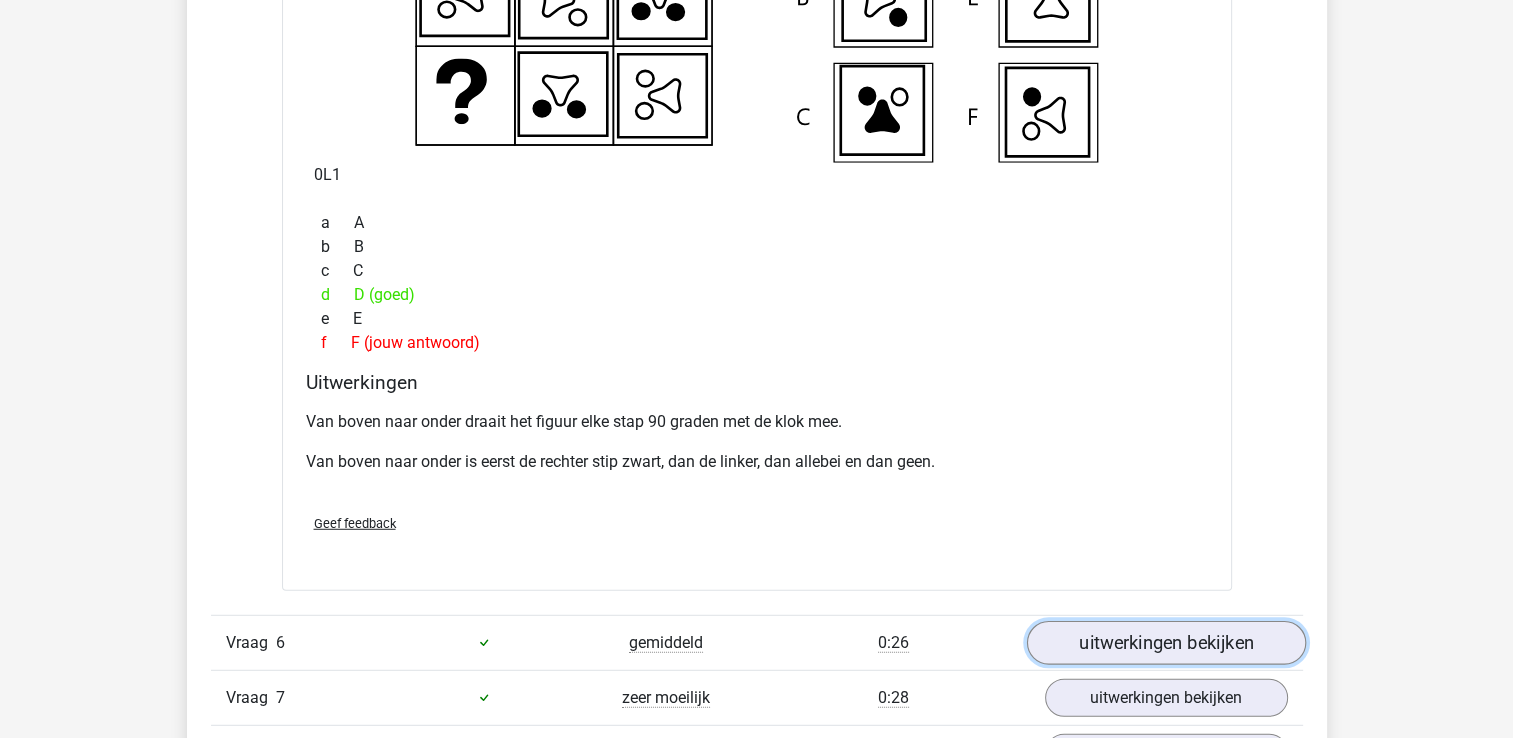 click on "uitwerkingen bekijken" at bounding box center [1165, 643] 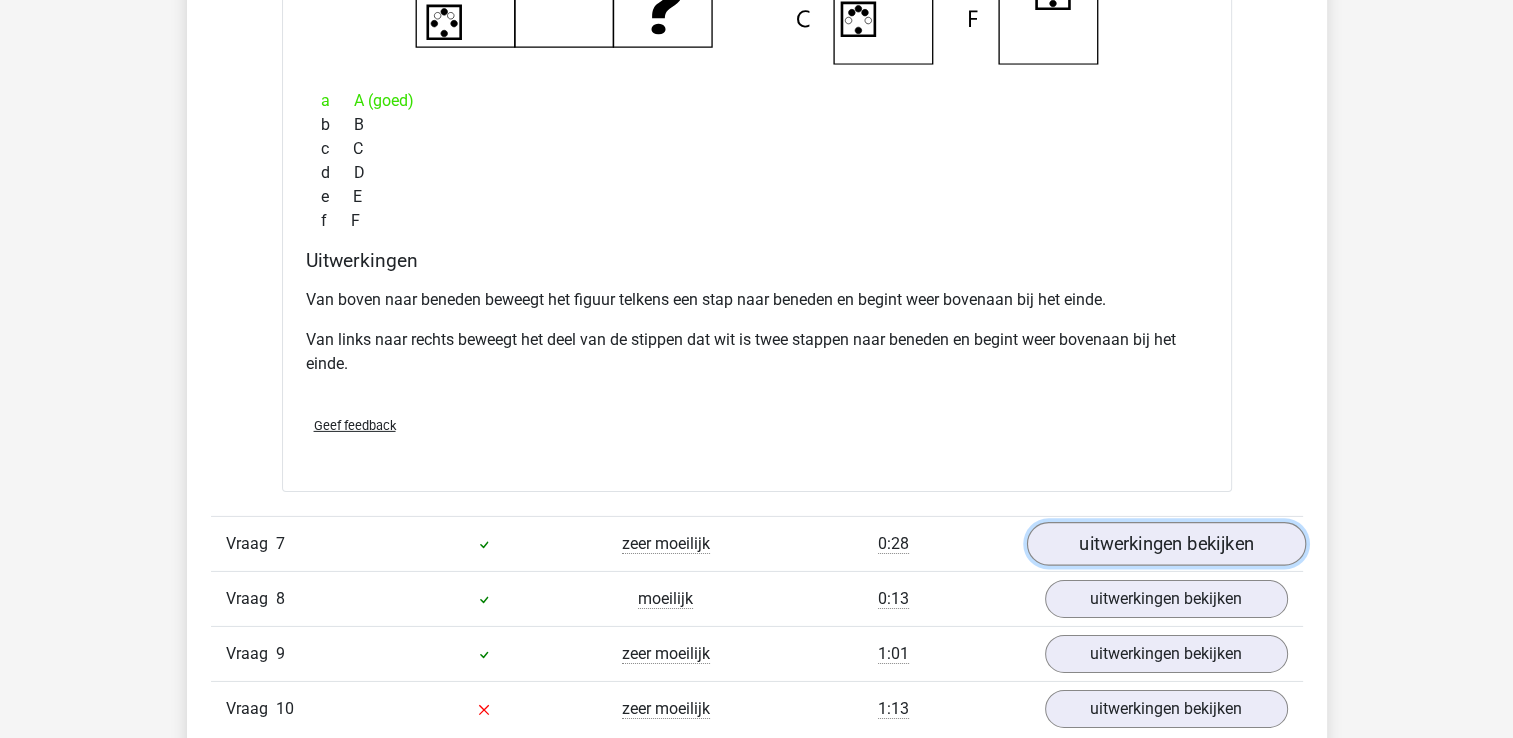 click on "uitwerkingen bekijken" at bounding box center (1165, 544) 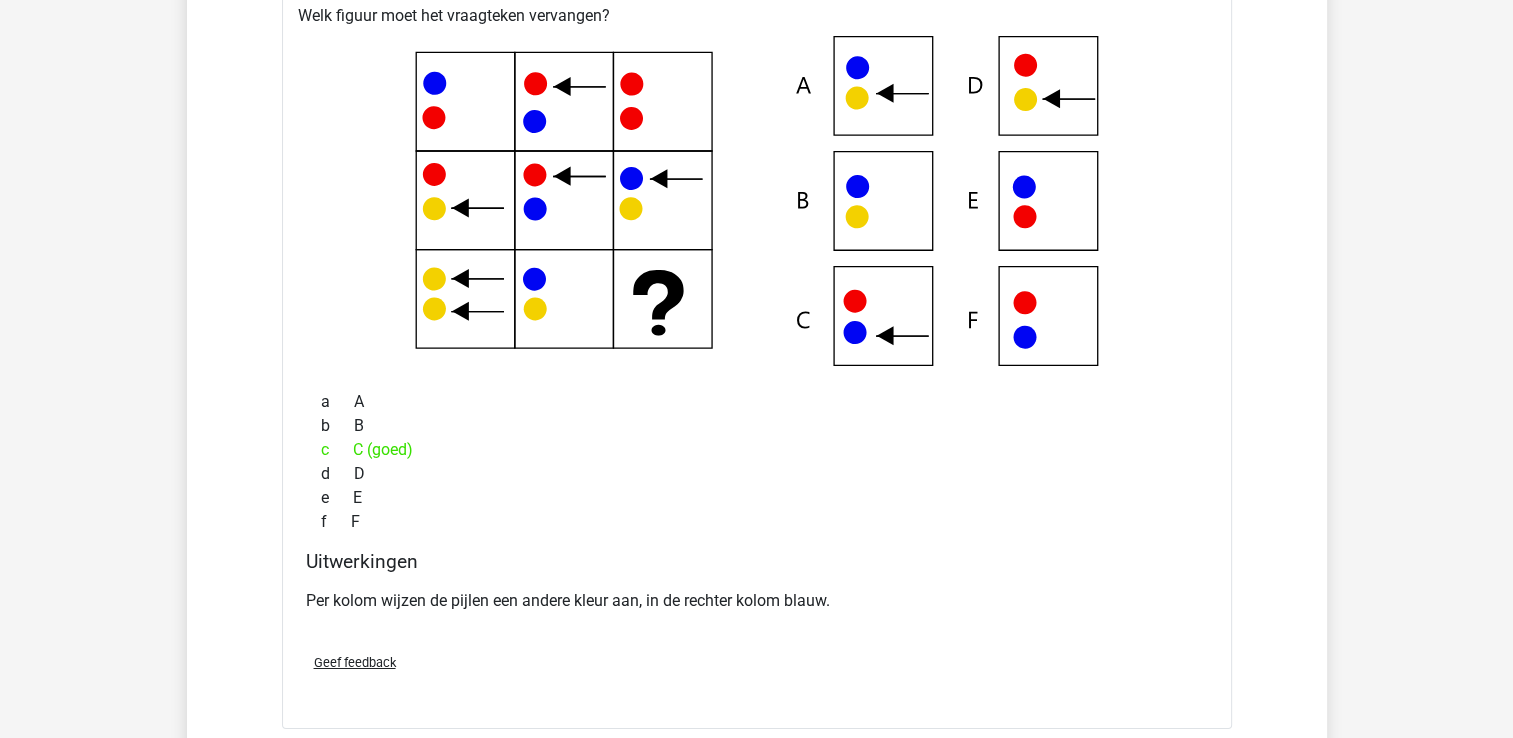 scroll, scrollTop: 7000, scrollLeft: 0, axis: vertical 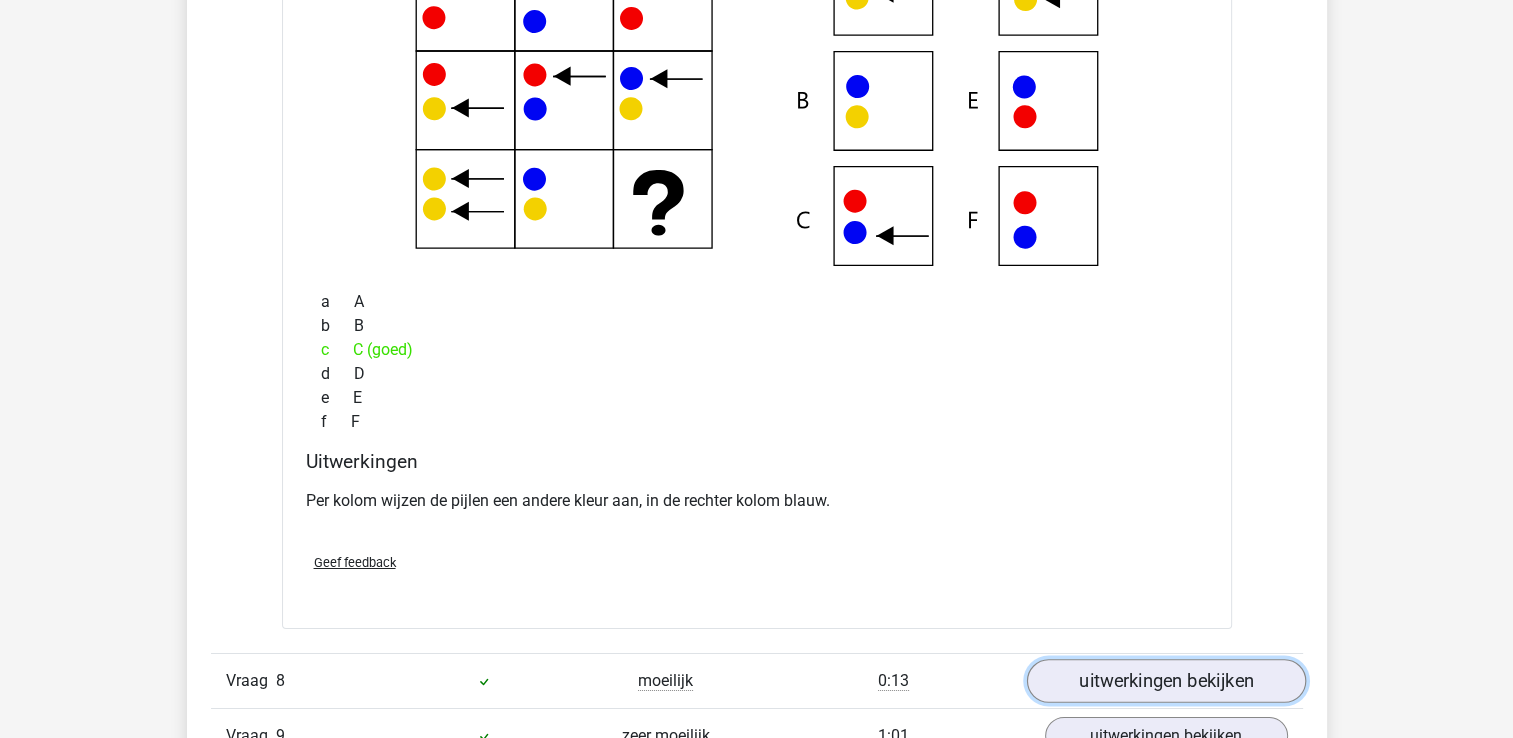 click on "uitwerkingen bekijken" at bounding box center (1165, 681) 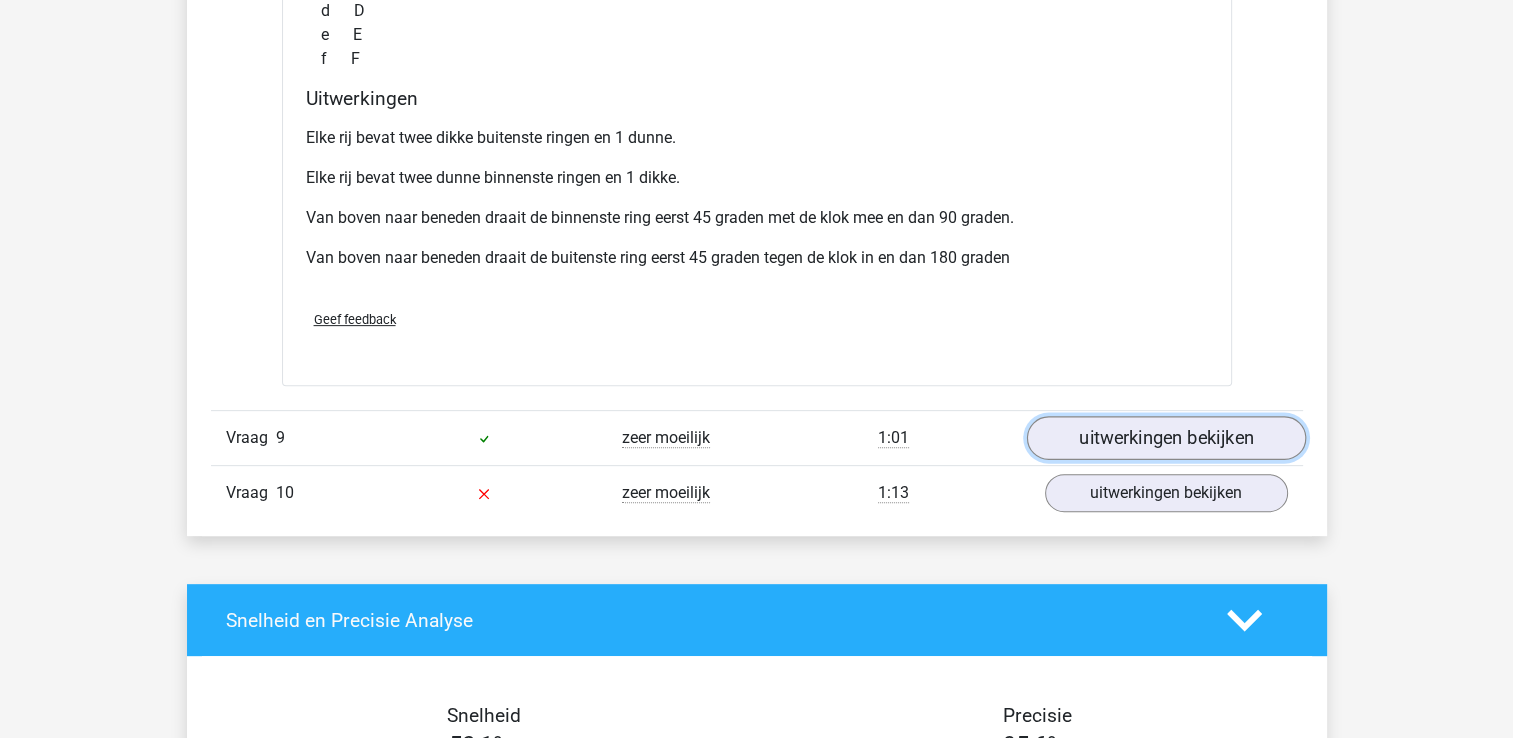 click on "uitwerkingen bekijken" at bounding box center [1165, 438] 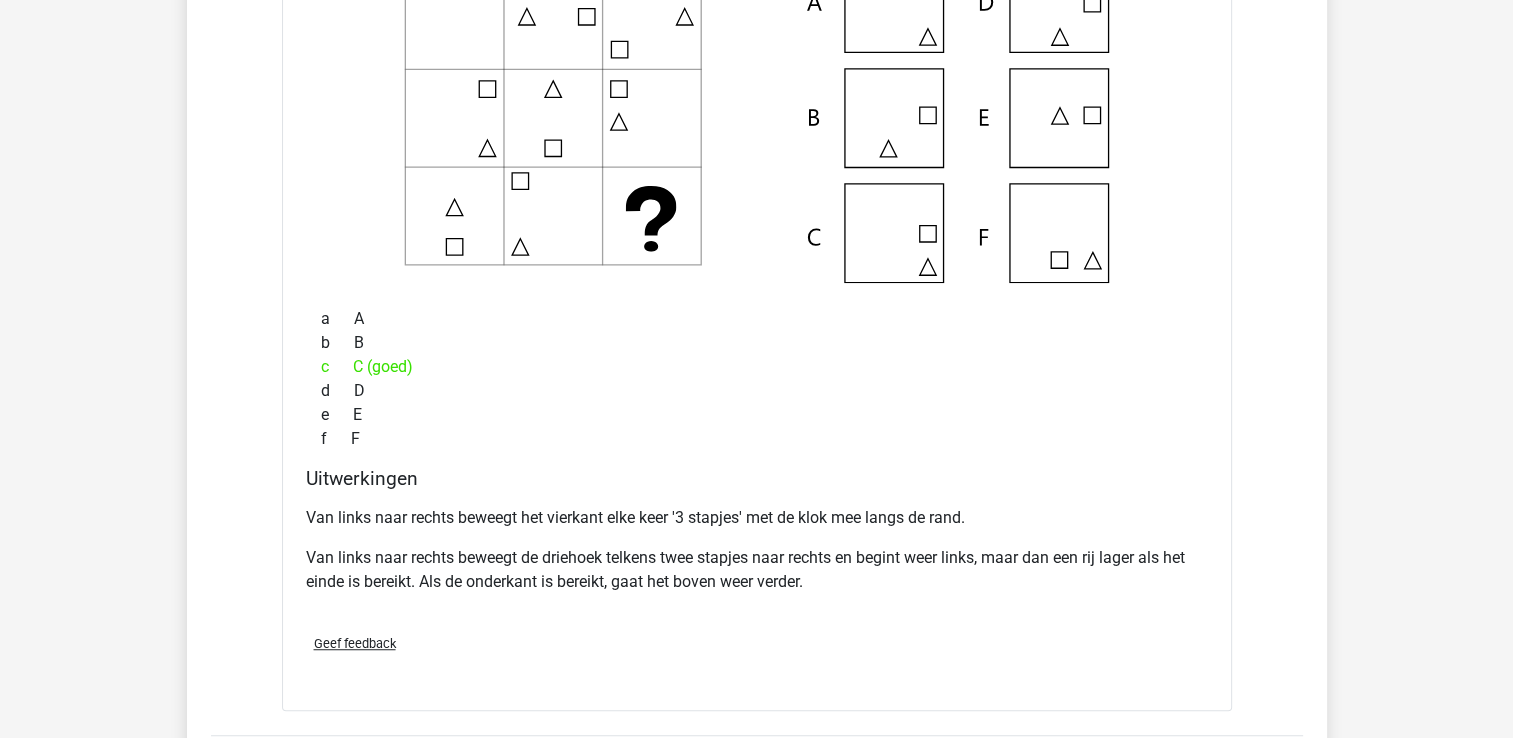 scroll, scrollTop: 8900, scrollLeft: 0, axis: vertical 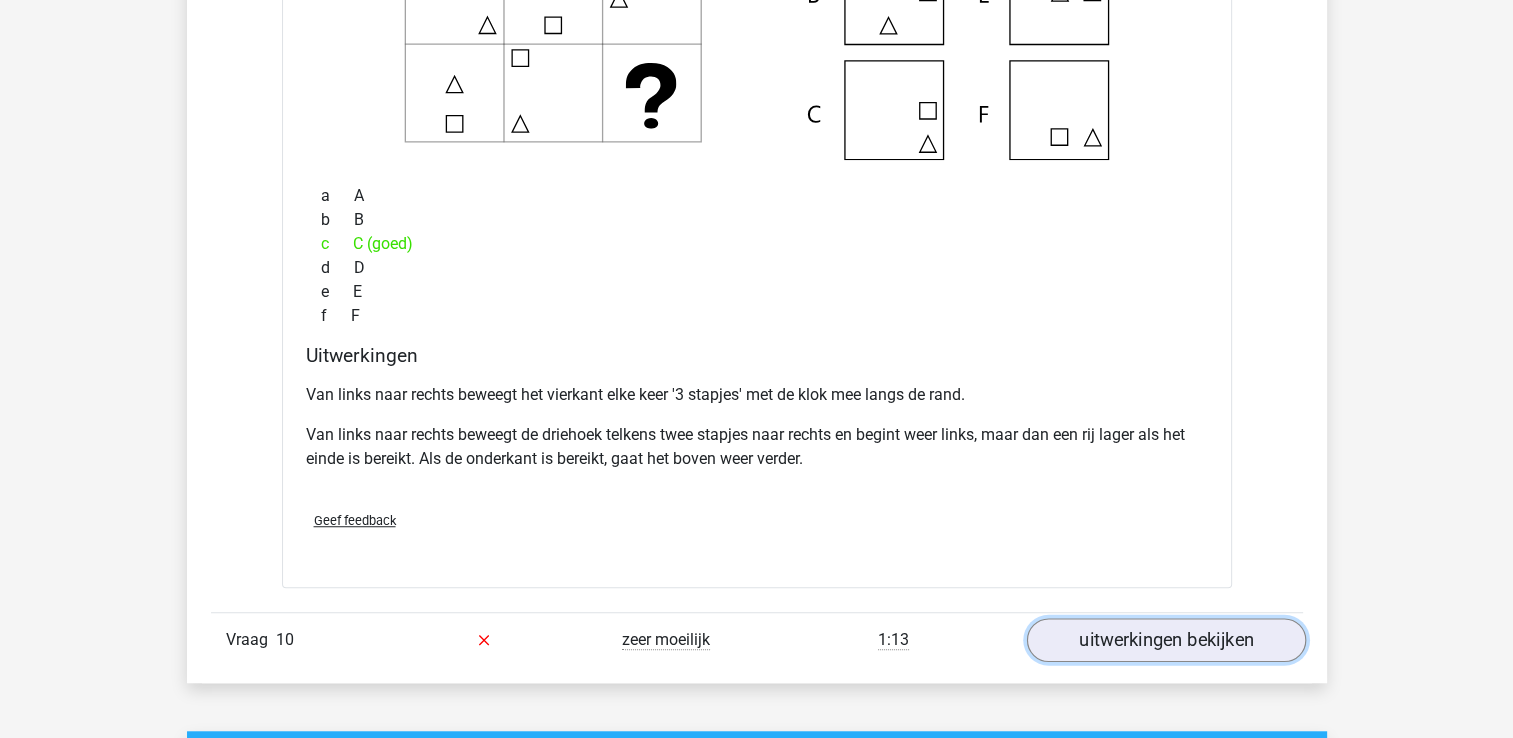 click on "uitwerkingen bekijken" at bounding box center [1165, 640] 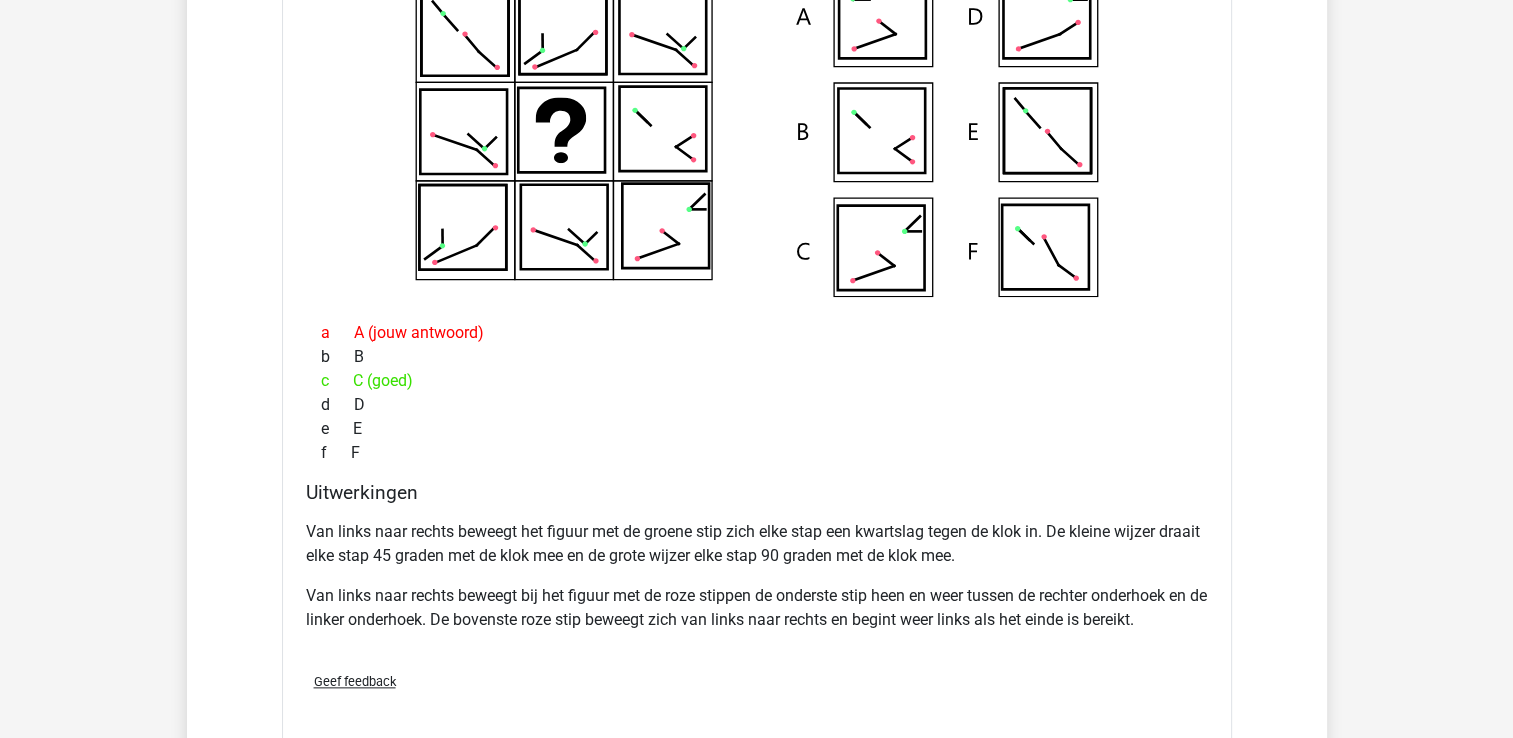 scroll, scrollTop: 9700, scrollLeft: 0, axis: vertical 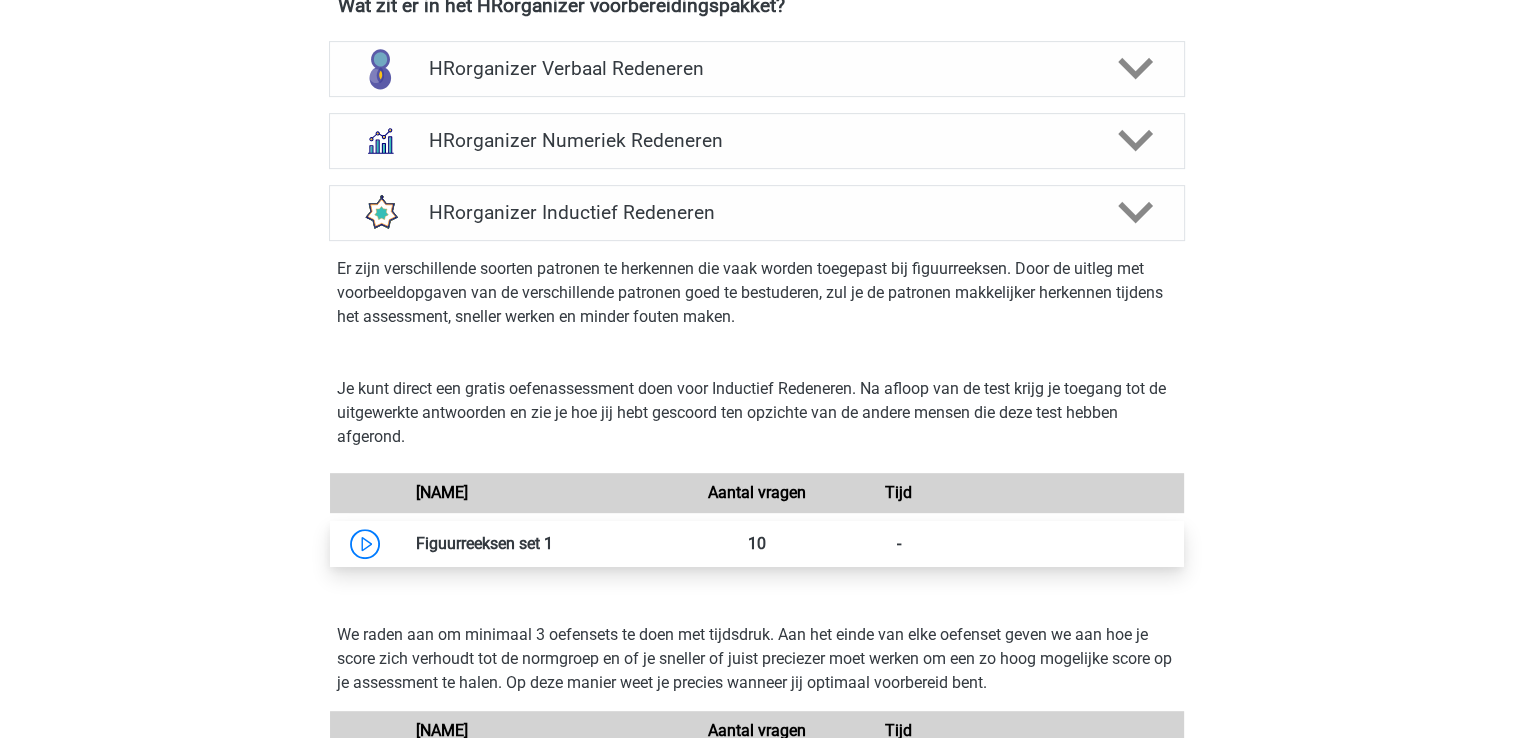 click at bounding box center (553, 543) 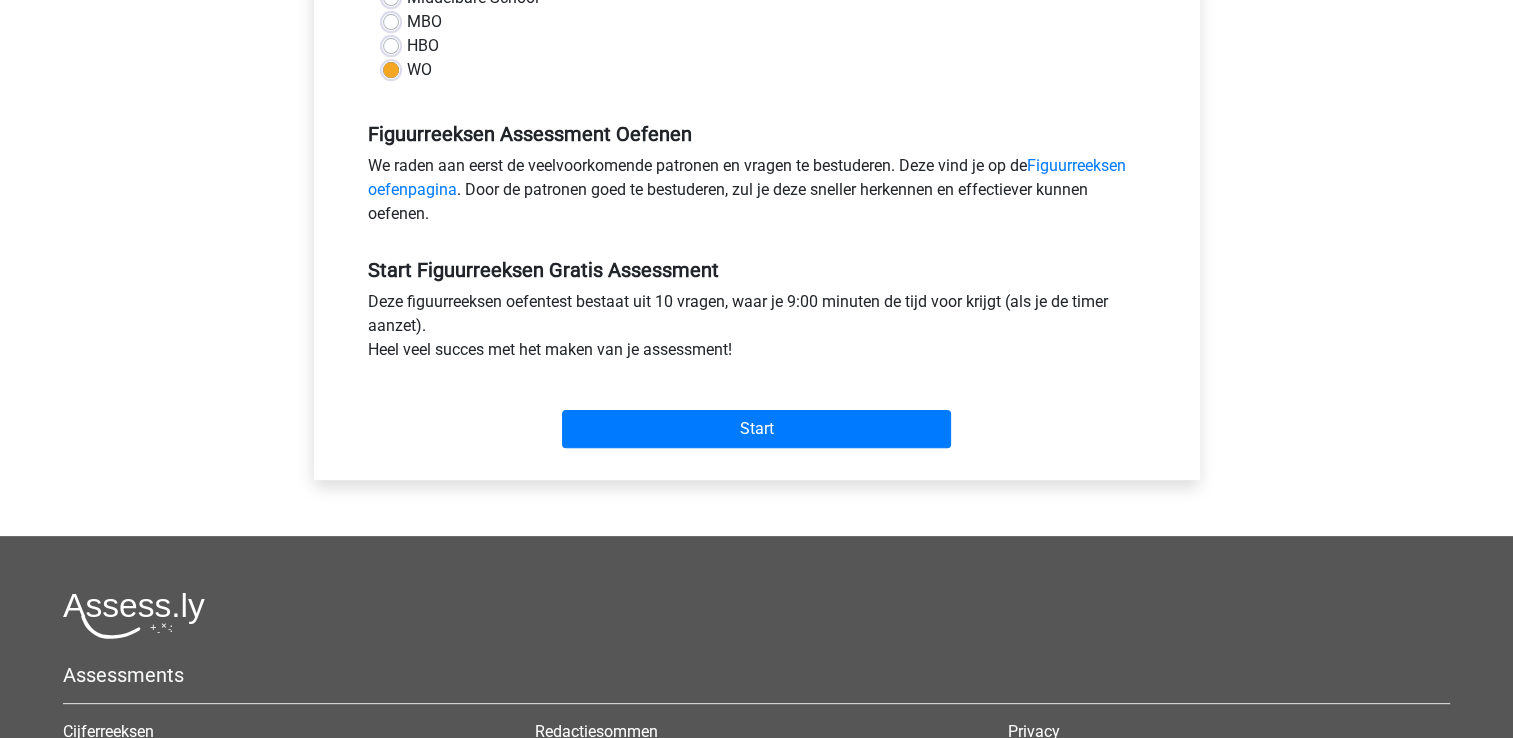 scroll, scrollTop: 700, scrollLeft: 0, axis: vertical 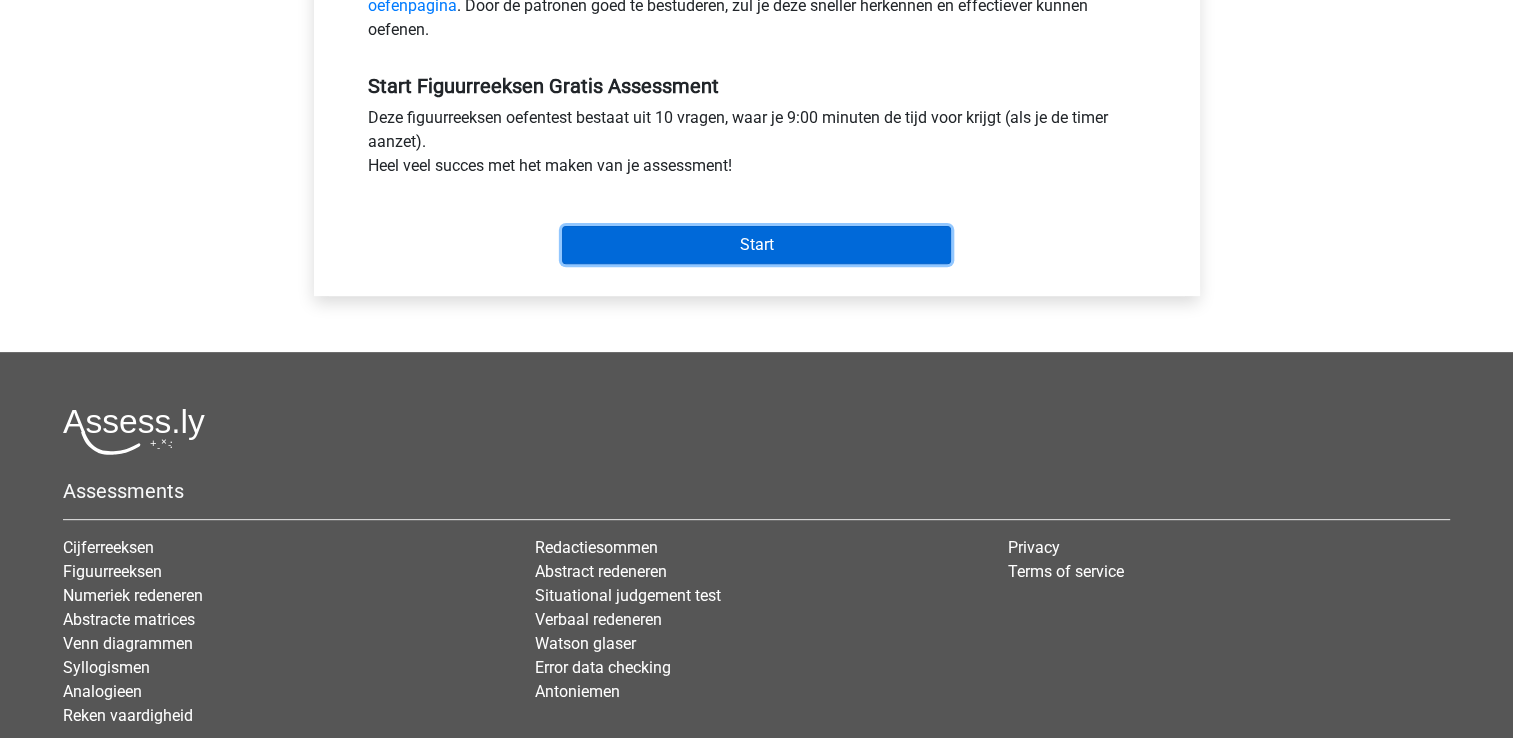 click on "Start" at bounding box center [756, 245] 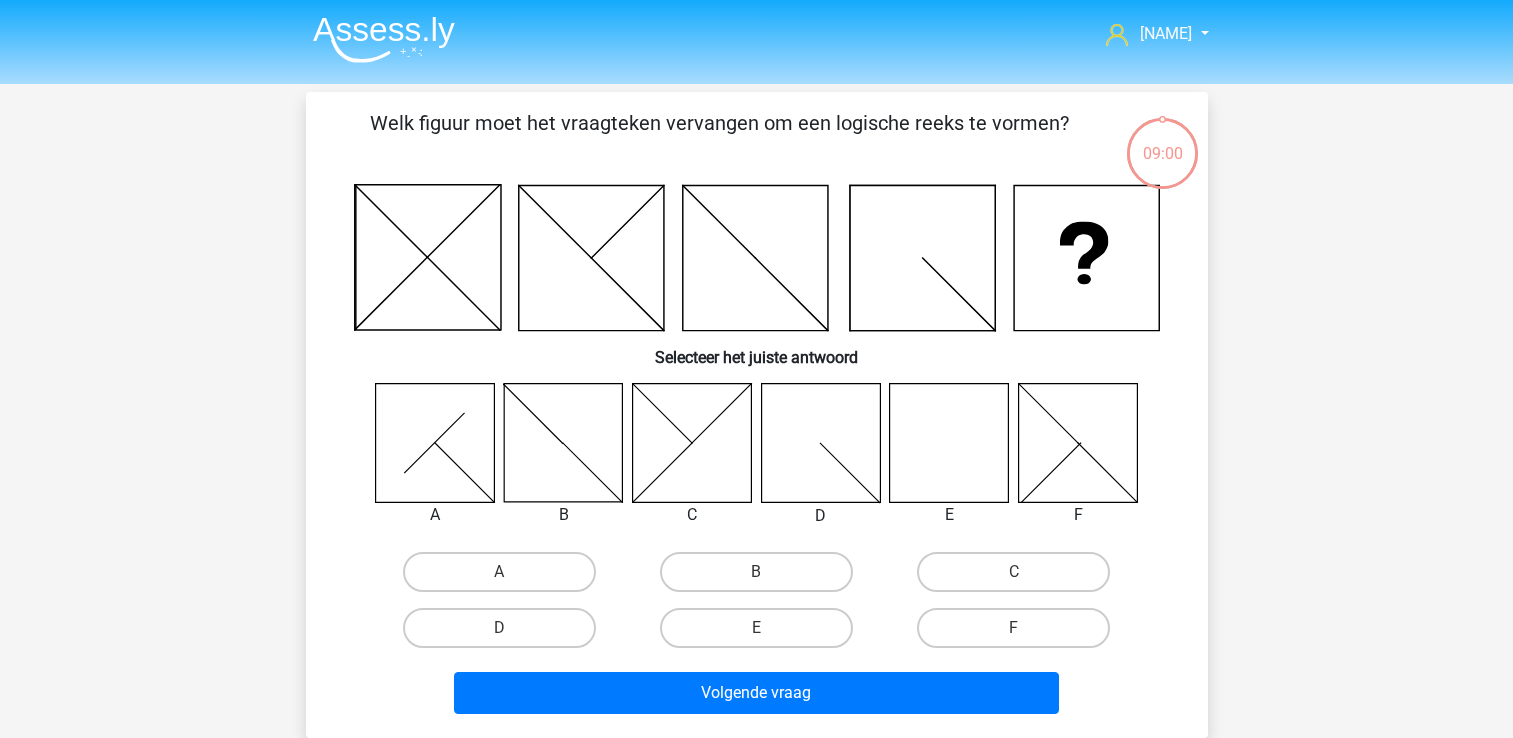 scroll, scrollTop: 0, scrollLeft: 0, axis: both 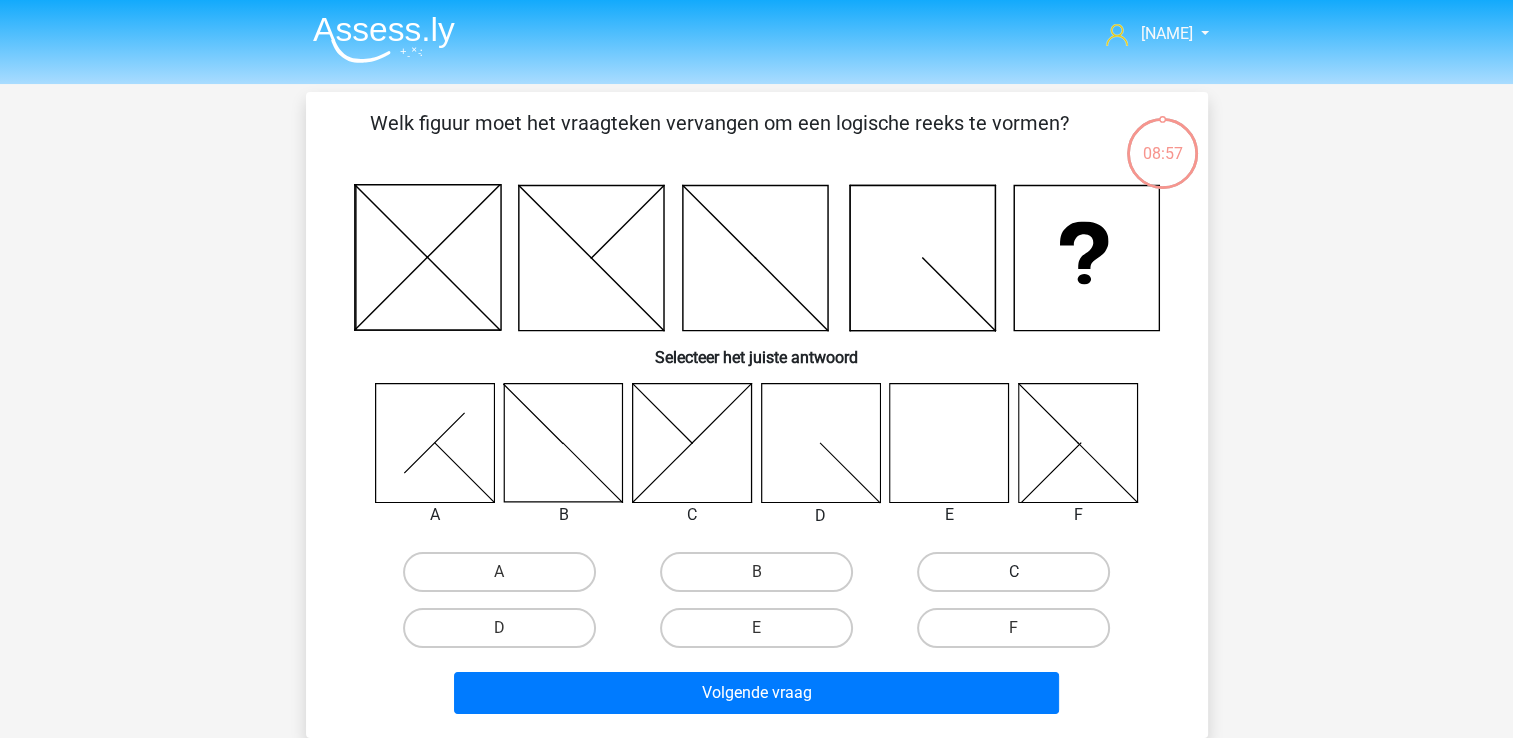 click on "C" at bounding box center (1013, 572) 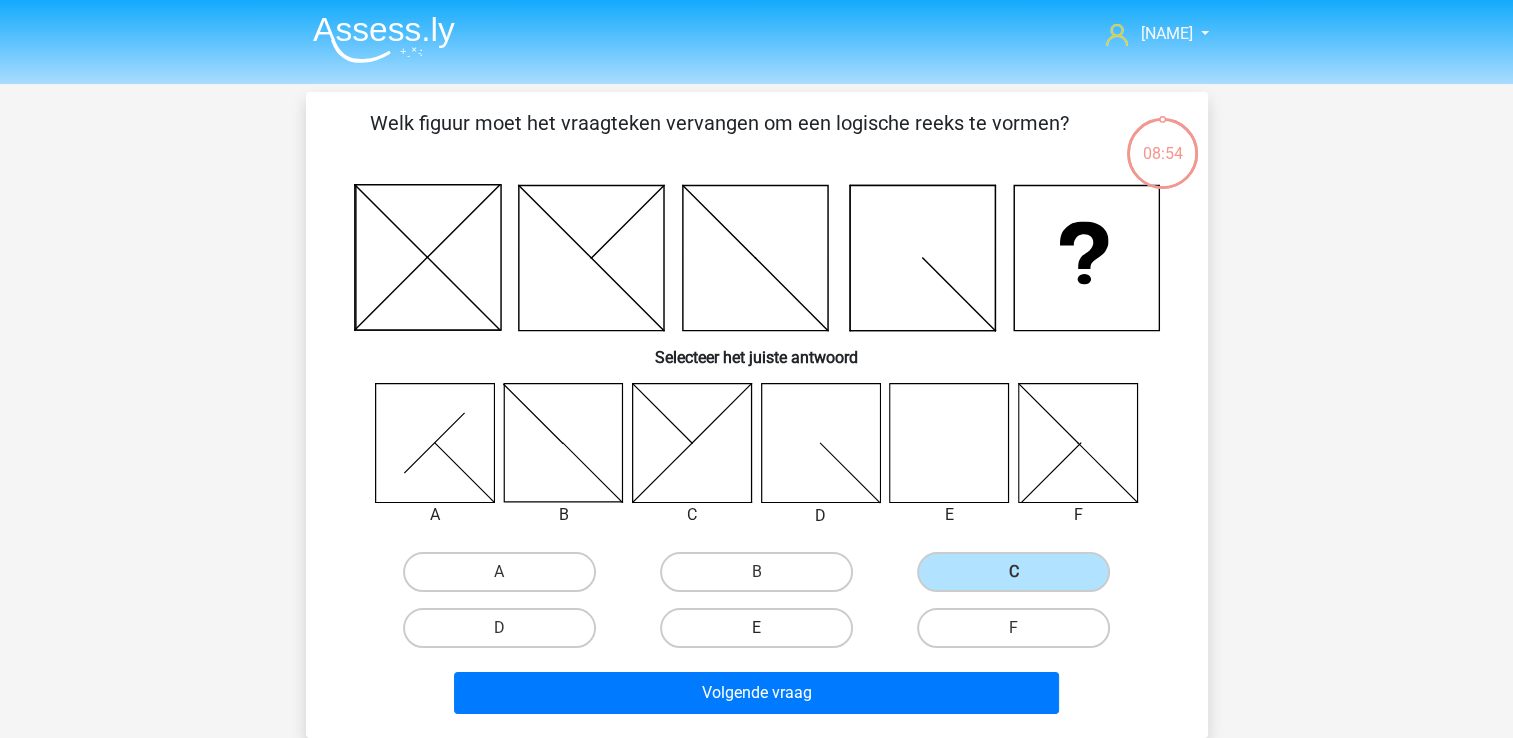 click on "E" at bounding box center [756, 628] 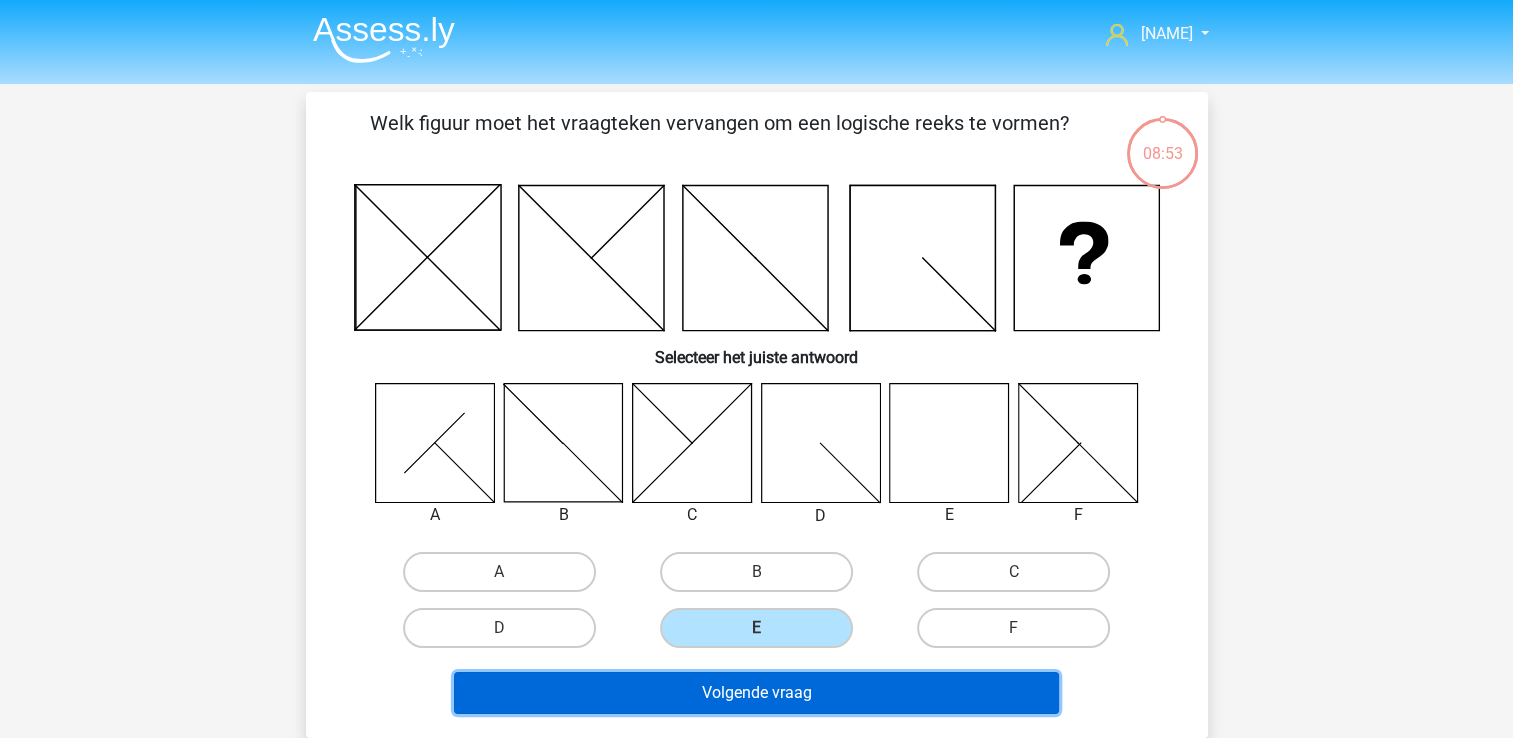 click on "Volgende vraag" at bounding box center [756, 693] 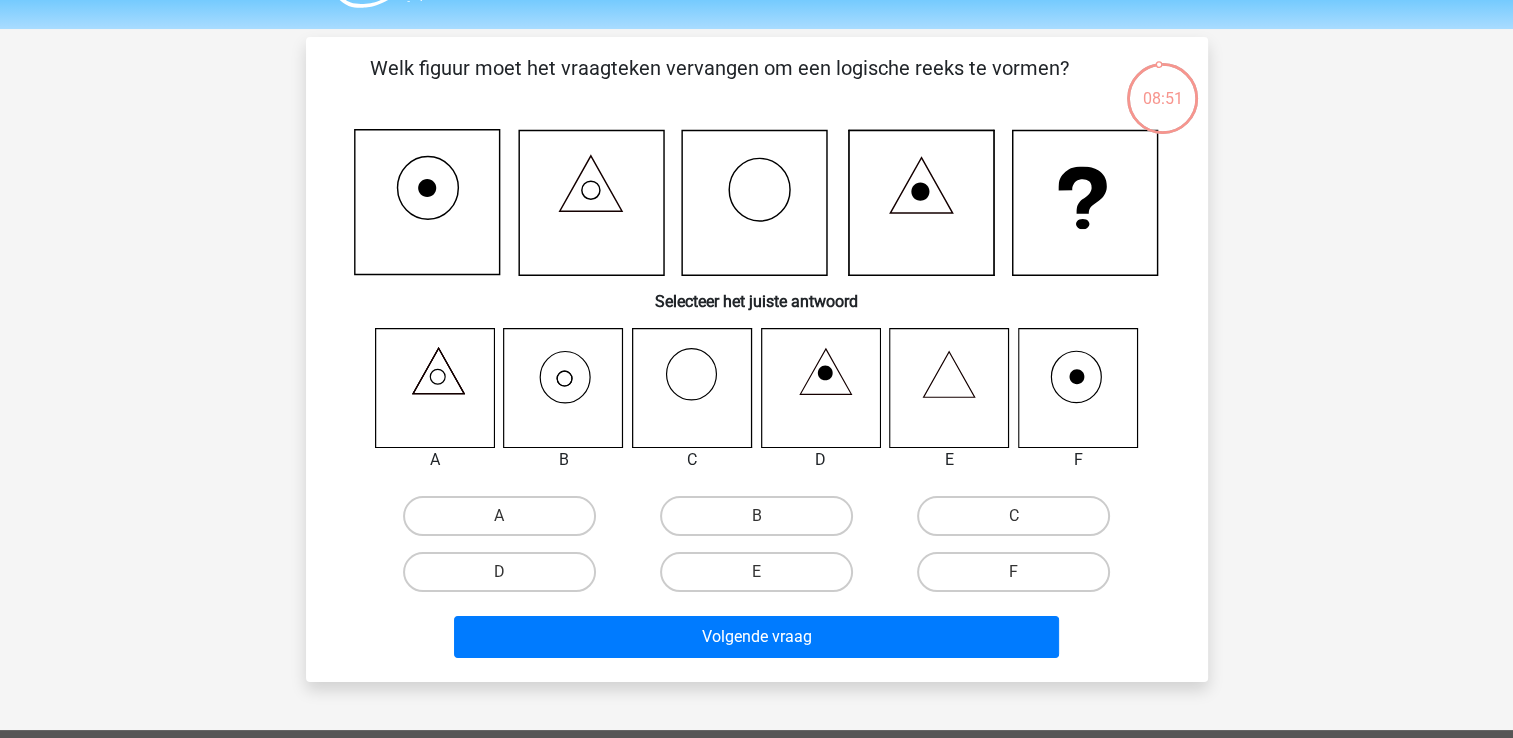 scroll, scrollTop: 100, scrollLeft: 0, axis: vertical 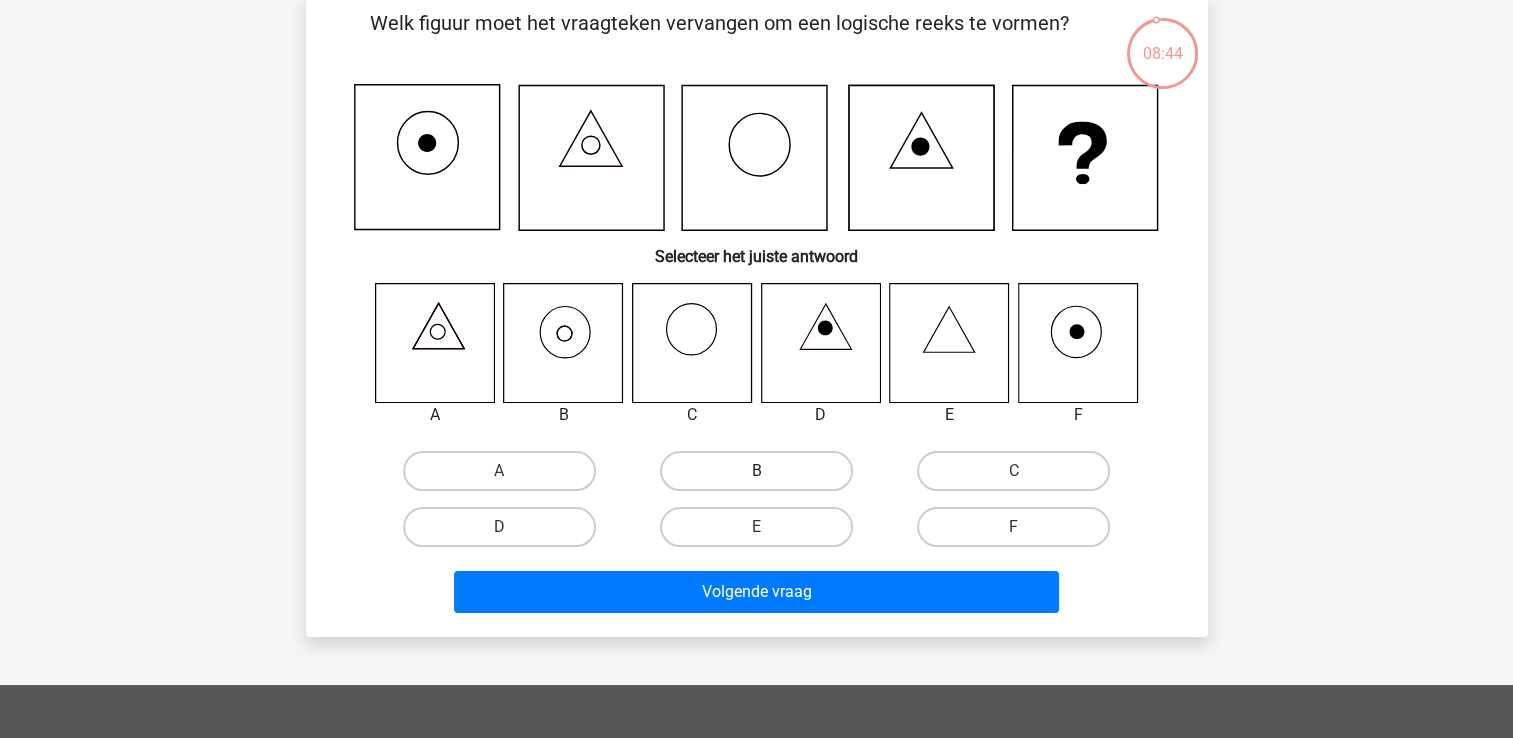 click on "B" at bounding box center (756, 471) 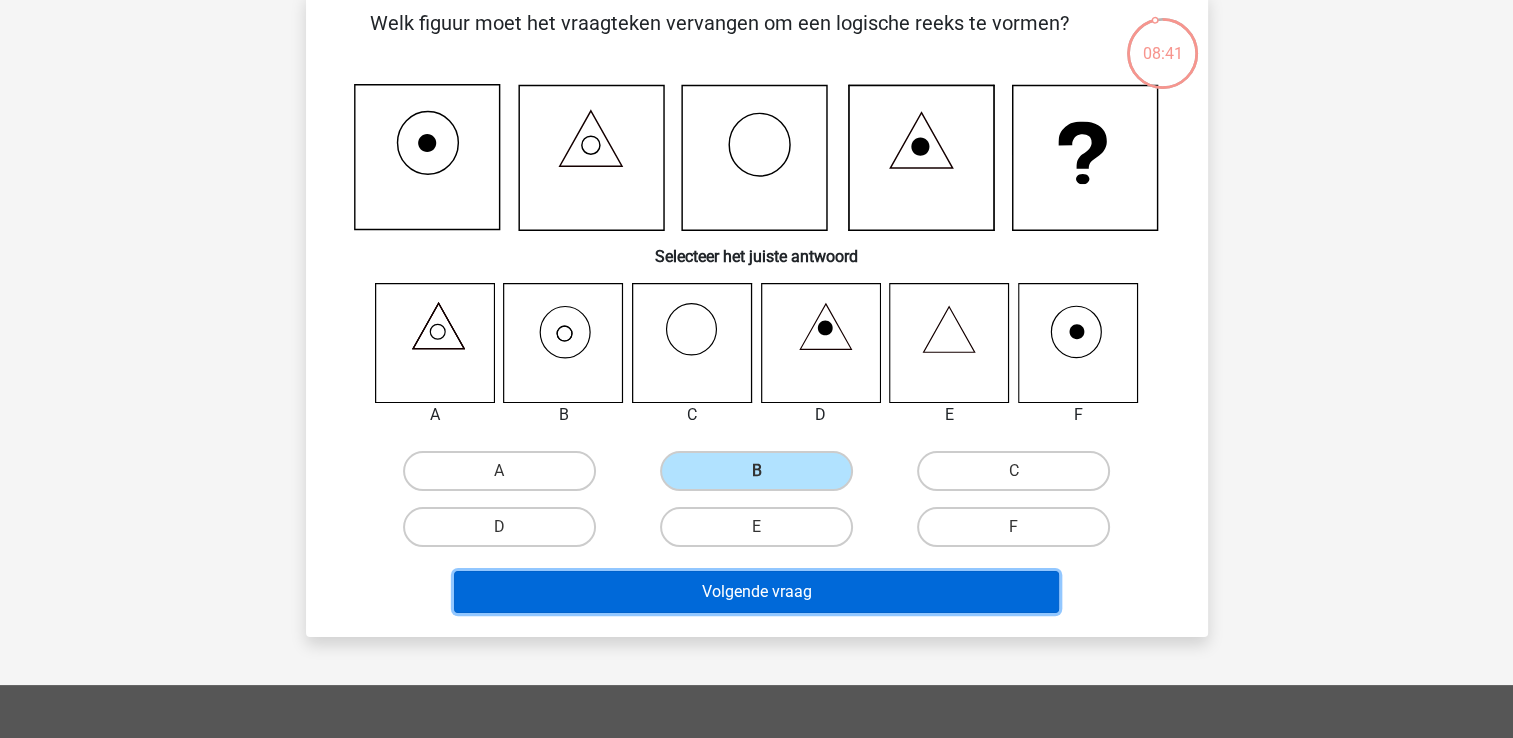 click on "Volgende vraag" at bounding box center (756, 592) 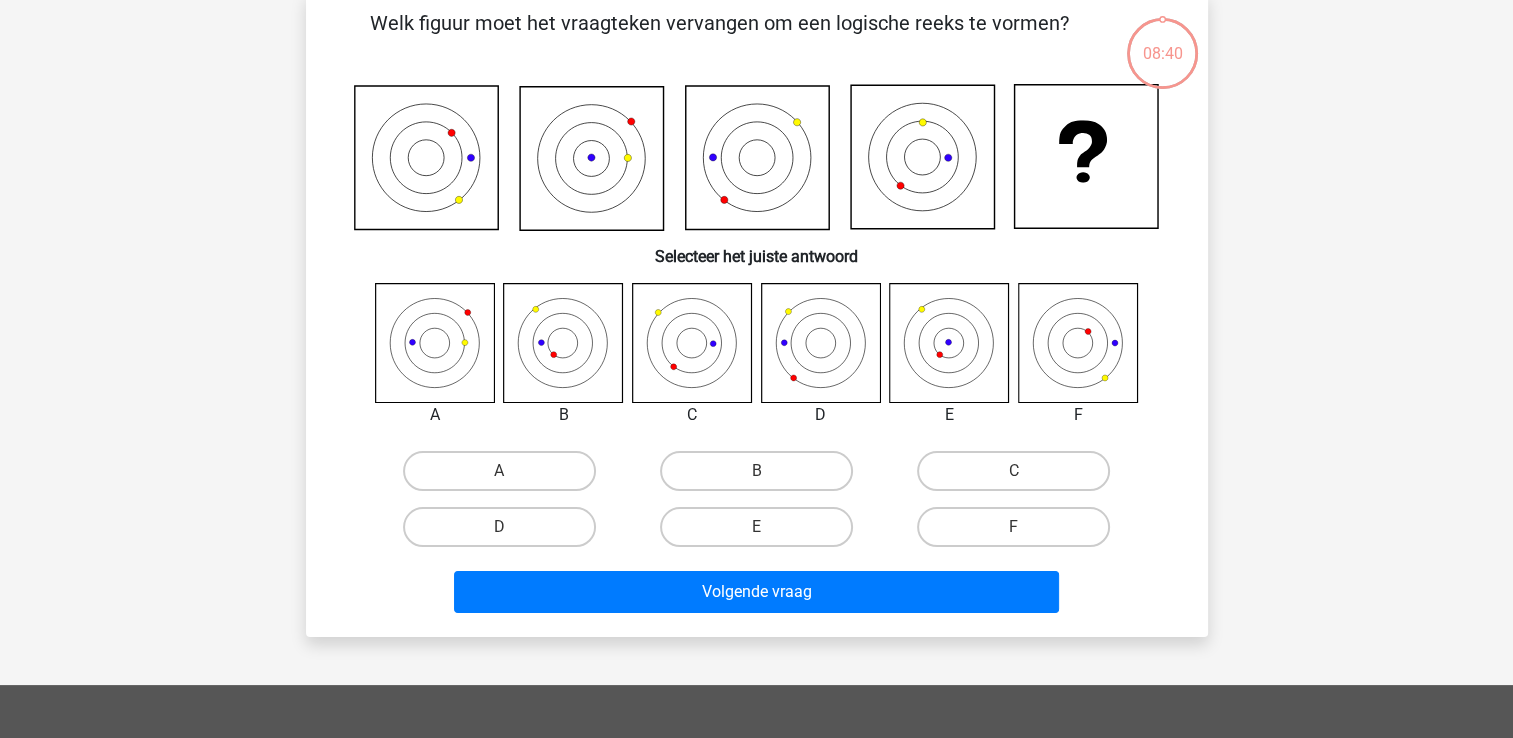 scroll, scrollTop: 92, scrollLeft: 0, axis: vertical 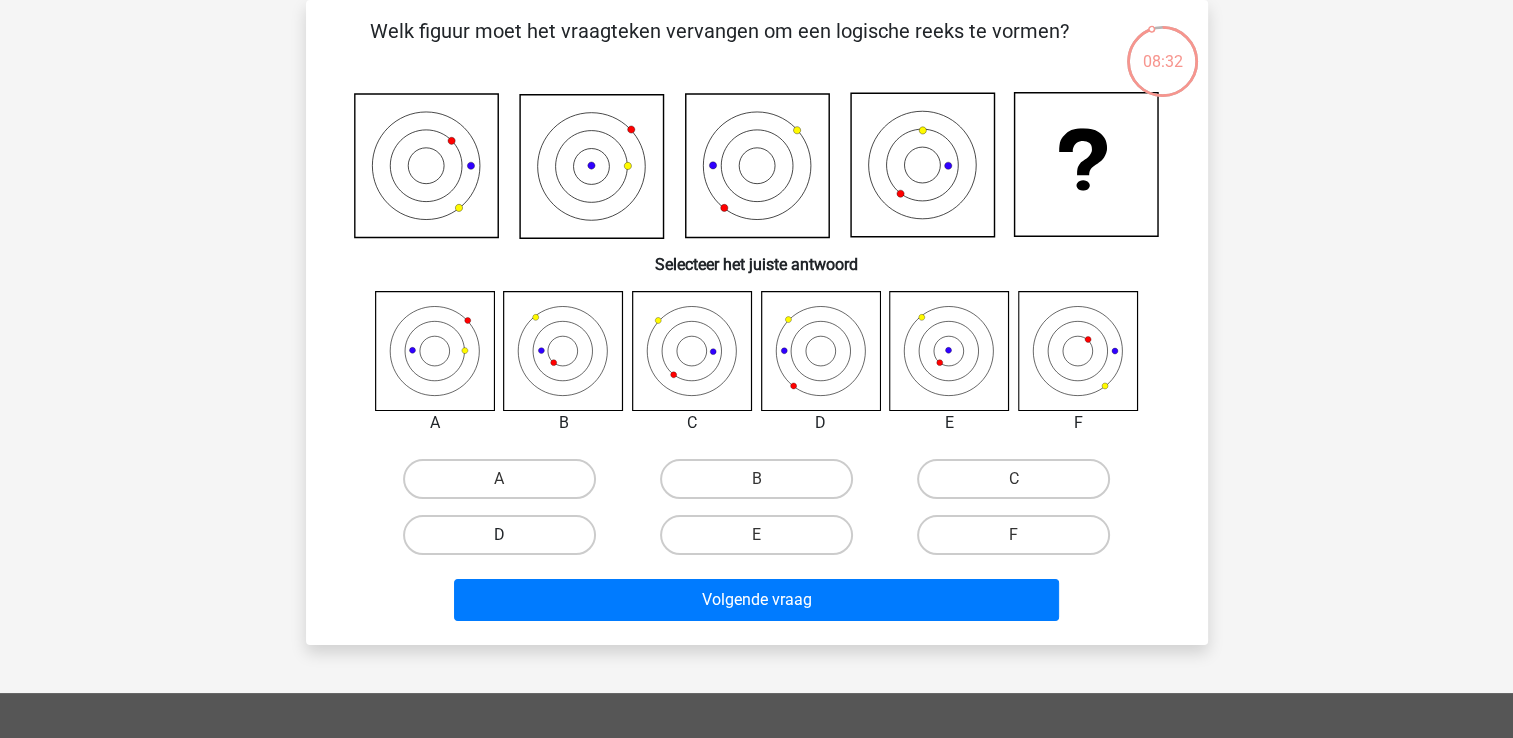 click on "D" at bounding box center (499, 535) 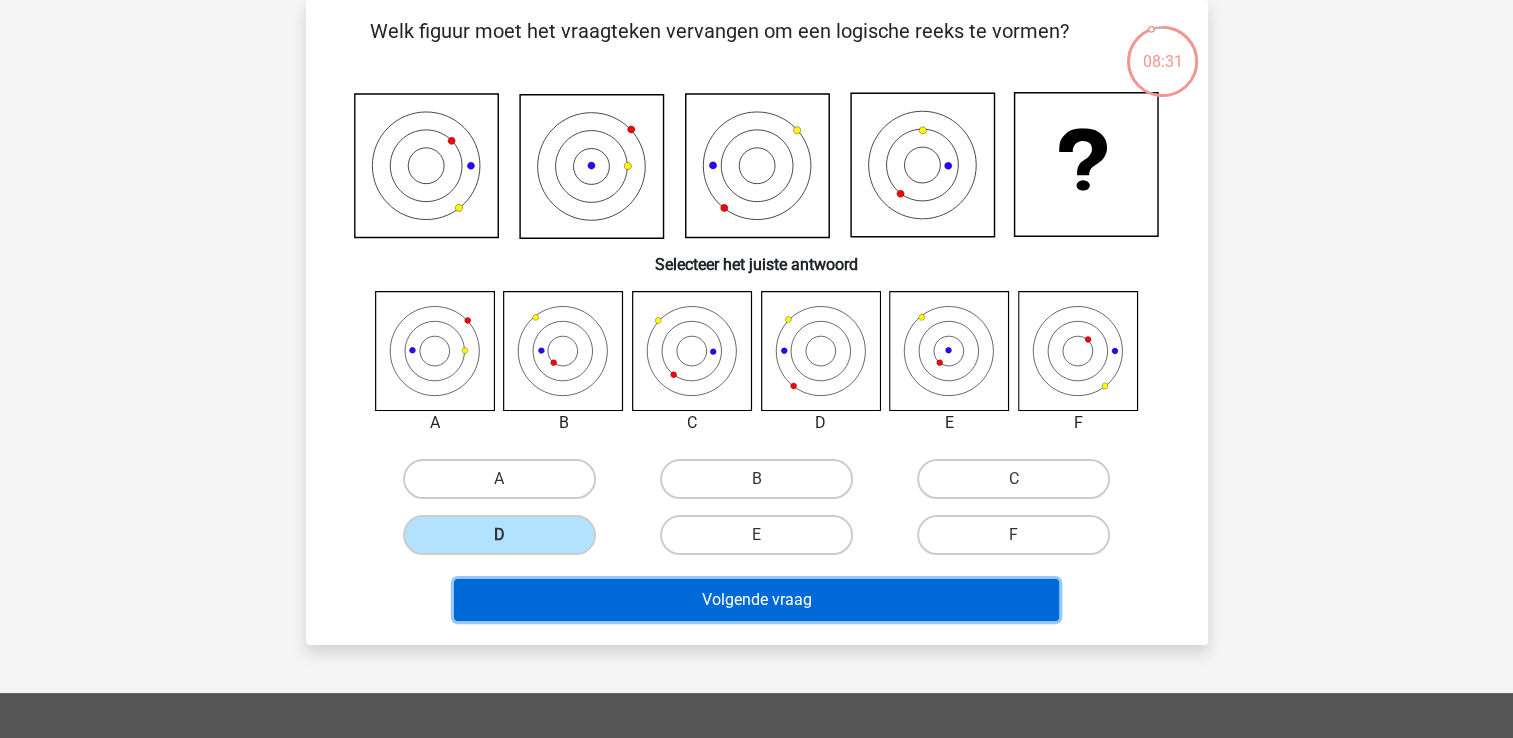 click on "Volgende vraag" at bounding box center [756, 600] 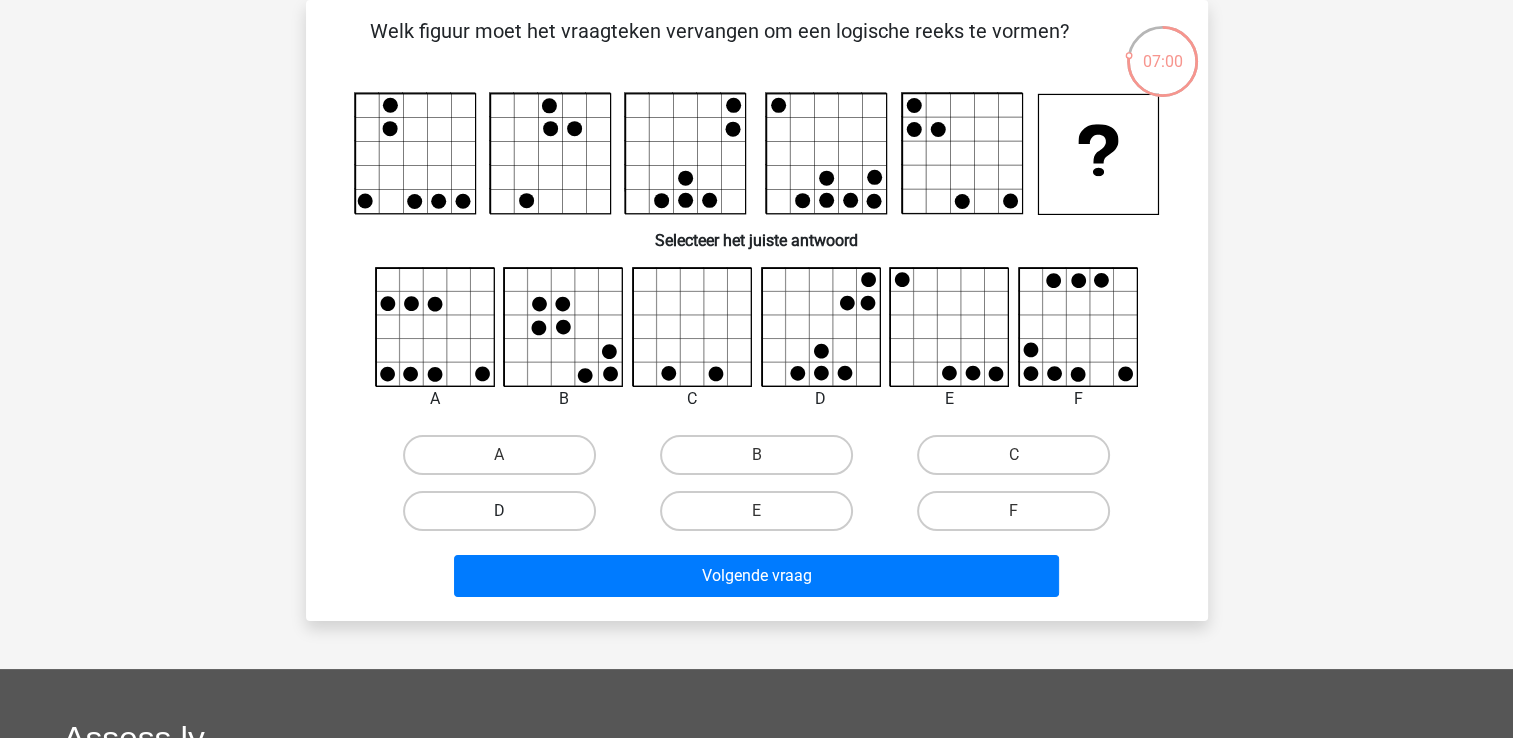 click on "D" at bounding box center (499, 511) 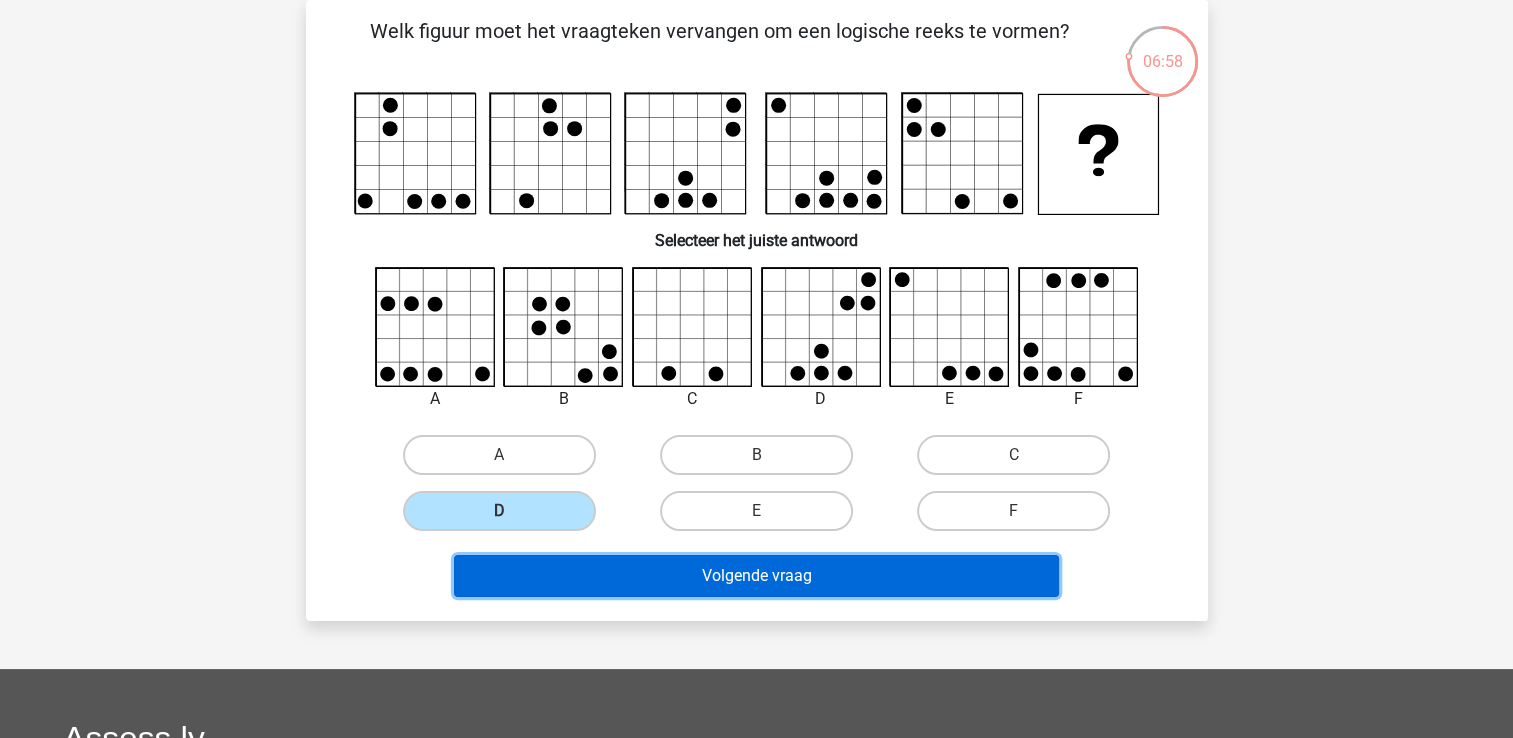 click on "Volgende vraag" at bounding box center (756, 576) 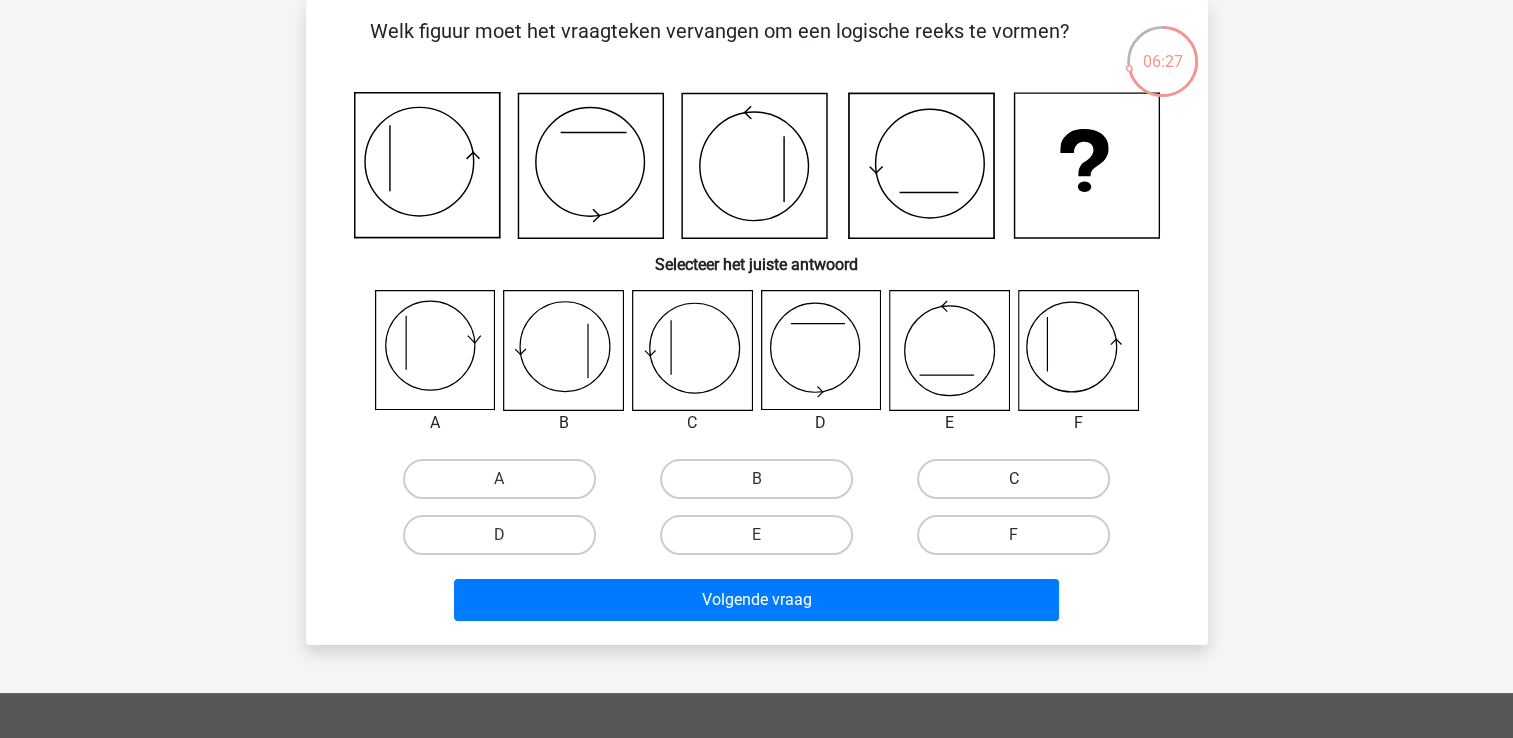 click on "•" at bounding box center (1013, 479) 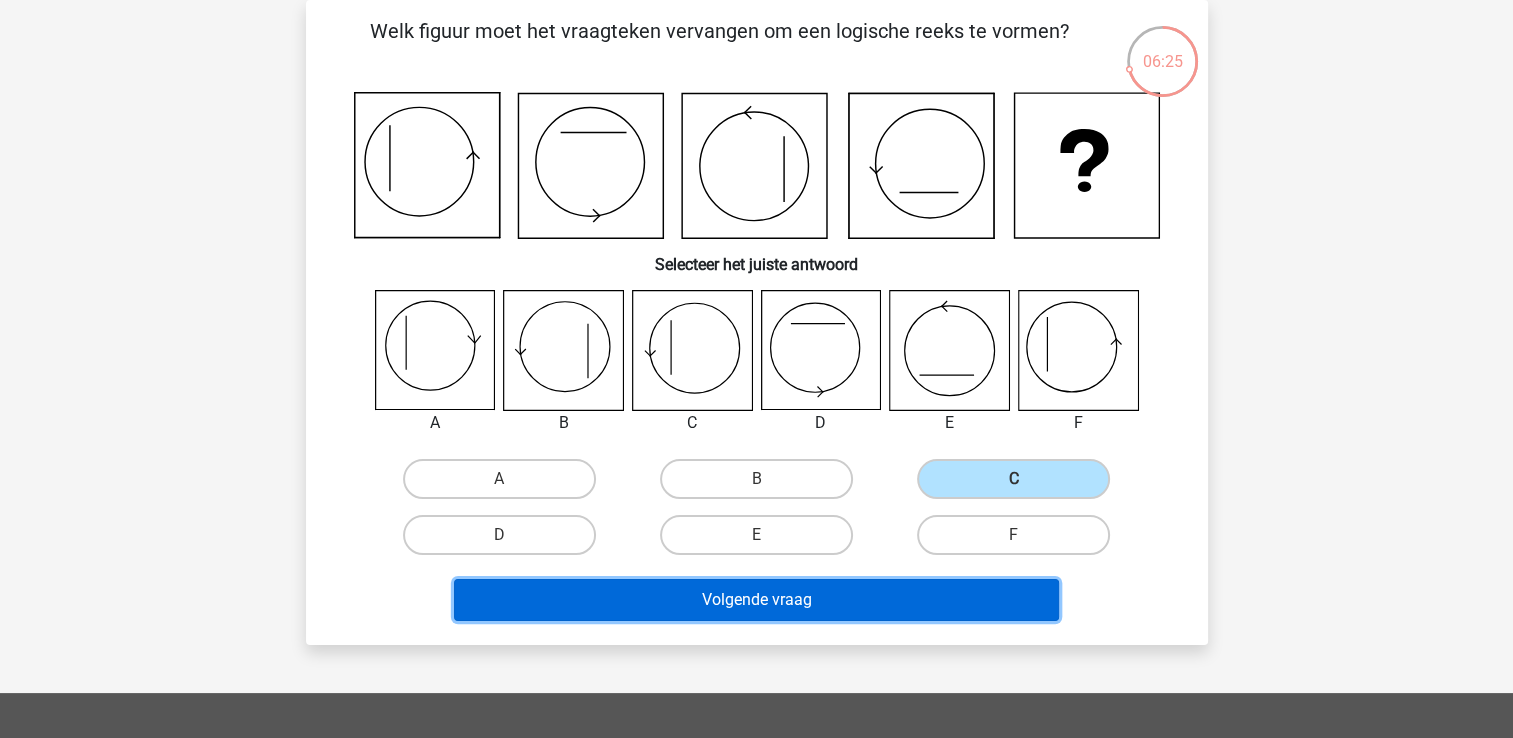 click on "Volgende vraag" at bounding box center [756, 600] 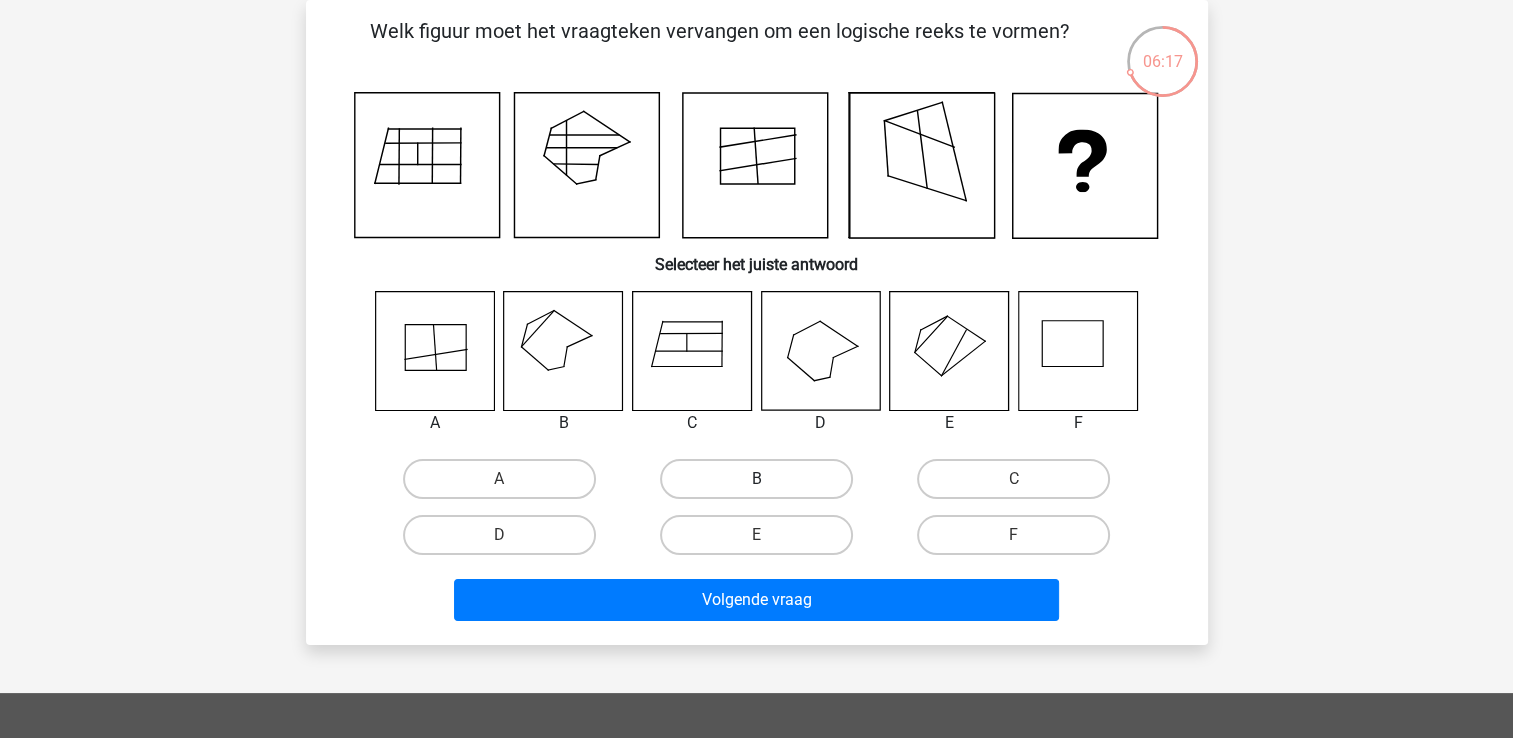 click on "•" at bounding box center (756, 479) 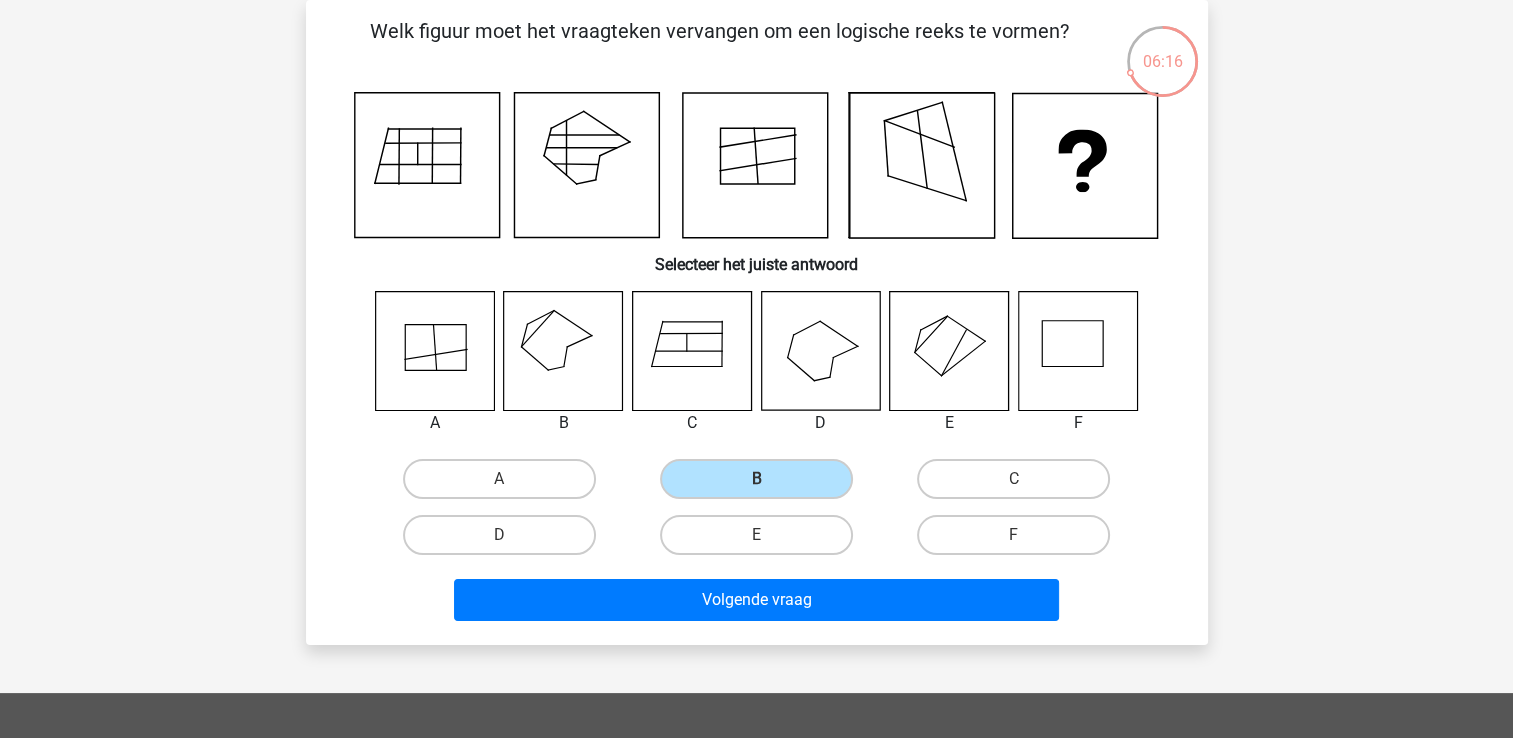 click on "Volgende vraag" at bounding box center (757, 604) 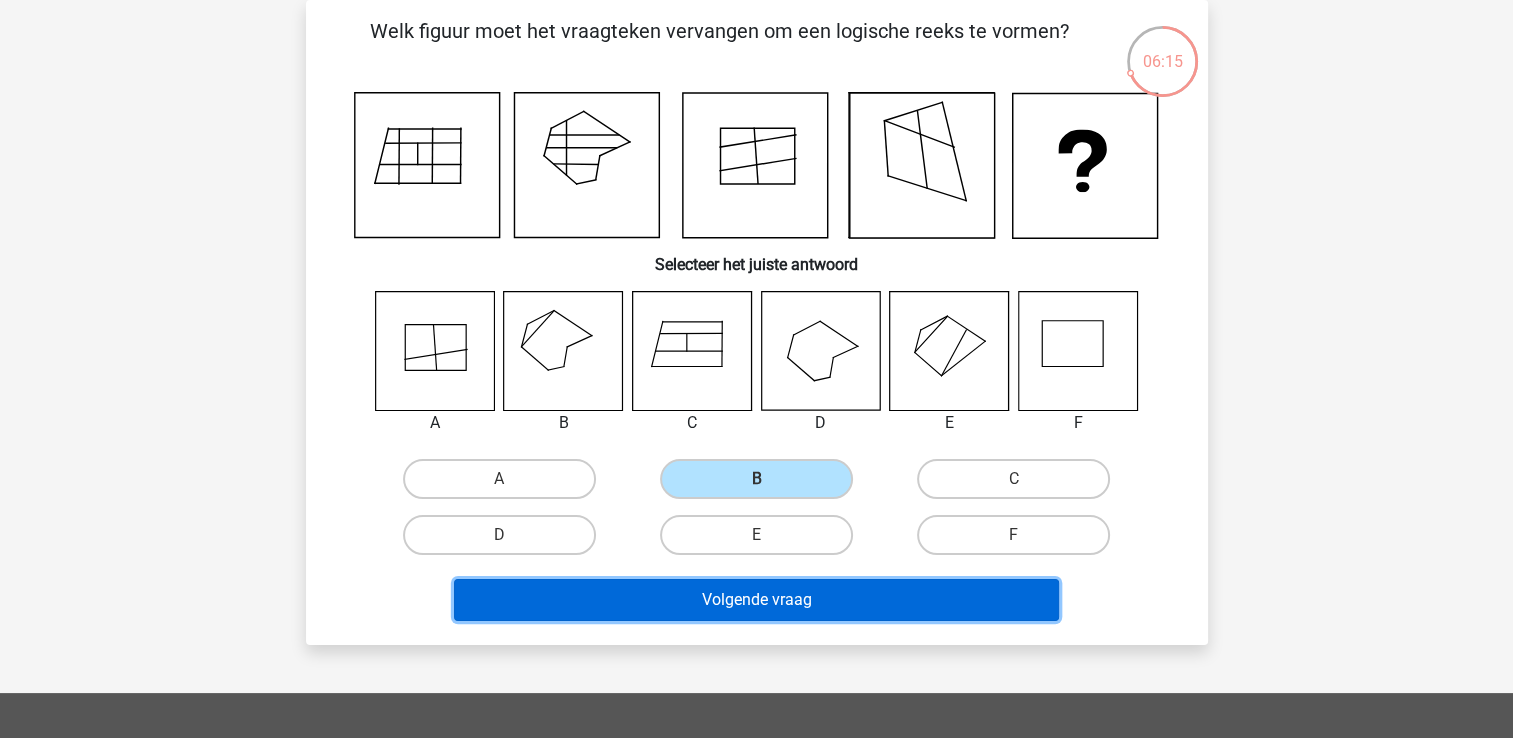 click on "Volgende vraag" at bounding box center (756, 600) 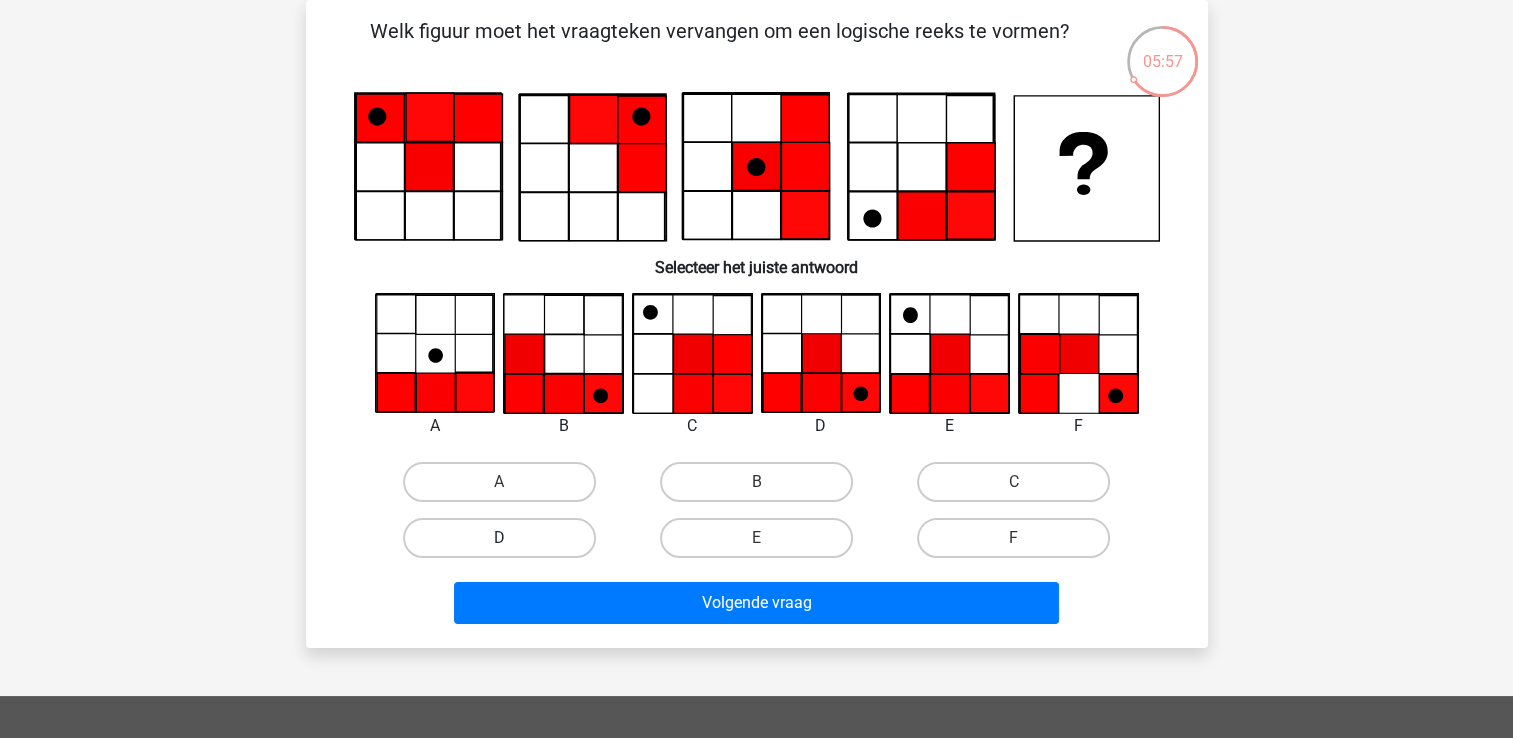 click on "D" at bounding box center [499, 538] 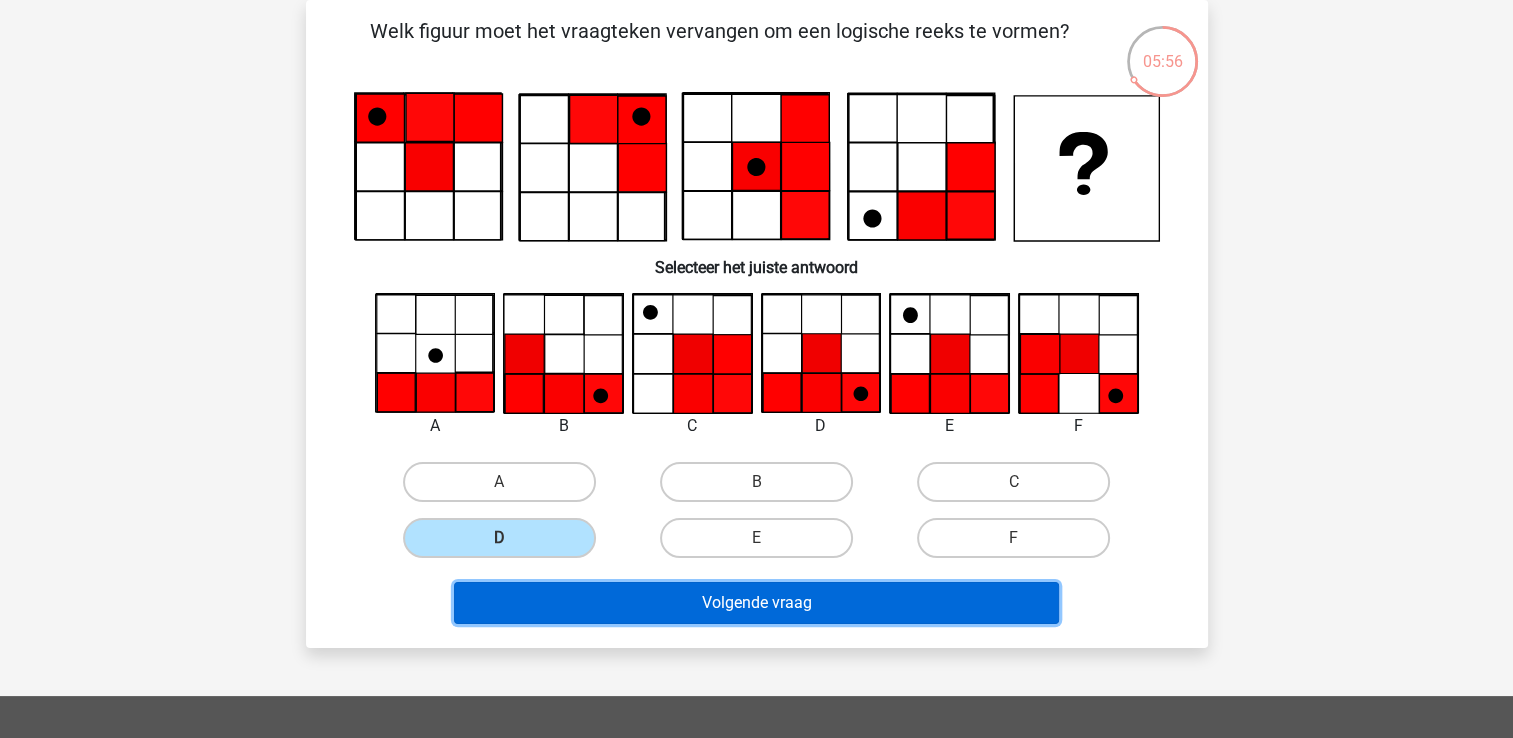 click on "Volgende vraag" at bounding box center (756, 603) 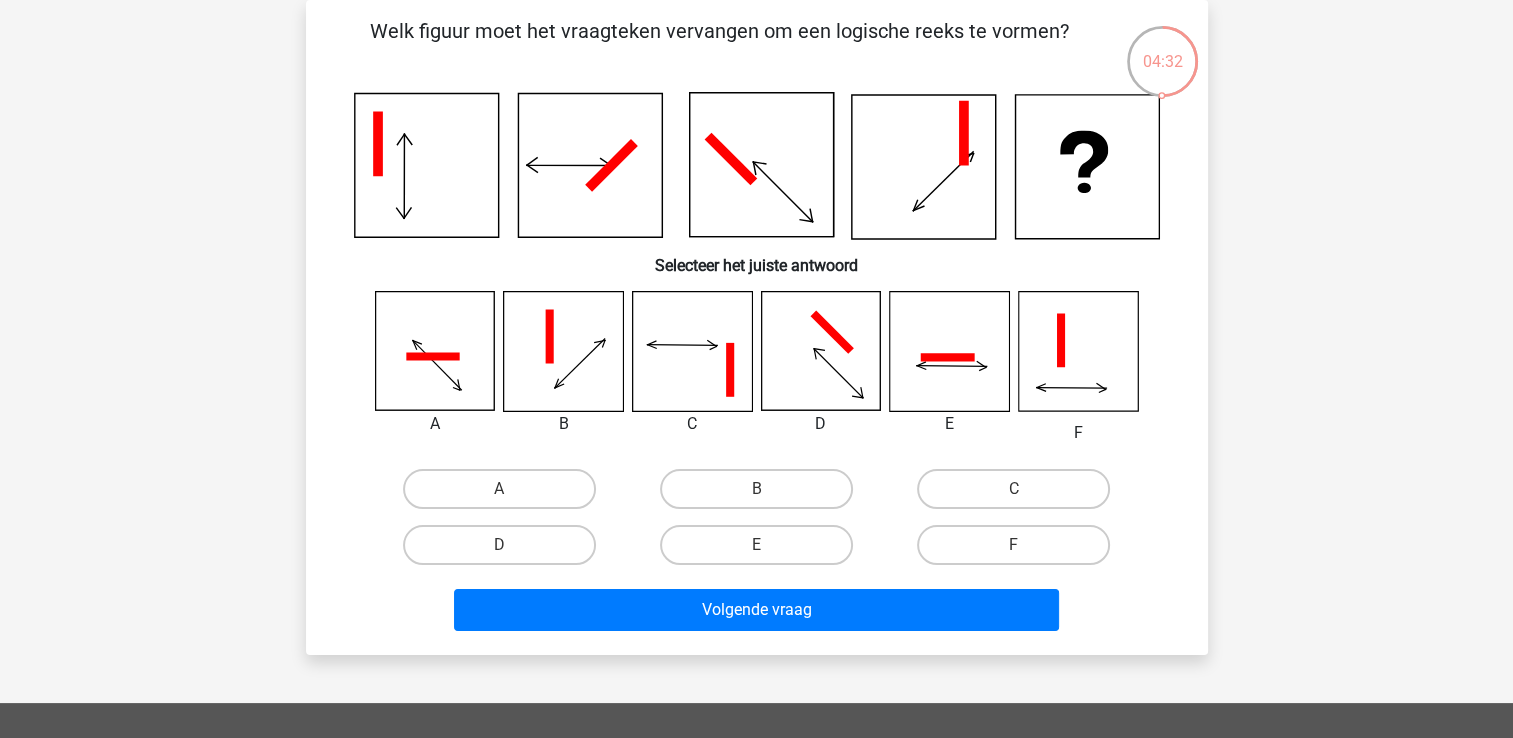 click on "C" at bounding box center (1013, 489) 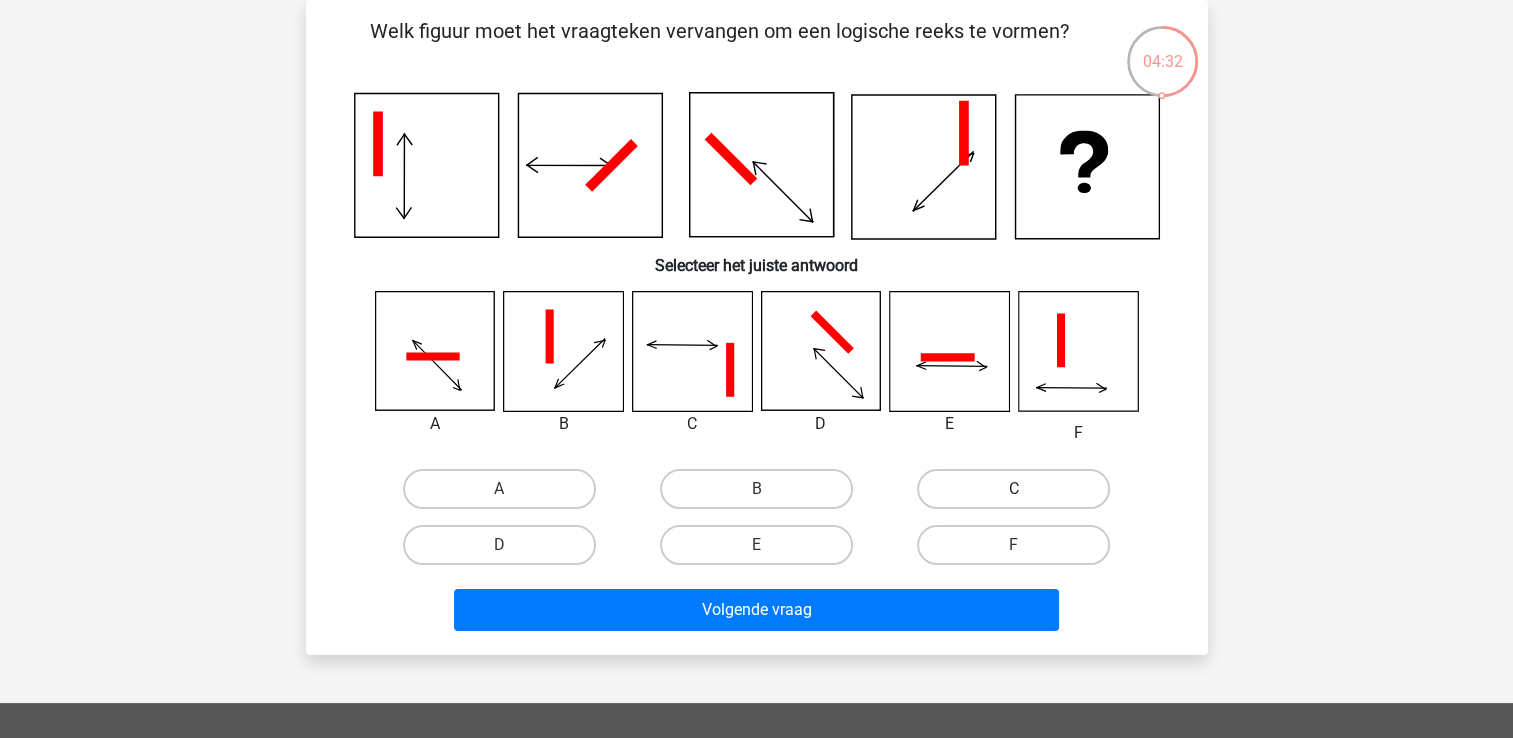 click on "C" at bounding box center (1013, 489) 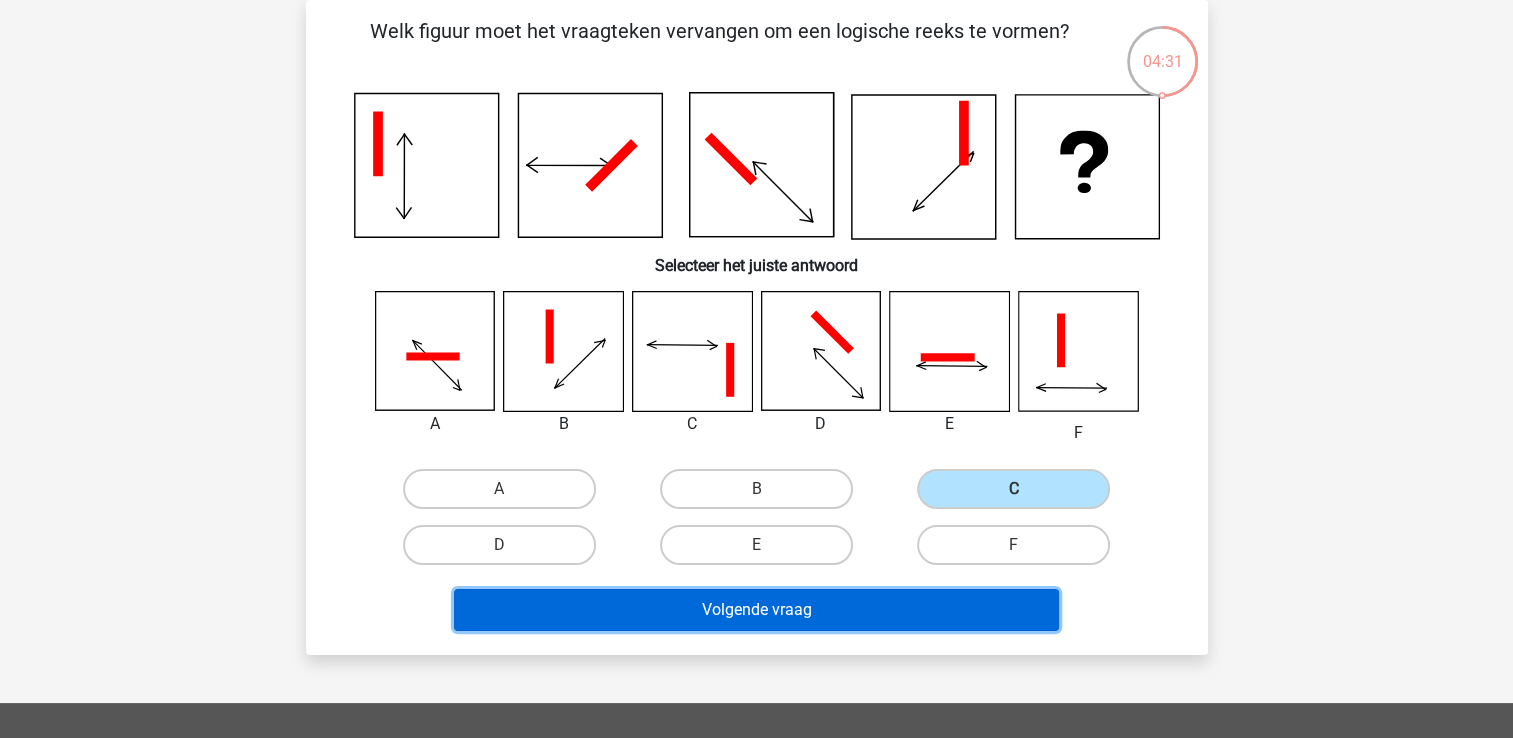 drag, startPoint x: 900, startPoint y: 612, endPoint x: 924, endPoint y: 602, distance: 26 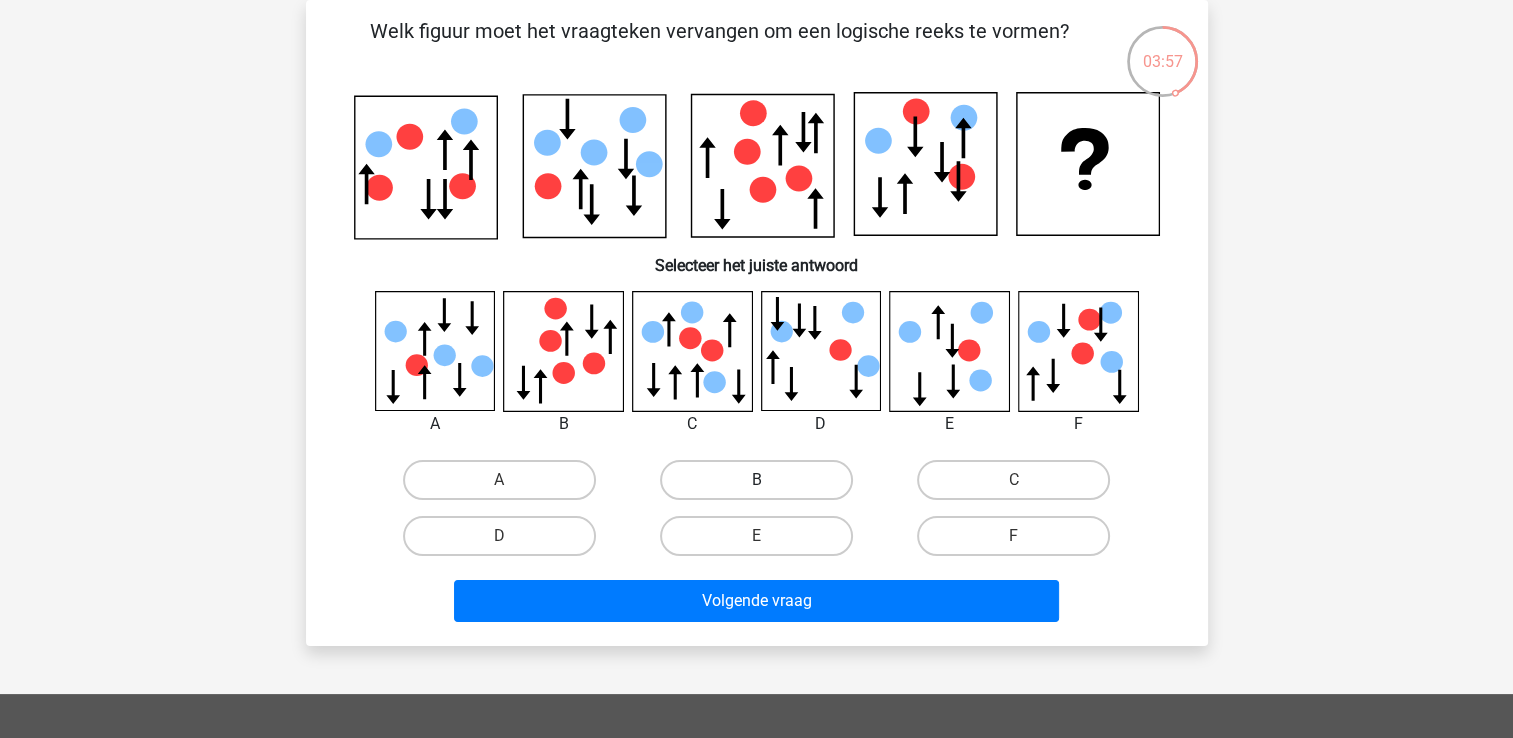 click on "B" at bounding box center [499, 480] 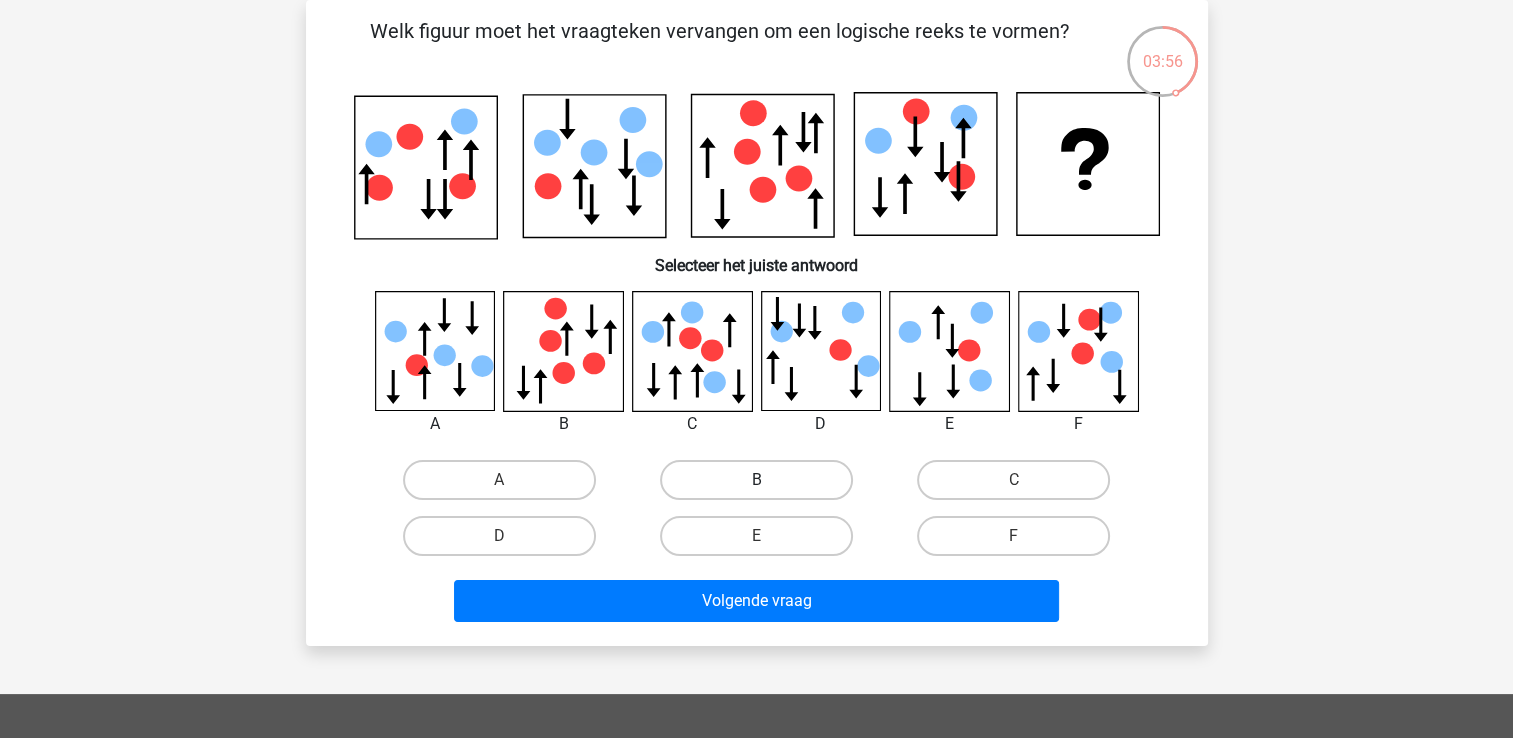 click on "B" at bounding box center (756, 480) 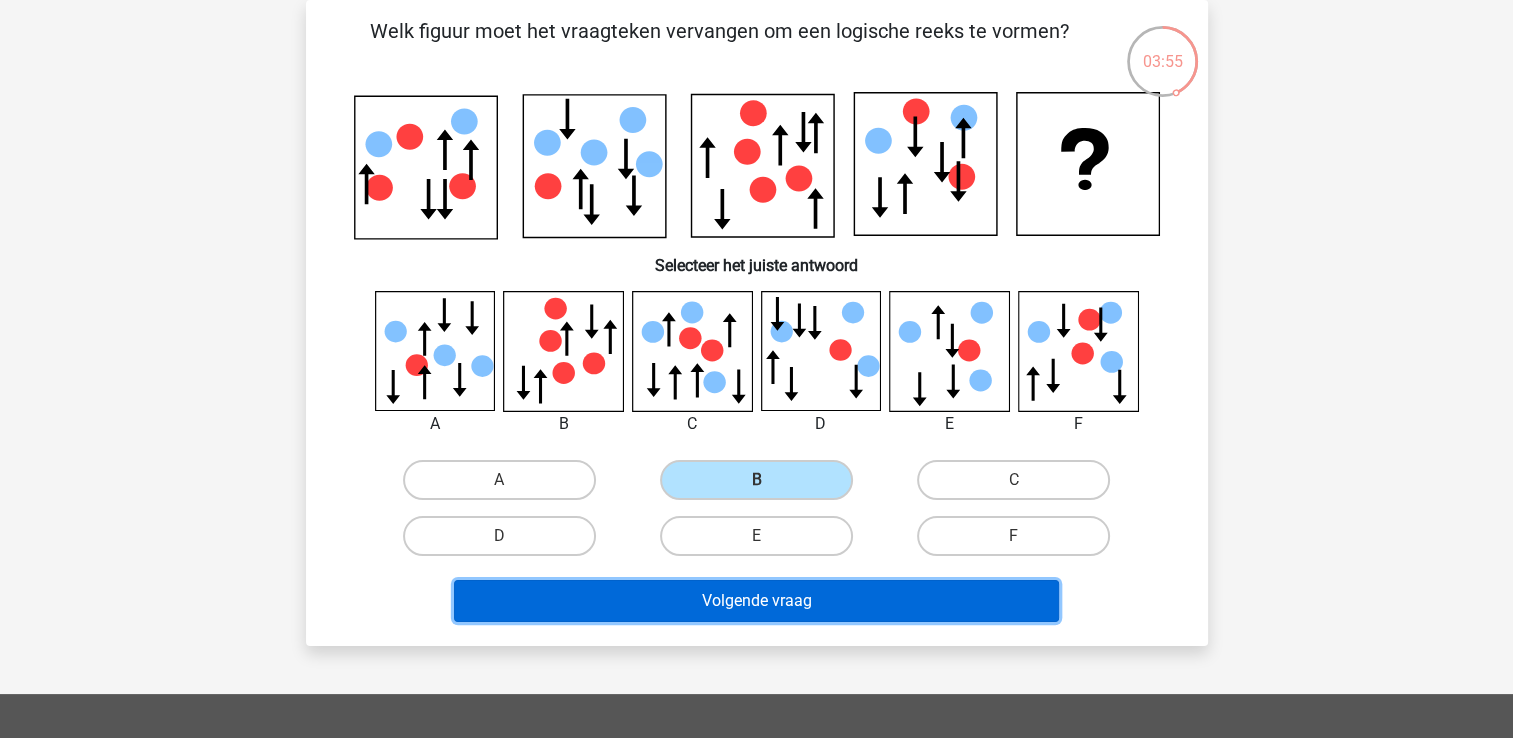 click on "Volgende vraag" at bounding box center [756, 601] 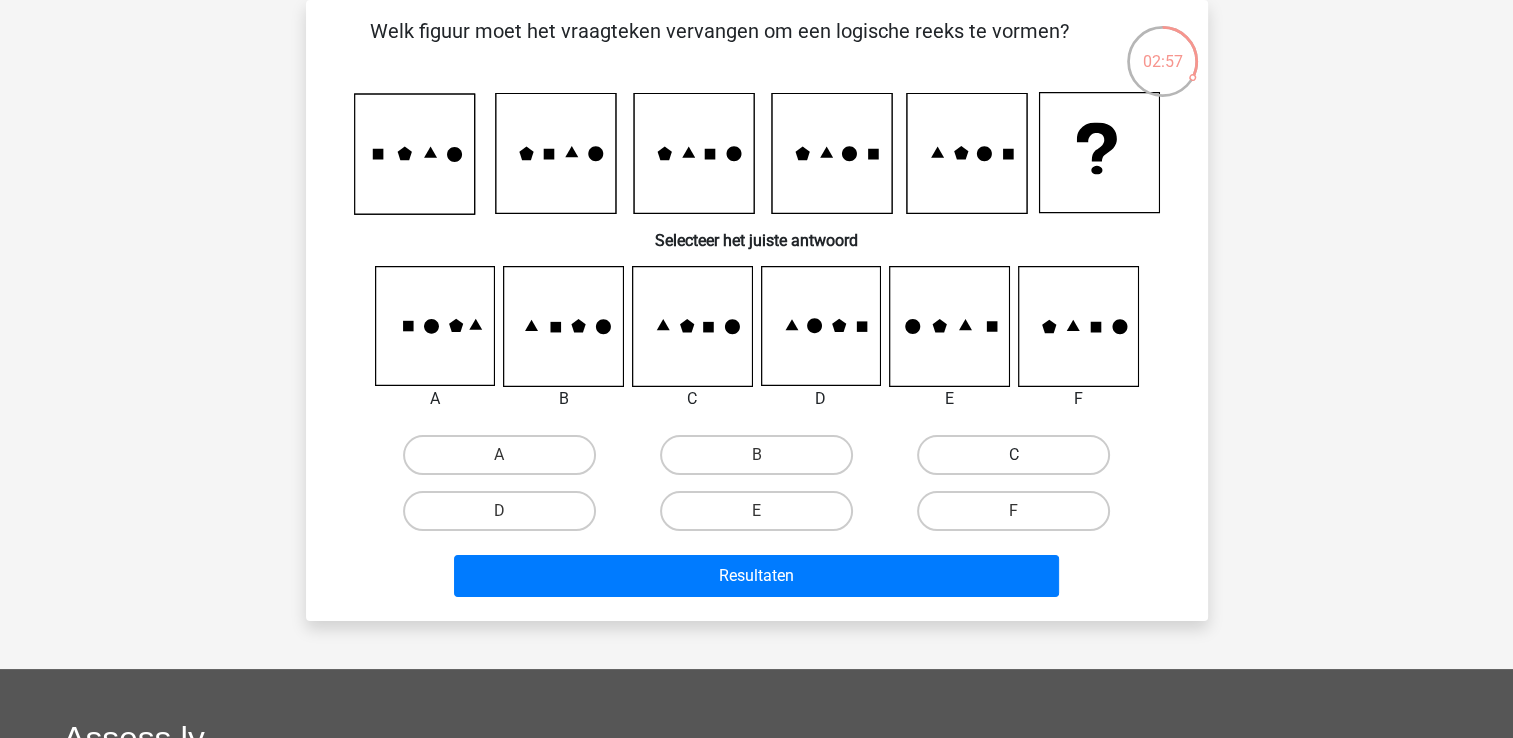click on "C" at bounding box center (1013, 455) 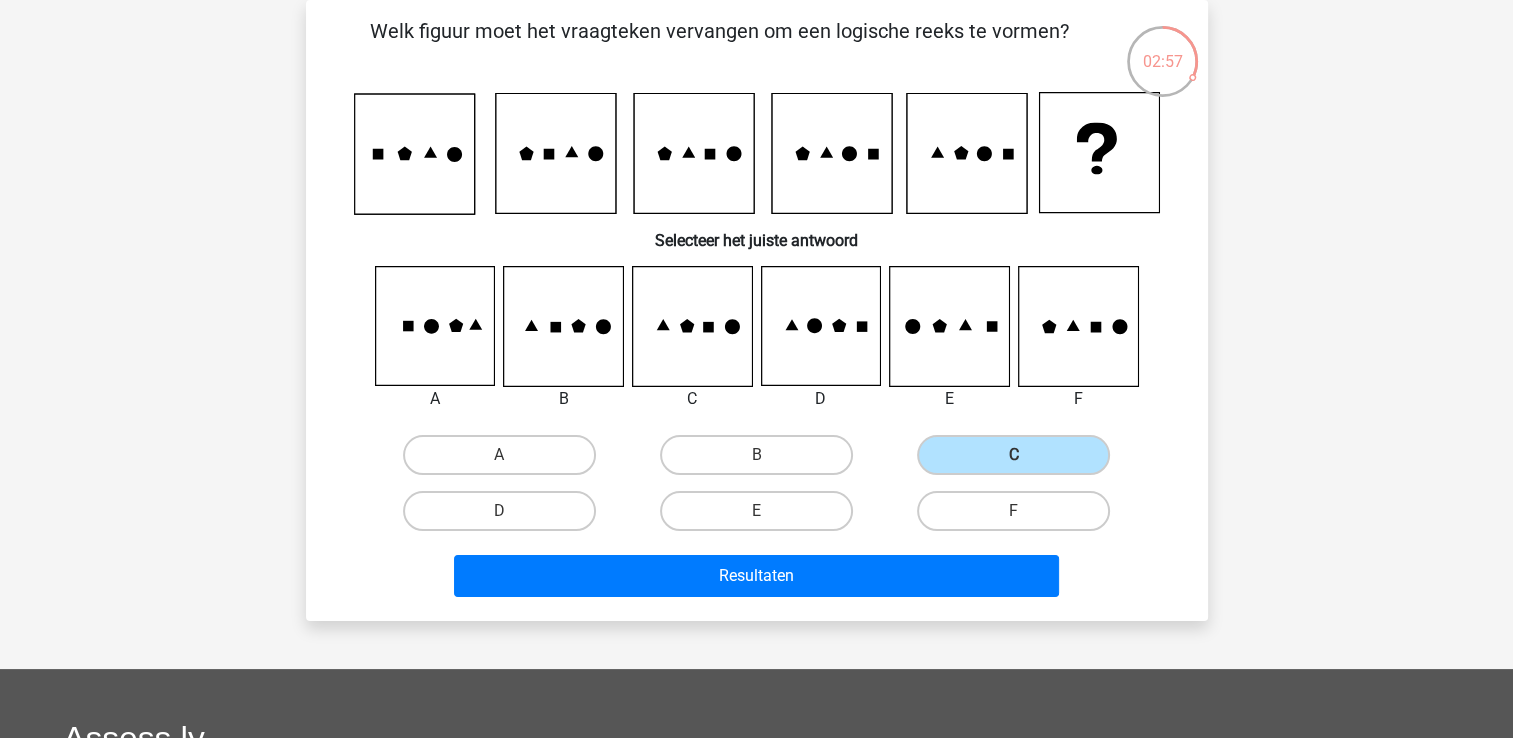click on "Resultaten" at bounding box center [757, 580] 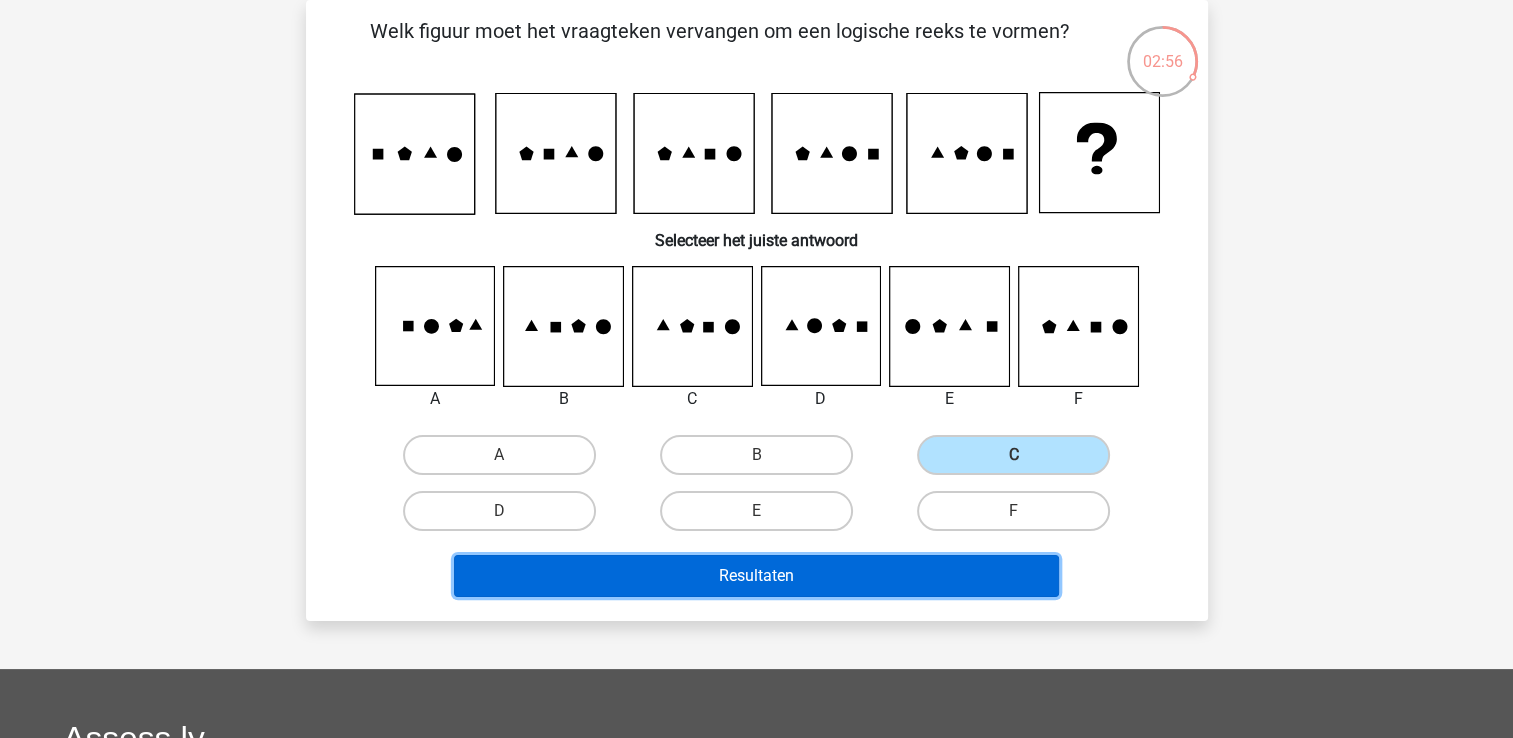 click on "Resultaten" at bounding box center [756, 576] 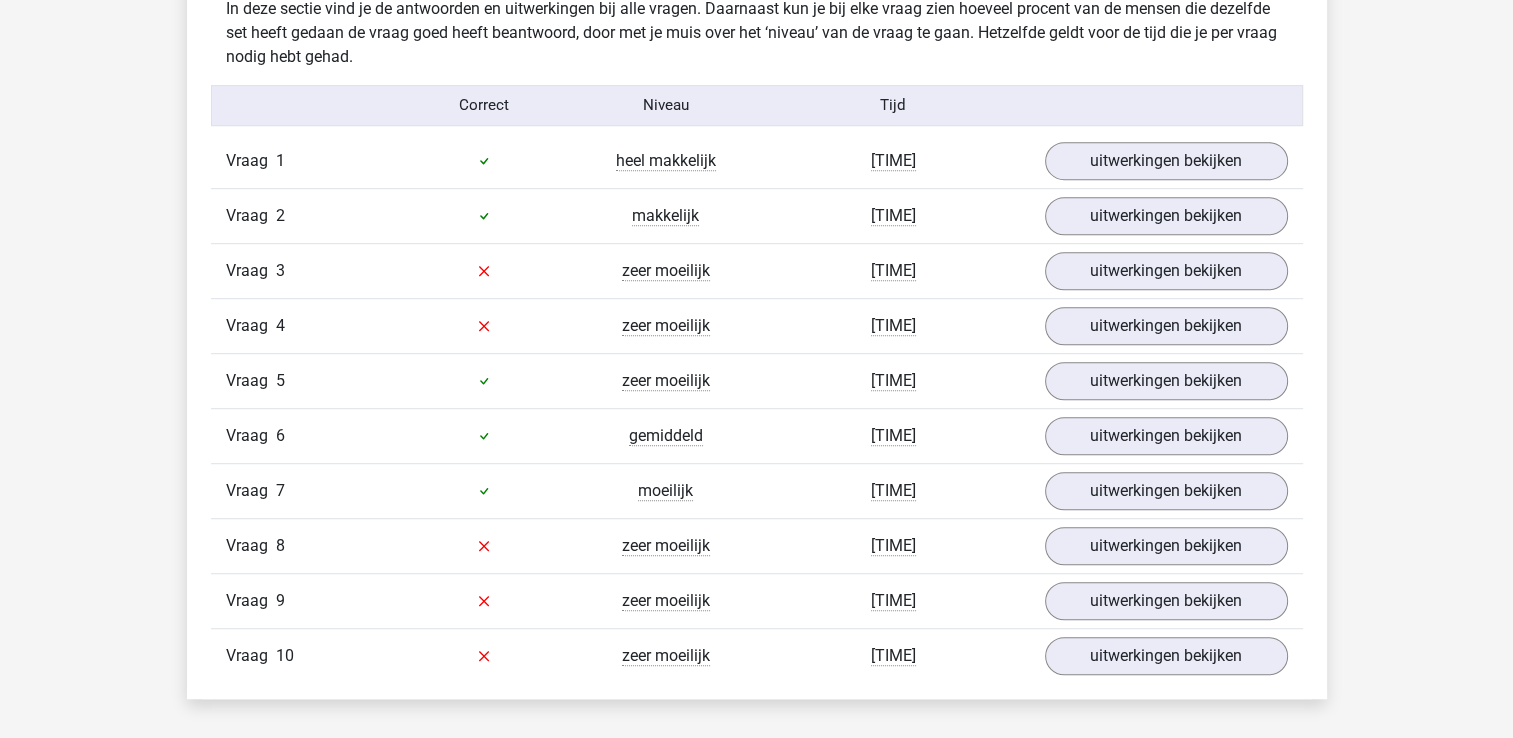 scroll, scrollTop: 1200, scrollLeft: 0, axis: vertical 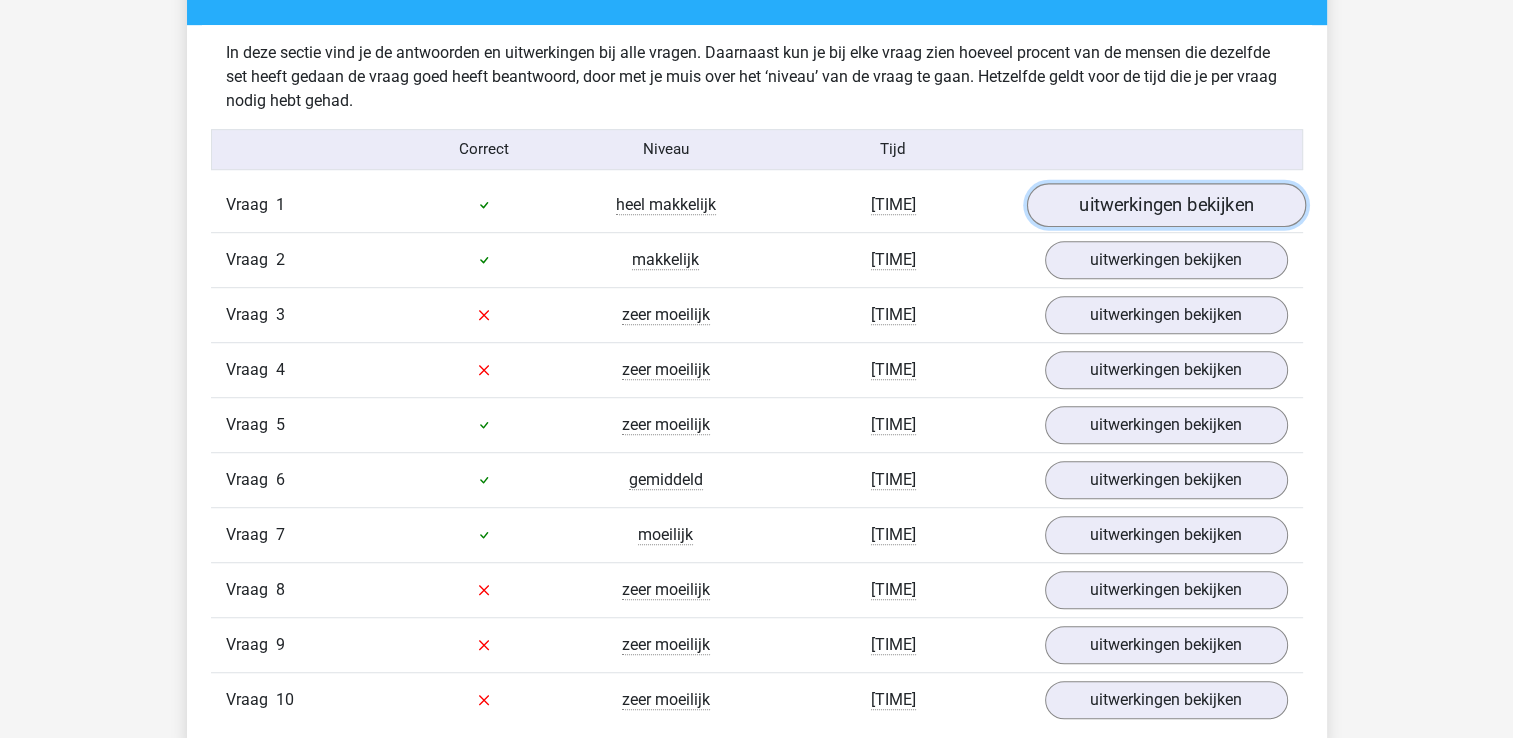 click on "uitwerkingen bekijken" at bounding box center (1165, 205) 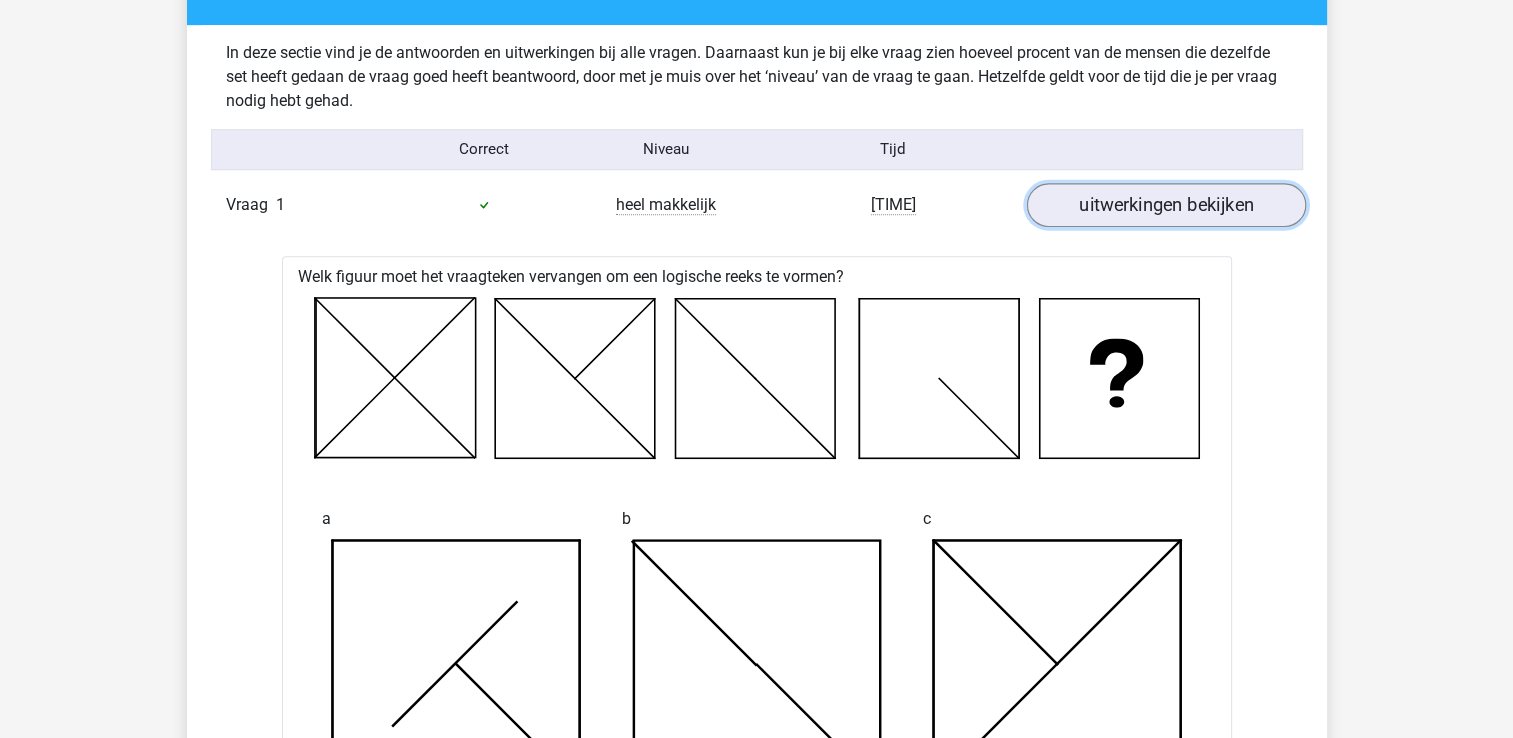 click on "uitwerkingen bekijken" at bounding box center (1165, 205) 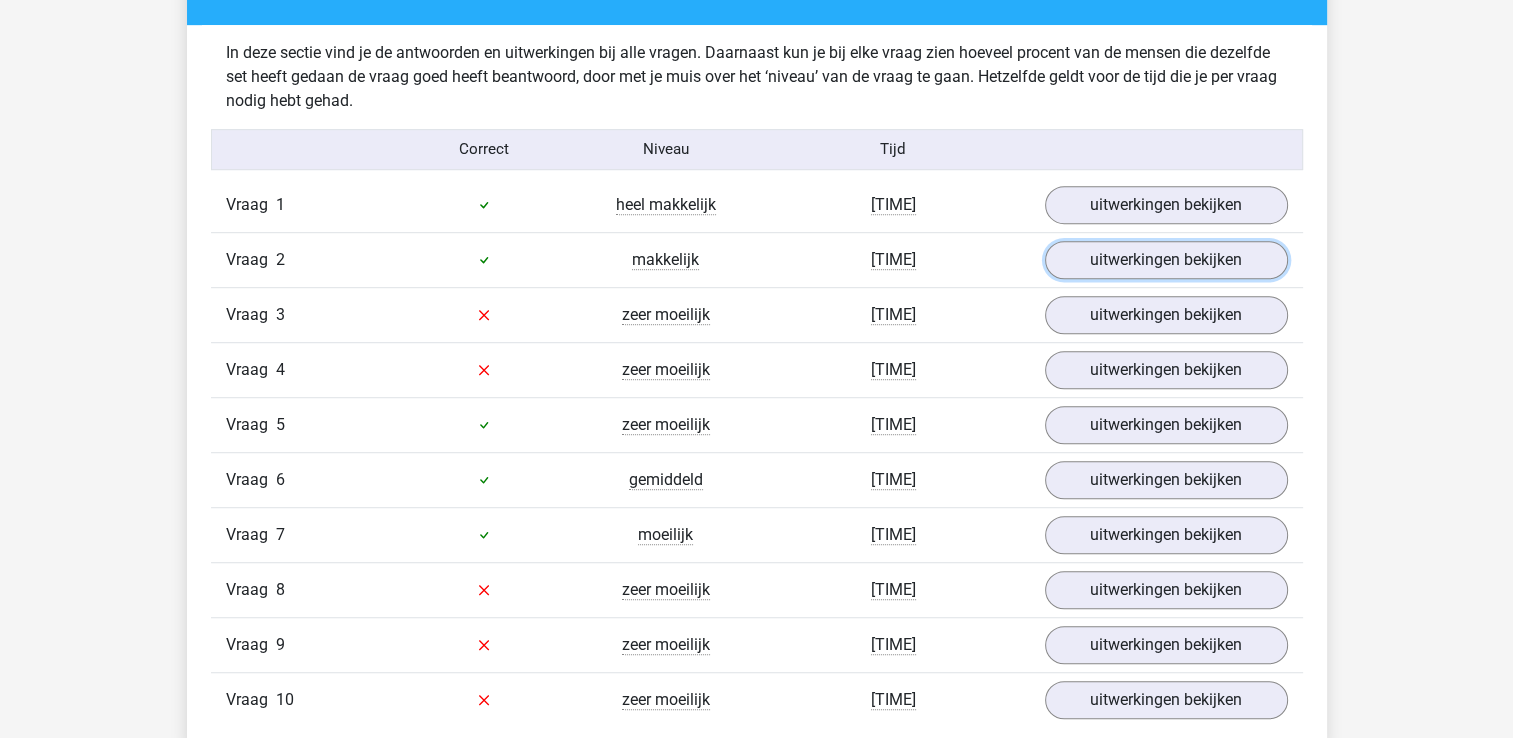 click on "uitwerkingen bekijken" at bounding box center [1166, 260] 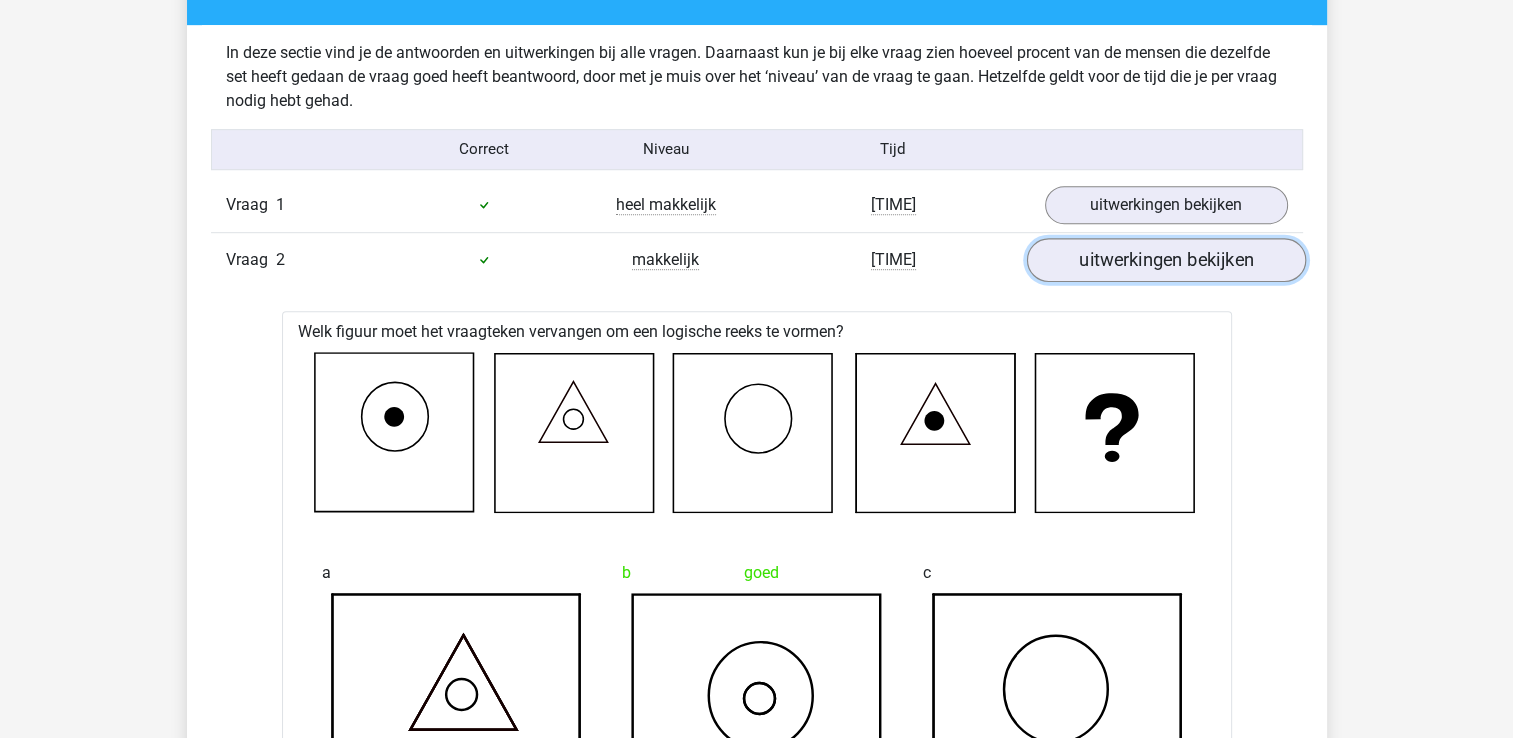 click on "uitwerkingen bekijken" at bounding box center (1165, 260) 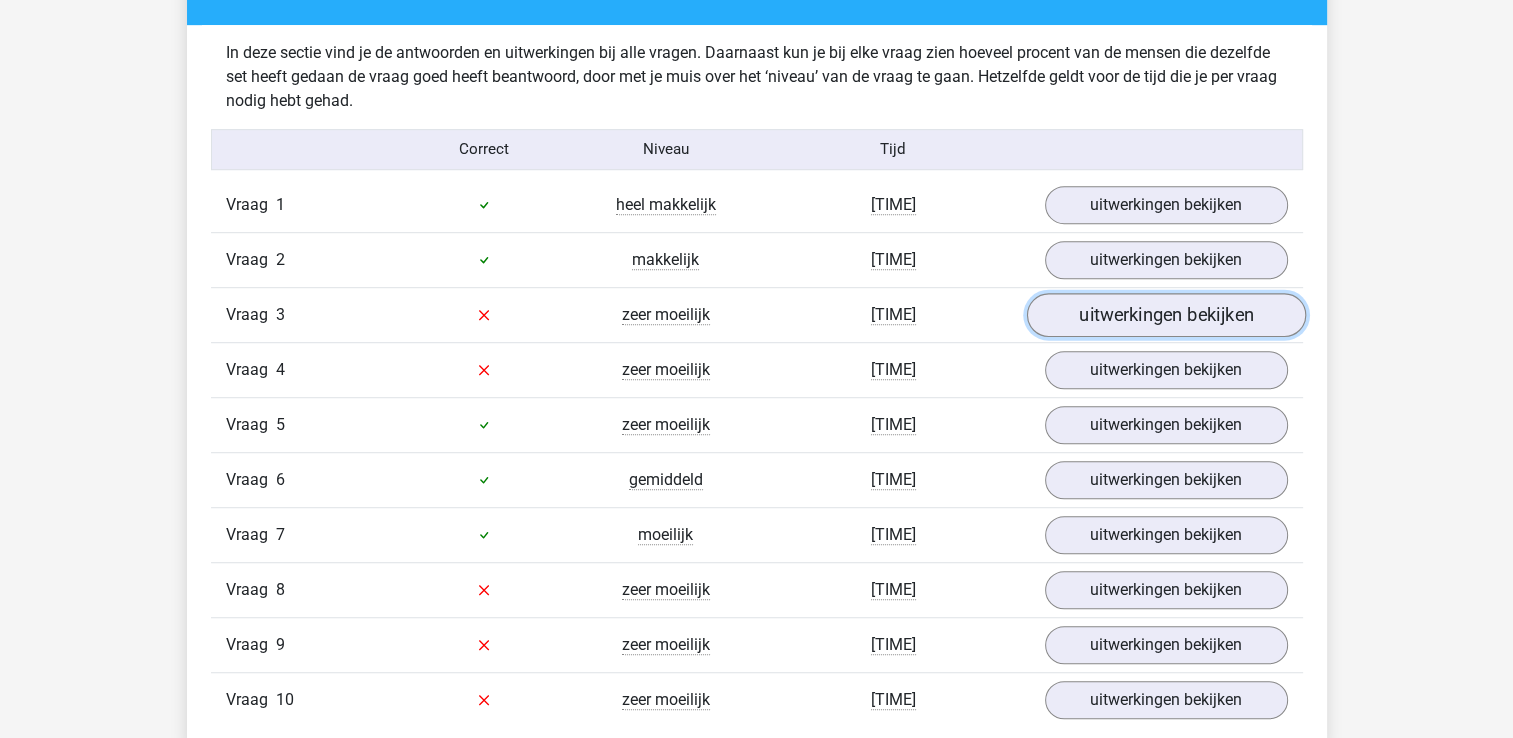 click on "uitwerkingen bekijken" at bounding box center (1165, 315) 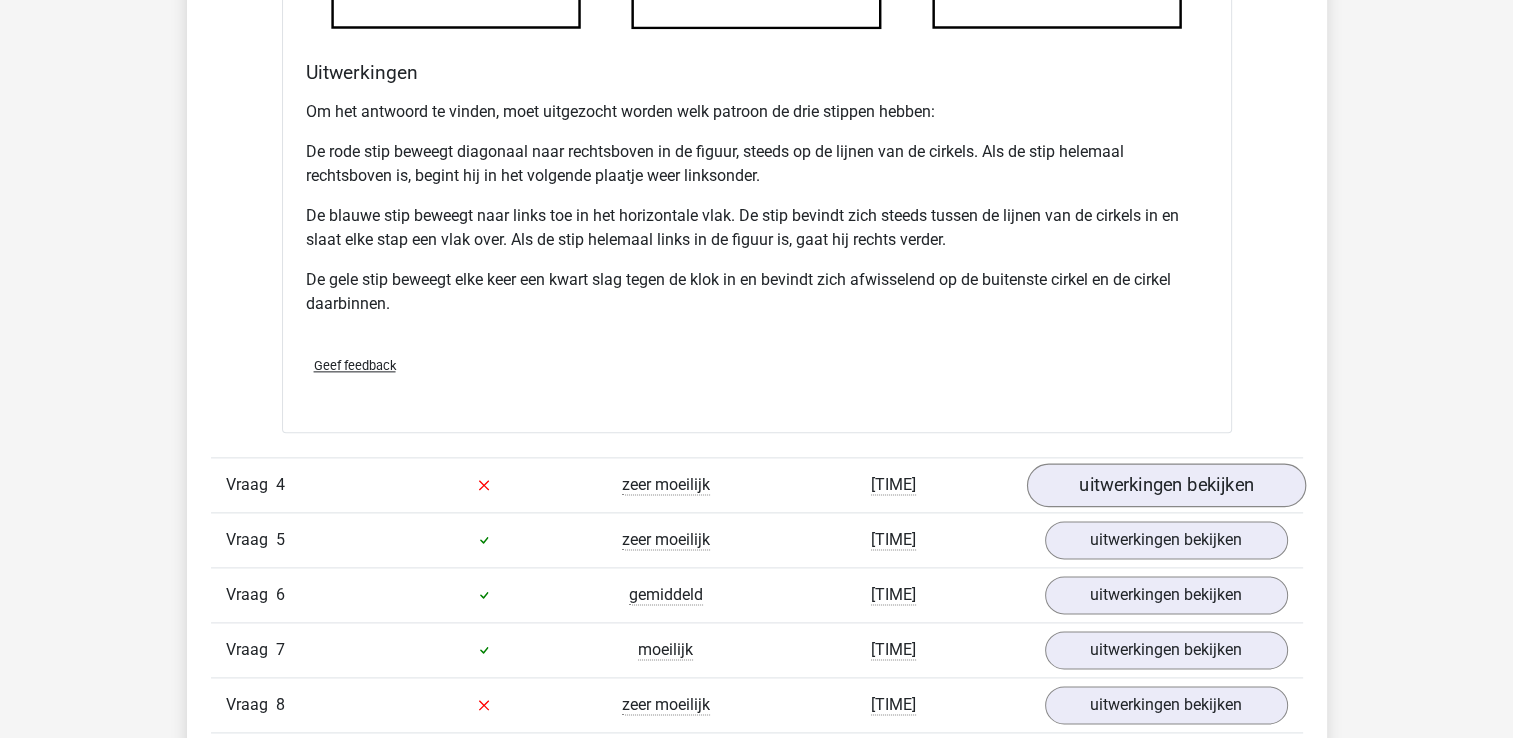 scroll, scrollTop: 2400, scrollLeft: 0, axis: vertical 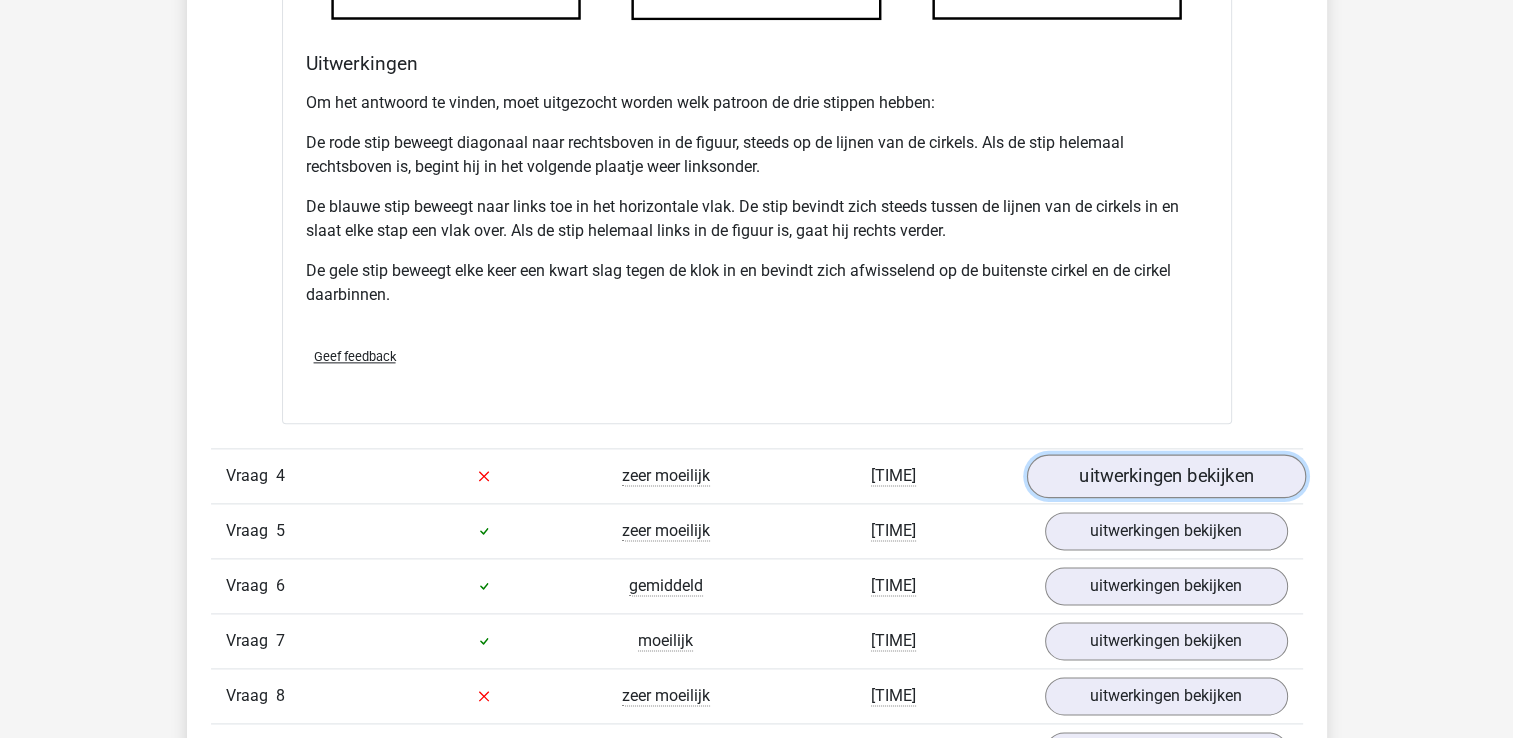 click on "uitwerkingen bekijken" at bounding box center (1165, 476) 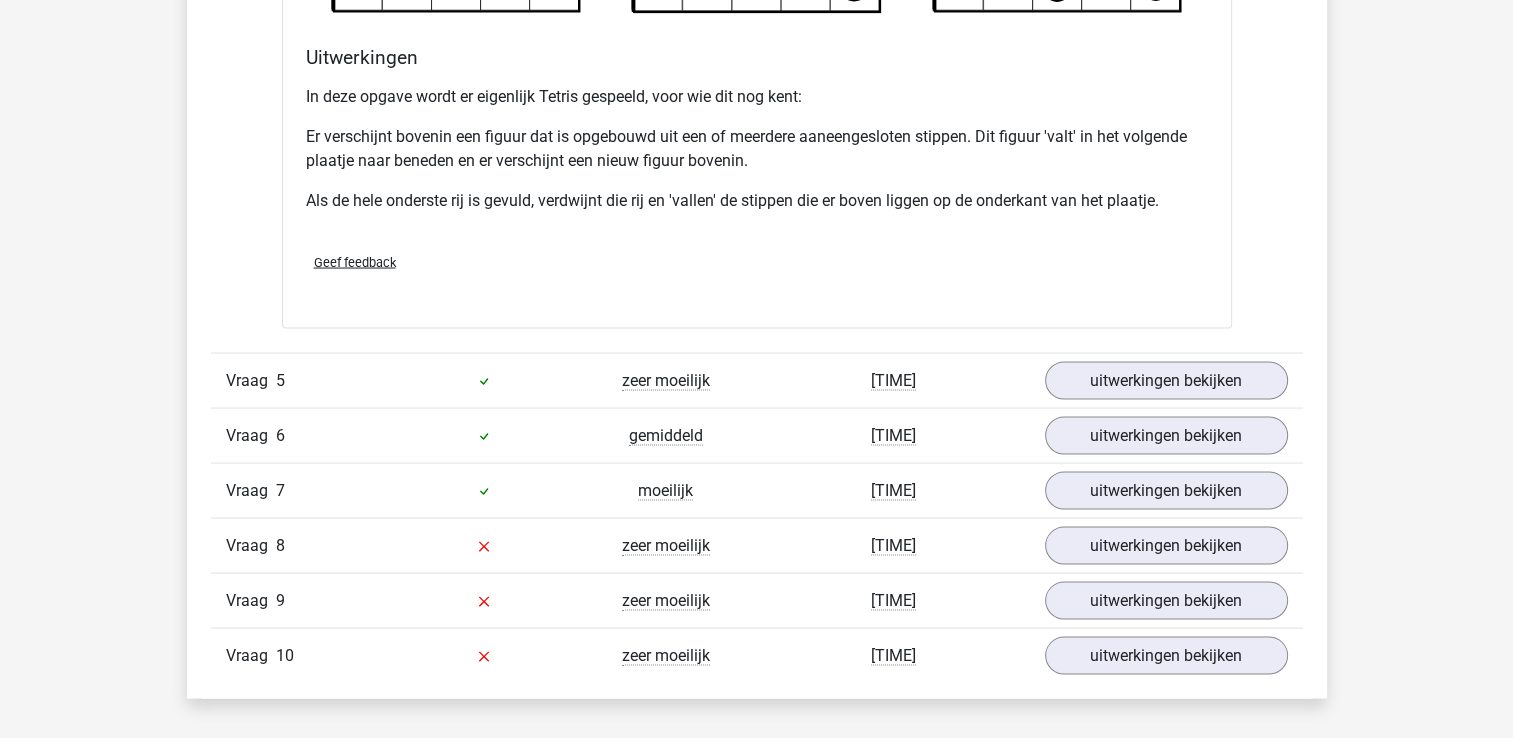 scroll, scrollTop: 3900, scrollLeft: 0, axis: vertical 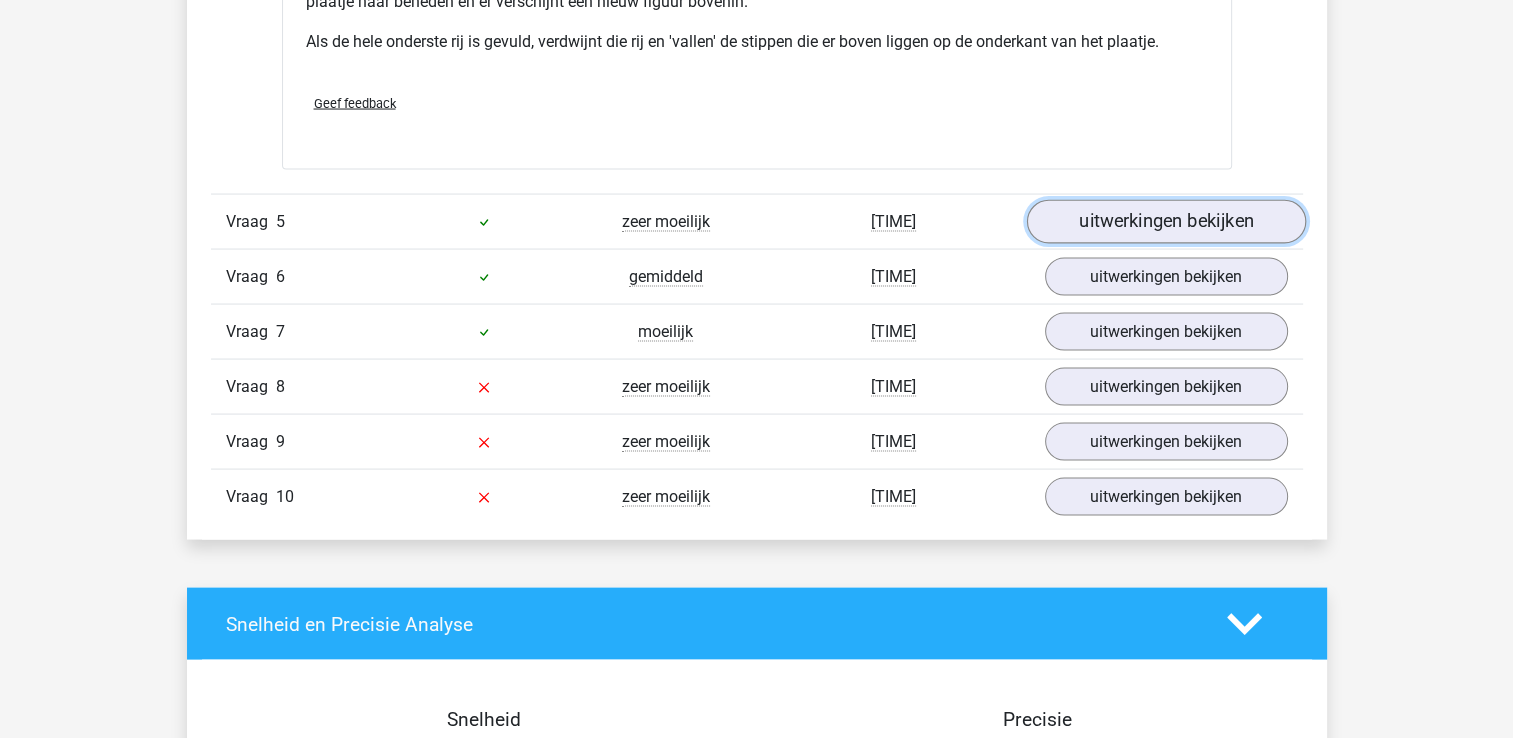 click on "•••••••••••• ••••••••" at bounding box center [1165, 222] 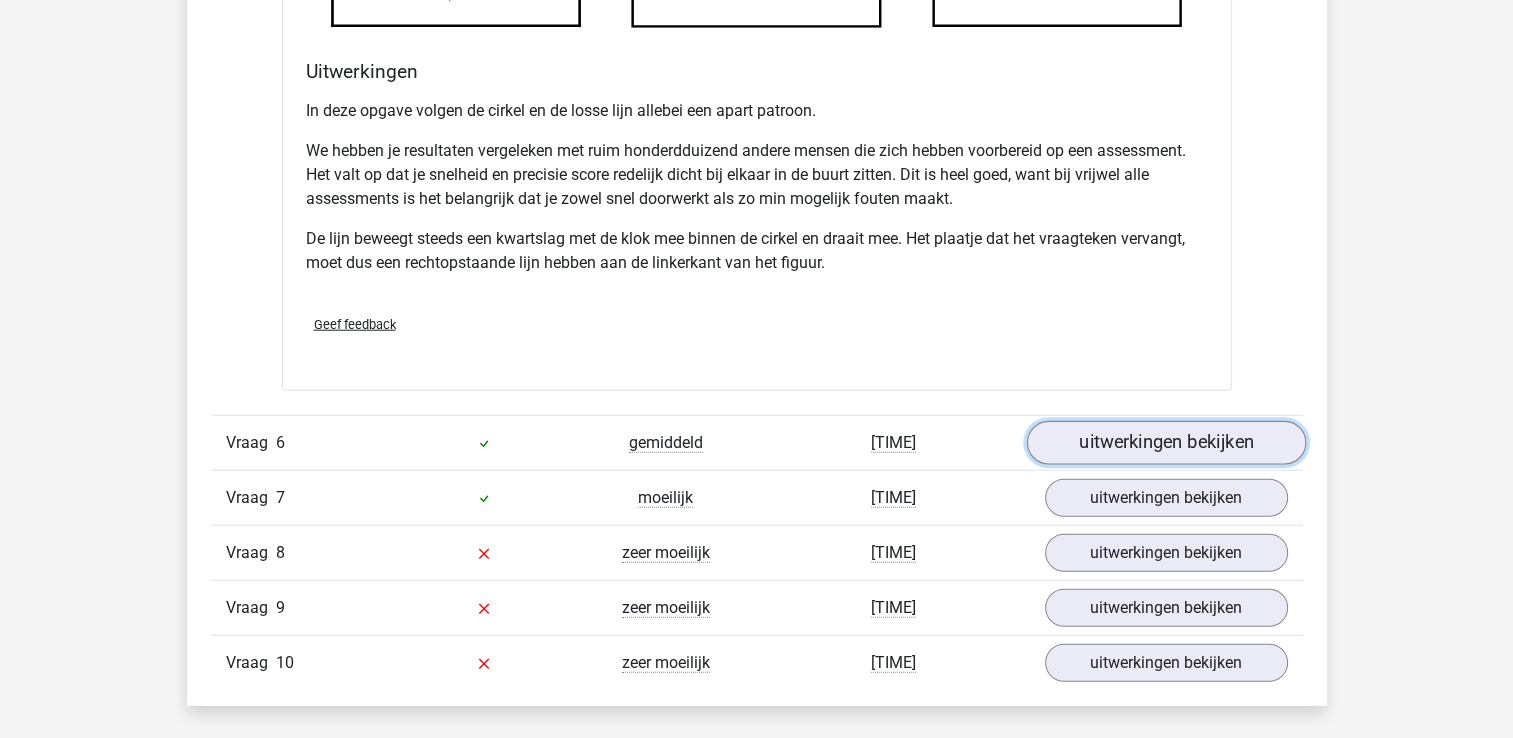 drag, startPoint x: 1218, startPoint y: 443, endPoint x: 1214, endPoint y: 433, distance: 10.770329 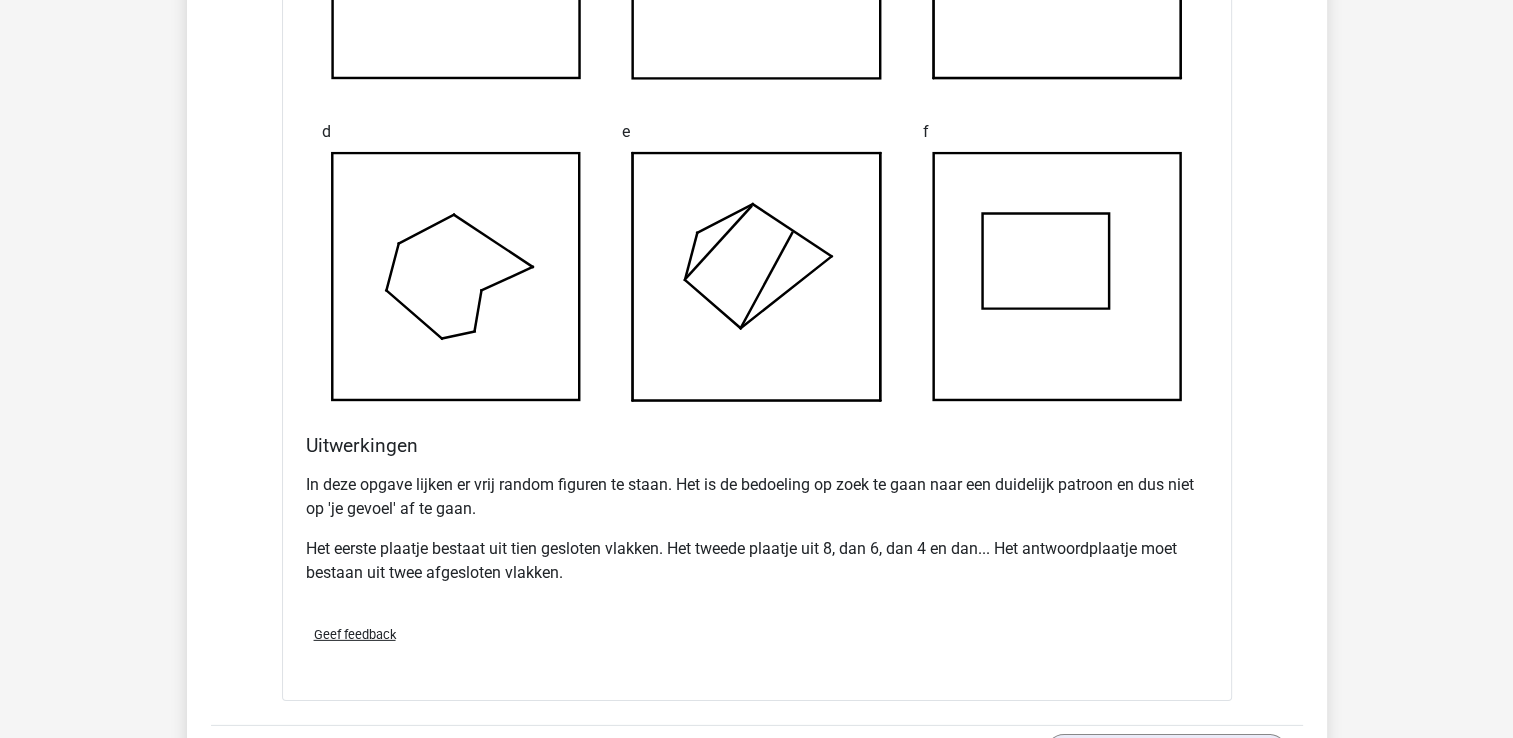 scroll, scrollTop: 6200, scrollLeft: 0, axis: vertical 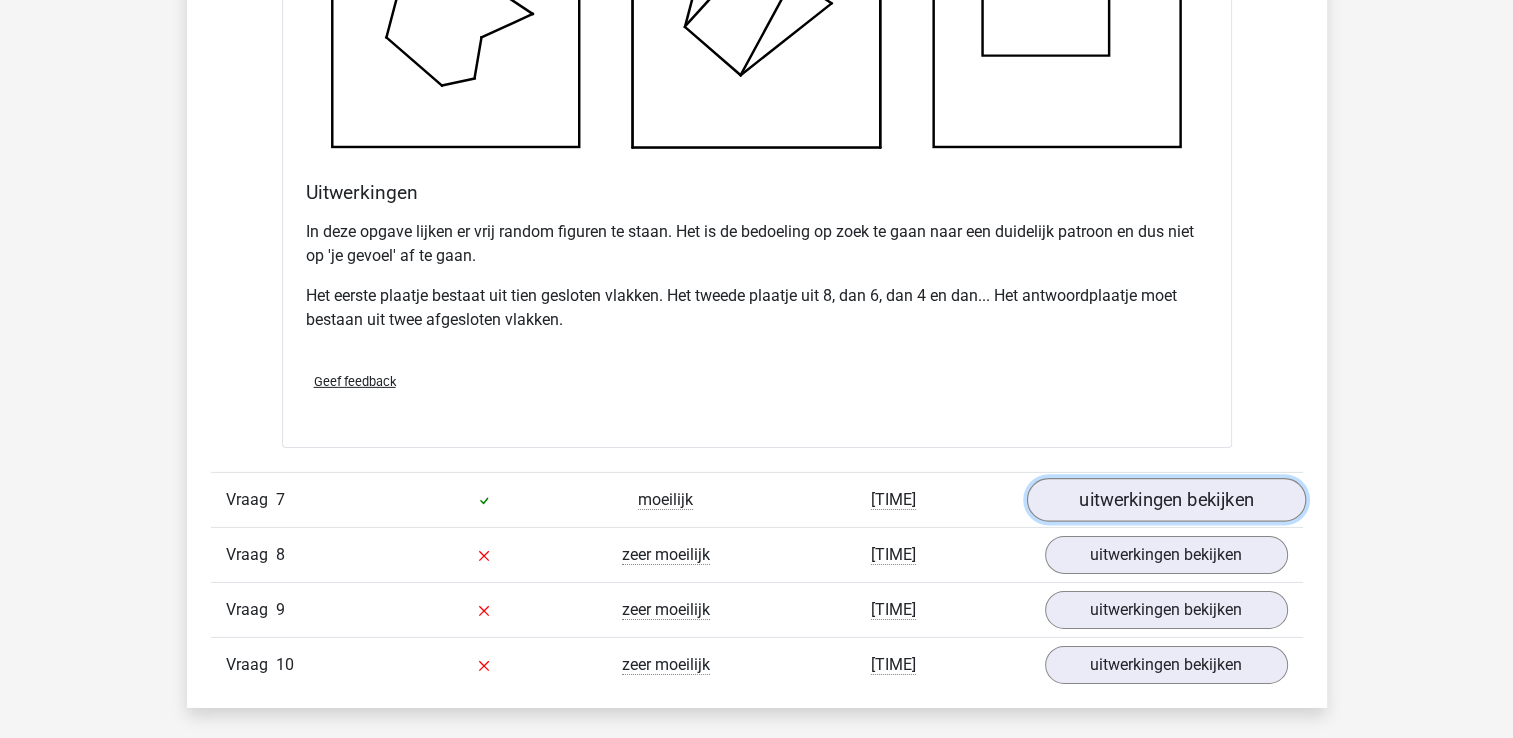 click on "uitwerkingen bekijken" at bounding box center (1165, 500) 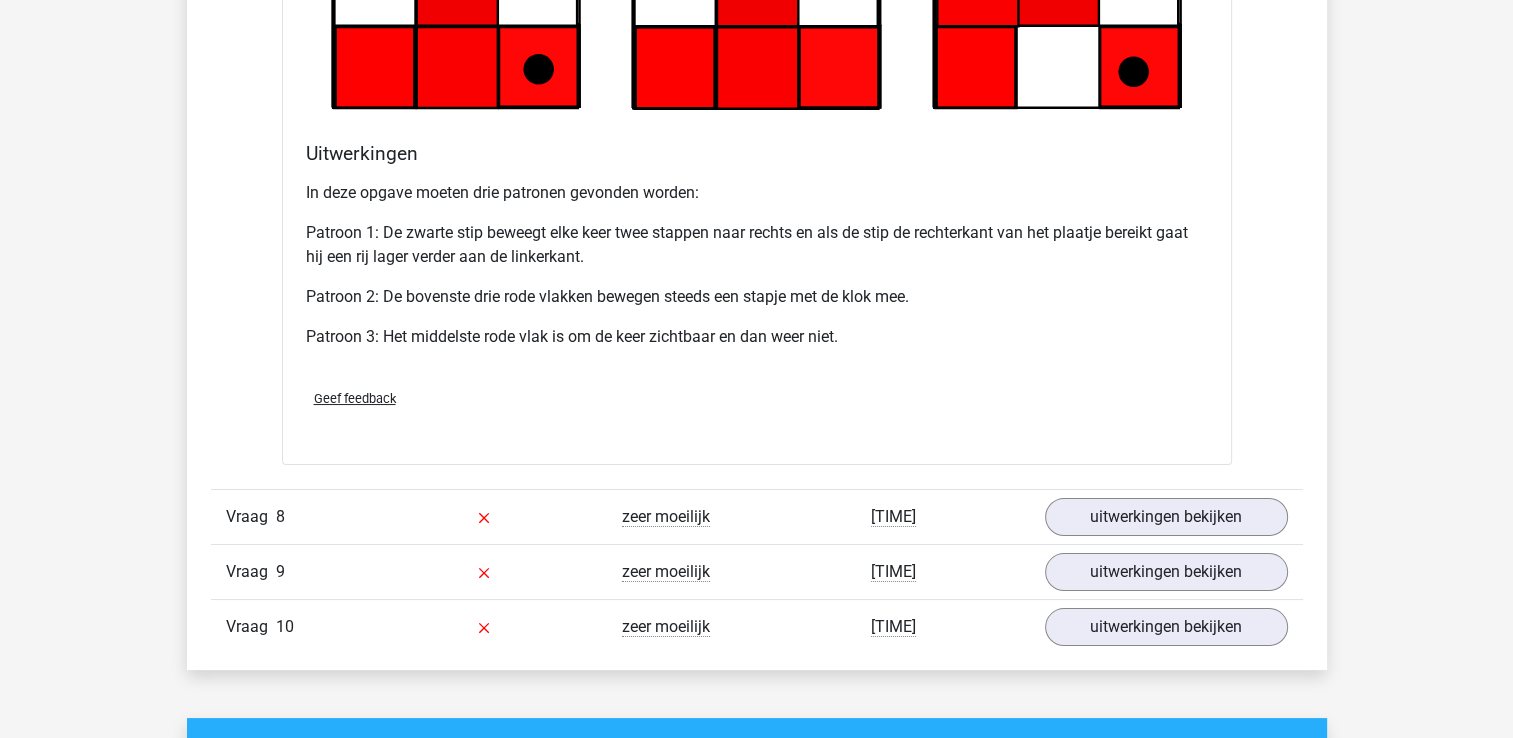 scroll, scrollTop: 7500, scrollLeft: 0, axis: vertical 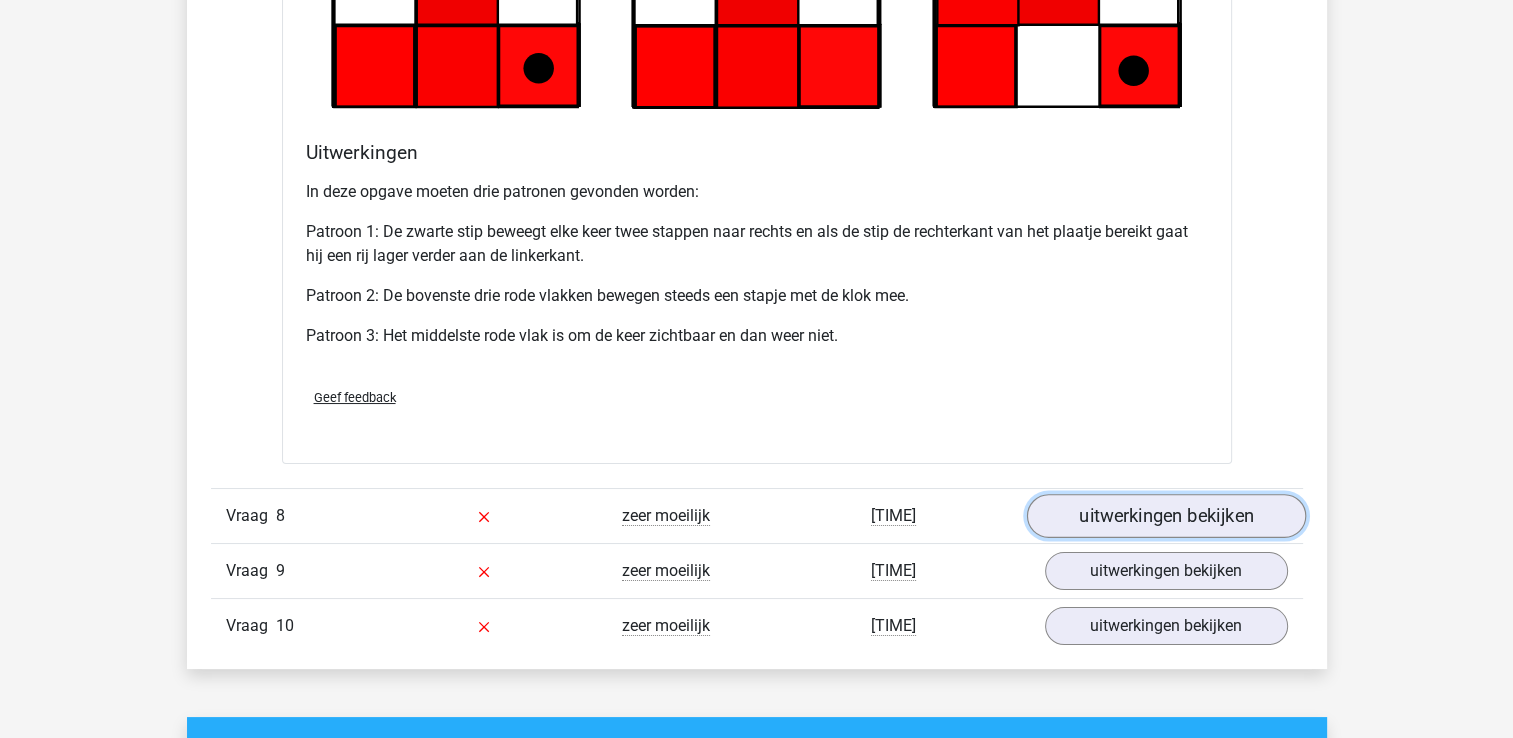 click on "uitwerkingen bekijken" at bounding box center [1165, 516] 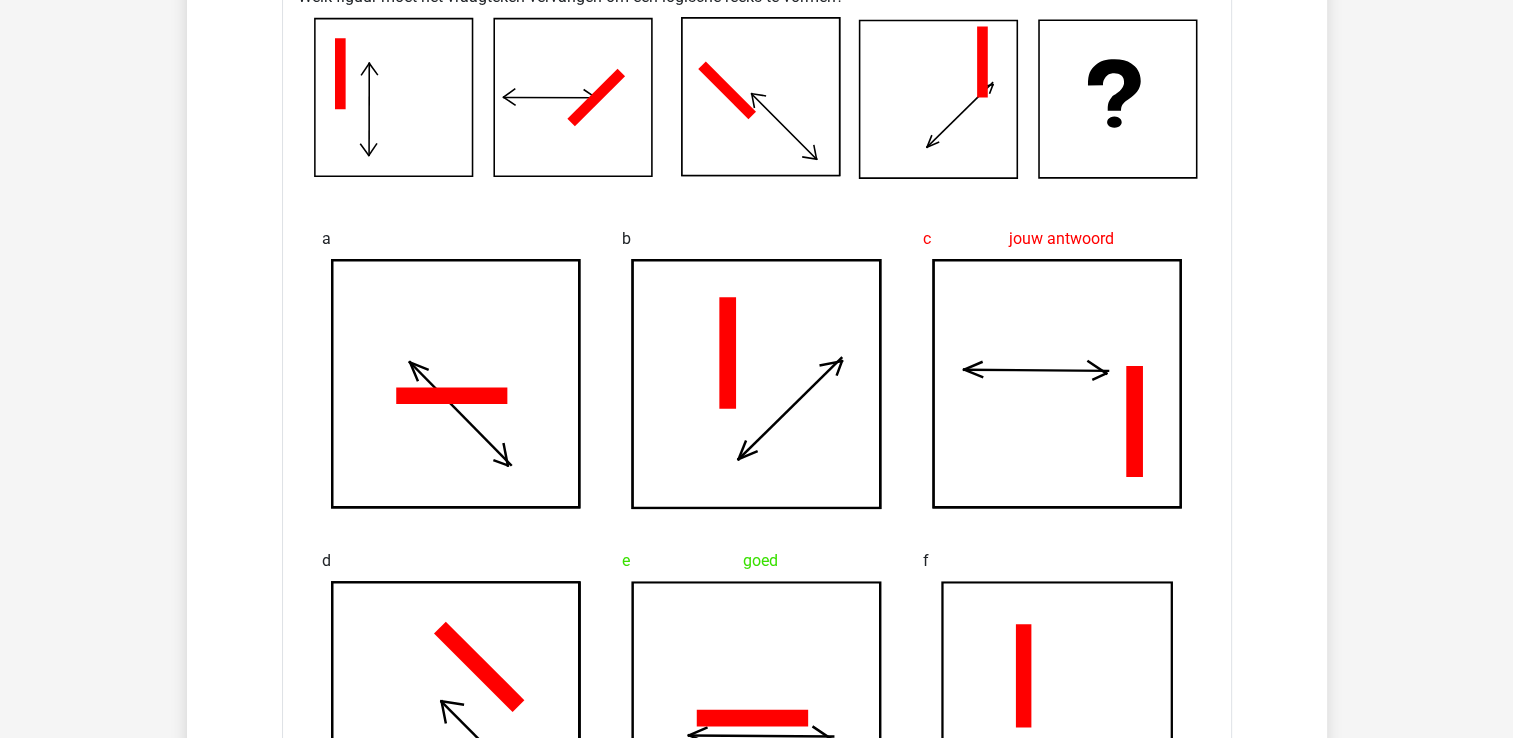 scroll, scrollTop: 8000, scrollLeft: 0, axis: vertical 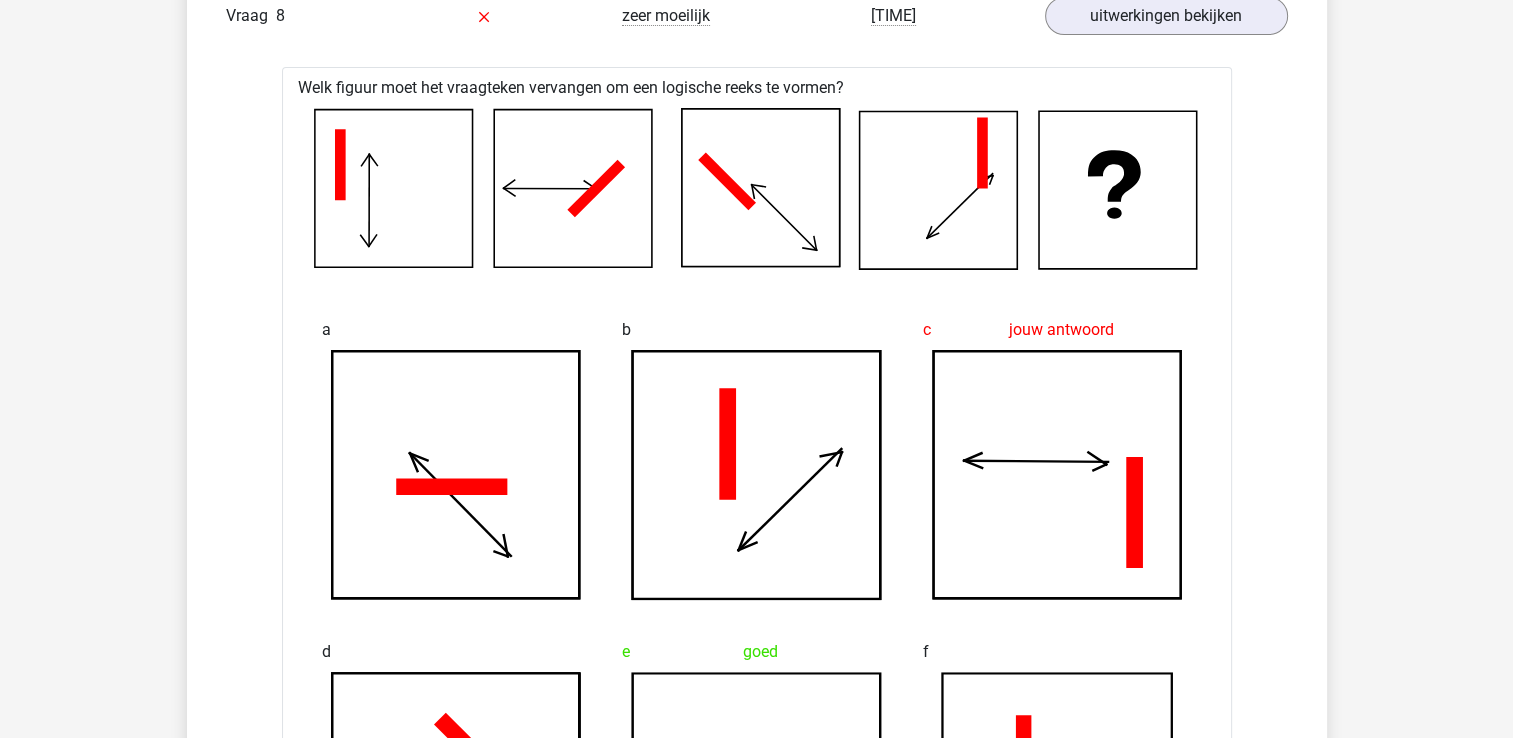 drag, startPoint x: 1298, startPoint y: 428, endPoint x: 1459, endPoint y: 178, distance: 297.3567 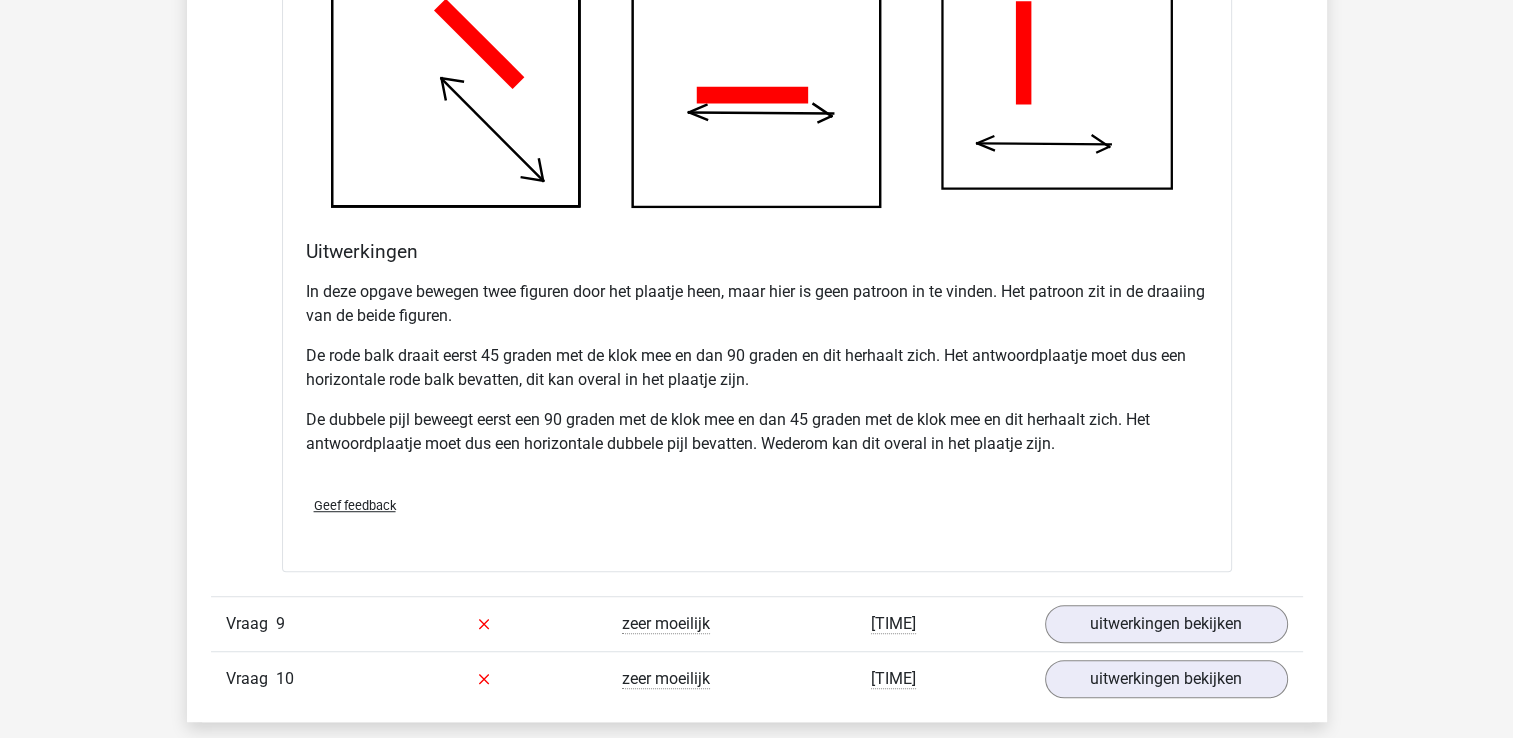 scroll, scrollTop: 9000, scrollLeft: 0, axis: vertical 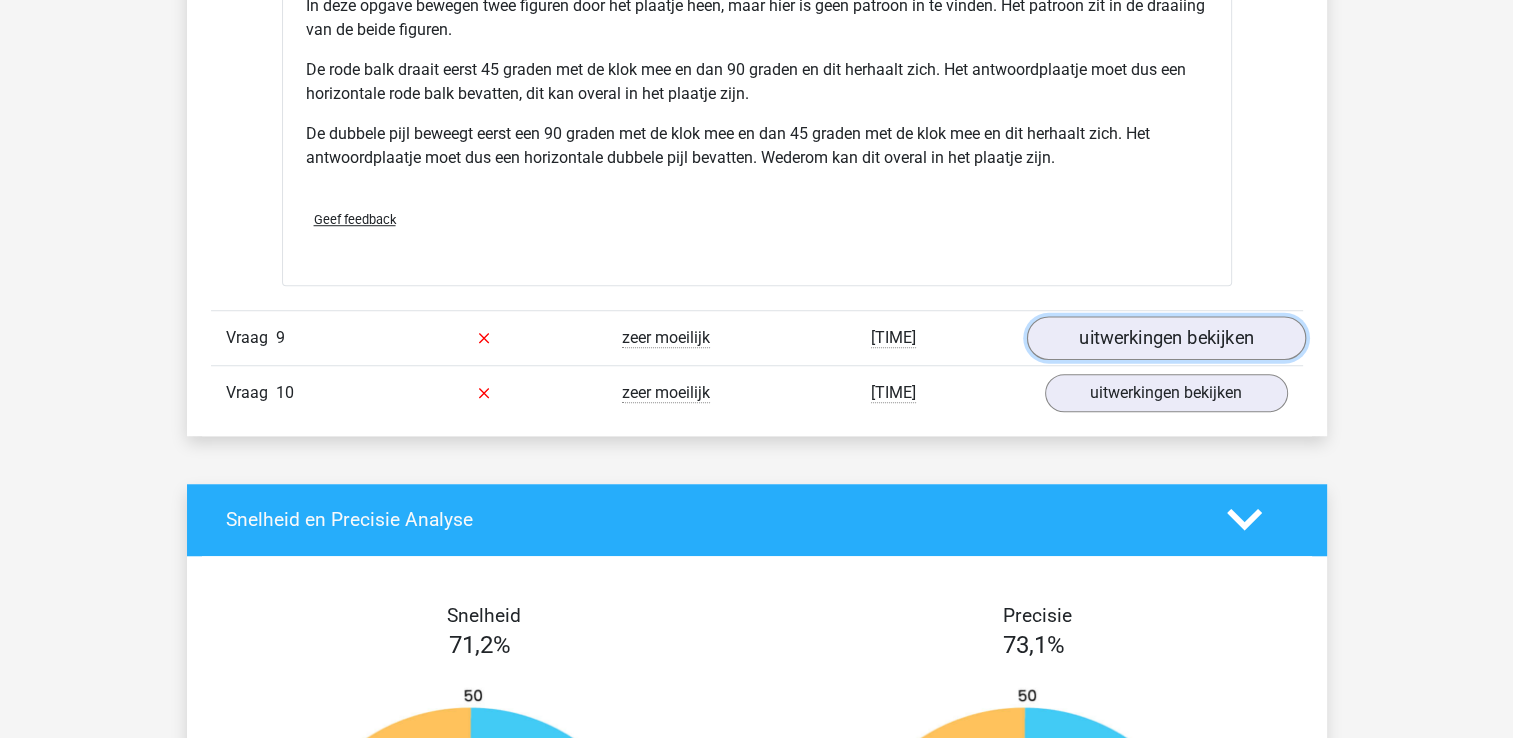 click on "uitwerkingen bekijken" at bounding box center (1165, 338) 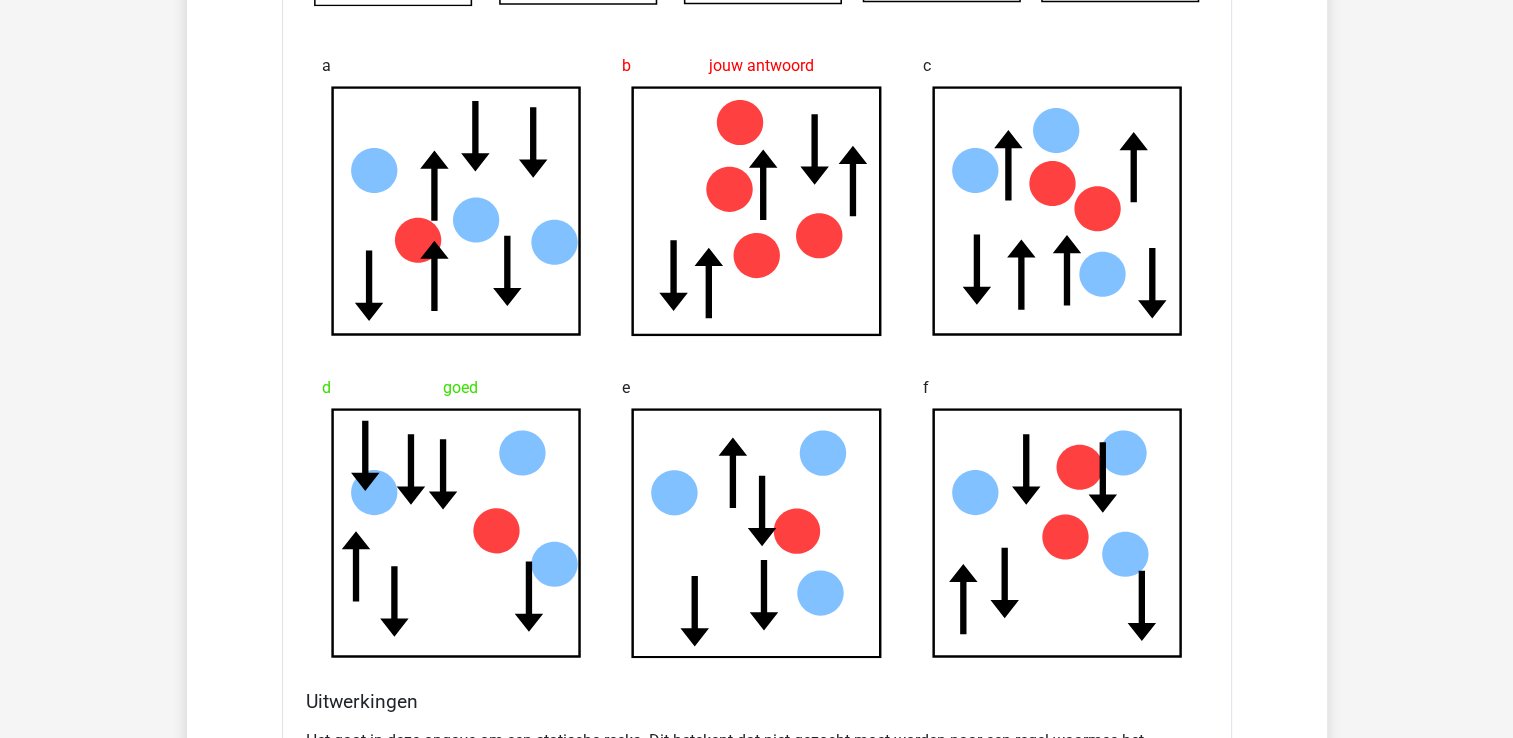 scroll, scrollTop: 10000, scrollLeft: 0, axis: vertical 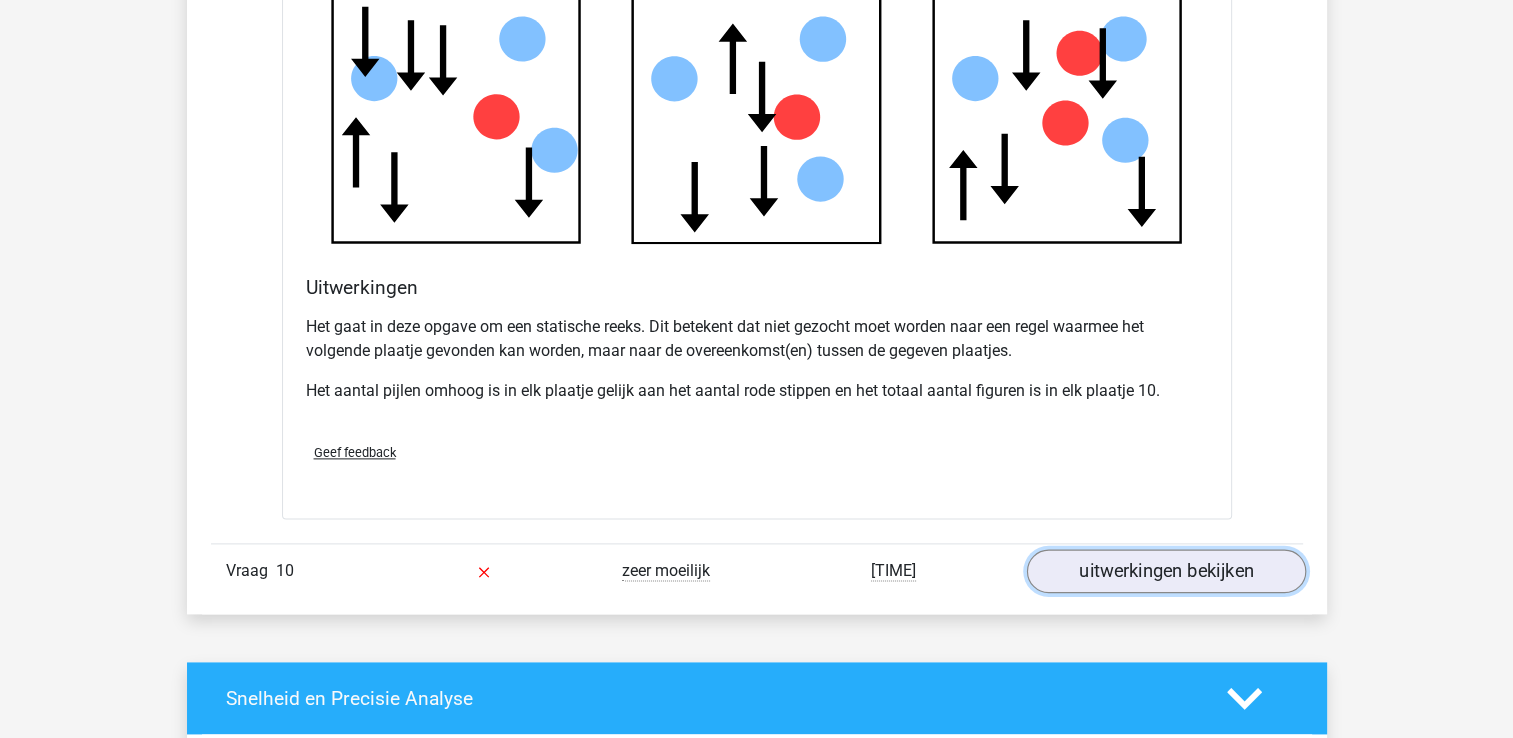 click on "uitwerkingen bekijken" at bounding box center (1165, 571) 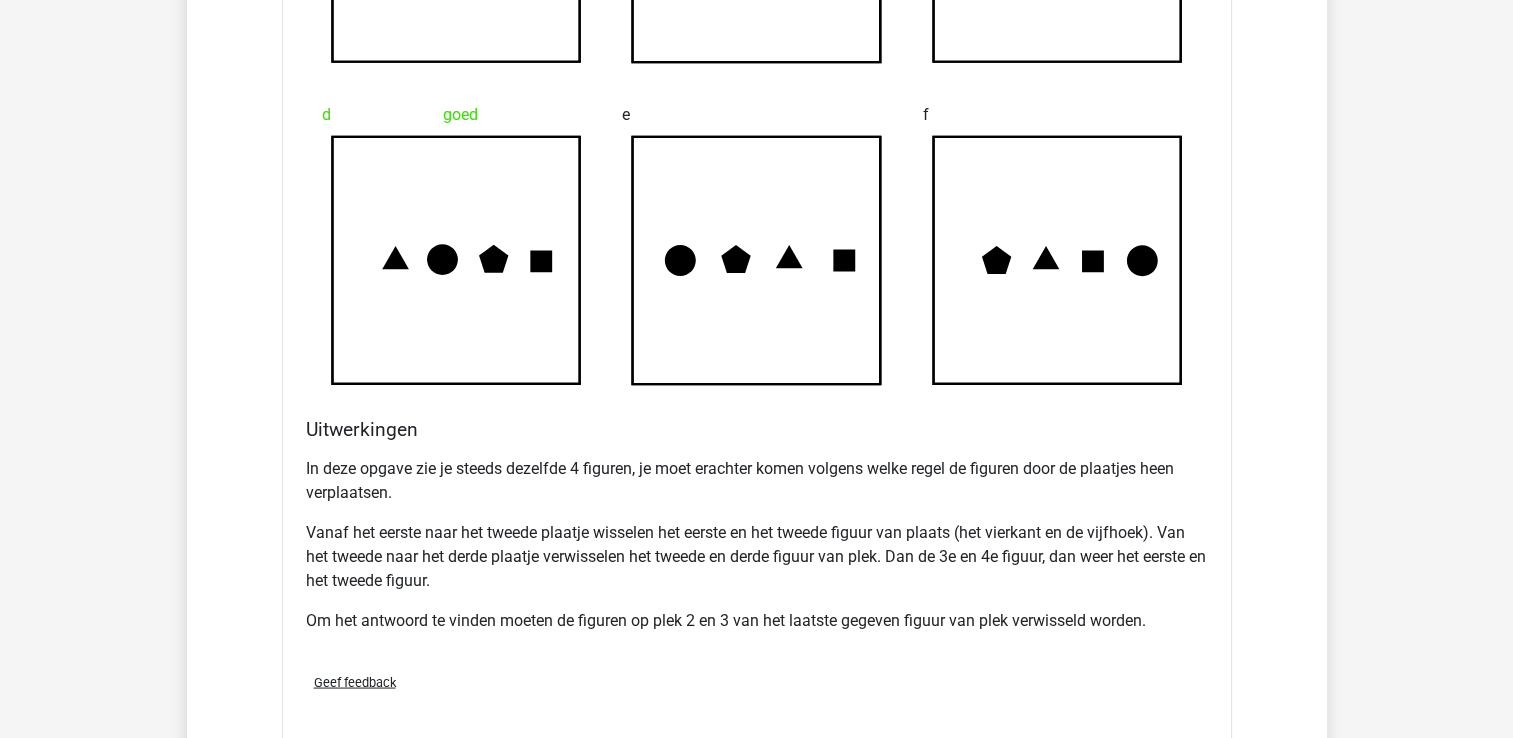 scroll, scrollTop: 11100, scrollLeft: 0, axis: vertical 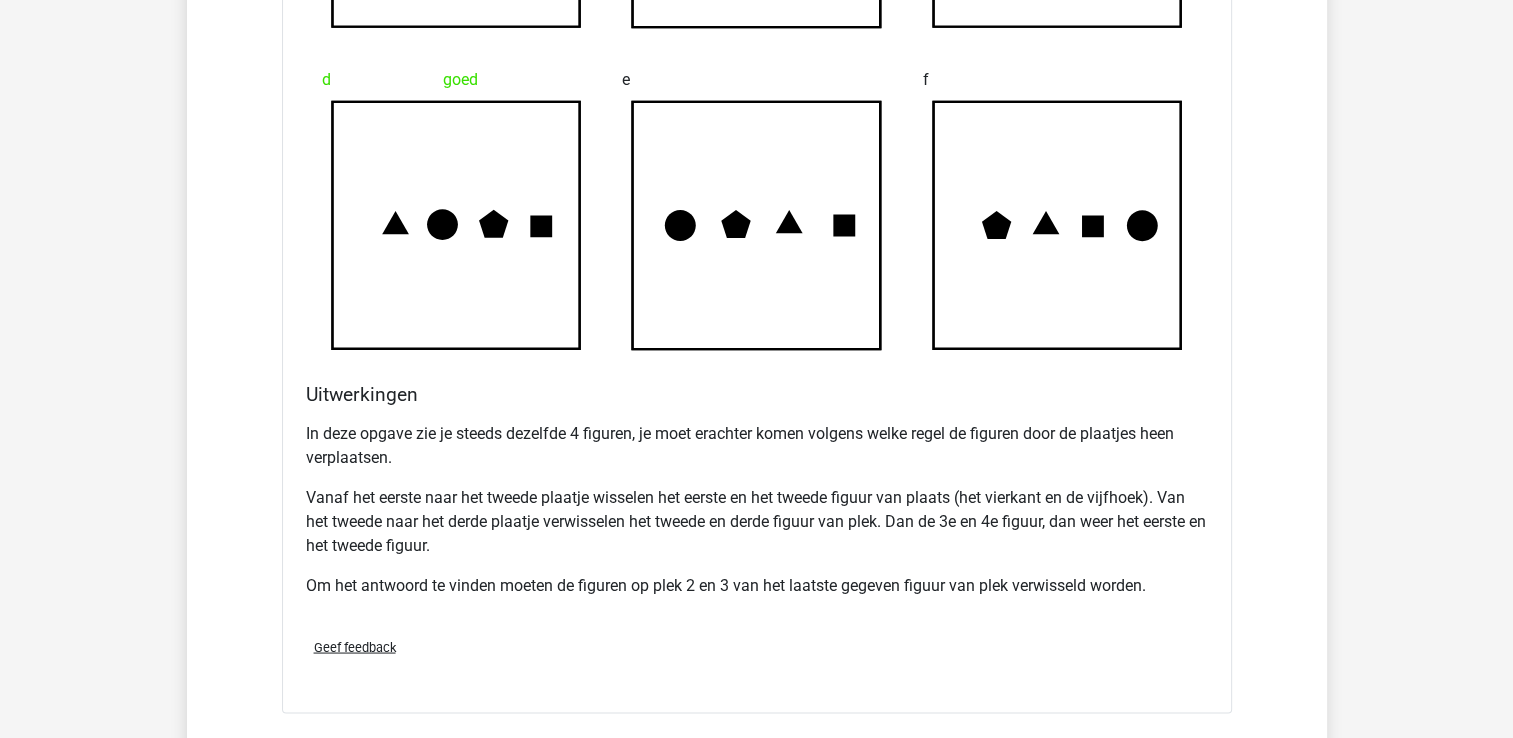 drag, startPoint x: 1232, startPoint y: 512, endPoint x: 992, endPoint y: 407, distance: 261.96375 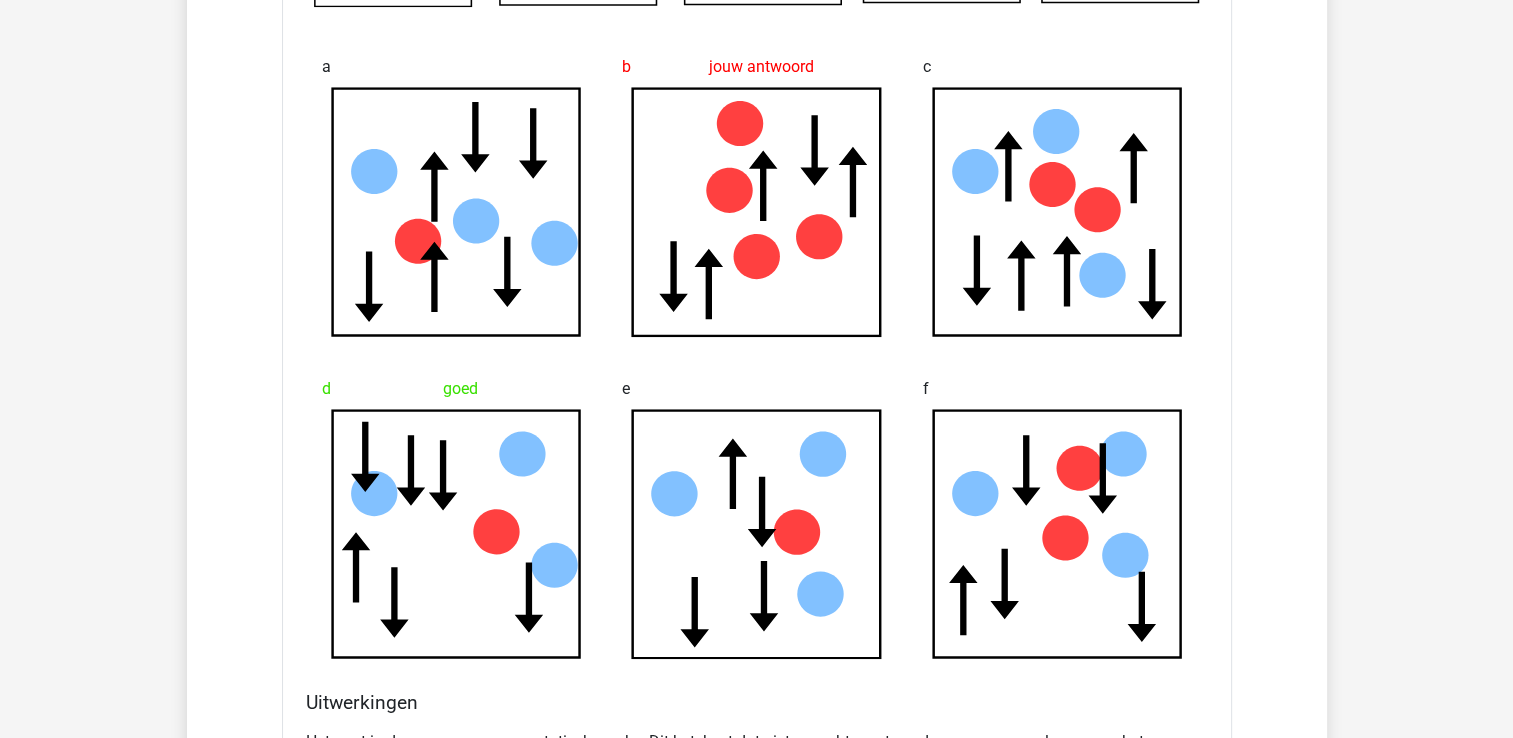 scroll, scrollTop: 9500, scrollLeft: 0, axis: vertical 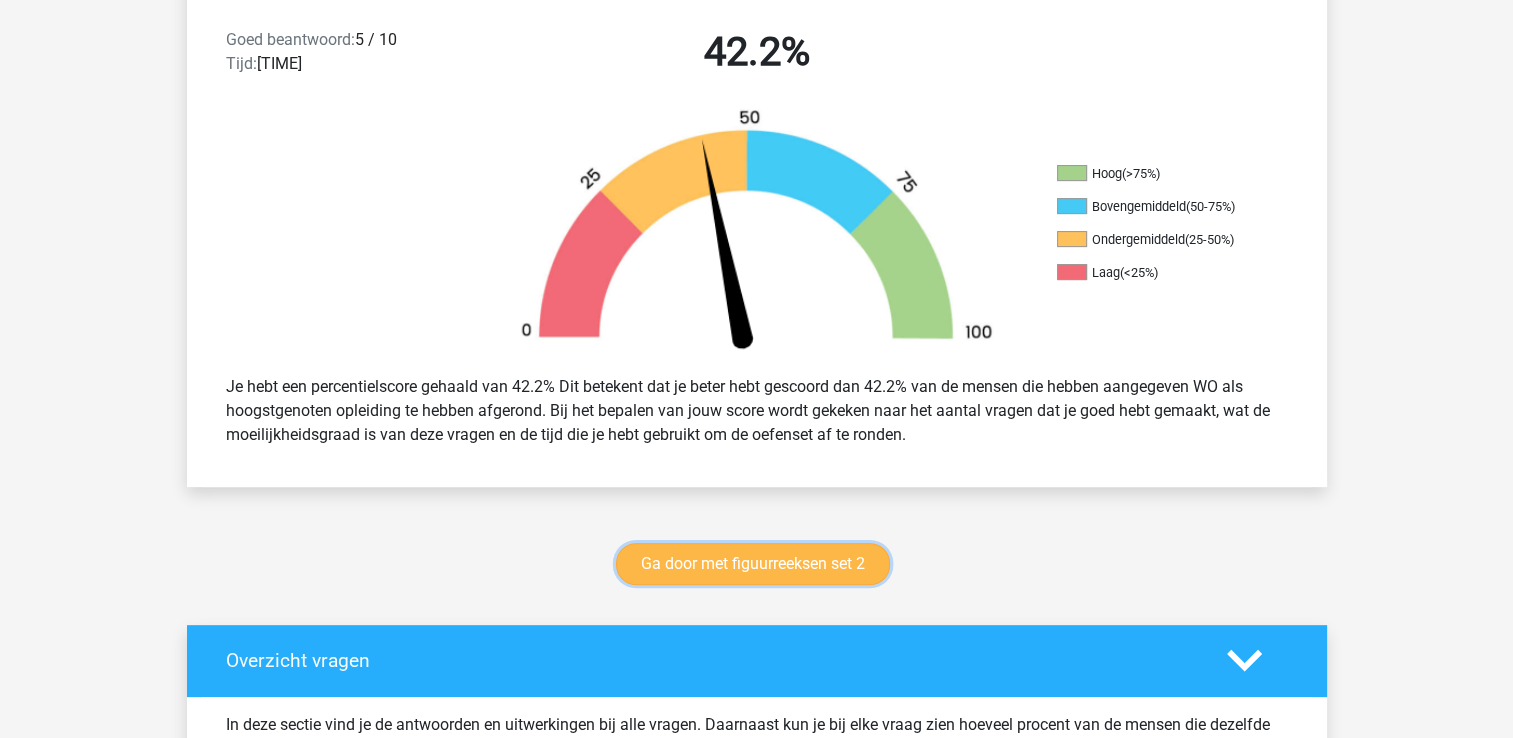 click on "Ga door met figuurreeksen set 2" at bounding box center (753, 564) 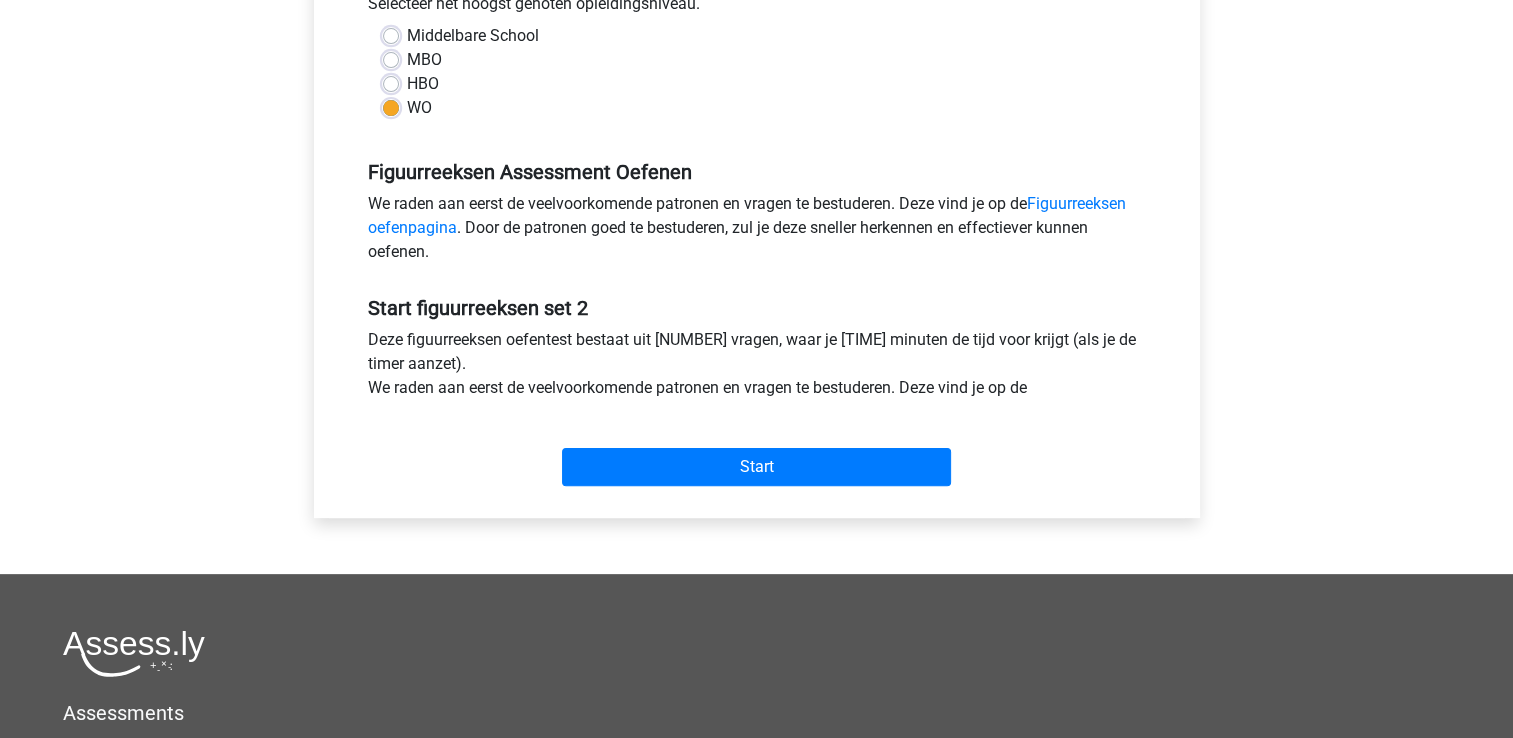 scroll, scrollTop: 500, scrollLeft: 0, axis: vertical 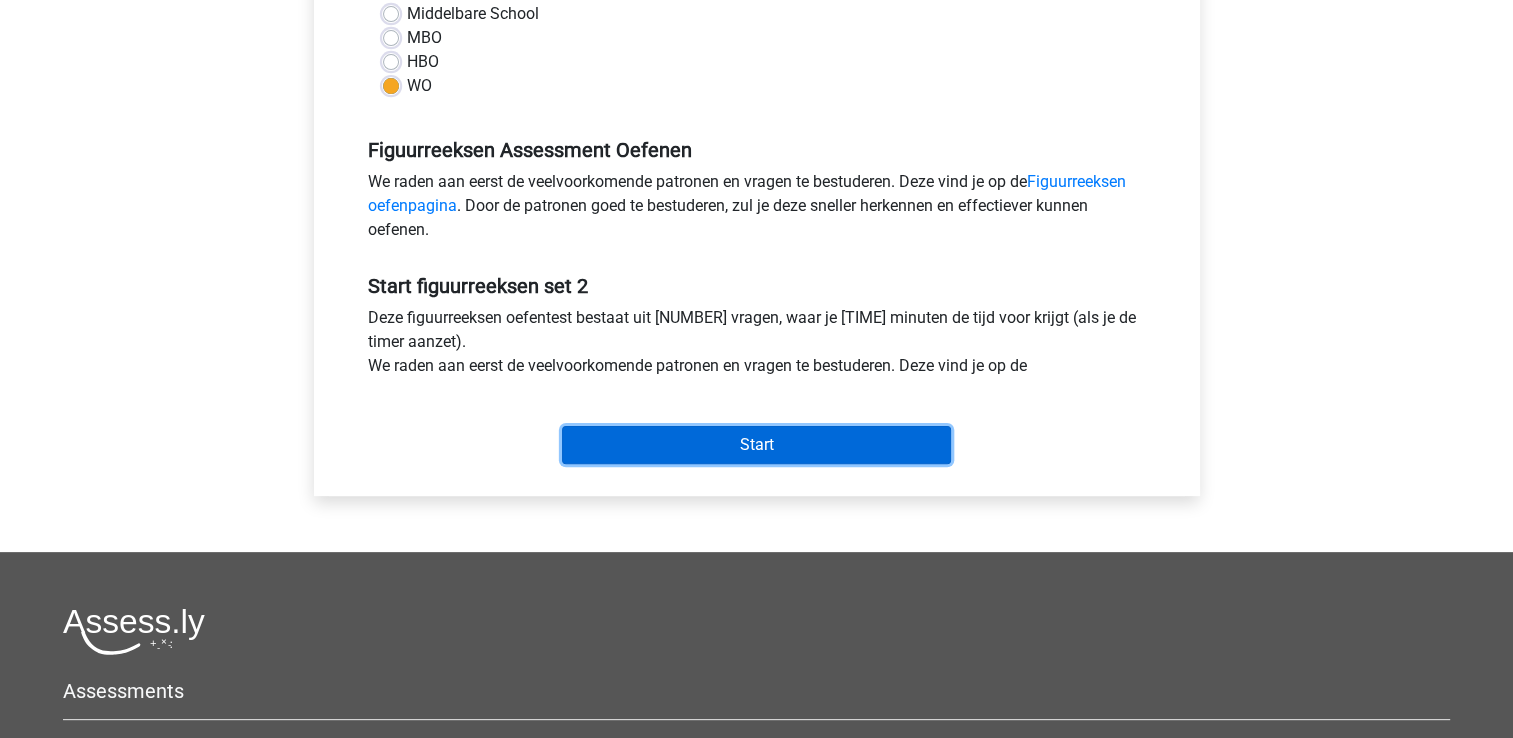 click on "Start" at bounding box center (756, 445) 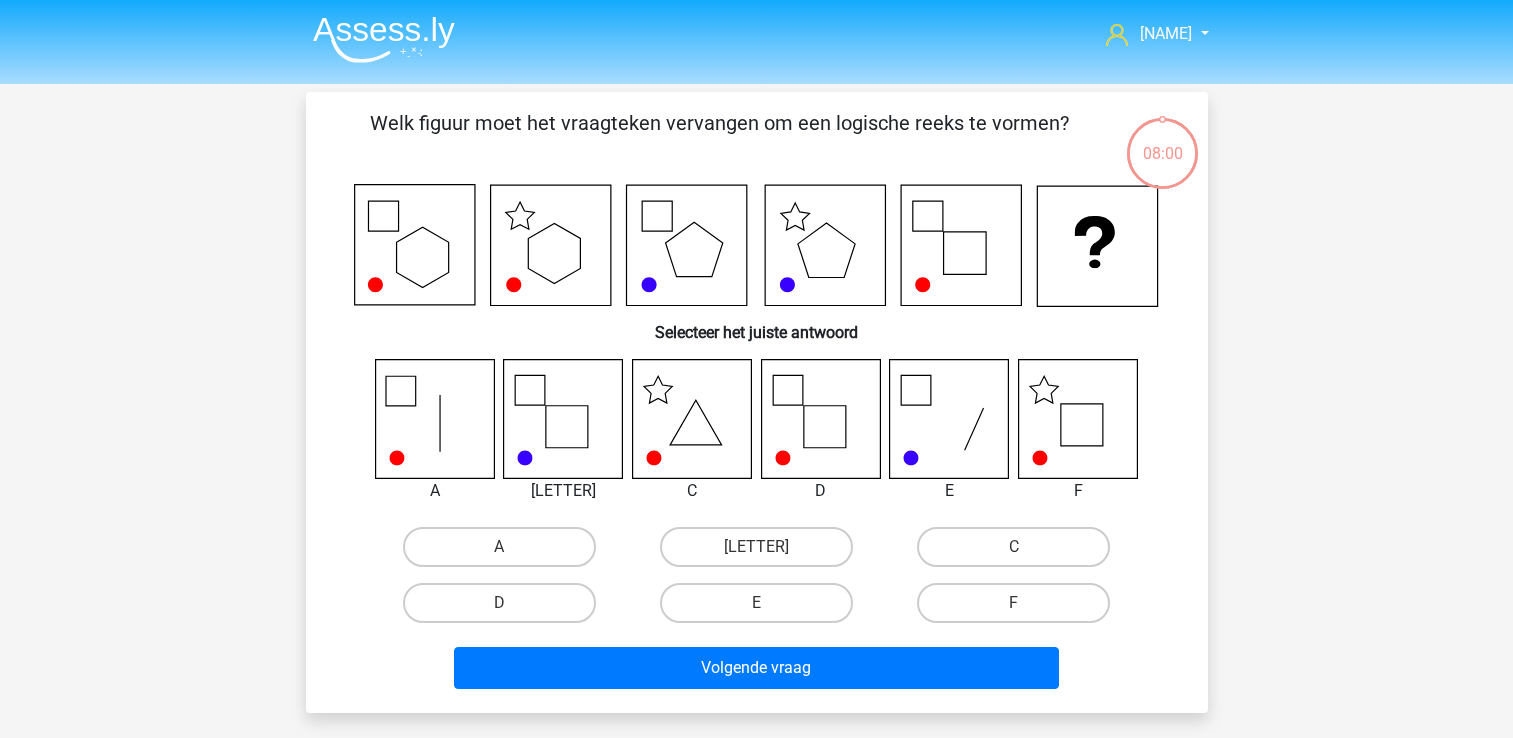 scroll, scrollTop: 0, scrollLeft: 0, axis: both 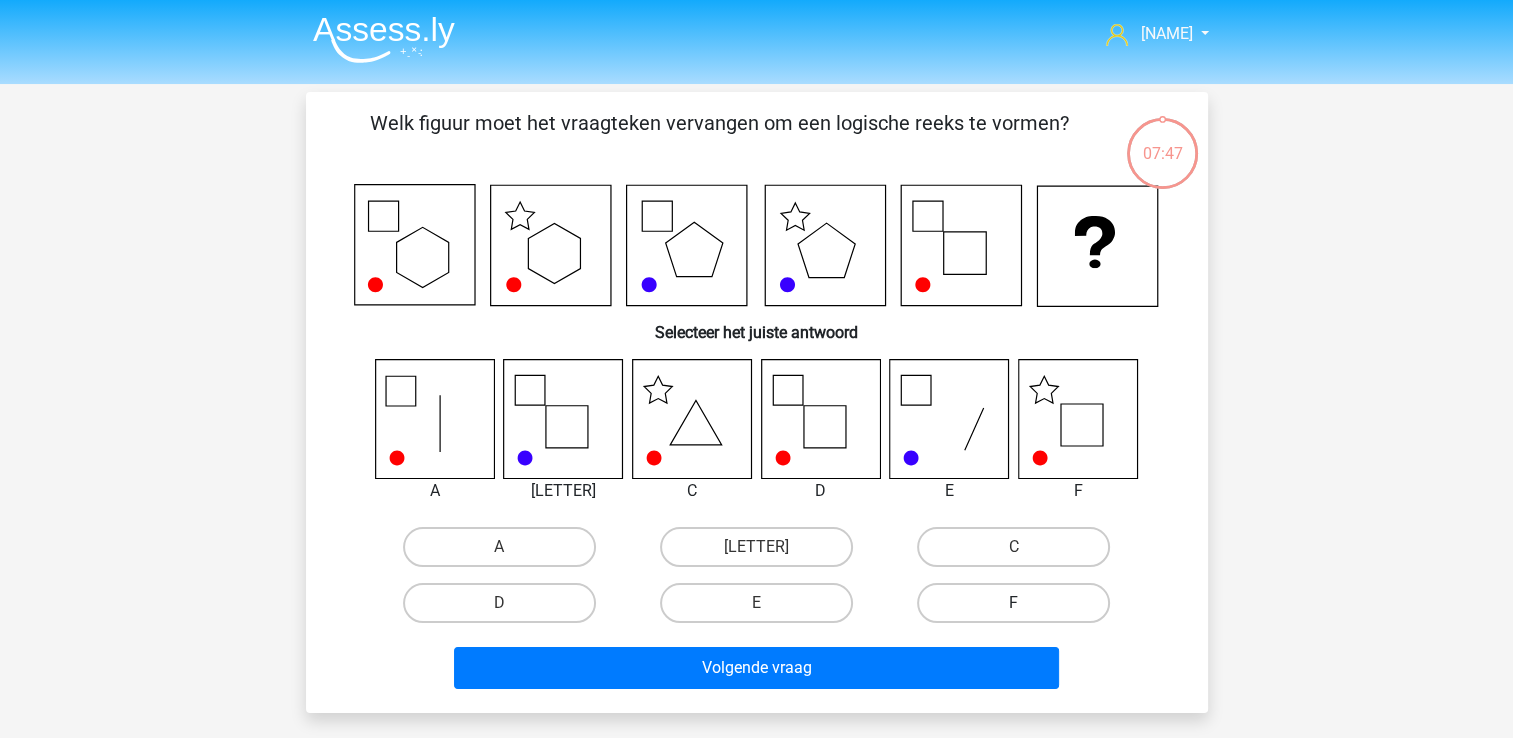click on "F" at bounding box center [1013, 603] 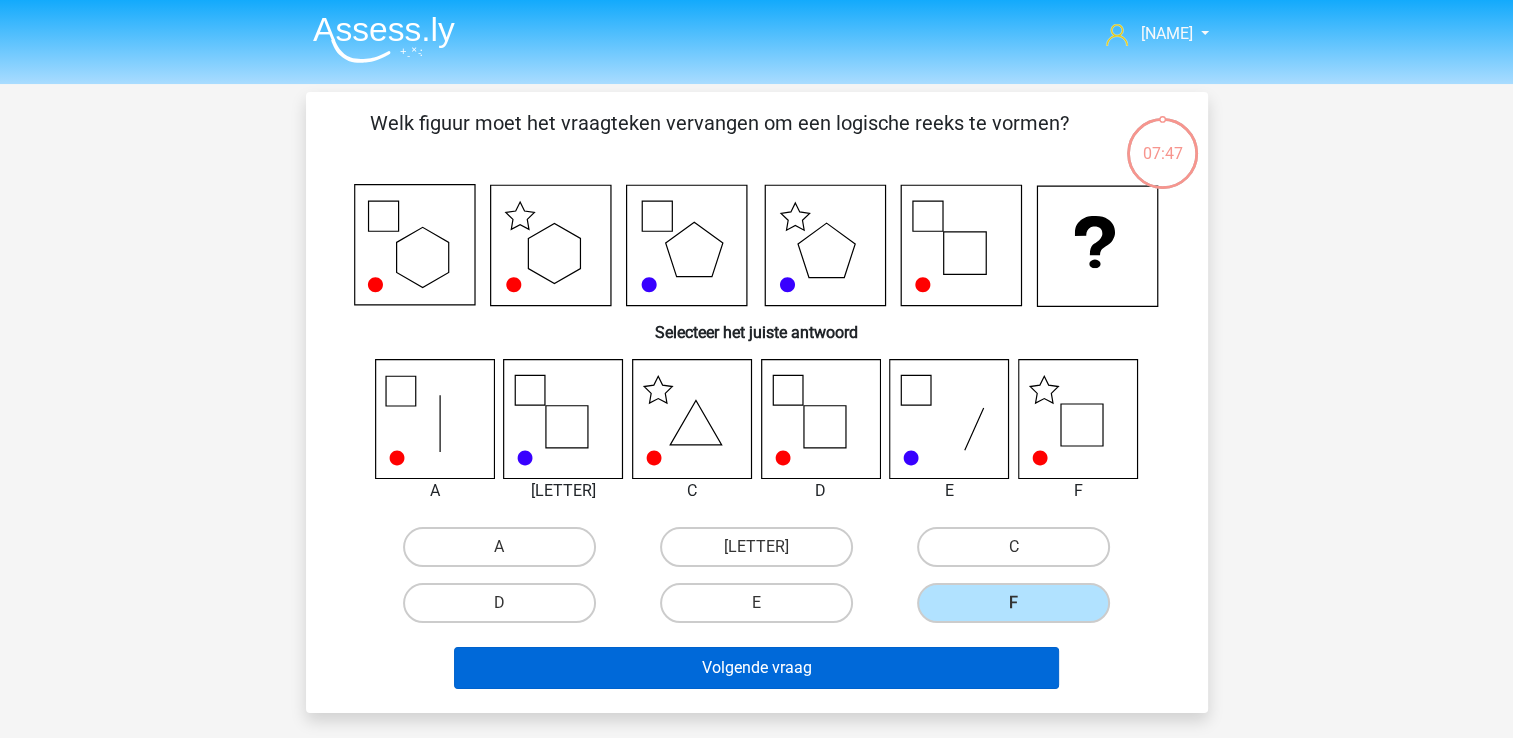 click on "Volgende vraag" at bounding box center [757, 664] 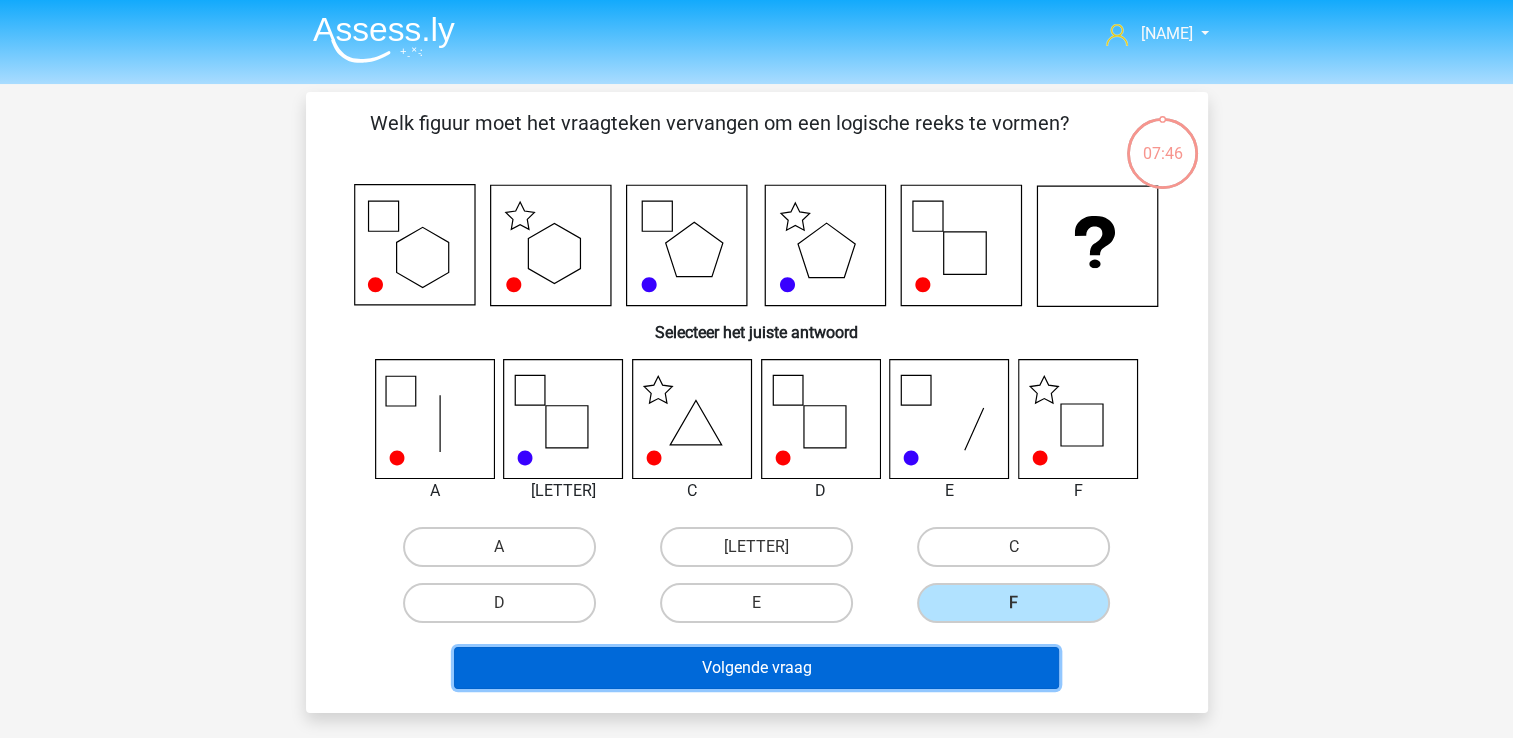 click on "Volgende vraag" at bounding box center (756, 668) 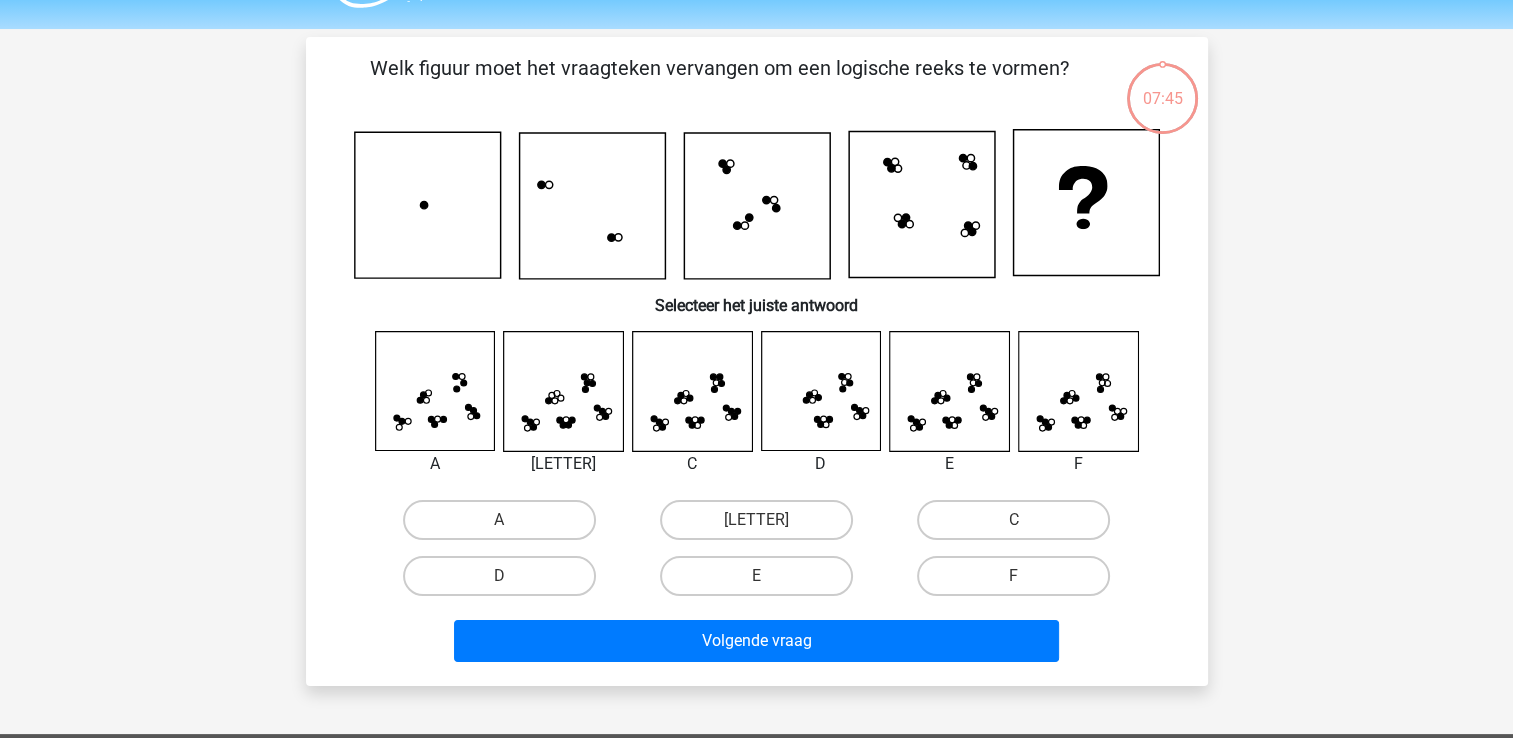 scroll, scrollTop: 92, scrollLeft: 0, axis: vertical 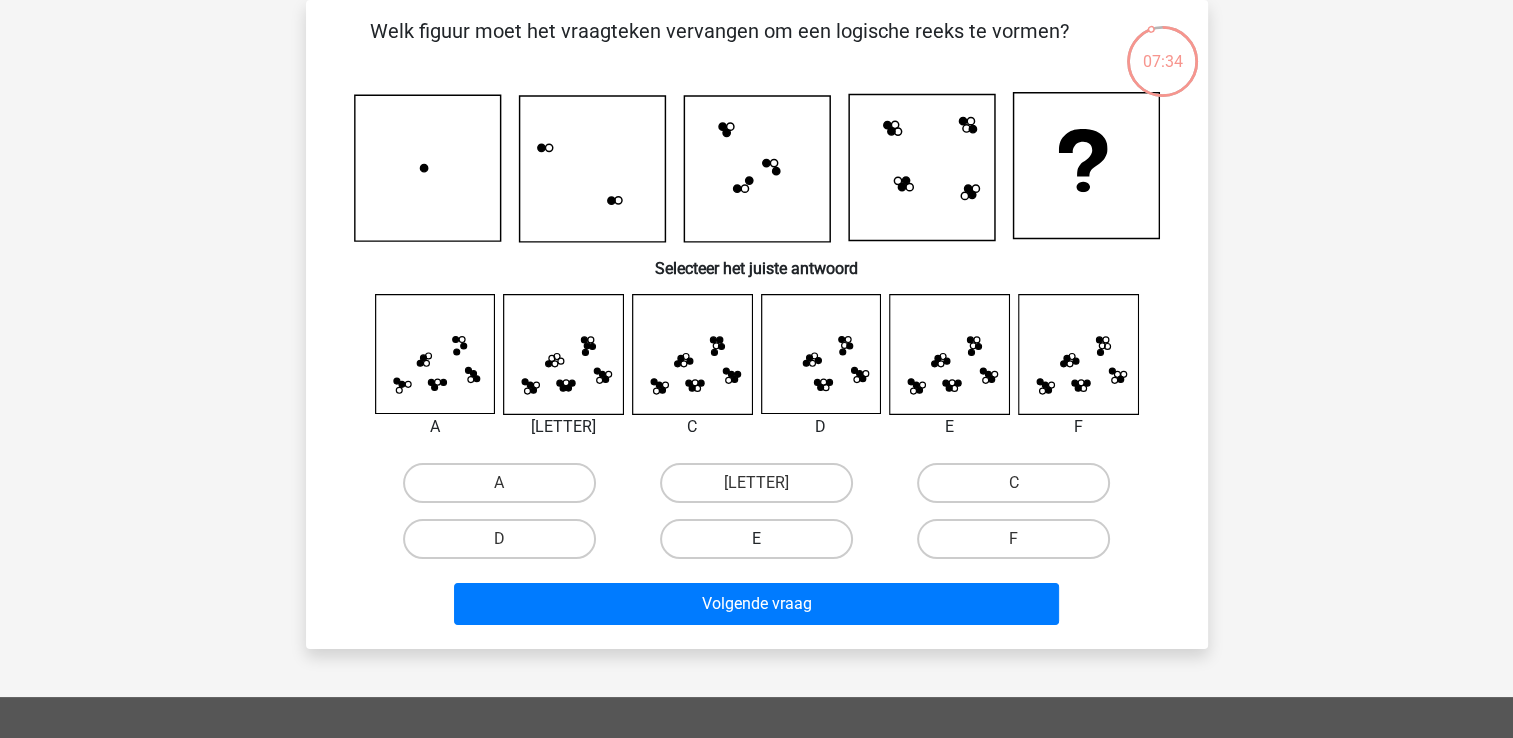 click on "E" at bounding box center (756, 539) 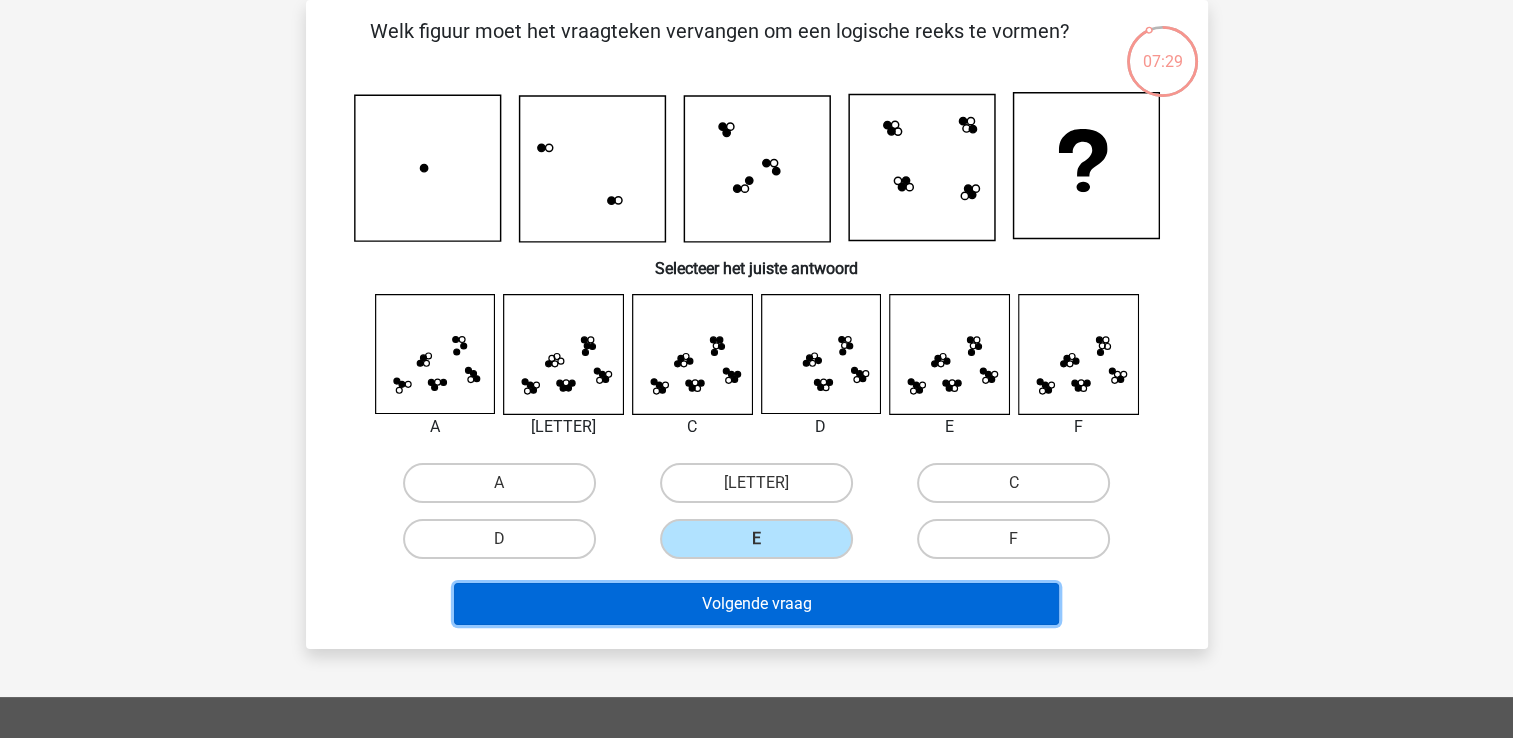 click on "Volgende vraag" at bounding box center [756, 604] 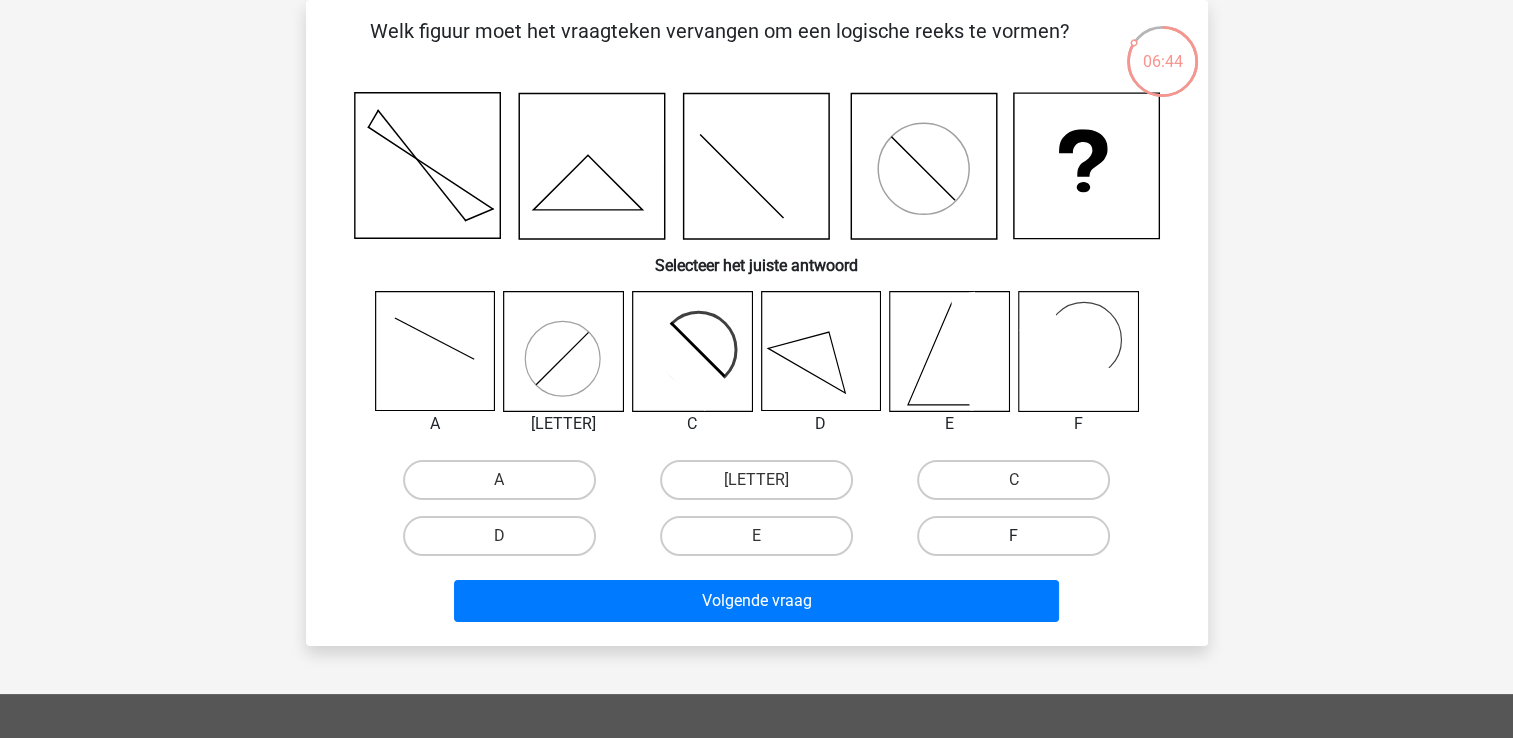 click on "F" at bounding box center [1013, 536] 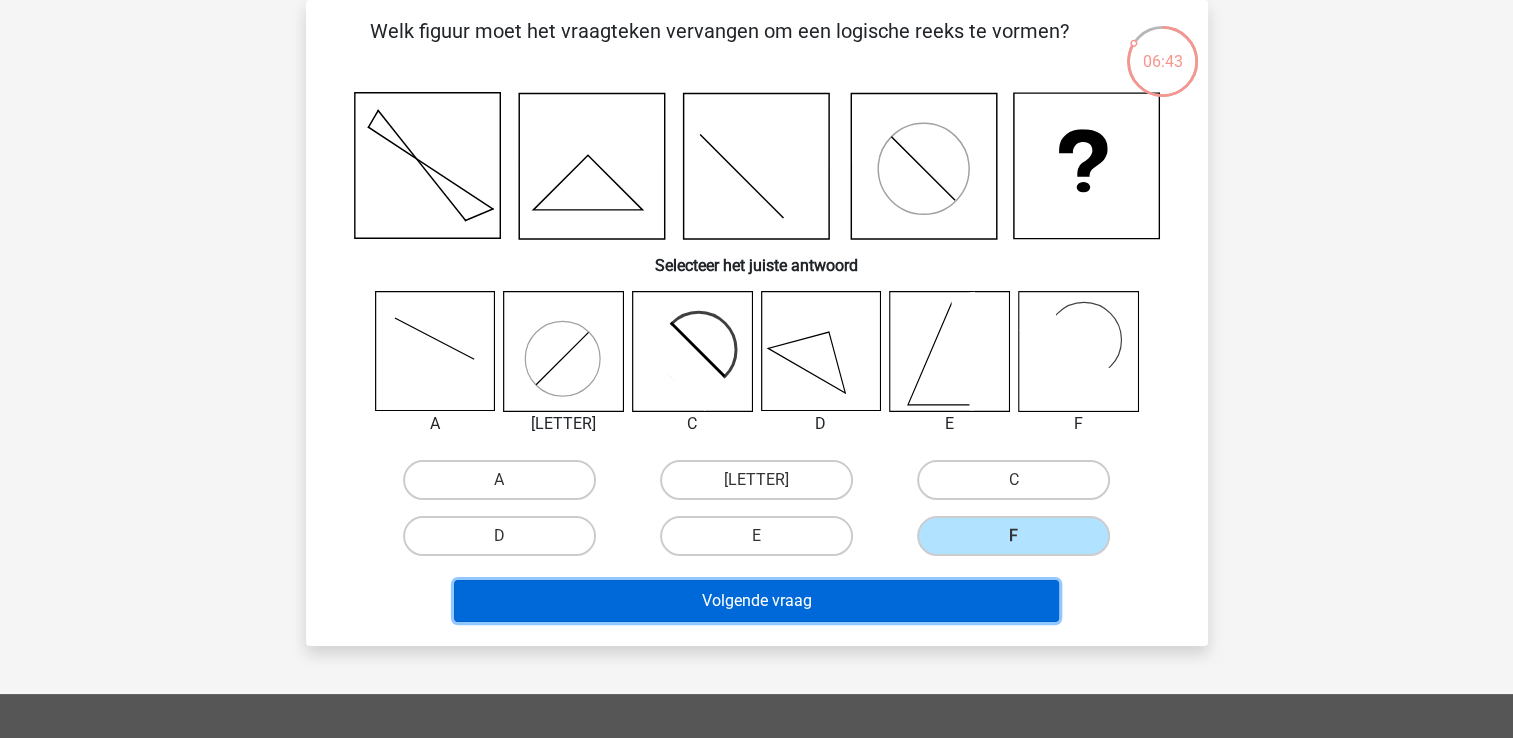 click on "Volgende vraag" at bounding box center (756, 601) 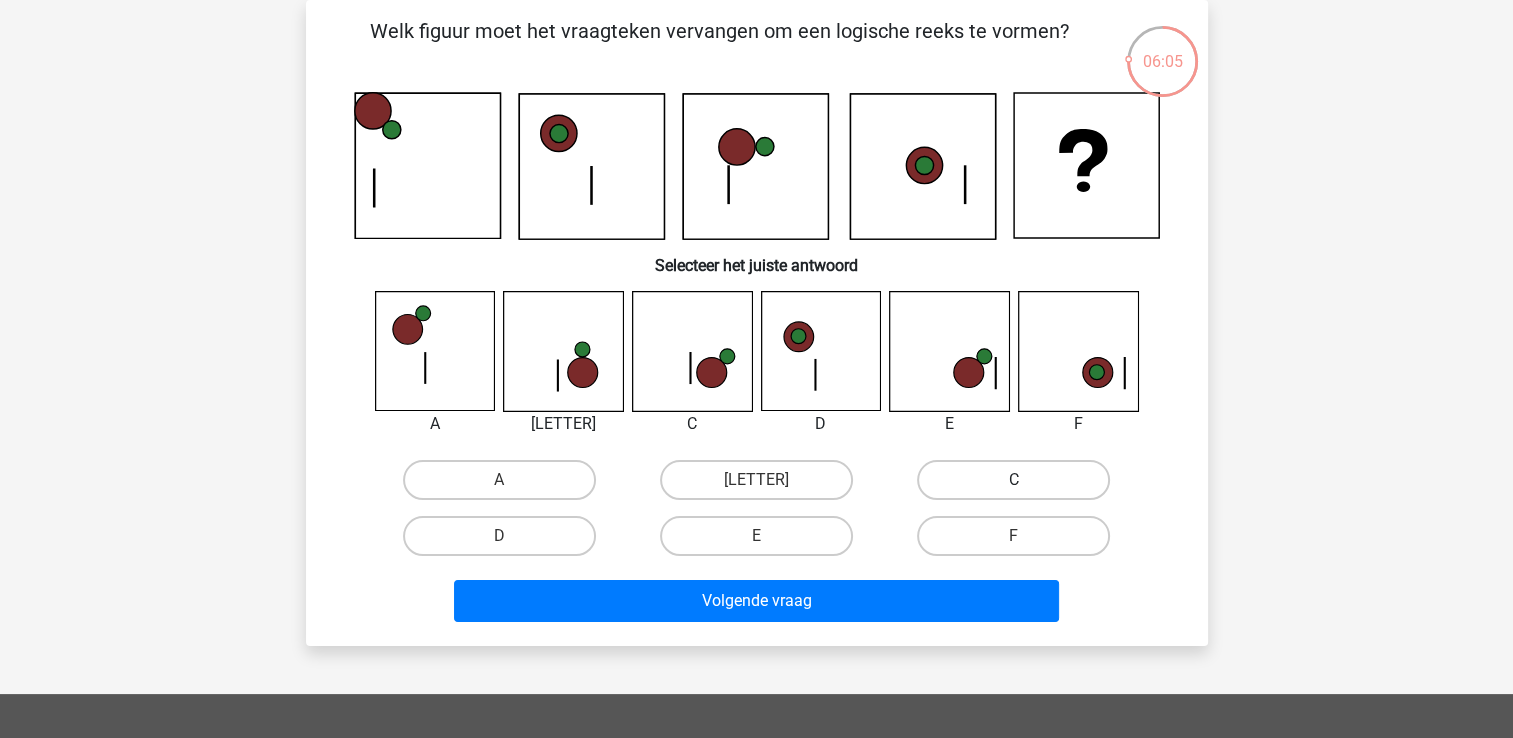 click on "C" at bounding box center [1013, 480] 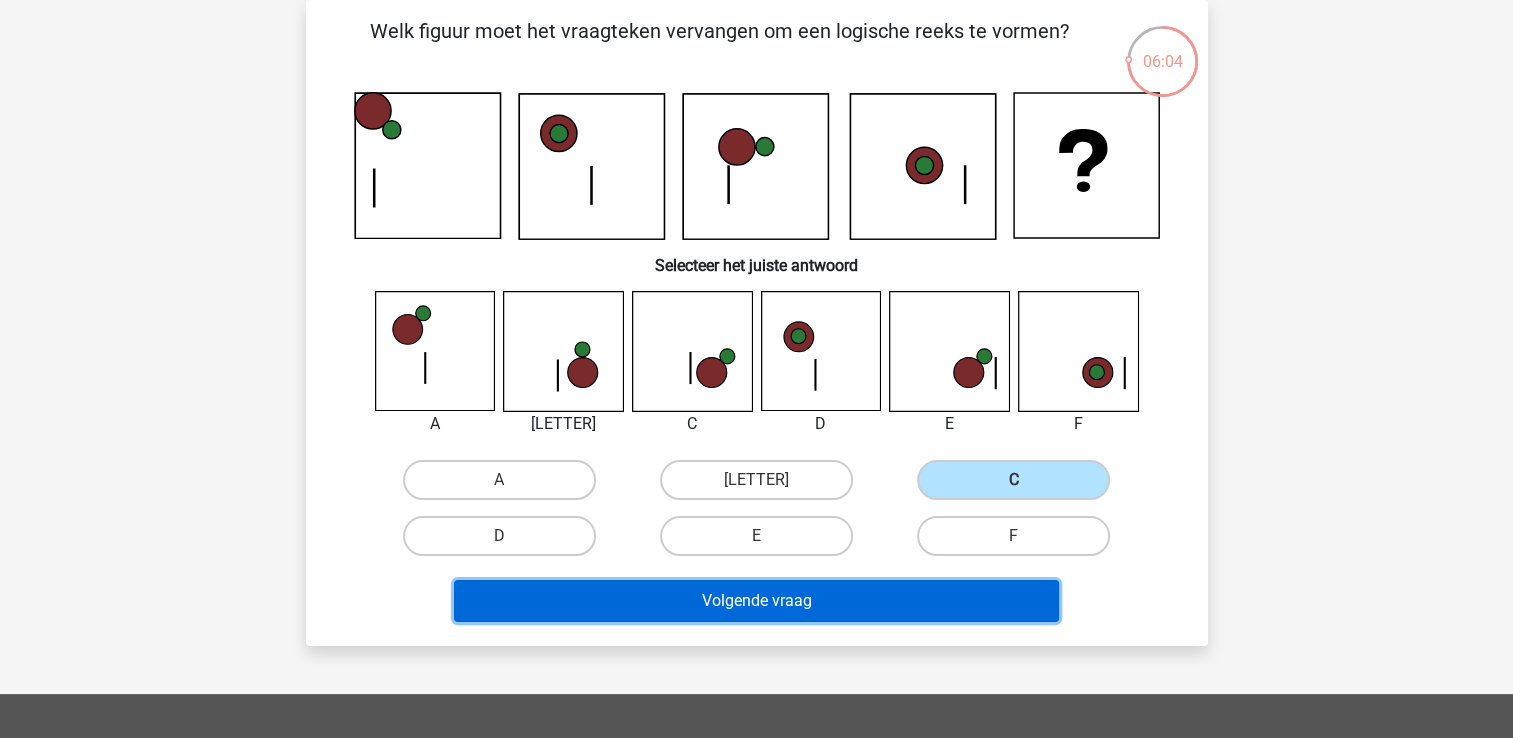 click on "Volgende vraag" at bounding box center (756, 601) 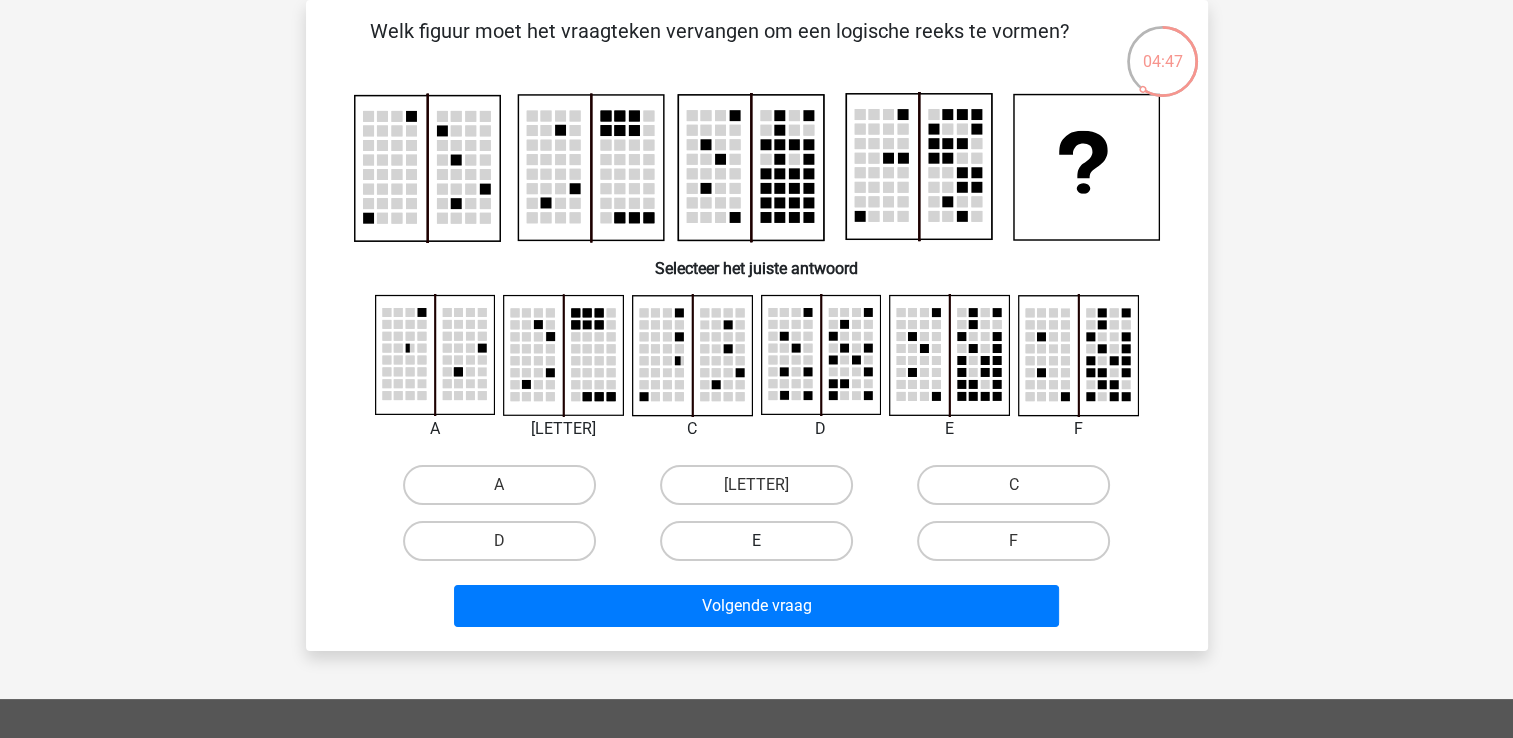 click on "E" at bounding box center [756, 541] 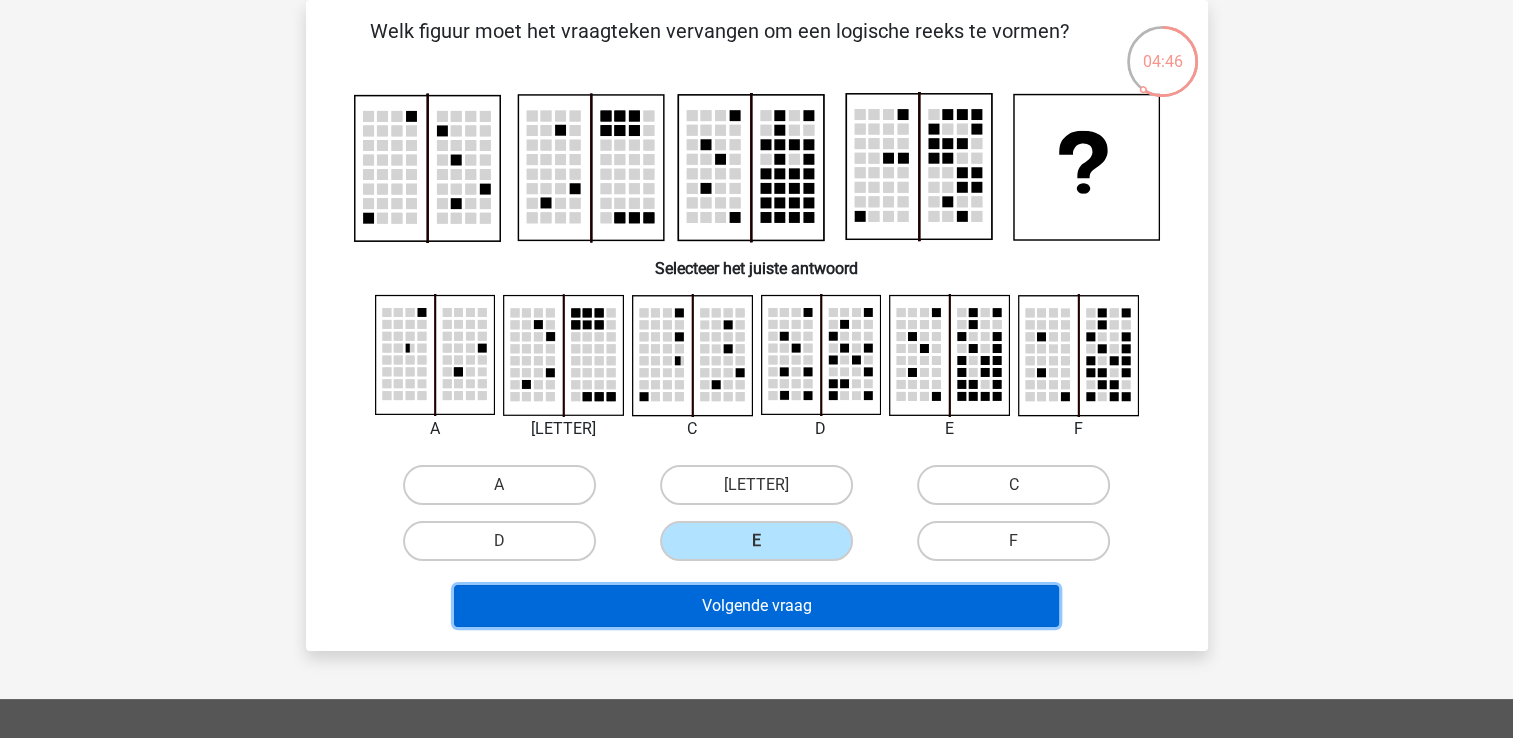 click on "Volgende vraag" at bounding box center (756, 606) 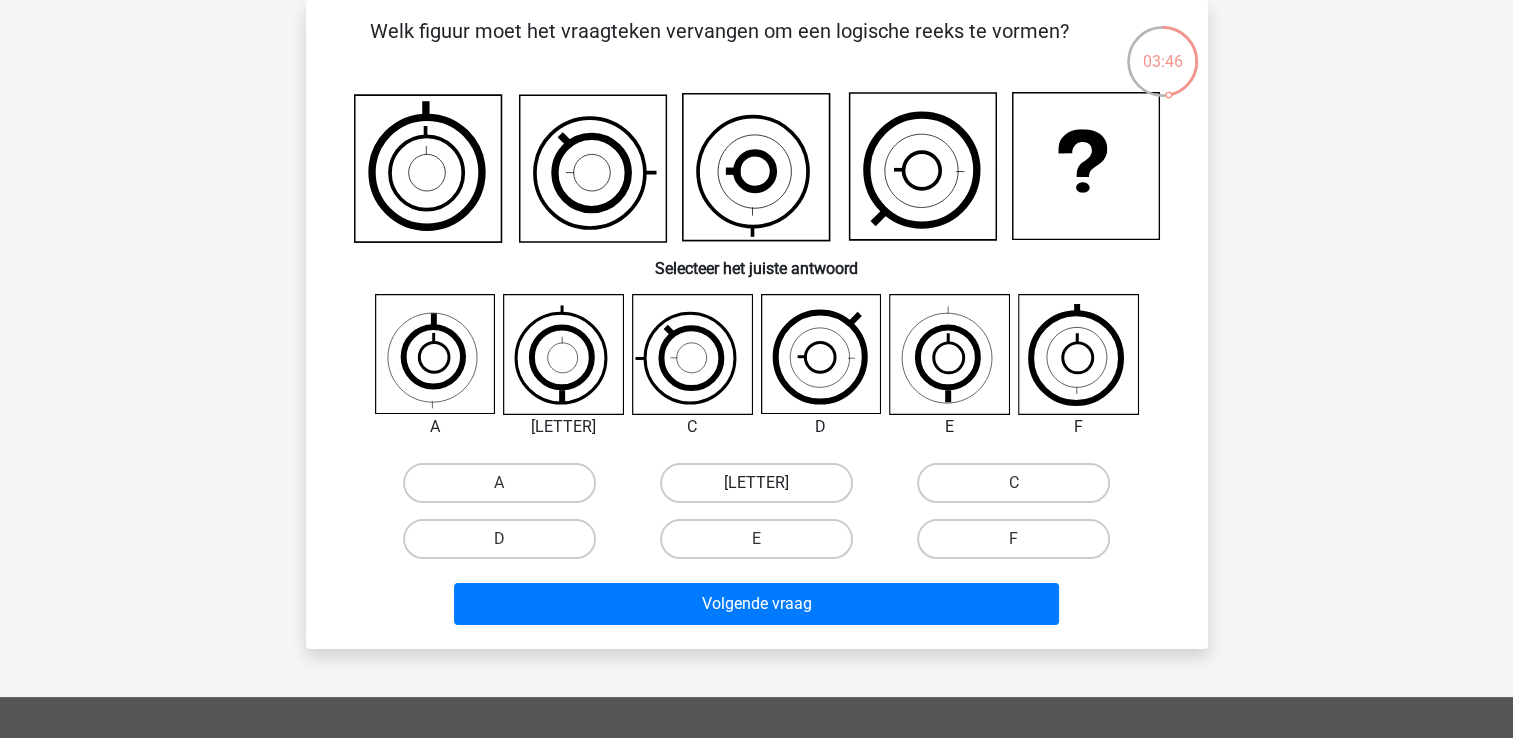 click on "B" at bounding box center (756, 483) 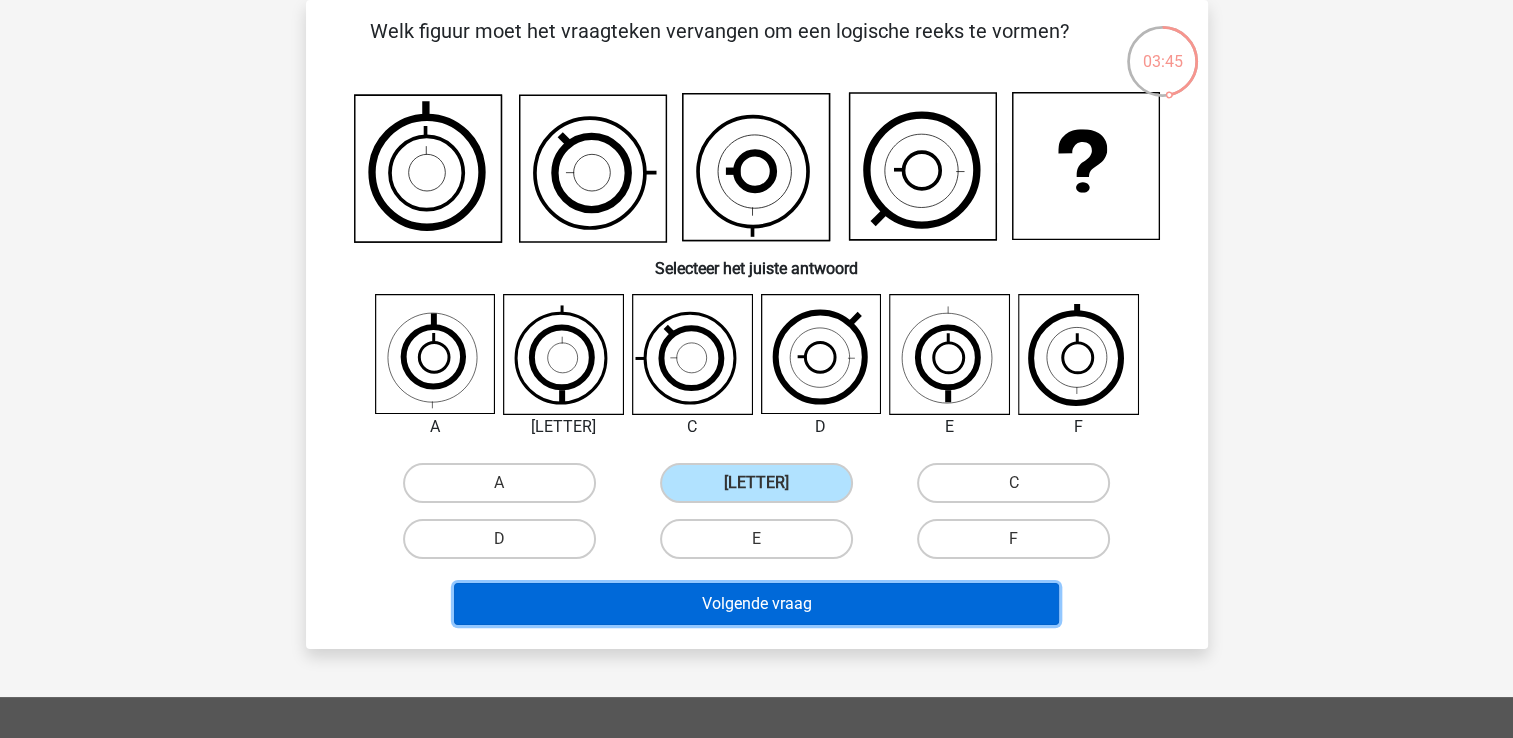 click on "Volgende vraag" at bounding box center (756, 604) 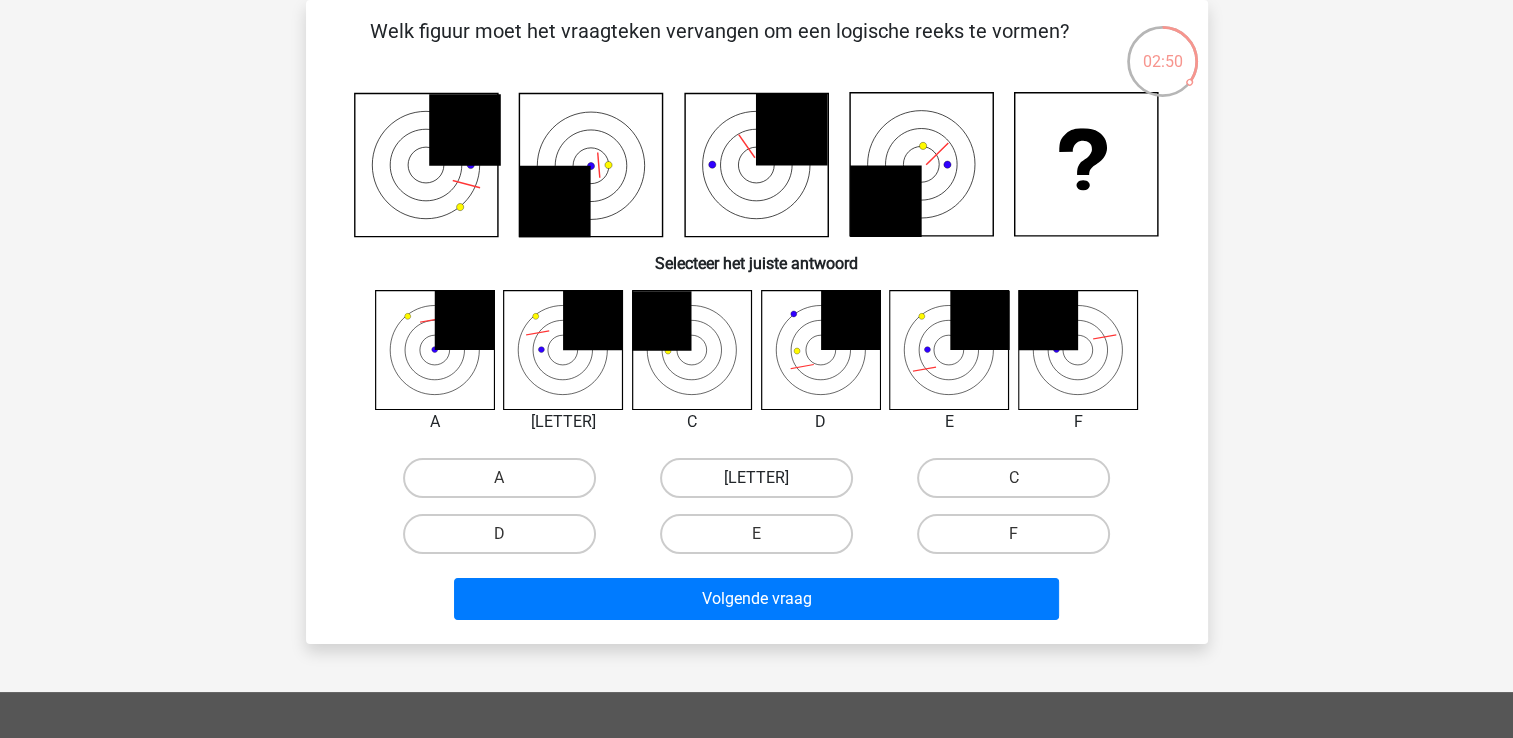 click on "B" at bounding box center (756, 478) 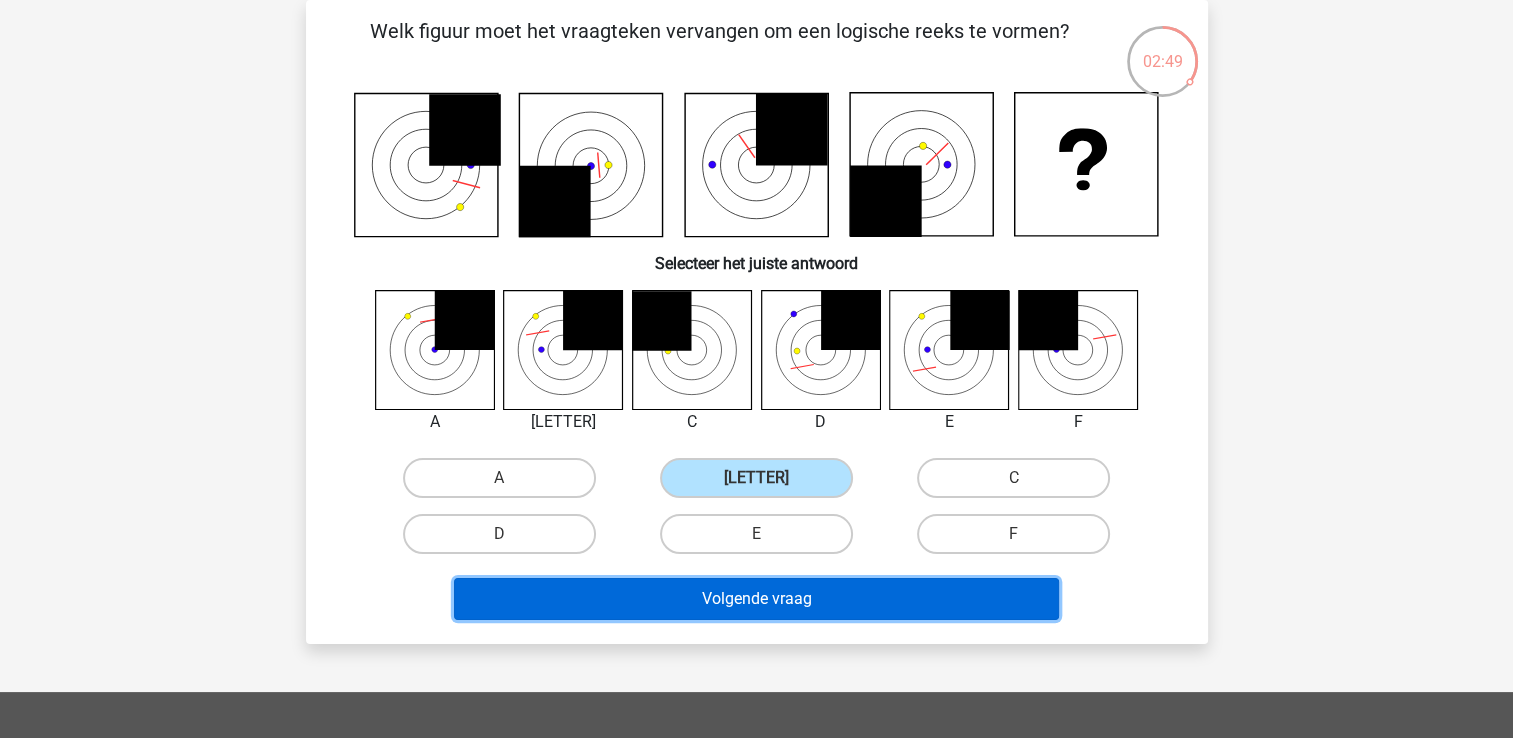 click on "Volgende vraag" at bounding box center [756, 599] 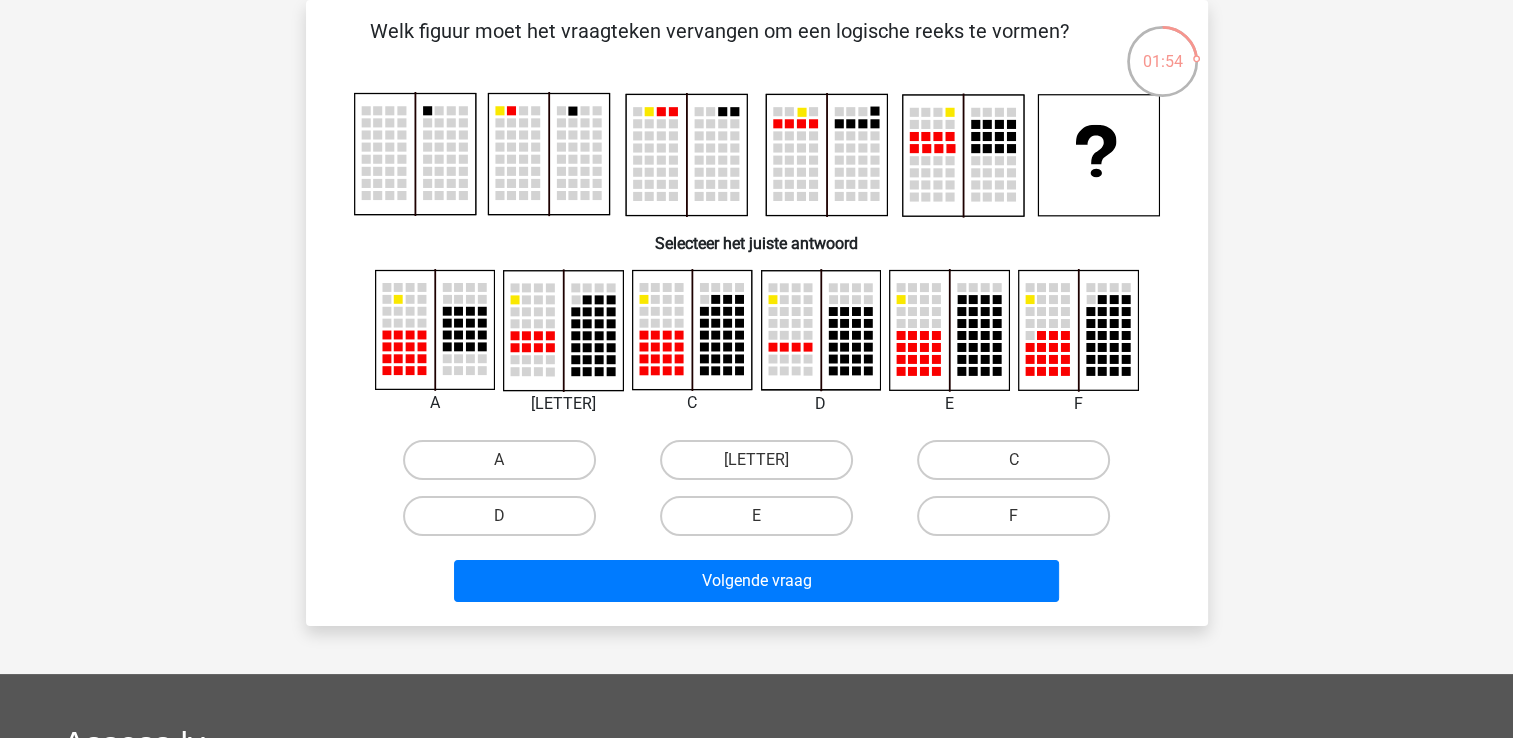 click on "E" at bounding box center [762, 522] 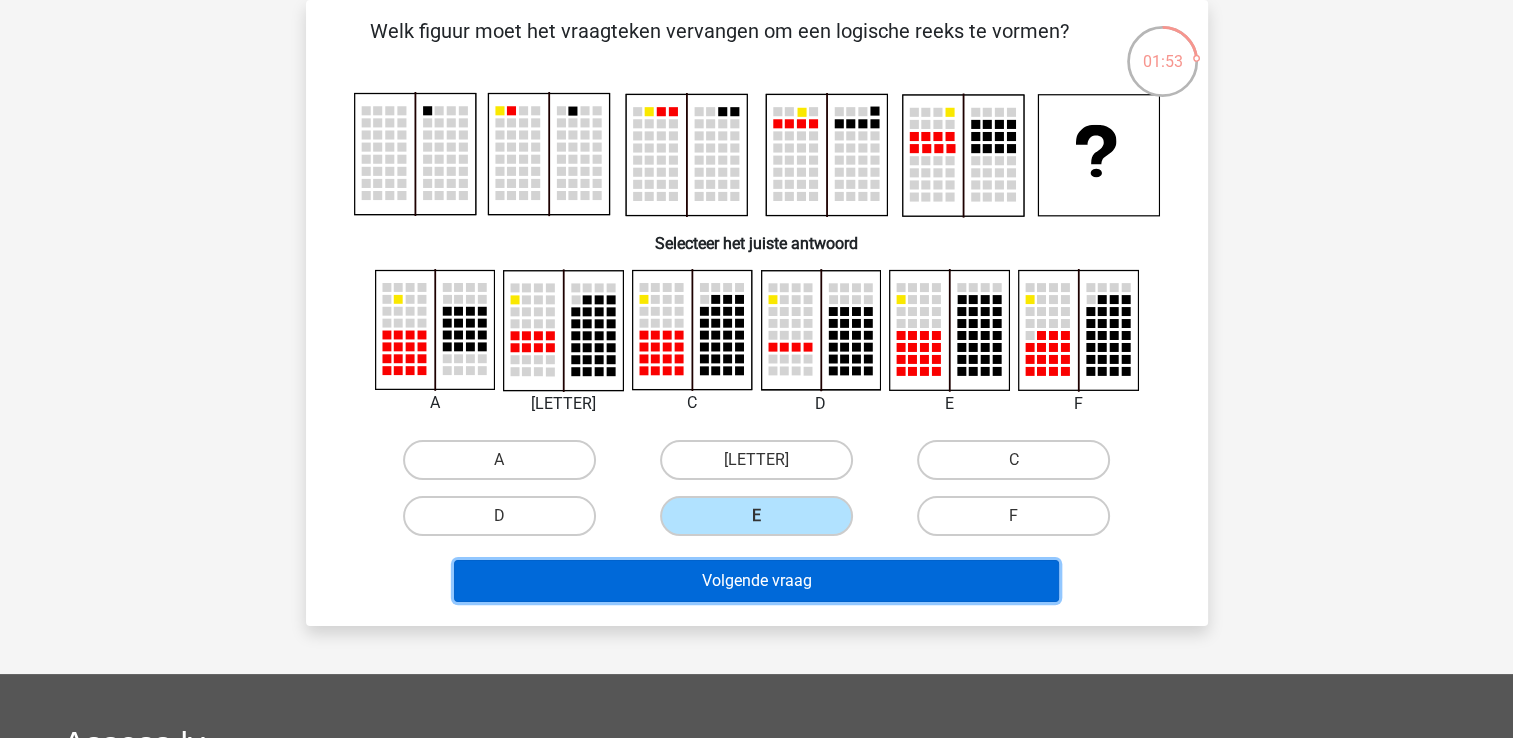 click on "Volgende vraag" at bounding box center [756, 581] 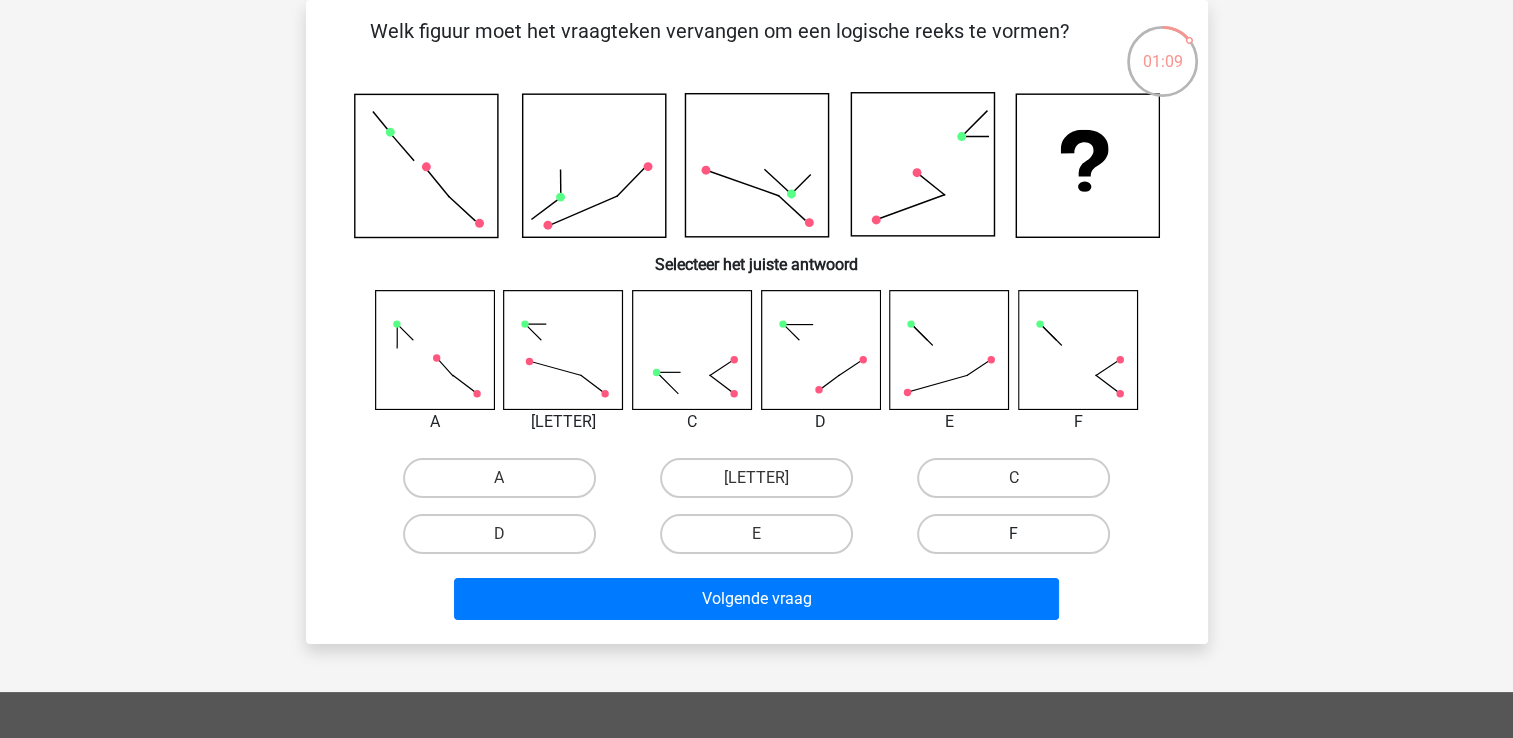 click on "F" at bounding box center (1013, 534) 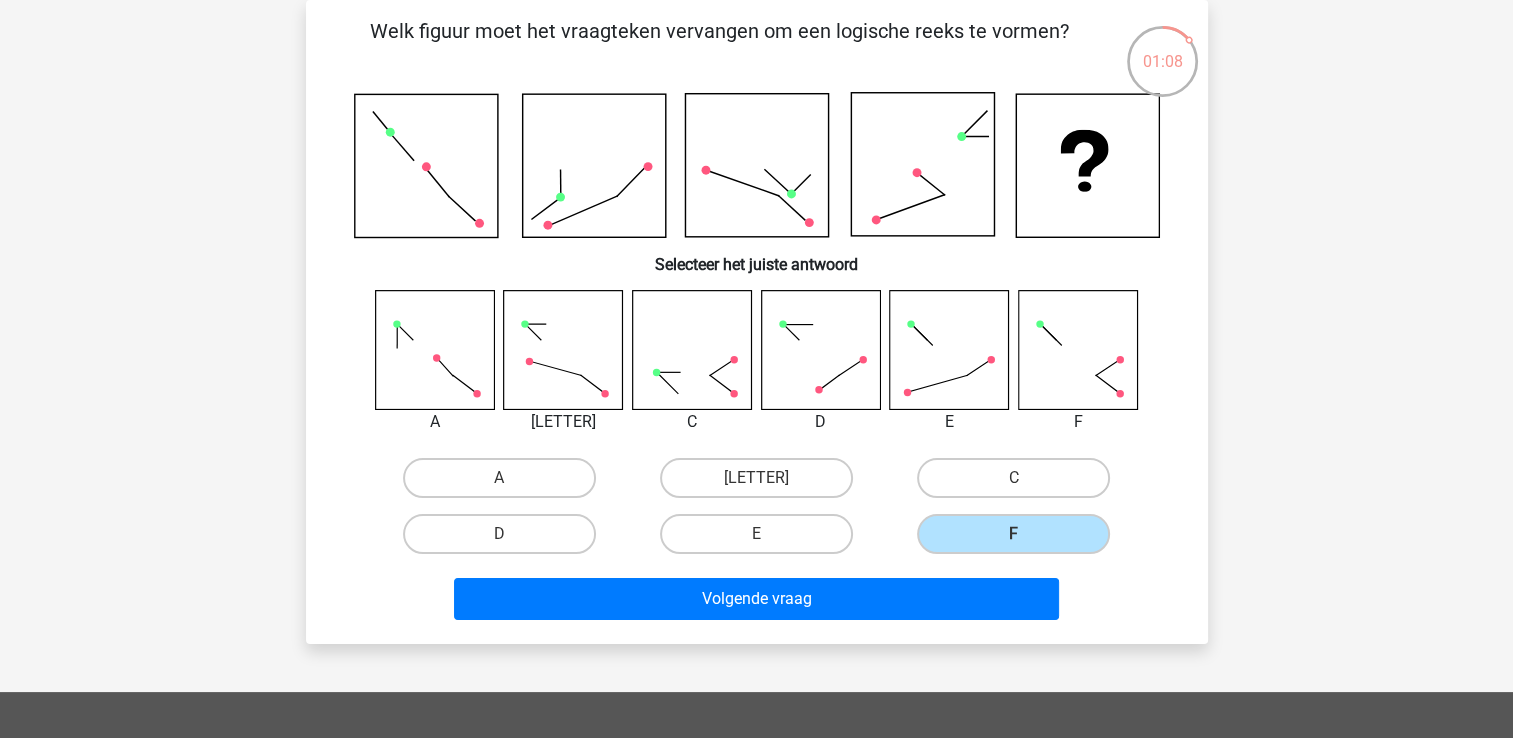 click on "Volgende vraag" at bounding box center (757, 595) 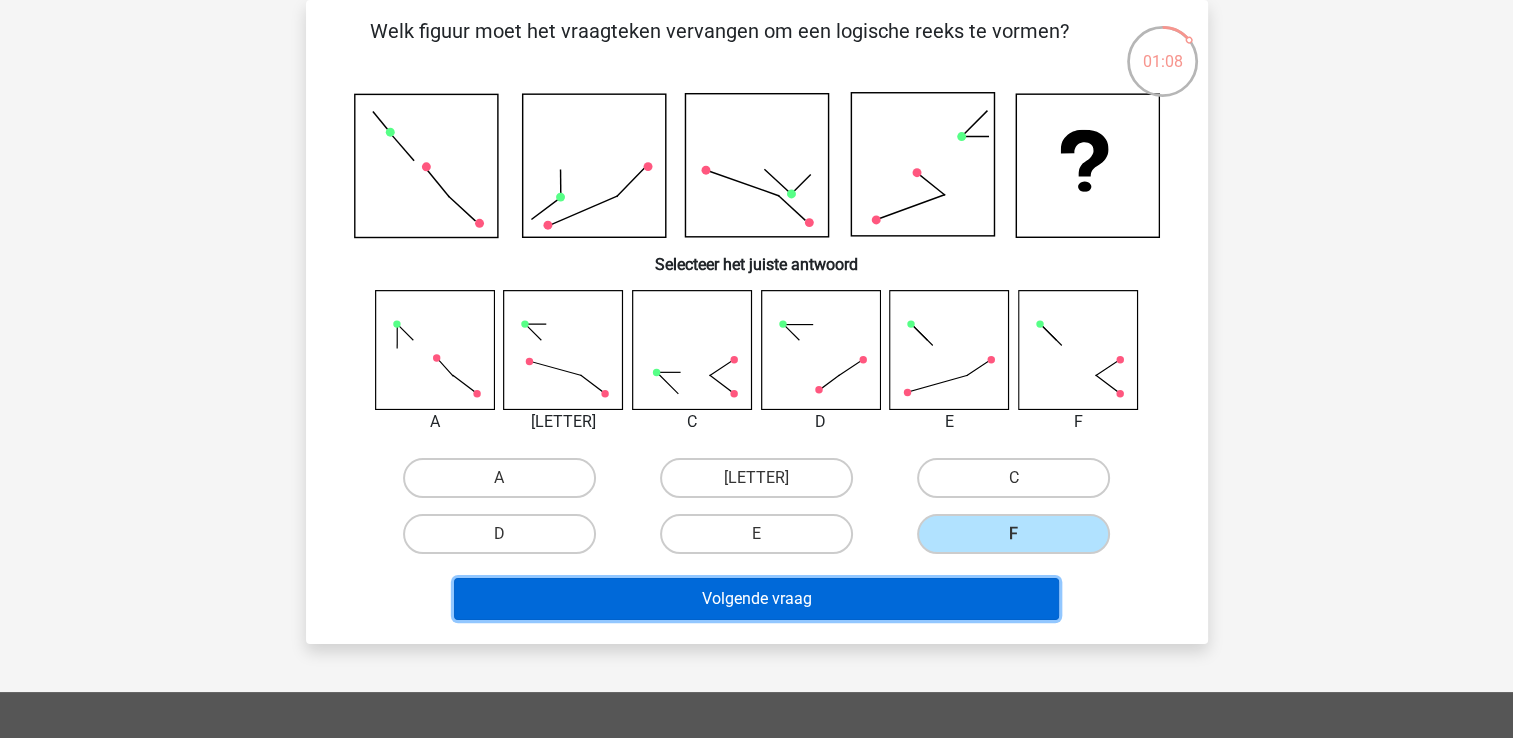click on "Volgende vraag" at bounding box center (756, 599) 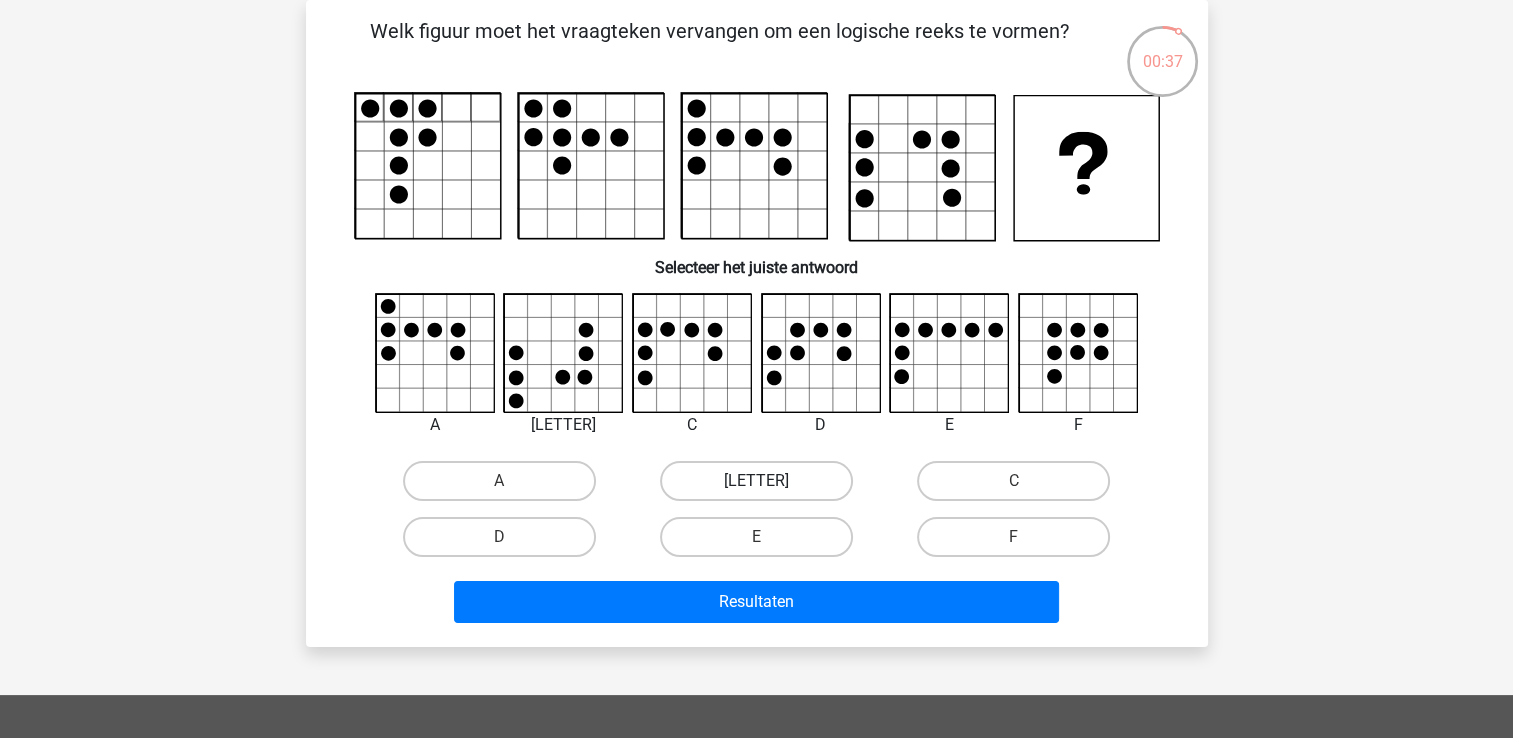 click on "B" at bounding box center (756, 481) 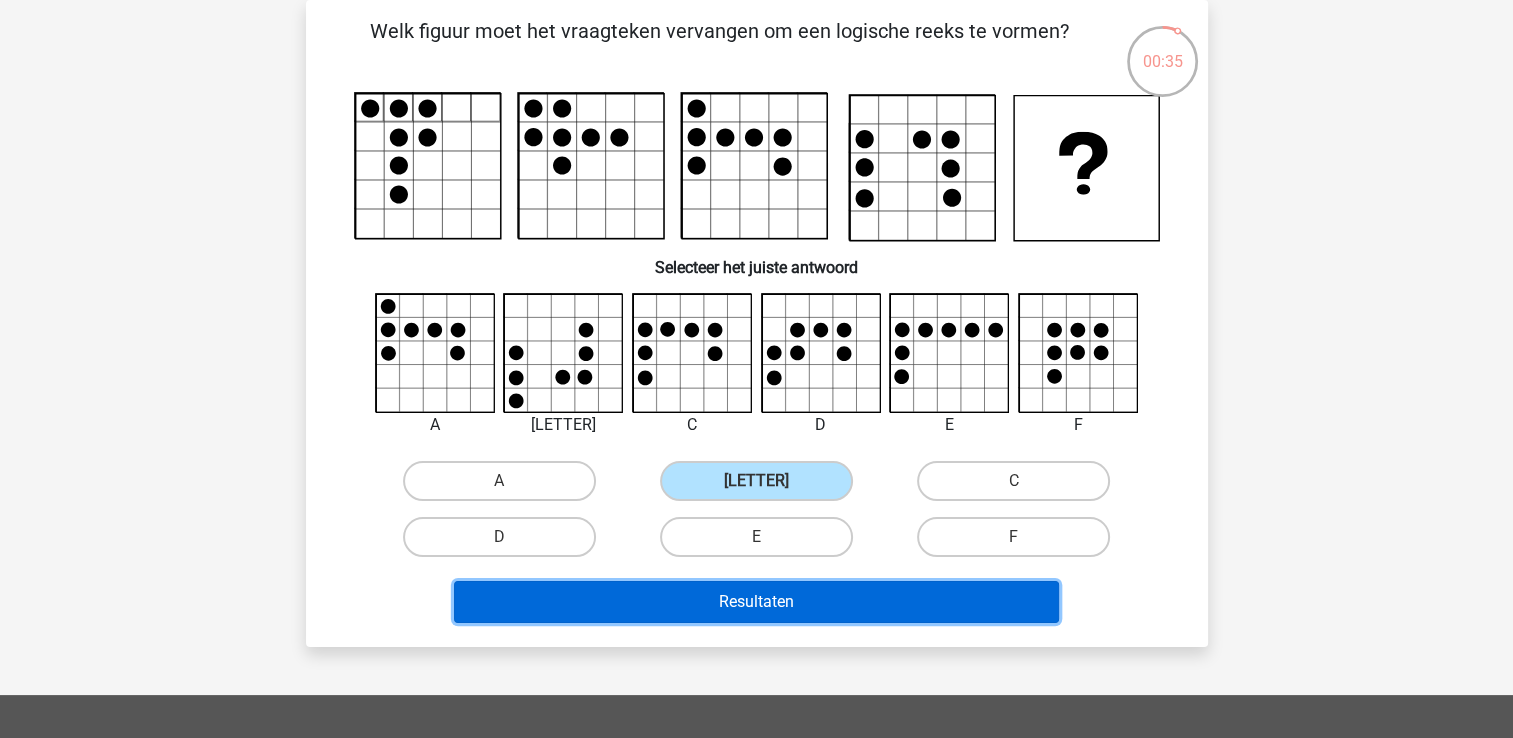 click on "Resultaten" at bounding box center (756, 602) 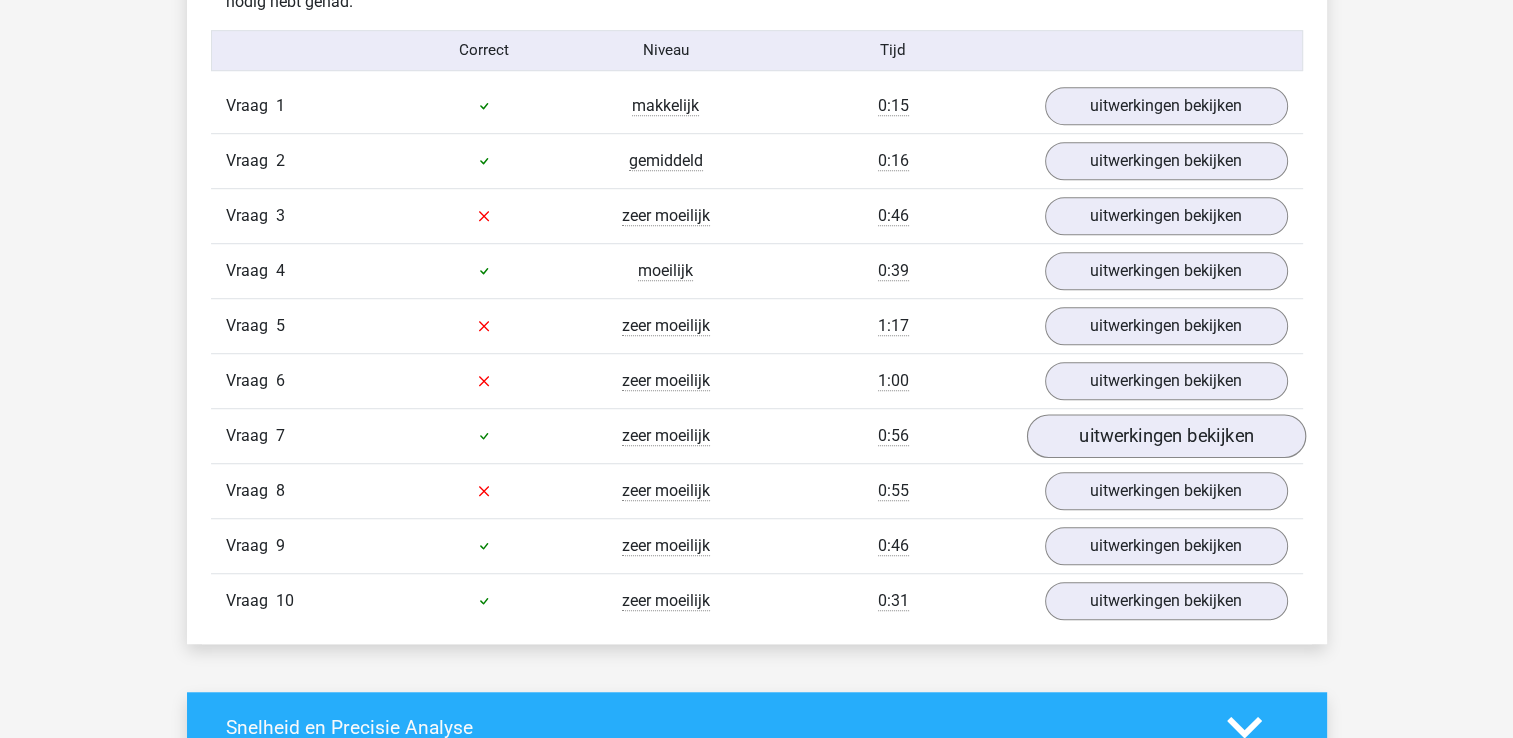 scroll, scrollTop: 1300, scrollLeft: 0, axis: vertical 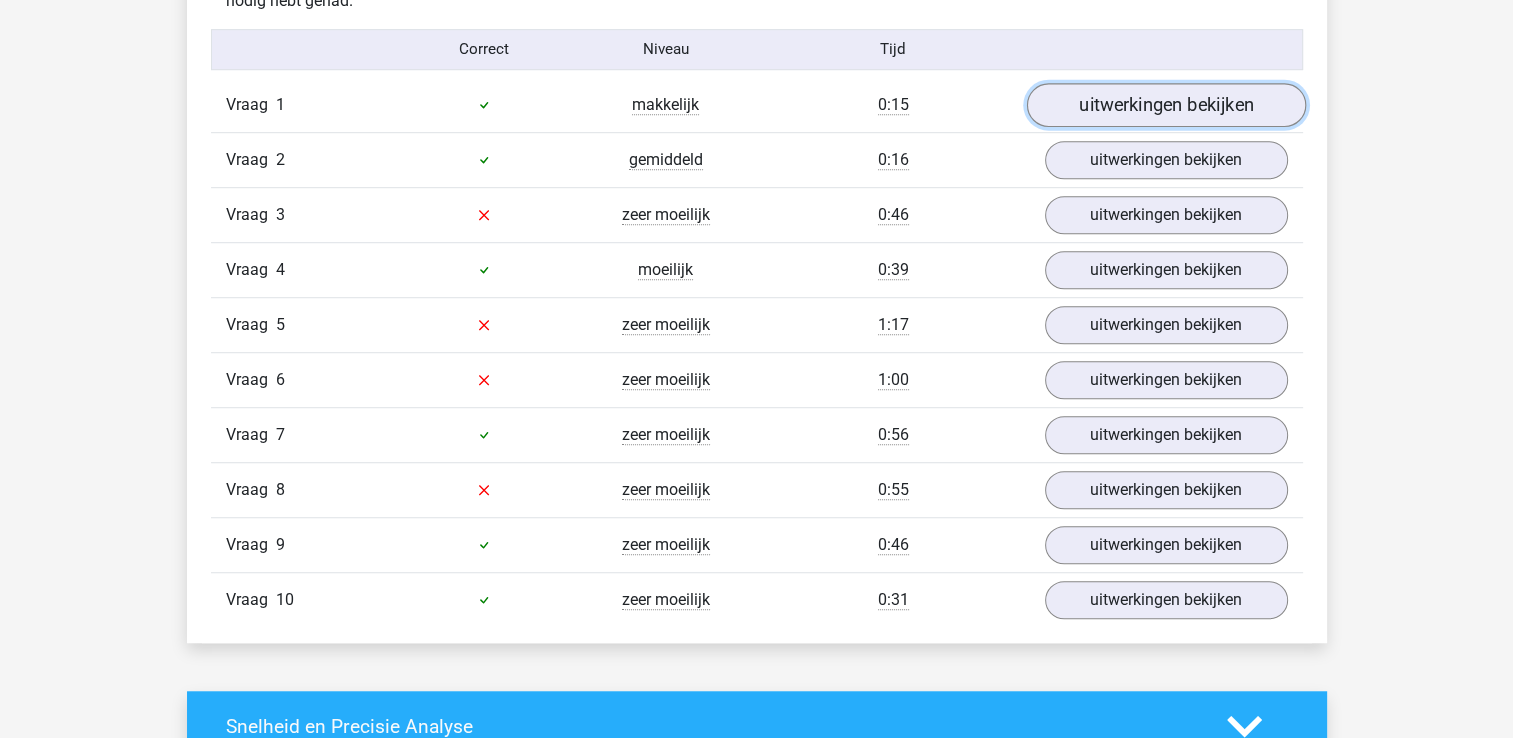 click on "uitwerkingen bekijken" at bounding box center (1165, 105) 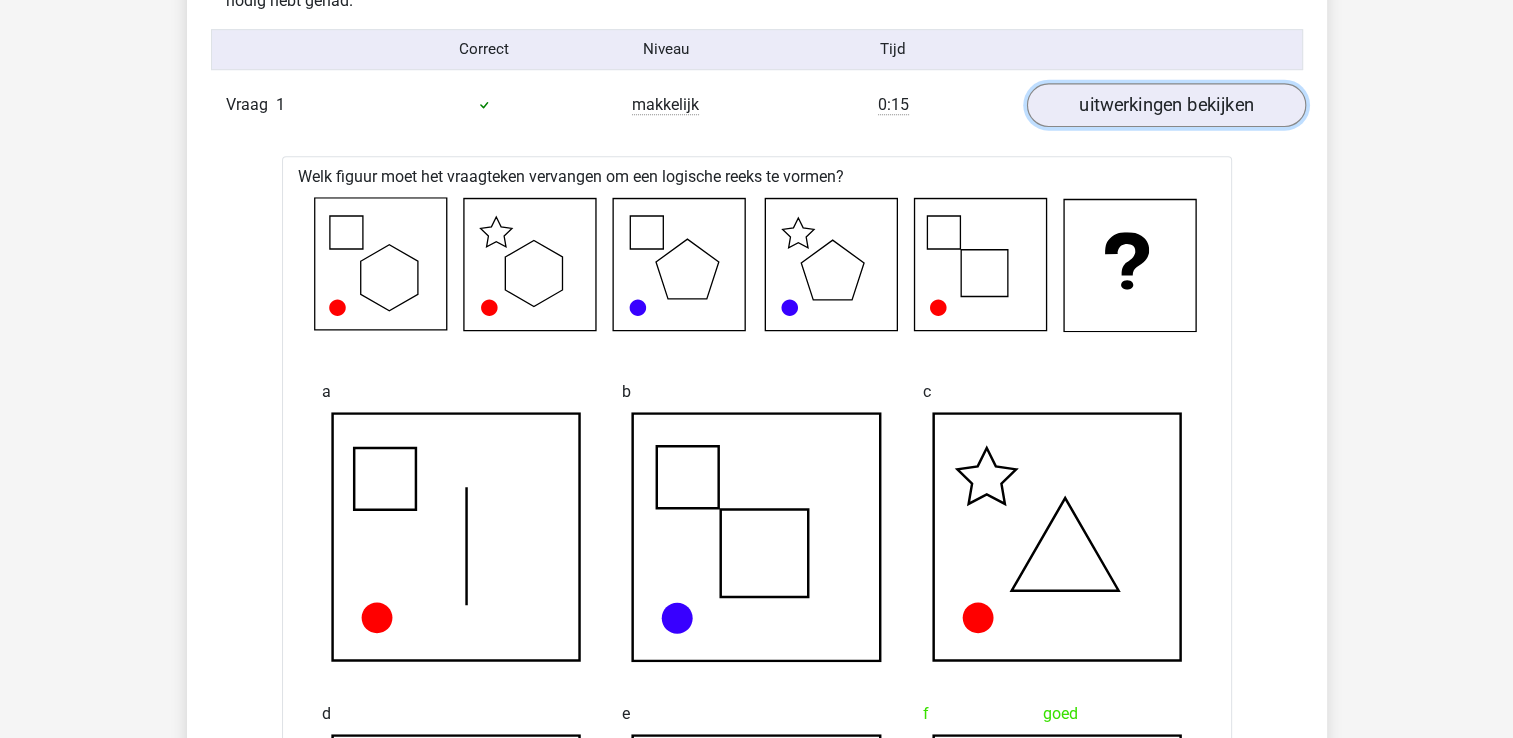 click on "uitwerkingen bekijken" at bounding box center [1165, 105] 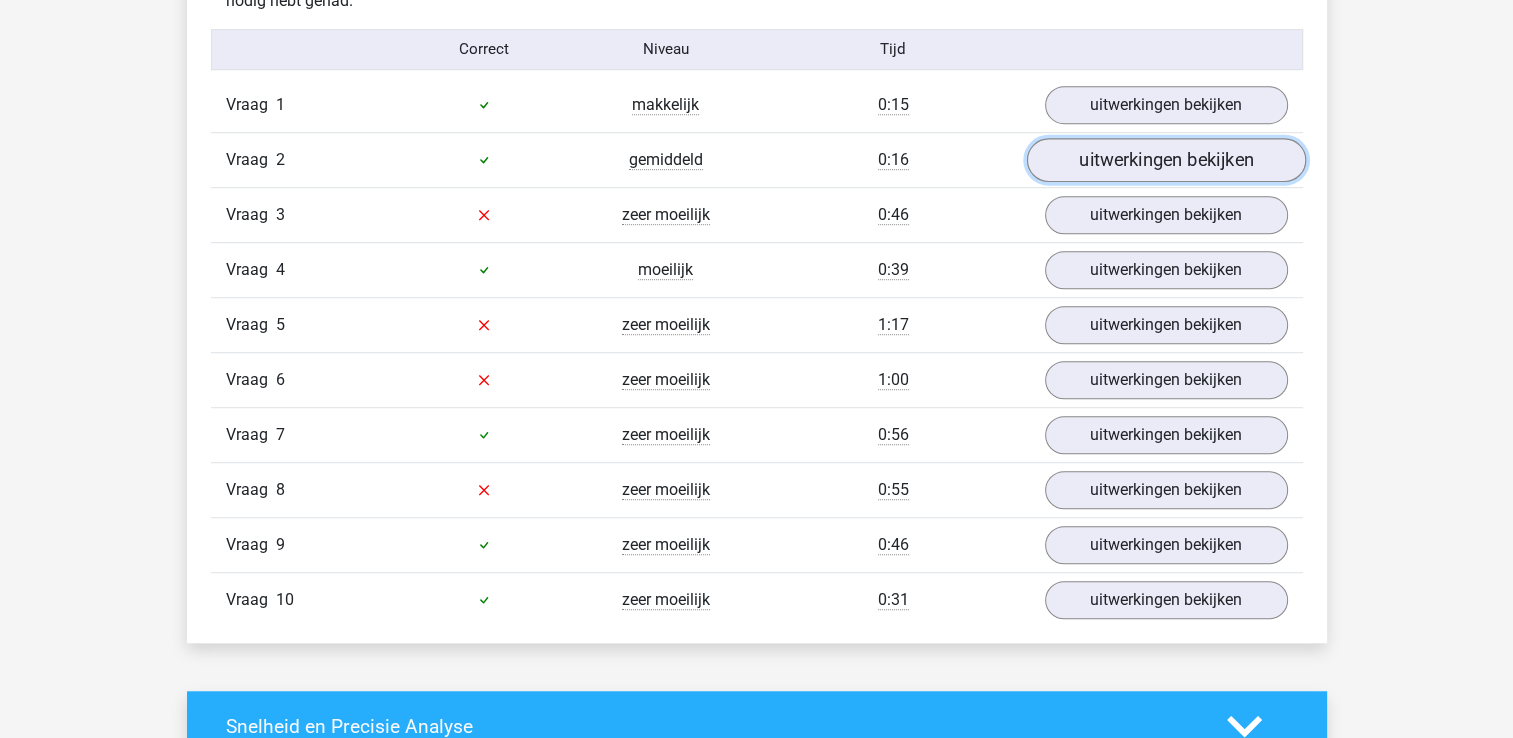 click on "uitwerkingen bekijken" at bounding box center (1165, 160) 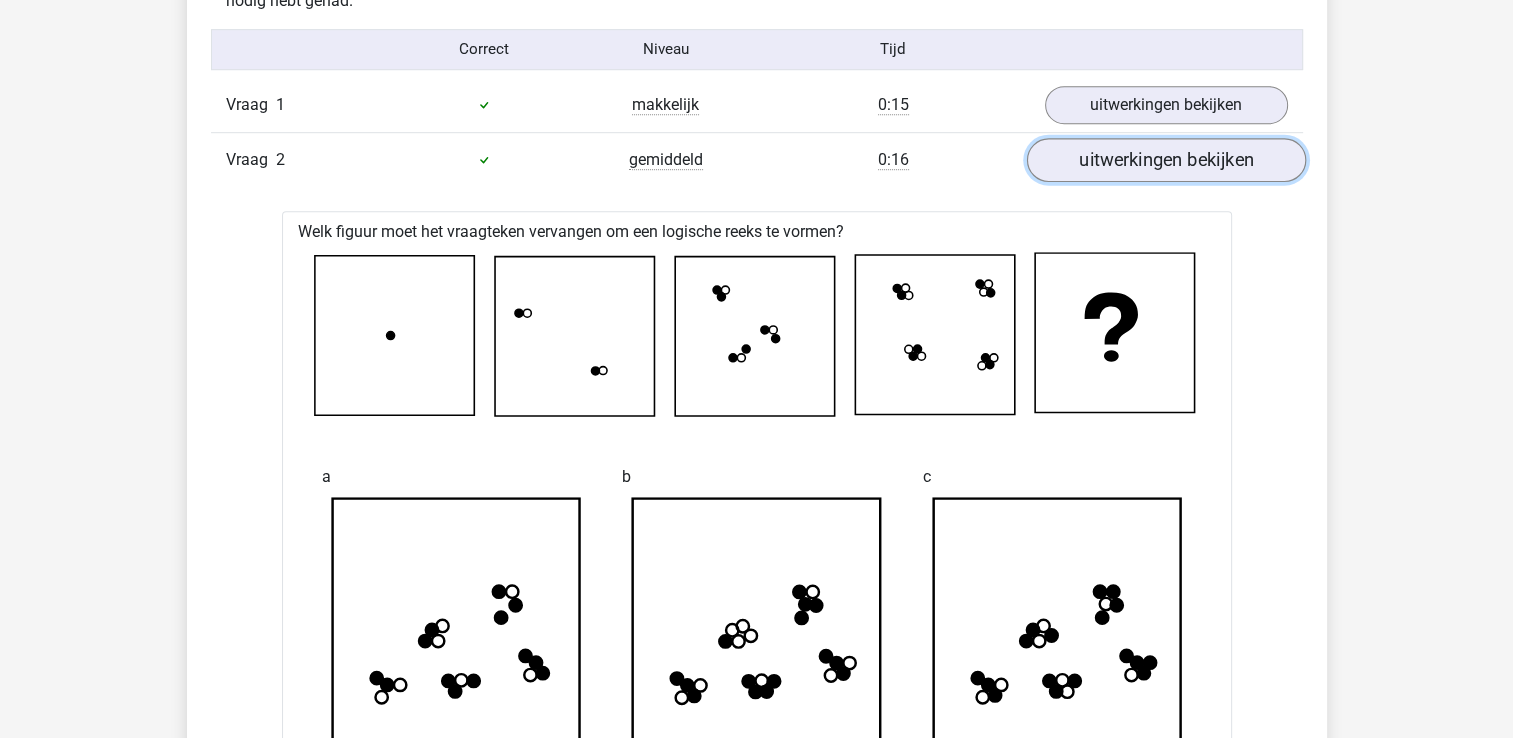 click on "uitwerkingen bekijken" at bounding box center [1165, 160] 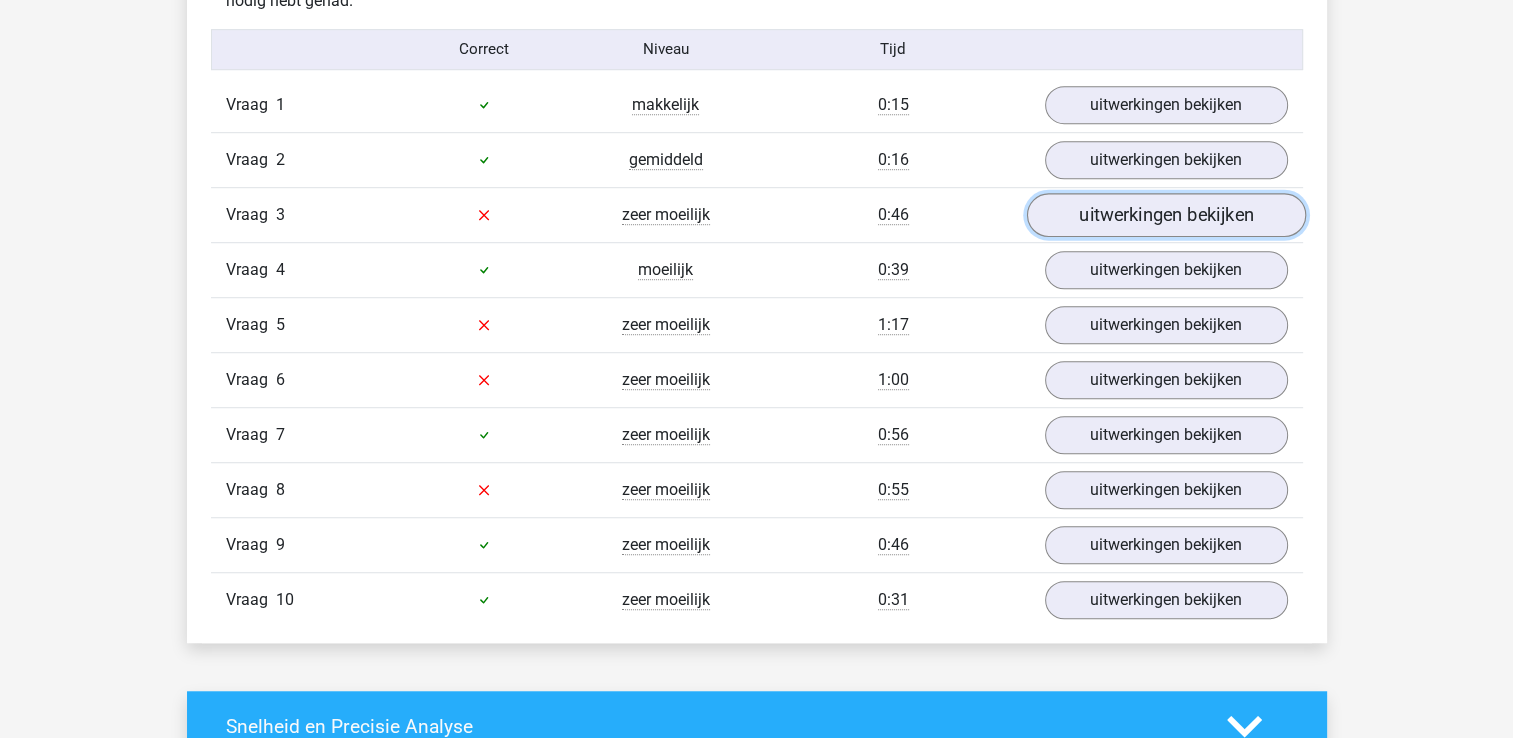 click on "uitwerkingen bekijken" at bounding box center [1165, 215] 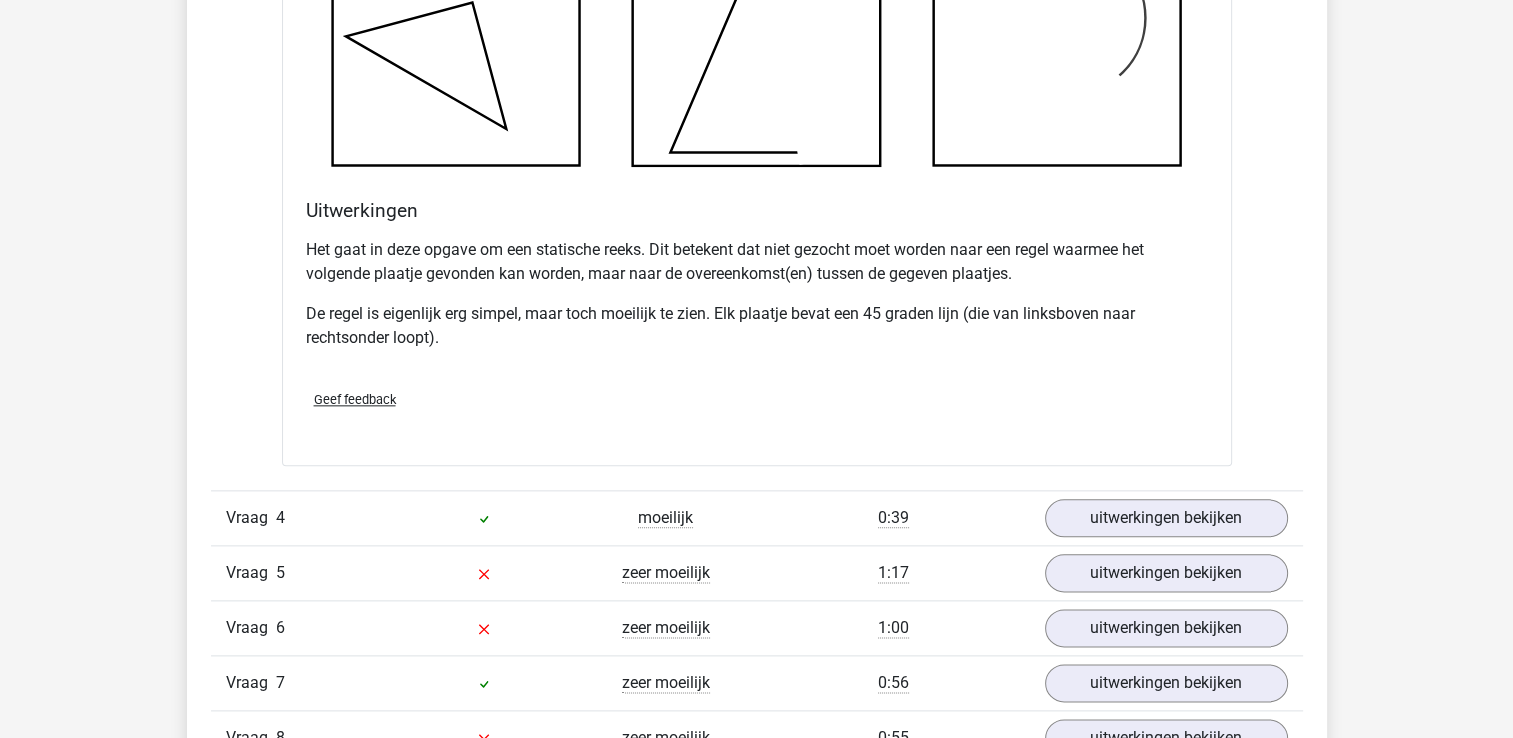 scroll, scrollTop: 2300, scrollLeft: 0, axis: vertical 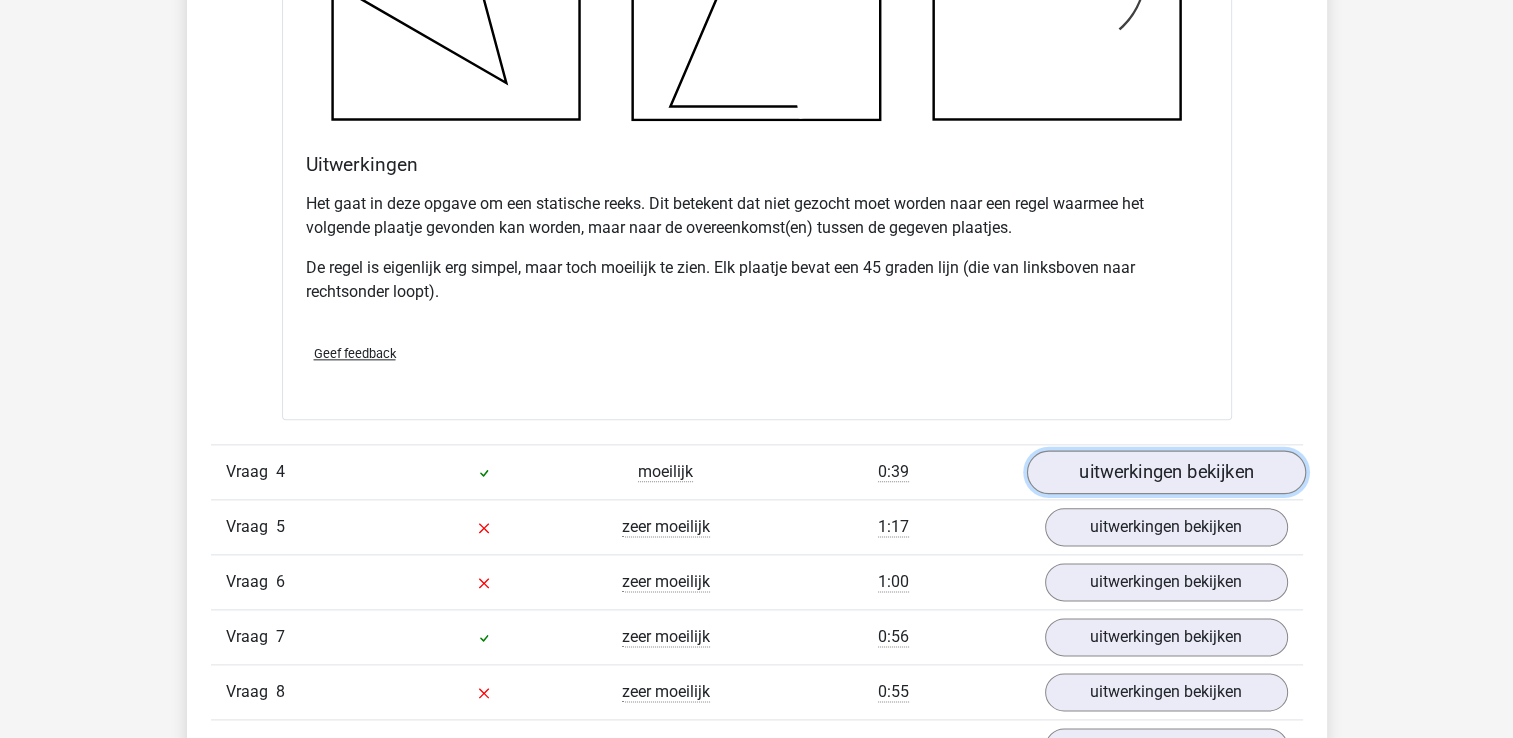 click on "uitwerkingen bekijken" at bounding box center [1165, 472] 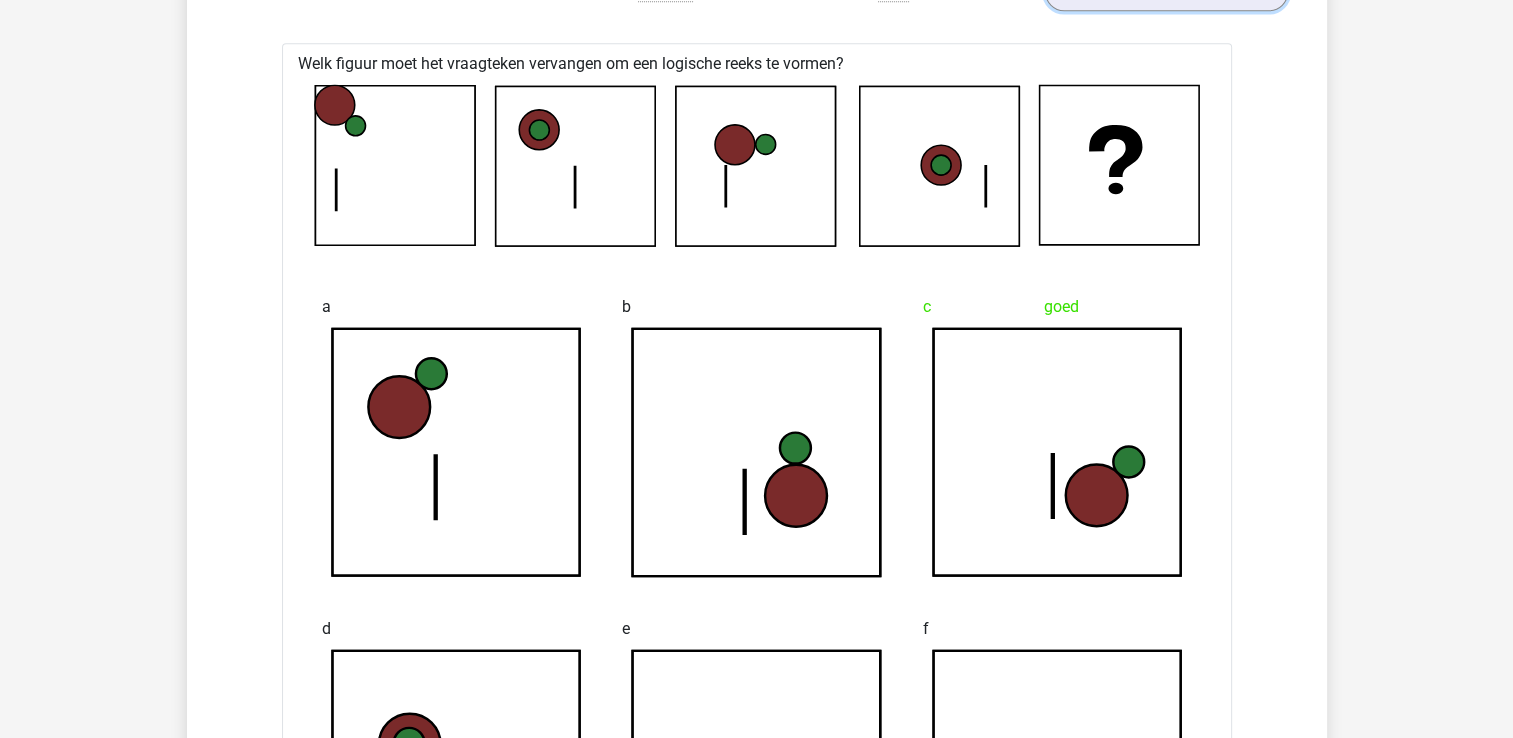 scroll, scrollTop: 2500, scrollLeft: 0, axis: vertical 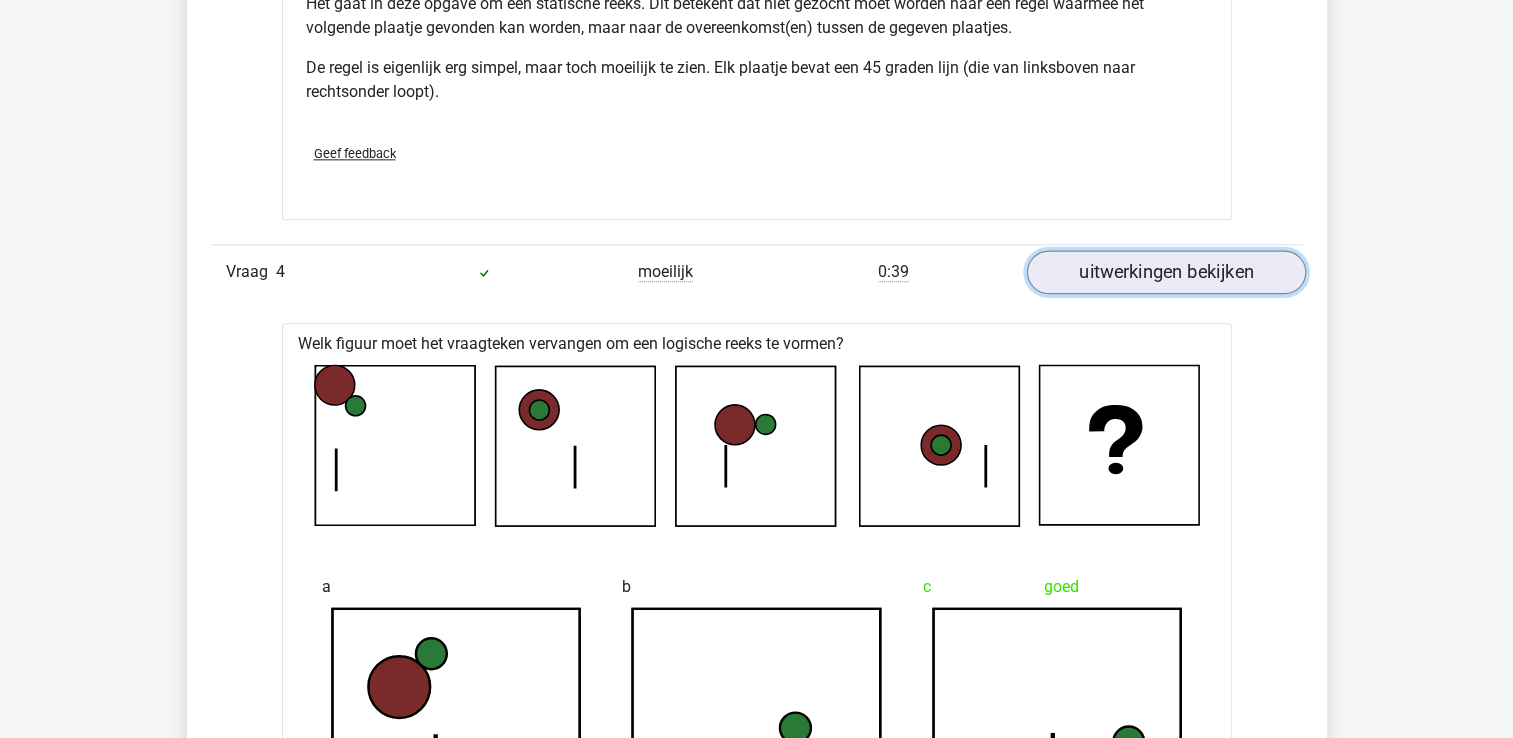 click on "uitwerkingen bekijken" at bounding box center (1165, 272) 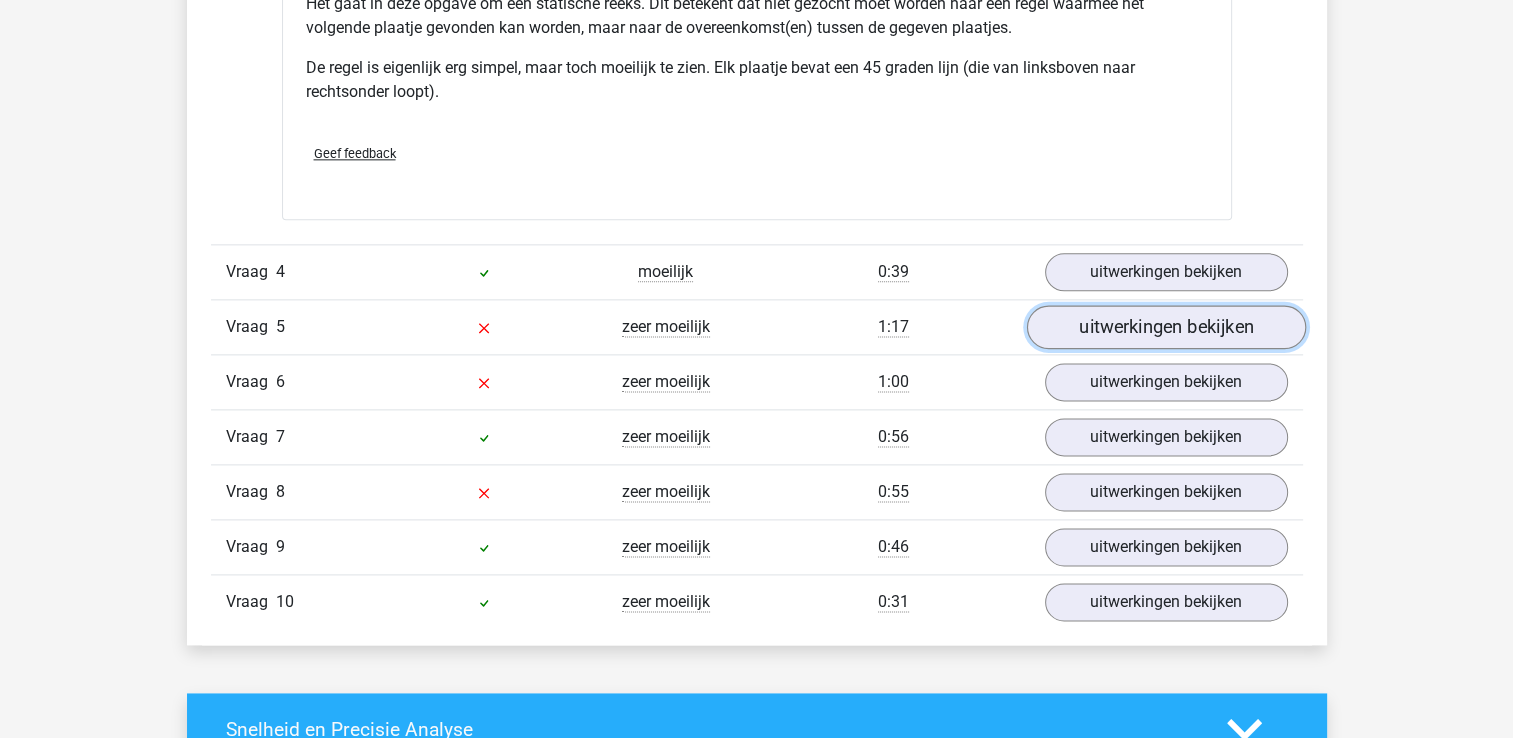 click on "uitwerkingen bekijken" at bounding box center (1165, 327) 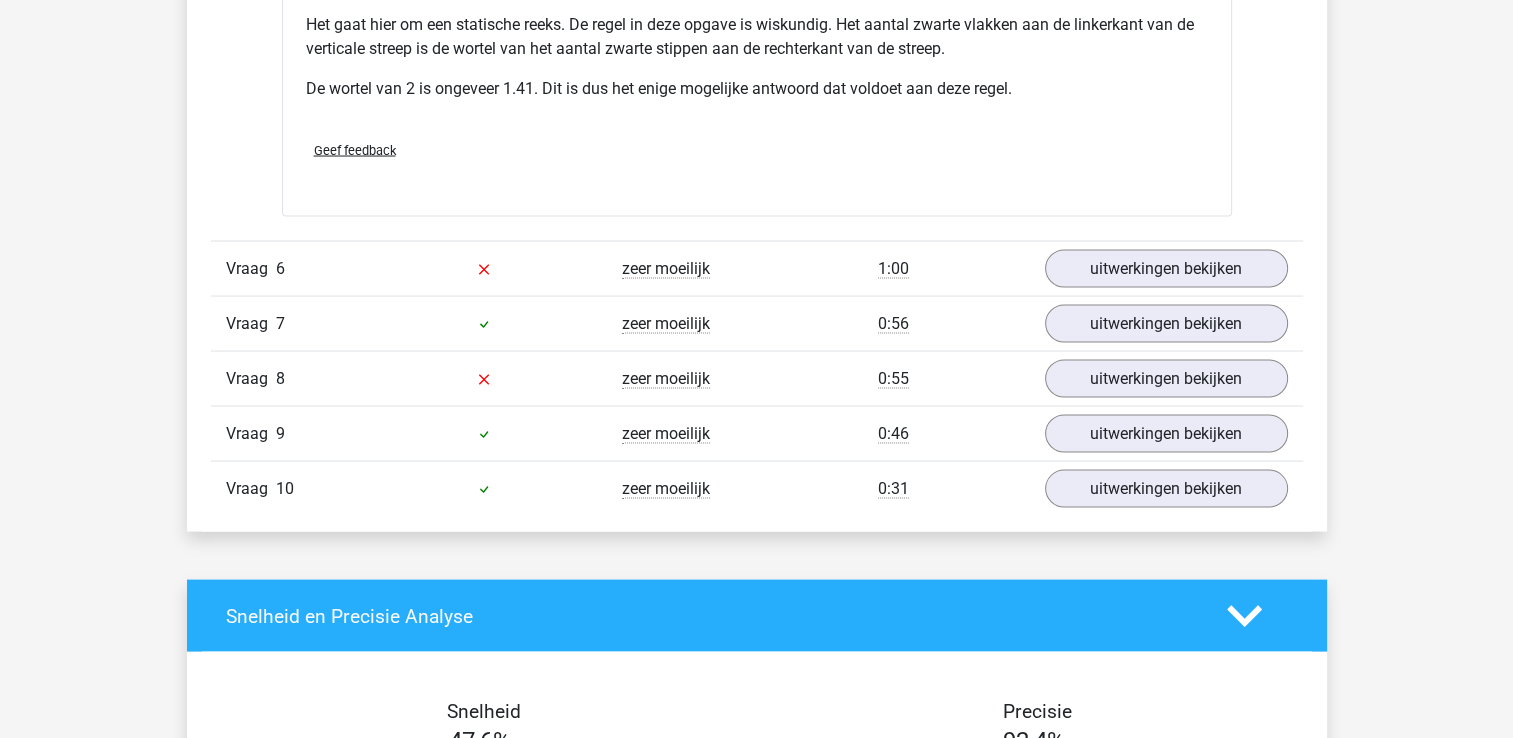 scroll, scrollTop: 3800, scrollLeft: 0, axis: vertical 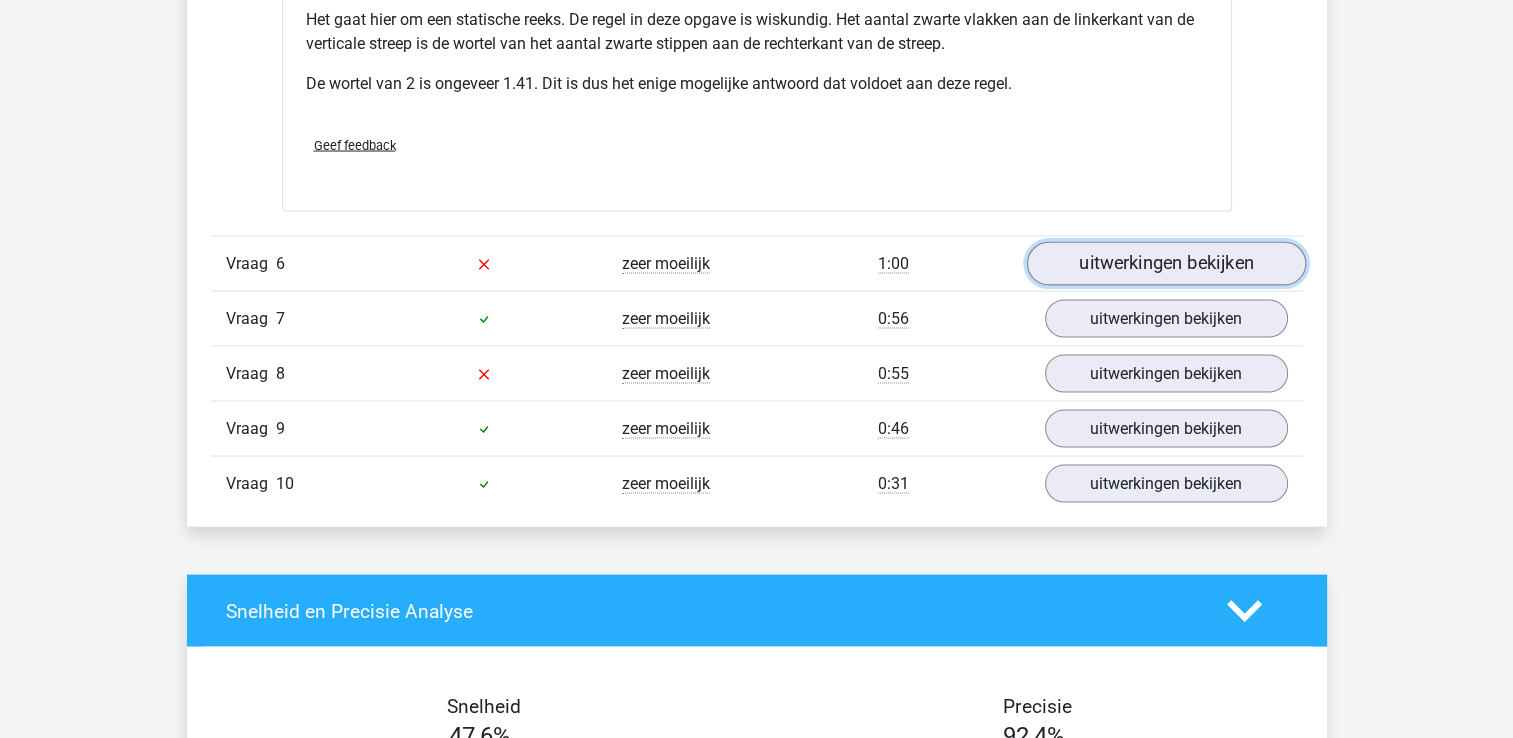 click on "uitwerkingen bekijken" at bounding box center [1165, 264] 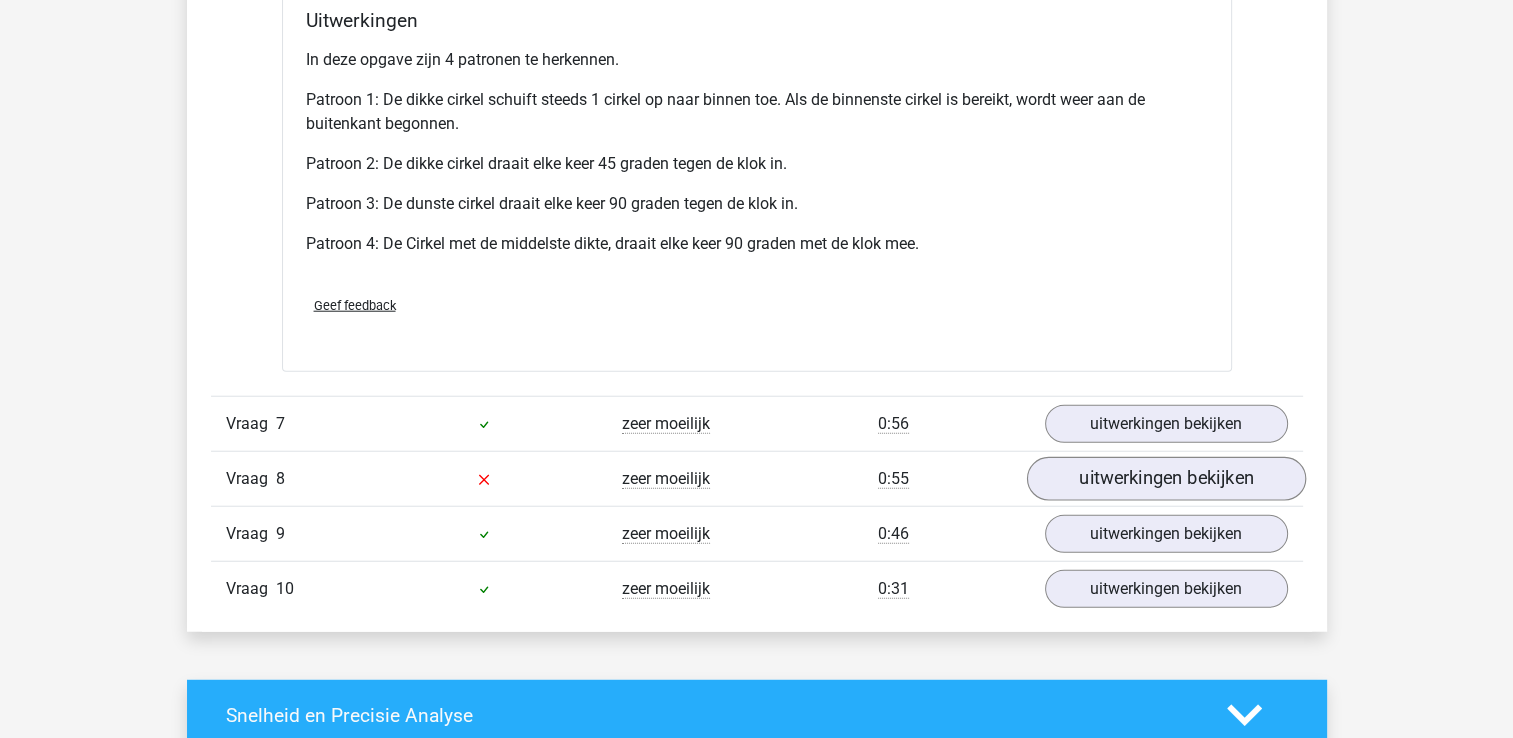 scroll, scrollTop: 5000, scrollLeft: 0, axis: vertical 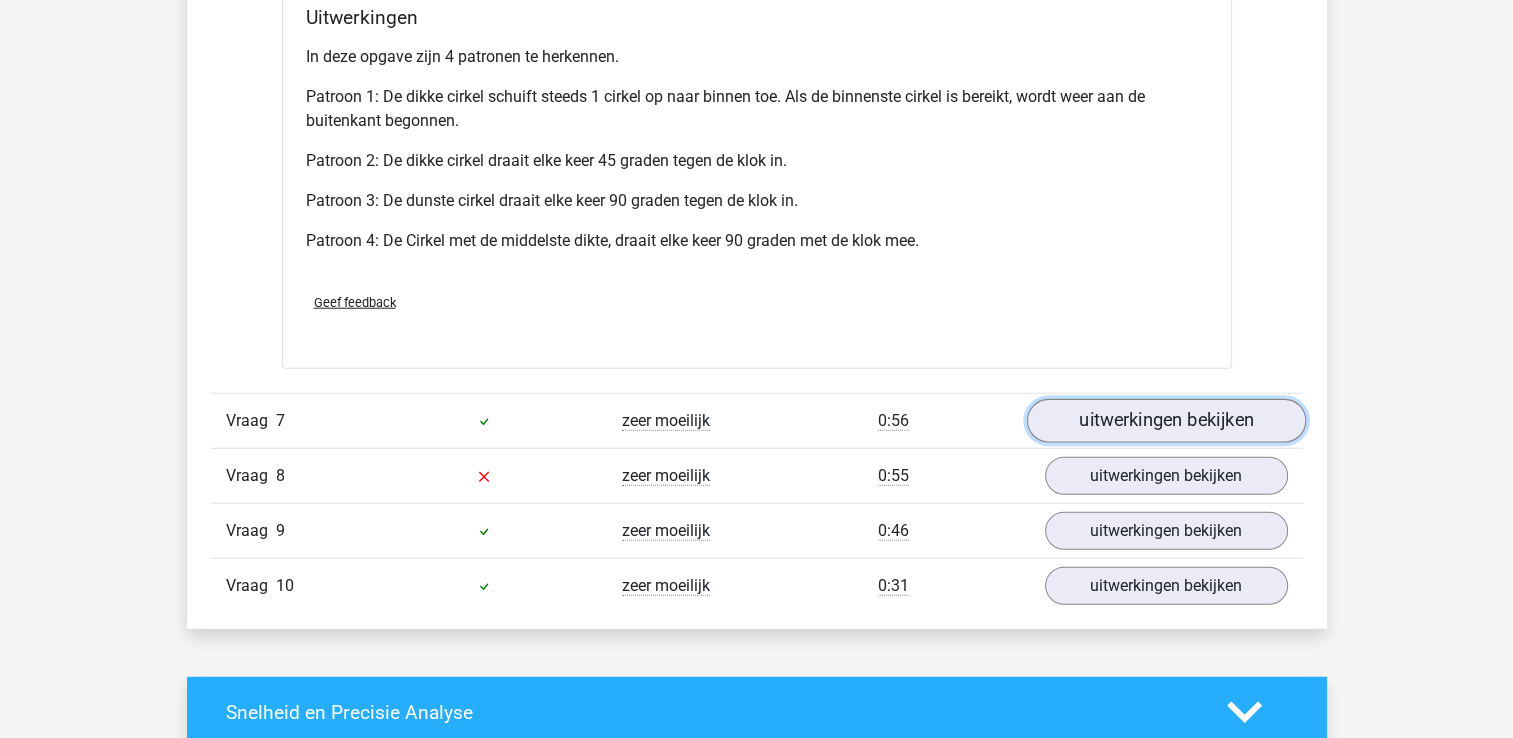 click on "uitwerkingen bekijken" at bounding box center [1165, 421] 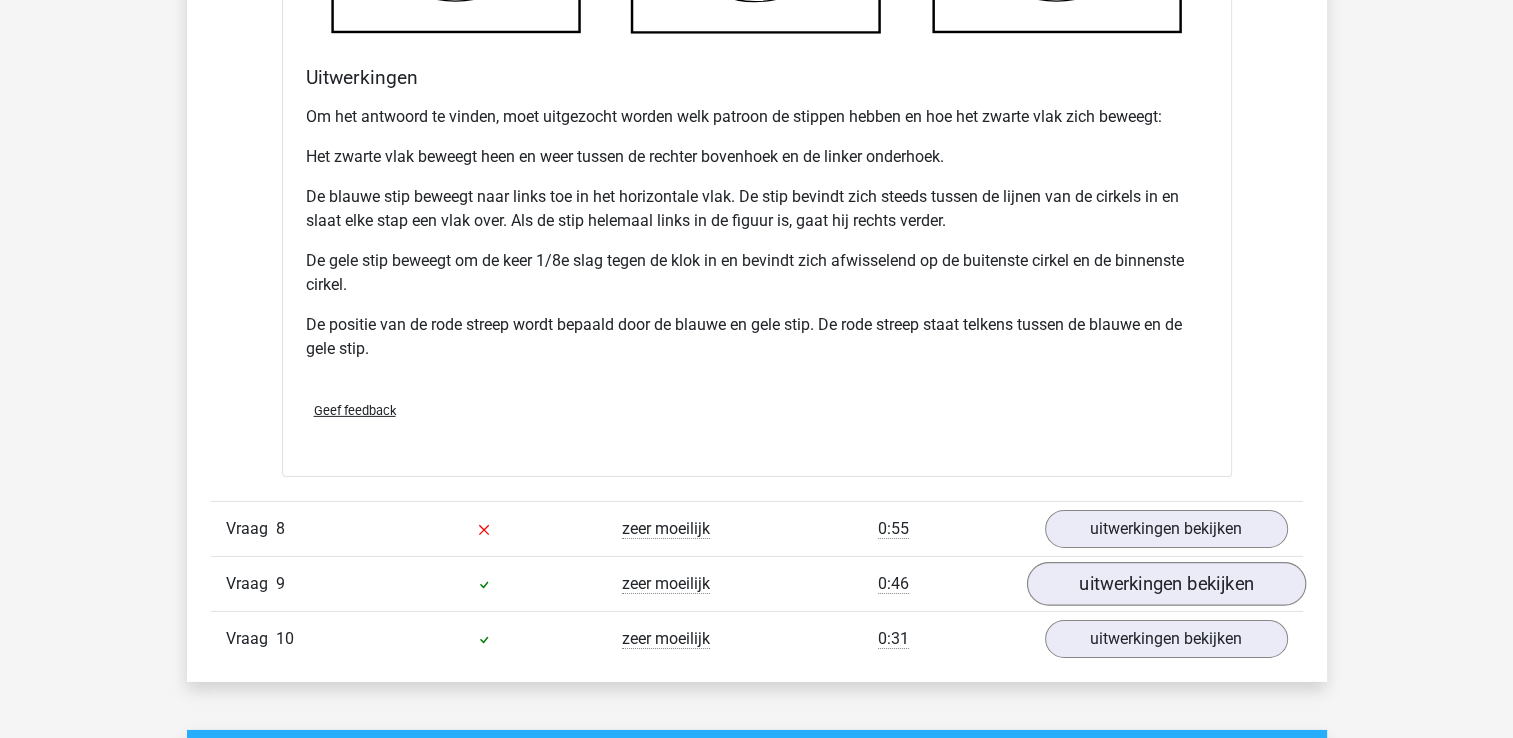 scroll, scrollTop: 6400, scrollLeft: 0, axis: vertical 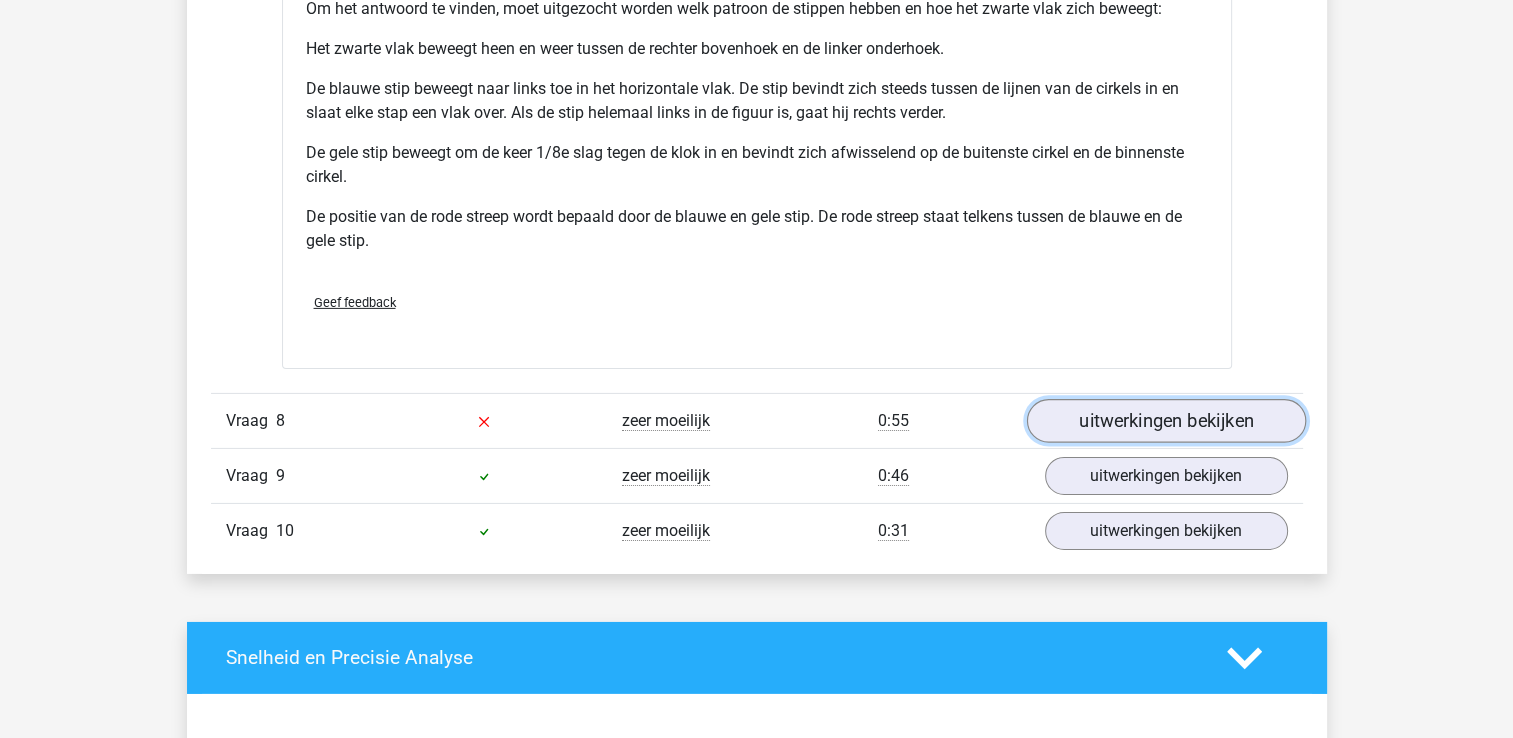 click on "uitwerkingen bekijken" at bounding box center (1165, 421) 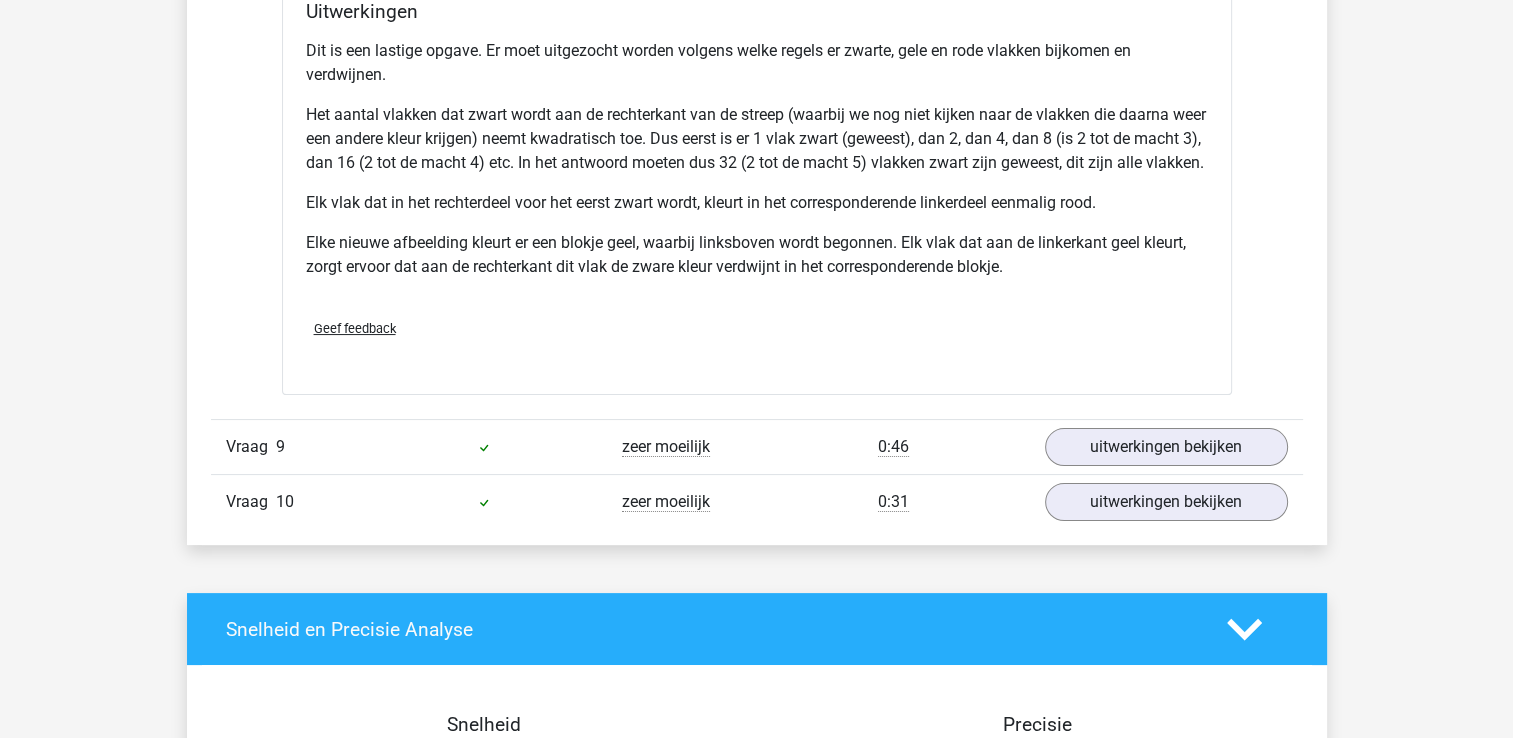 scroll, scrollTop: 7900, scrollLeft: 0, axis: vertical 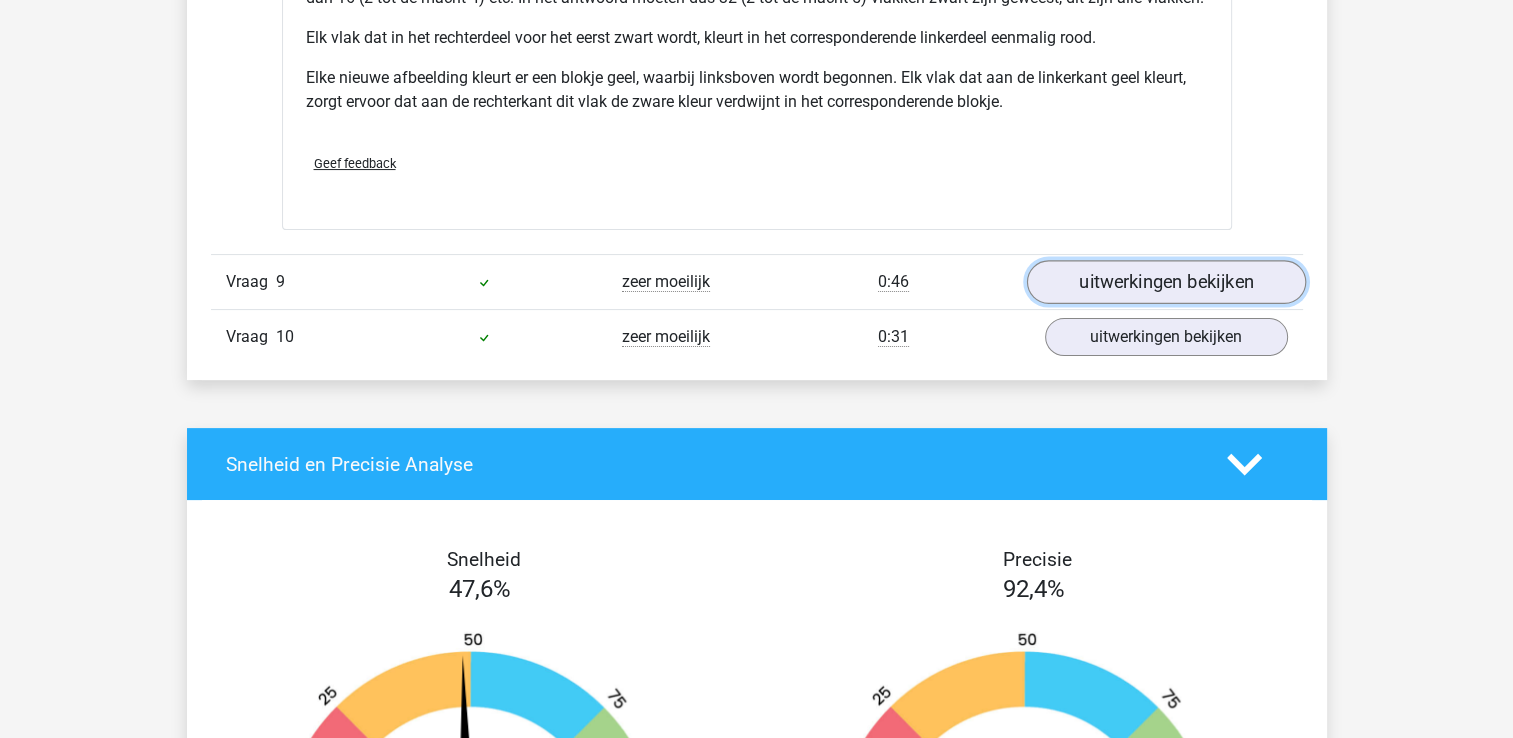 click on "uitwerkingen bekijken" at bounding box center [1165, 282] 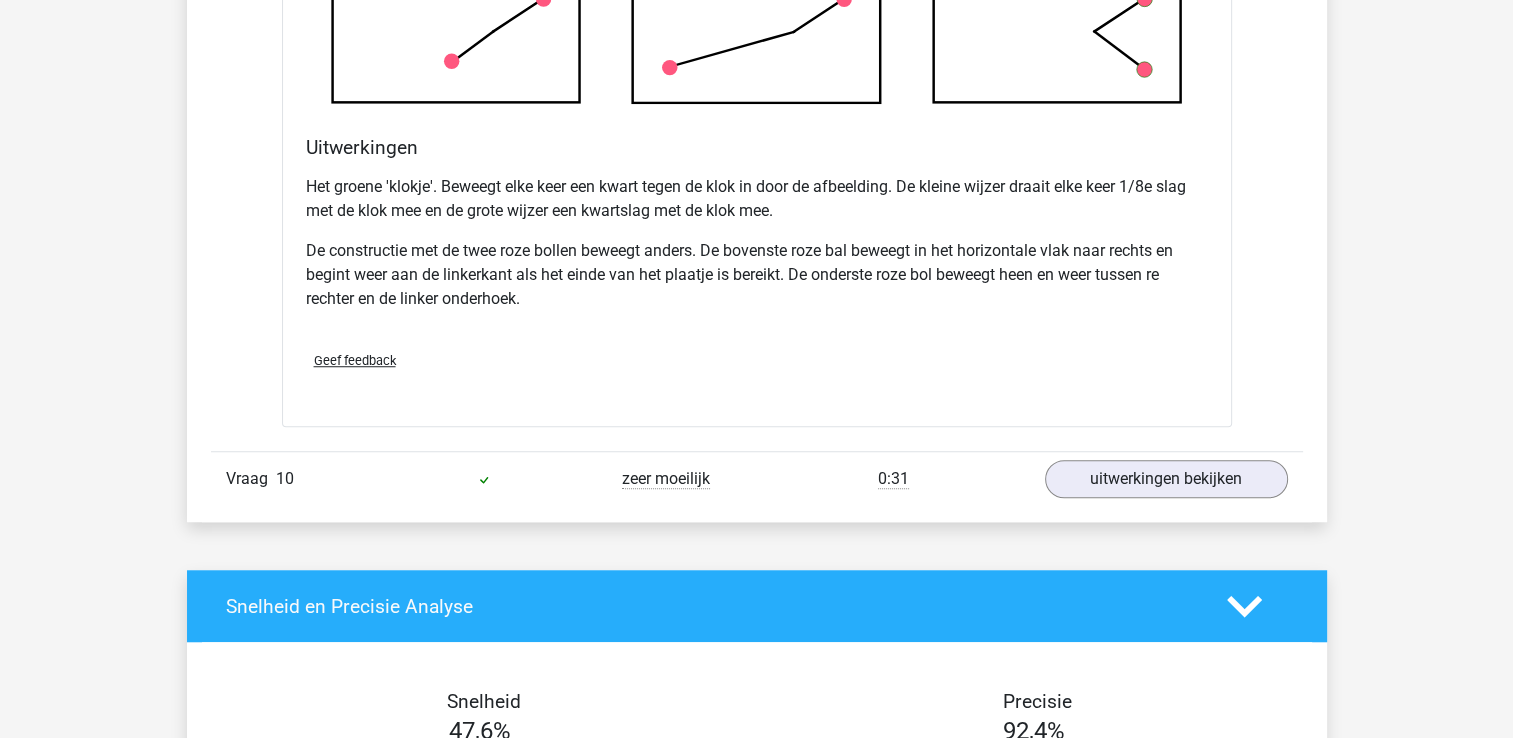 scroll, scrollTop: 9200, scrollLeft: 0, axis: vertical 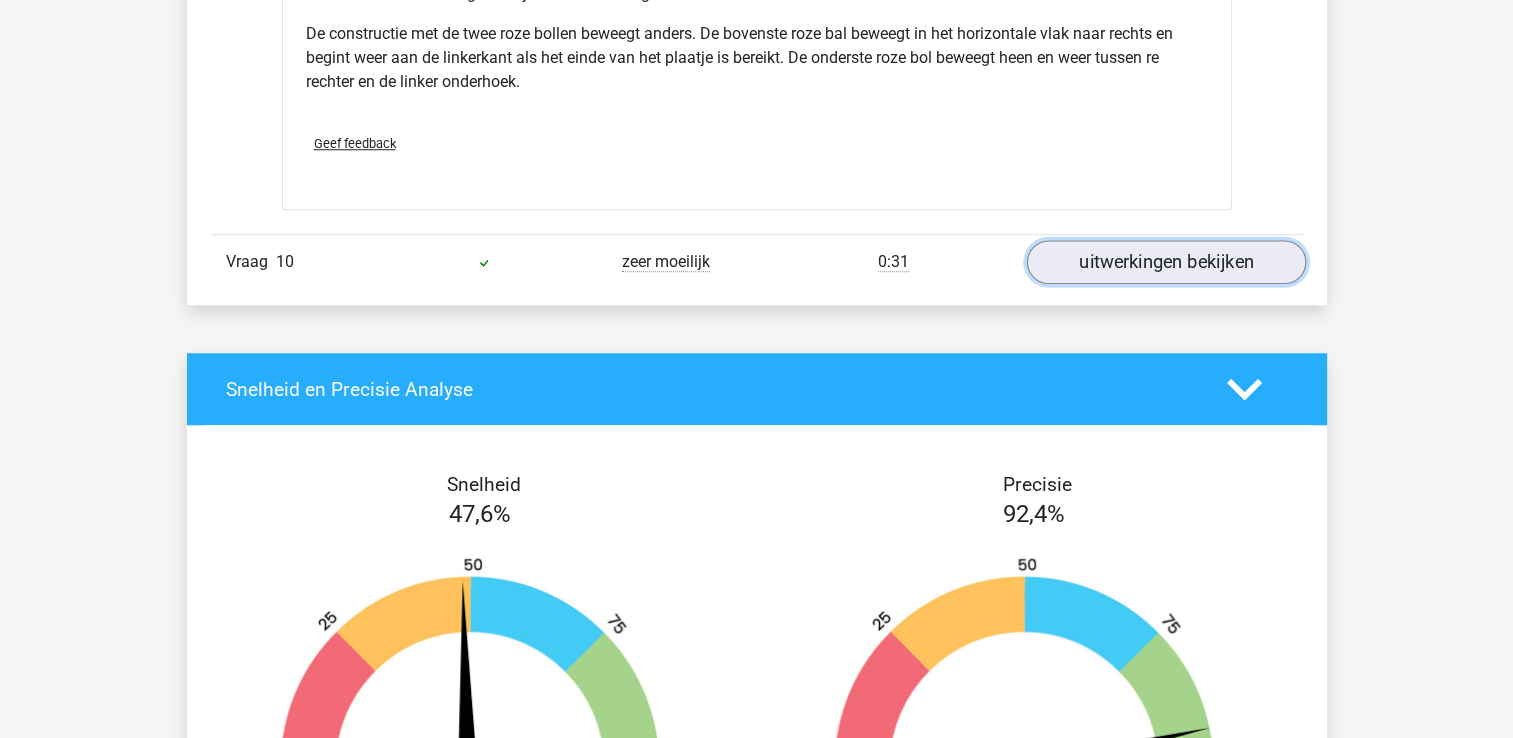 click on "uitwerkingen bekijken" at bounding box center [1165, 262] 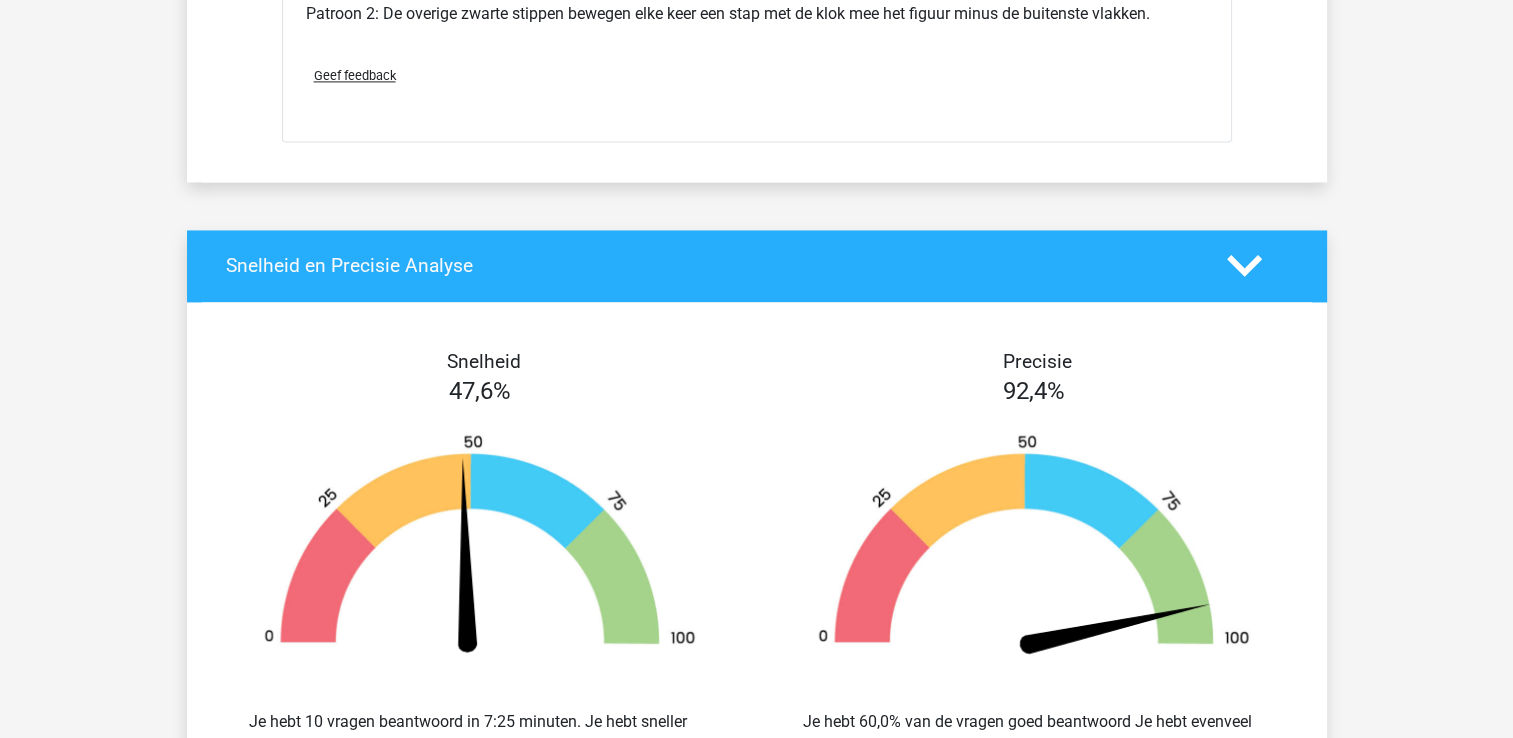 scroll, scrollTop: 10500, scrollLeft: 0, axis: vertical 